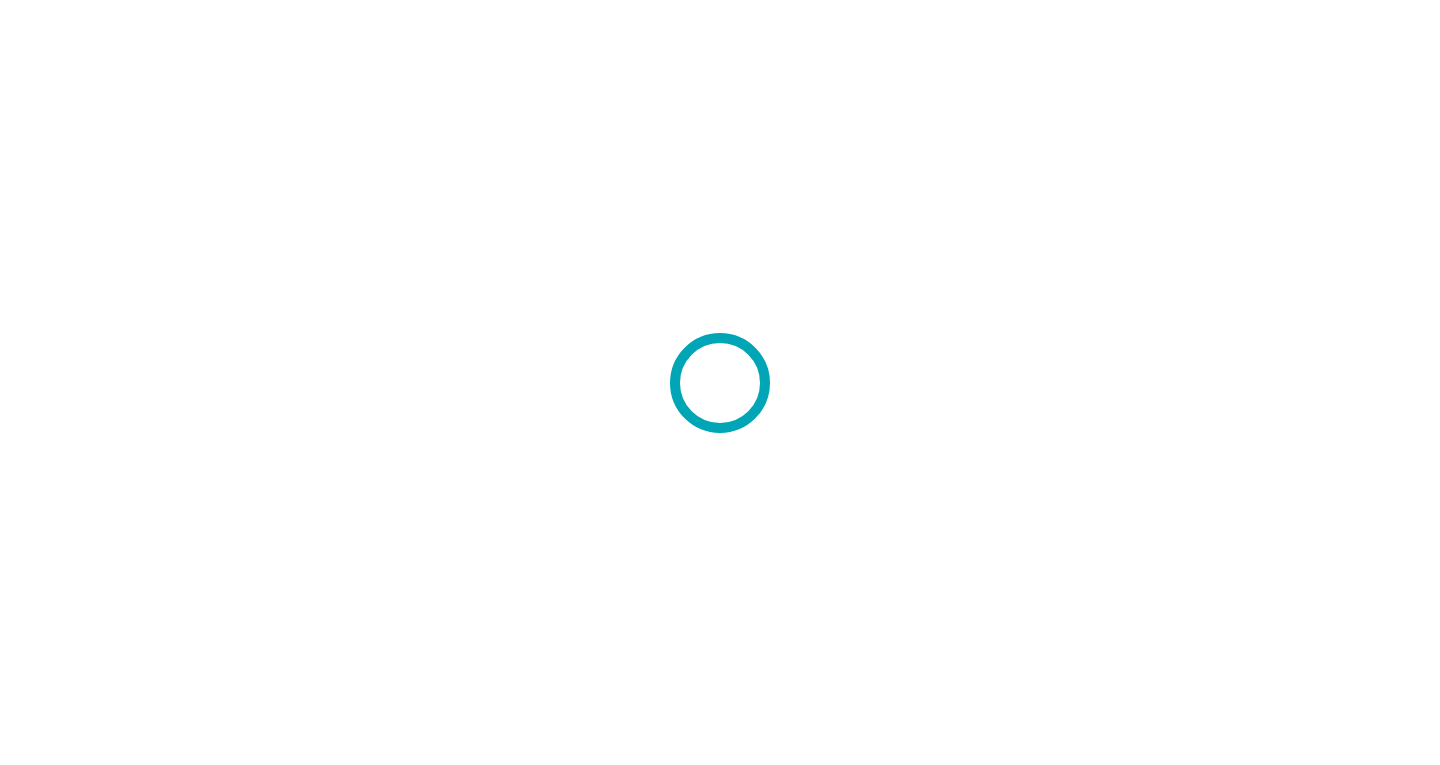scroll, scrollTop: 0, scrollLeft: 0, axis: both 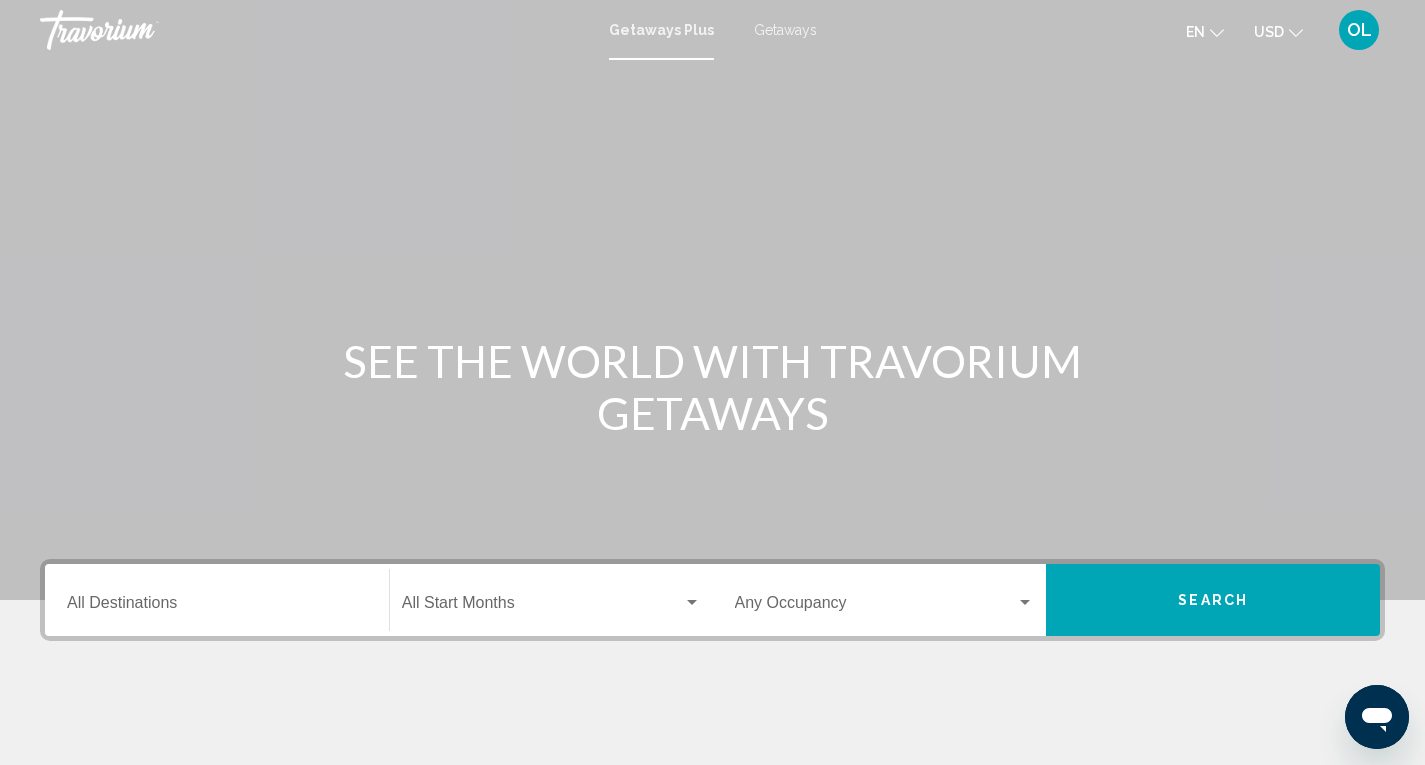 click on "Destination All Destinations" at bounding box center (217, 600) 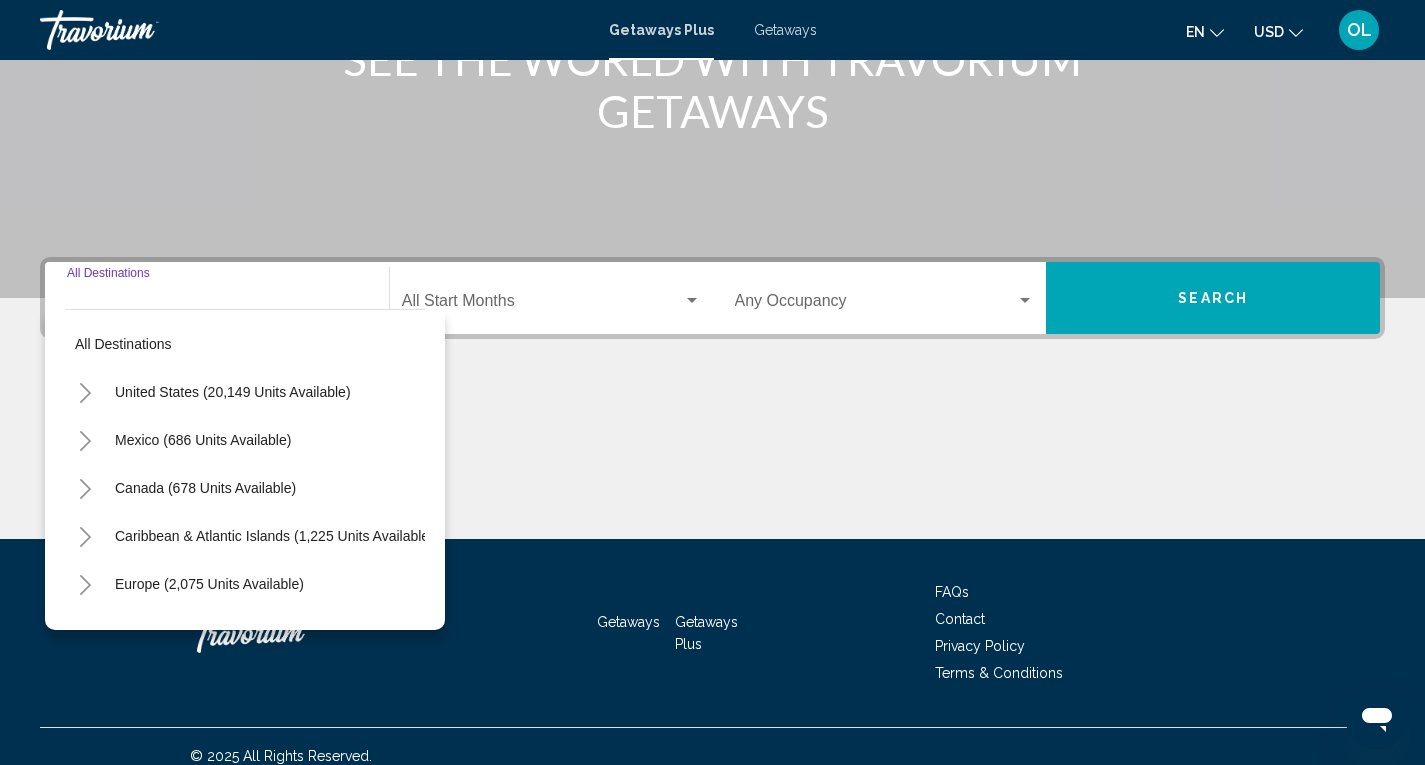 scroll, scrollTop: 321, scrollLeft: 0, axis: vertical 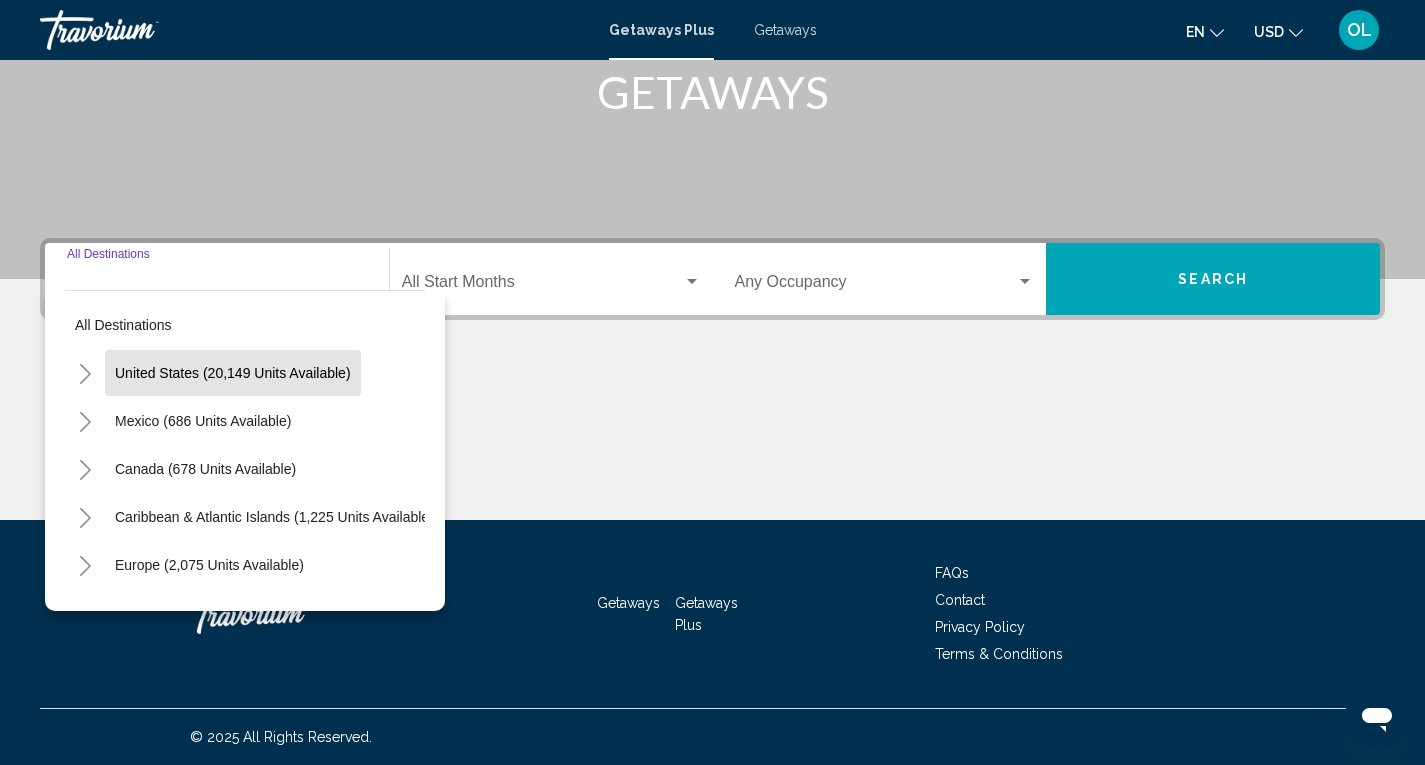 click on "United States (20,149 units available)" at bounding box center [203, 421] 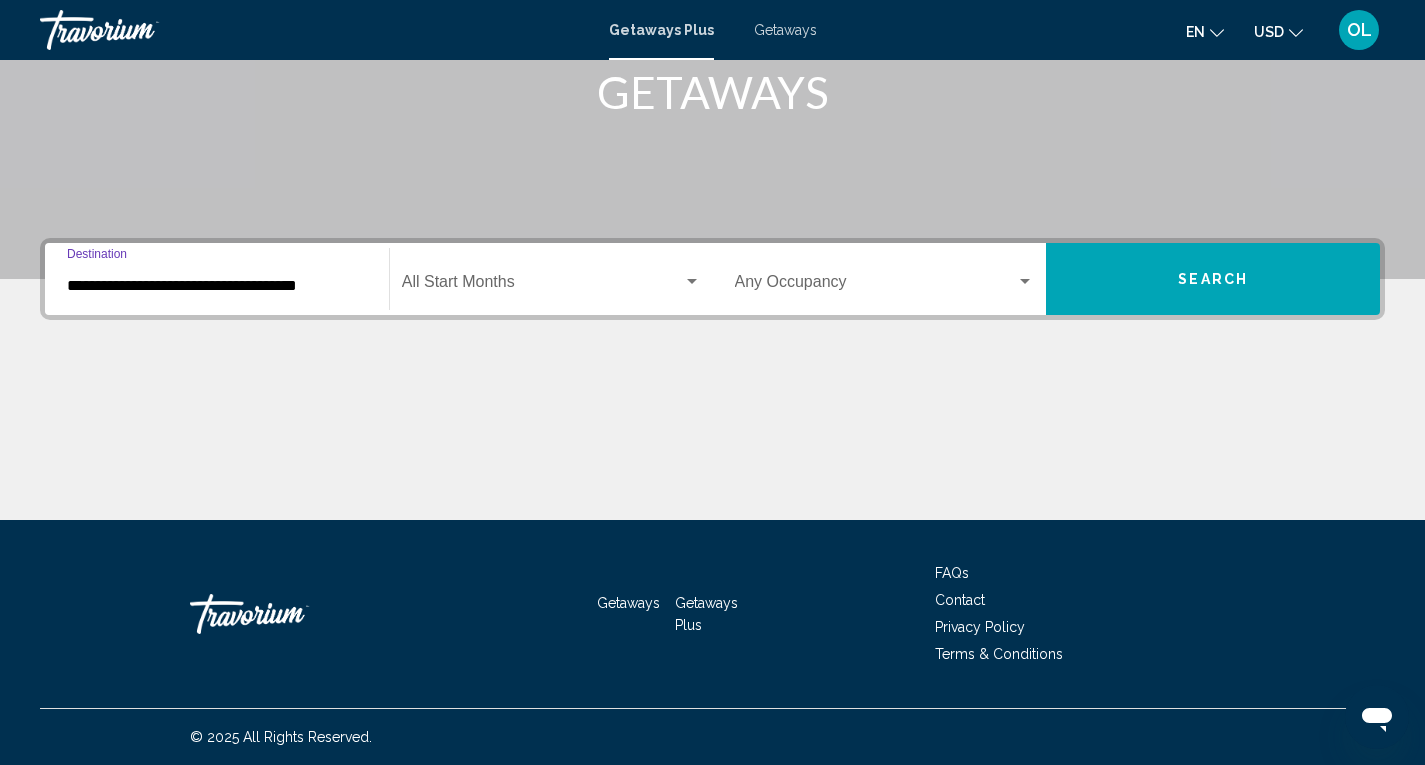 click on "**********" at bounding box center [217, 286] 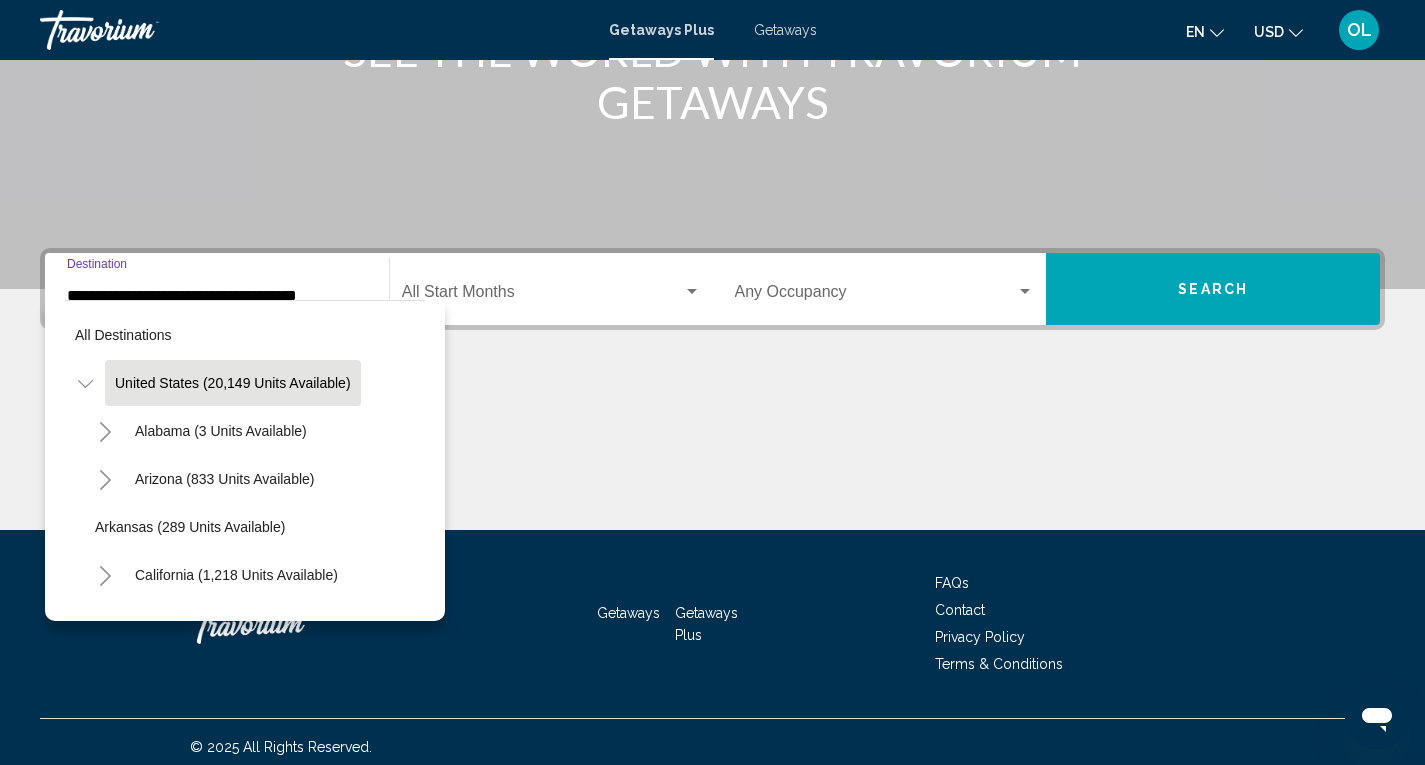 scroll, scrollTop: 300, scrollLeft: 0, axis: vertical 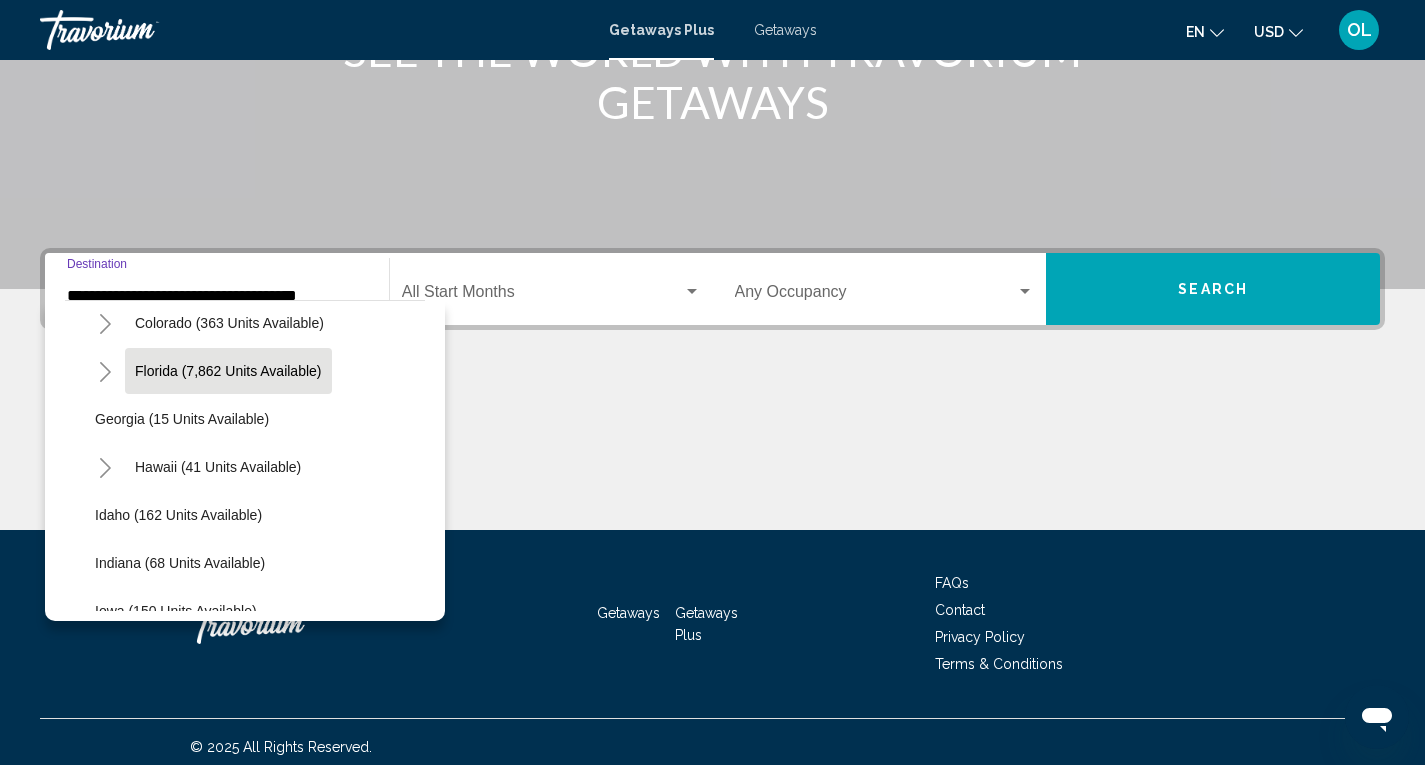 click on "Florida (7,862 units available)" 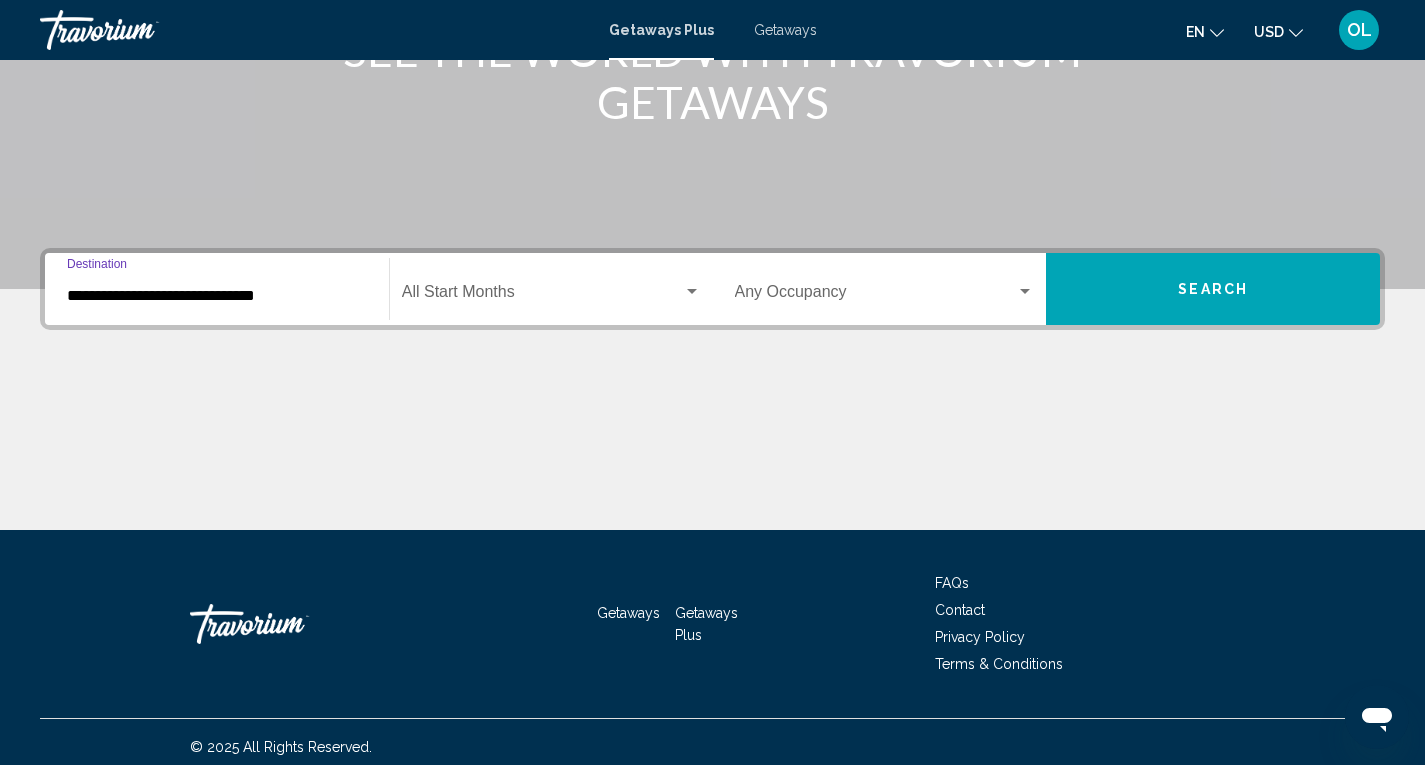 scroll, scrollTop: 321, scrollLeft: 0, axis: vertical 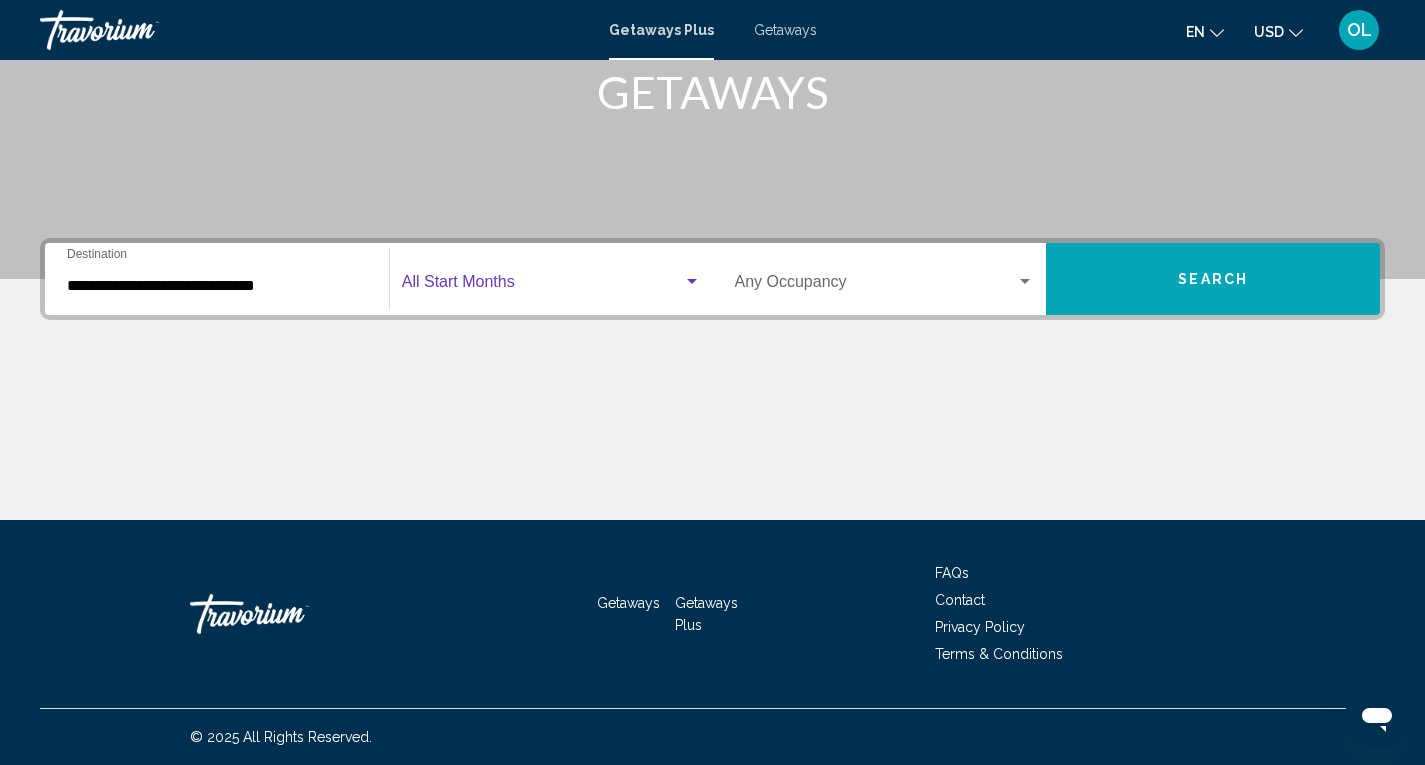 click at bounding box center [542, 286] 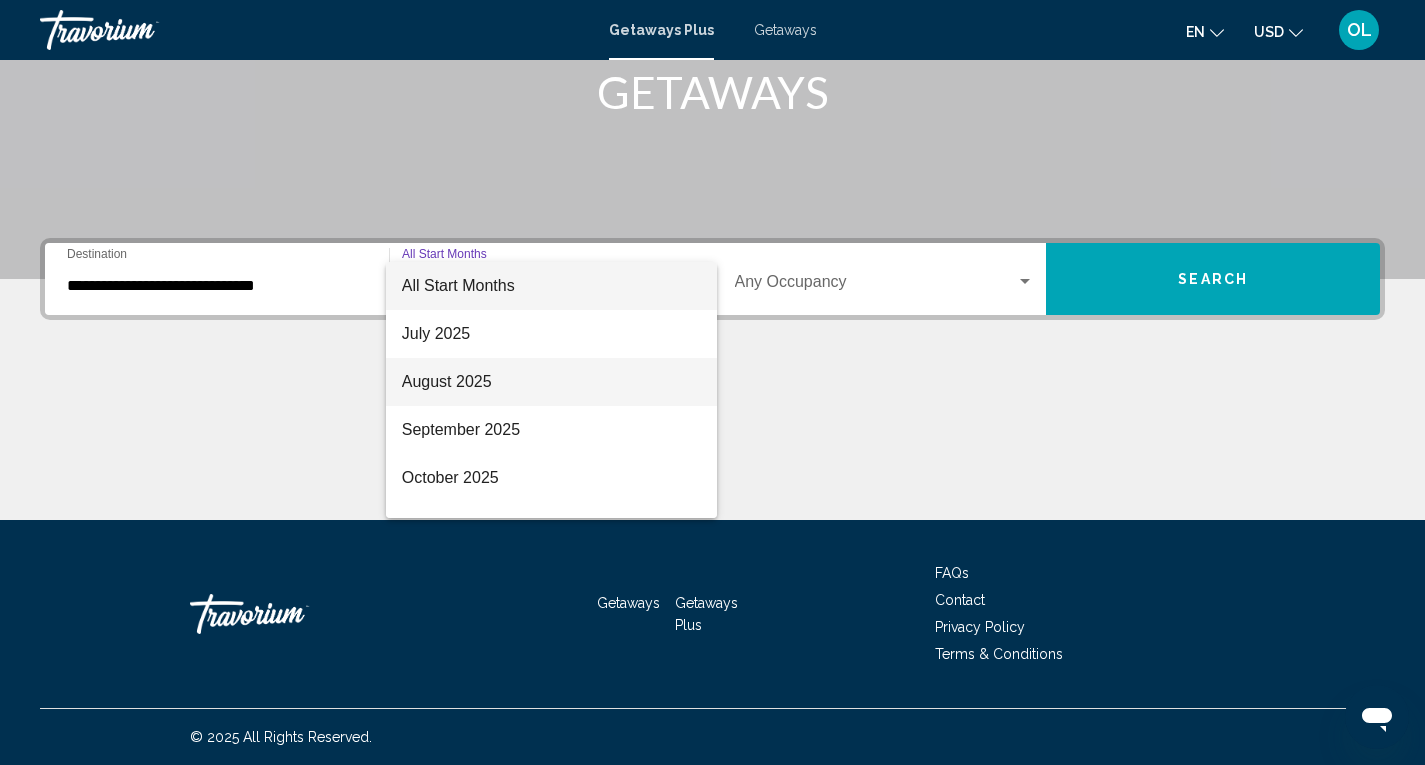 click on "August 2025" at bounding box center [551, 382] 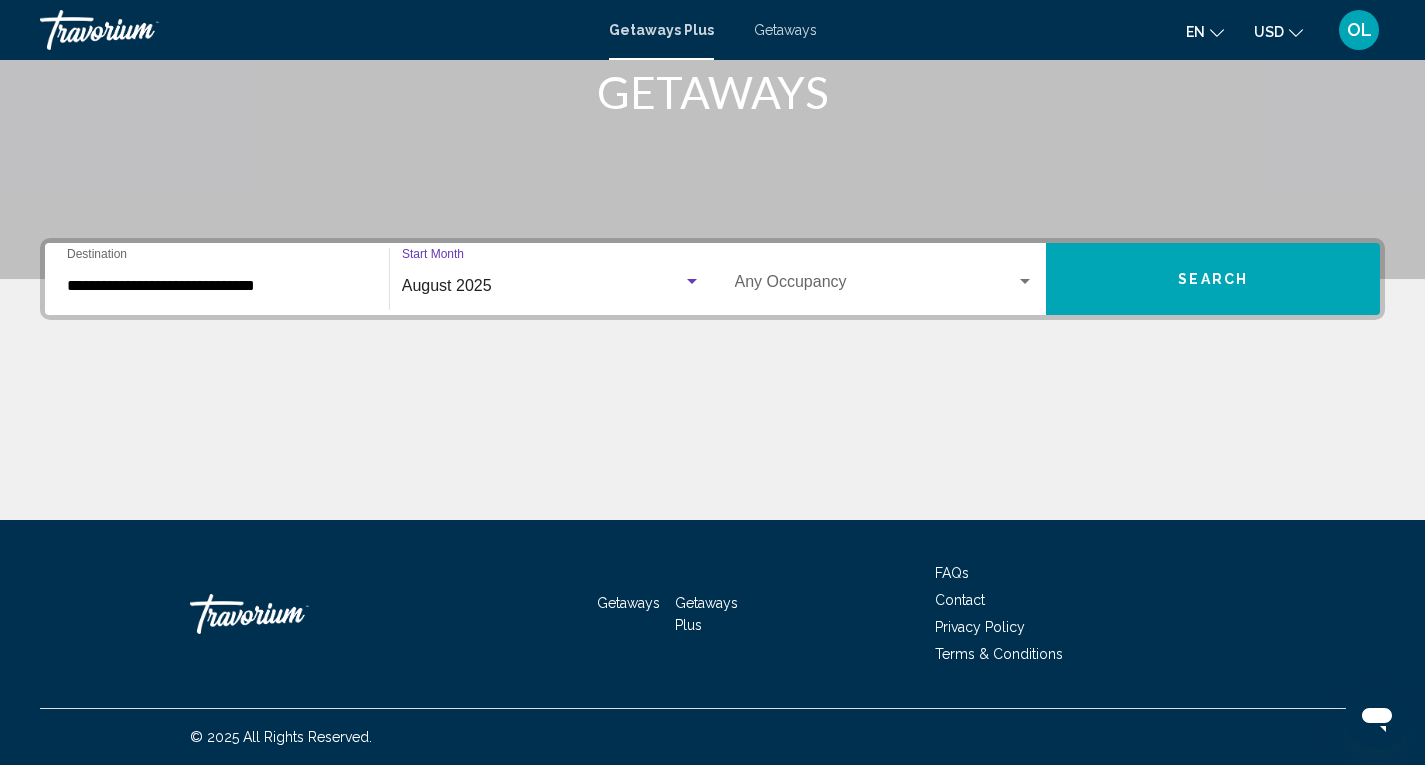 click at bounding box center [1025, 282] 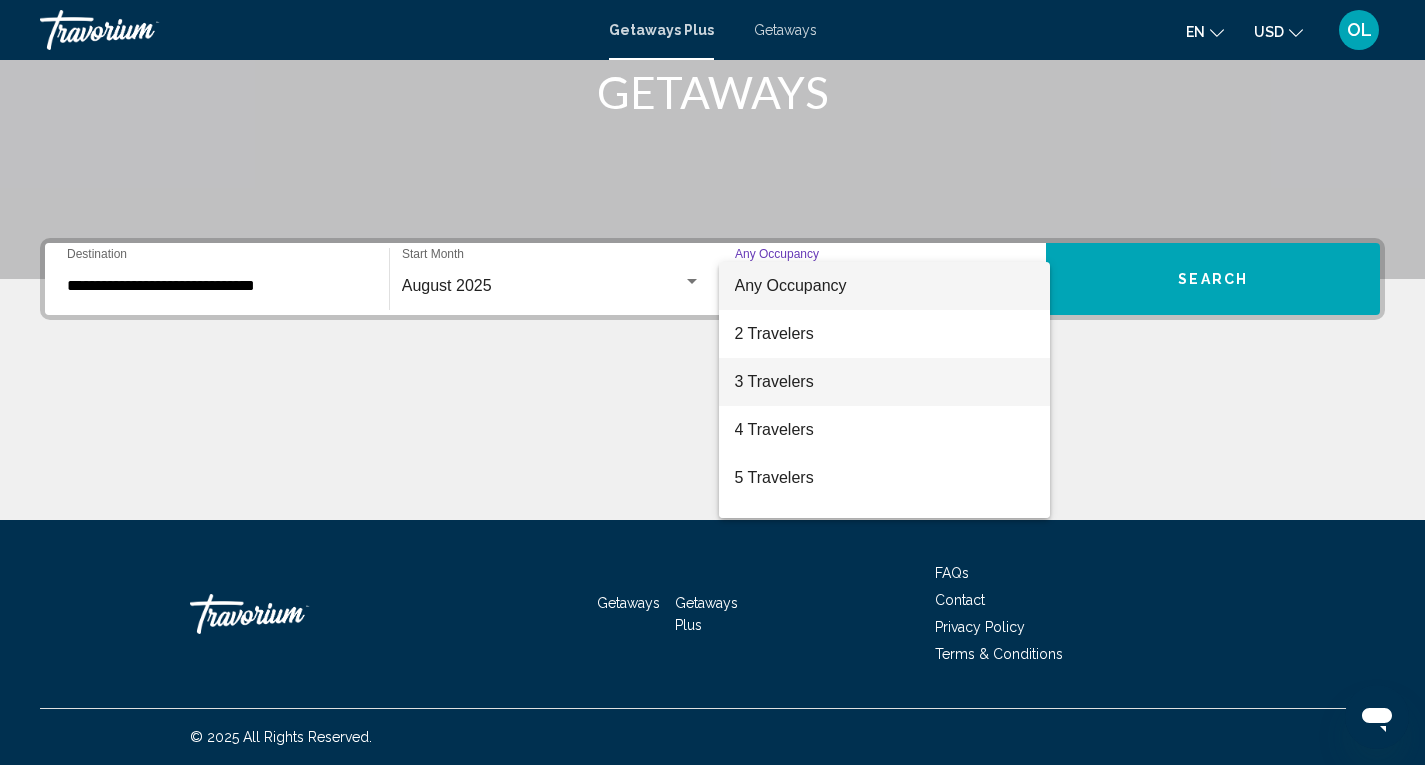 click on "3 Travelers" at bounding box center (885, 382) 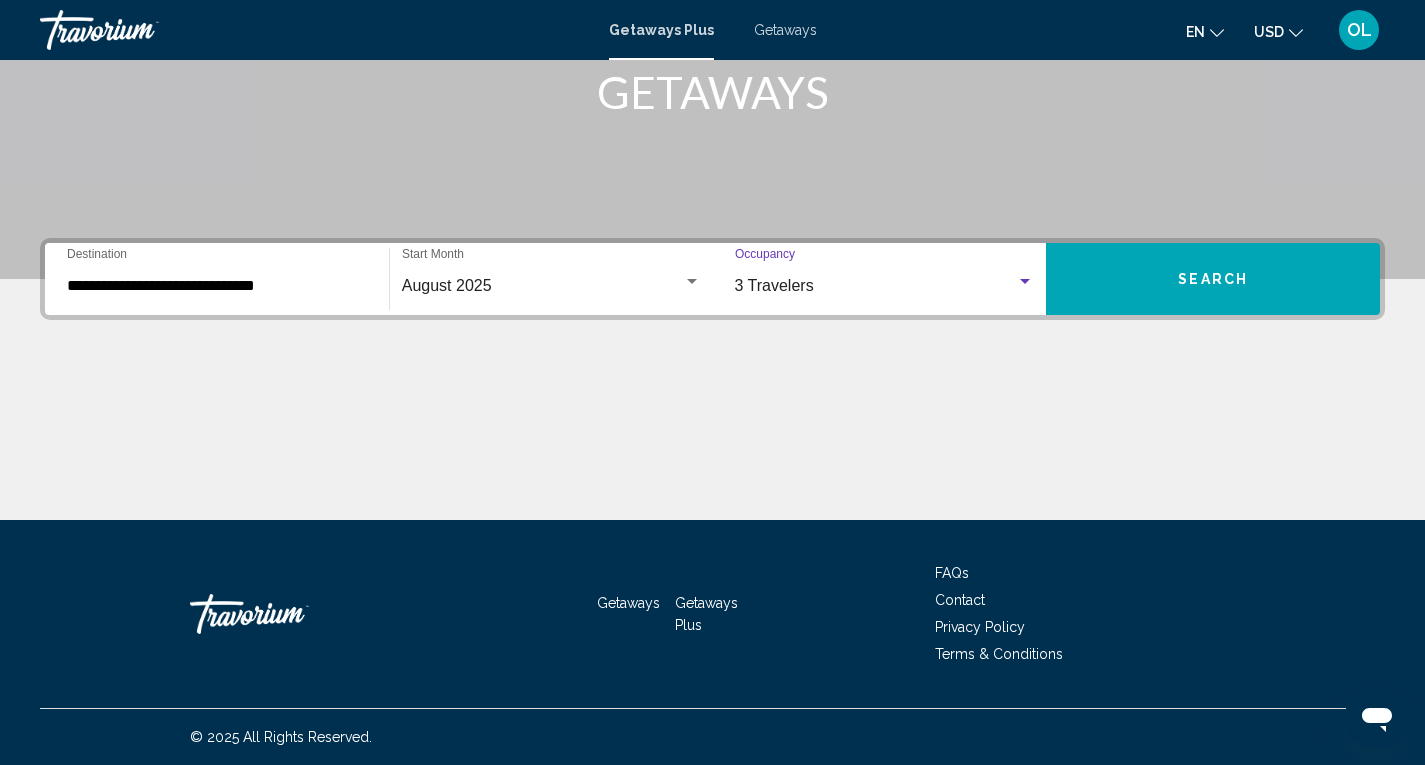 click on "Search" at bounding box center (1213, 279) 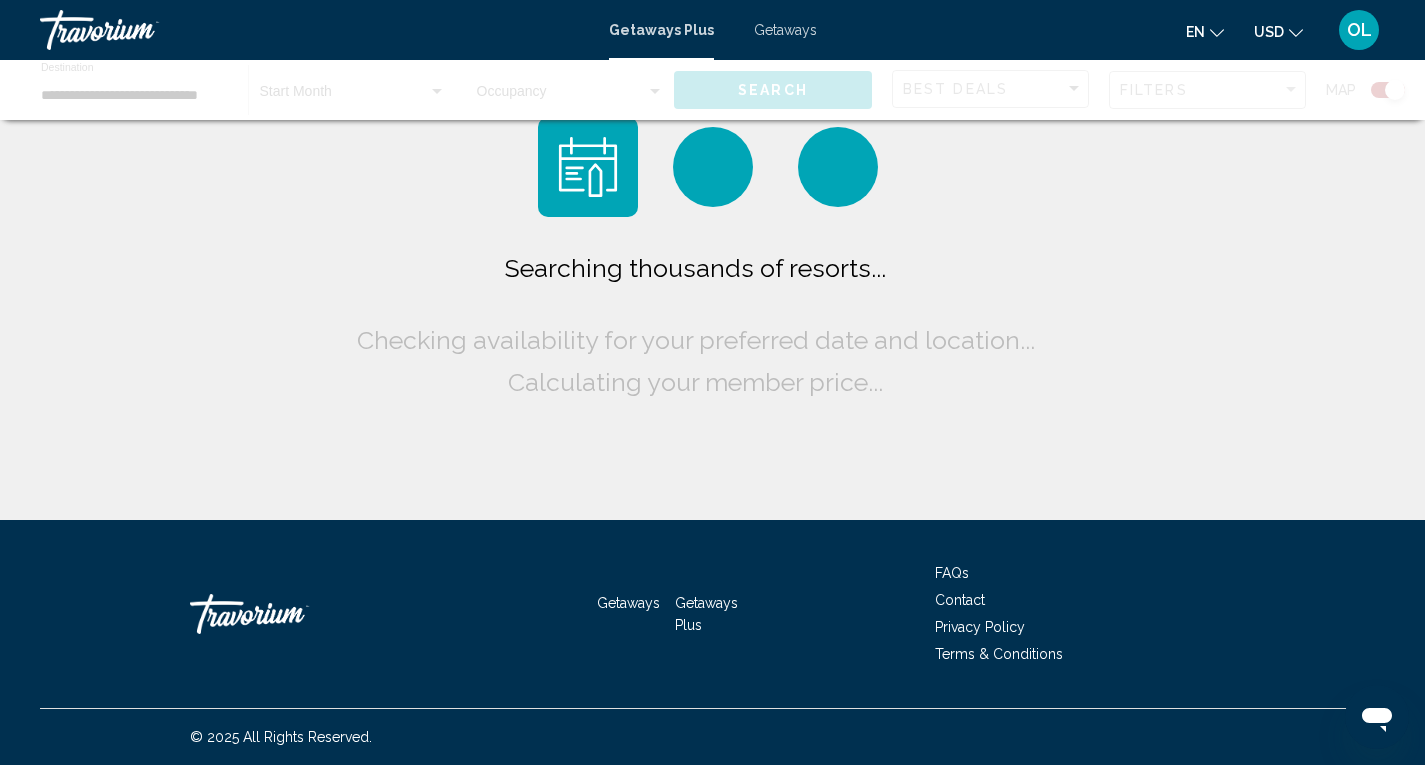 scroll, scrollTop: 0, scrollLeft: 0, axis: both 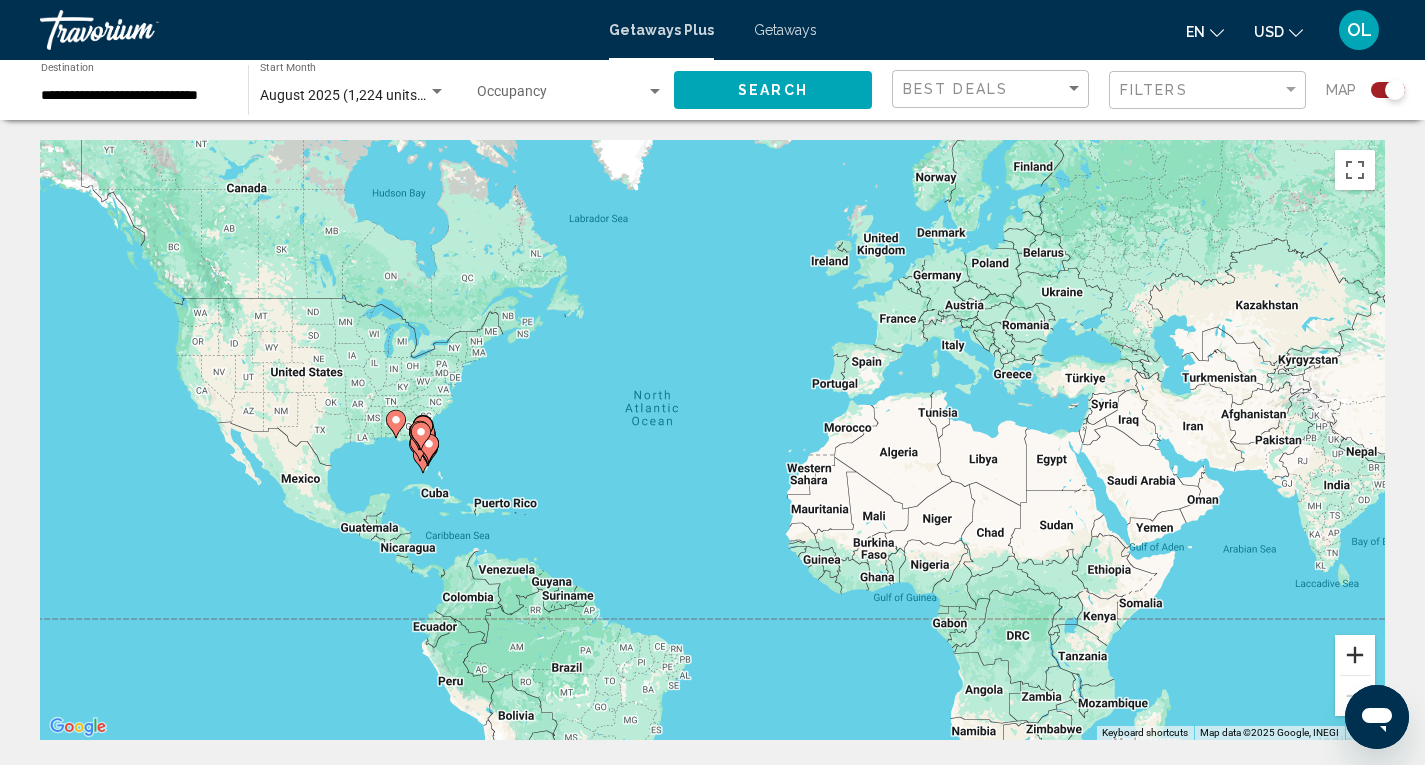 click at bounding box center (1355, 655) 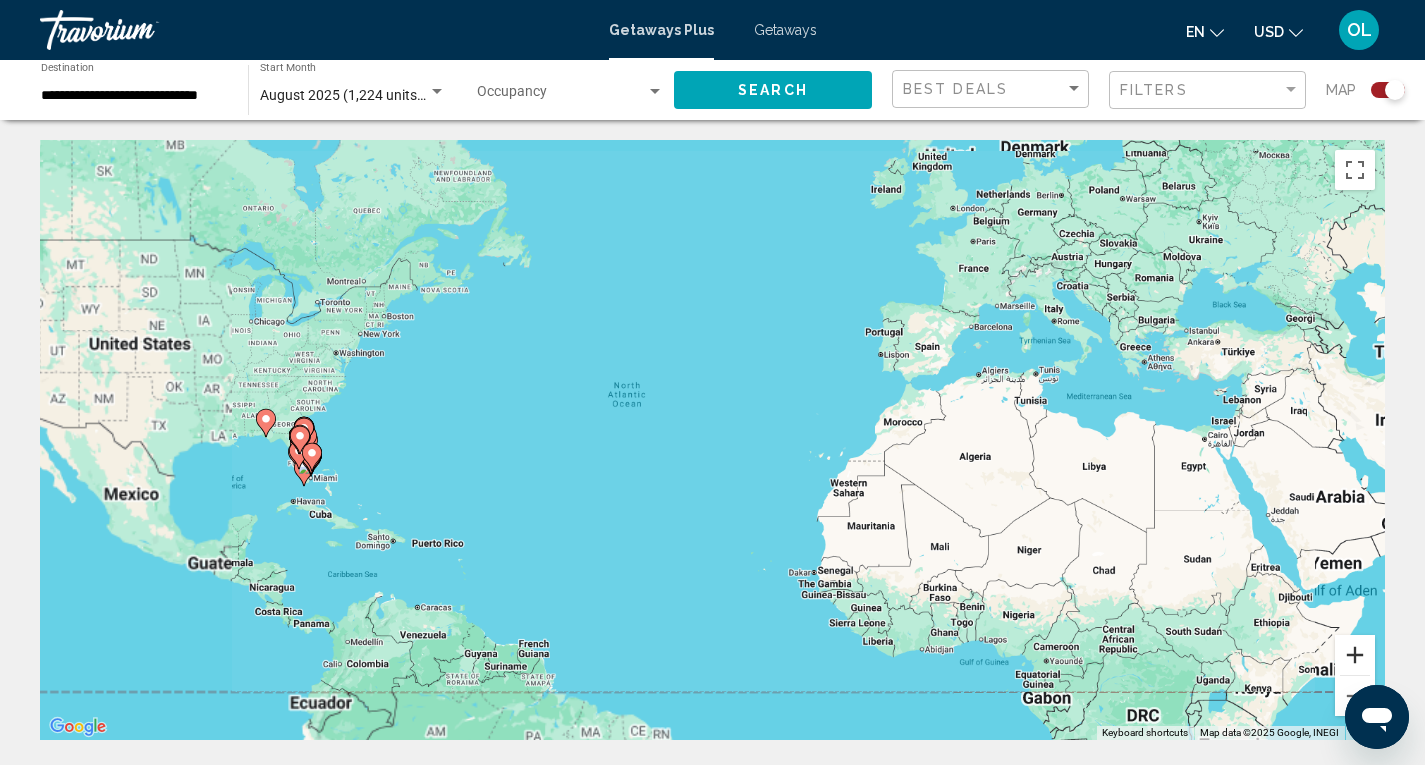 click at bounding box center [1355, 655] 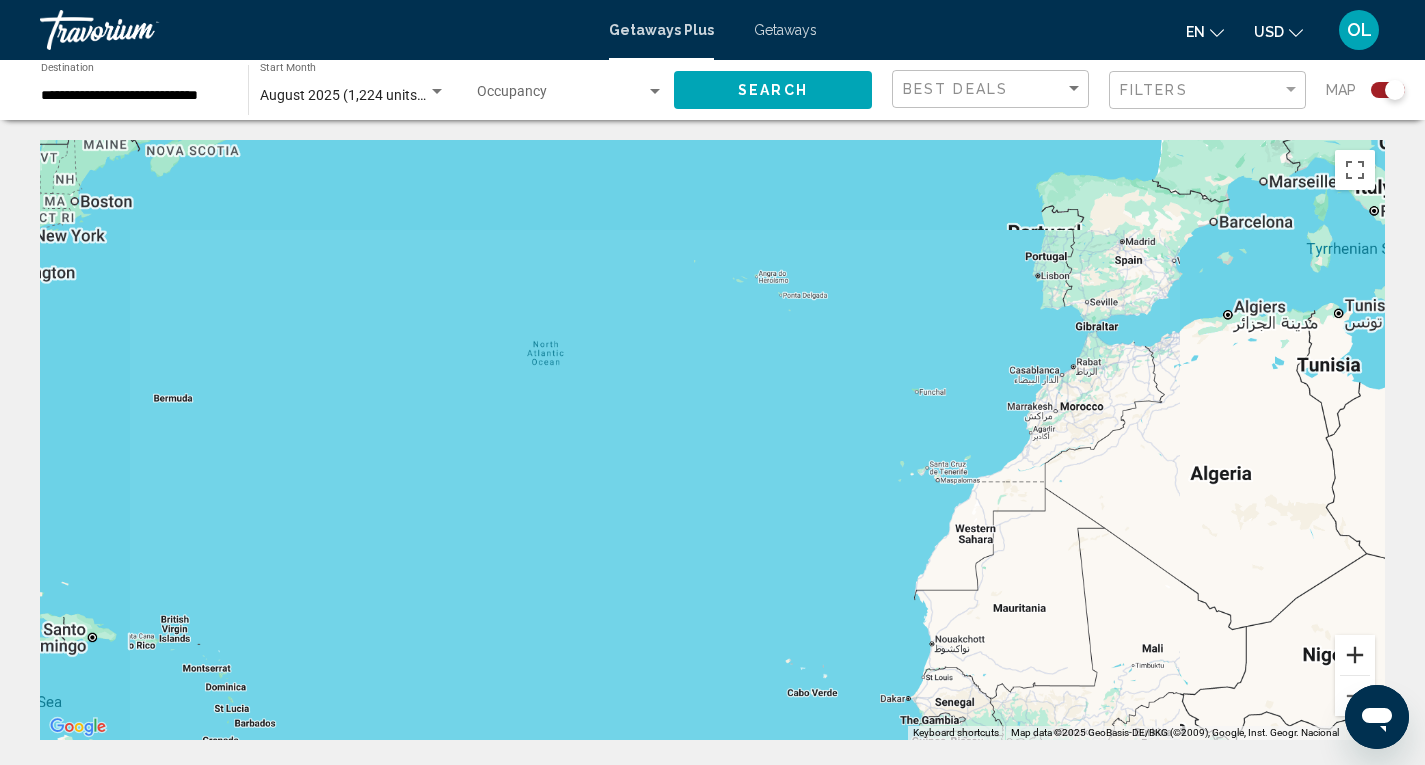 click at bounding box center [1355, 655] 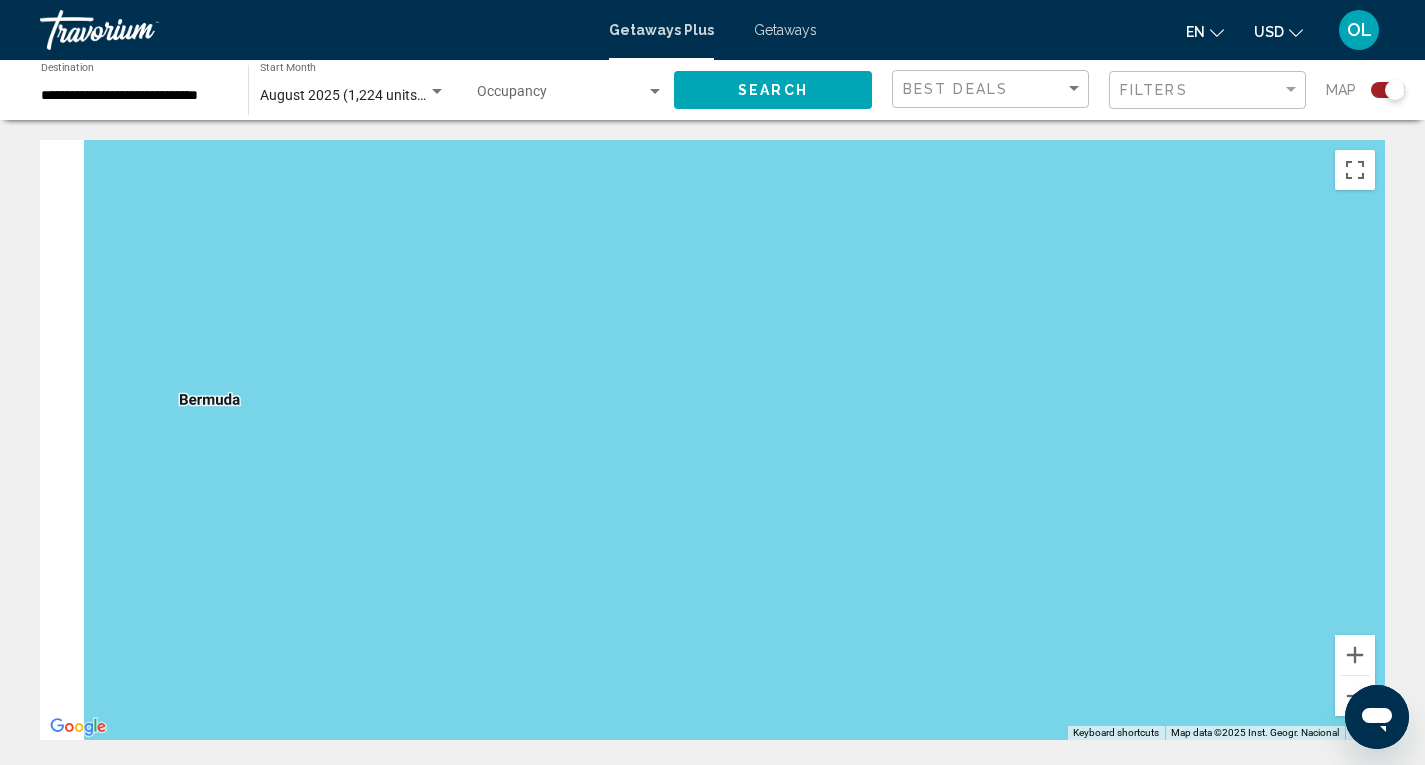 drag, startPoint x: 241, startPoint y: 479, endPoint x: 1439, endPoint y: 548, distance: 1199.9855 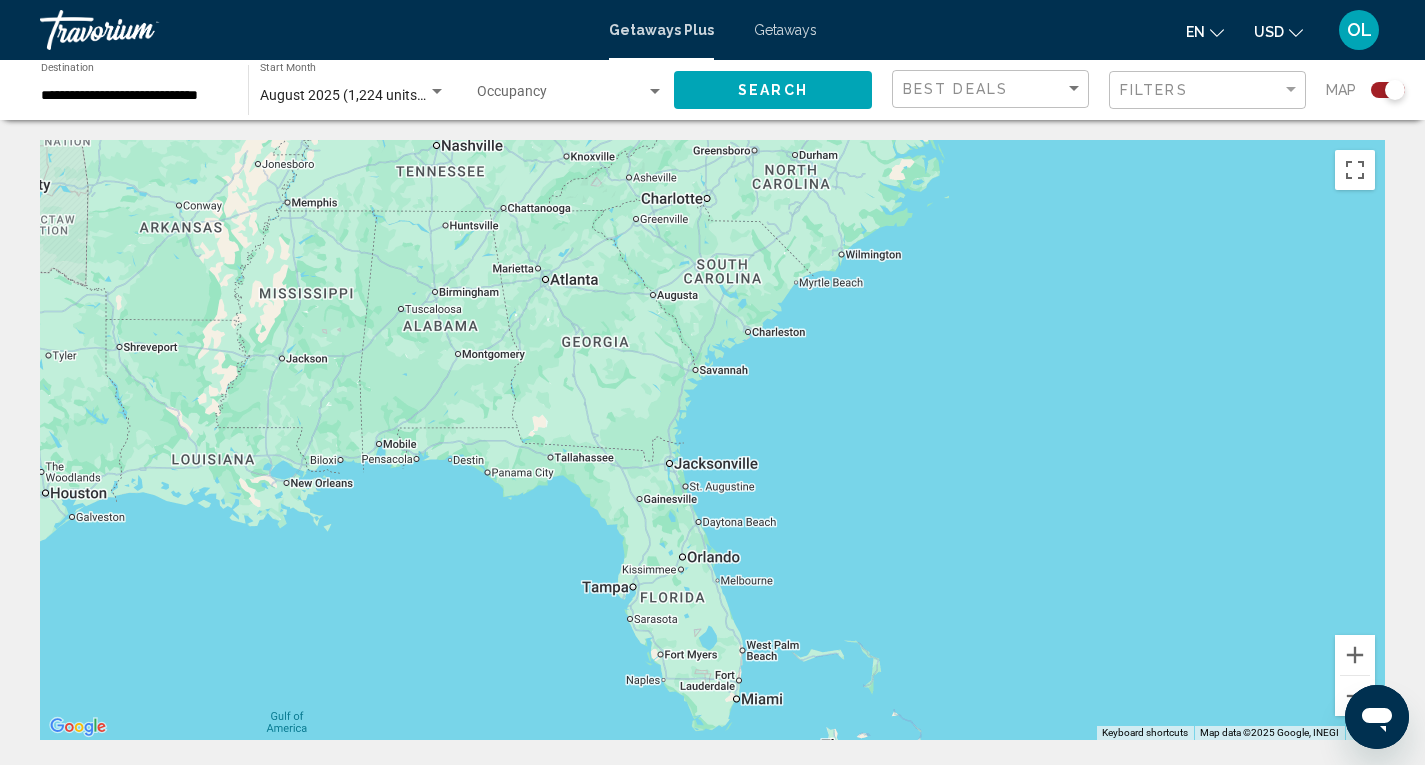 drag, startPoint x: 325, startPoint y: 544, endPoint x: 1401, endPoint y: 523, distance: 1076.205 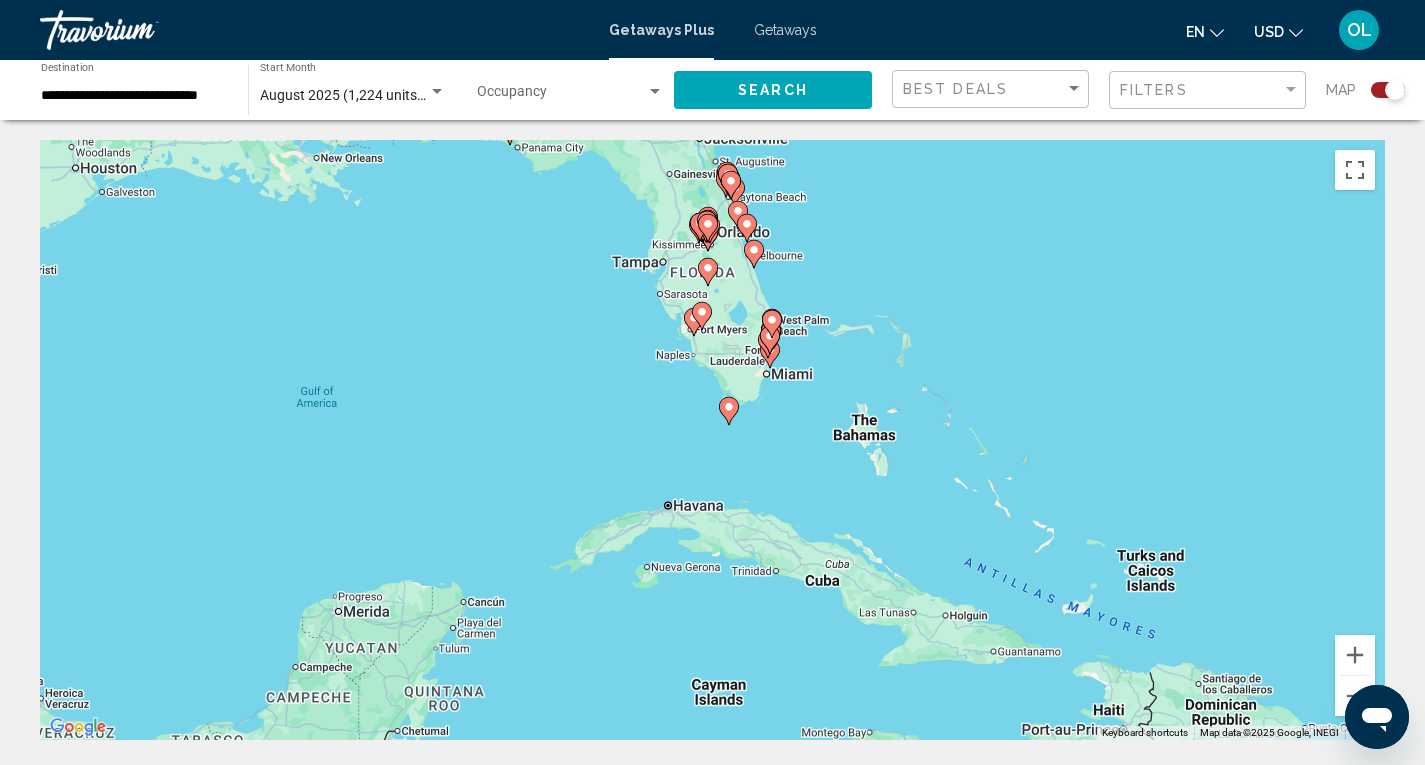 drag, startPoint x: 783, startPoint y: 621, endPoint x: 795, endPoint y: 290, distance: 331.21744 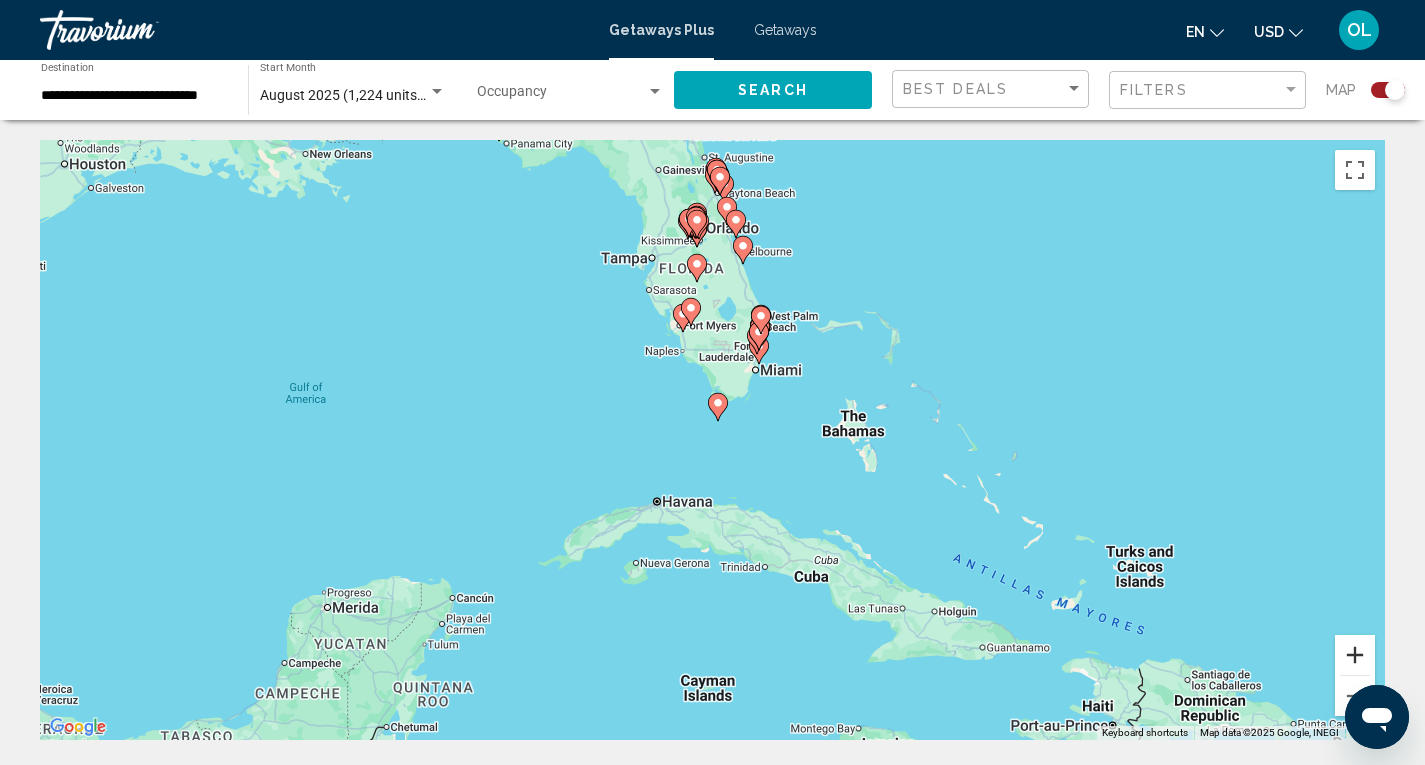 click at bounding box center [1355, 655] 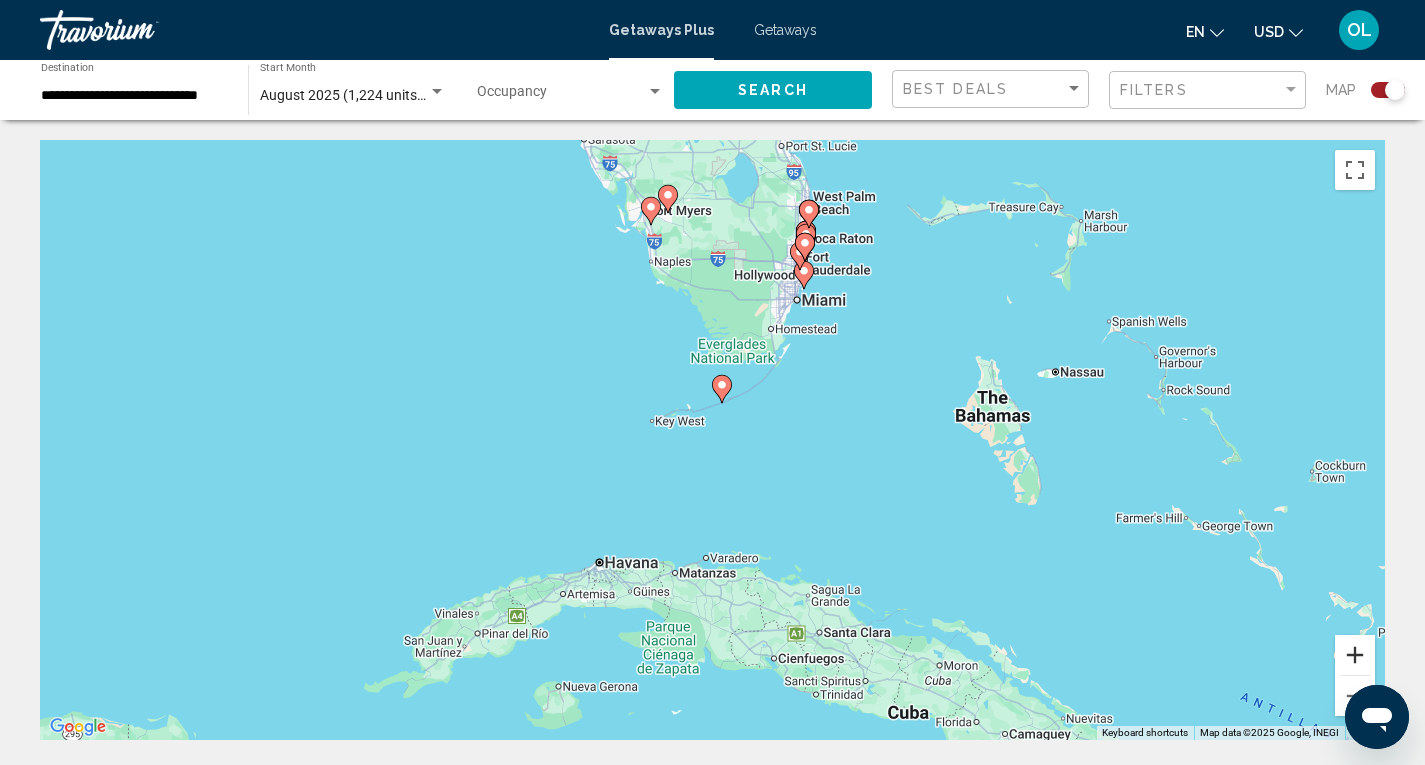 click at bounding box center [1355, 655] 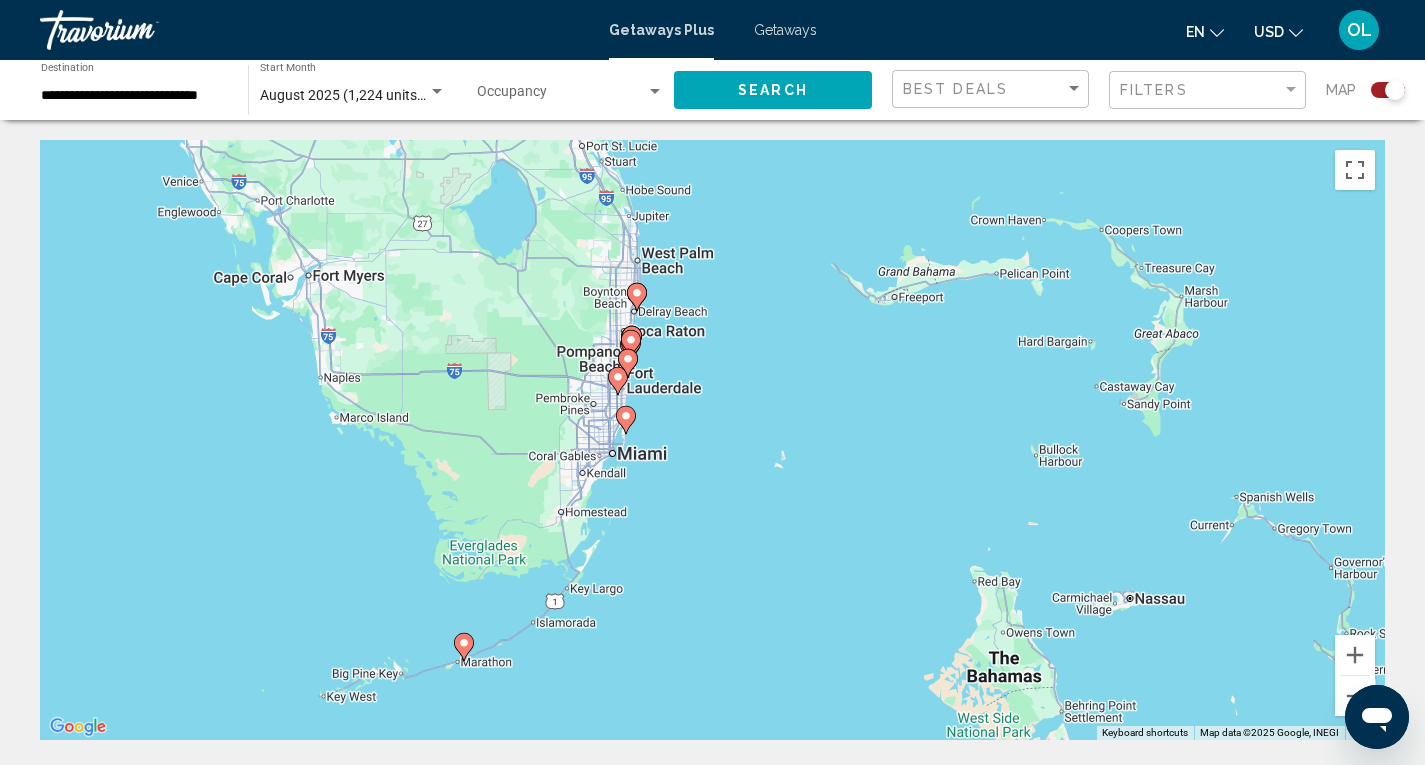 drag, startPoint x: 967, startPoint y: 248, endPoint x: 696, endPoint y: 544, distance: 401.31906 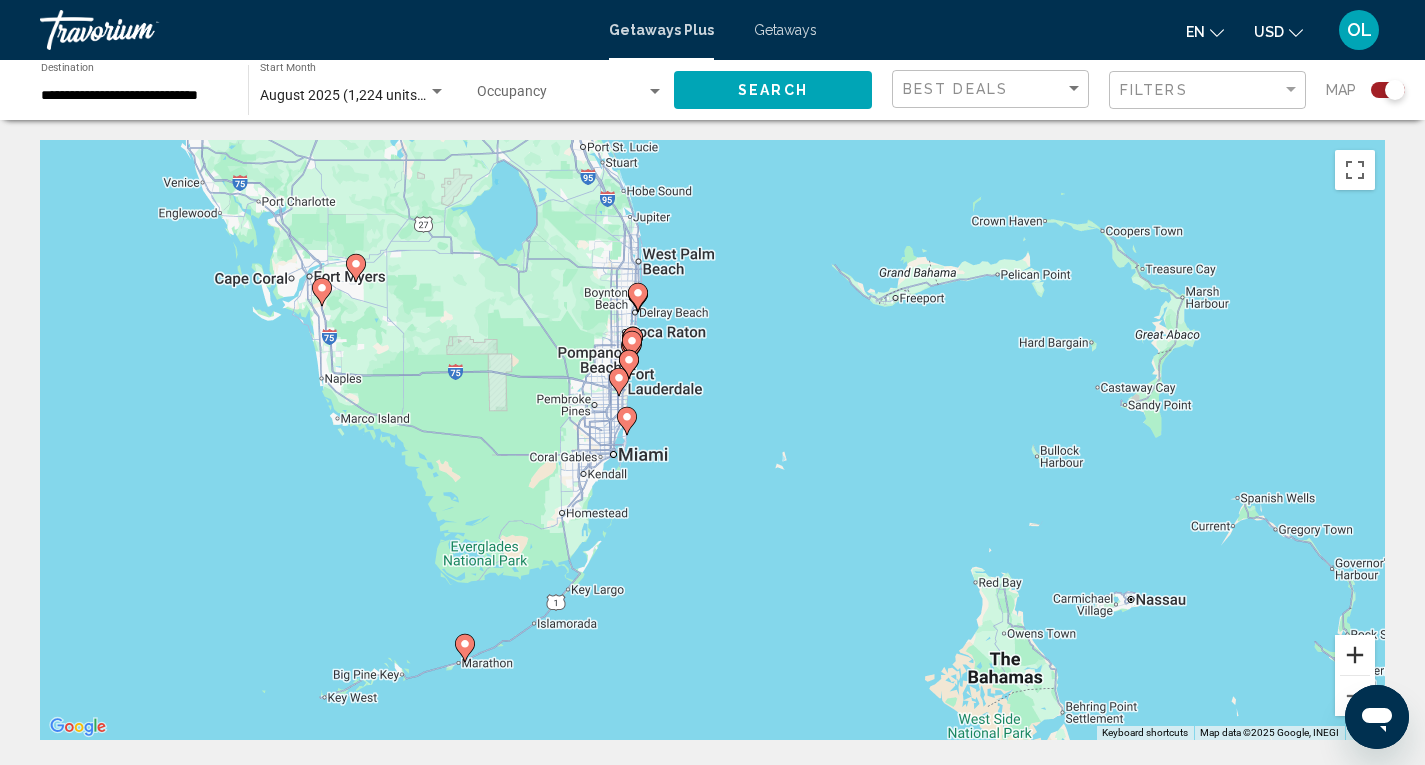 click at bounding box center [1355, 655] 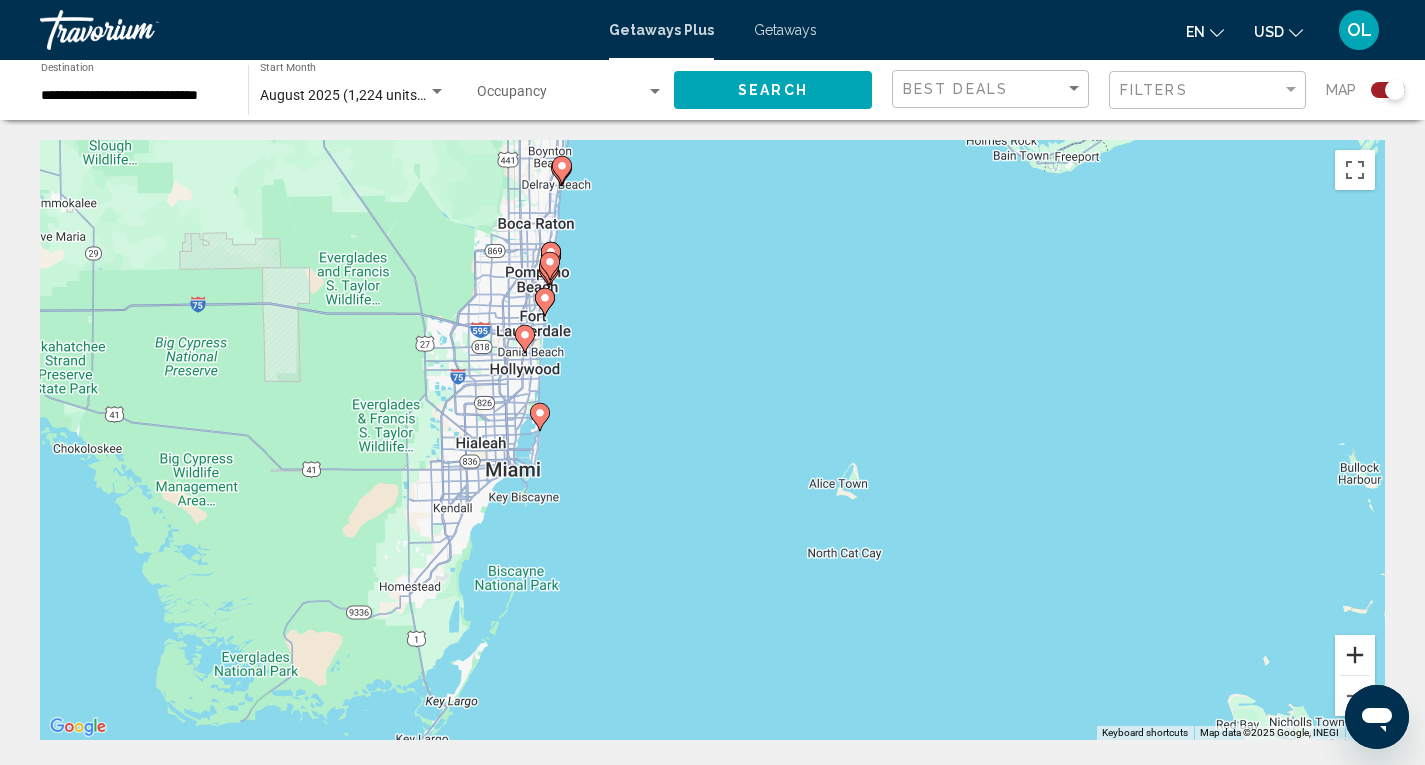 click at bounding box center (1355, 655) 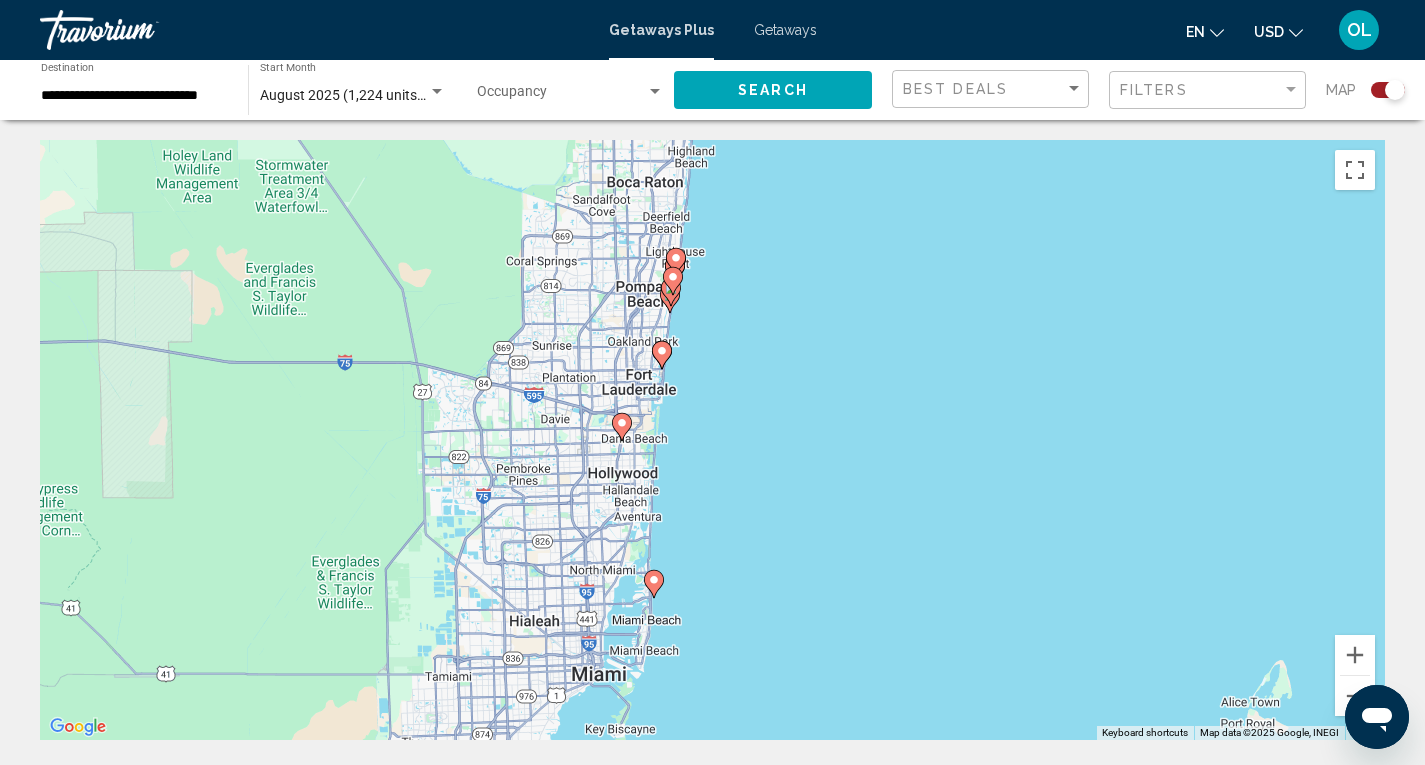 drag, startPoint x: 429, startPoint y: 406, endPoint x: 715, endPoint y: 583, distance: 336.3406 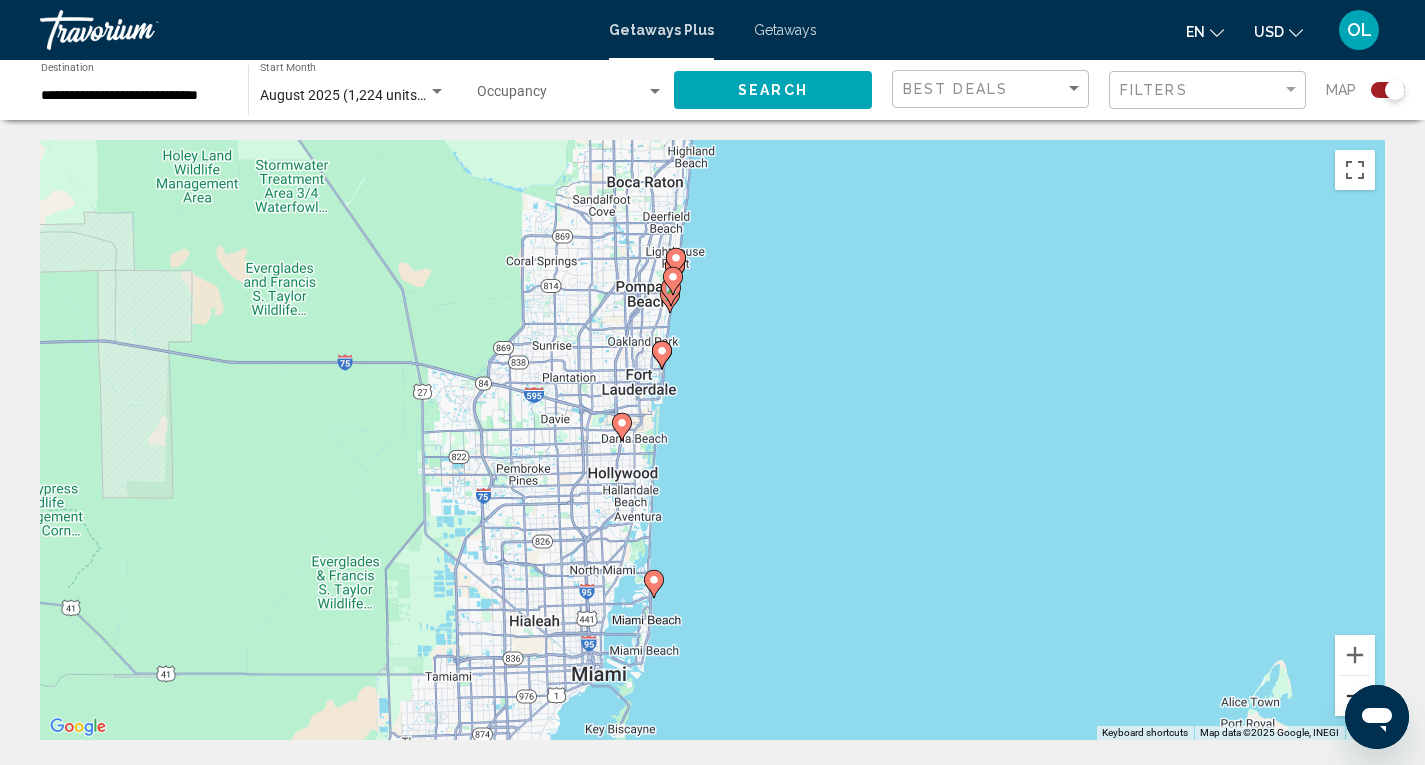 click at bounding box center [1355, 696] 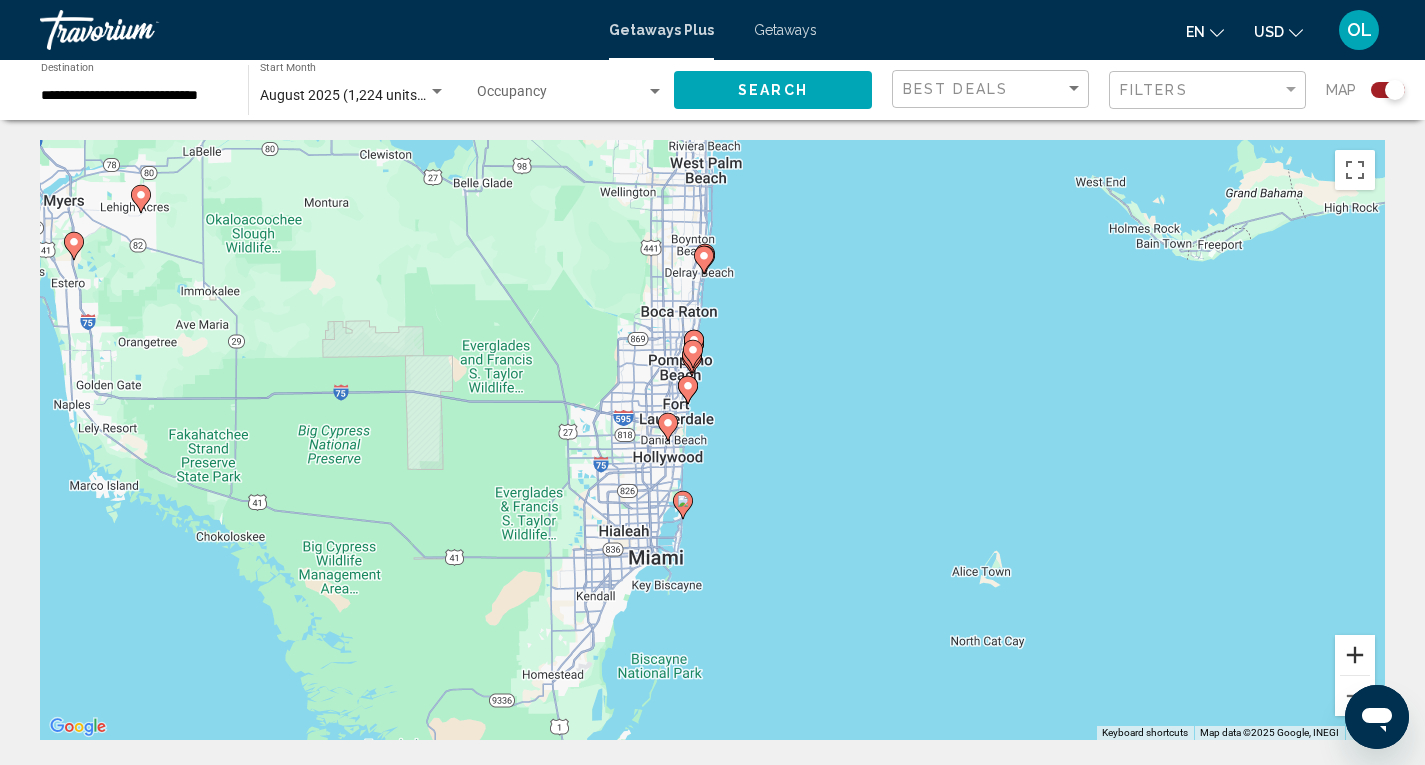 click at bounding box center [1355, 655] 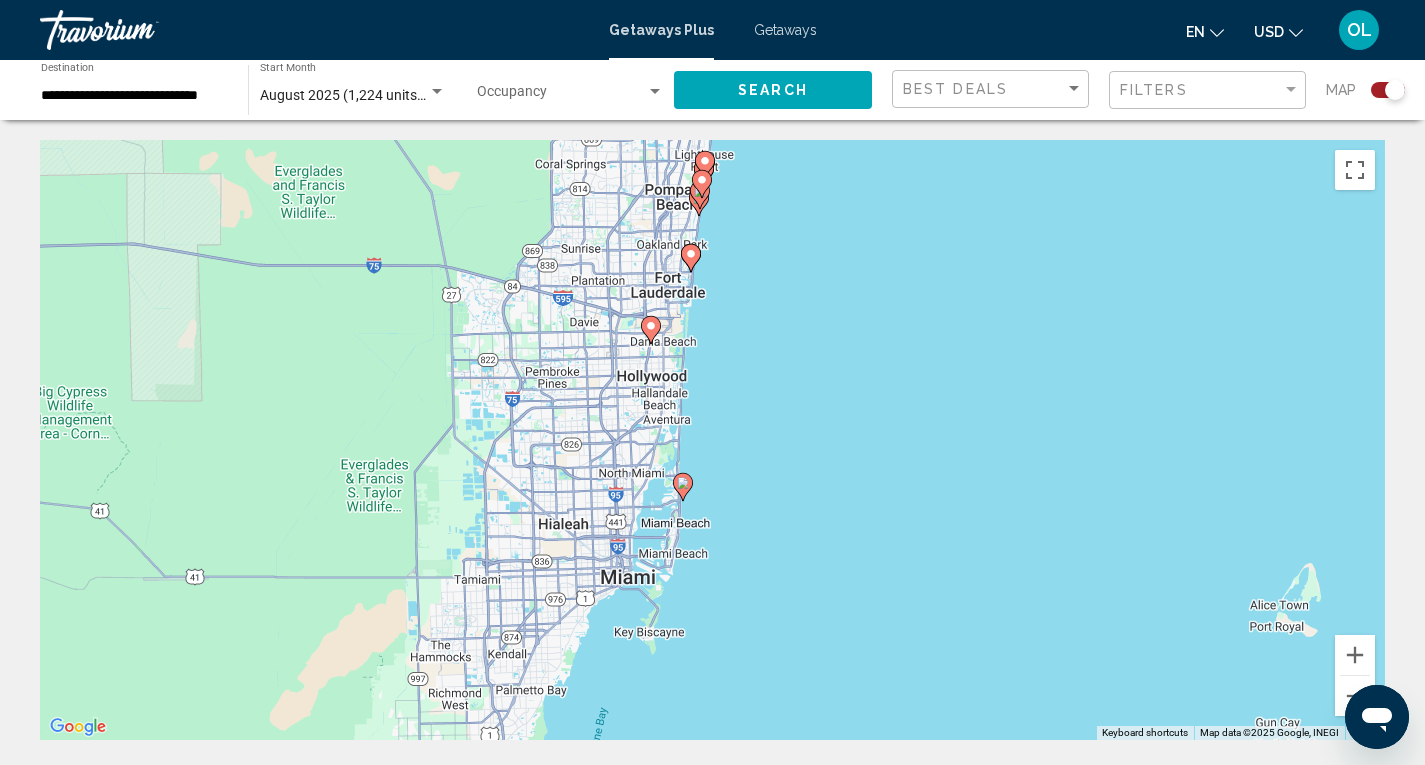drag, startPoint x: 731, startPoint y: 555, endPoint x: 760, endPoint y: 453, distance: 106.04244 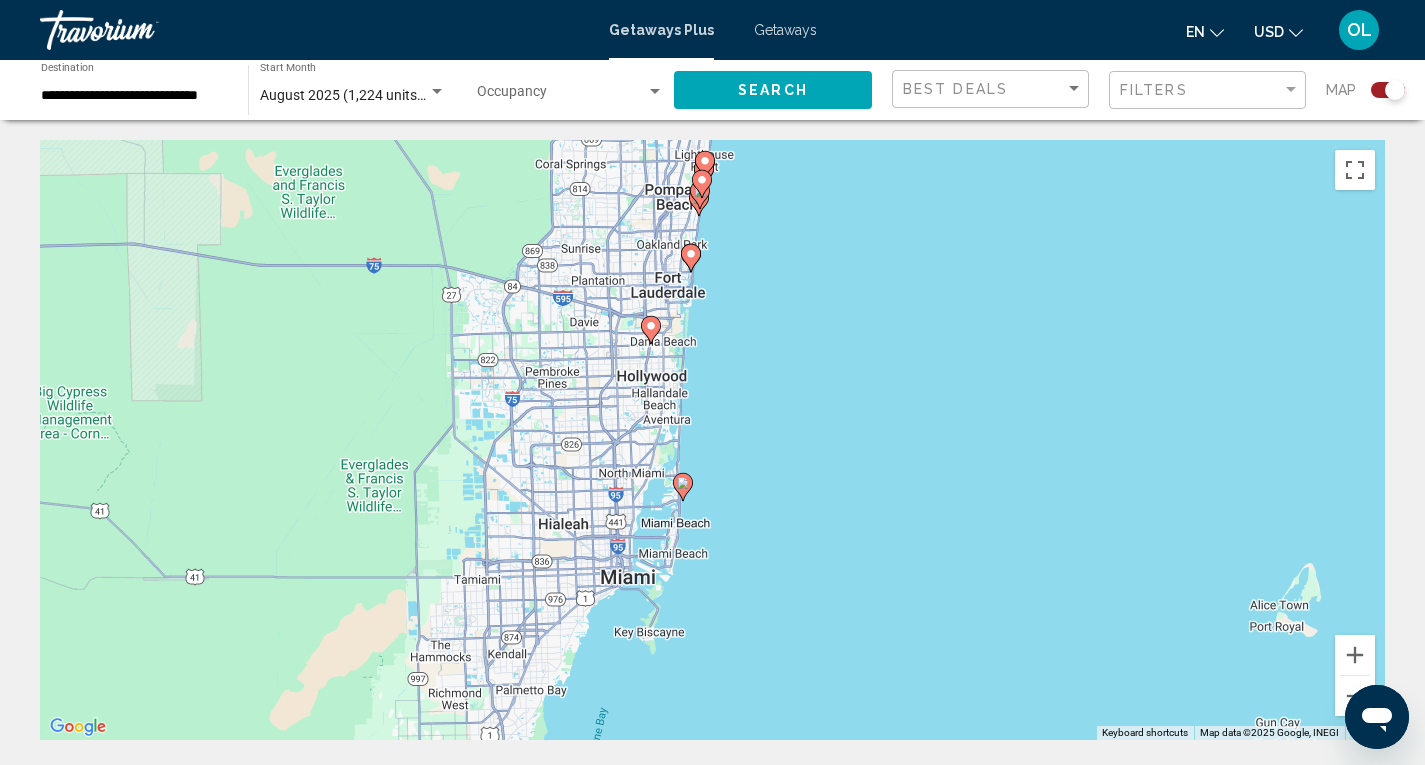 click on "To activate drag with keyboard, press Alt + Enter. Once in keyboard drag state, use the arrow keys to move the marker. To complete the drag, press the Enter key. To cancel, press Escape." at bounding box center [712, 440] 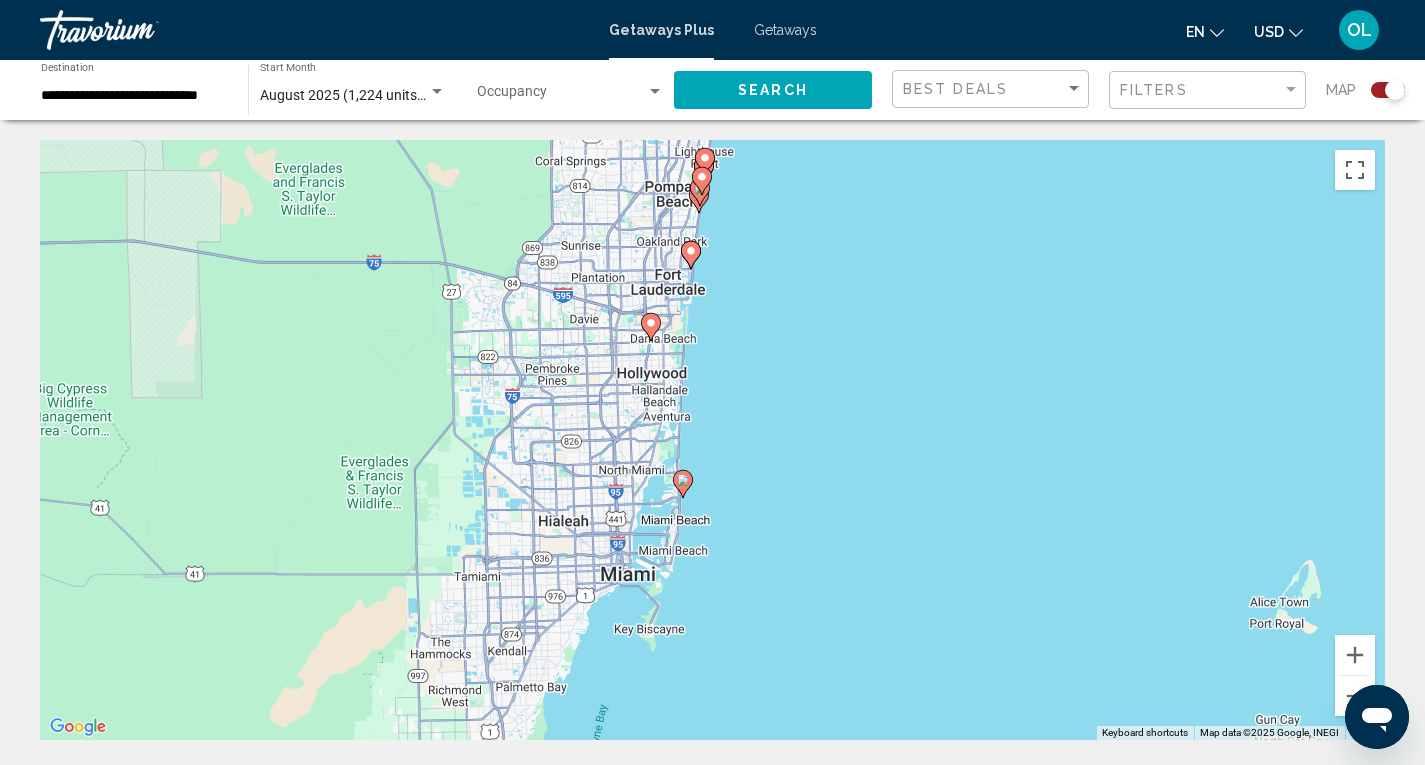 click 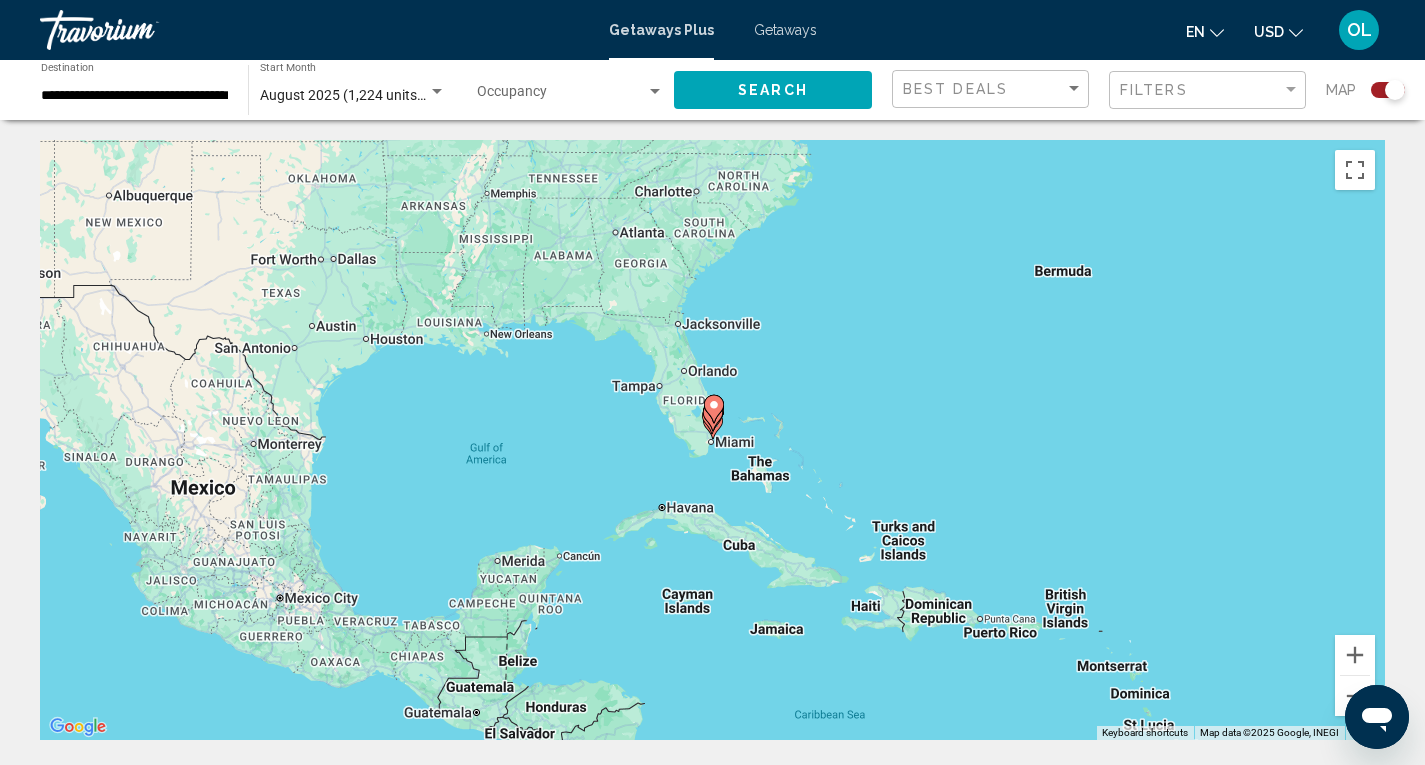 click on "To navigate, press the arrow keys. To activate drag with keyboard, press Alt + Enter. Once in keyboard drag state, use the arrow keys to move the marker. To complete the drag, press the Enter key. To cancel, press Escape." at bounding box center (712, 440) 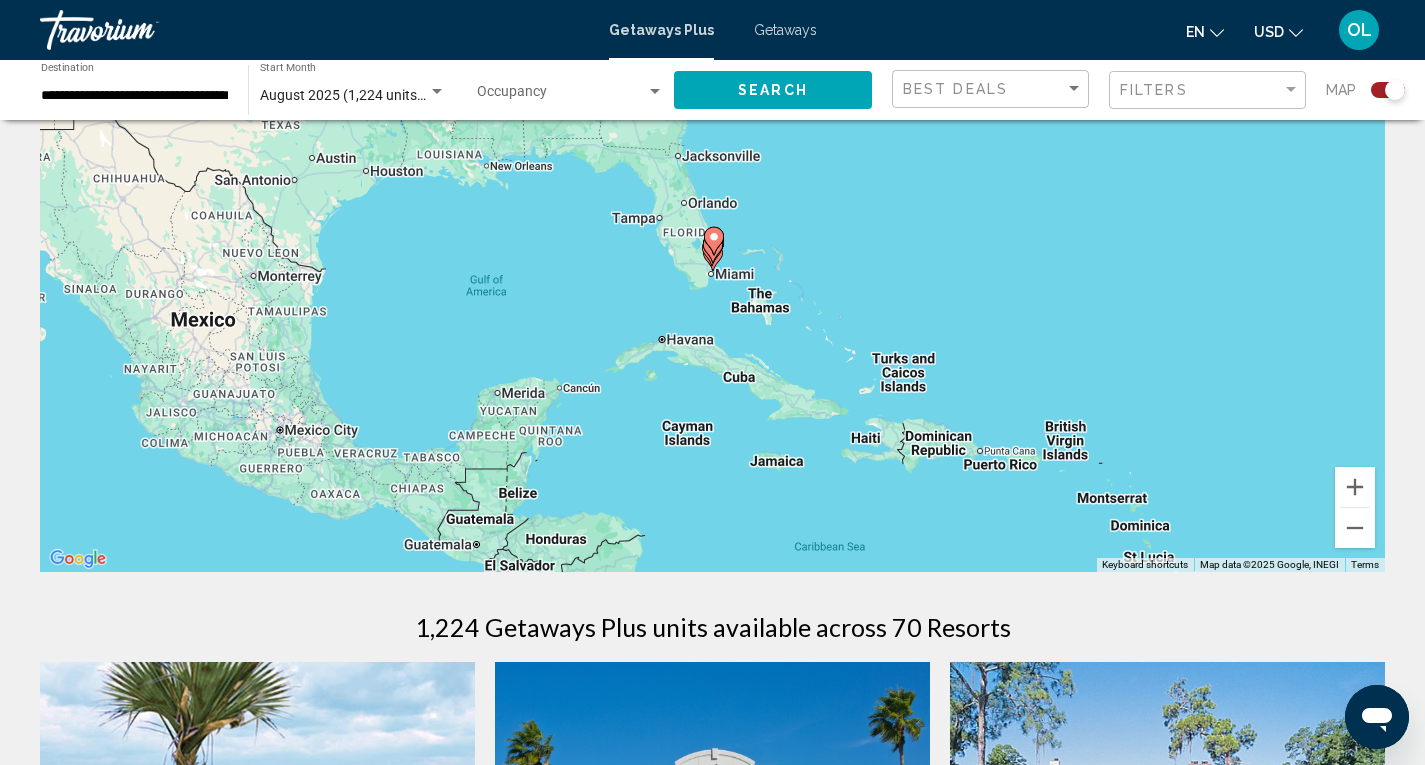 scroll, scrollTop: 0, scrollLeft: 0, axis: both 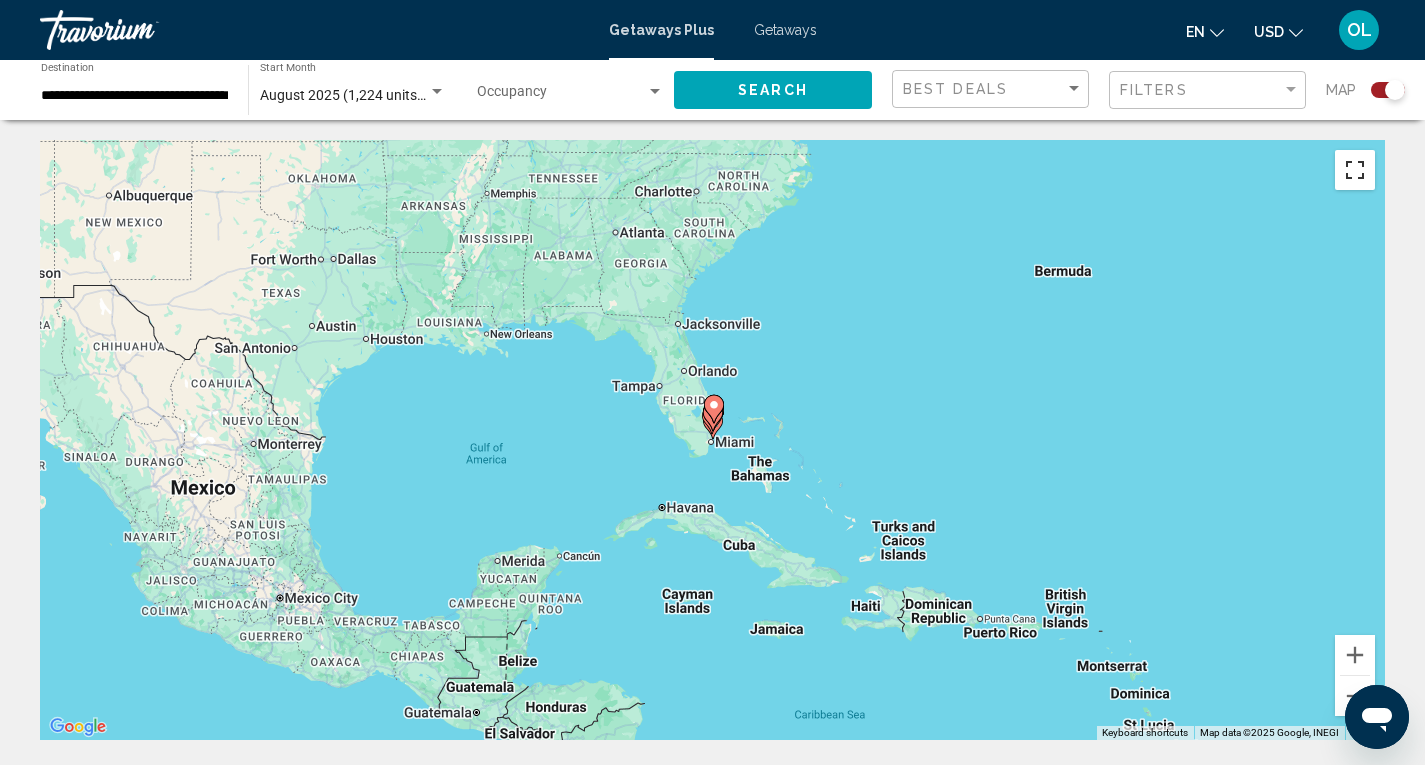 click at bounding box center (1355, 170) 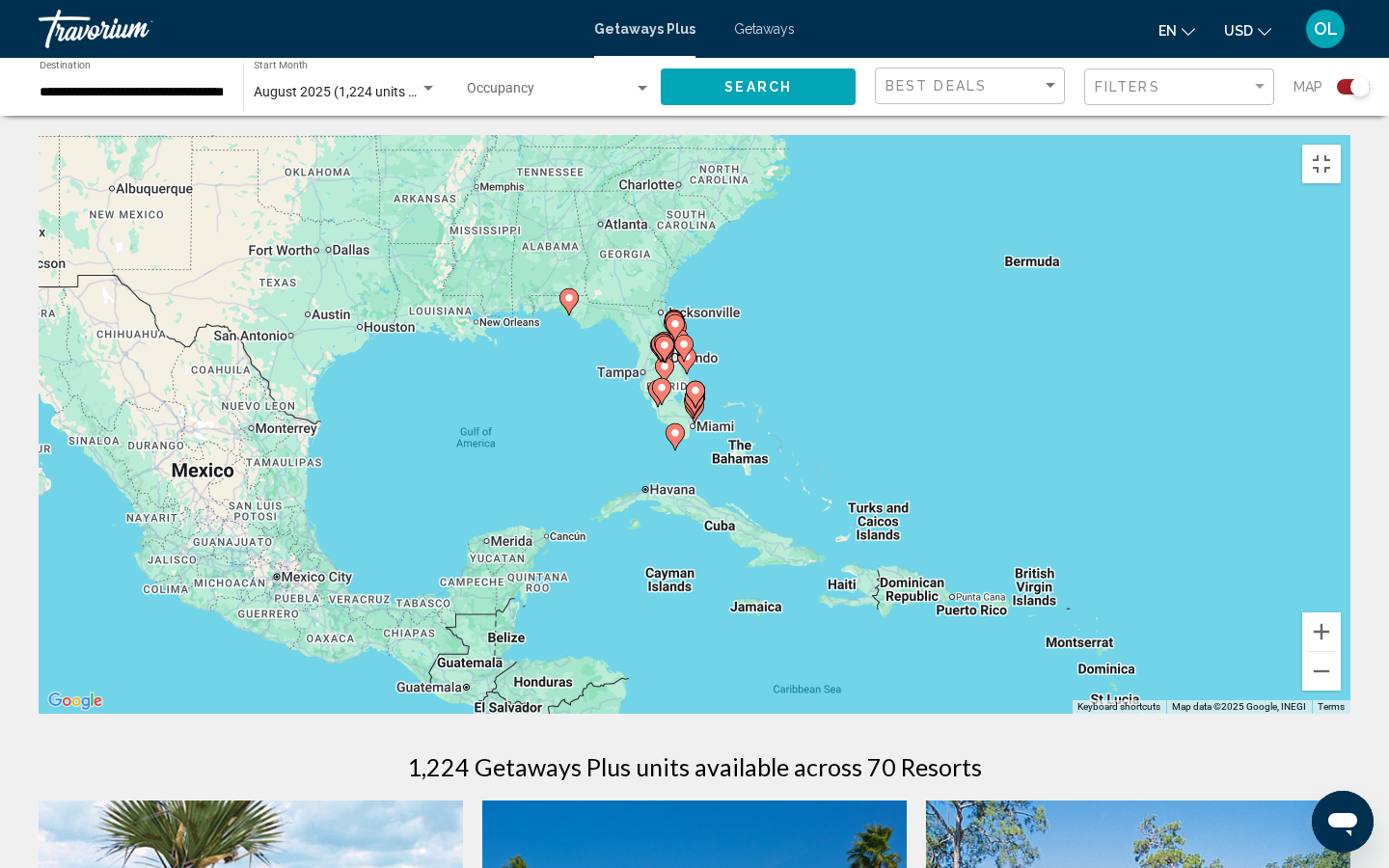 click on "To activate drag with keyboard, press Alt + Enter. Once in keyboard drag state, use the arrow keys to move the marker. To complete the drag, press the Enter key. To cancel, press Escape." at bounding box center [694, 424] 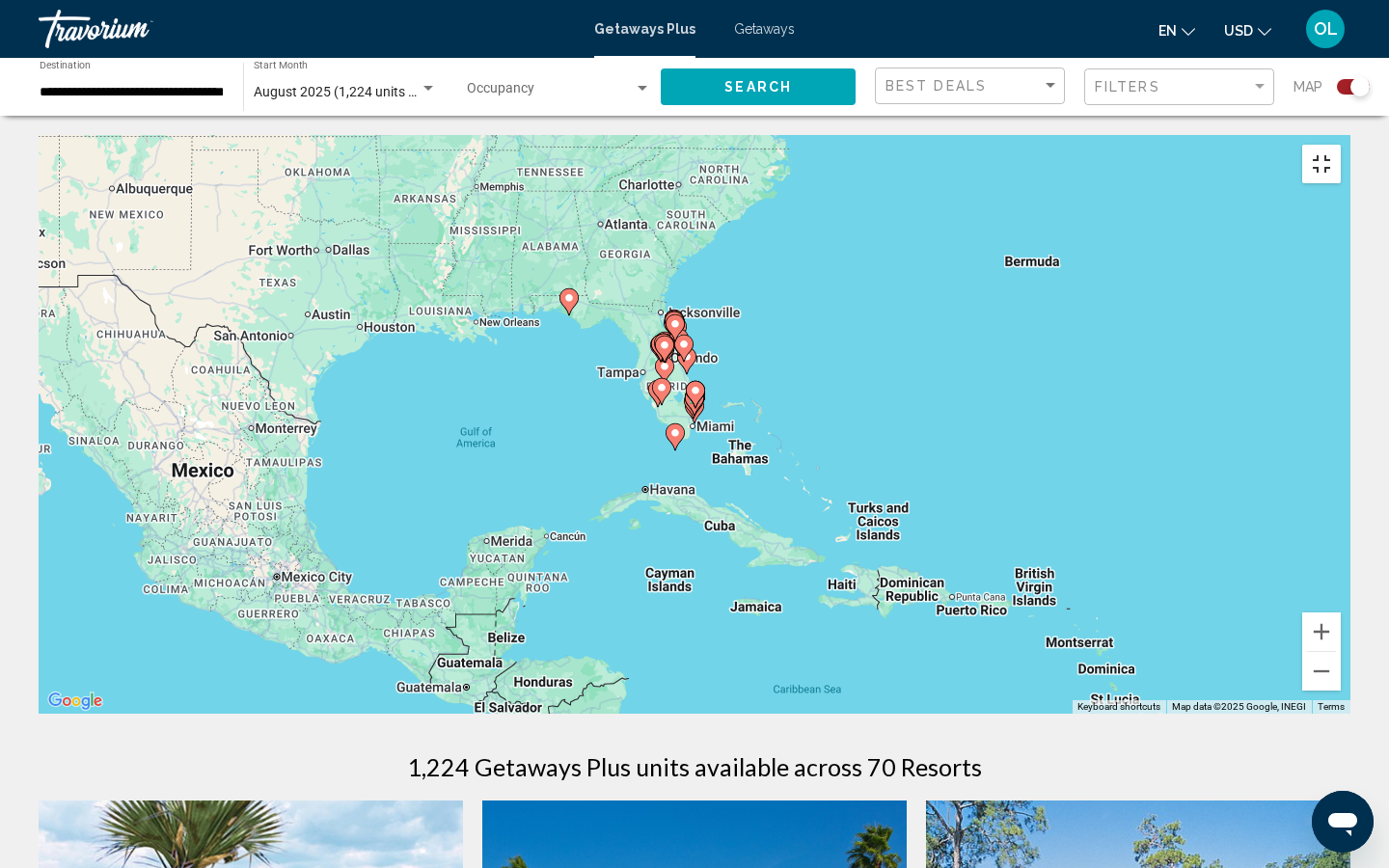 click at bounding box center (1321, 164) 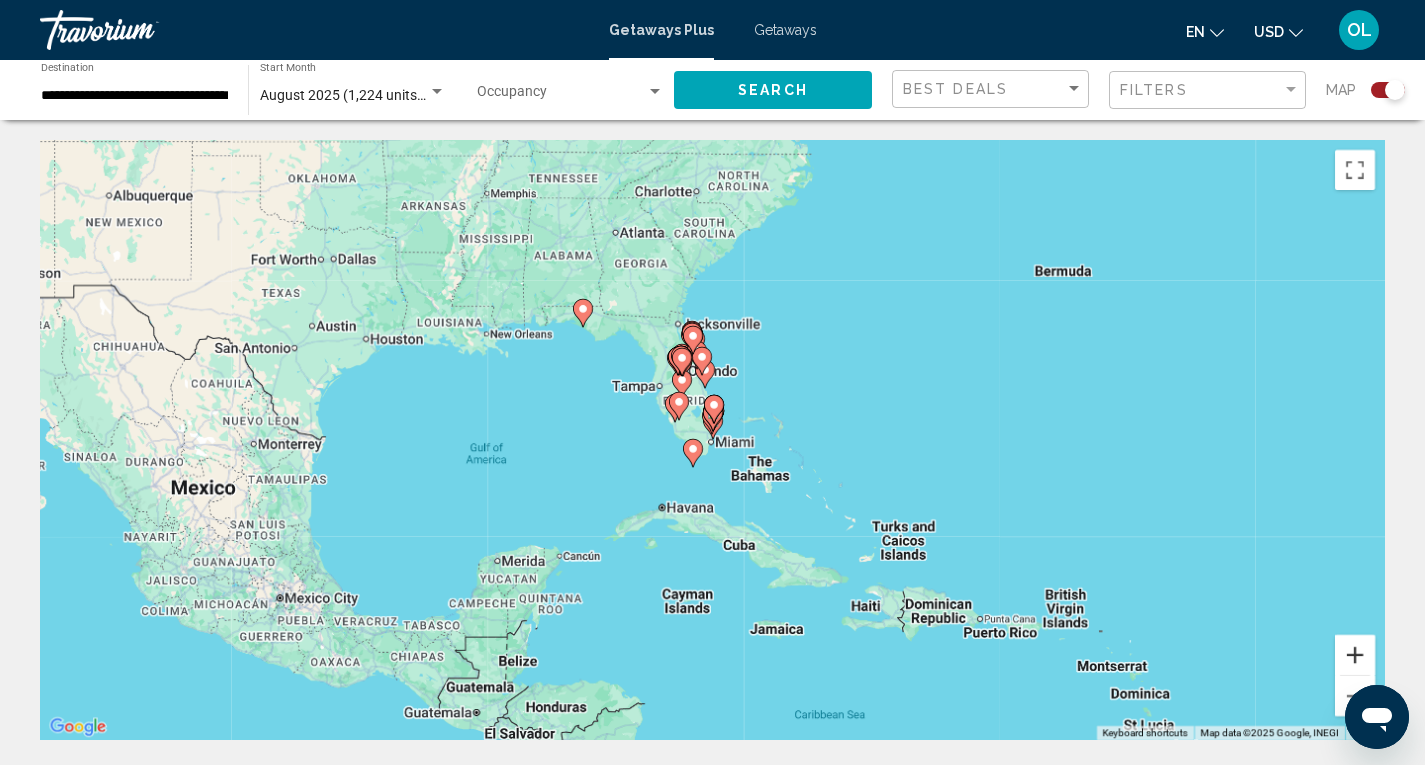 click at bounding box center [1355, 655] 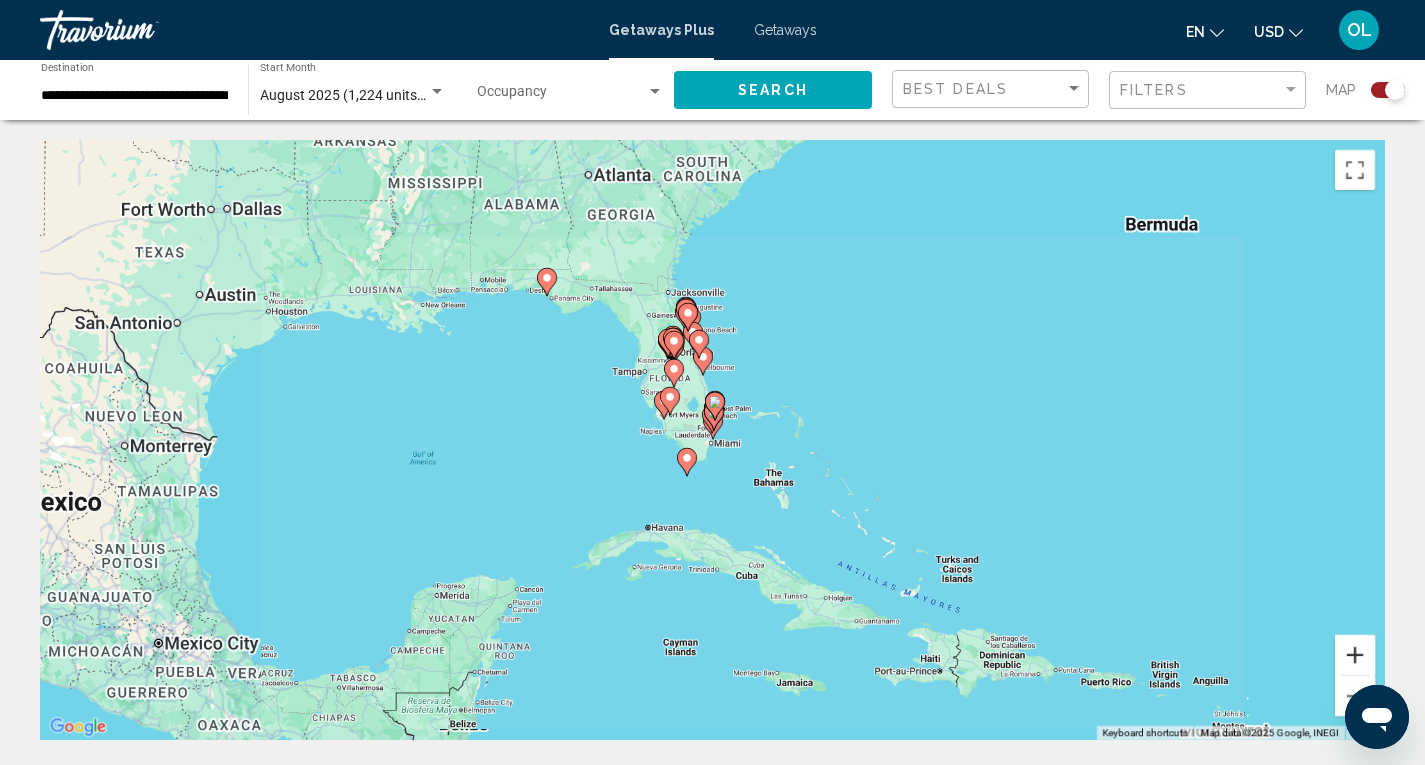 click at bounding box center [1355, 655] 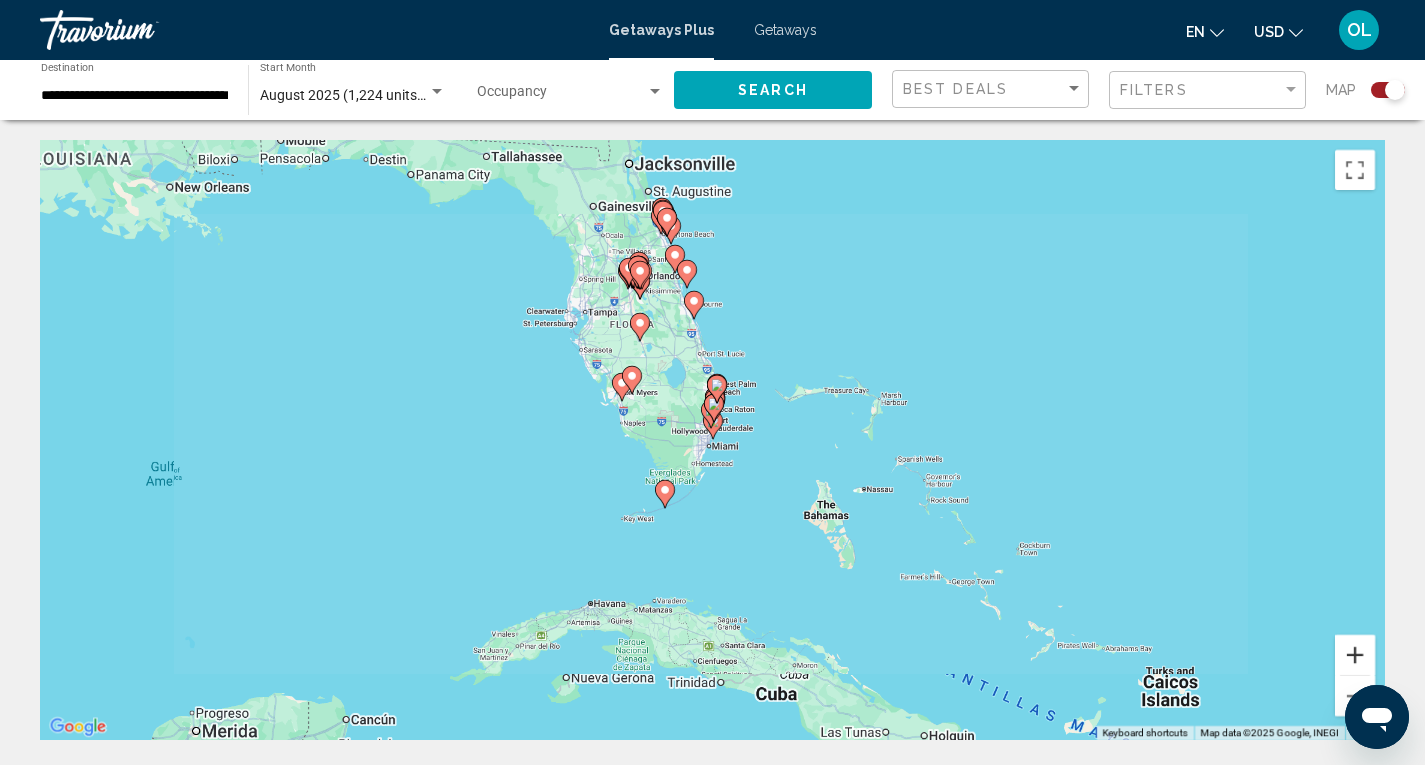 click at bounding box center [1355, 655] 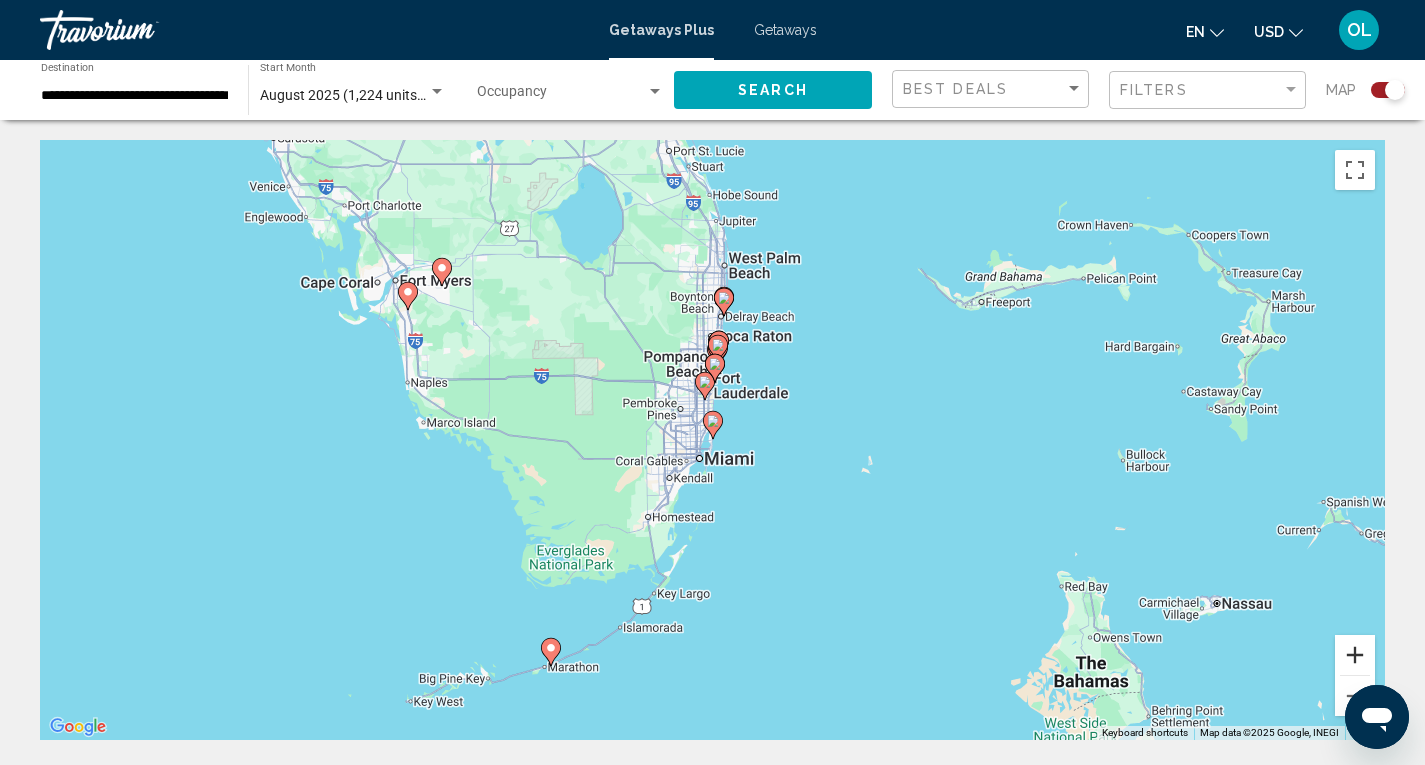 click at bounding box center (1355, 655) 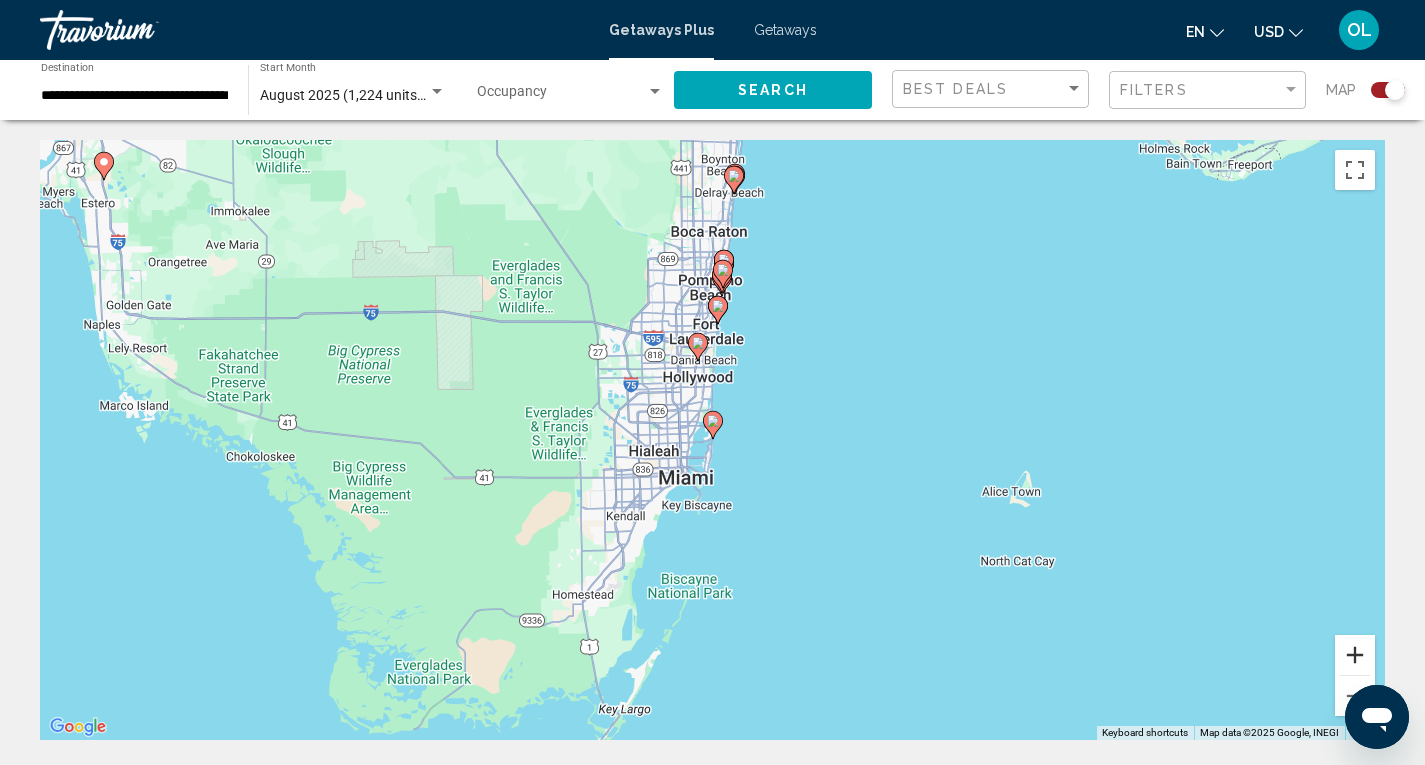 click at bounding box center [1355, 655] 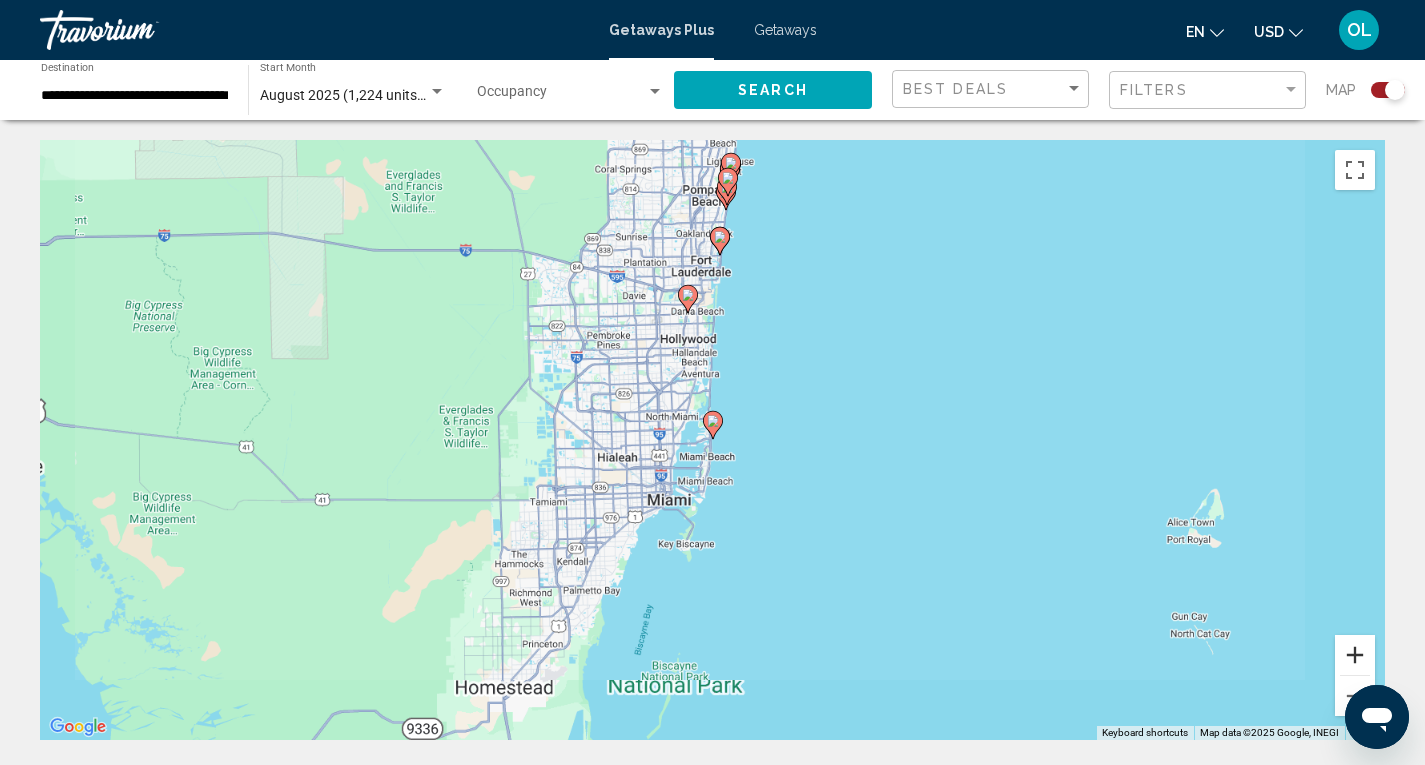 click at bounding box center [1355, 655] 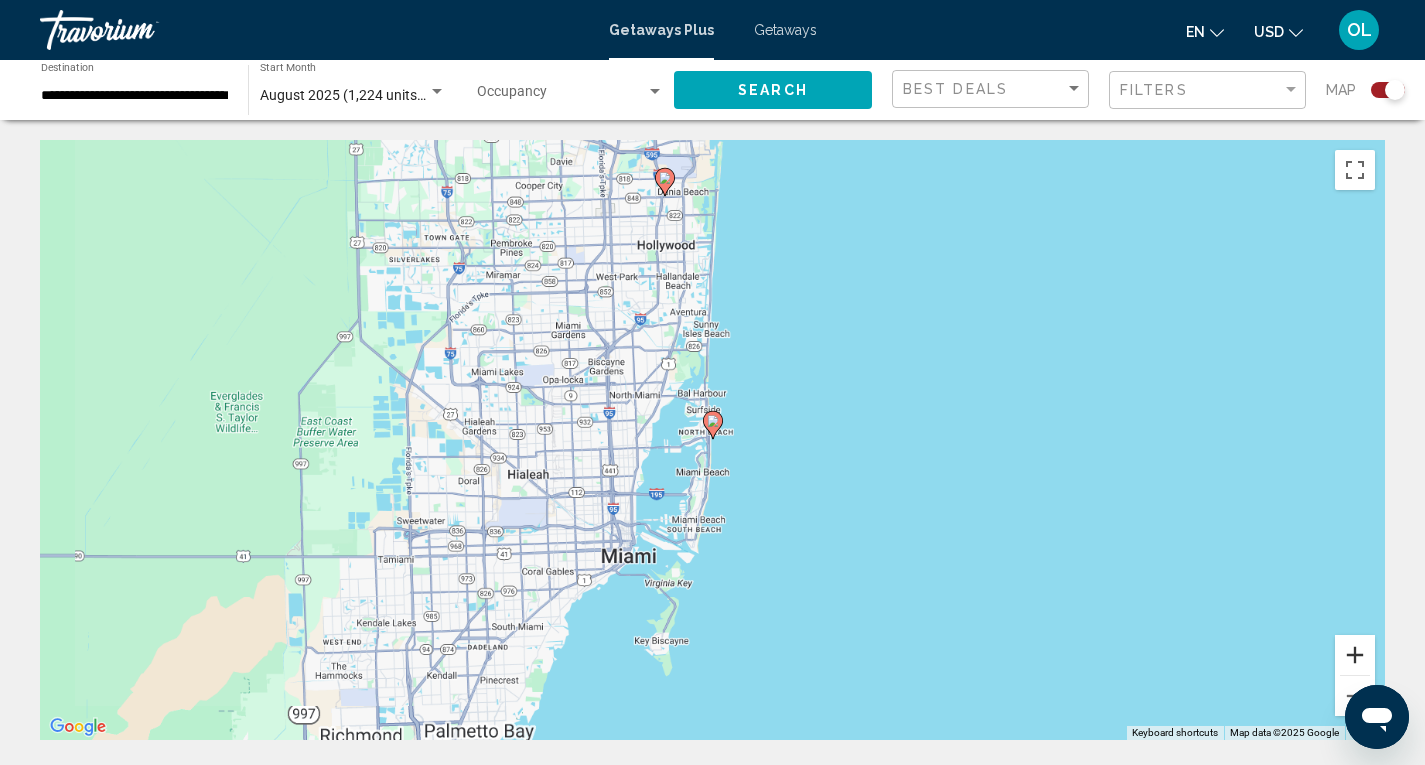 click at bounding box center (1355, 655) 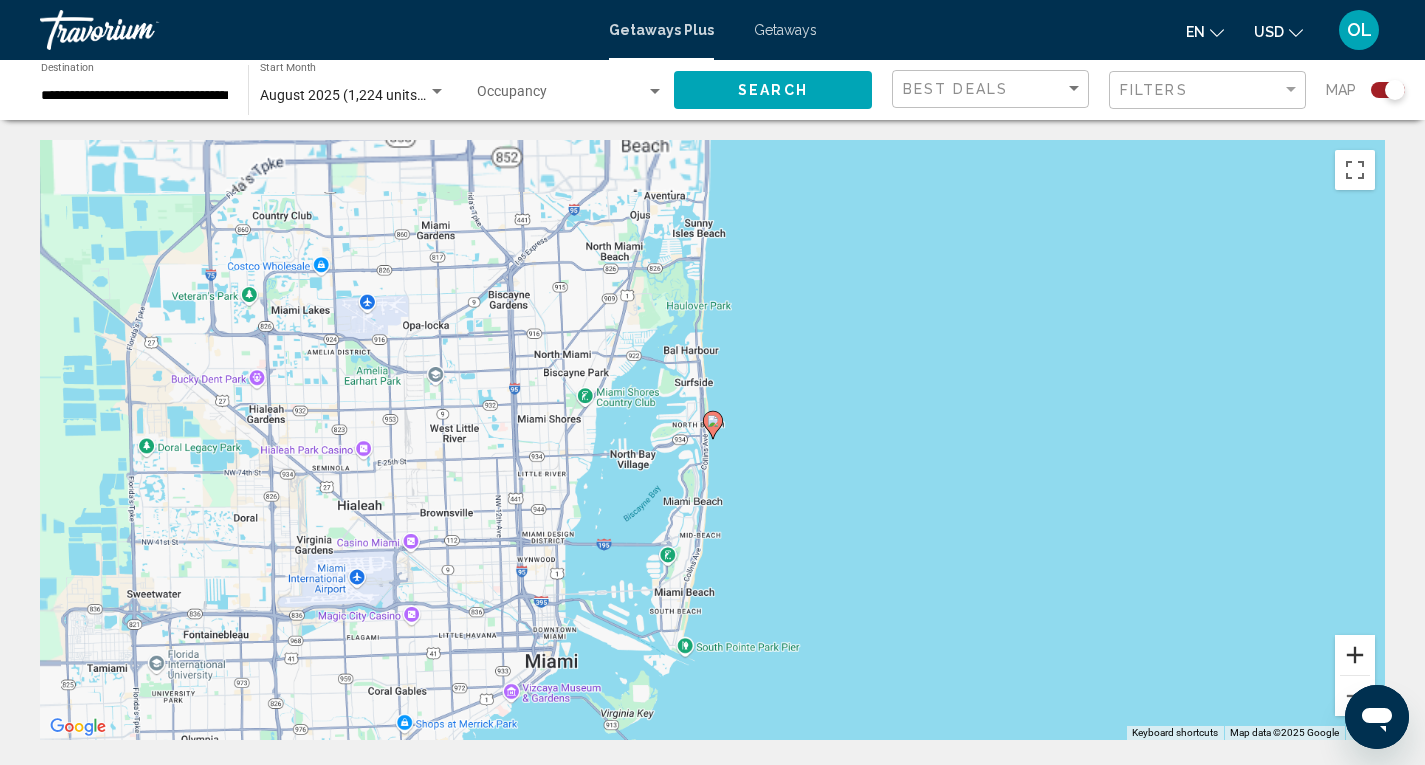 click at bounding box center (1355, 655) 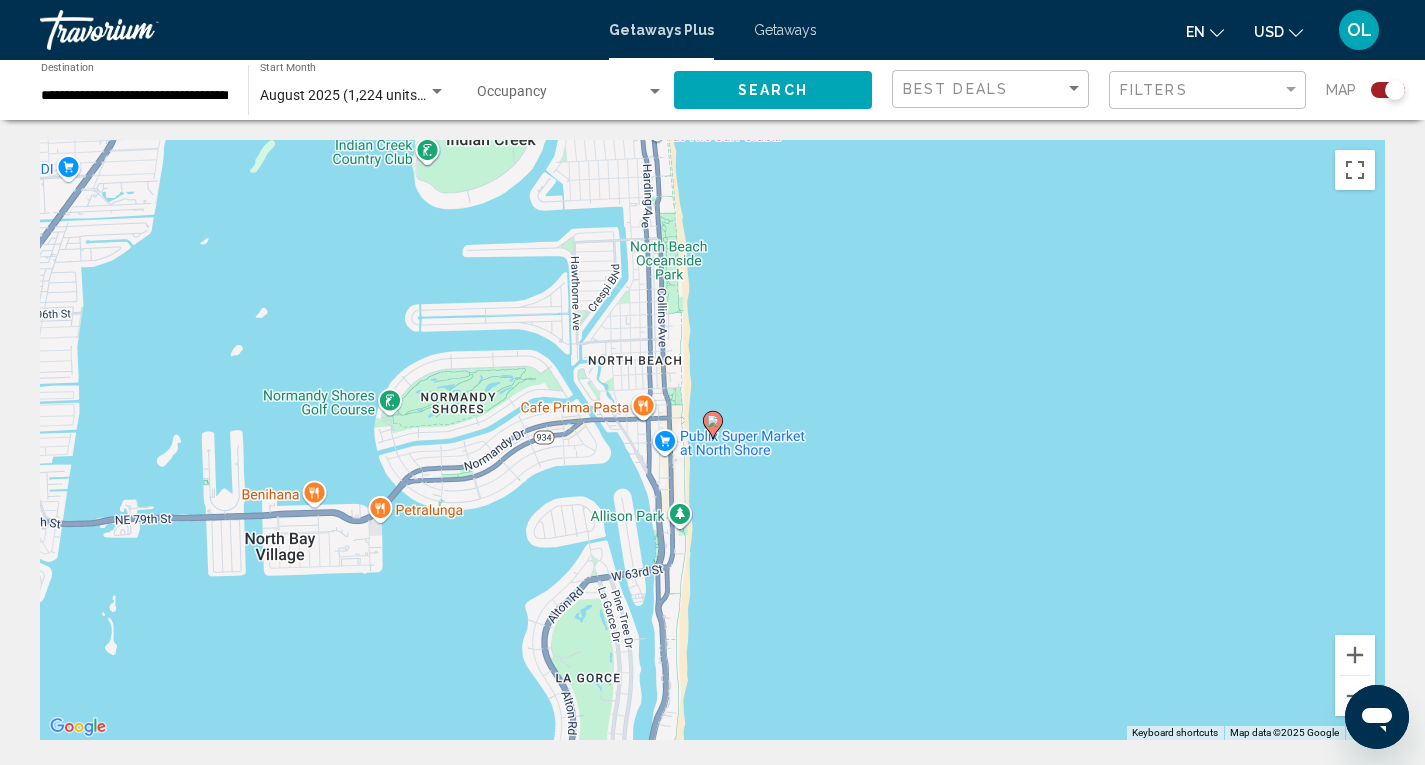 click 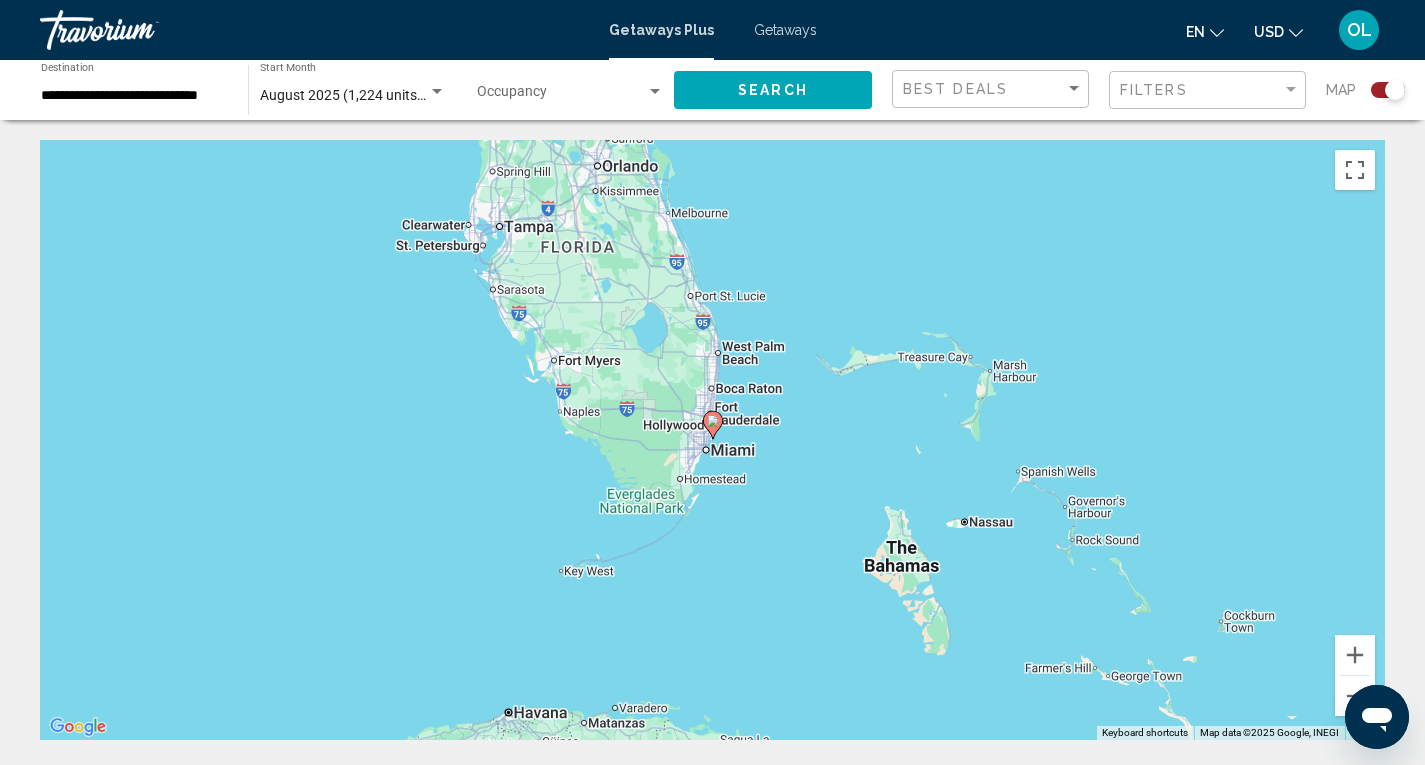 click 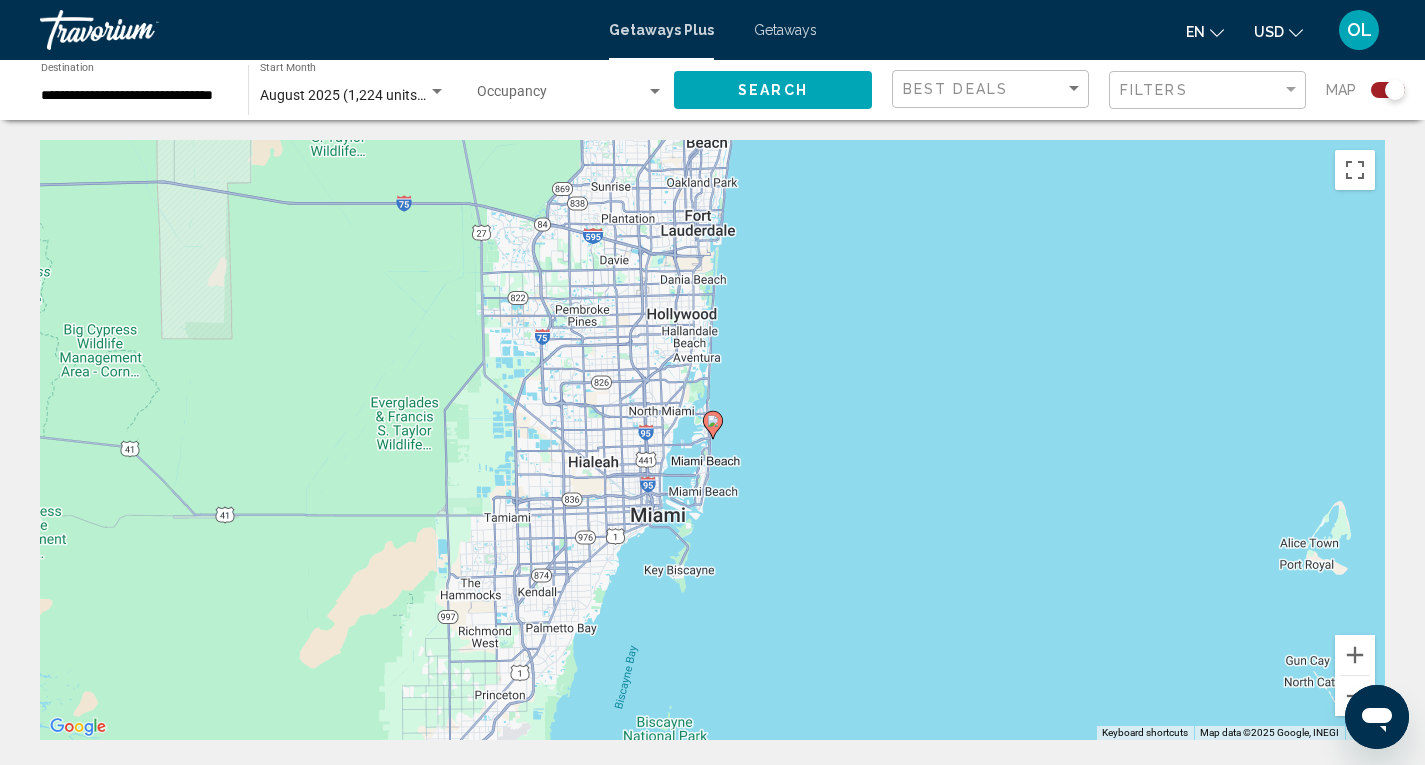 click 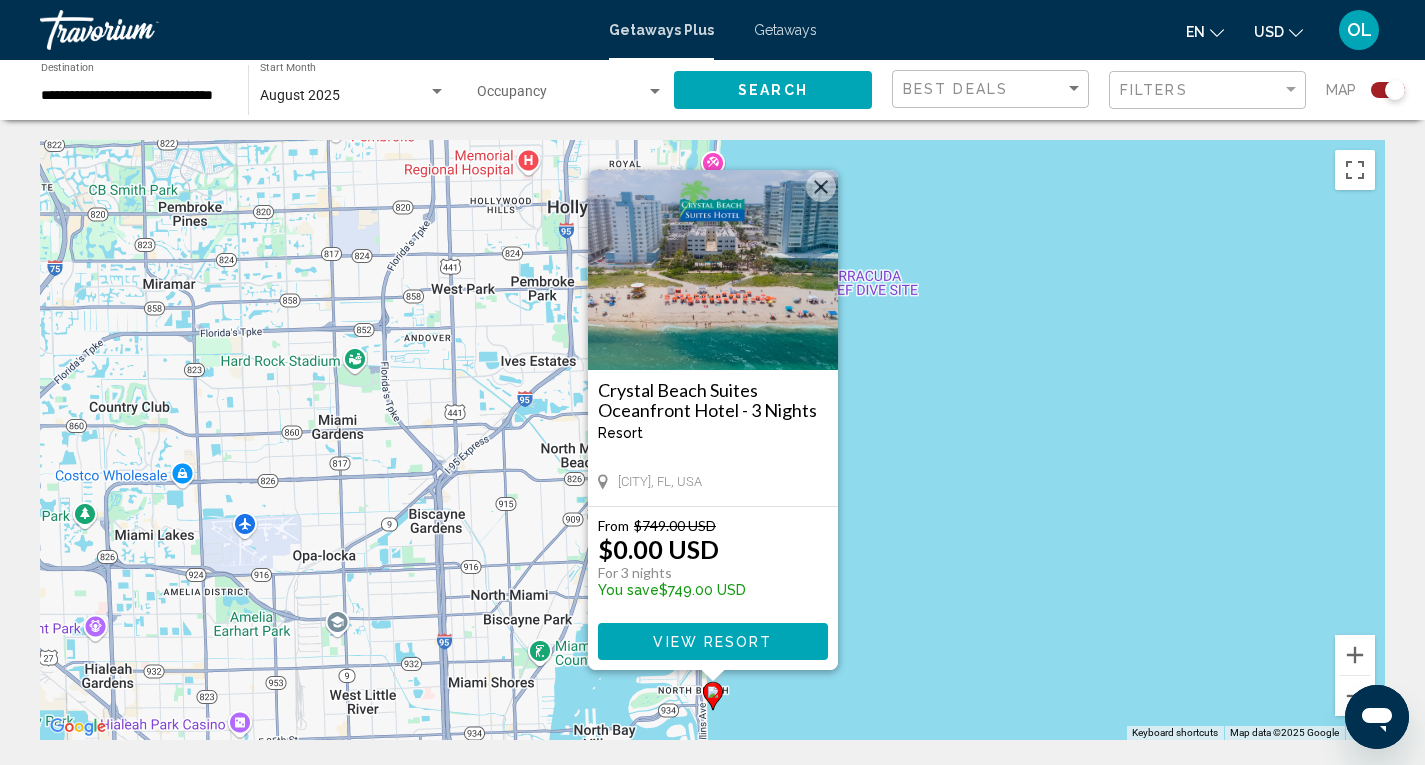 click on "View Resort" at bounding box center [712, 642] 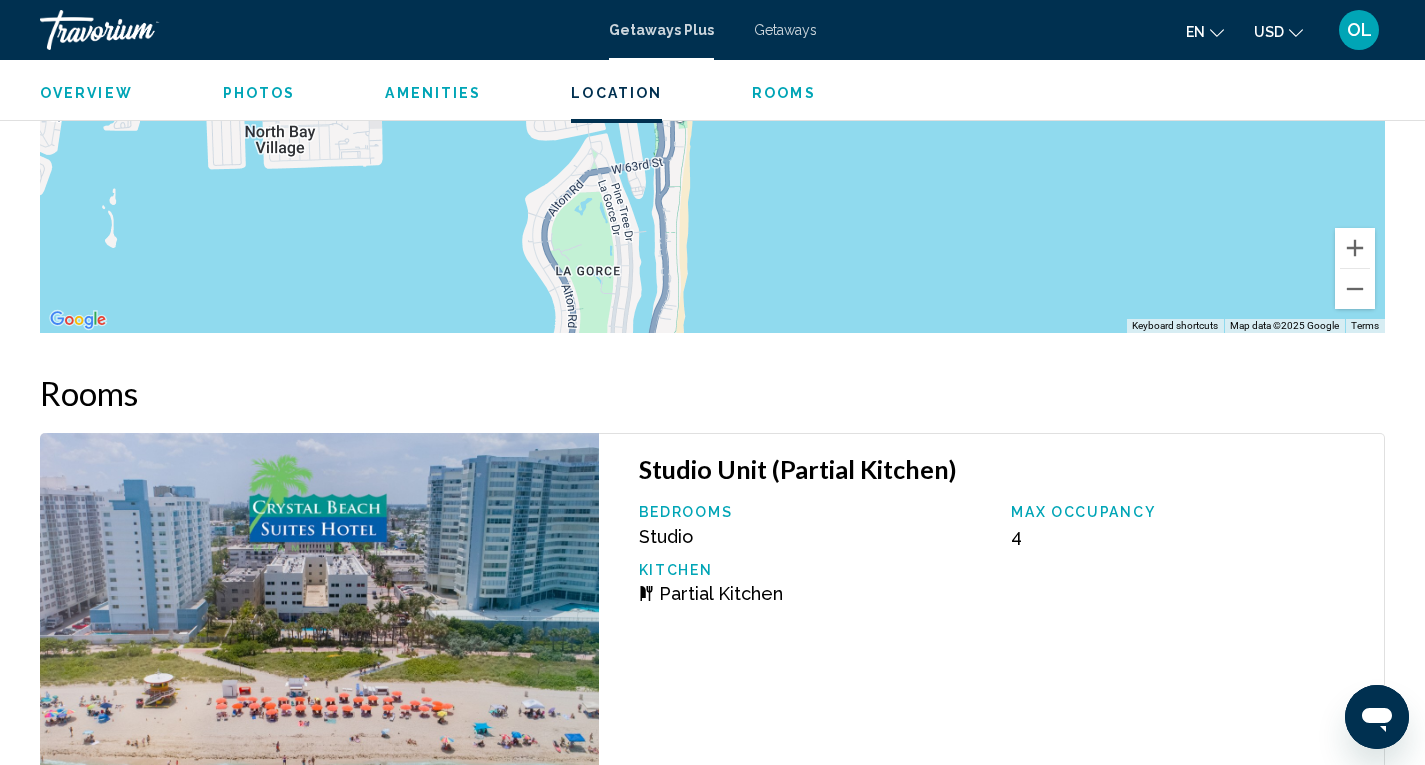 scroll, scrollTop: 2000, scrollLeft: 0, axis: vertical 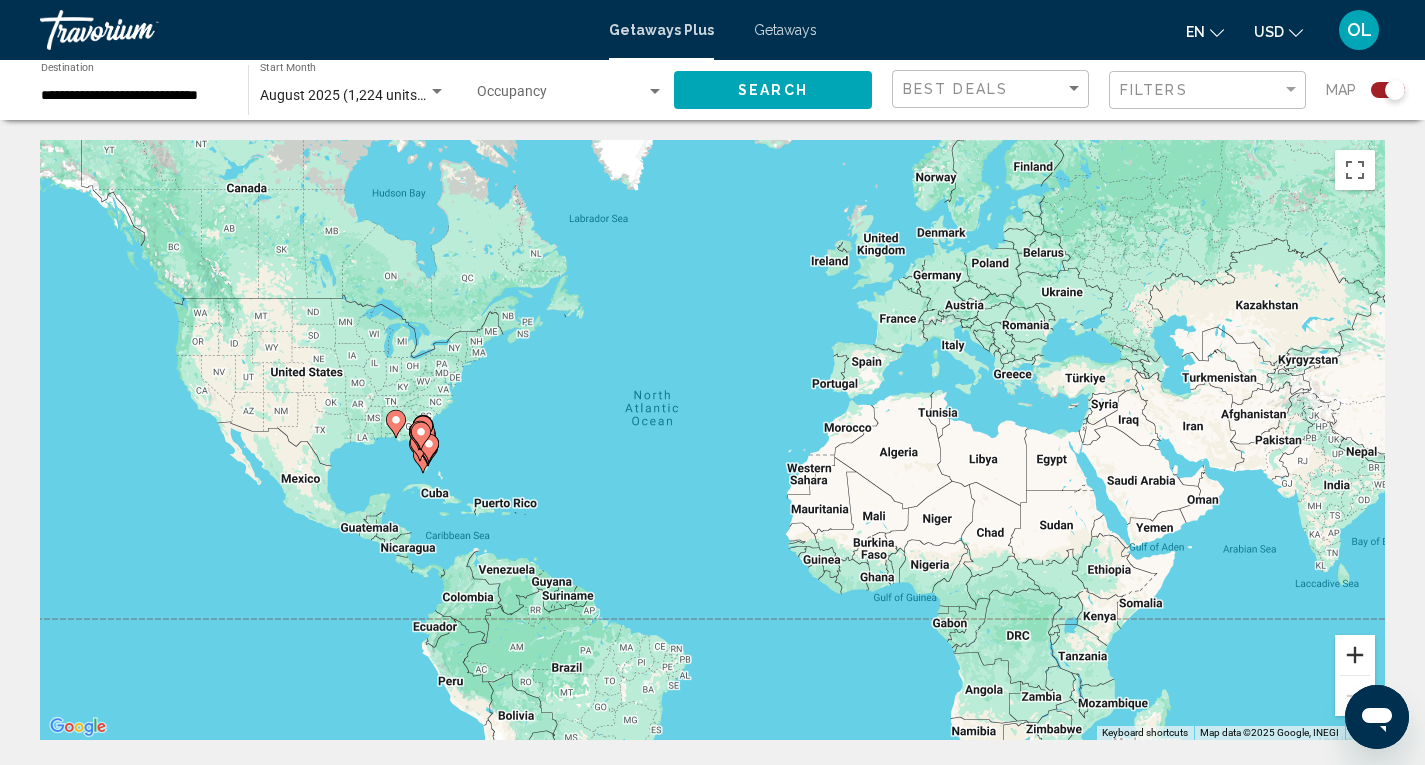 click at bounding box center (1355, 655) 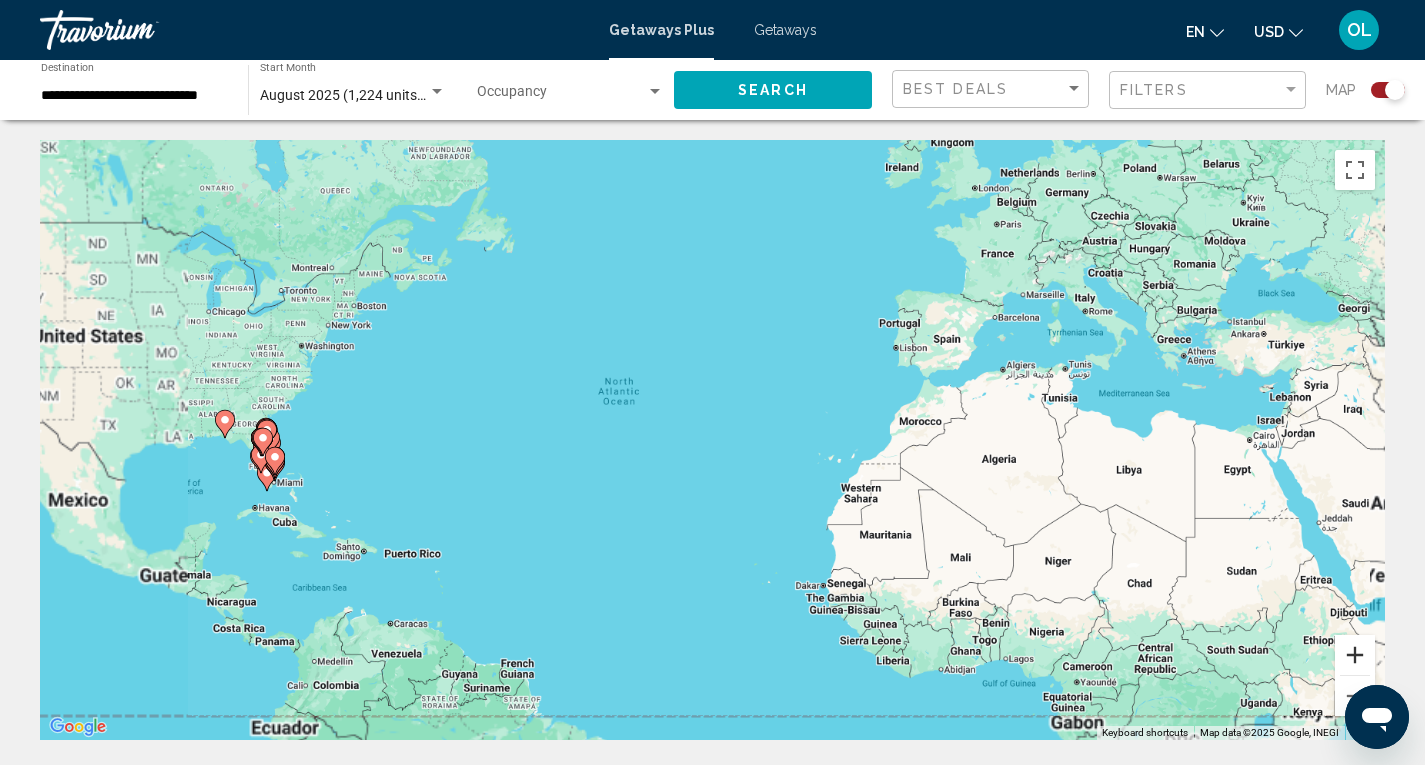 click at bounding box center [1355, 655] 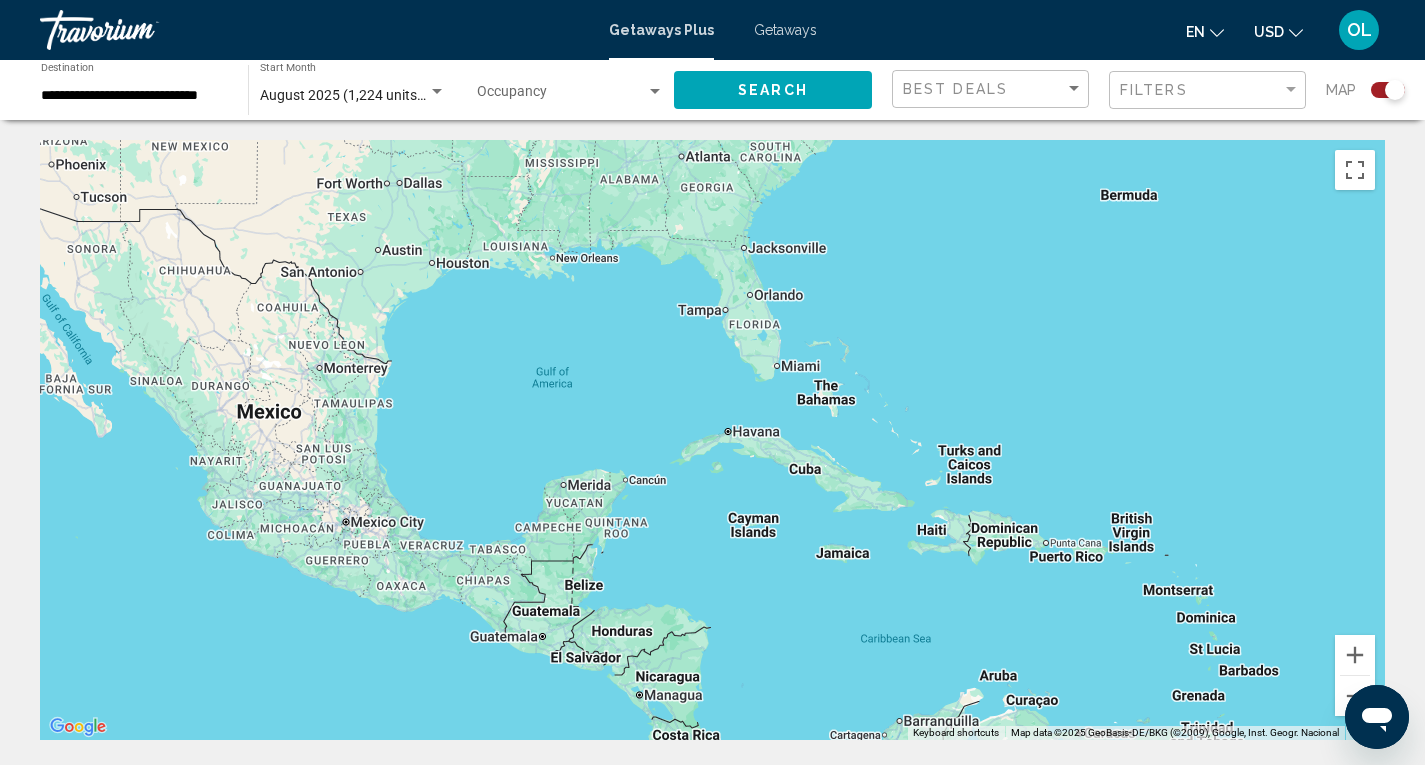 drag, startPoint x: 241, startPoint y: 546, endPoint x: 1439, endPoint y: 365, distance: 1211.5961 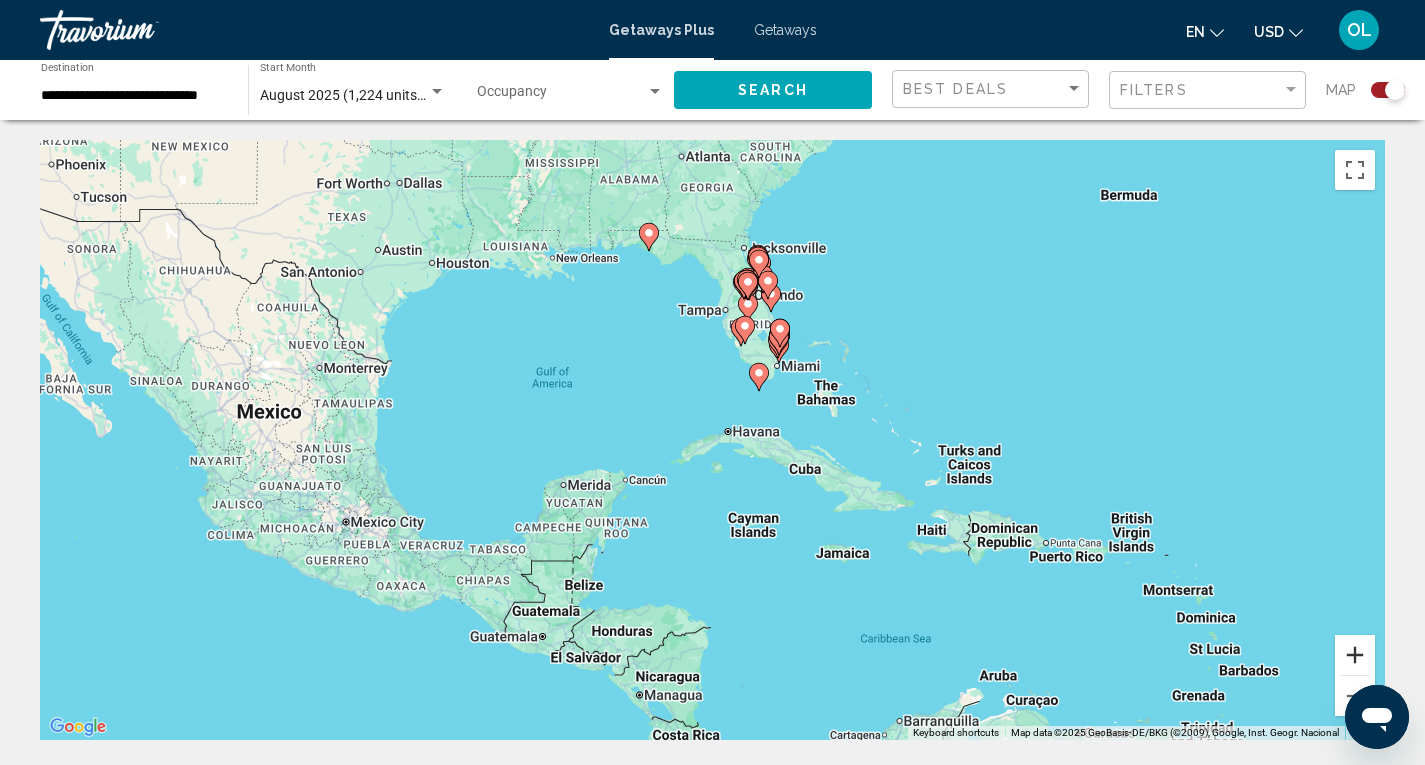 click at bounding box center [1355, 655] 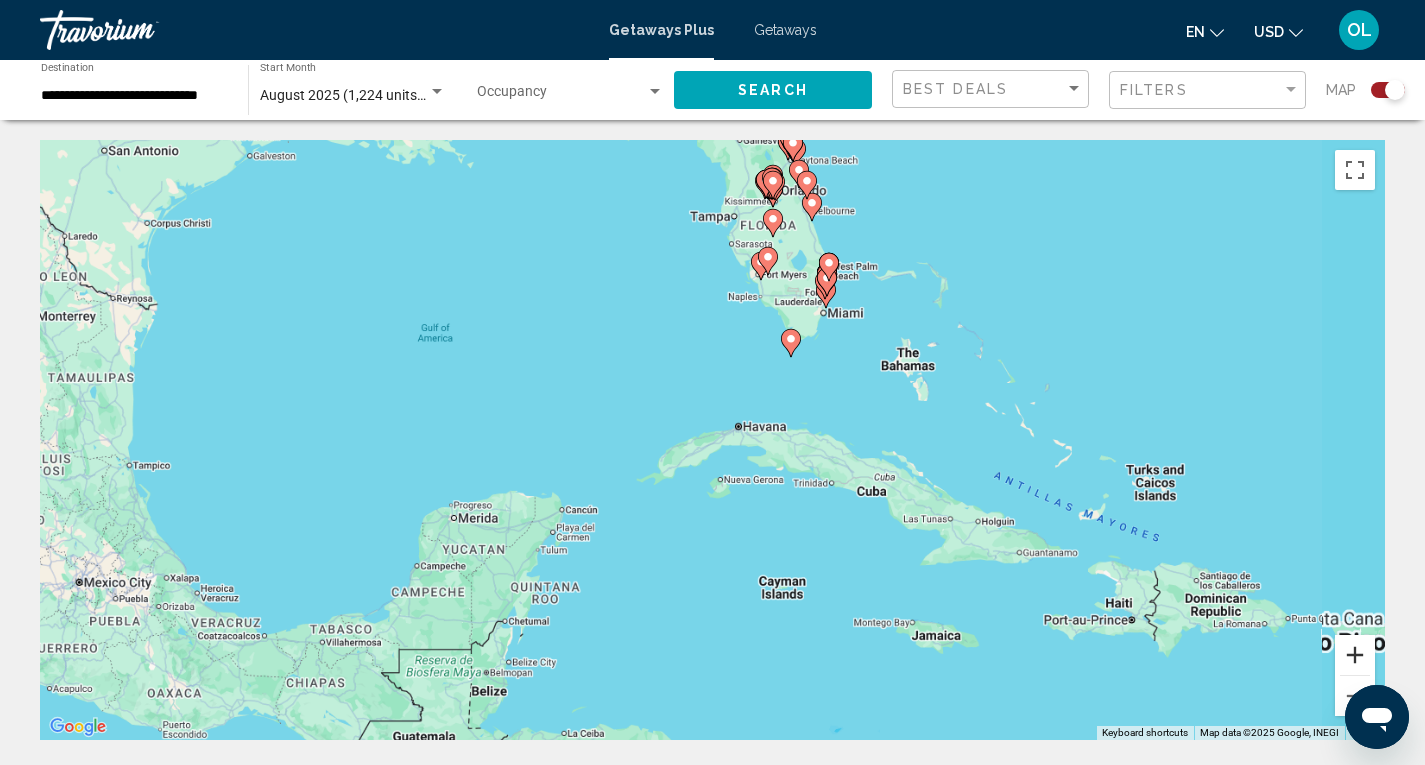 click at bounding box center (1355, 655) 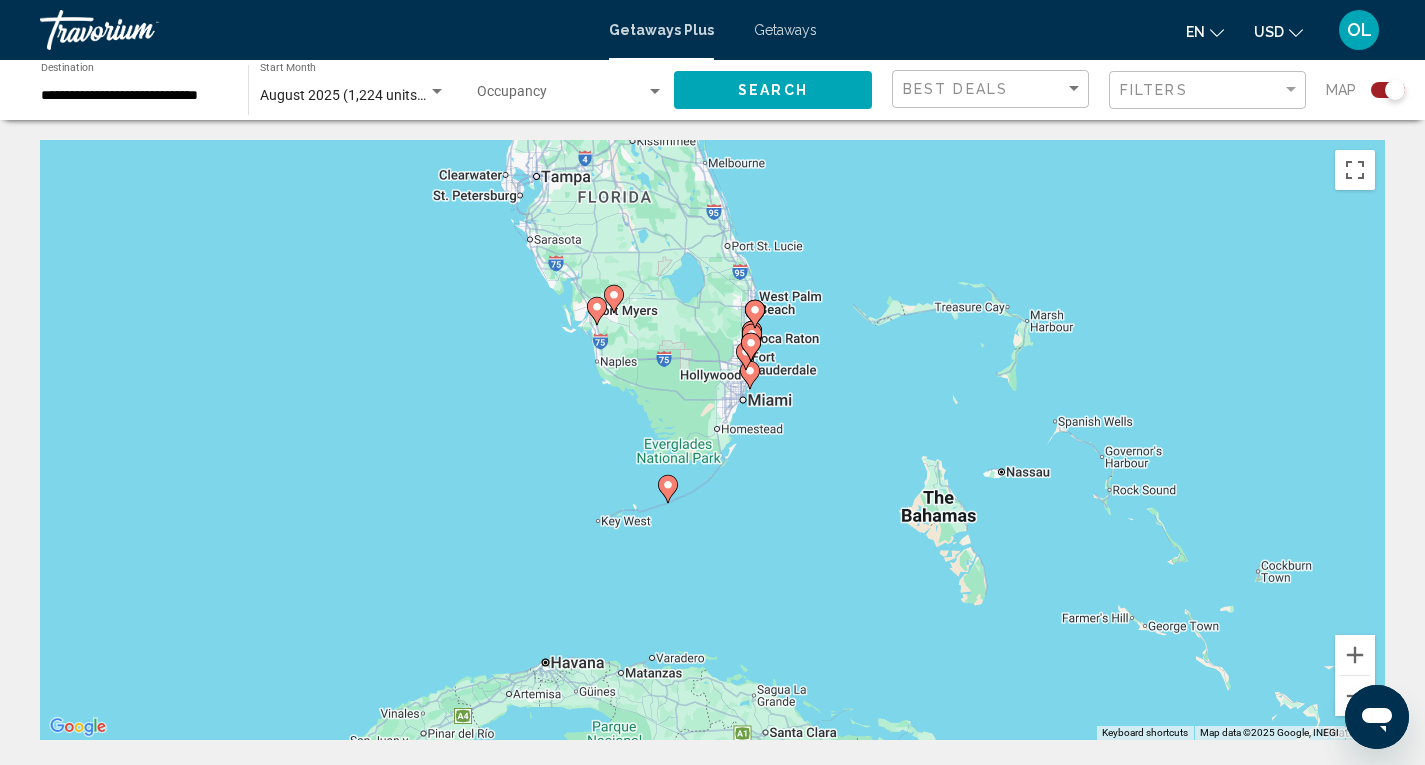 drag, startPoint x: 976, startPoint y: 169, endPoint x: 746, endPoint y: 432, distance: 349.38373 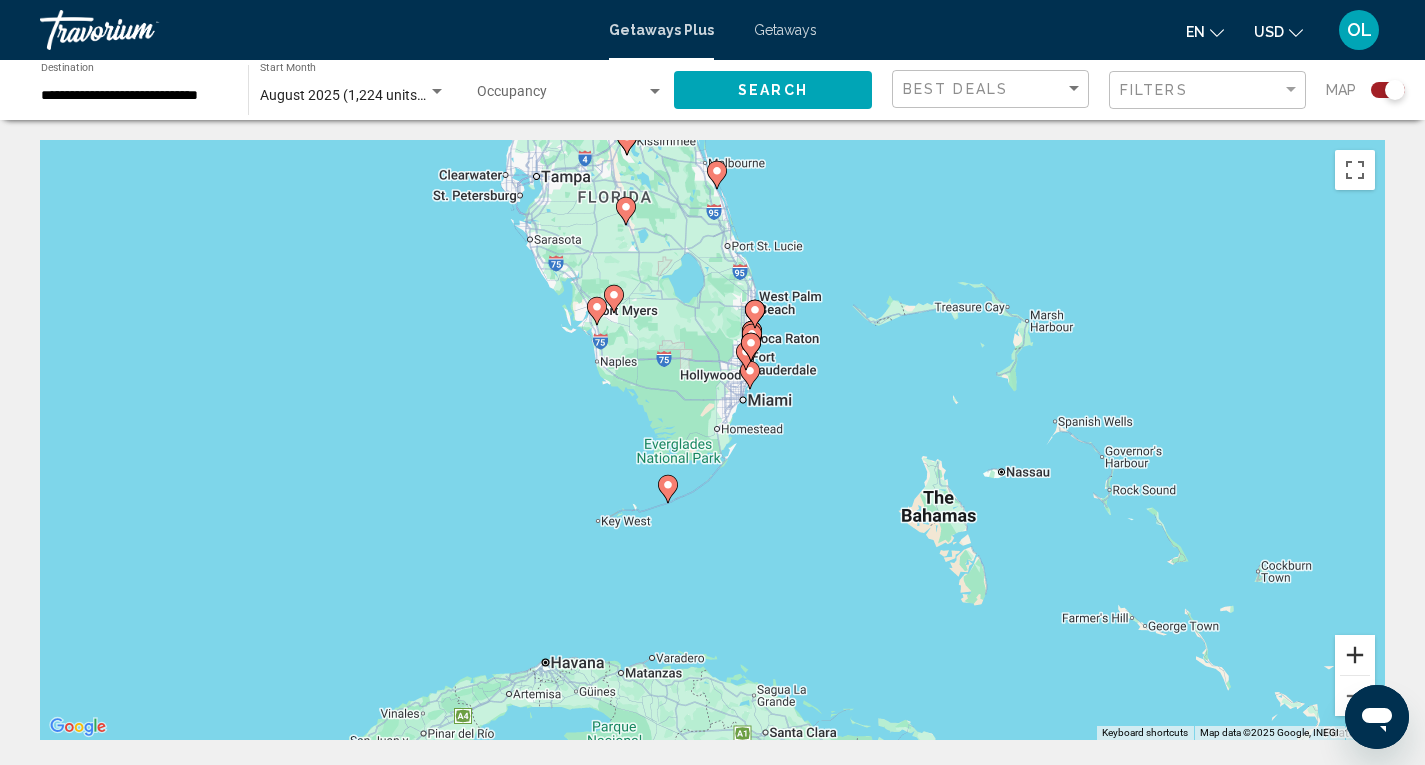 click at bounding box center (1355, 655) 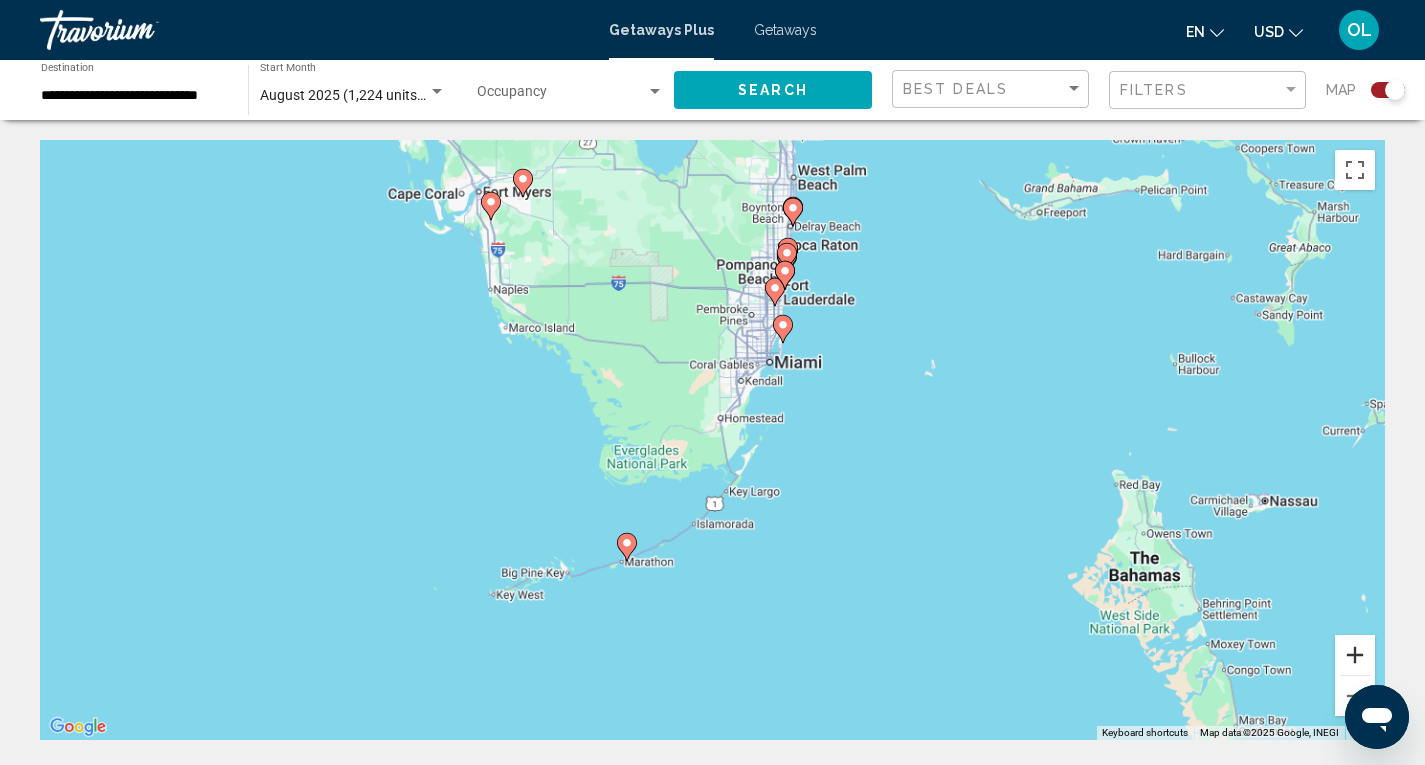 click at bounding box center (1355, 655) 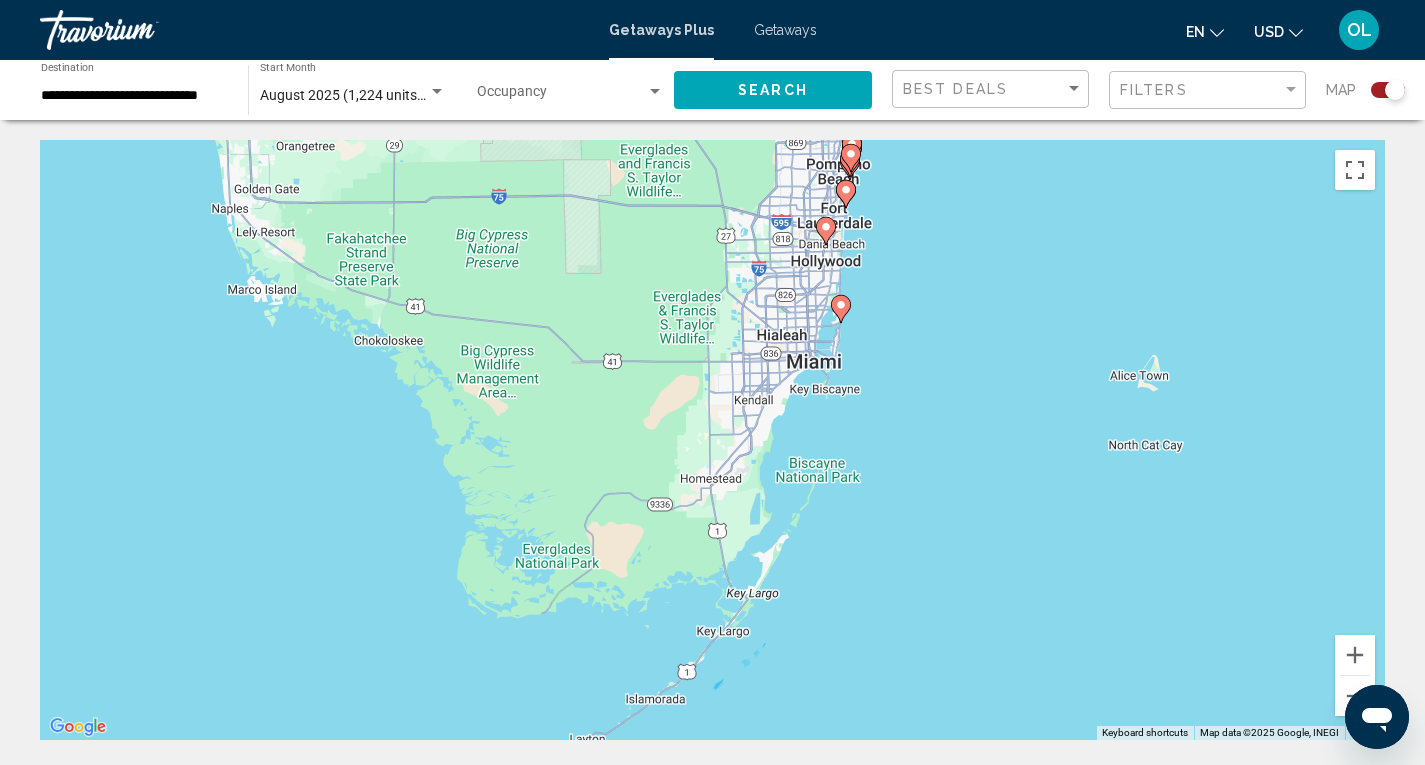 drag, startPoint x: 946, startPoint y: 203, endPoint x: 922, endPoint y: 295, distance: 95.07891 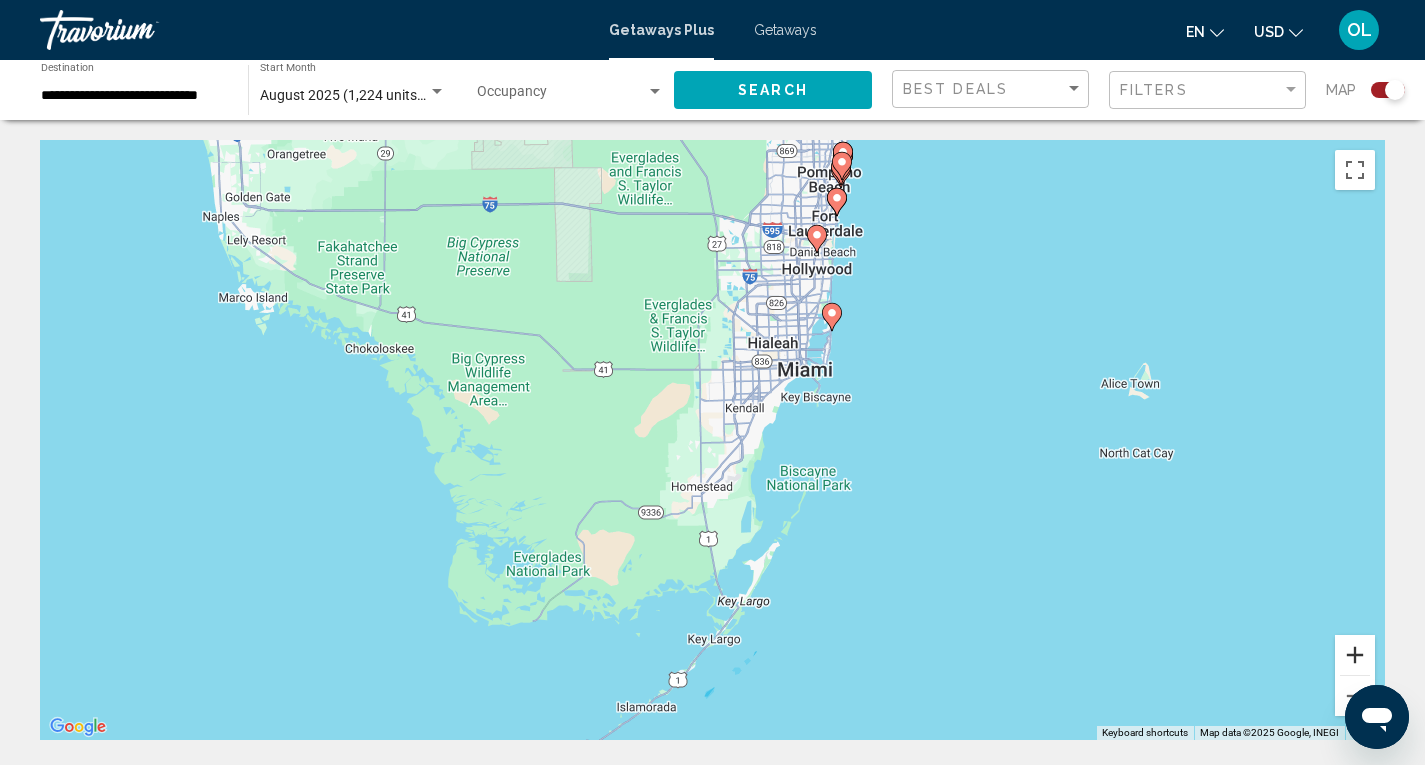 click at bounding box center (1355, 655) 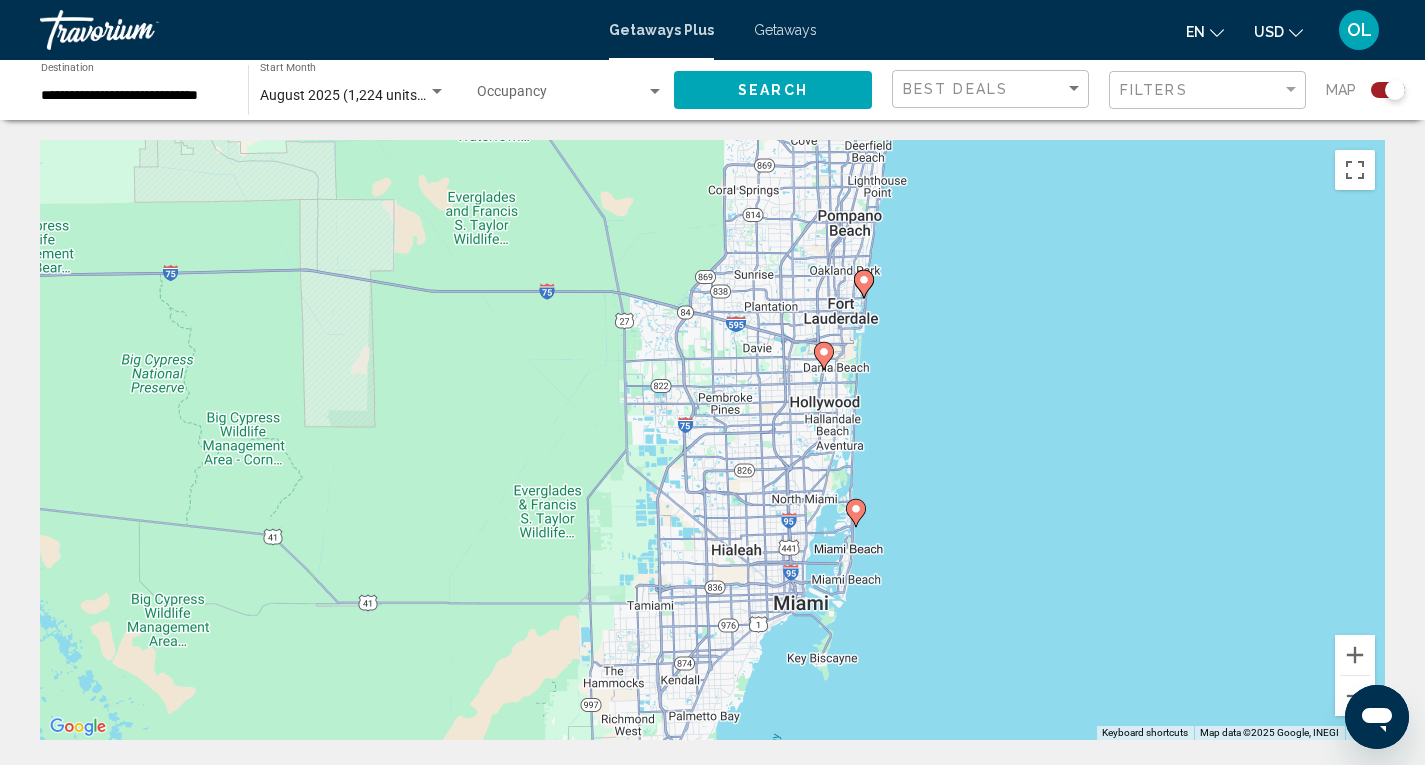 drag, startPoint x: 960, startPoint y: 240, endPoint x: 865, endPoint y: 546, distance: 320.40756 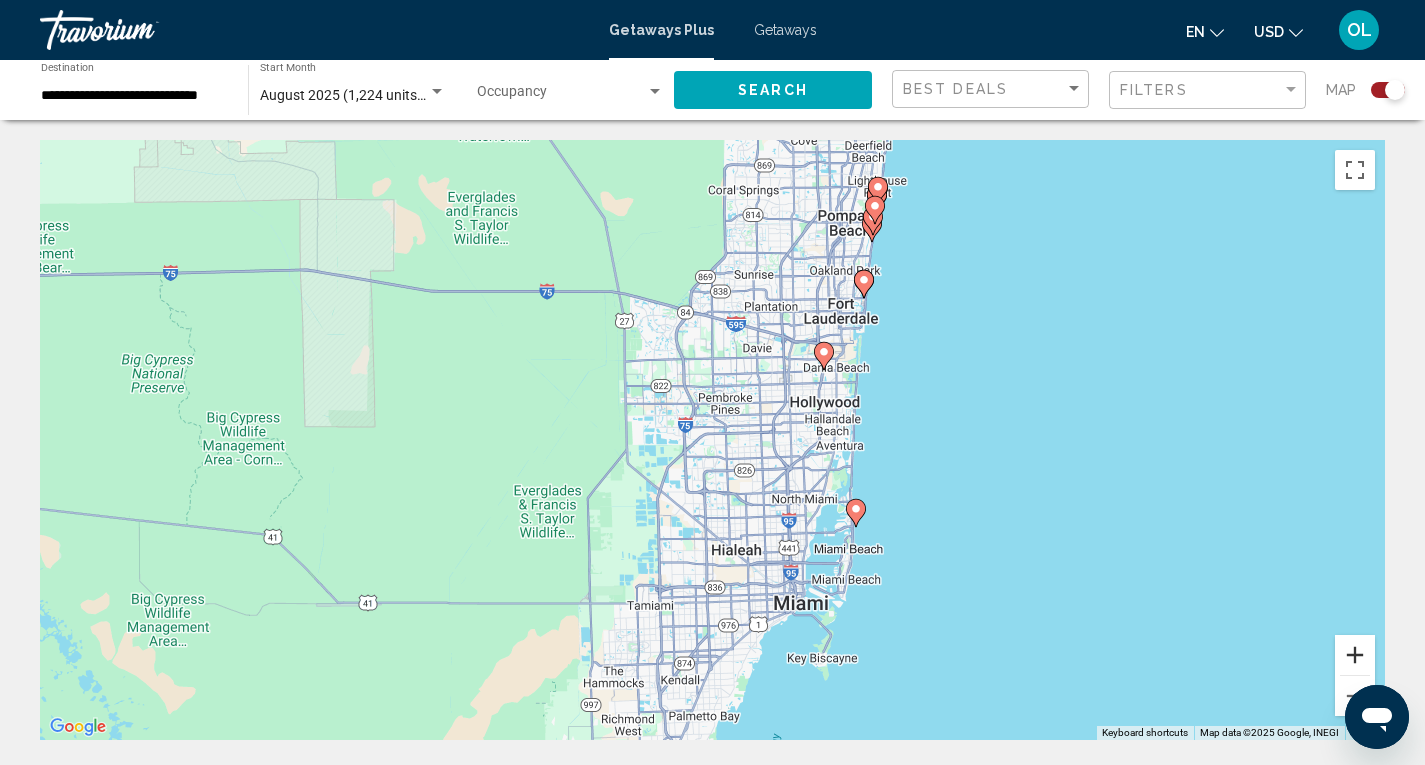click at bounding box center [1355, 655] 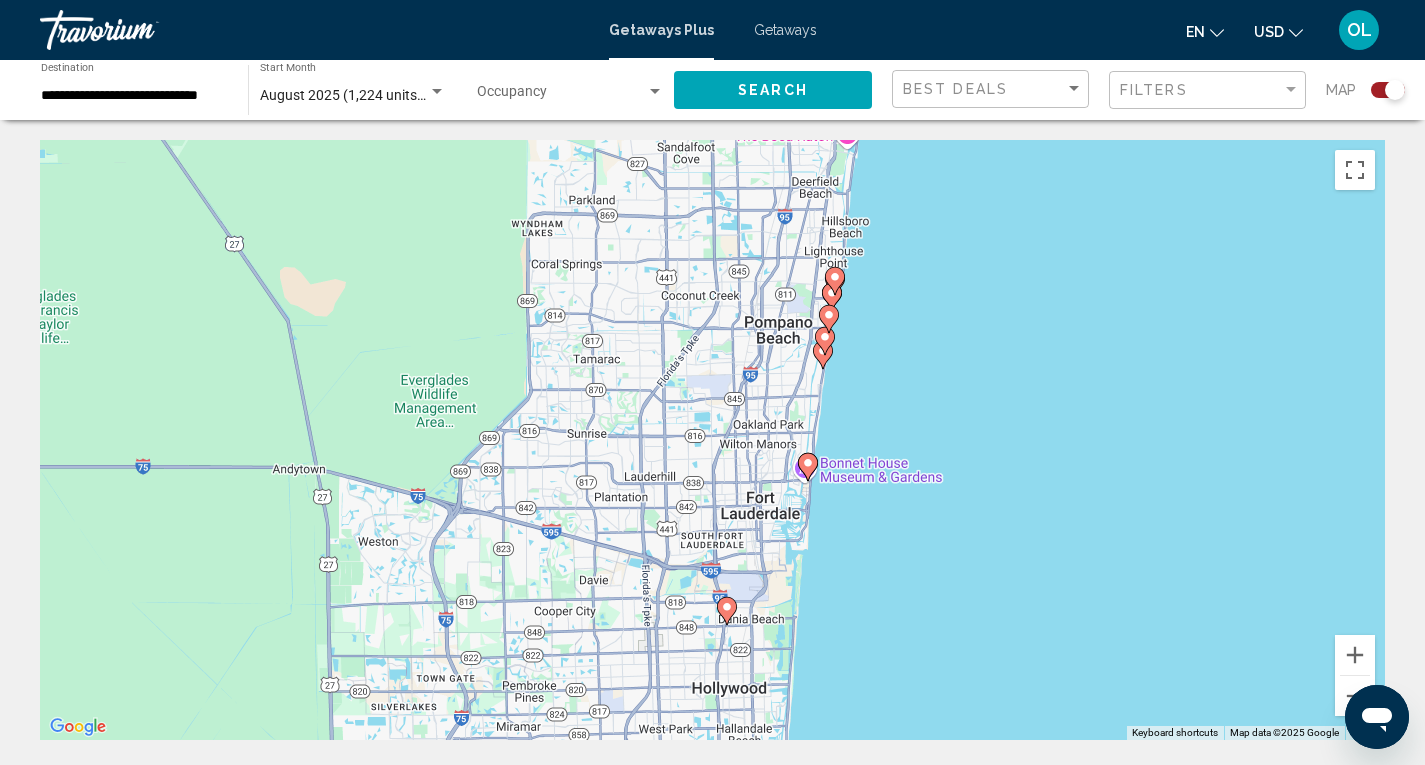 drag, startPoint x: 1032, startPoint y: 277, endPoint x: 823, endPoint y: 603, distance: 387.24283 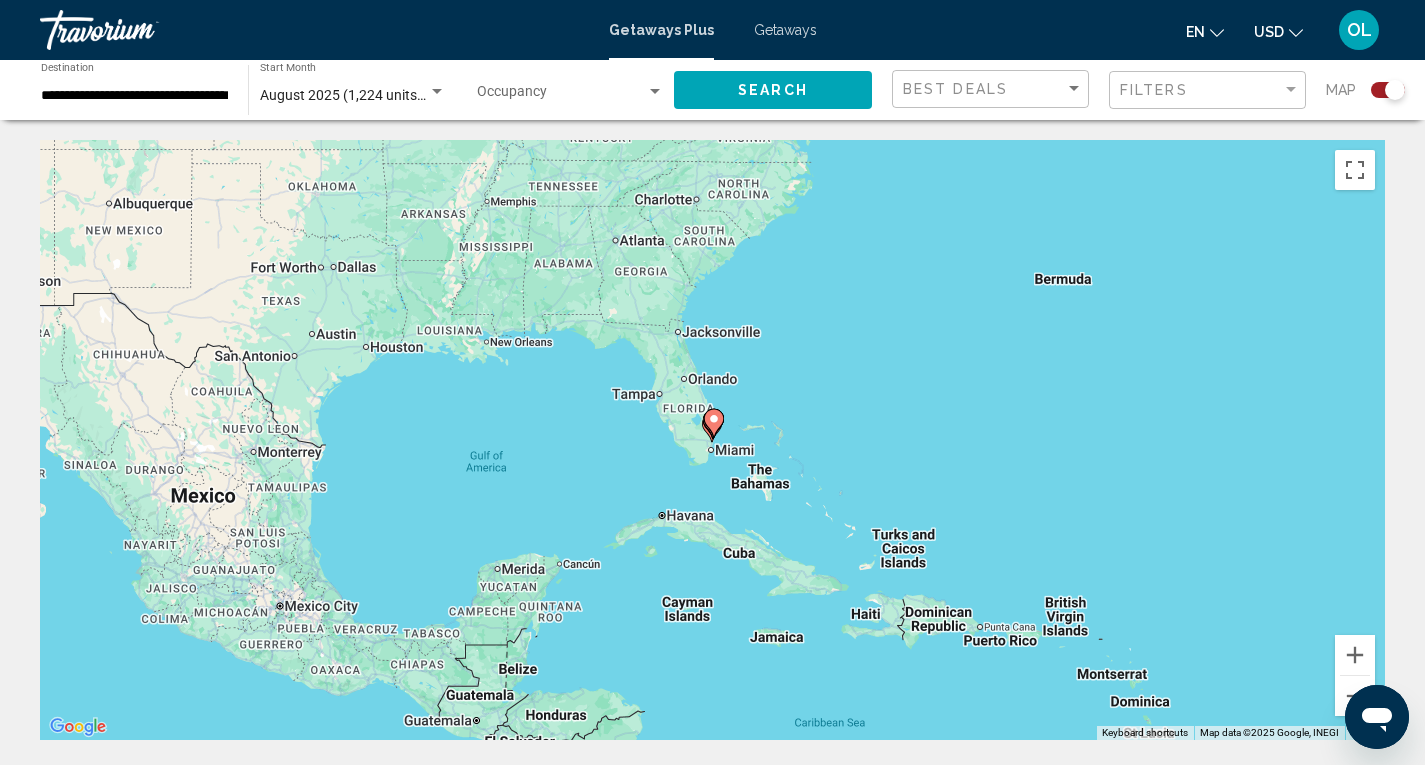 click at bounding box center [713, 424] 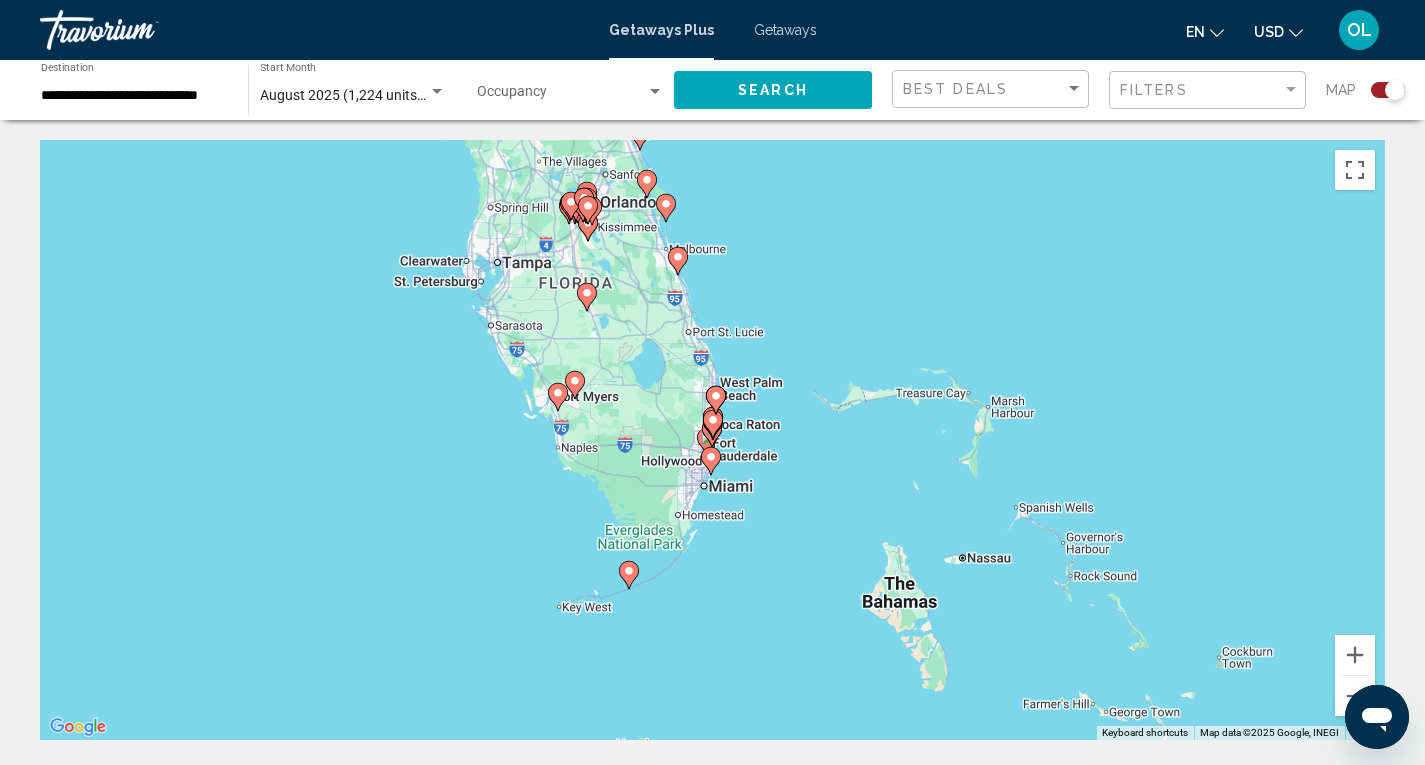click on "To navigate, press the arrow keys.  To activate drag with keyboard, press Alt + Enter. Once in keyboard drag state, use the arrow keys to move the marker. To complete the drag, press the Enter key. To cancel, press Escape." at bounding box center (712, 440) 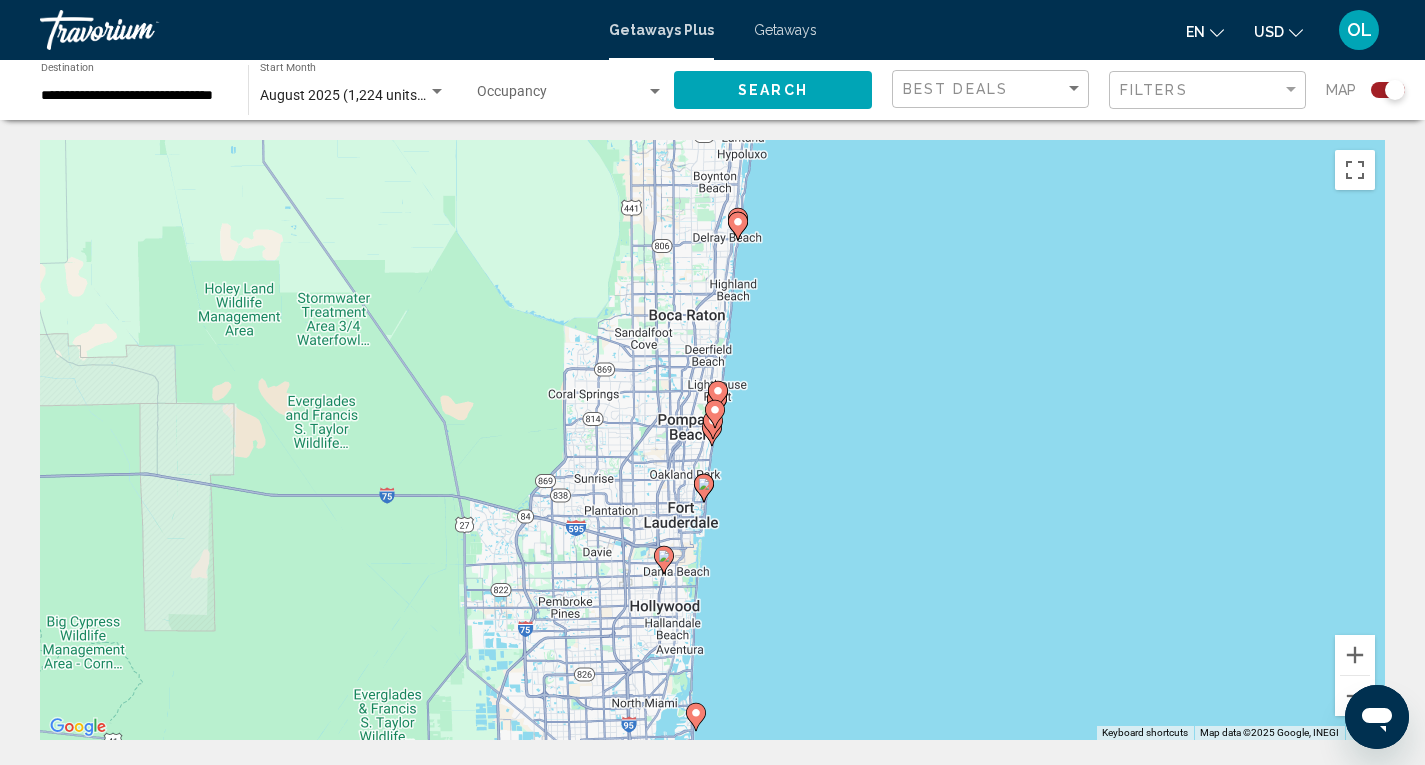 click 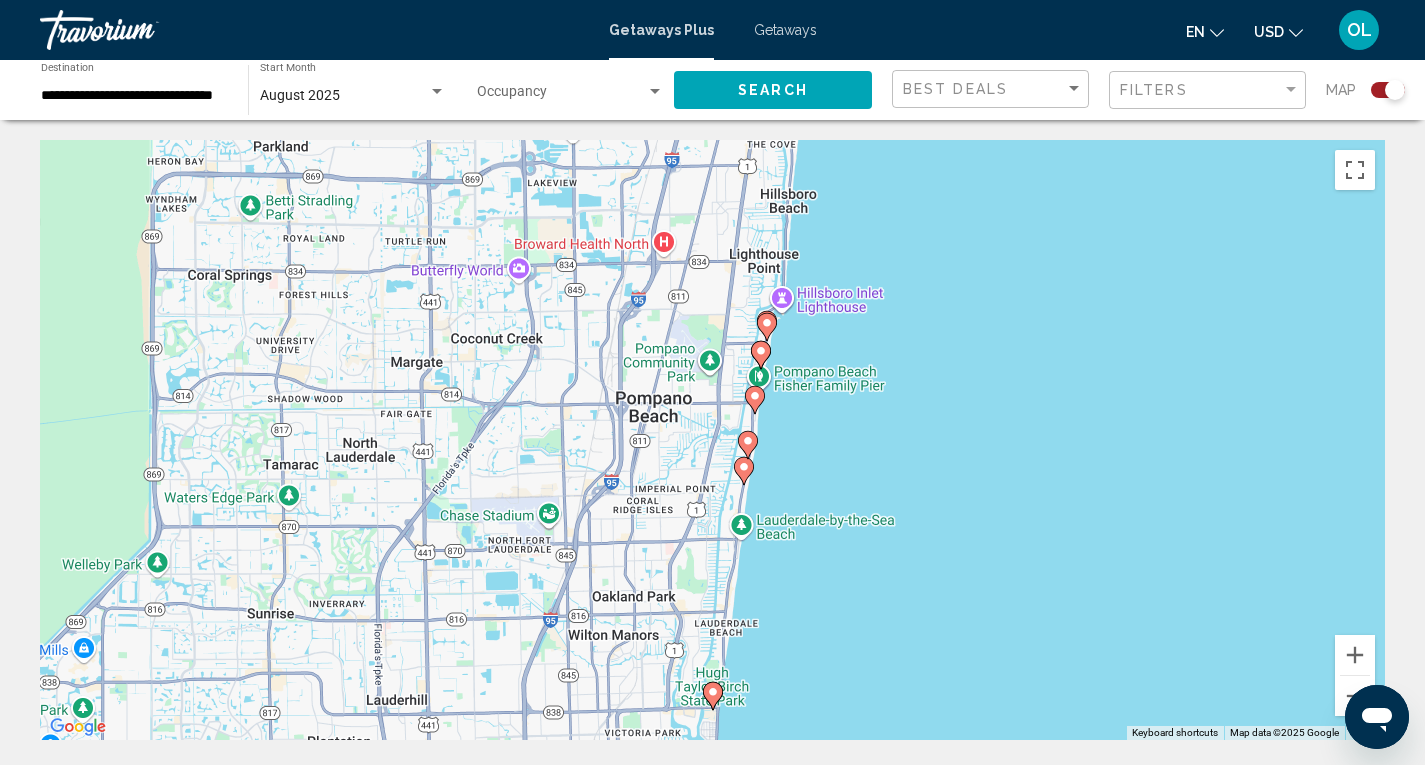 click 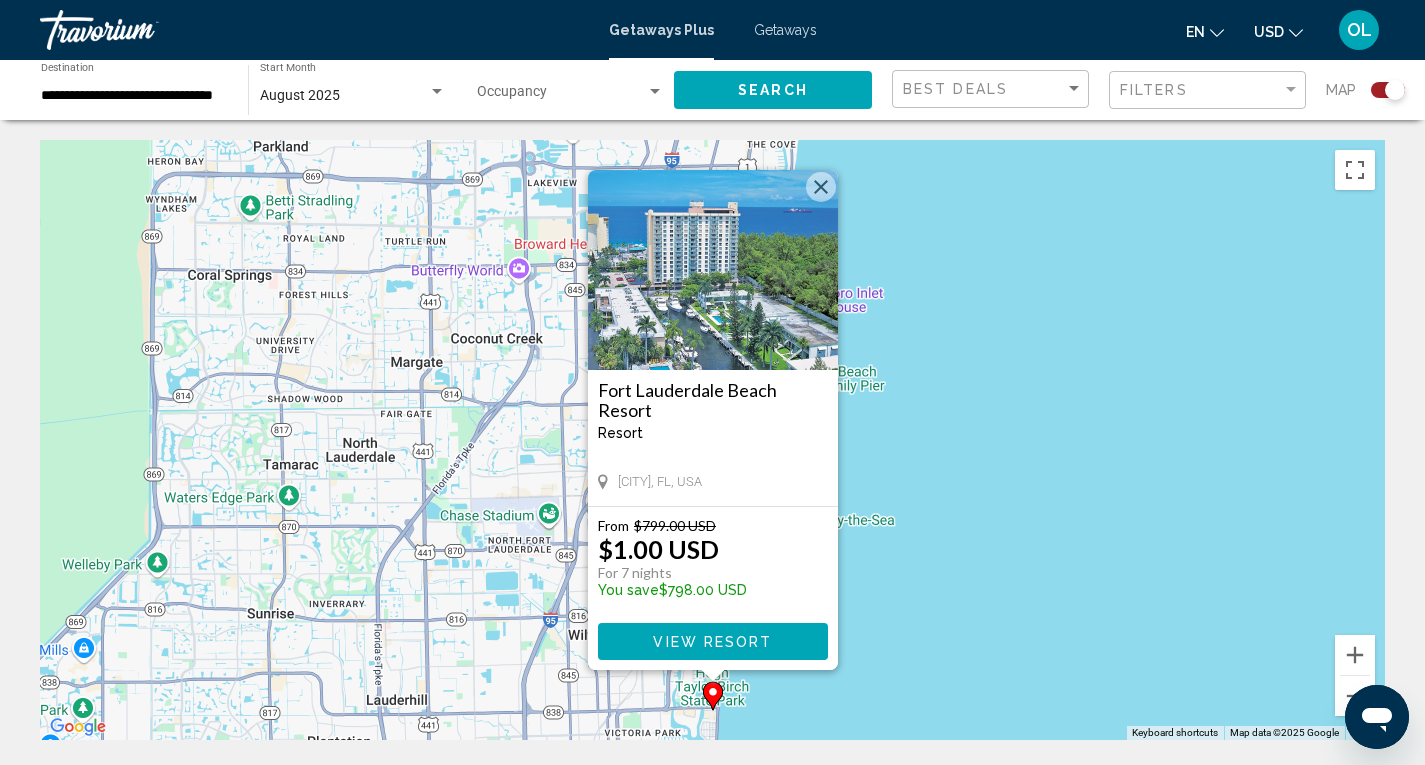 click on "View Resort" at bounding box center (712, 642) 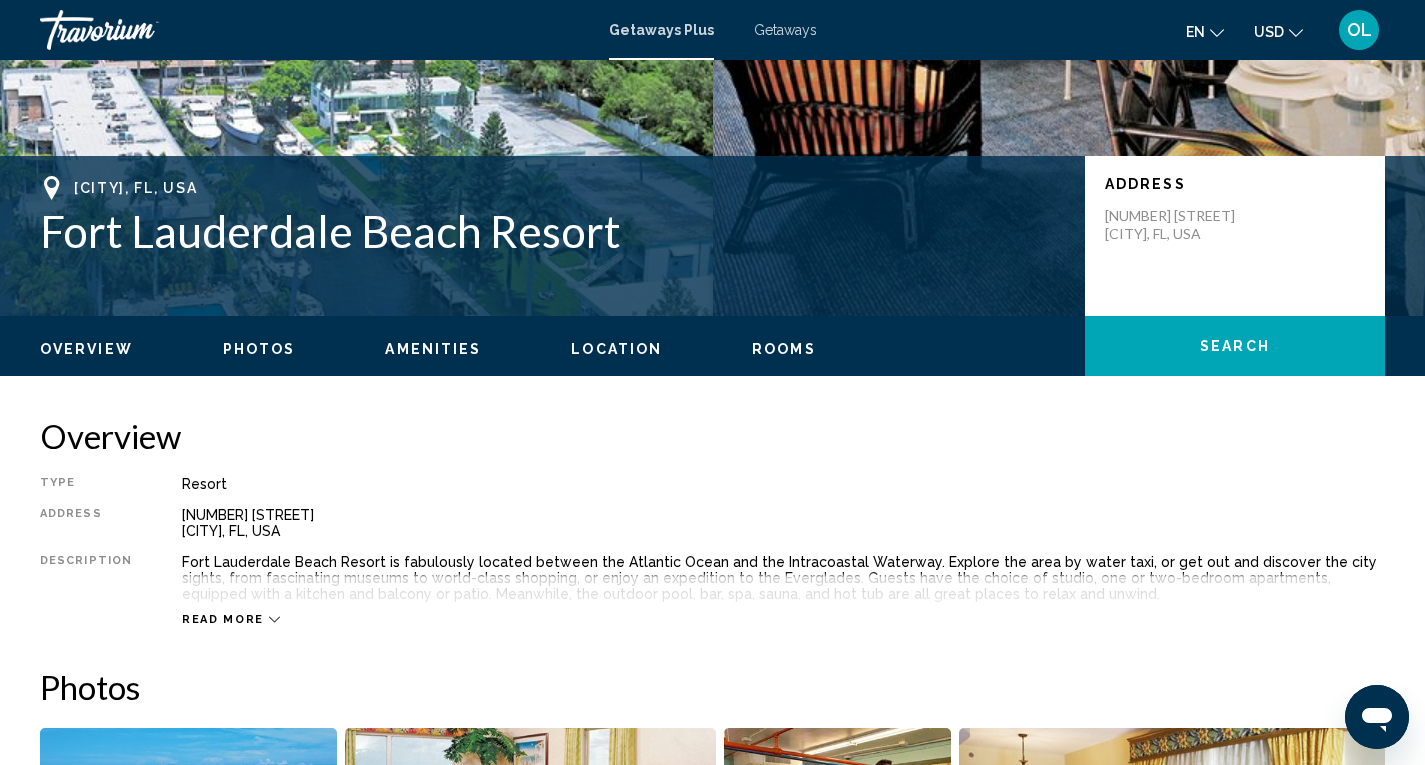 scroll, scrollTop: 348, scrollLeft: 0, axis: vertical 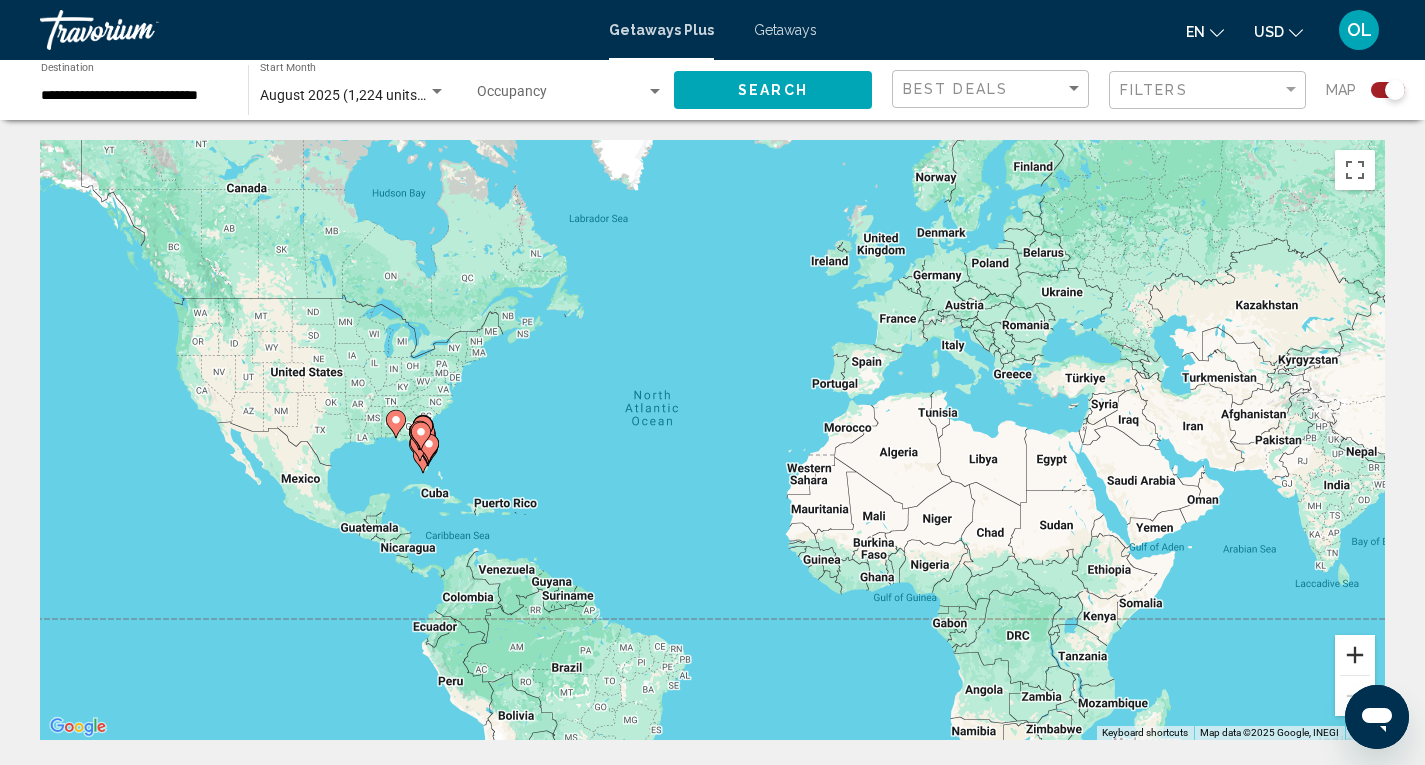 click at bounding box center (1355, 655) 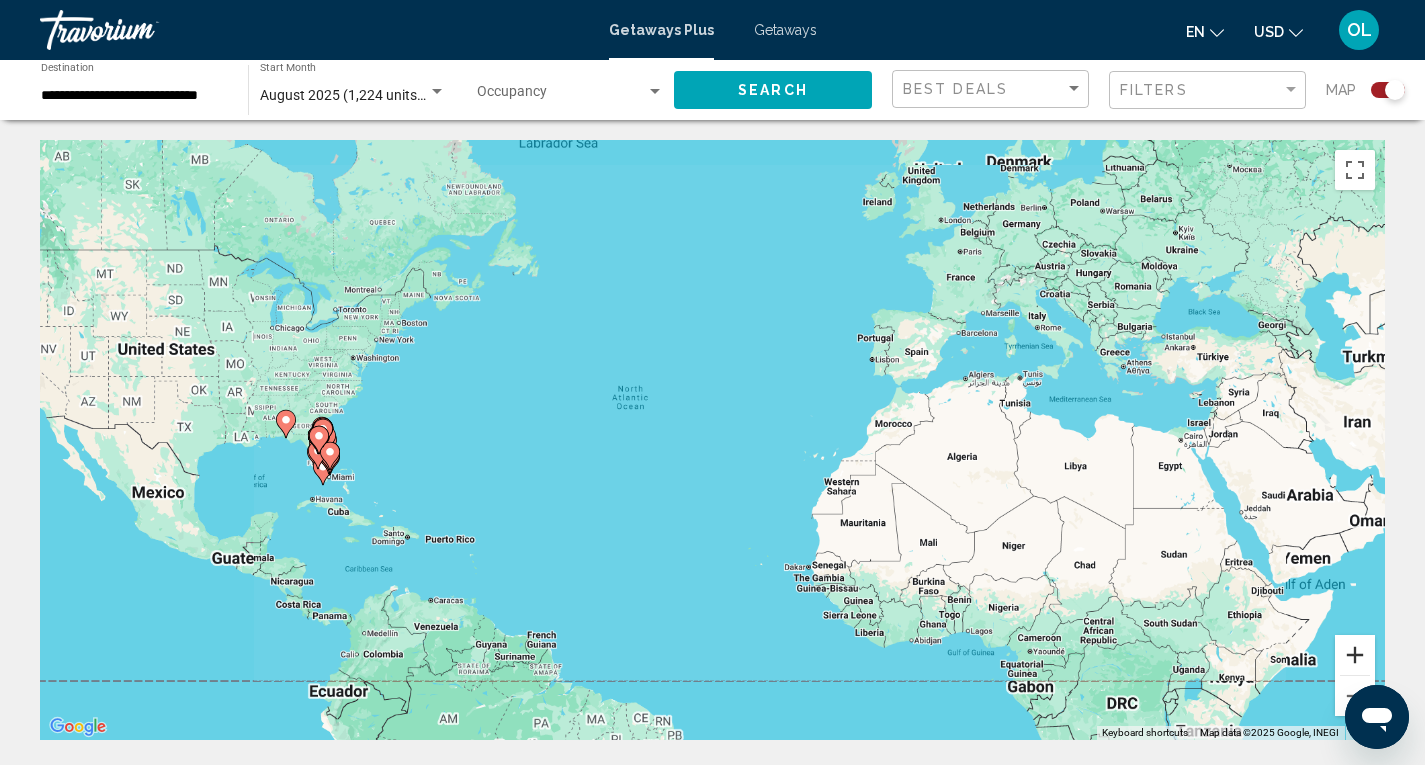 click at bounding box center (1355, 655) 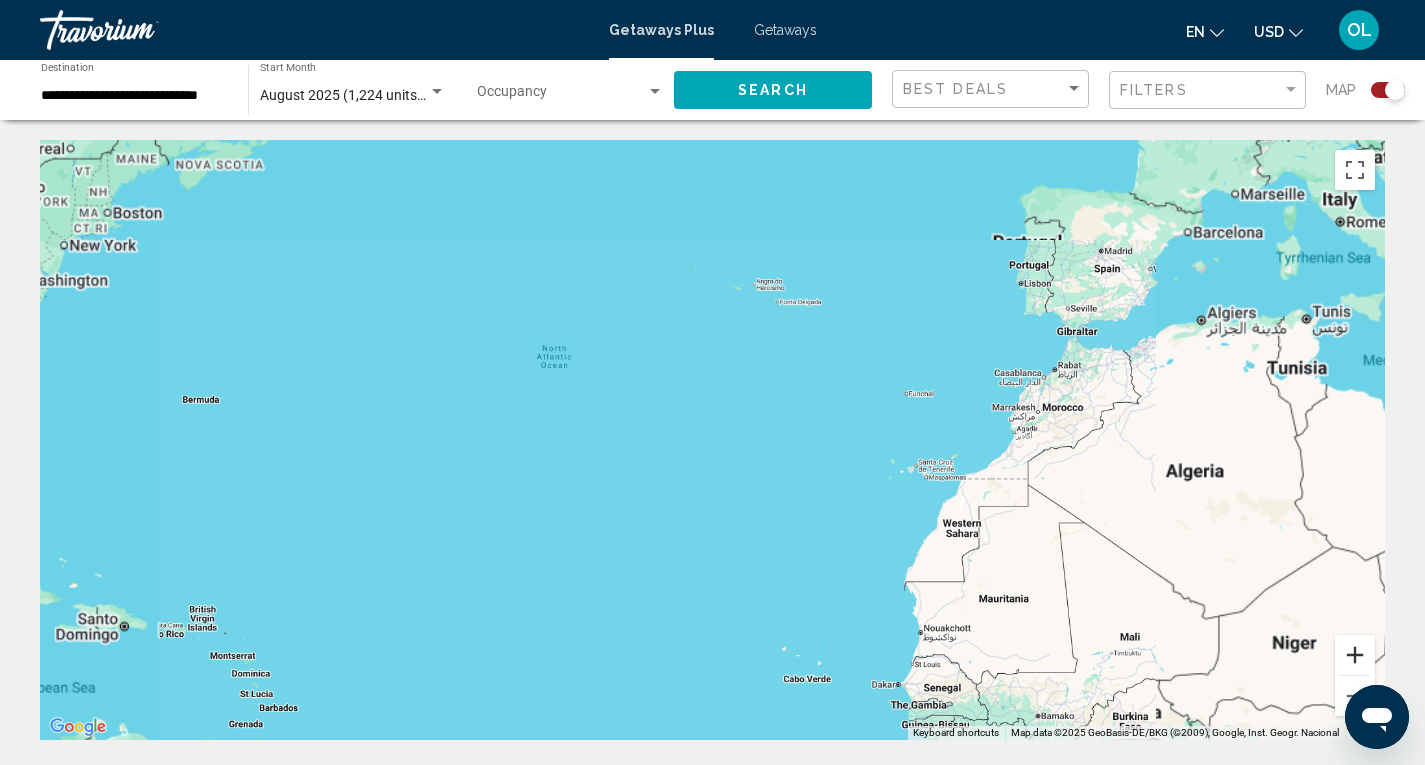 click at bounding box center (1355, 655) 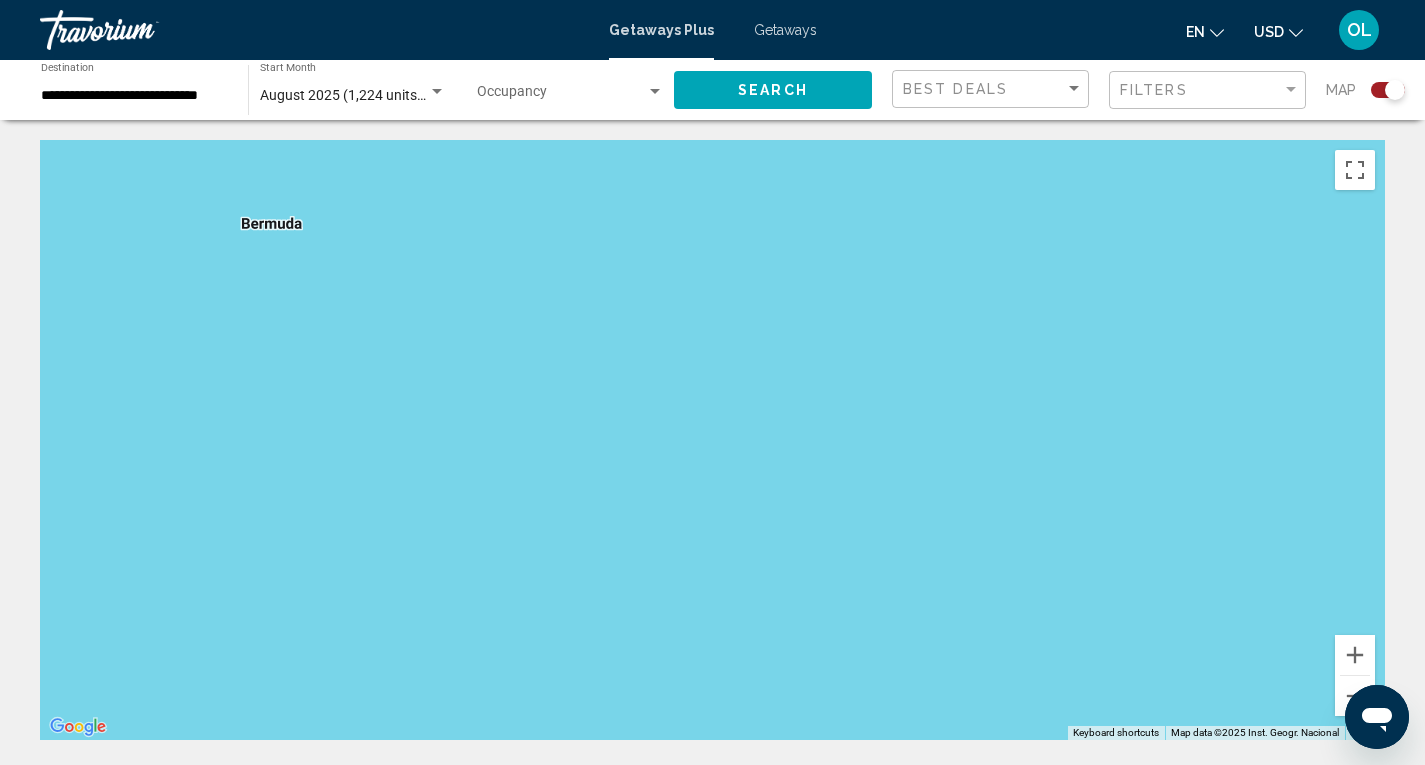 drag, startPoint x: 297, startPoint y: 461, endPoint x: 1439, endPoint y: 368, distance: 1145.7805 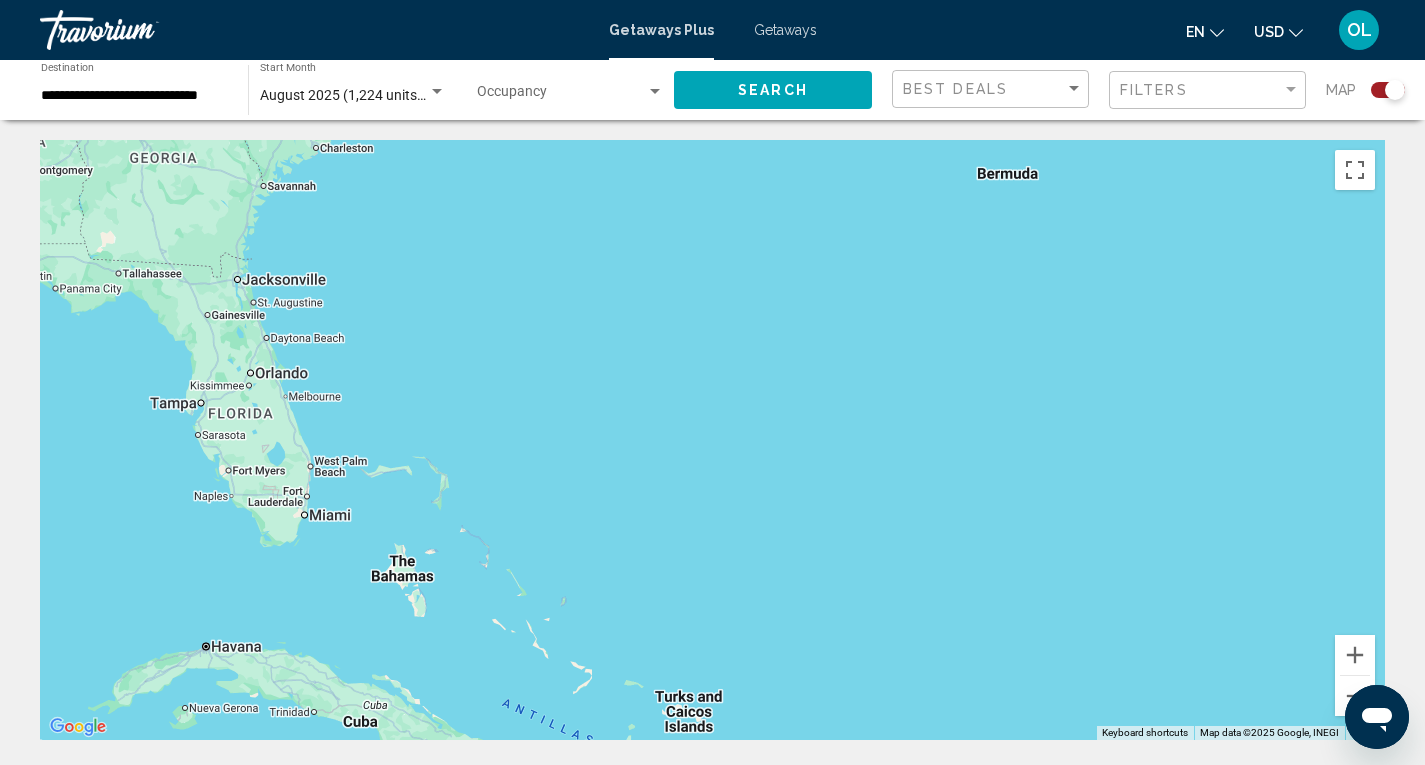 drag, startPoint x: 419, startPoint y: 462, endPoint x: 1235, endPoint y: 413, distance: 817.46985 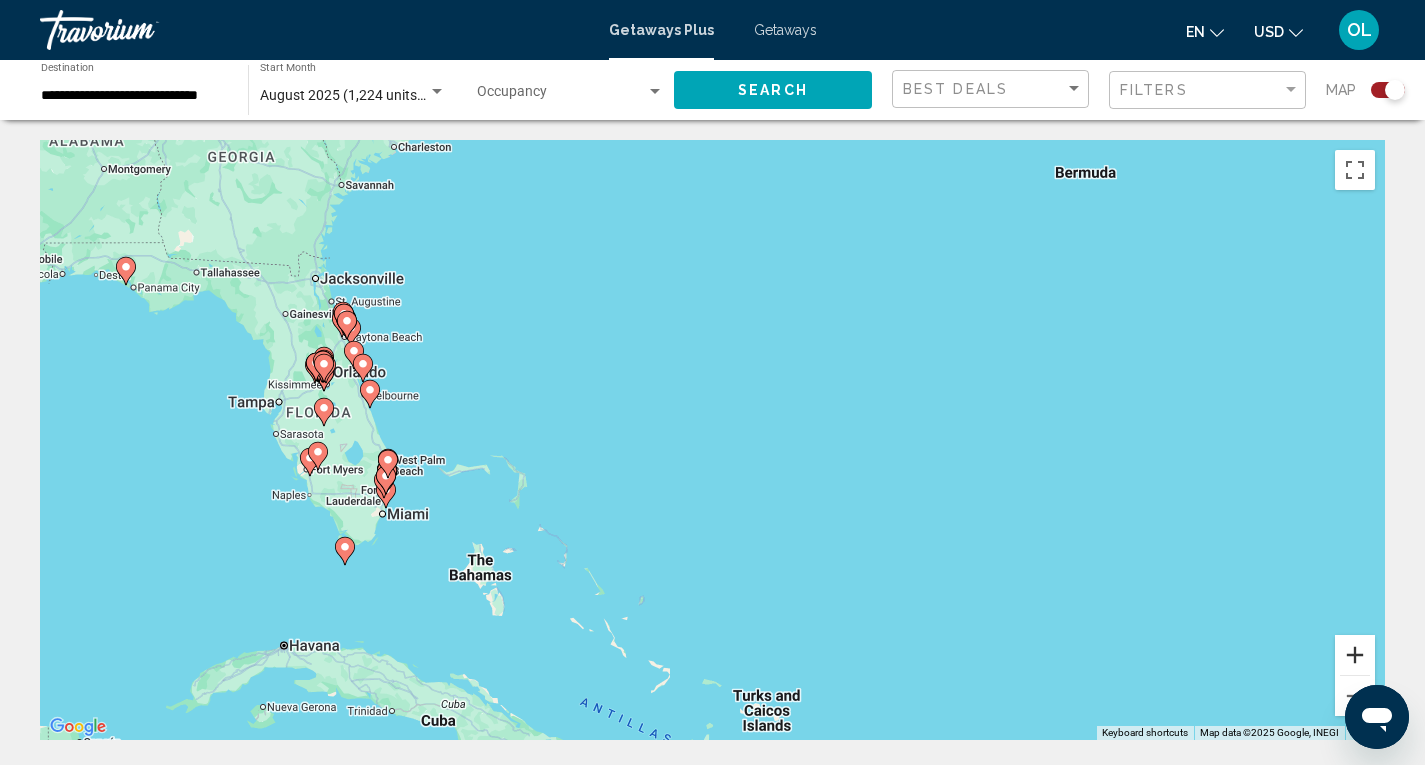 click at bounding box center [1355, 655] 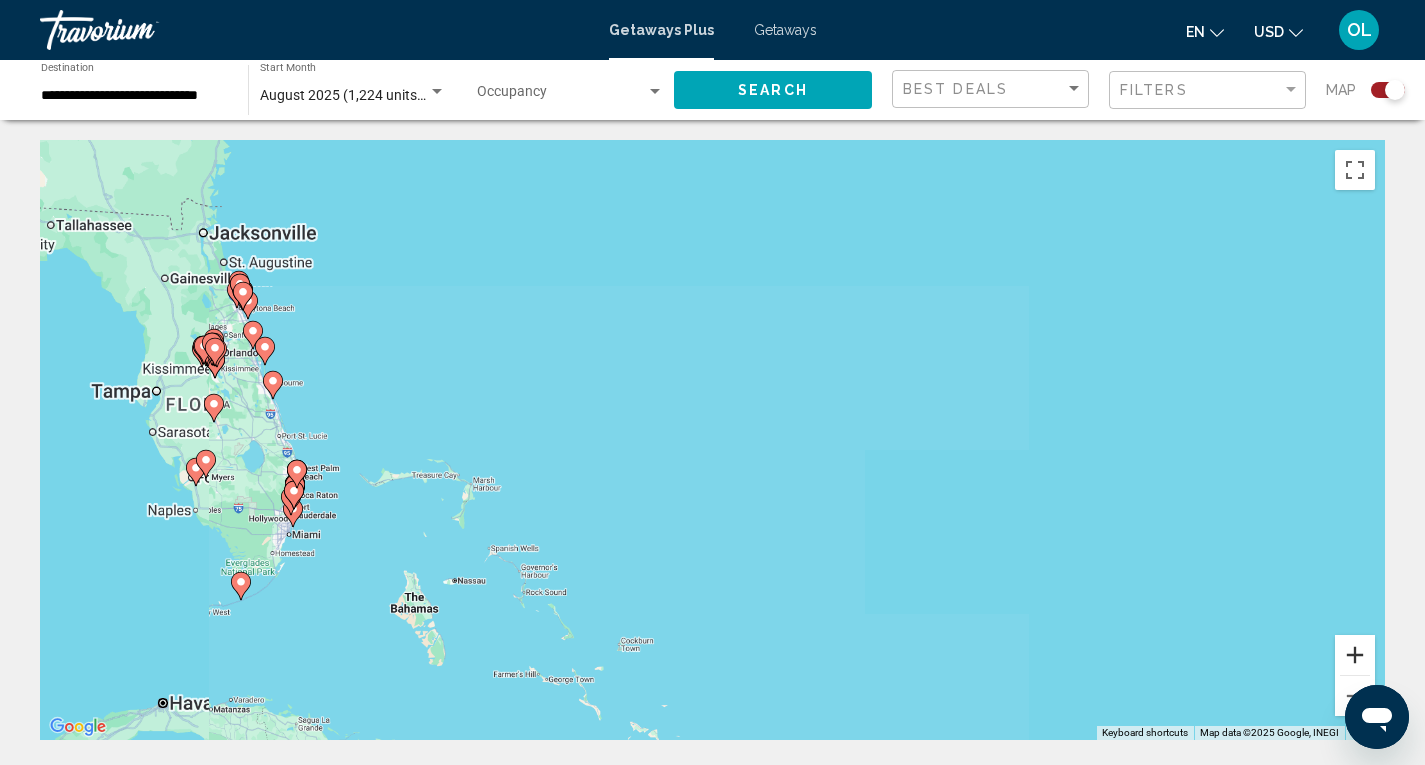click at bounding box center (1355, 655) 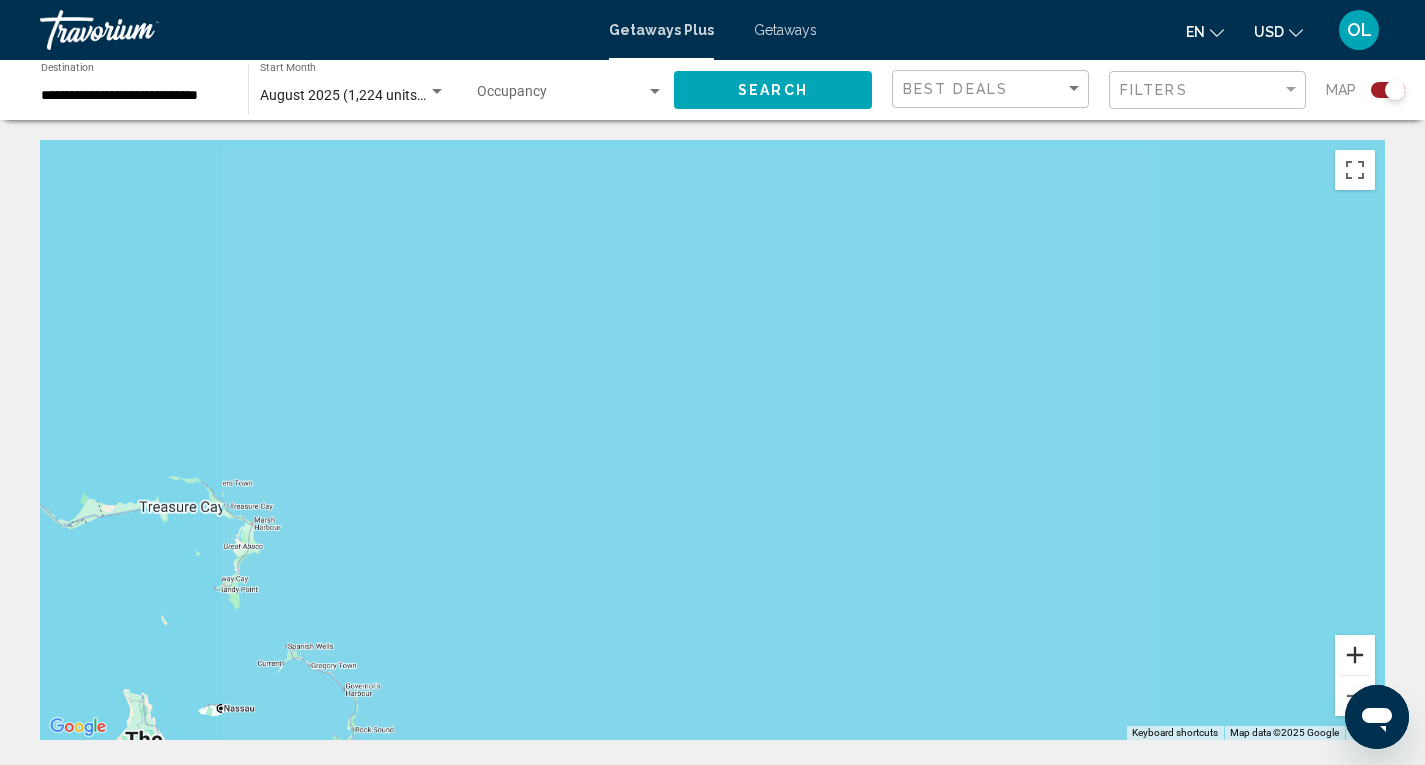 click at bounding box center [1355, 655] 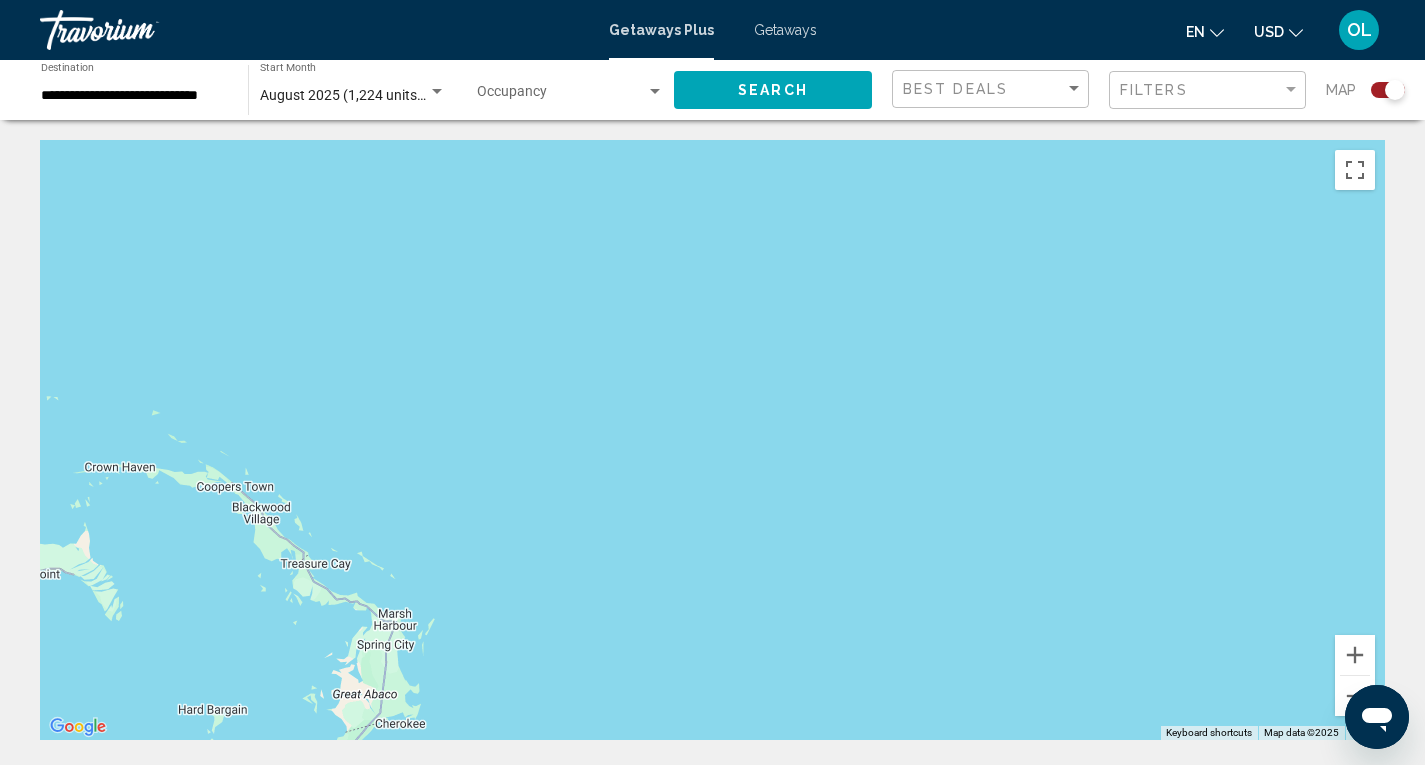 drag, startPoint x: 247, startPoint y: 585, endPoint x: 1439, endPoint y: 489, distance: 1195.8595 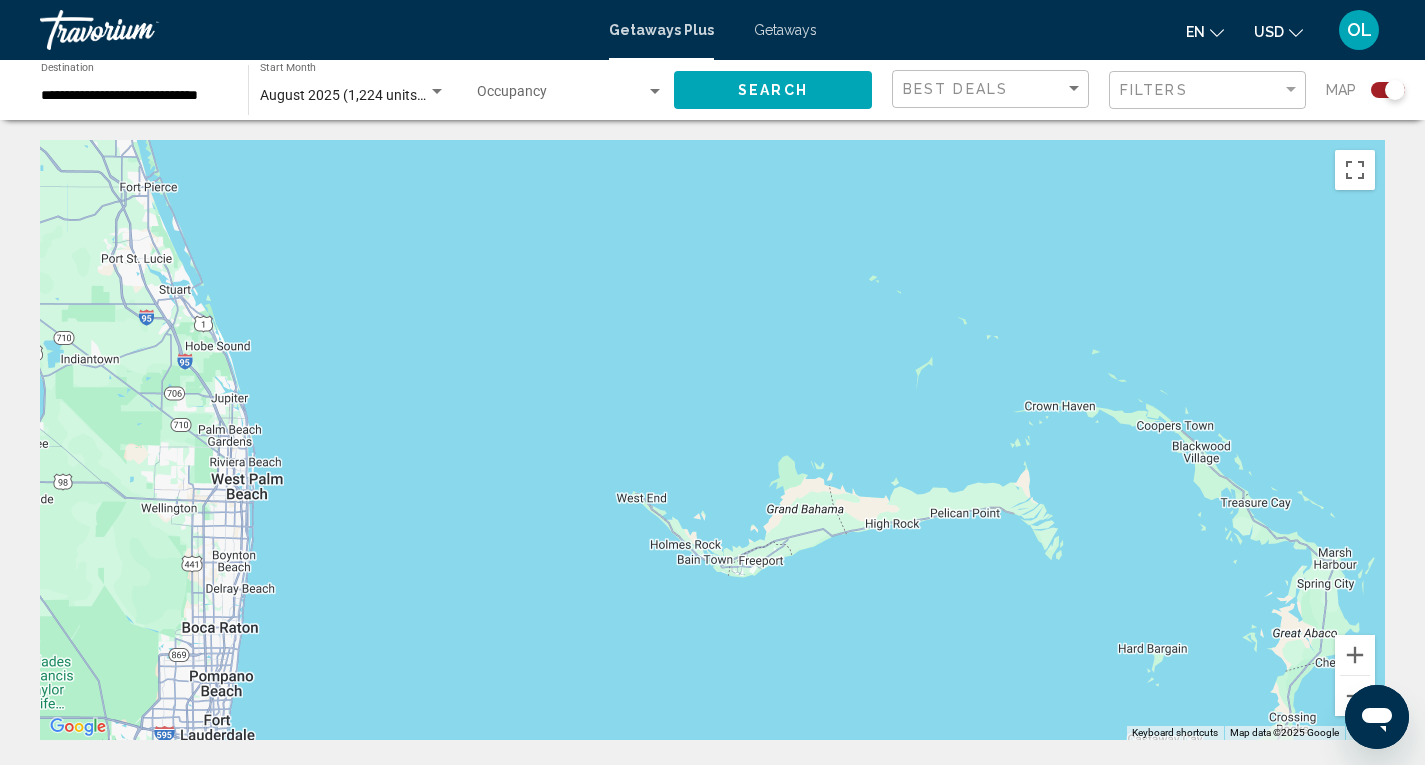 drag, startPoint x: 499, startPoint y: 612, endPoint x: 1439, endPoint y: 561, distance: 941.3825 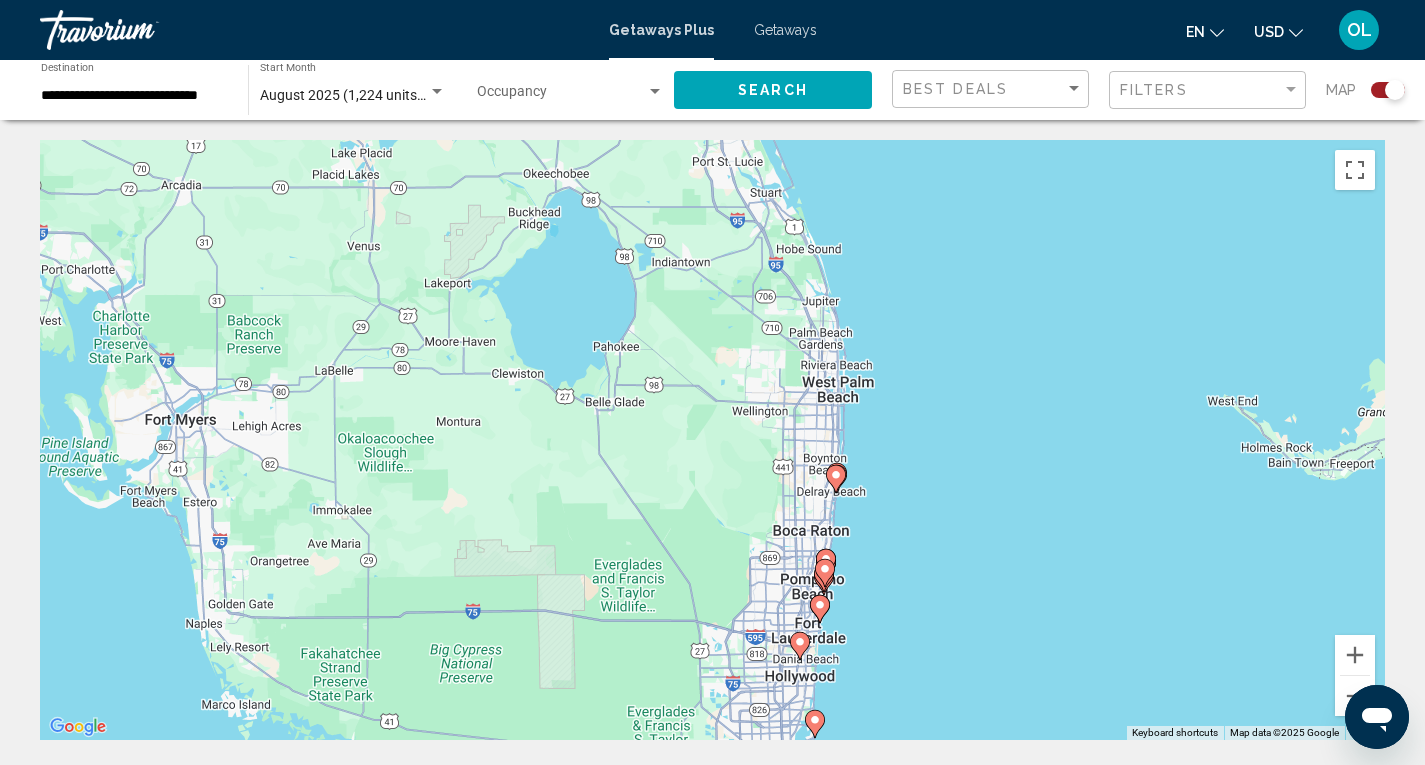 drag, startPoint x: 566, startPoint y: 534, endPoint x: 1162, endPoint y: 427, distance: 605.5287 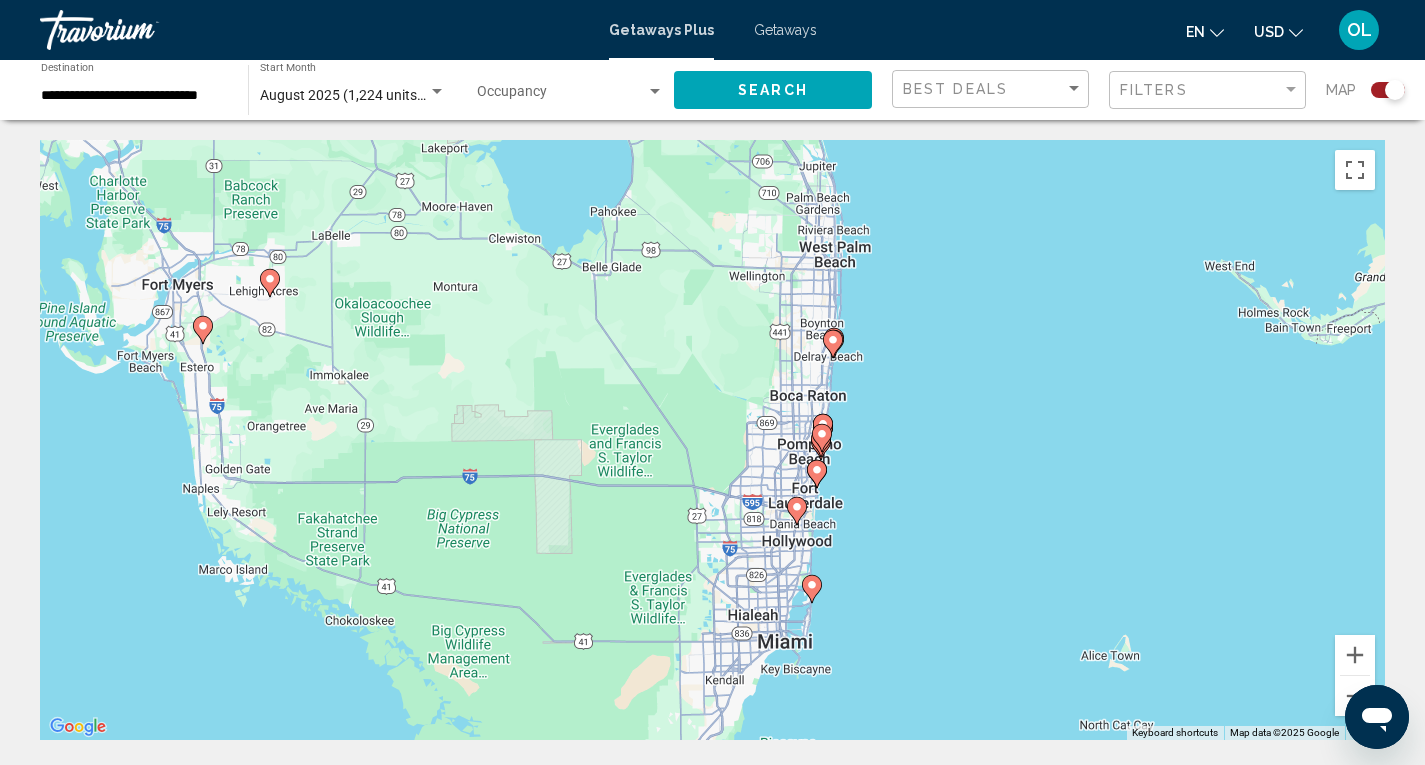 drag, startPoint x: 1069, startPoint y: 593, endPoint x: 1071, endPoint y: 395, distance: 198.0101 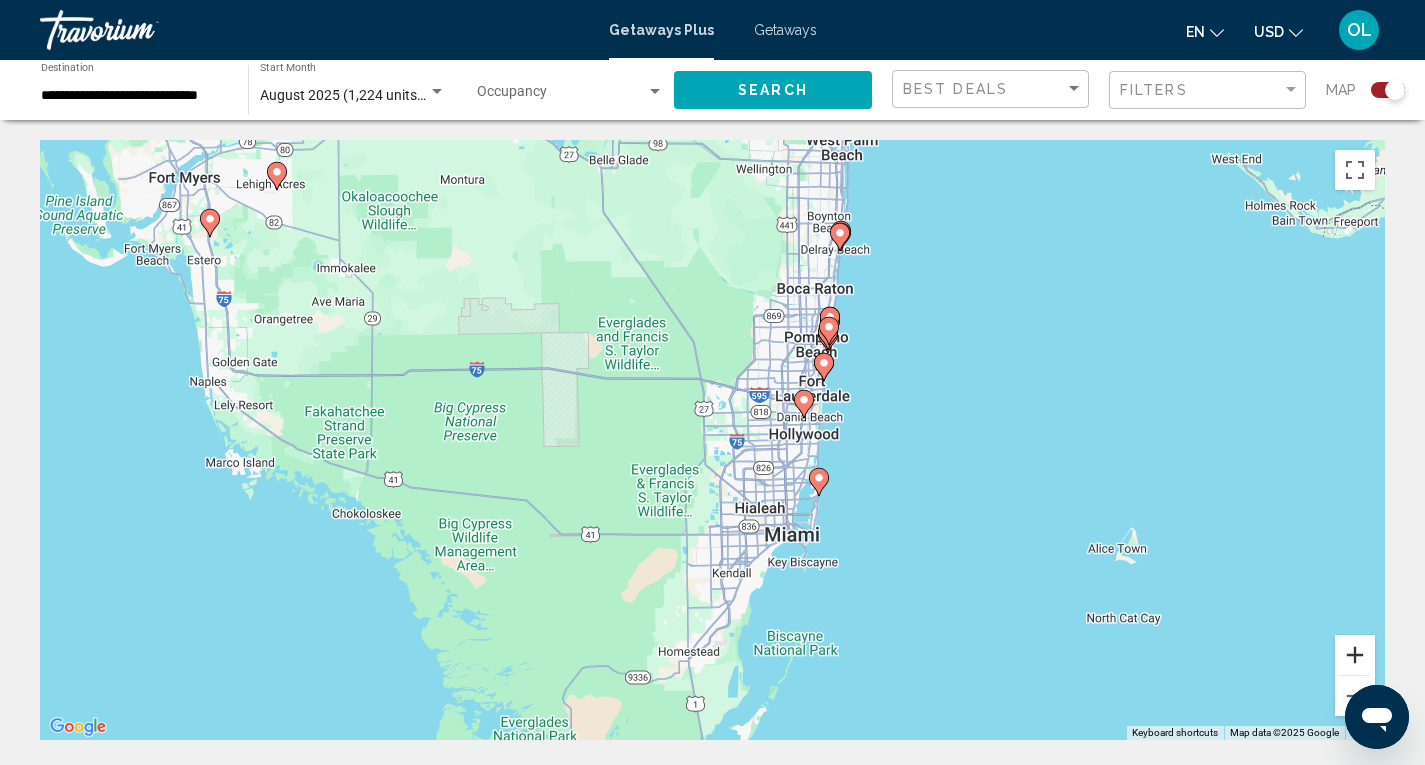 click at bounding box center (1355, 655) 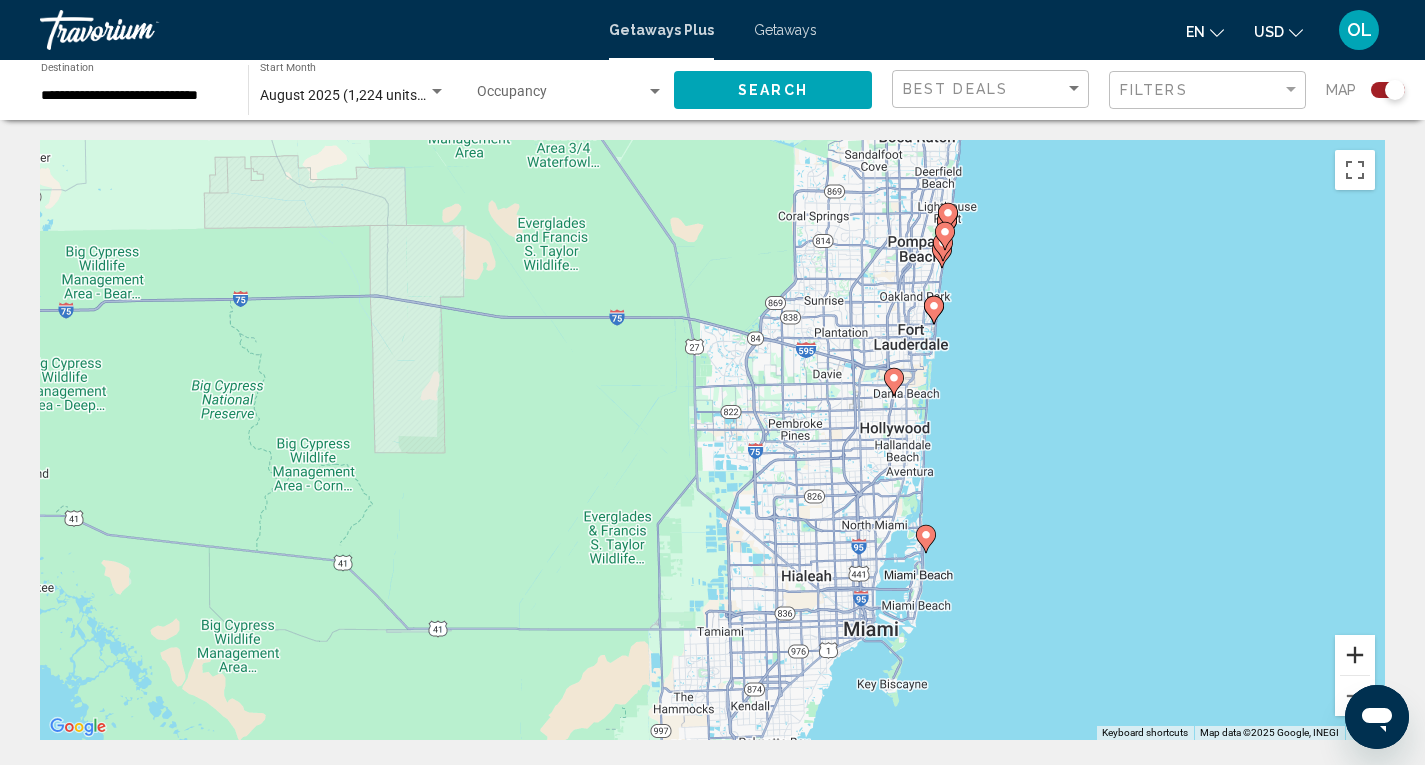 click at bounding box center [1355, 655] 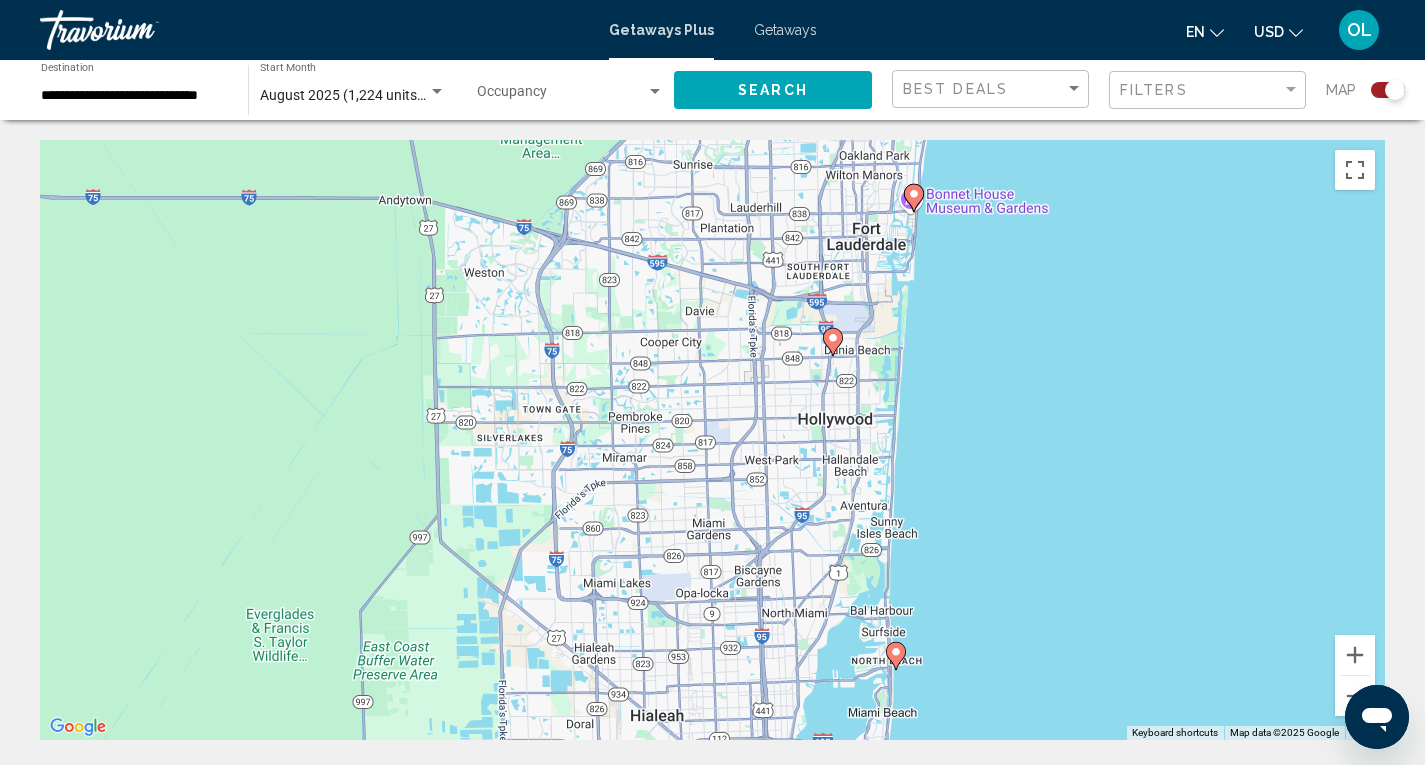 drag, startPoint x: 1164, startPoint y: 456, endPoint x: 914, endPoint y: 456, distance: 250 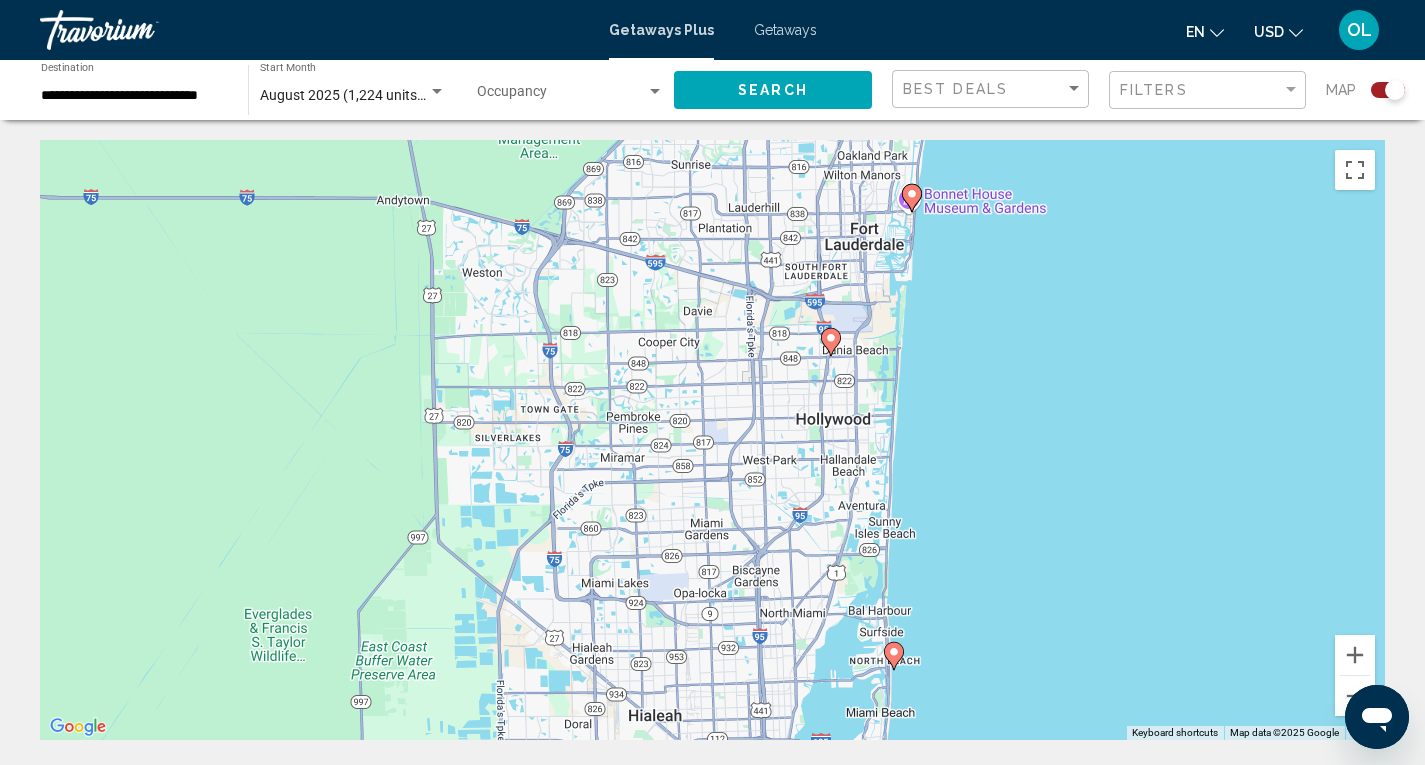 click 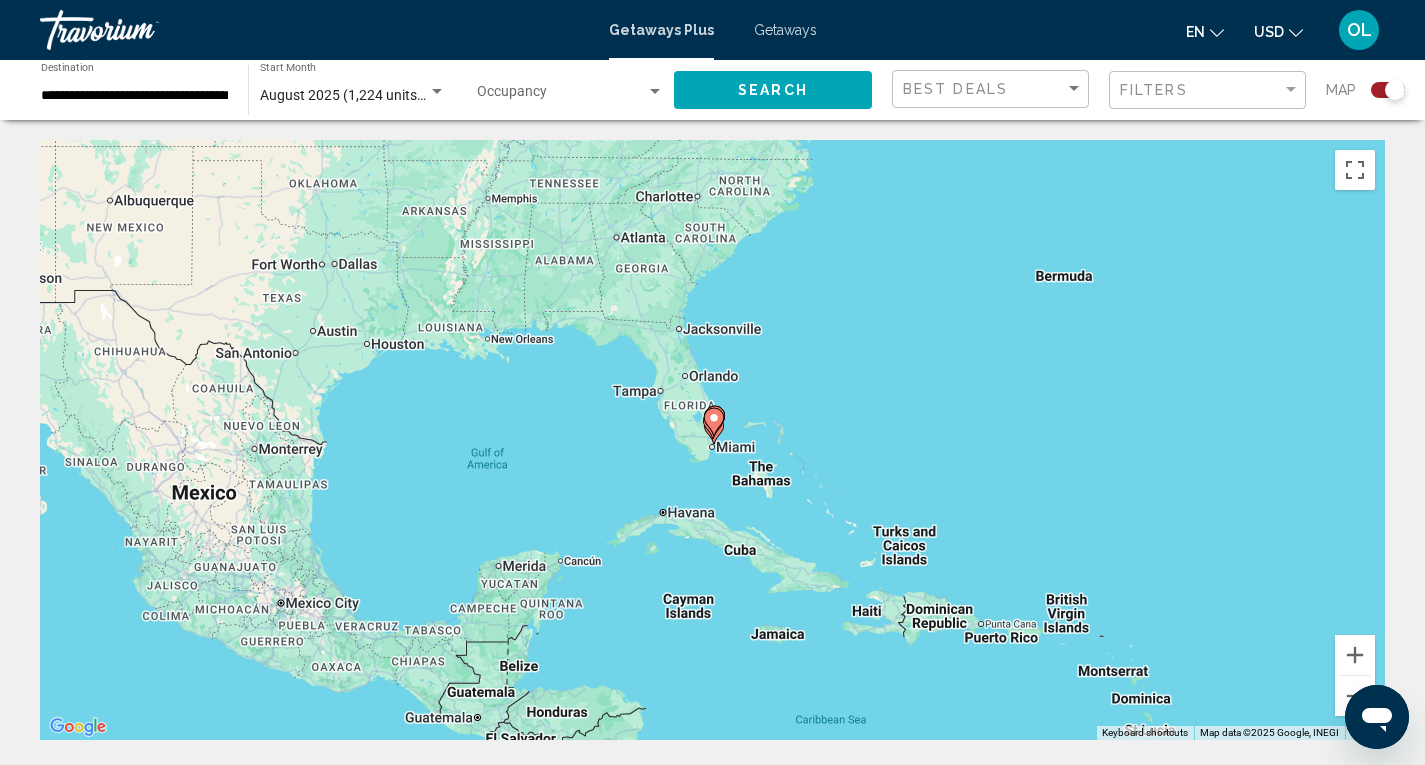 click on "To navigate, press the arrow keys. To activate drag with keyboard, press Alt + Enter. Once in keyboard drag state, use the arrow keys to move the marker. To complete the drag, press the Enter key. To cancel, press Escape." at bounding box center (712, 440) 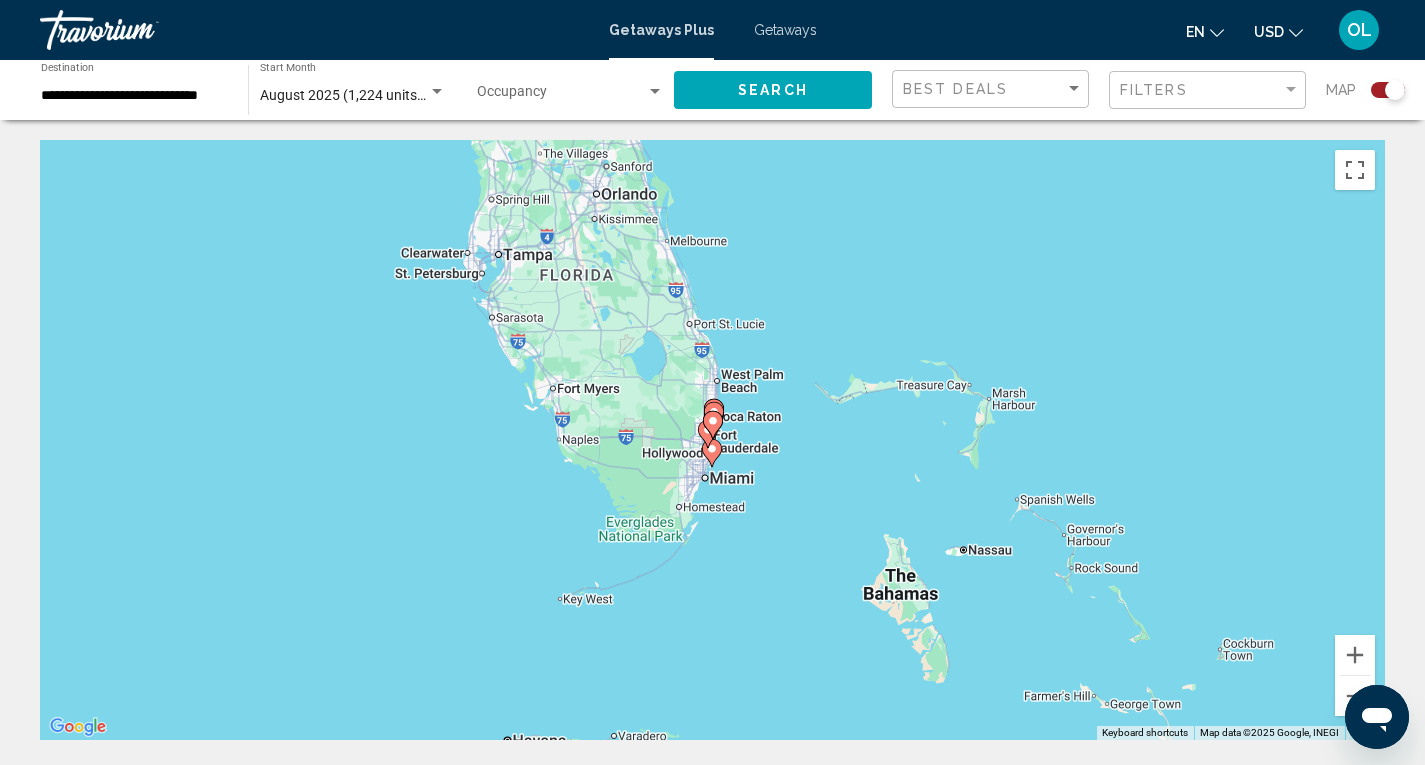 click 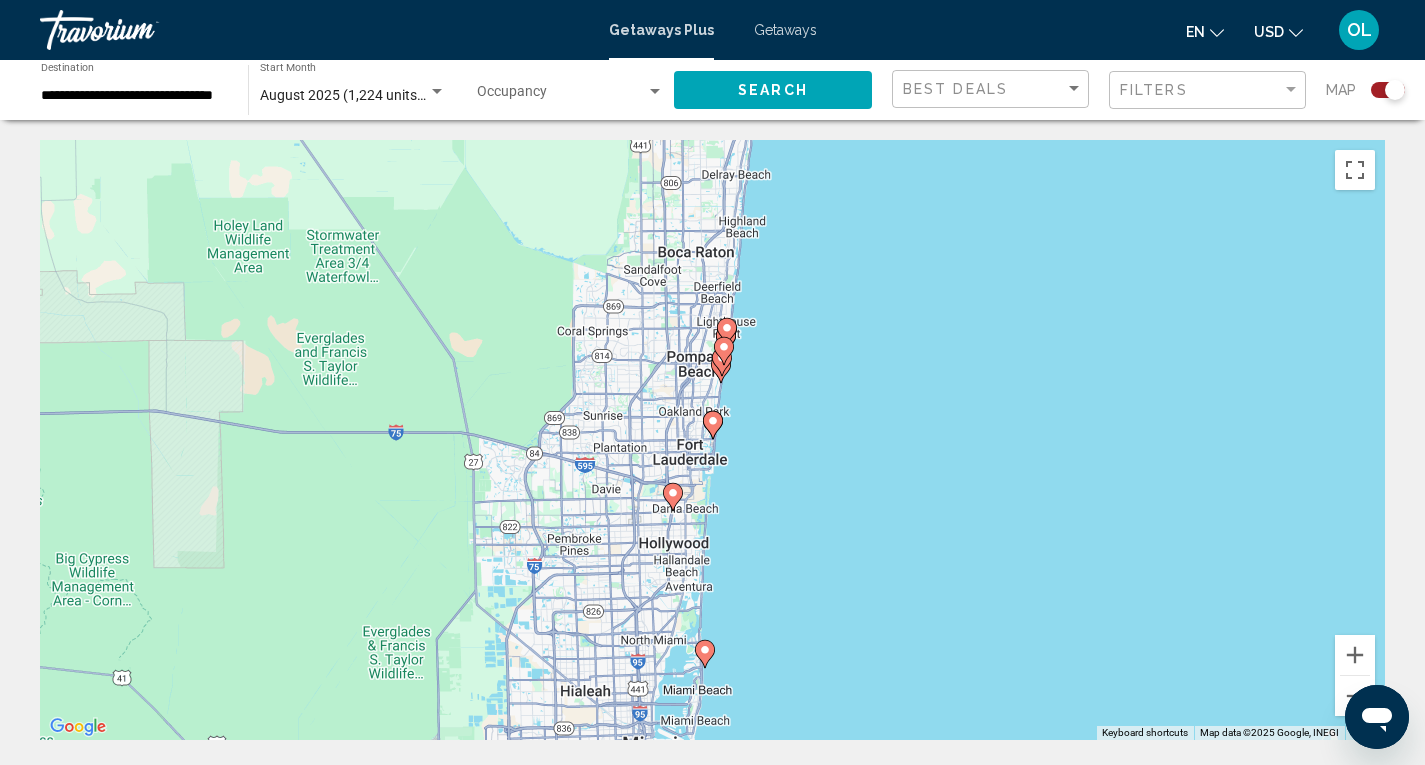 click 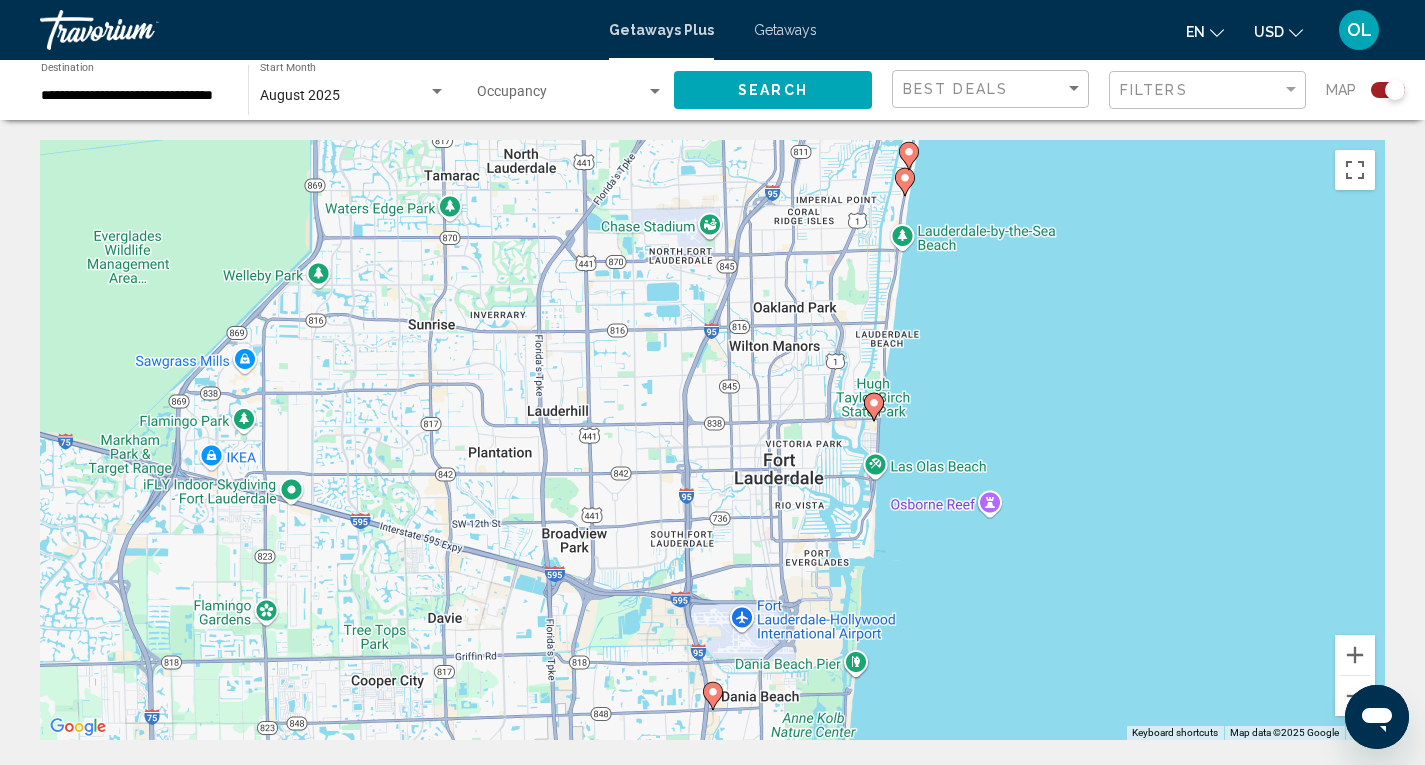 click 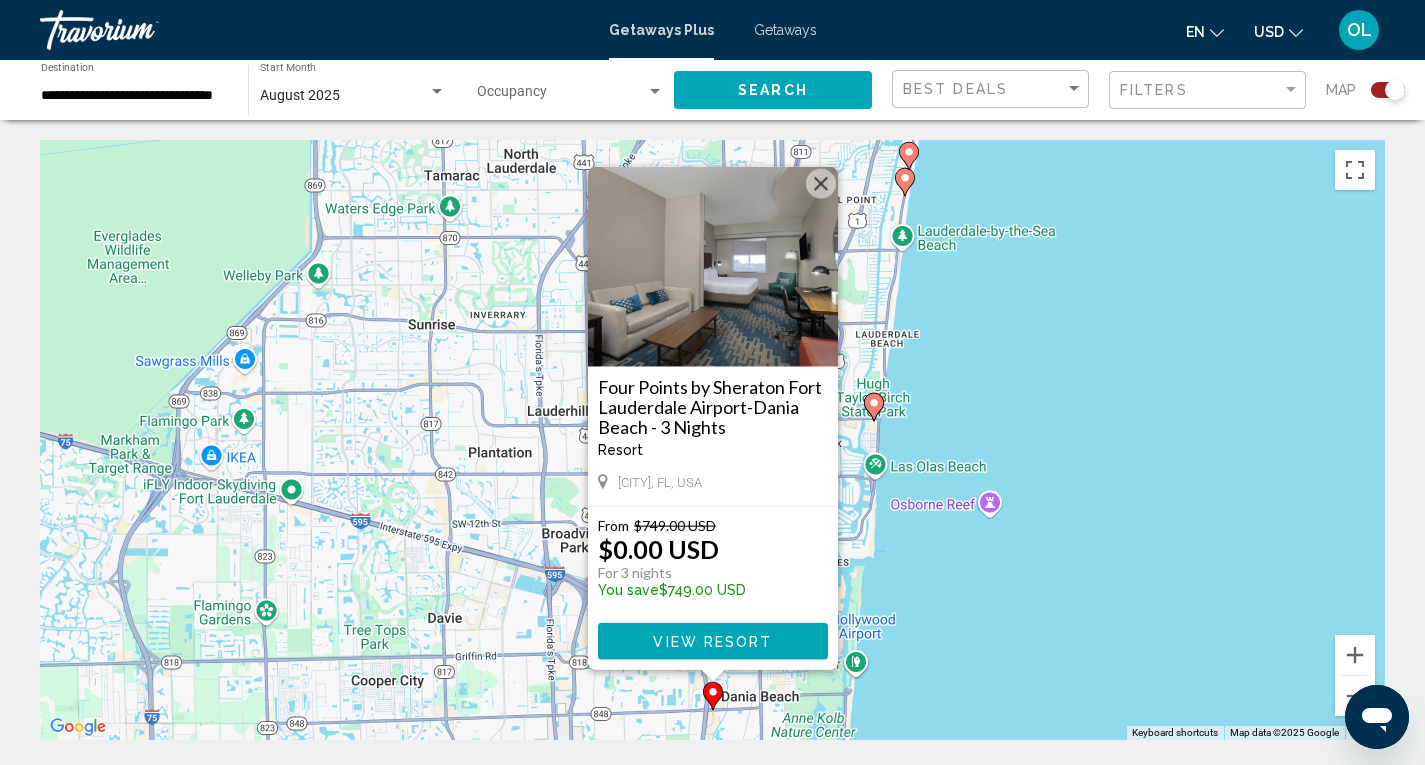click at bounding box center (821, 184) 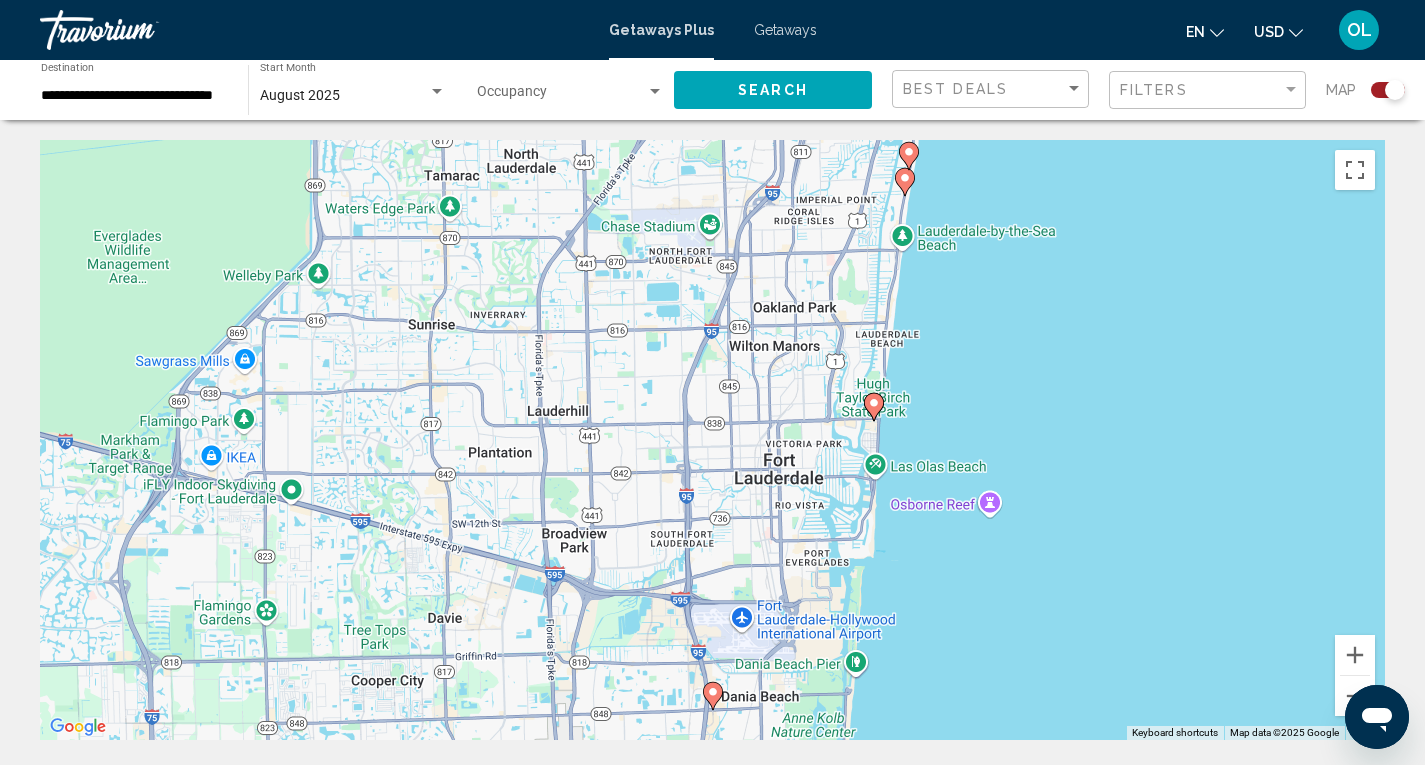 click 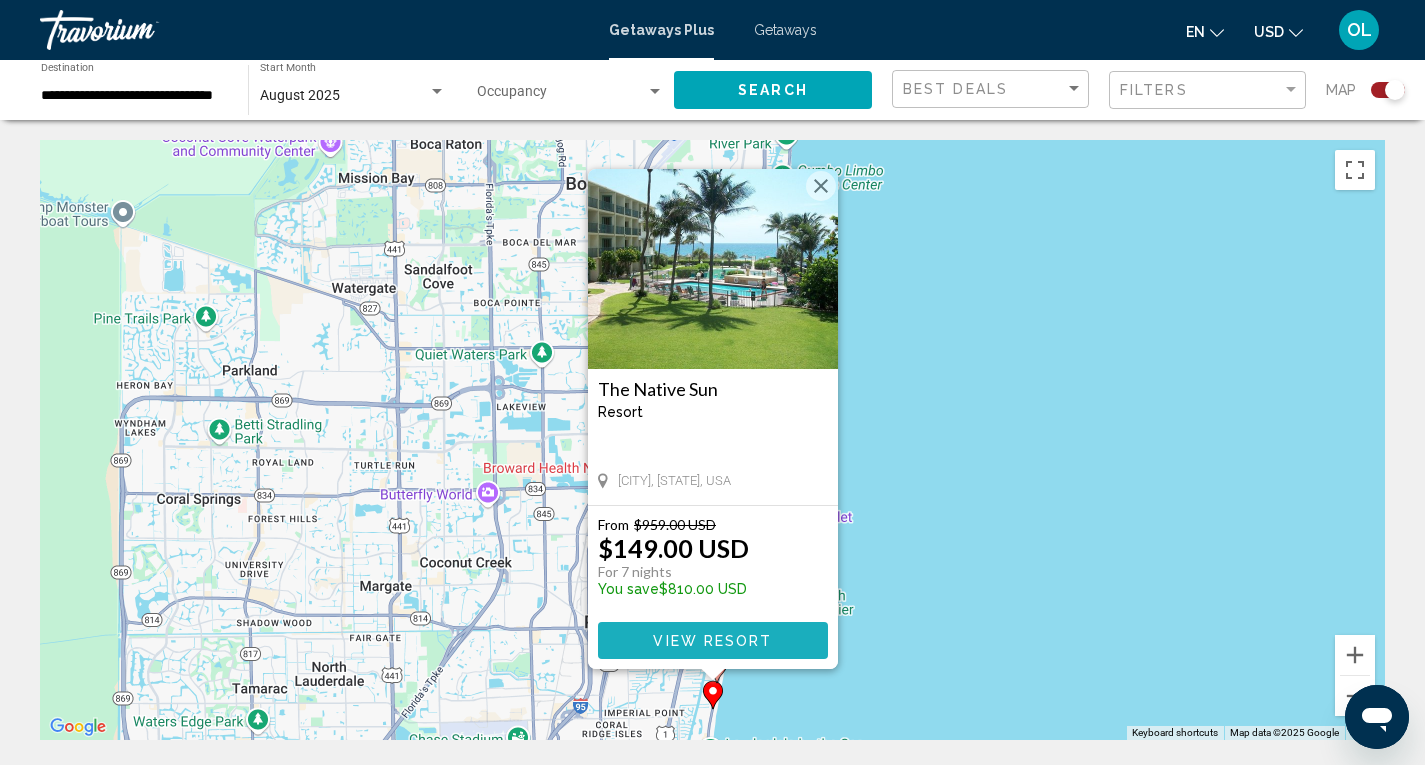 click on "View Resort" at bounding box center (712, 641) 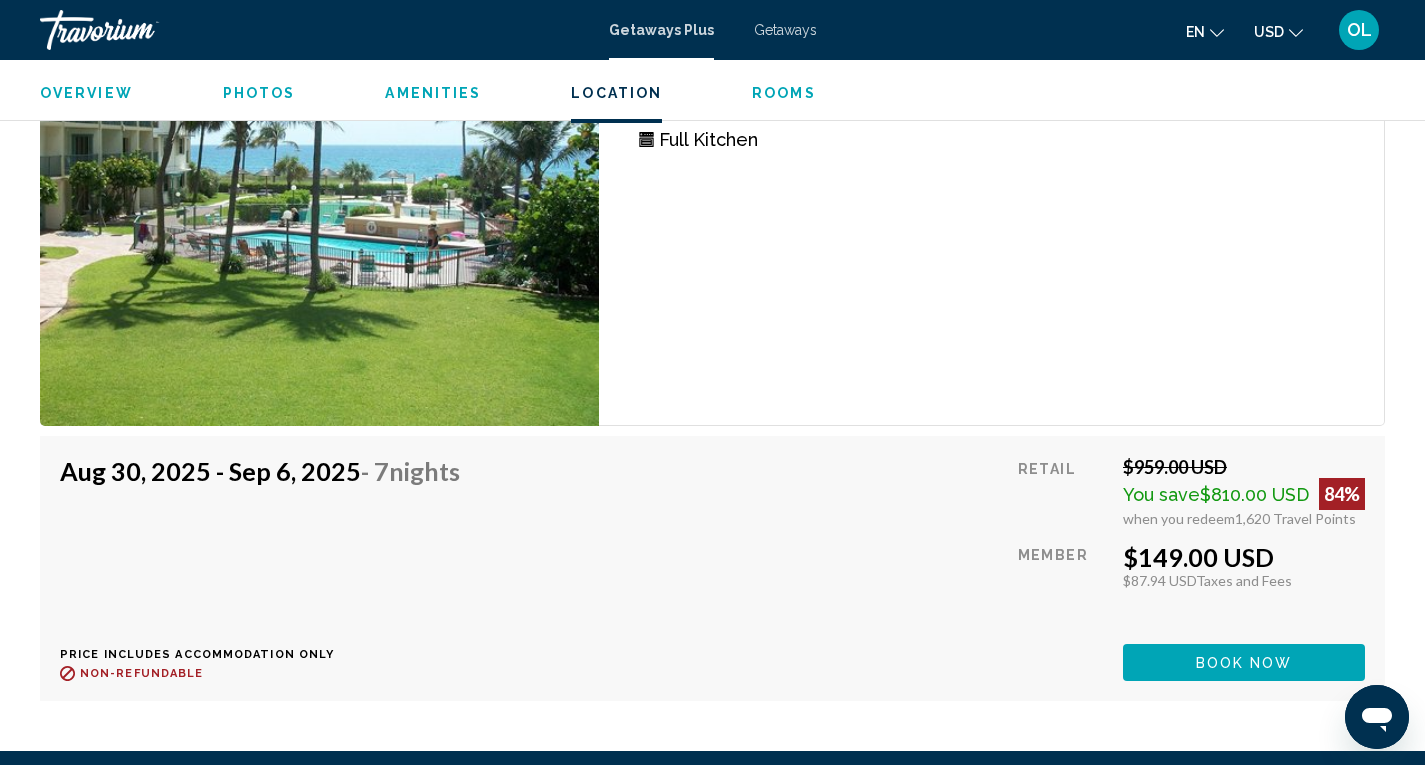 scroll, scrollTop: 3307, scrollLeft: 0, axis: vertical 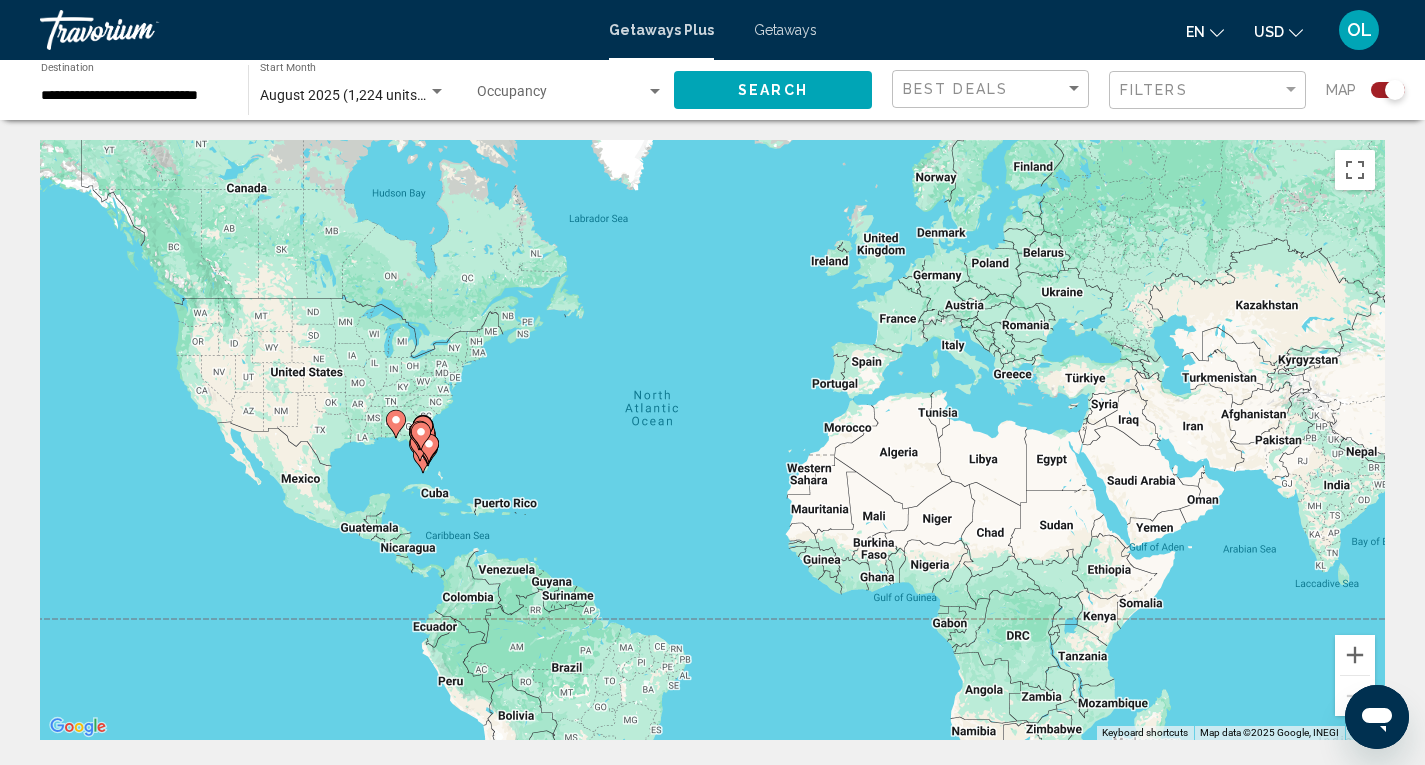 click at bounding box center [421, 436] 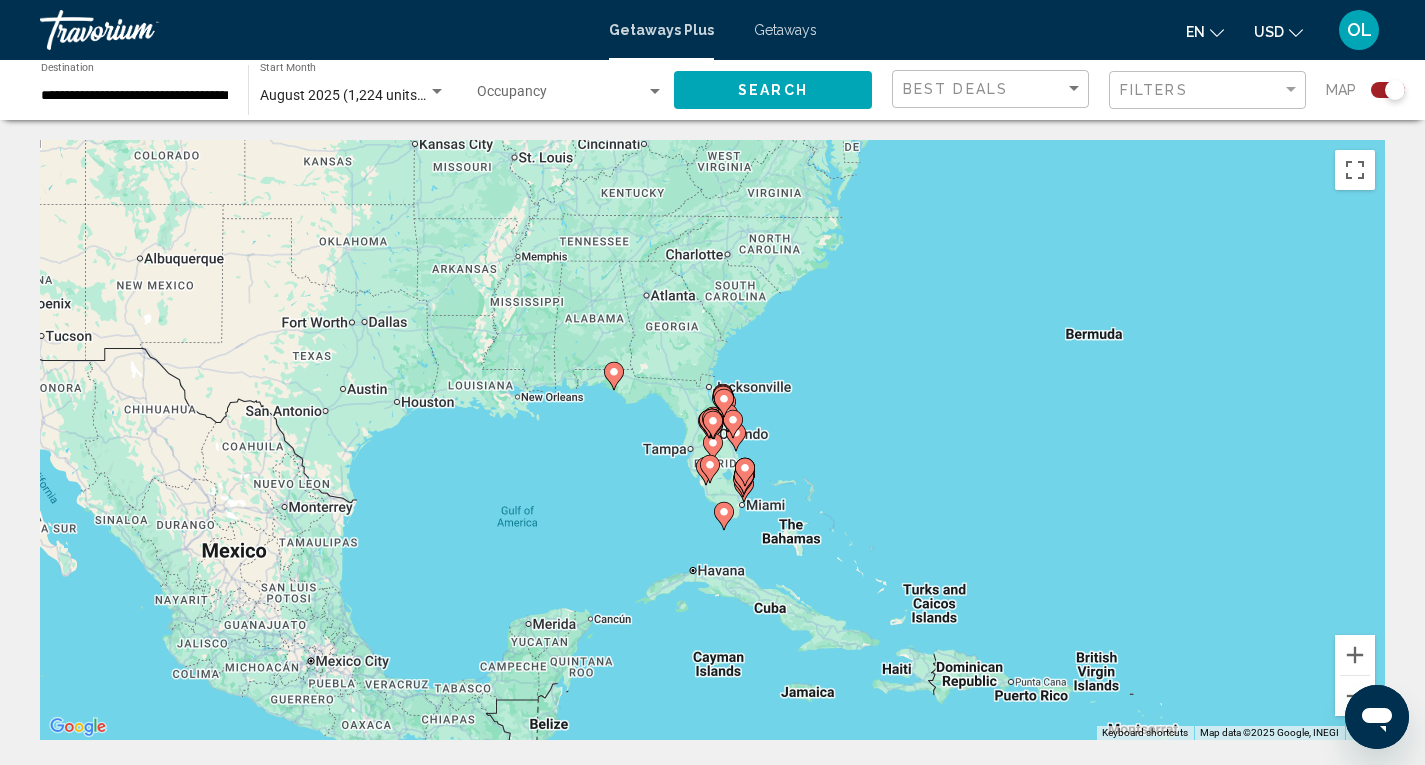 click on "To activate drag with keyboard, press Alt + Enter. Once in keyboard drag state, use the arrow keys to move the marker. To complete the drag, press the Enter key. To cancel, press Escape." at bounding box center [712, 440] 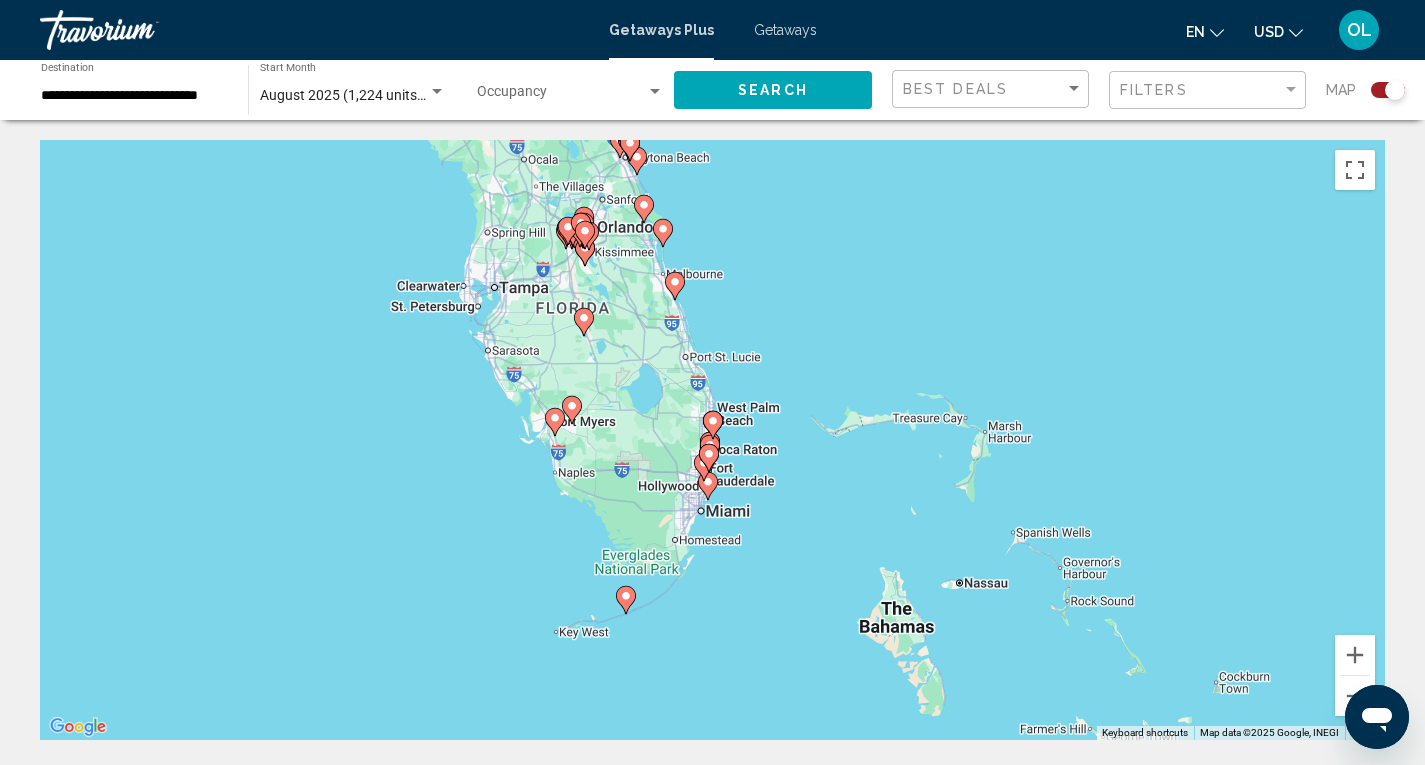 click 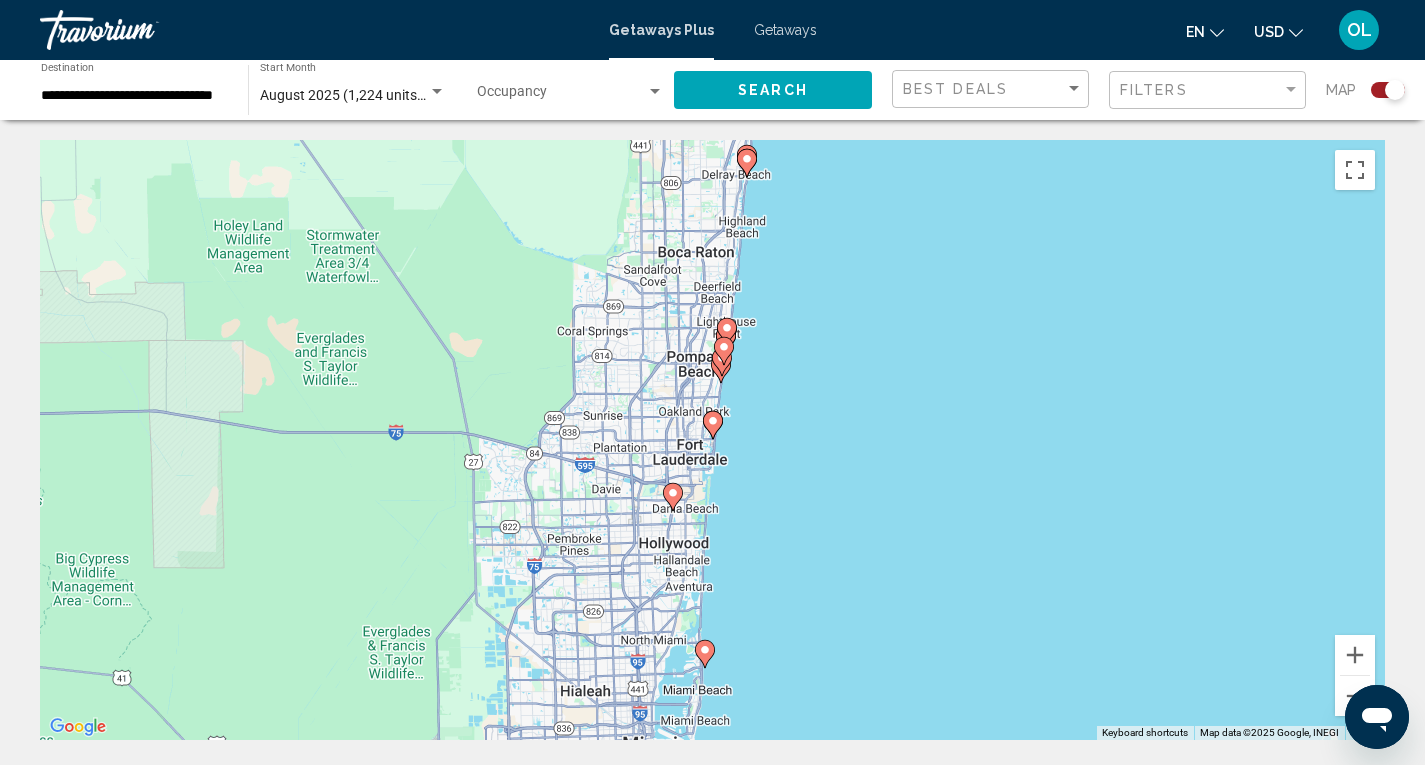click 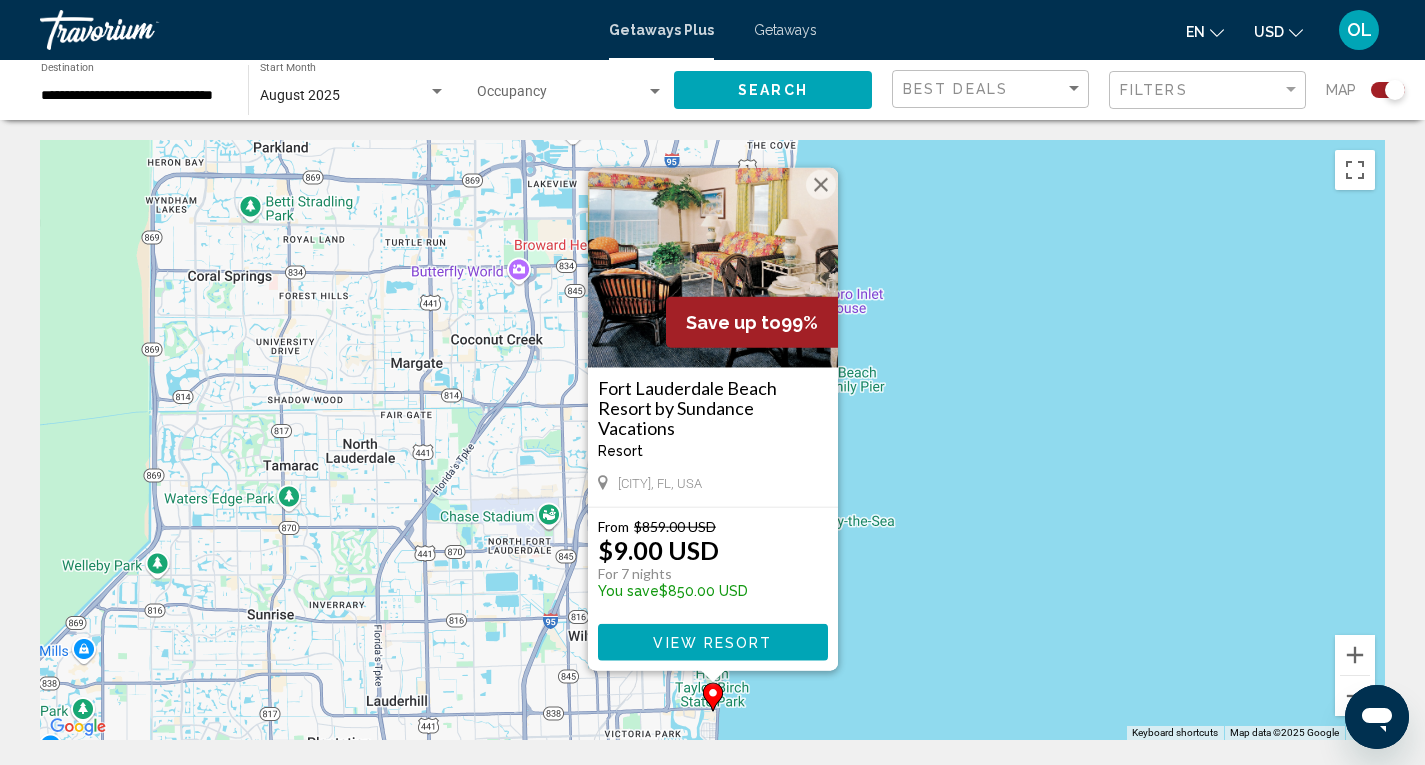 click on "View Resort" at bounding box center [712, 643] 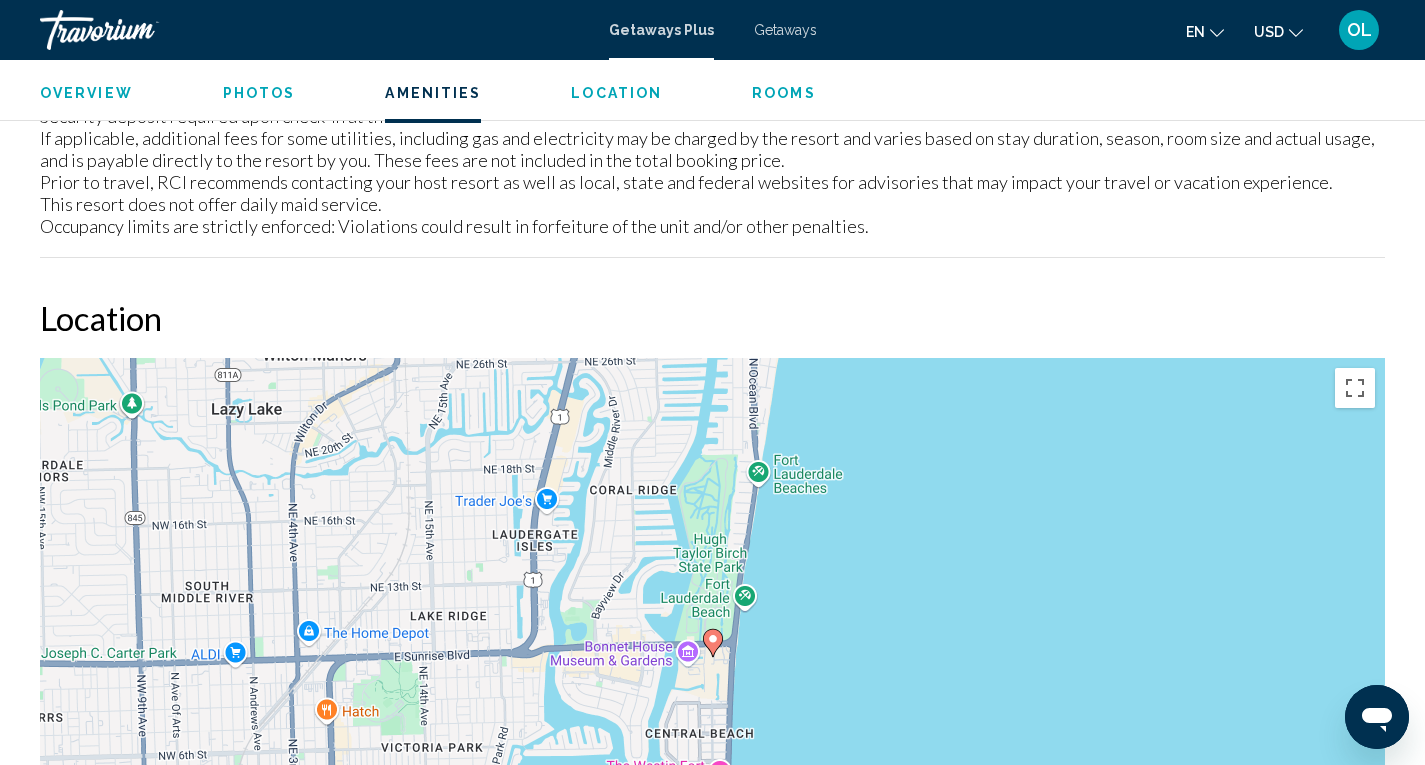 scroll, scrollTop: 1981, scrollLeft: 0, axis: vertical 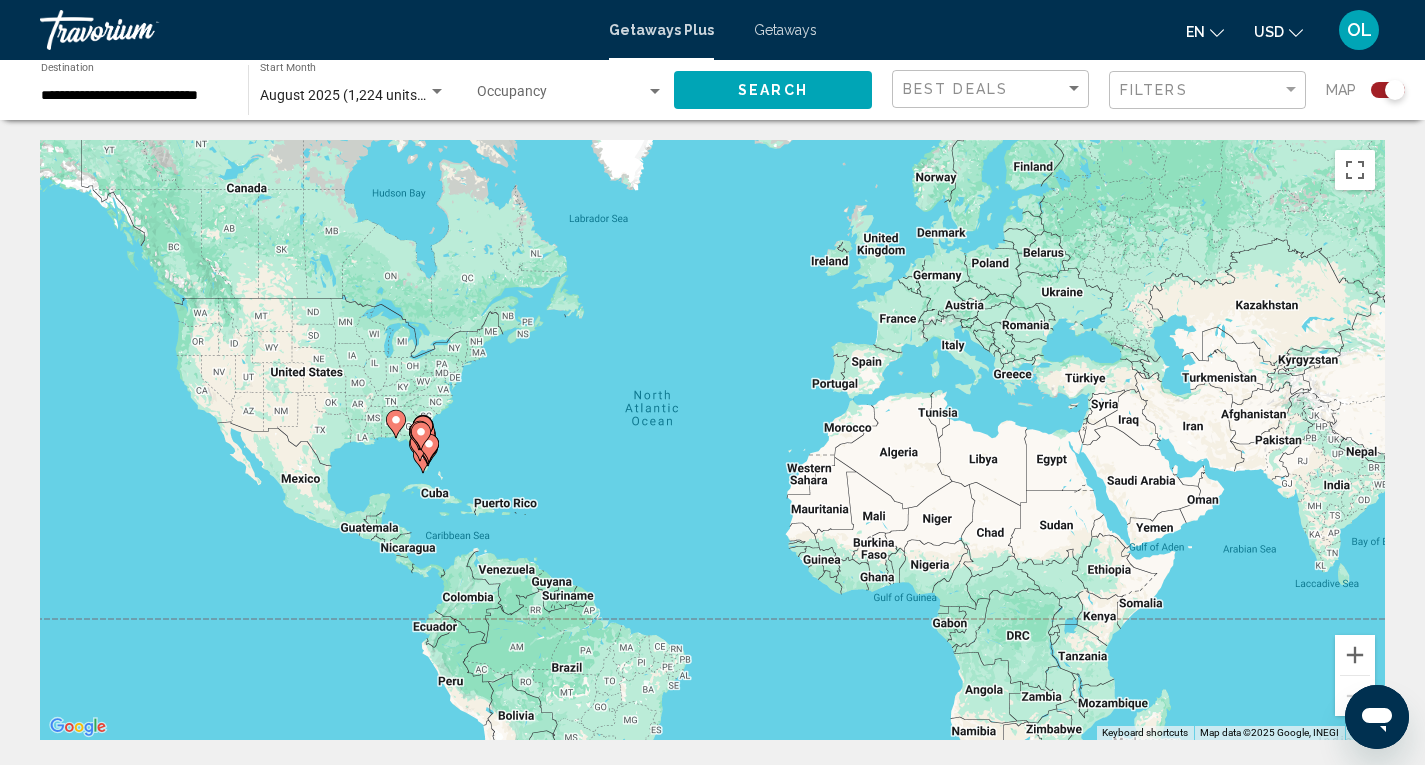 click 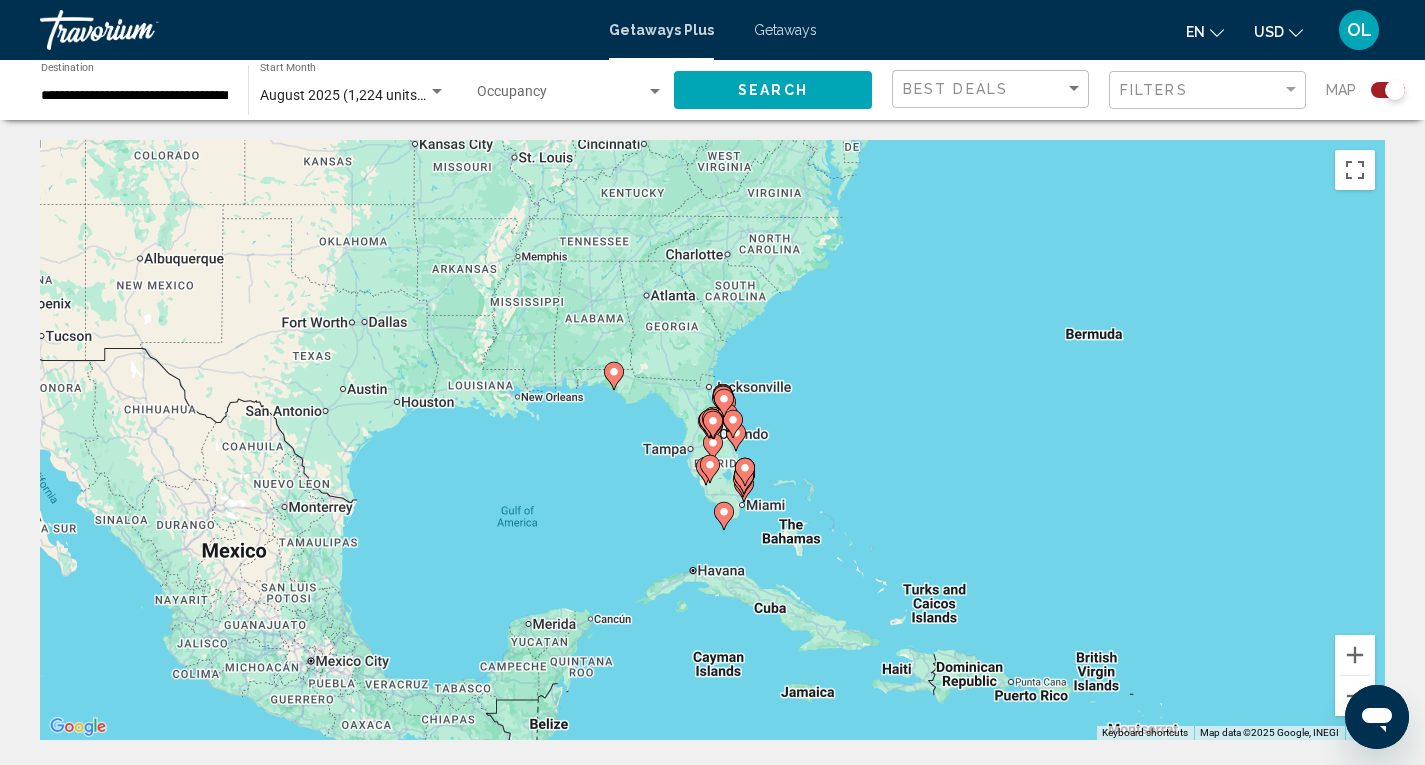 click 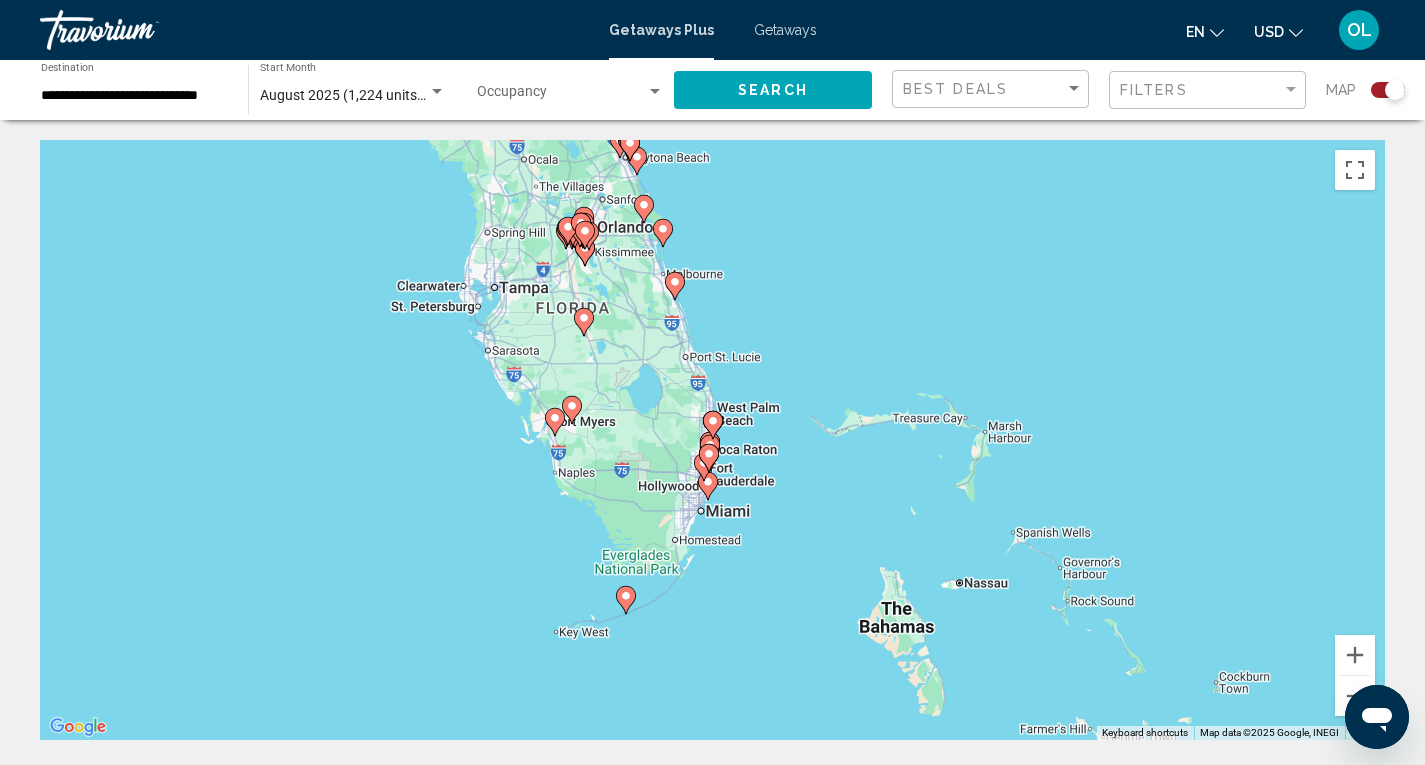 click at bounding box center [709, 458] 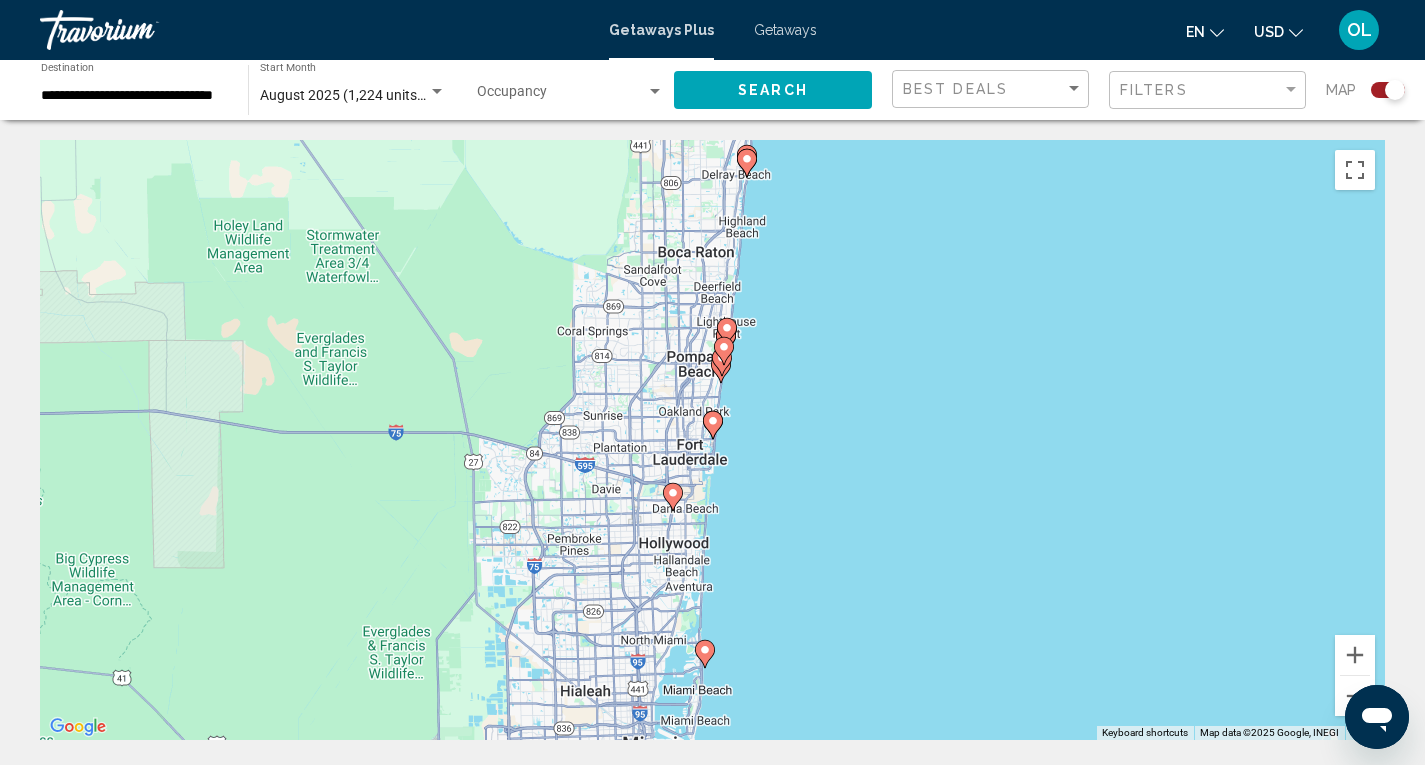 click 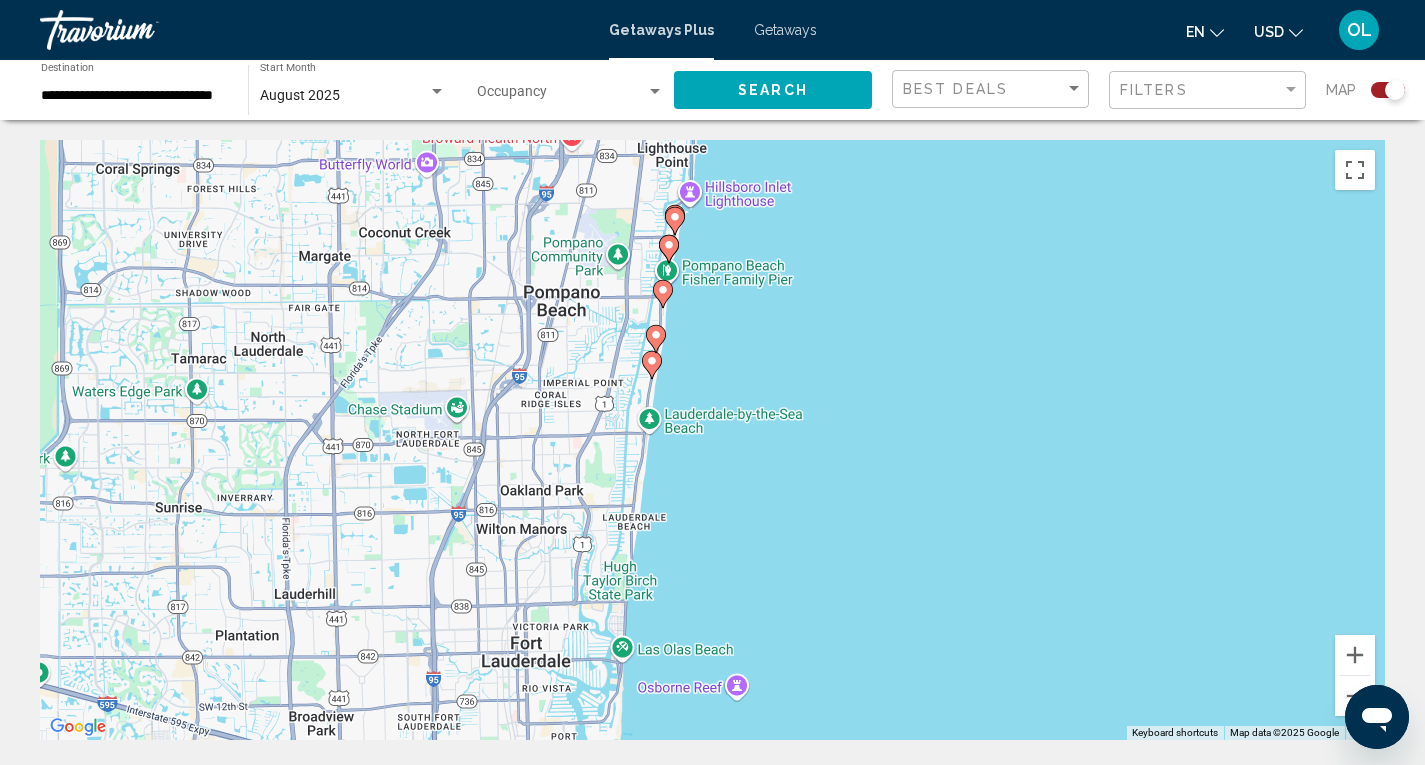 drag, startPoint x: 730, startPoint y: 501, endPoint x: 680, endPoint y: 133, distance: 371.3812 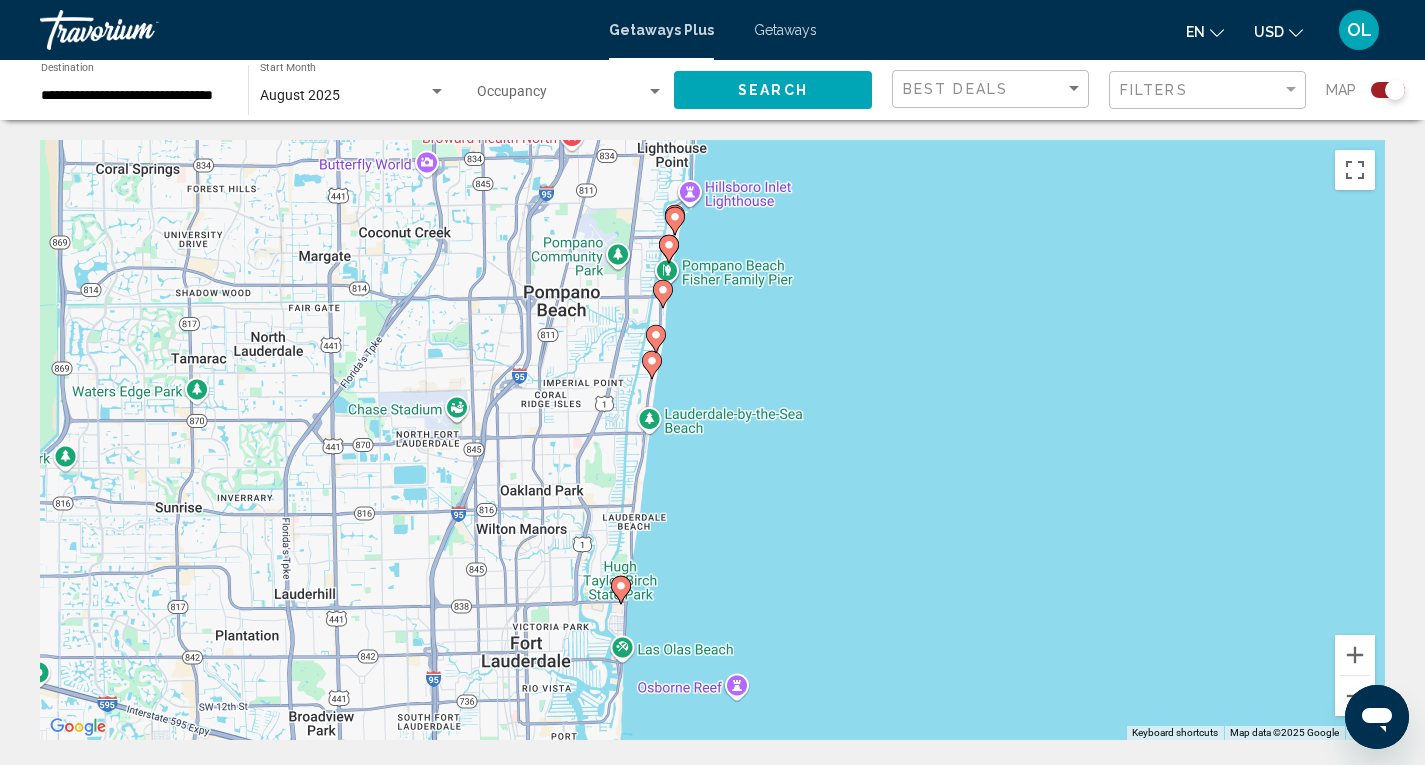 click 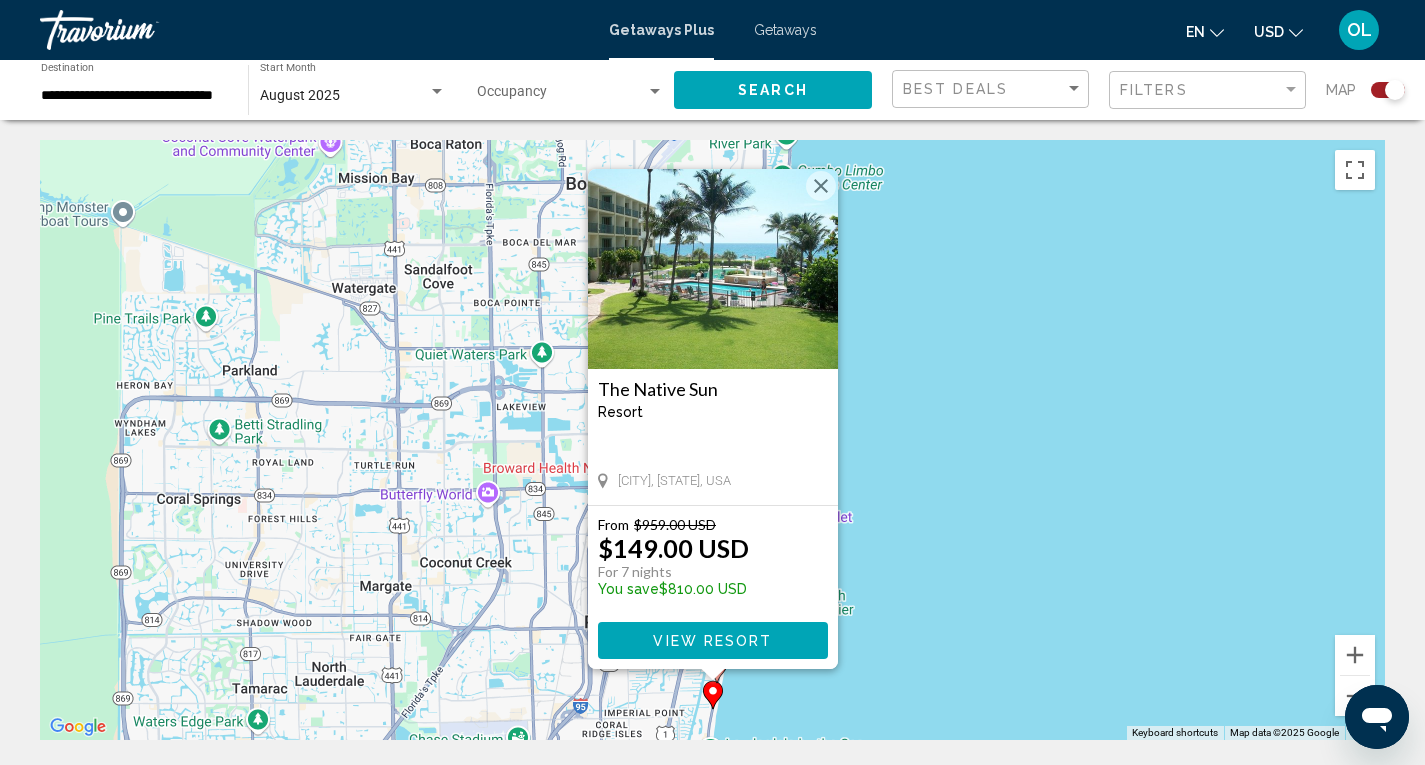 click on "To activate drag with keyboard, press Alt + Enter. Once in keyboard drag state, use the arrow keys to move the marker. To complete the drag, press the Enter key. To cancel, press Escape.  The Native Sun  Resort  -  This is an adults only resort
Lauderdale-By-The-Sea, FL, USA From $959.00 USD $149.00 USD For 7 nights You save  $810.00 USD  View Resort" at bounding box center (712, 440) 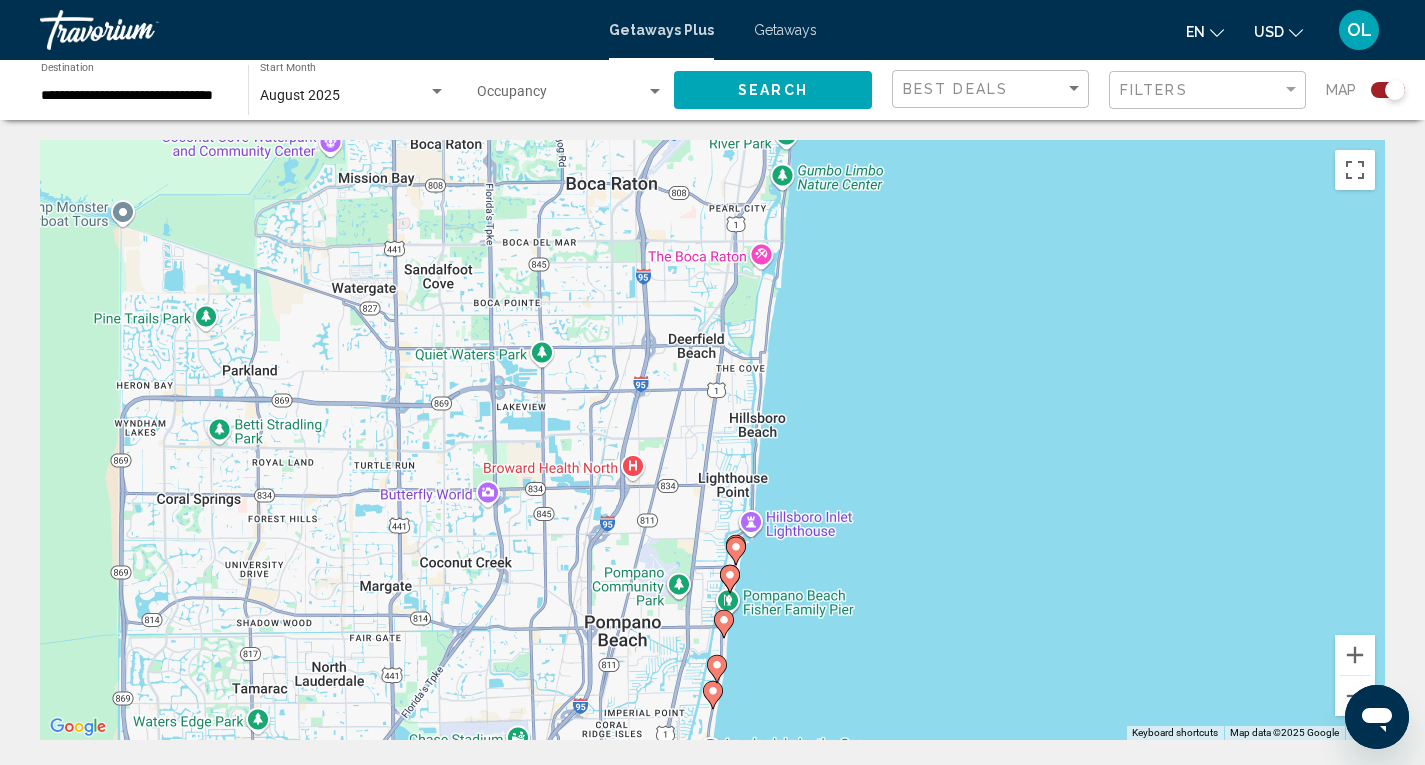 click 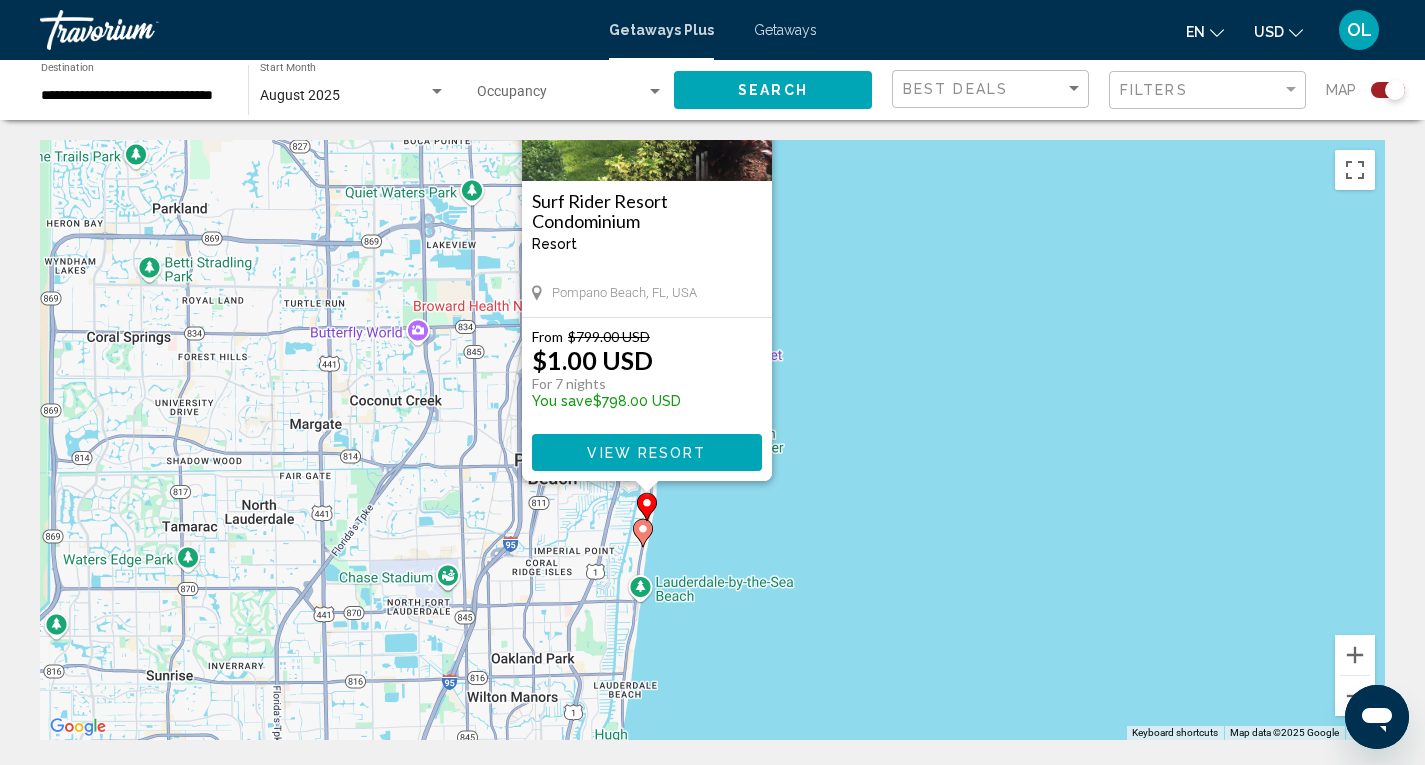 drag, startPoint x: 542, startPoint y: 687, endPoint x: 475, endPoint y: 489, distance: 209.0287 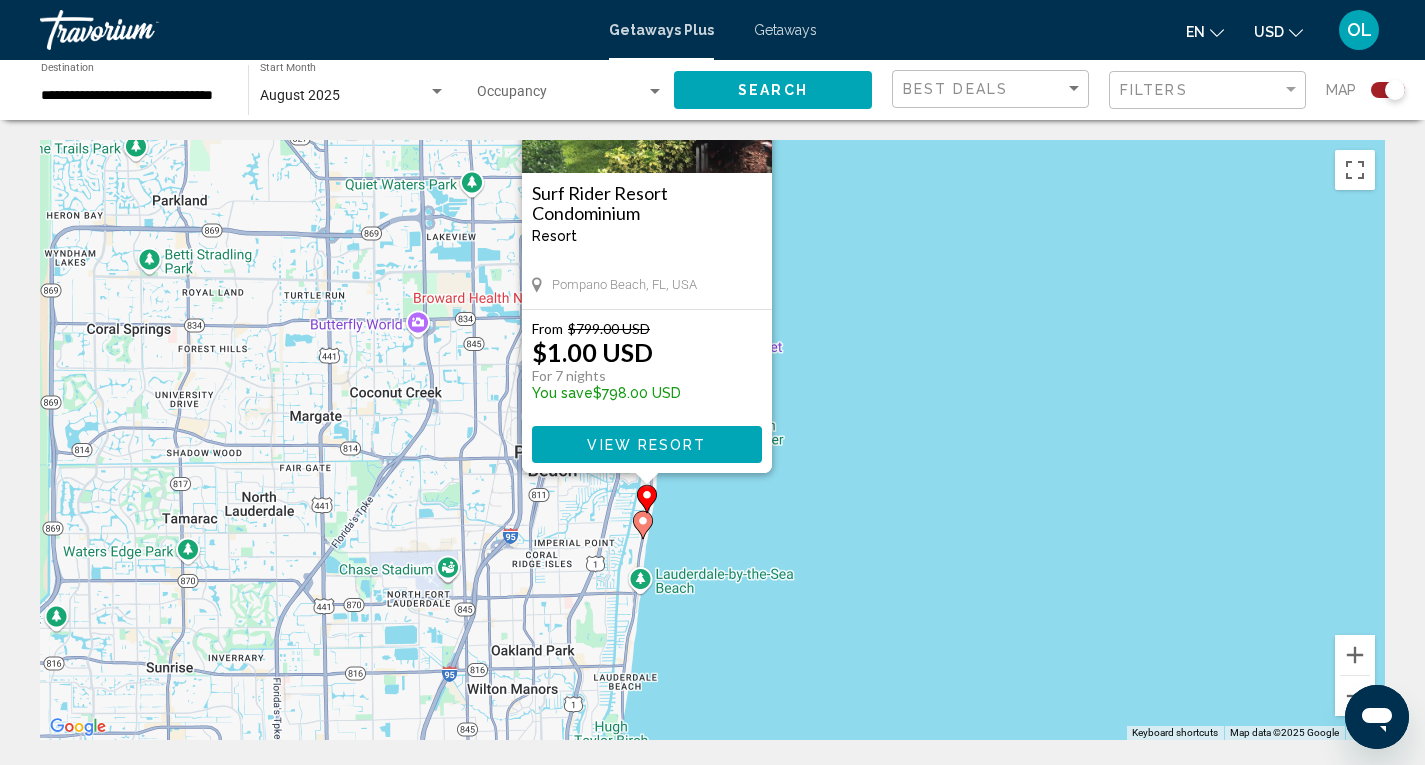 click on "View Resort" at bounding box center [646, 445] 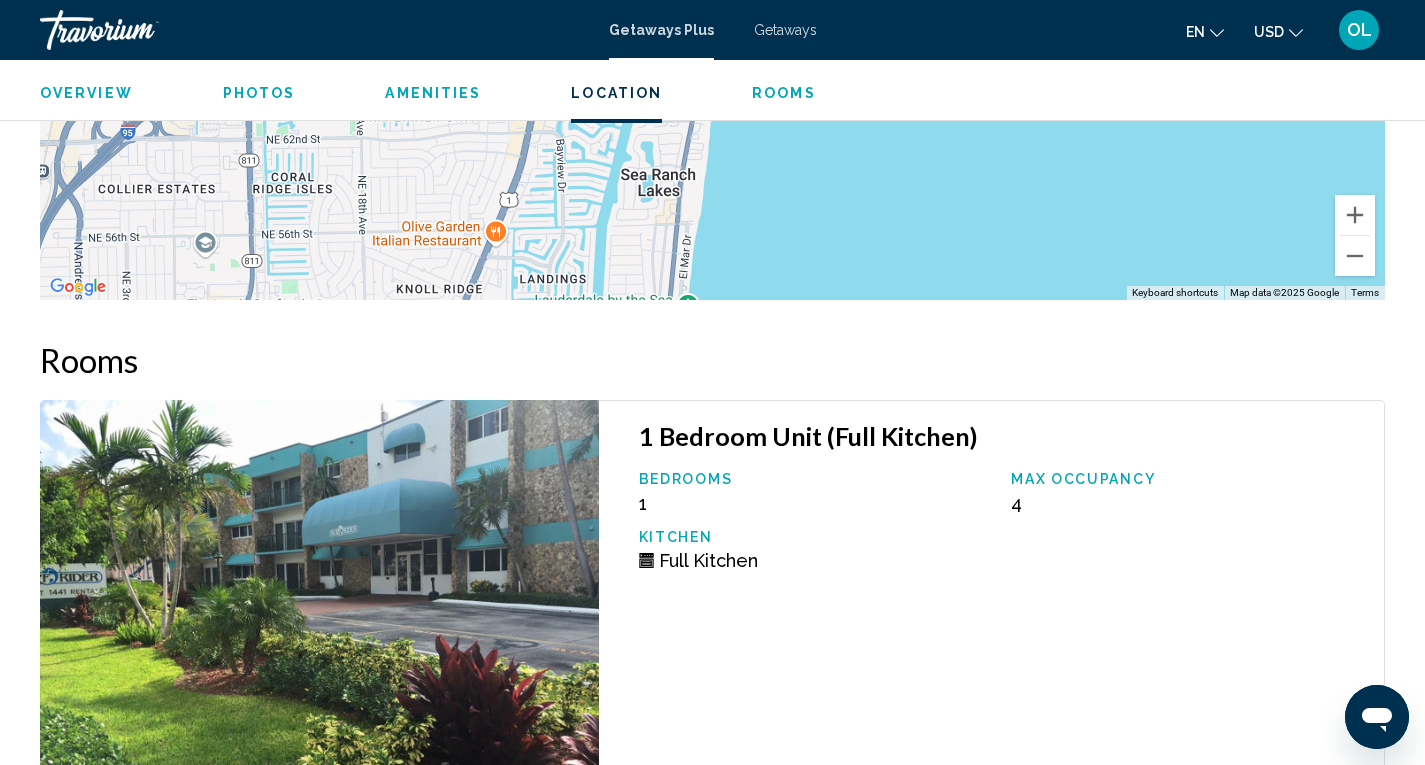 scroll, scrollTop: 2800, scrollLeft: 0, axis: vertical 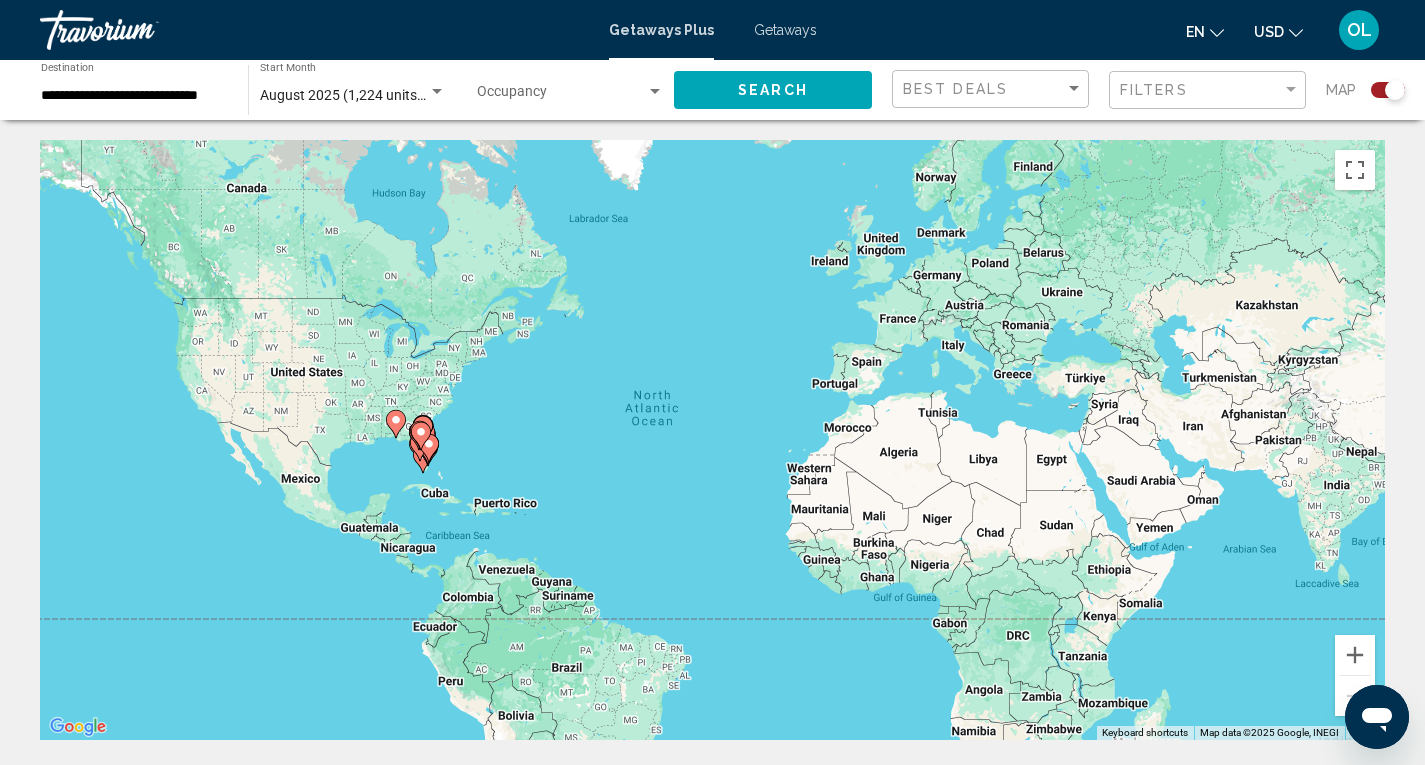 click 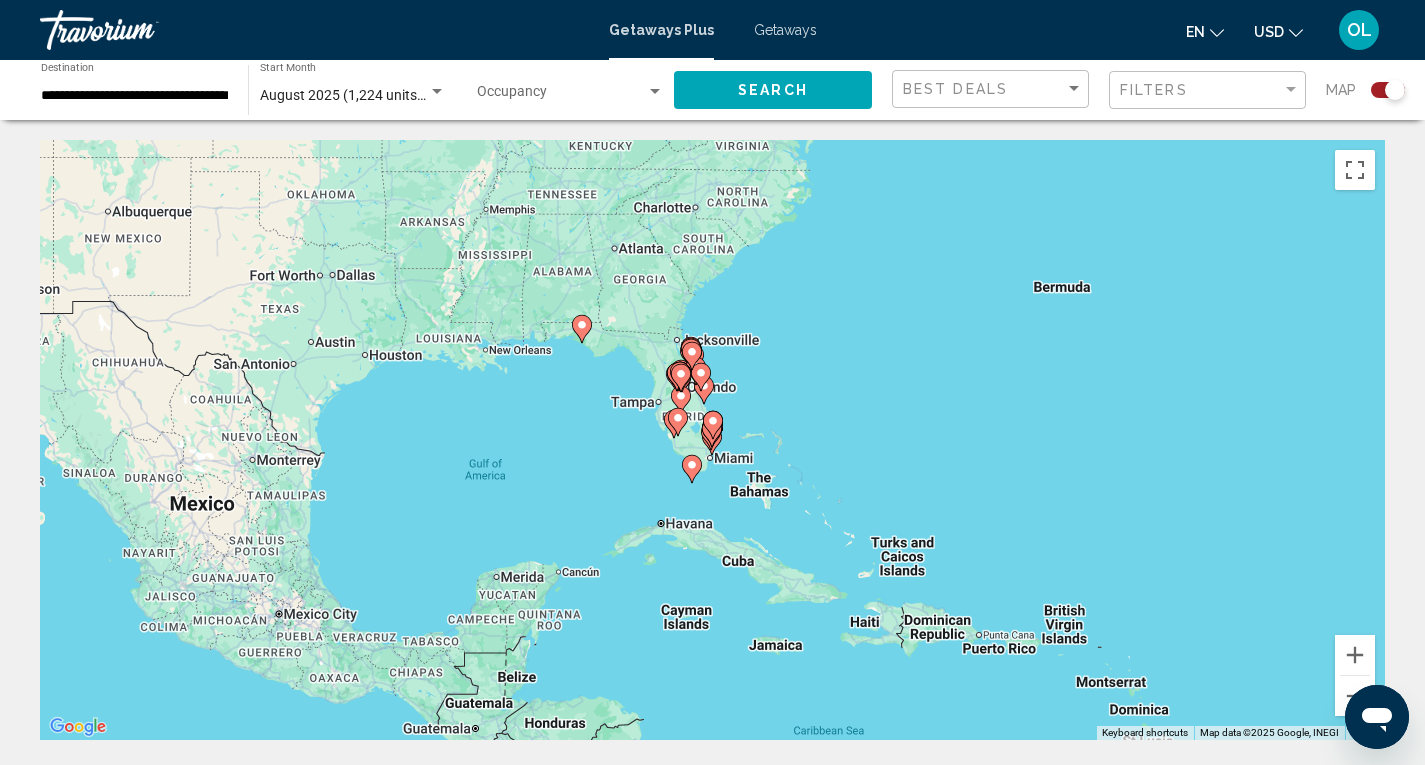 click 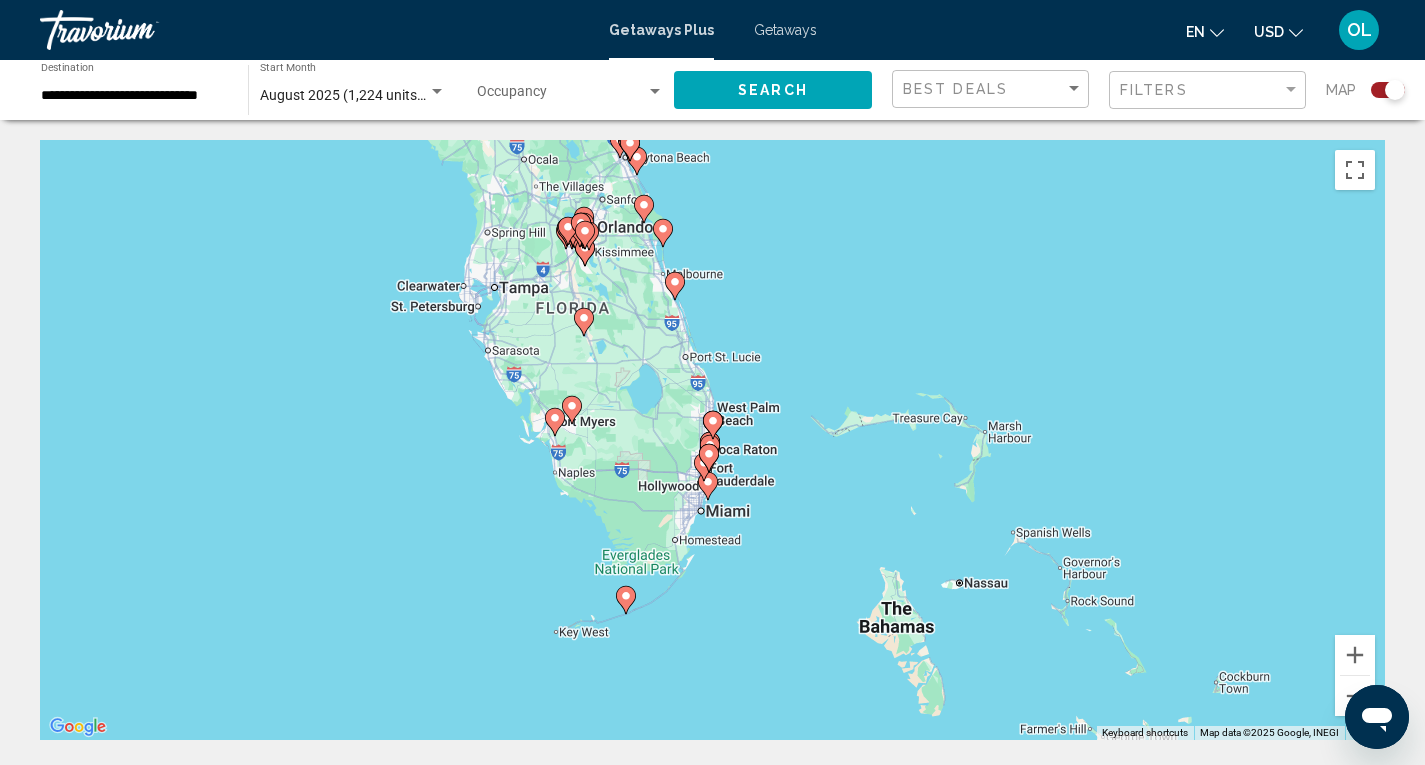 click at bounding box center [713, 425] 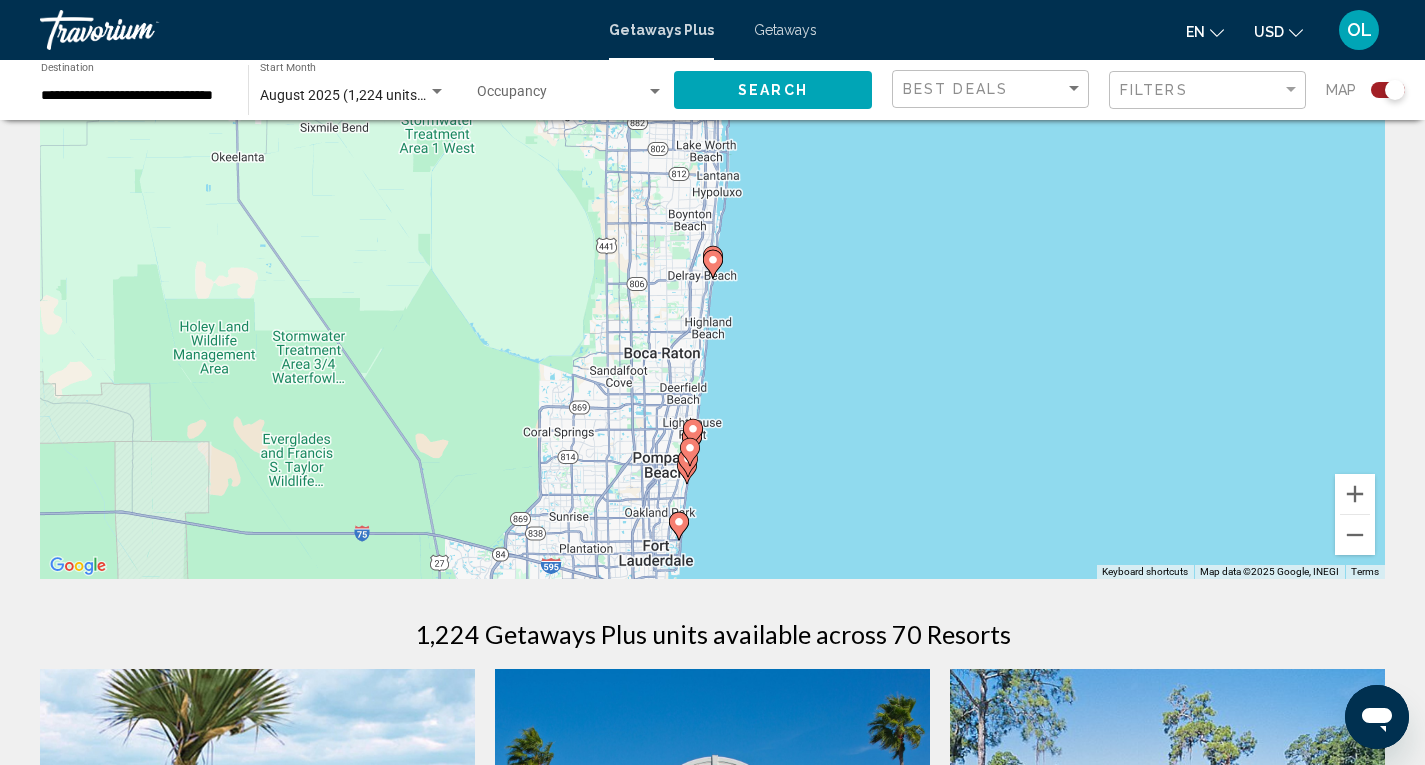 scroll, scrollTop: 200, scrollLeft: 0, axis: vertical 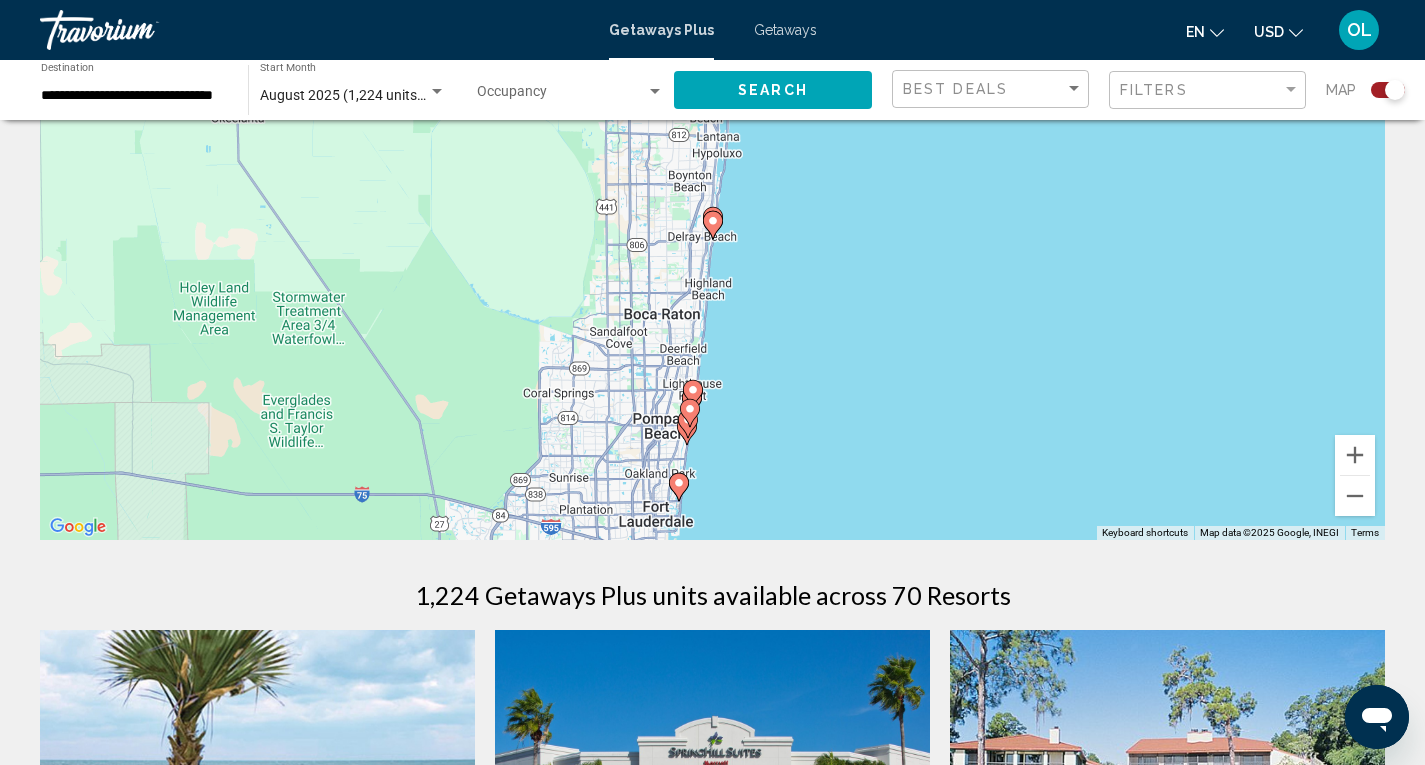 click 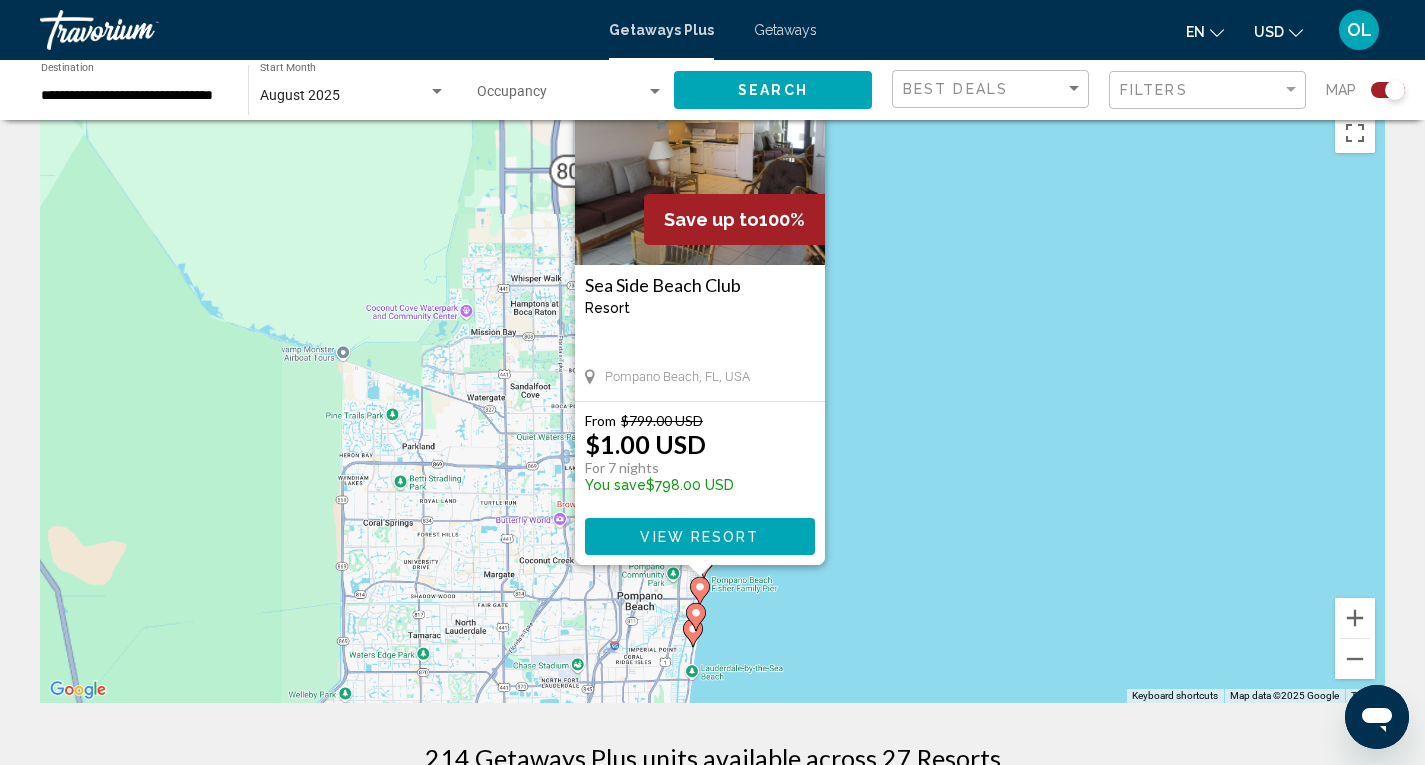 scroll, scrollTop: 0, scrollLeft: 0, axis: both 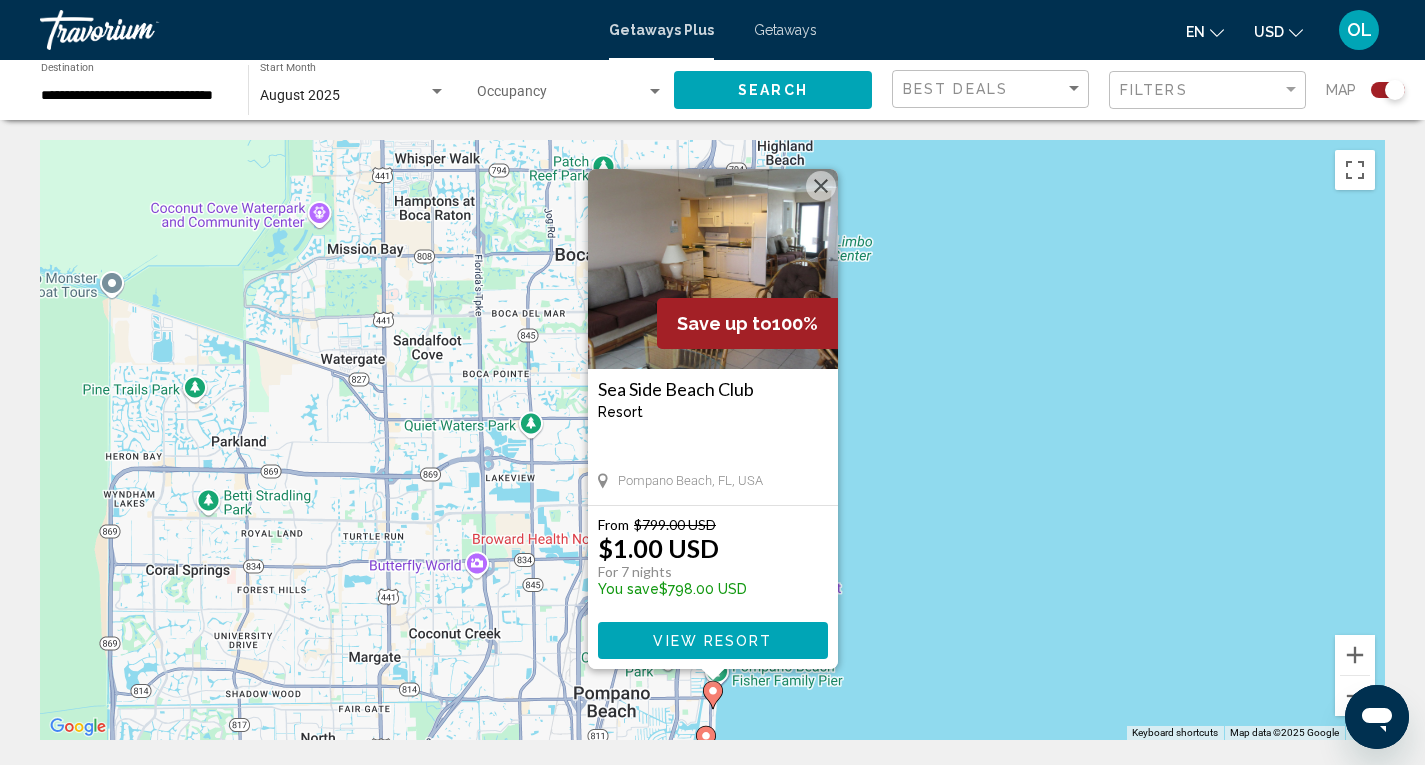 click on "To activate drag with keyboard, press Alt + Enter. Once in keyboard drag state, use the arrow keys to move the marker. To complete the drag, press the Enter key. To cancel, press Escape. Save up to  100%   Sea Side Beach Club  Resort  -  This is an adults only resort
Pompano Beach, FL, USA From $799.00 USD $1.00 USD For 7 nights You save  $798.00 USD  View Resort" at bounding box center [712, 440] 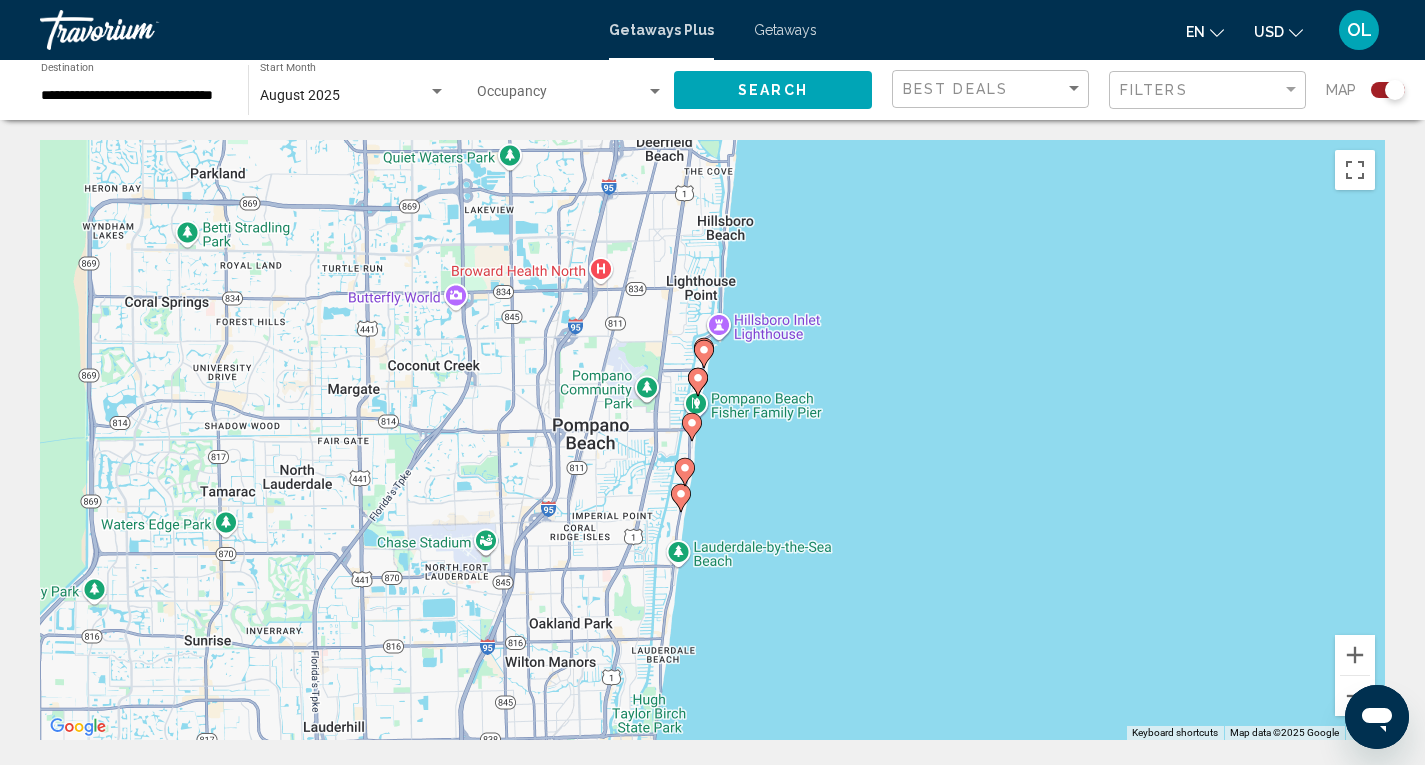 drag, startPoint x: 677, startPoint y: 698, endPoint x: 649, endPoint y: 430, distance: 269.4587 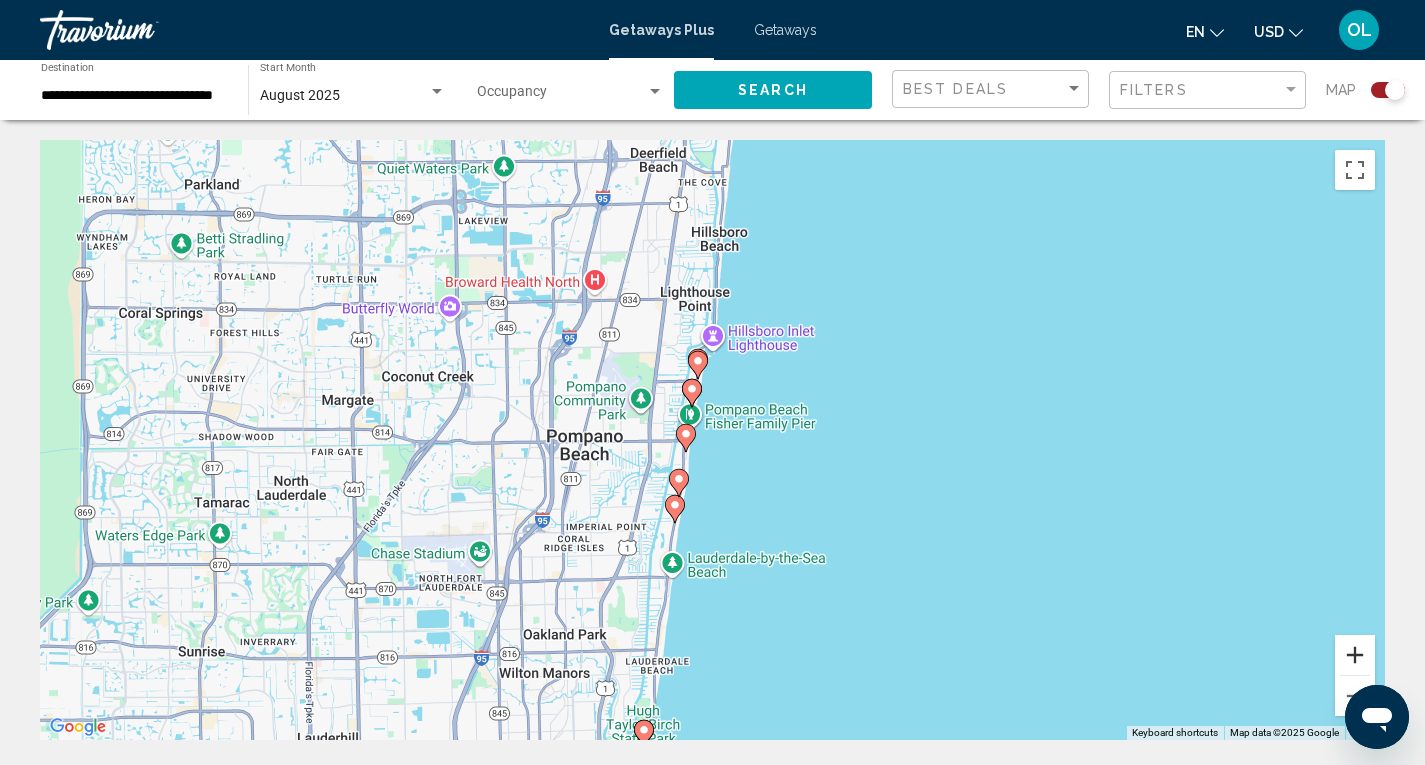 click at bounding box center [1355, 655] 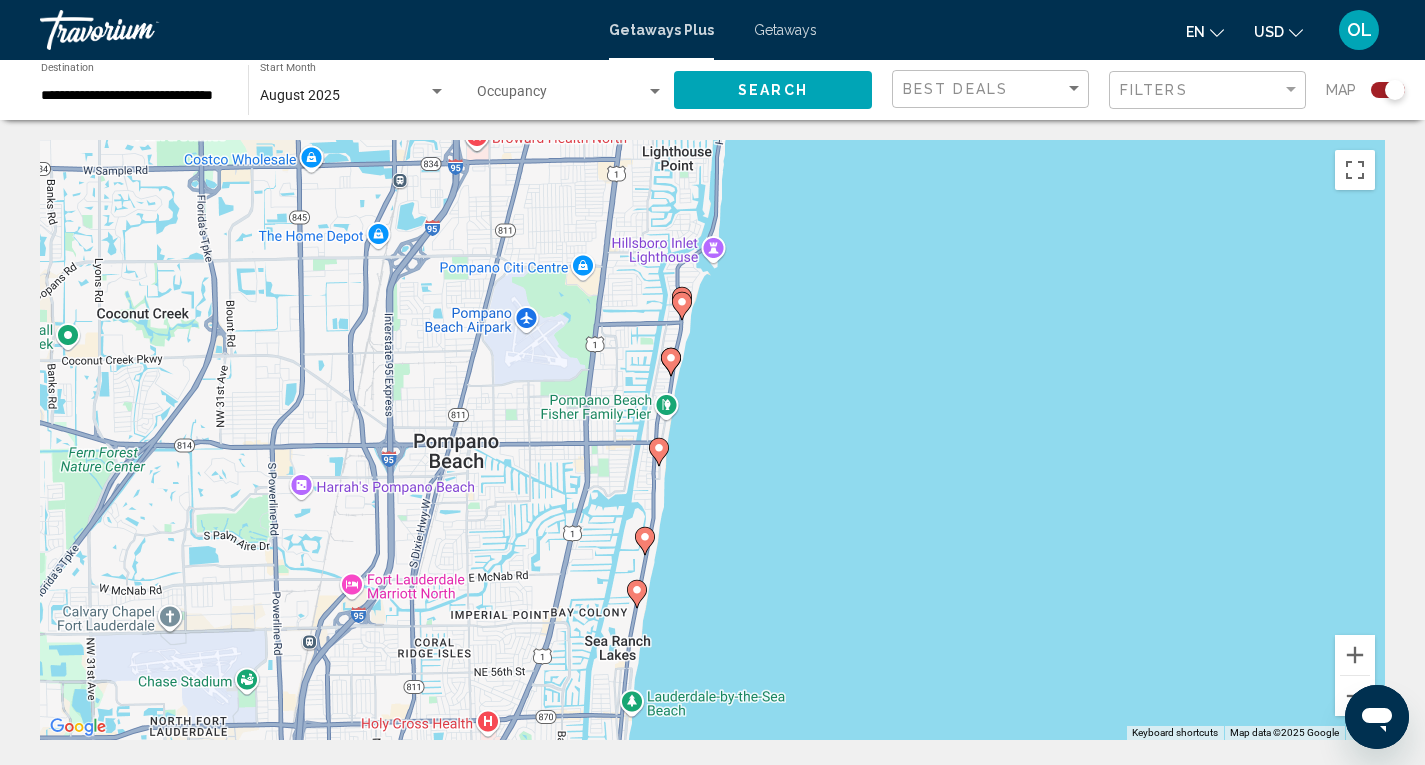 click 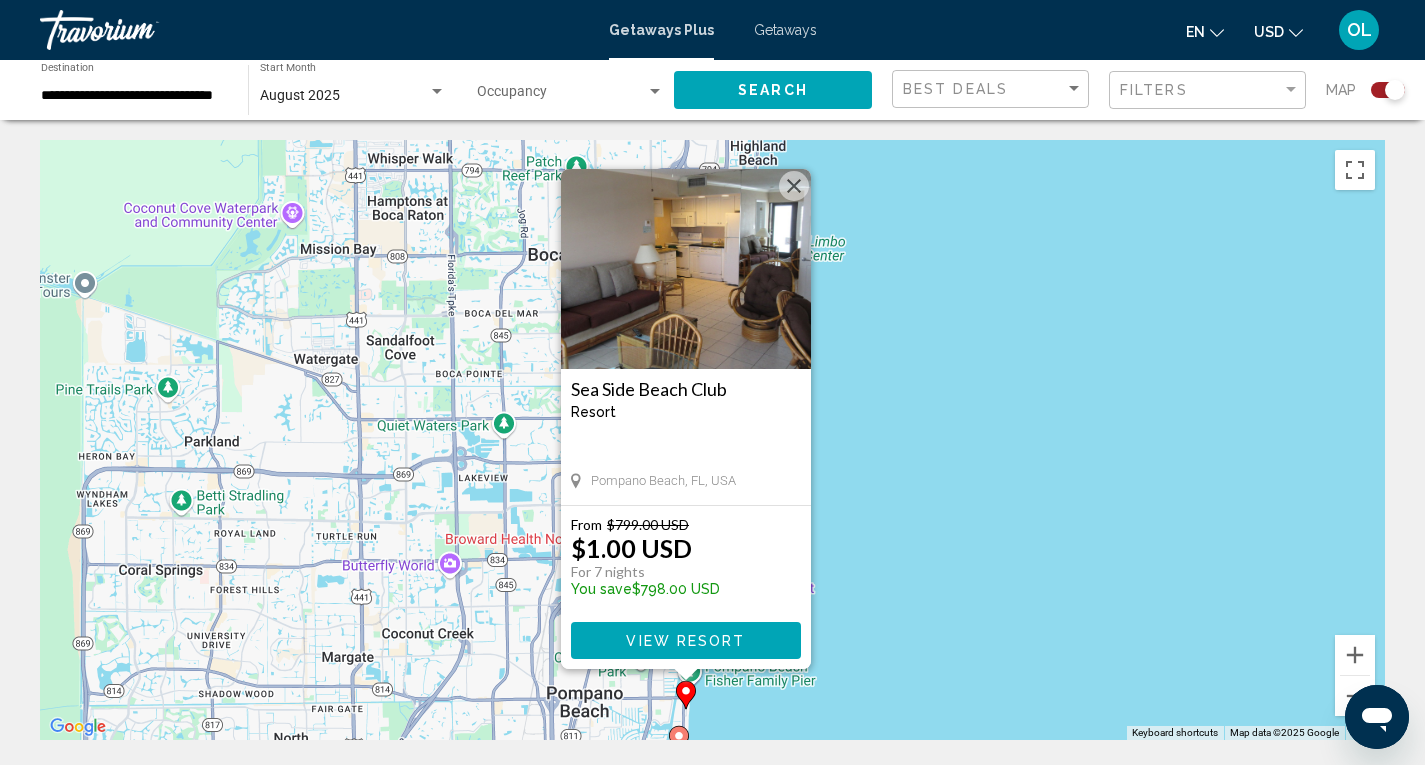 click on "View Resort" at bounding box center (685, 641) 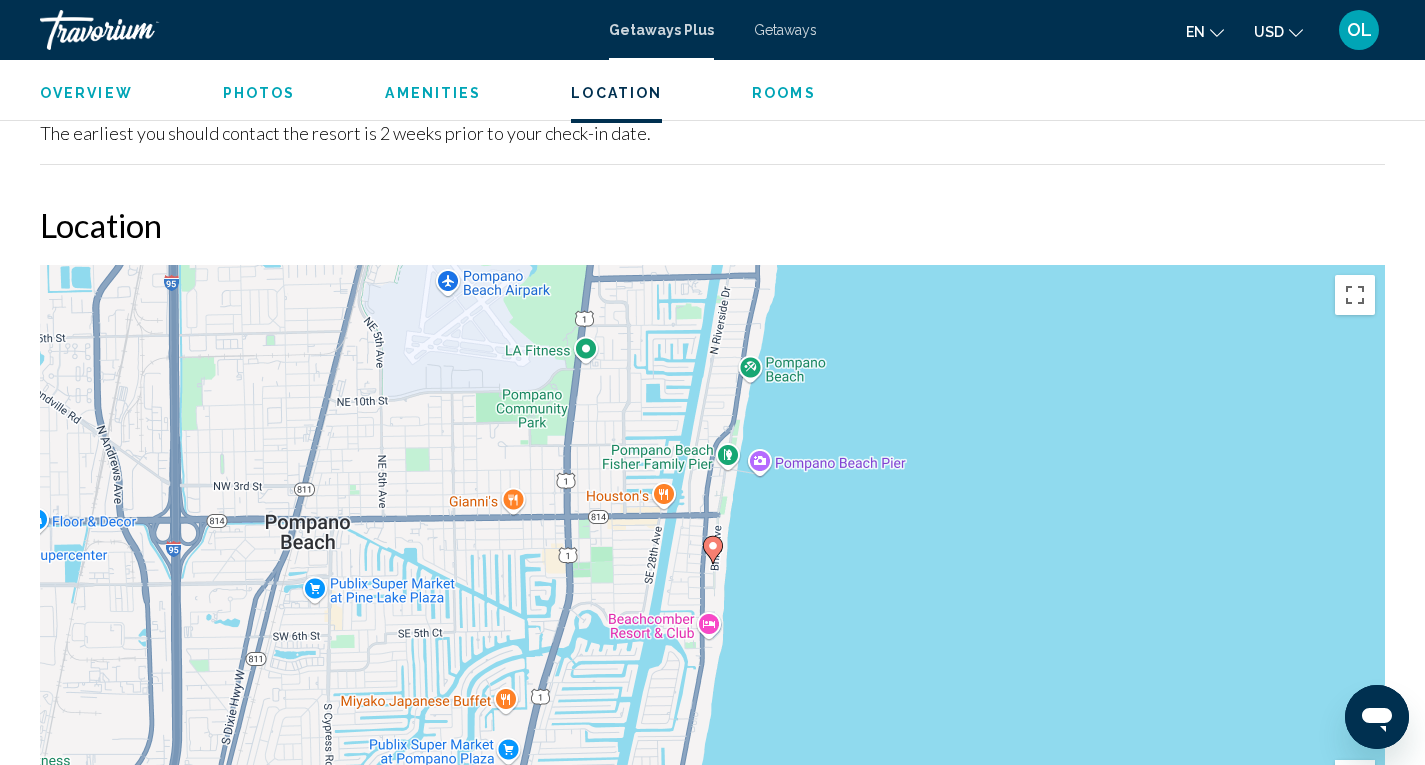 scroll, scrollTop: 2707, scrollLeft: 0, axis: vertical 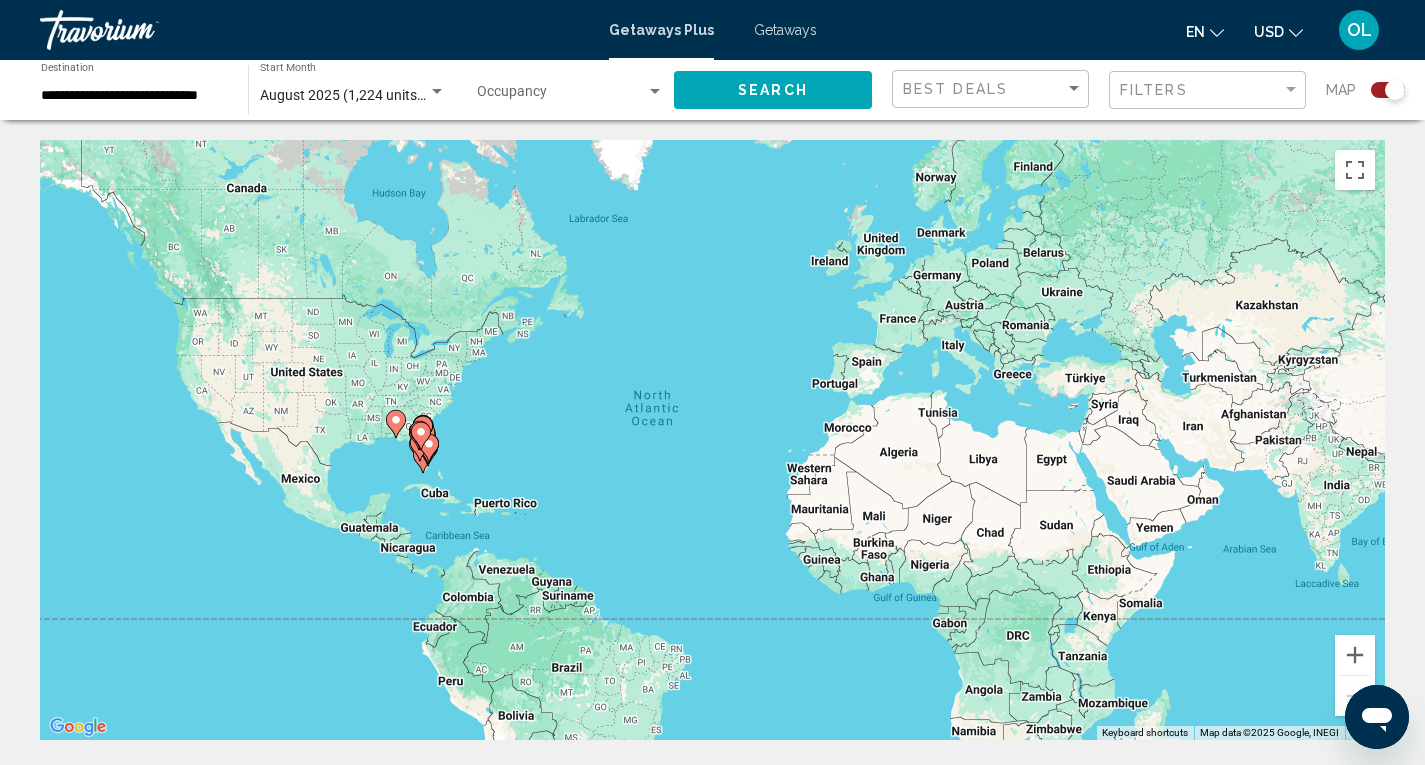 click at bounding box center [423, 430] 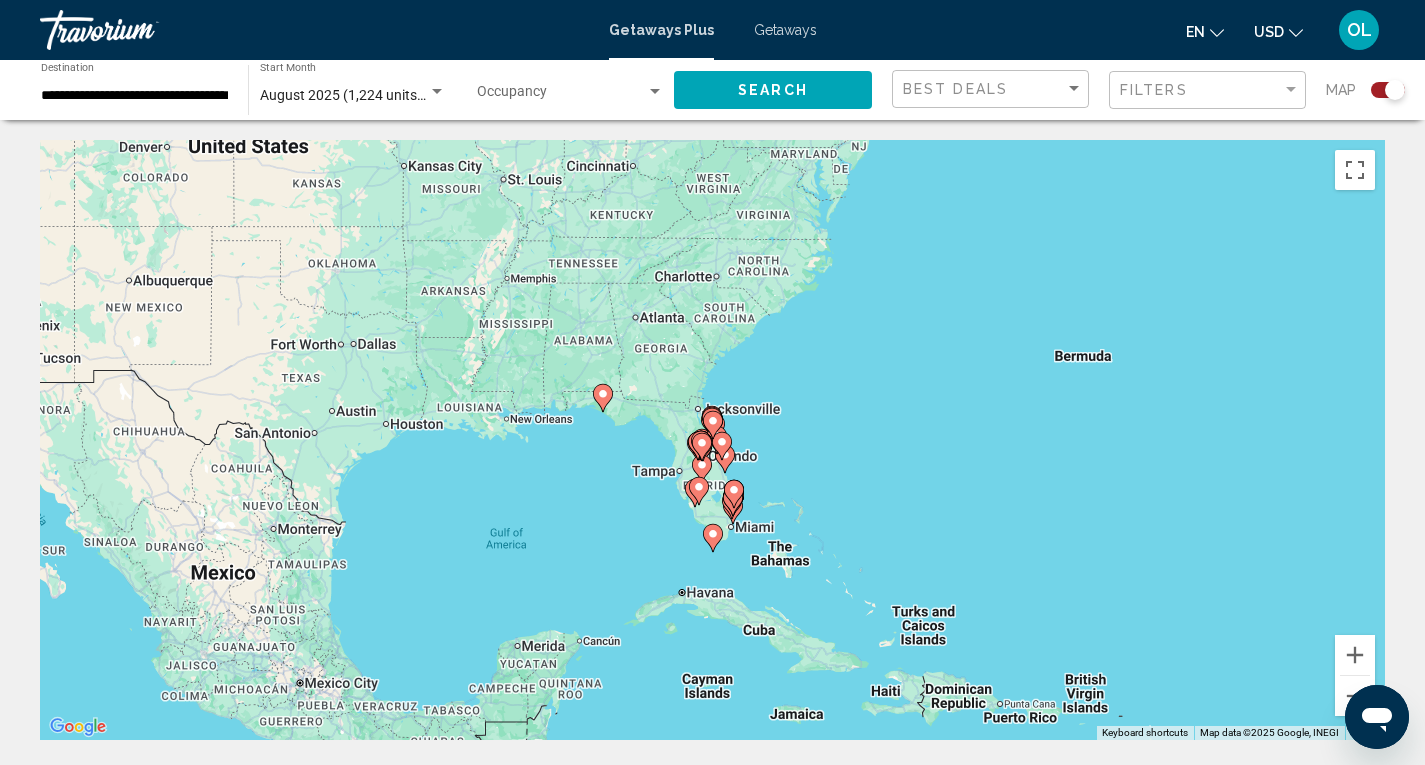 click 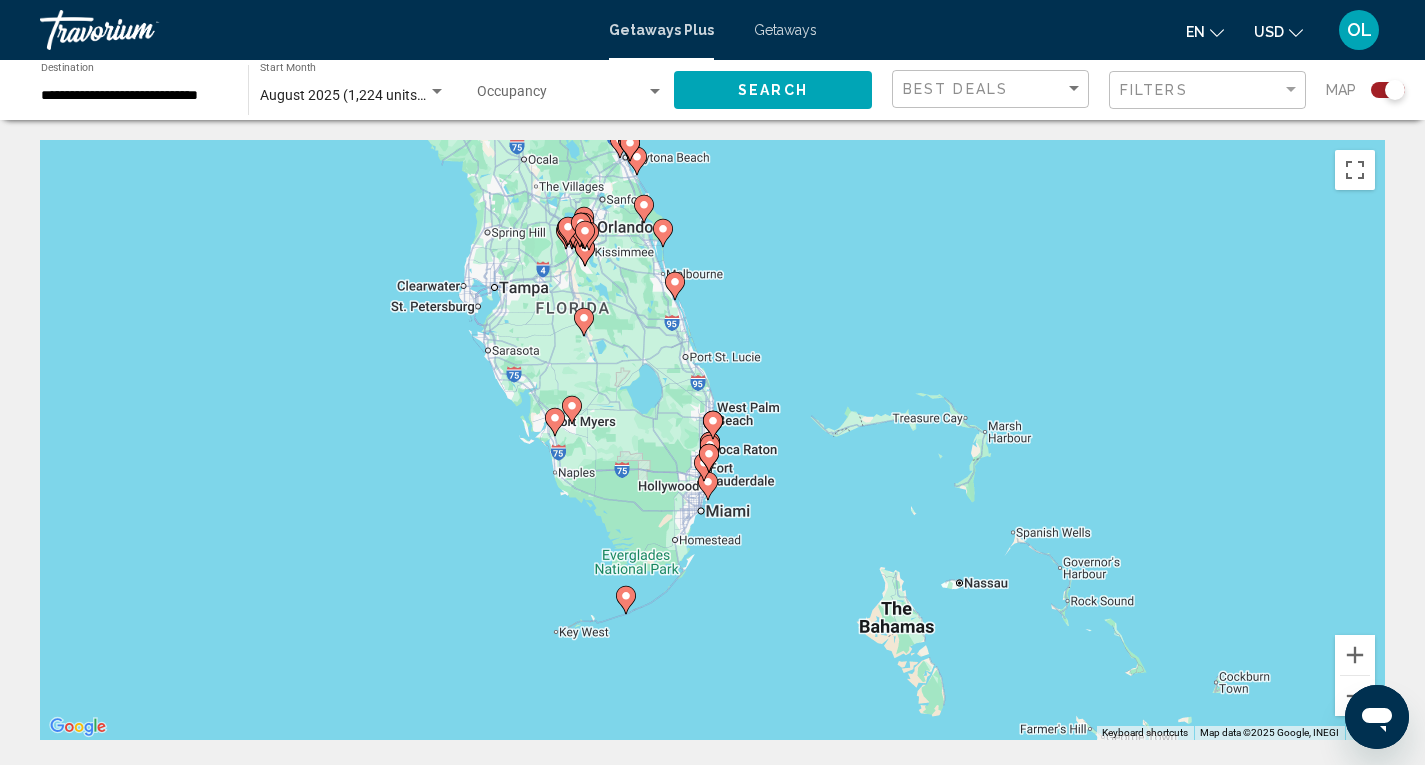 click 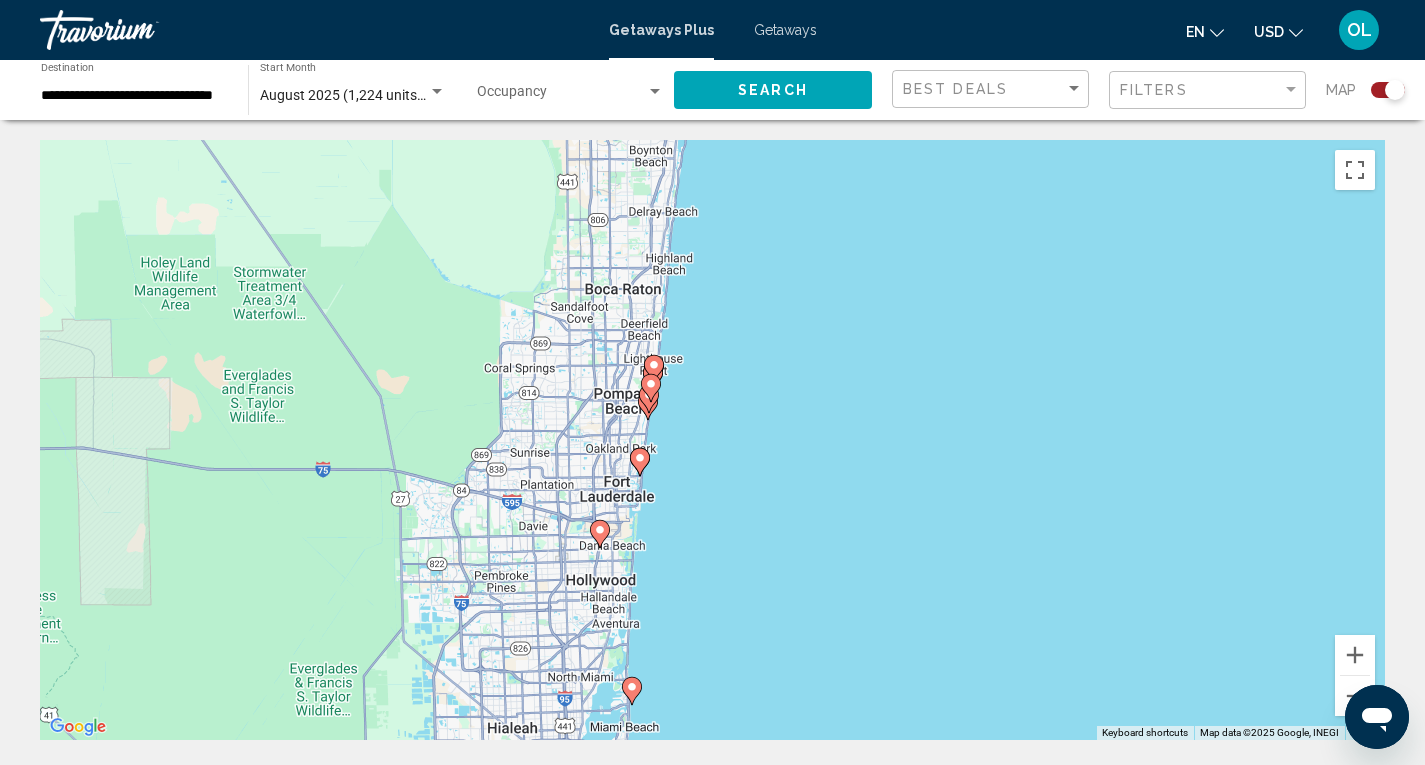 drag, startPoint x: 753, startPoint y: 280, endPoint x: 663, endPoint y: 558, distance: 292.2054 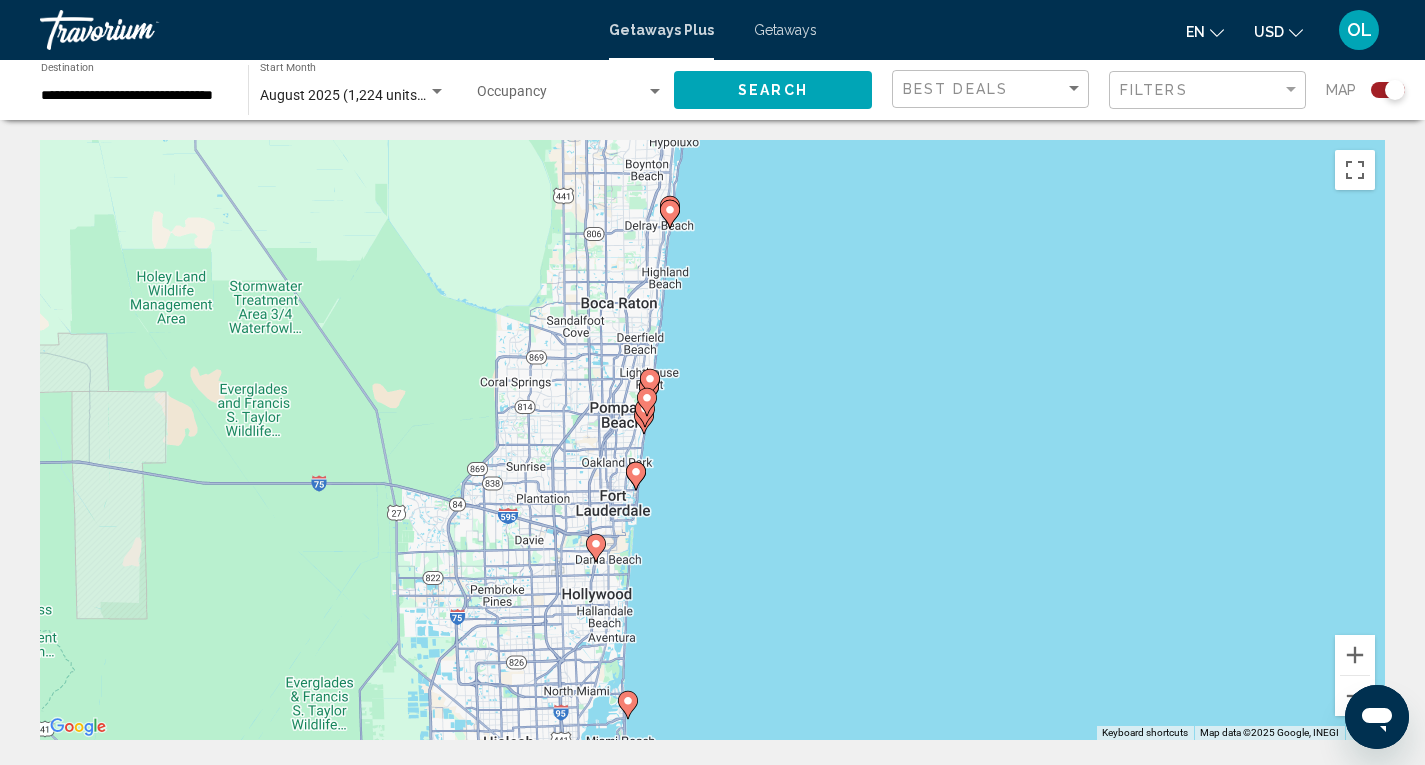 click 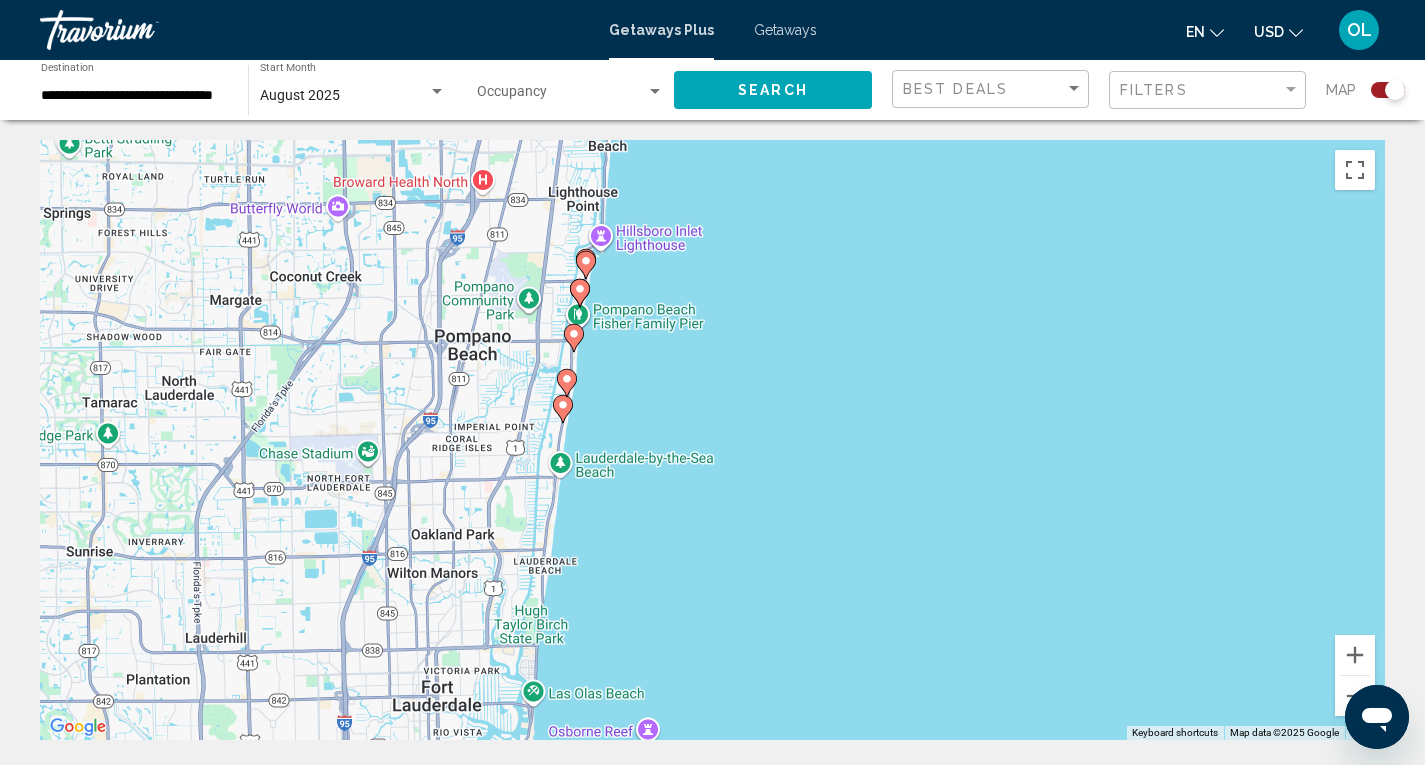 drag, startPoint x: 690, startPoint y: 573, endPoint x: 555, endPoint y: 263, distance: 338.1198 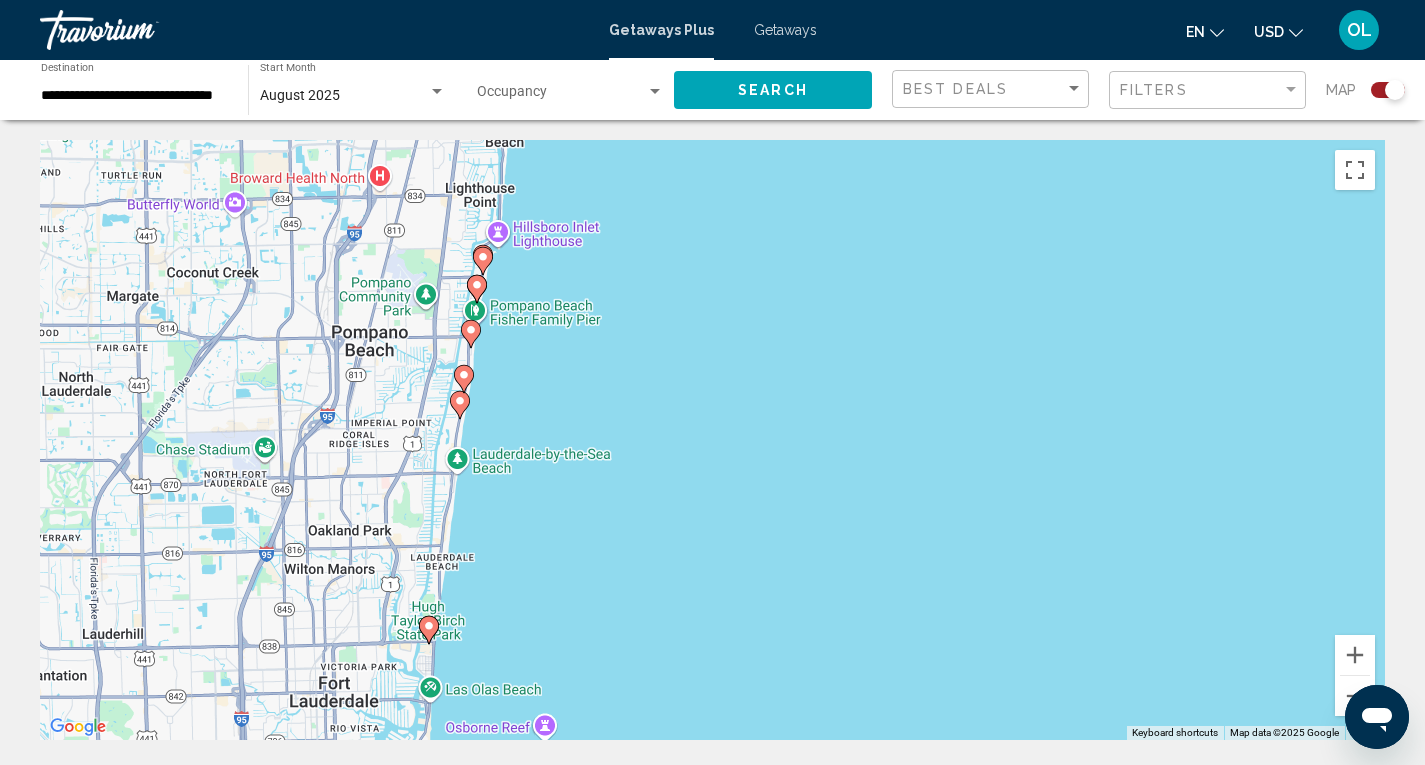 drag, startPoint x: 487, startPoint y: 529, endPoint x: 363, endPoint y: 569, distance: 130.29198 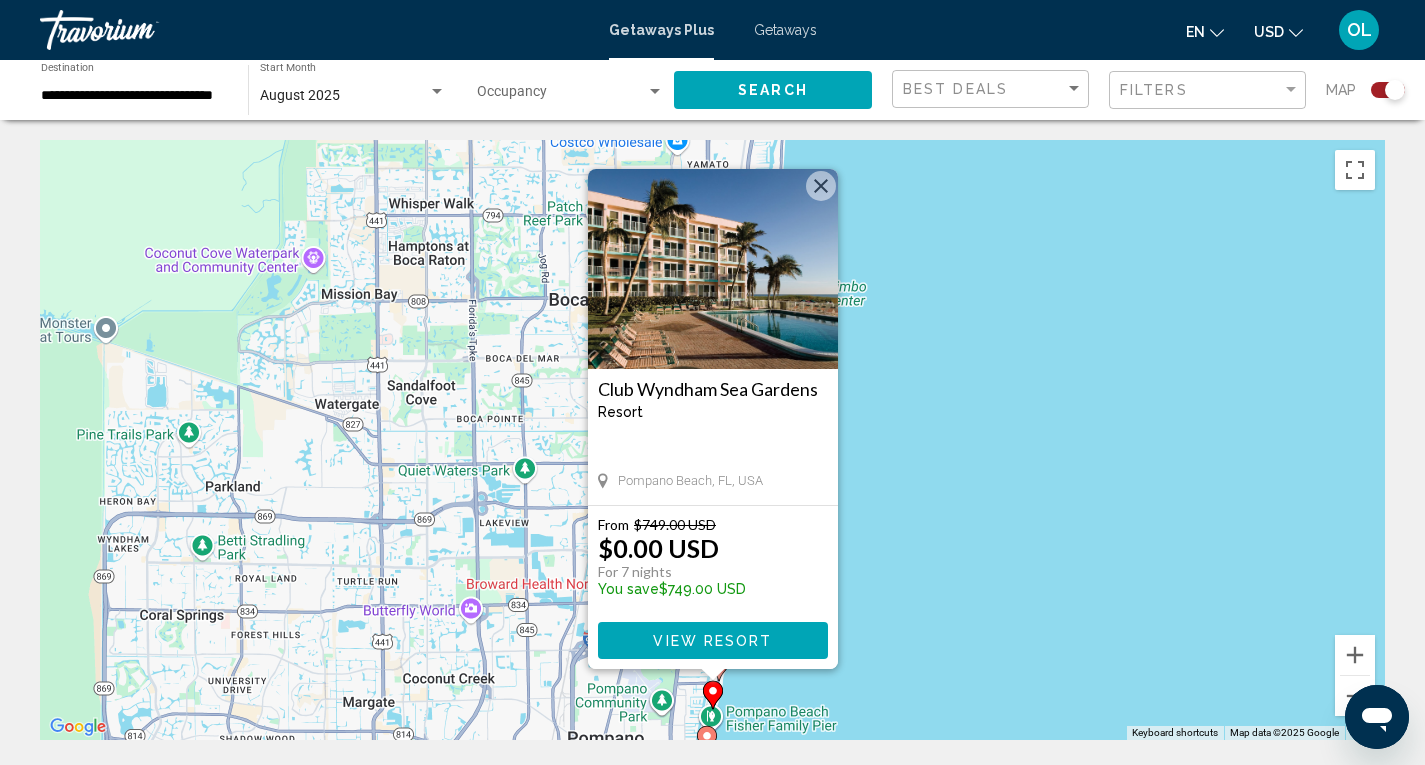 click on "View Resort" at bounding box center (712, 641) 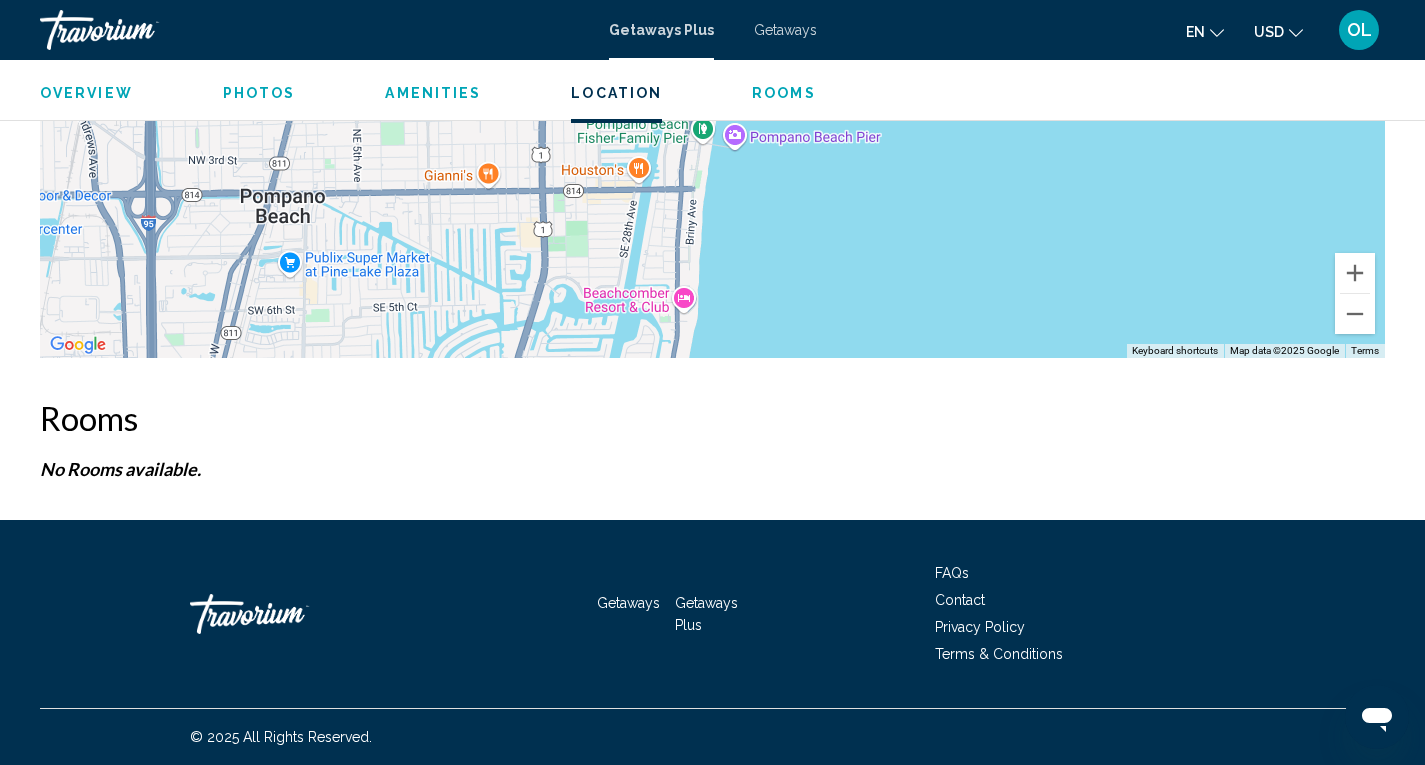 scroll, scrollTop: 3082, scrollLeft: 0, axis: vertical 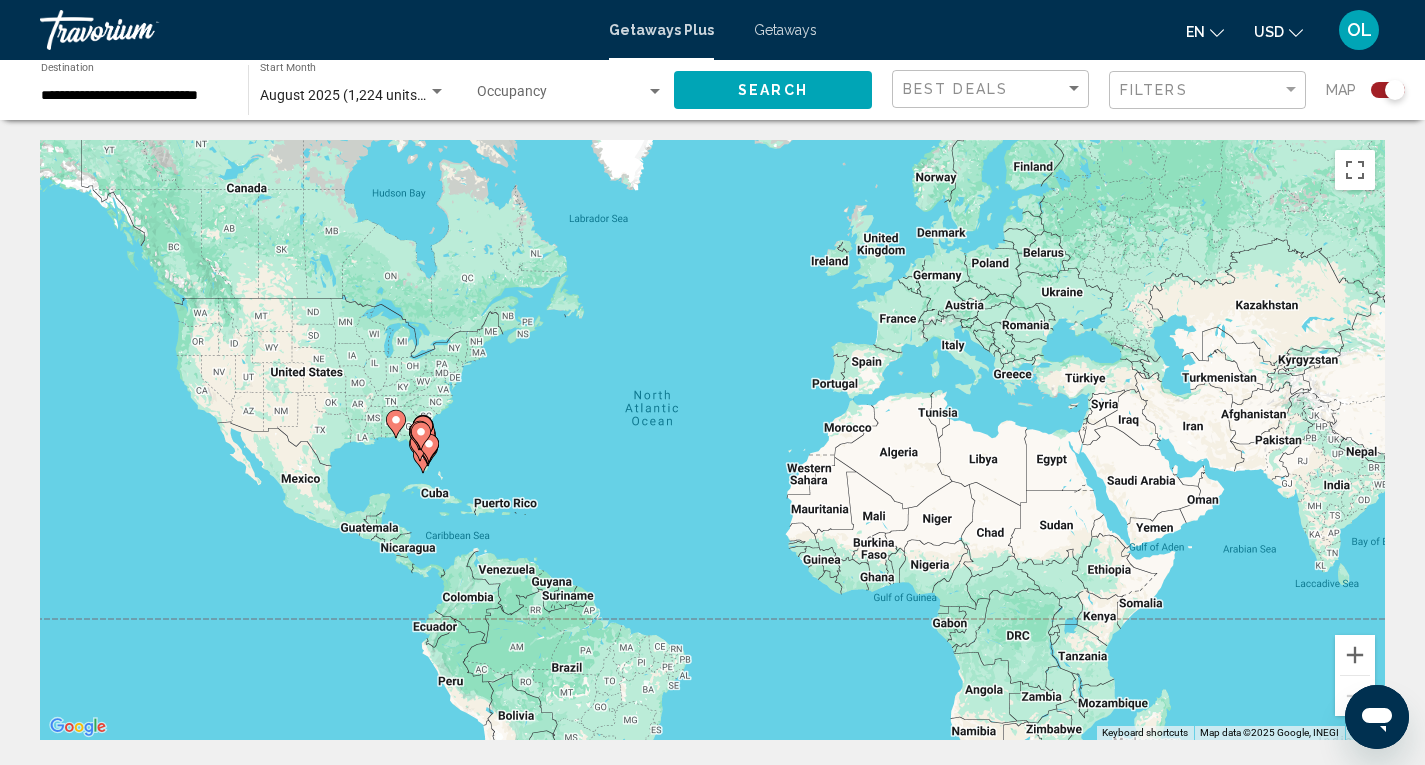 click 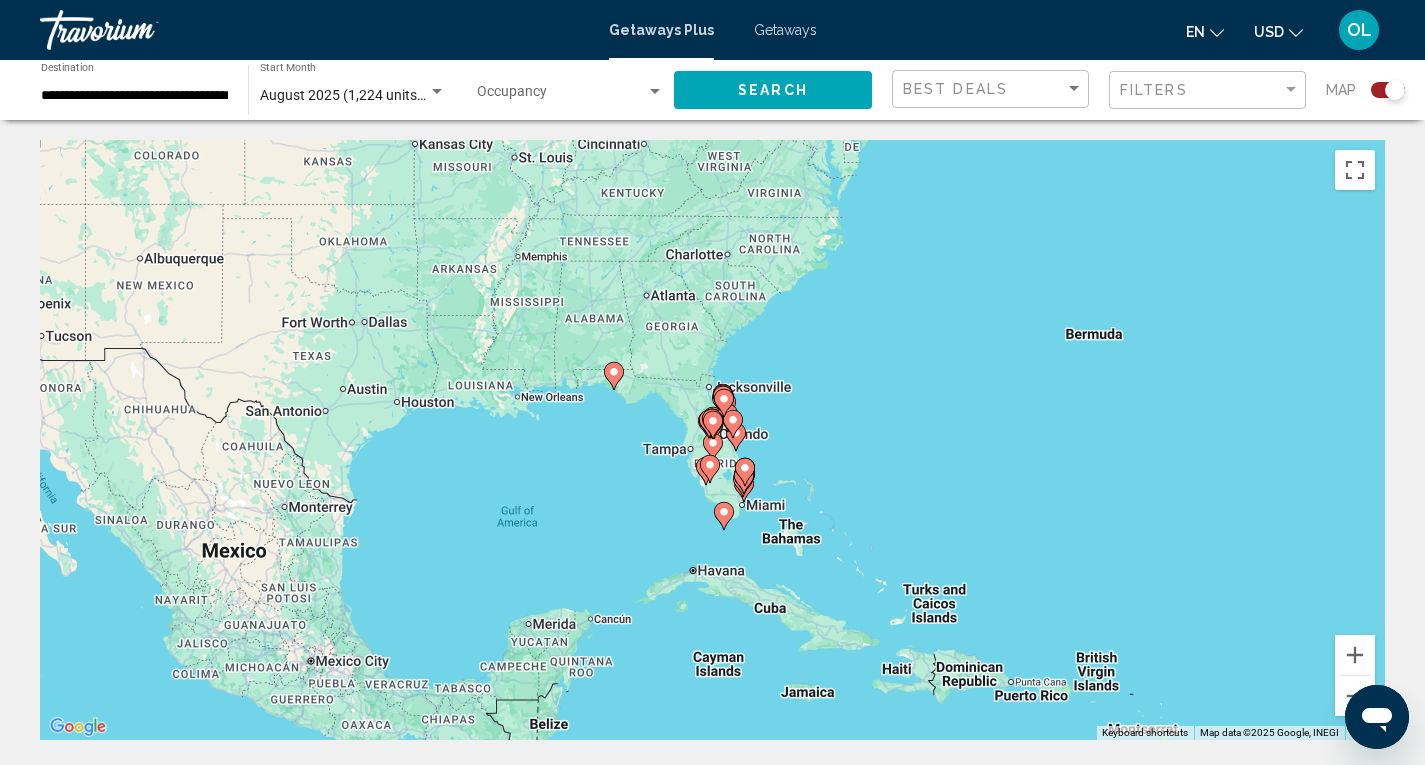click 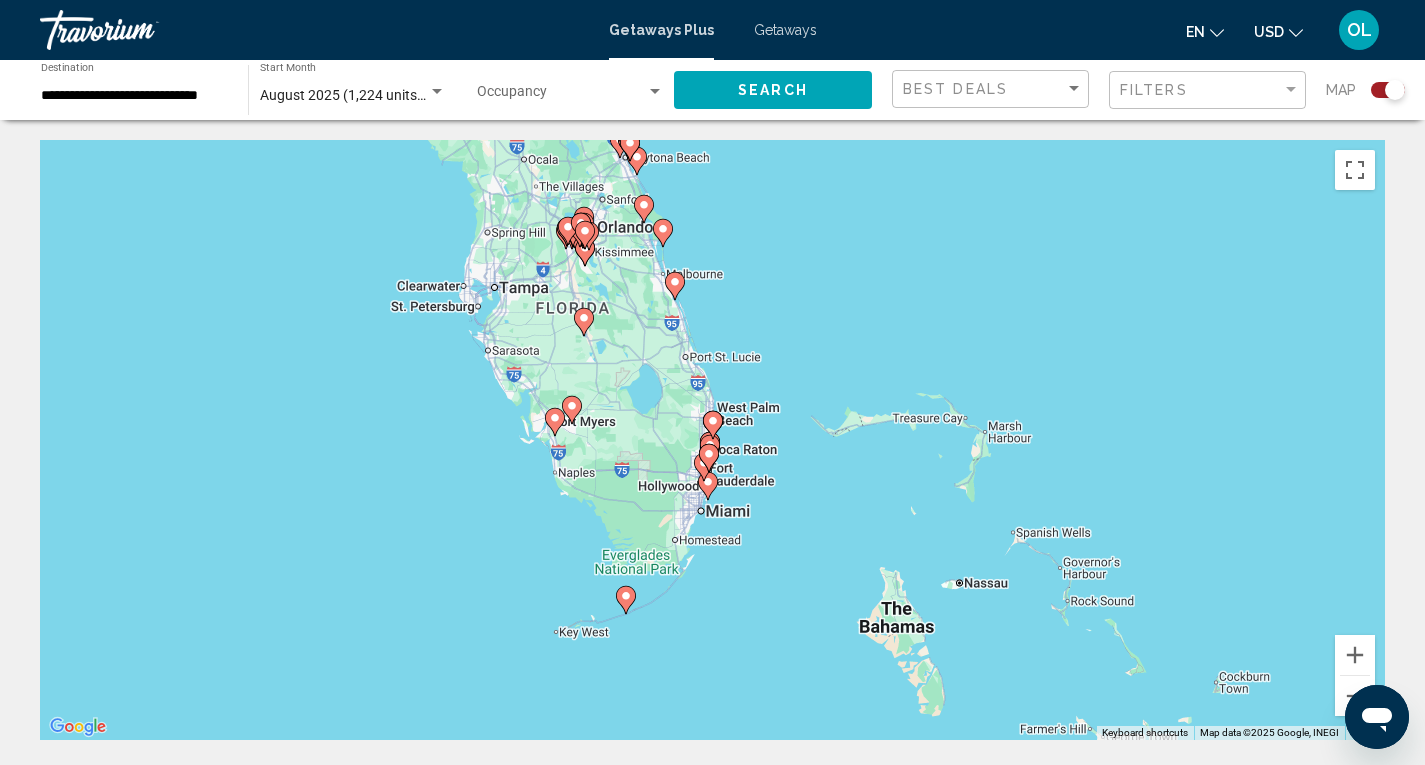 click 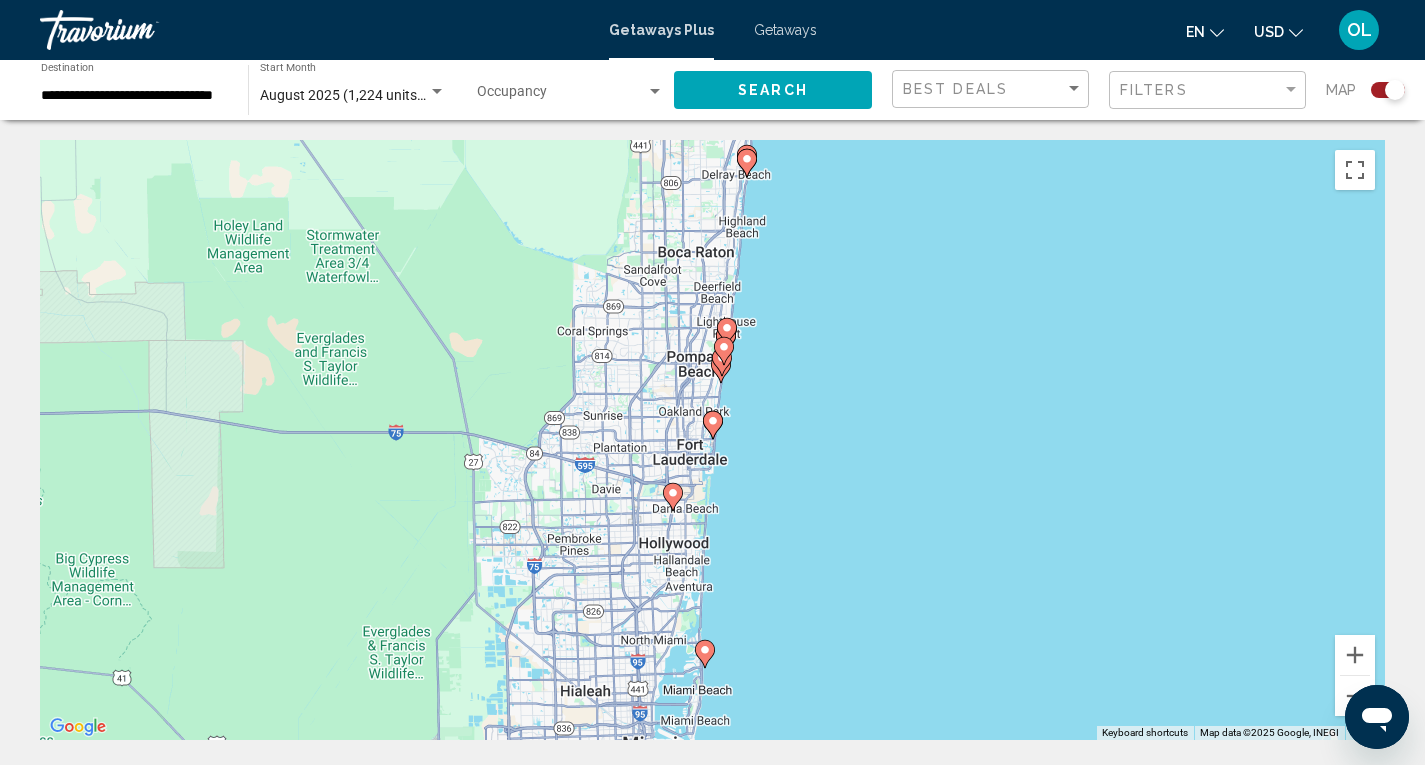 click 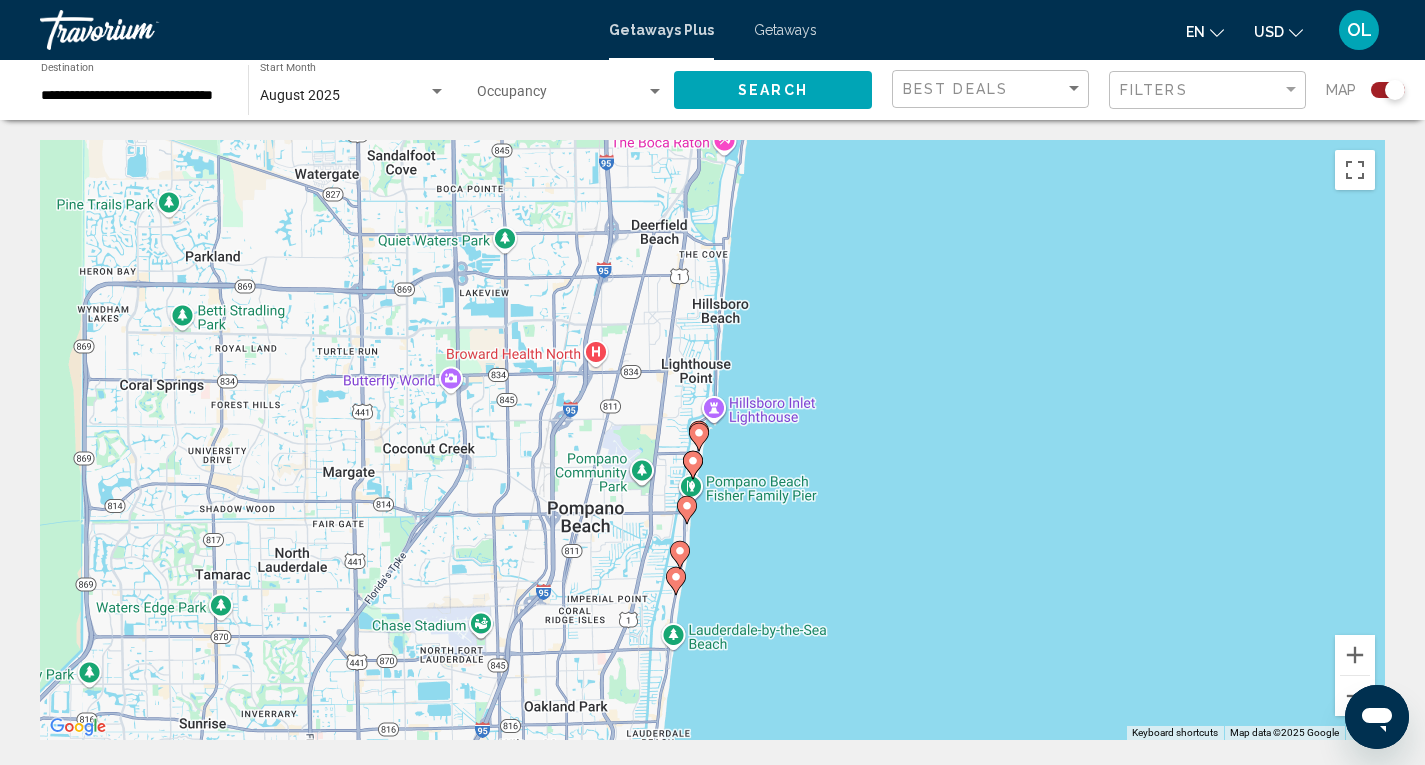 drag, startPoint x: 812, startPoint y: 708, endPoint x: 774, endPoint y: 499, distance: 212.42645 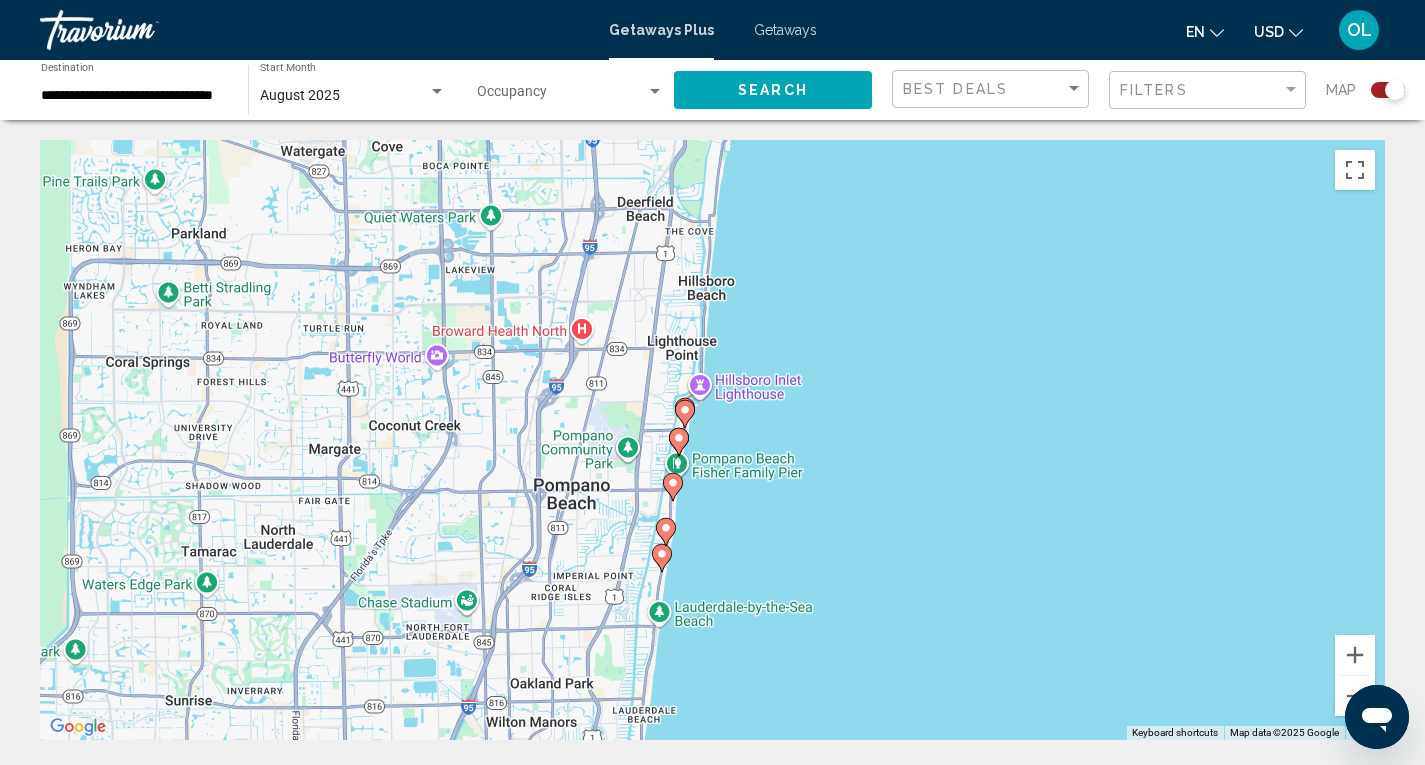 click on "To activate drag with keyboard, press Alt + Enter. Once in keyboard drag state, use the arrow keys to move the marker. To complete the drag, press the Enter key. To cancel, press Escape." at bounding box center [712, 440] 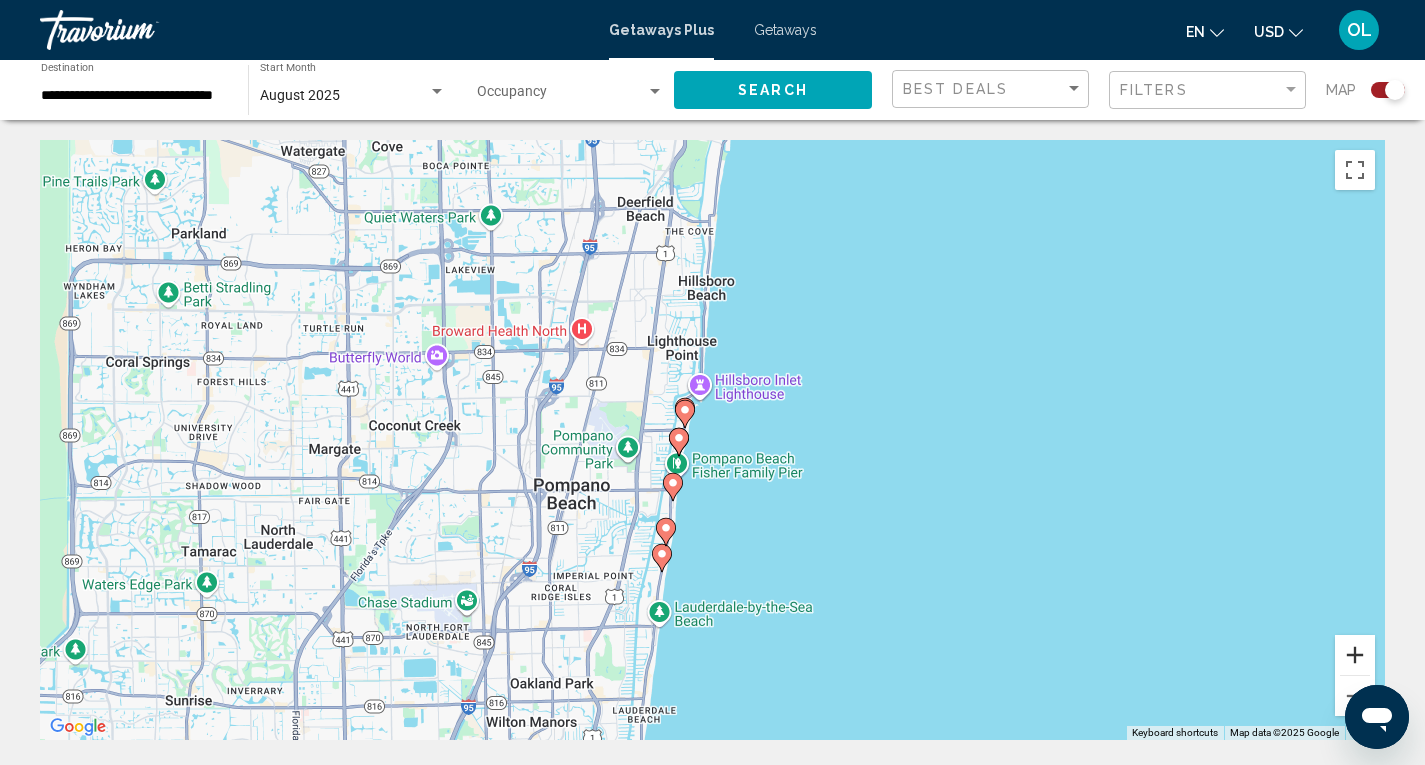 click at bounding box center (1355, 655) 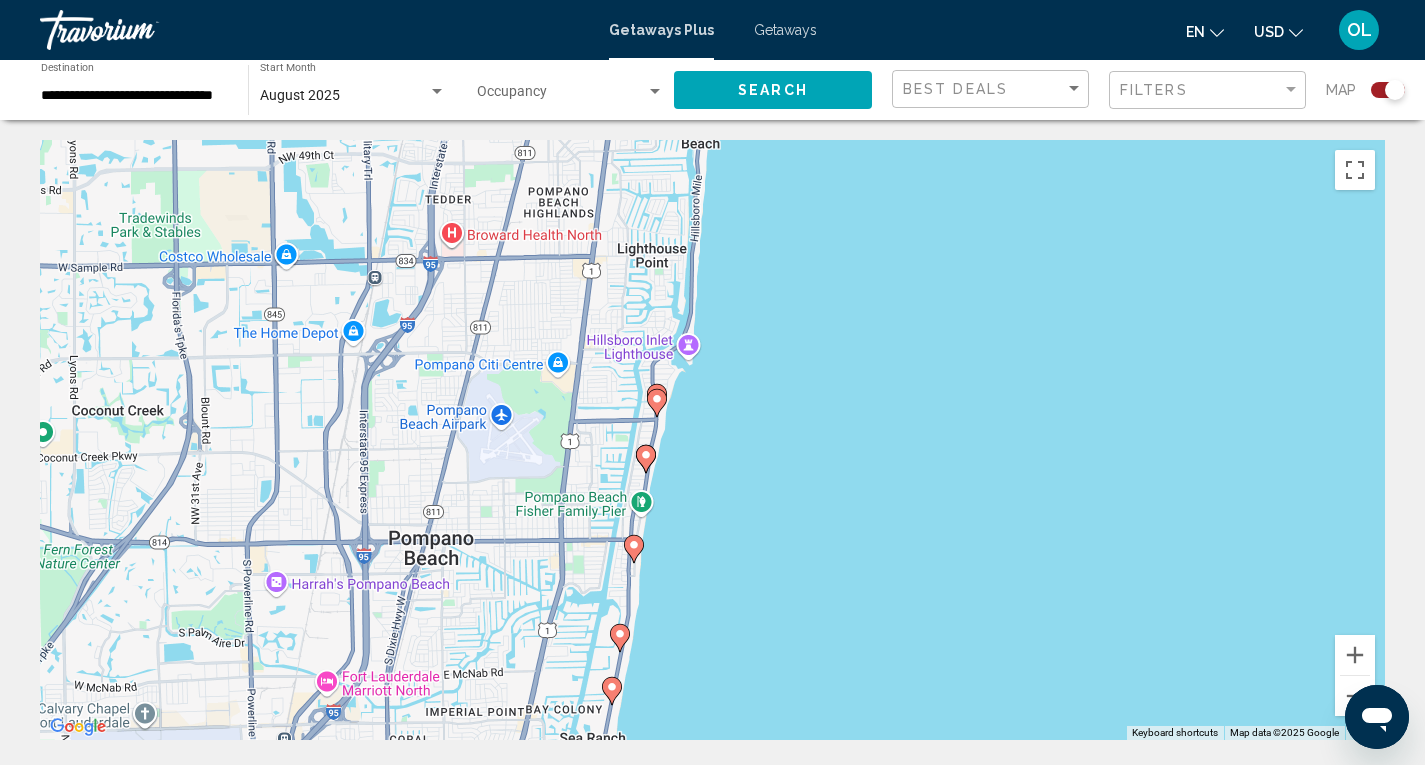 click at bounding box center (657, 398) 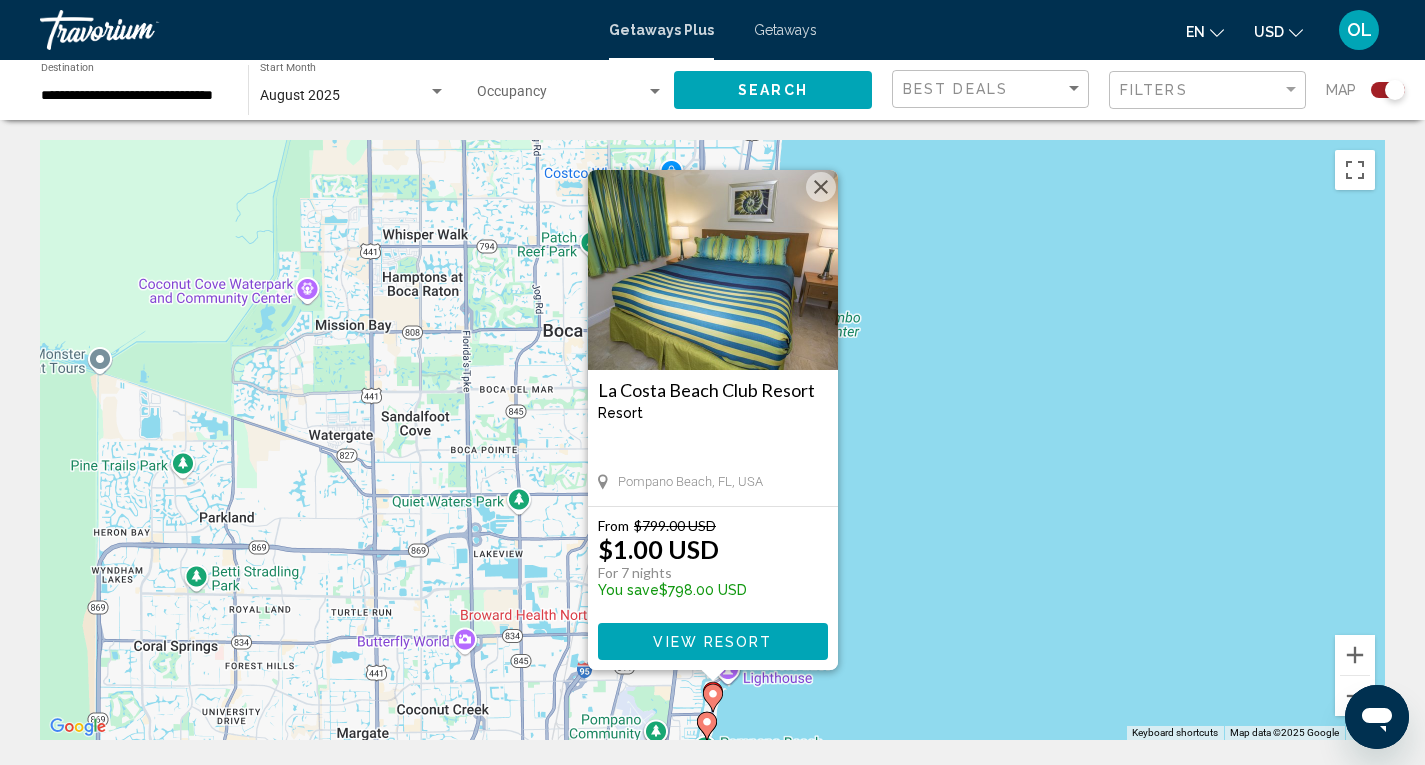 click on "View Resort" at bounding box center (712, 642) 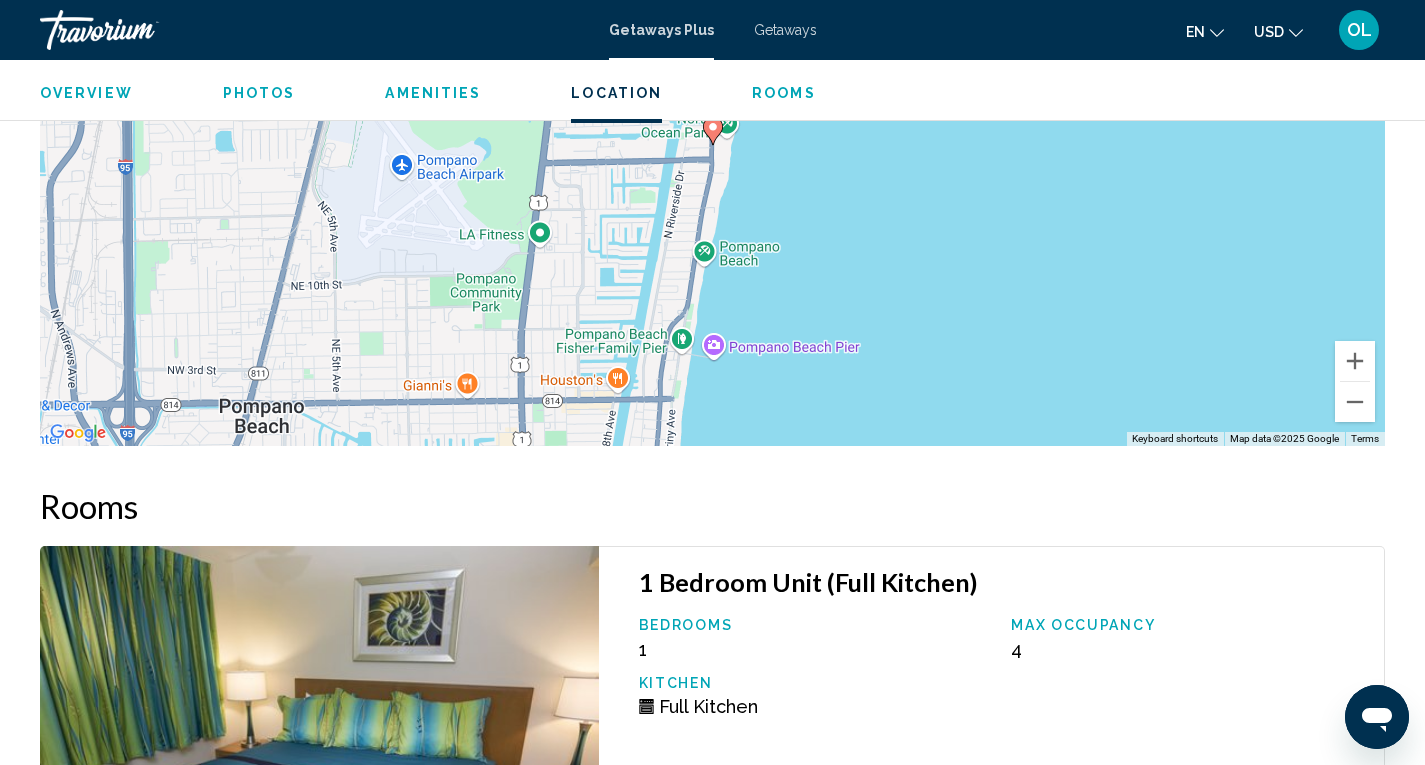 scroll, scrollTop: 2801, scrollLeft: 0, axis: vertical 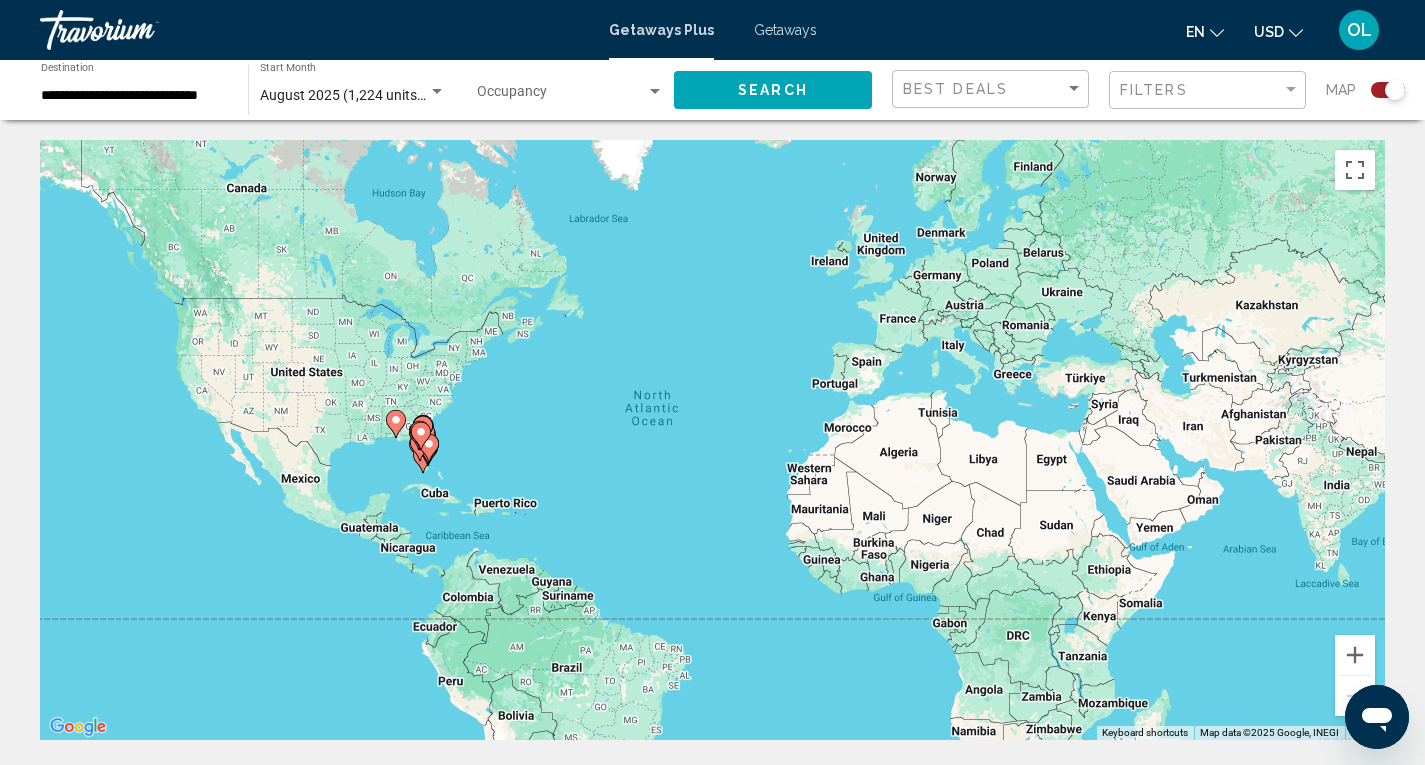 click 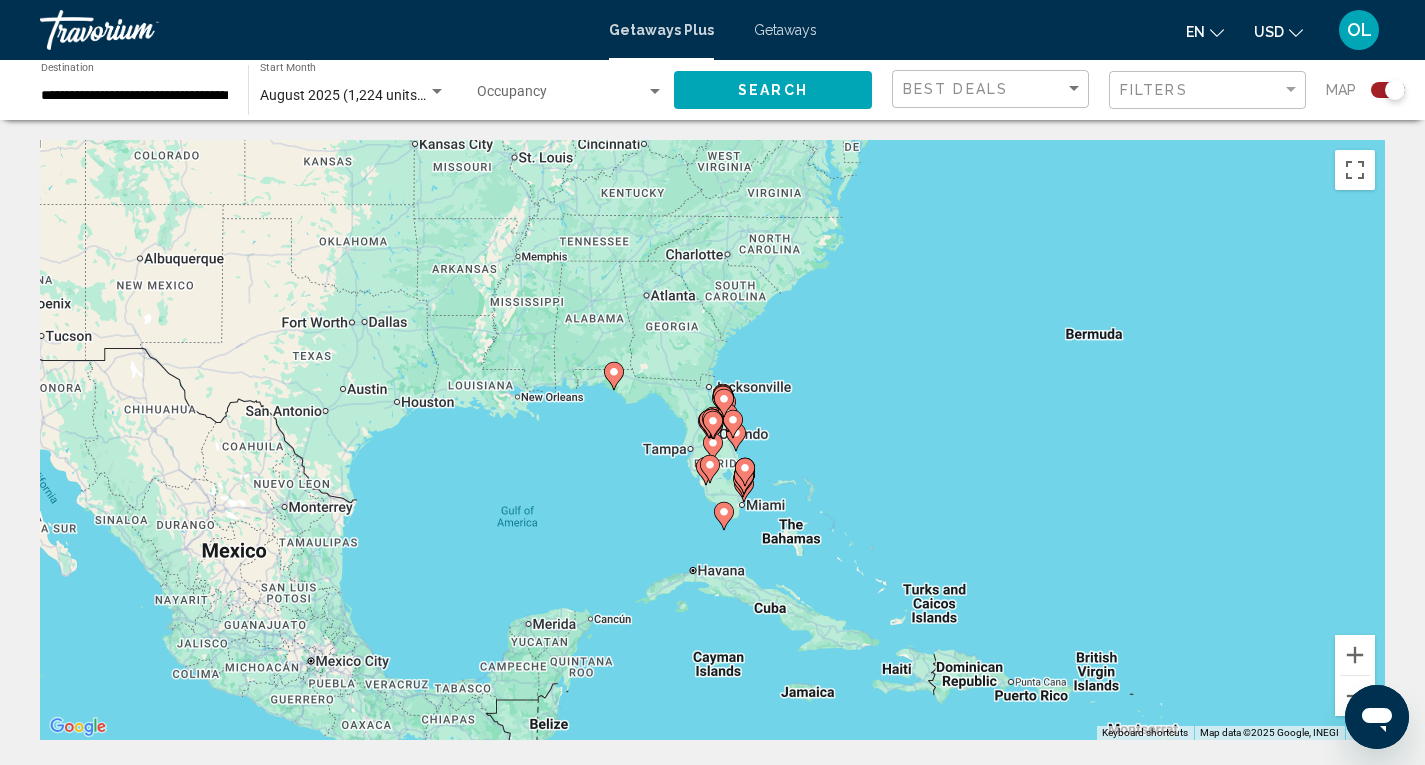 click at bounding box center (744, 480) 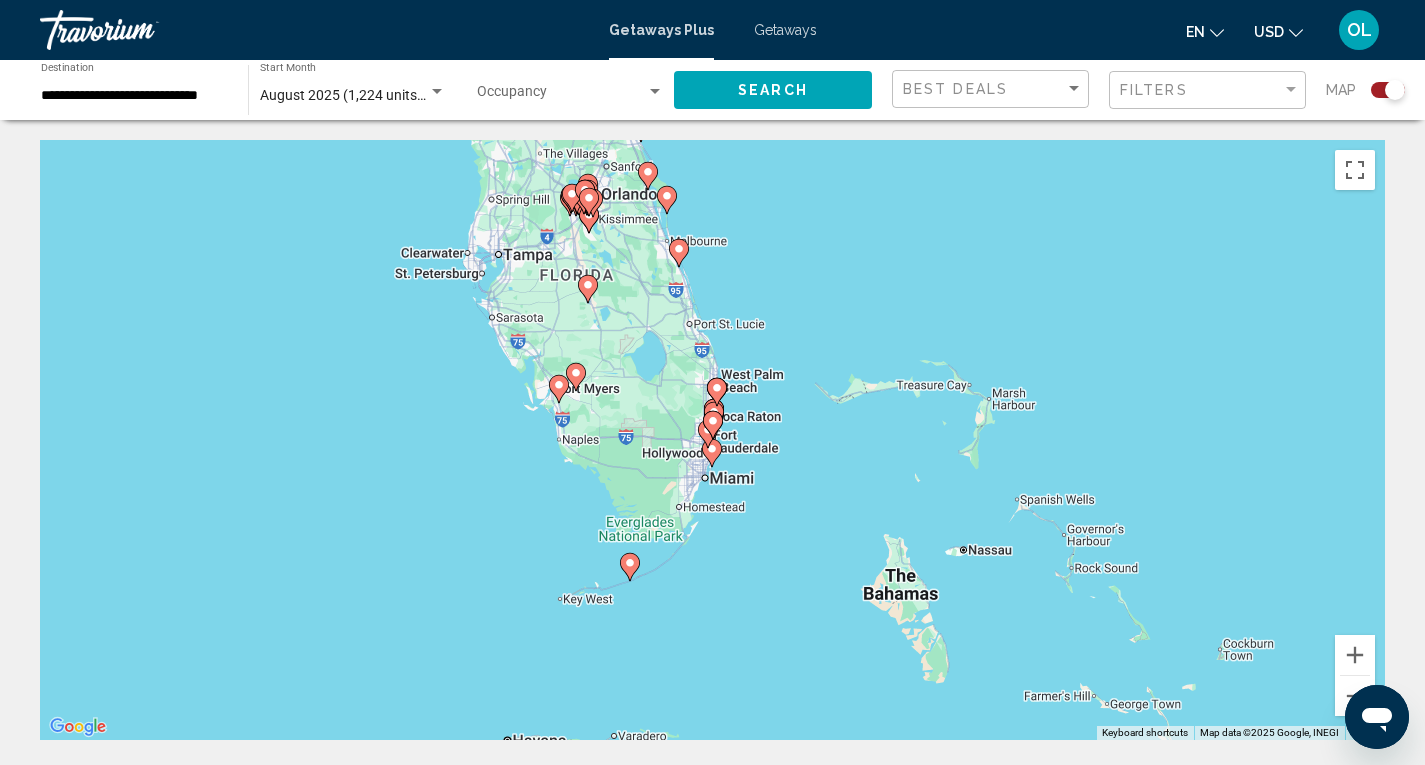 click 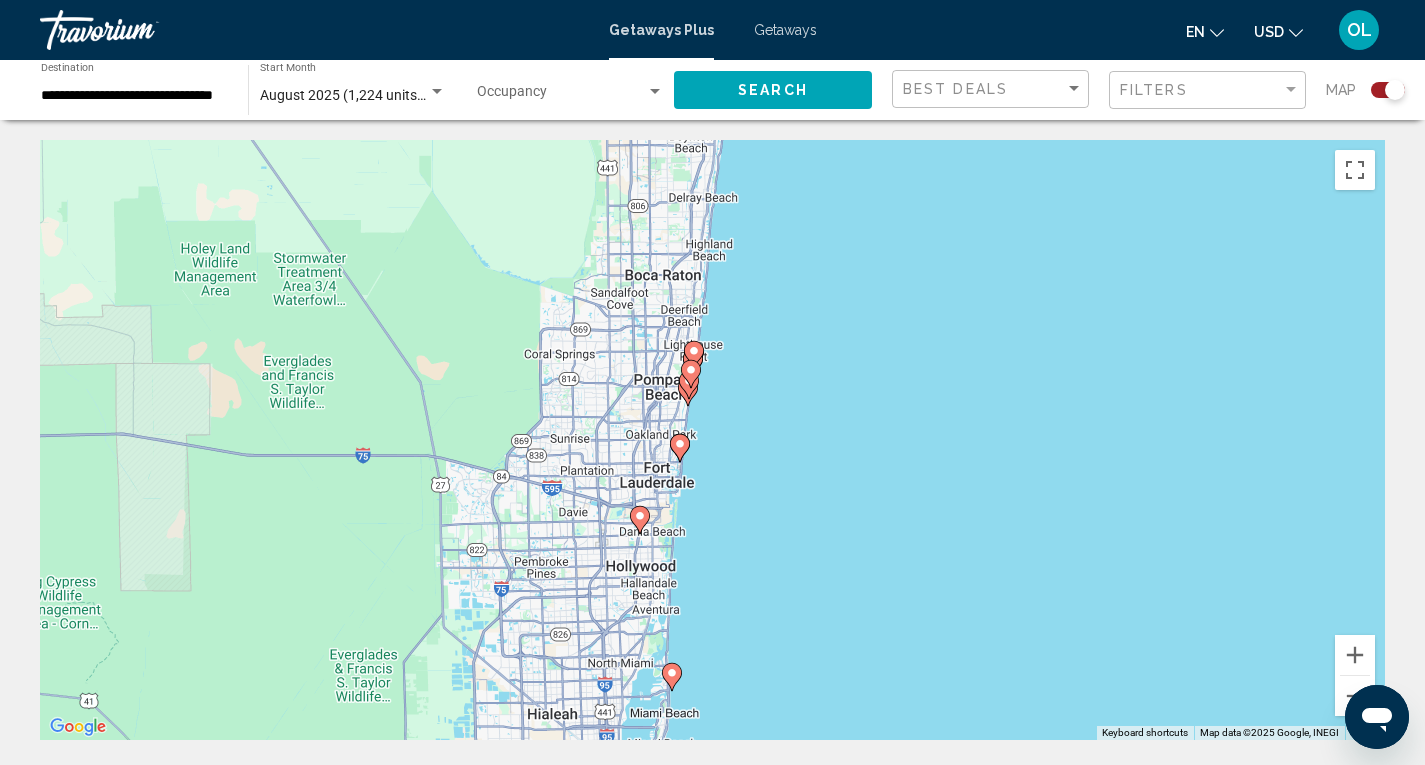 drag, startPoint x: 707, startPoint y: 312, endPoint x: 669, endPoint y: 553, distance: 243.97746 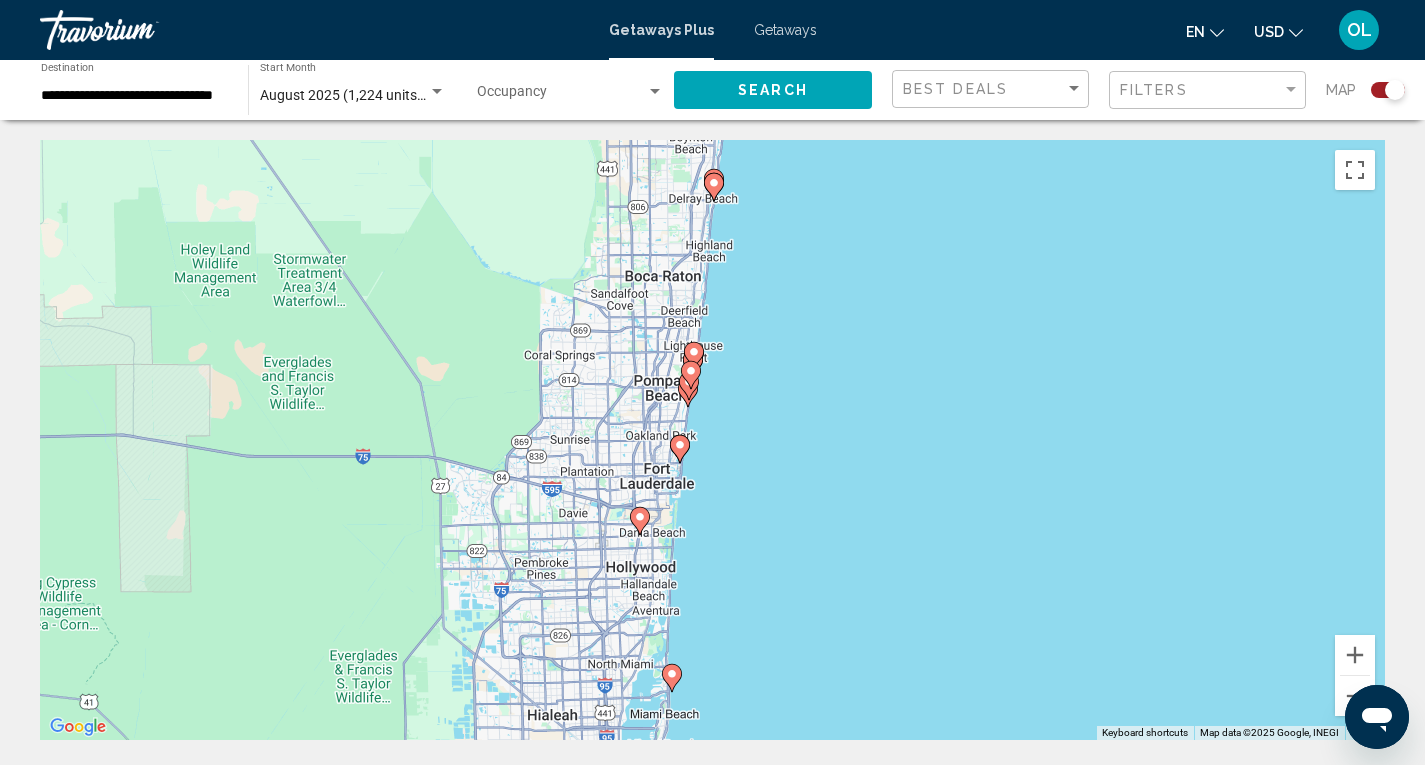 click 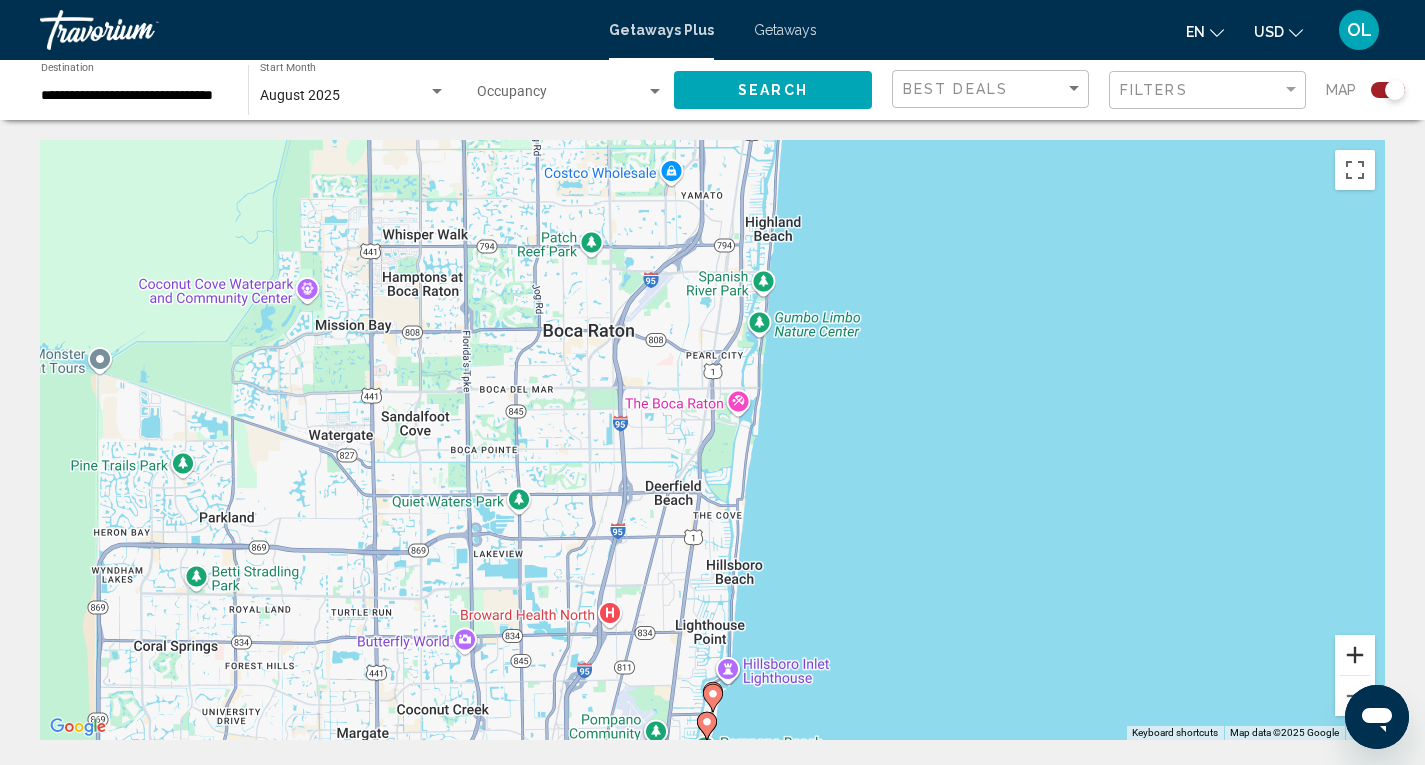 click at bounding box center [1355, 655] 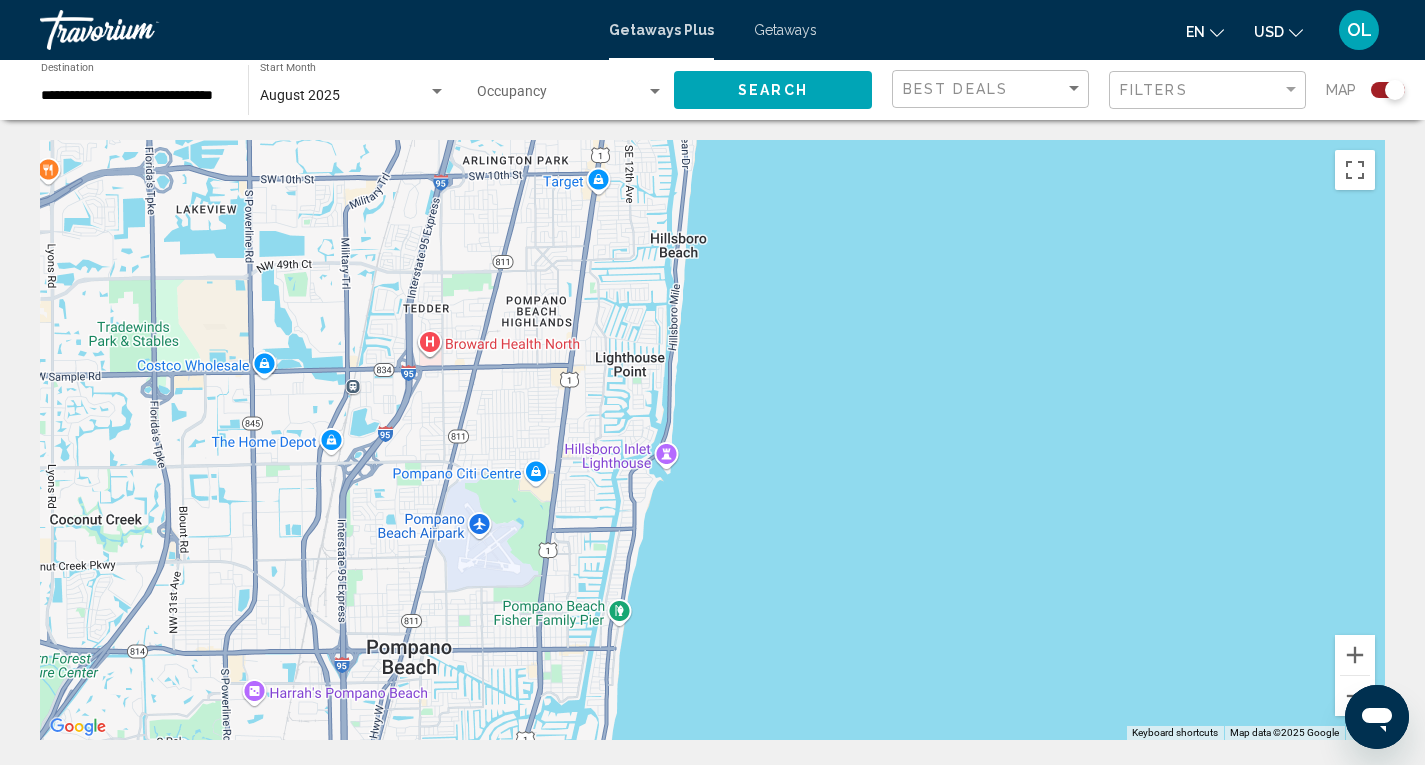 drag, startPoint x: 870, startPoint y: 688, endPoint x: 791, endPoint y: 226, distance: 468.70566 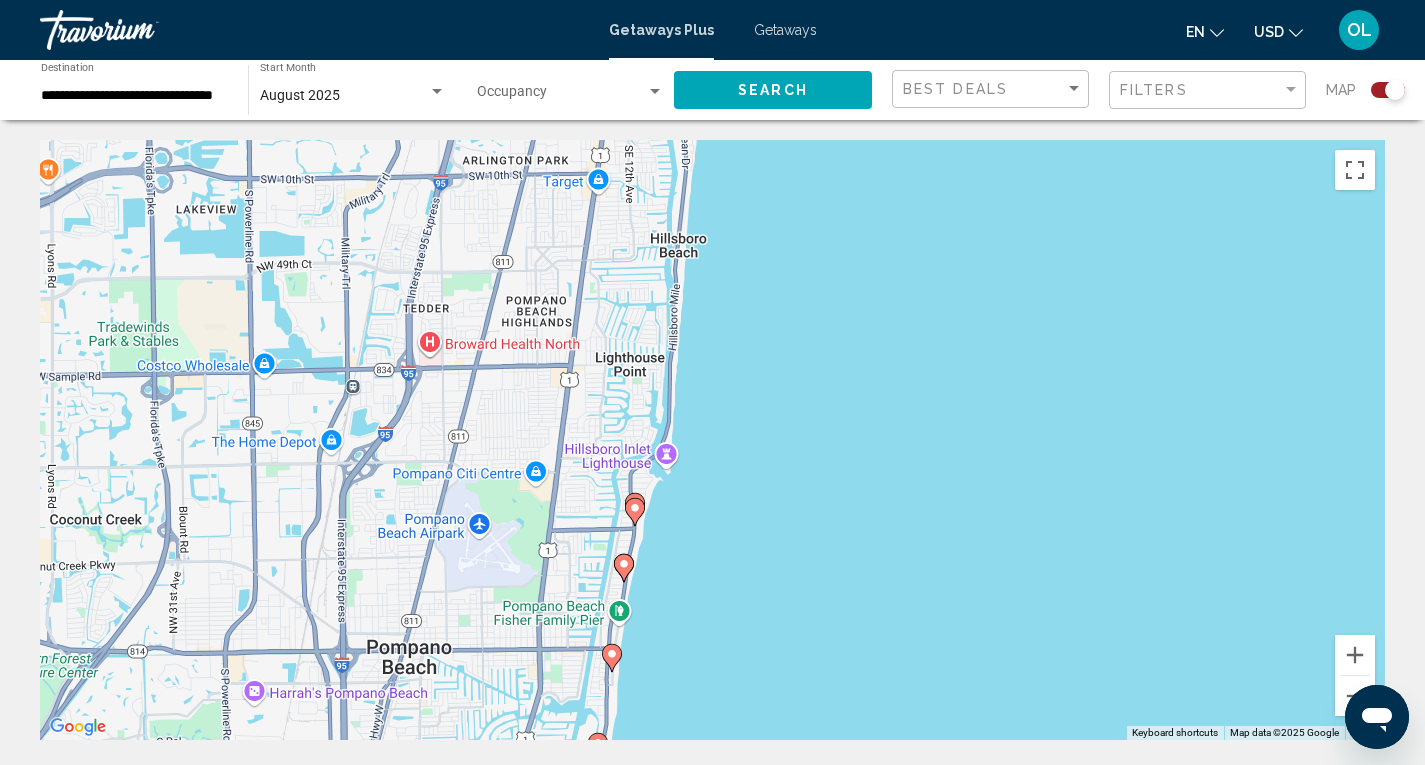 click 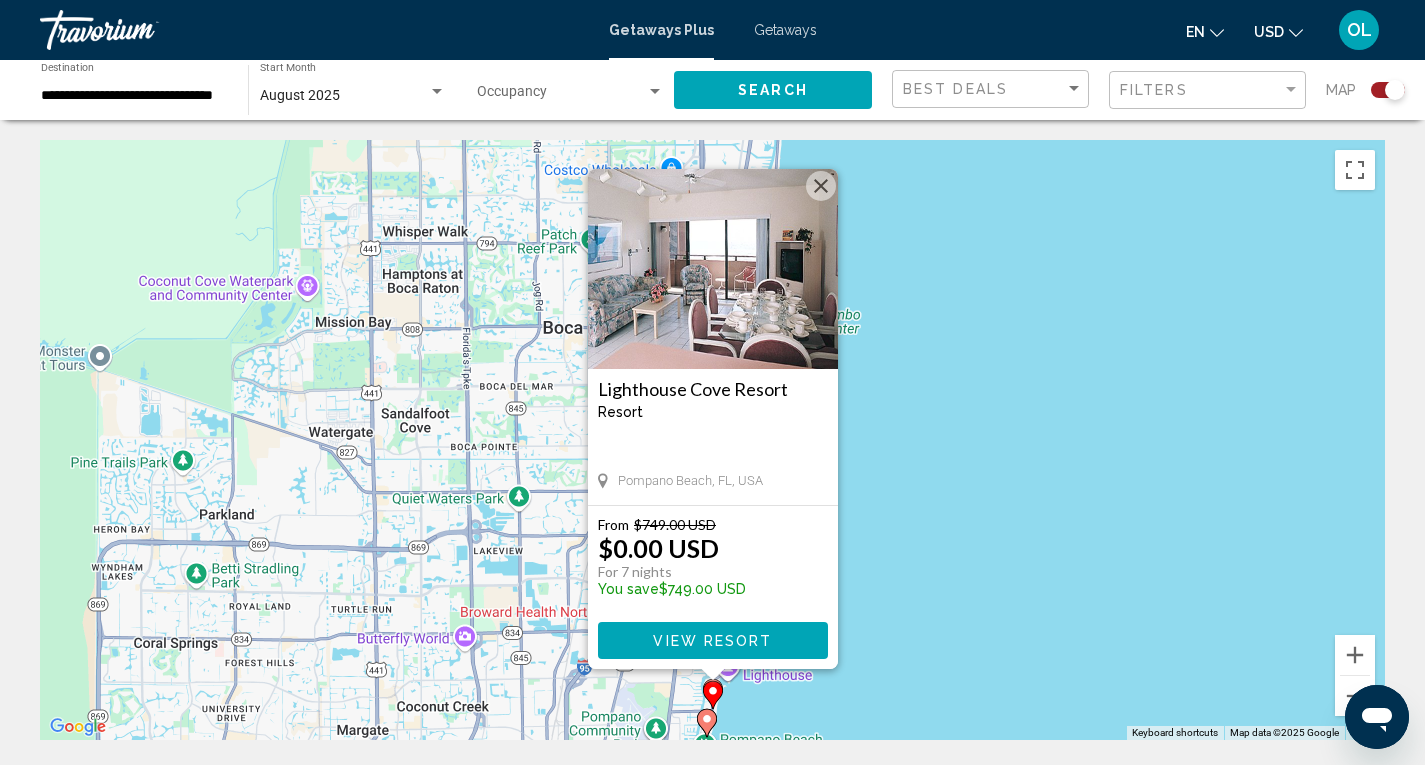 click on "To activate drag with keyboard, press Alt + Enter. Once in keyboard drag state, use the arrow keys to move the marker. To complete the drag, press the Enter key. To cancel, press Escape.  Lighthouse Cove Resort  Resort  -  This is an adults only resort
Pompano Beach, FL, USA From $749.00 USD $0.00 USD For 7 nights You save  $749.00 USD  View Resort" at bounding box center (712, 440) 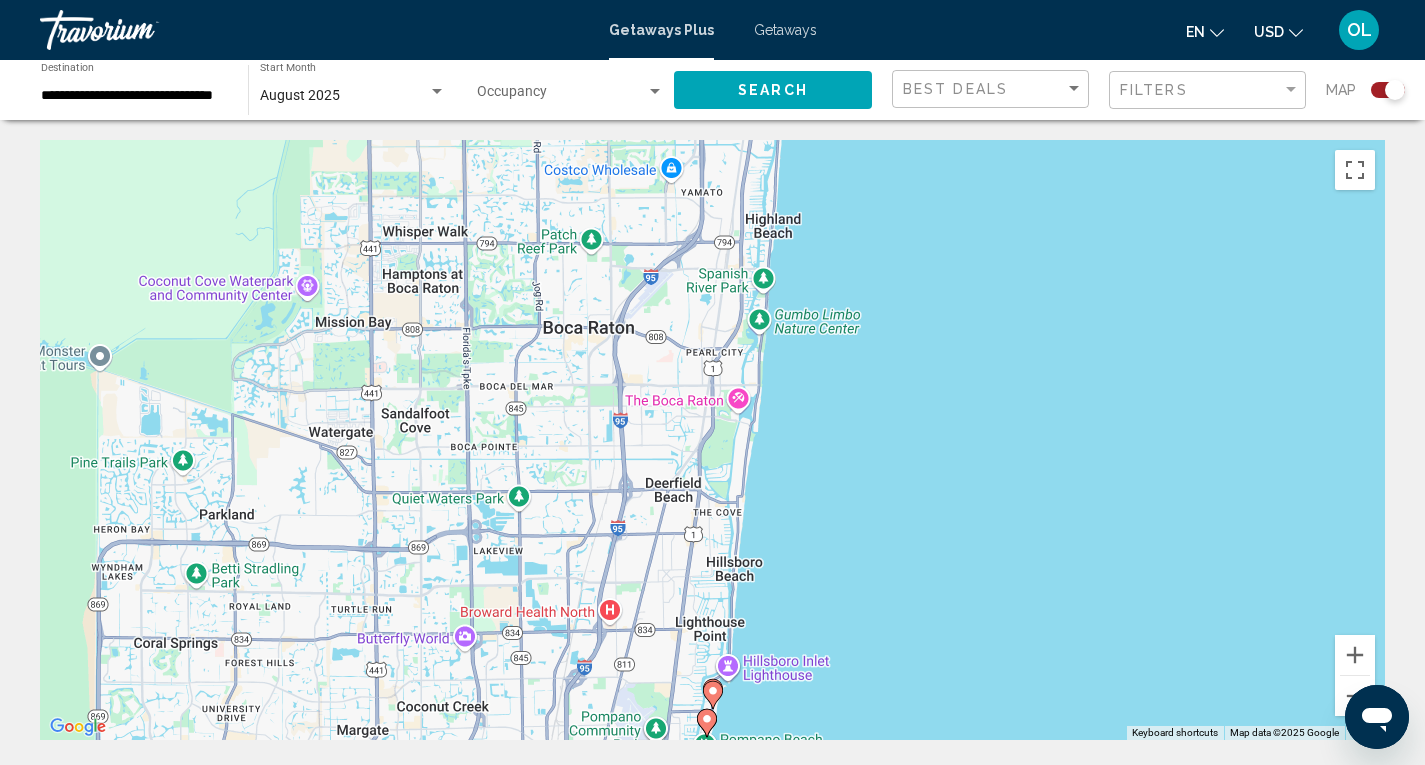 click 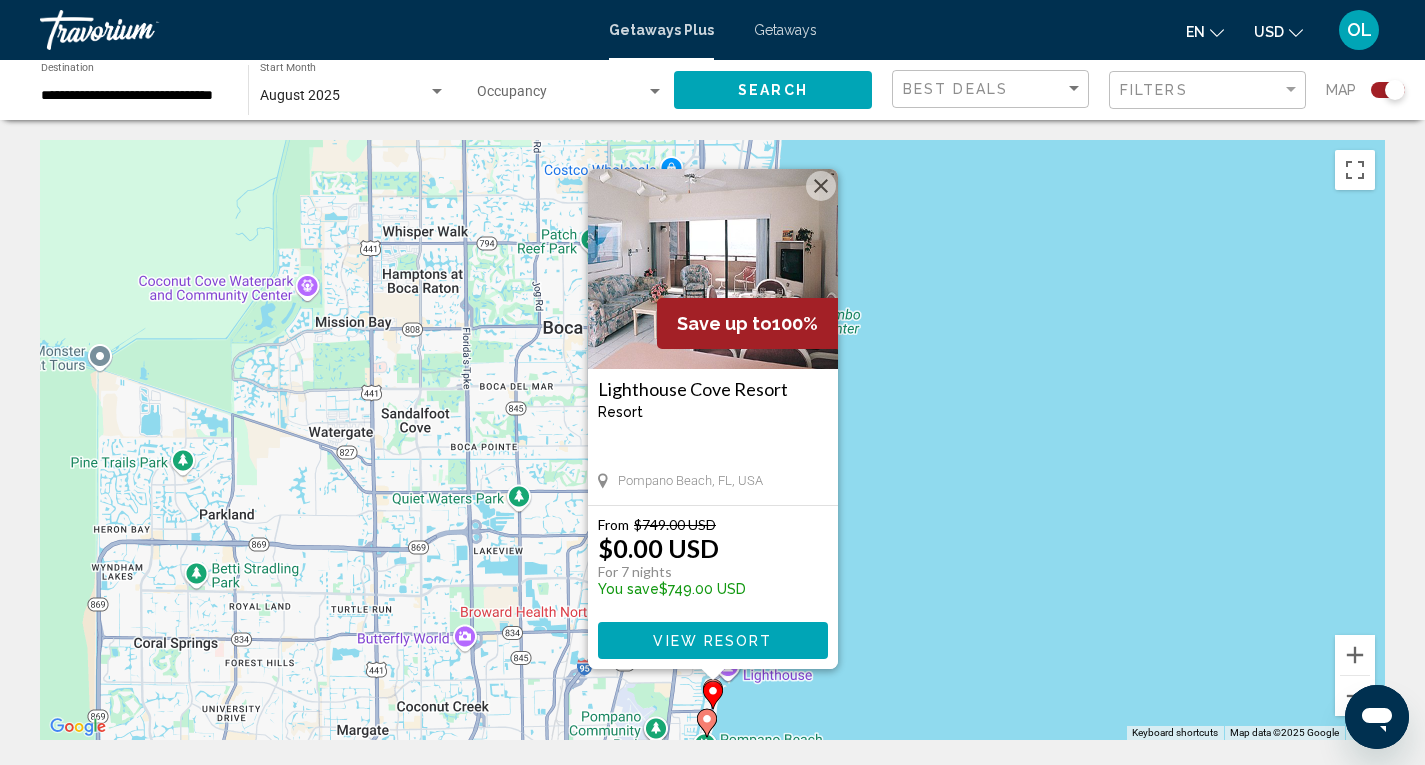 click on "View Resort" at bounding box center (712, 641) 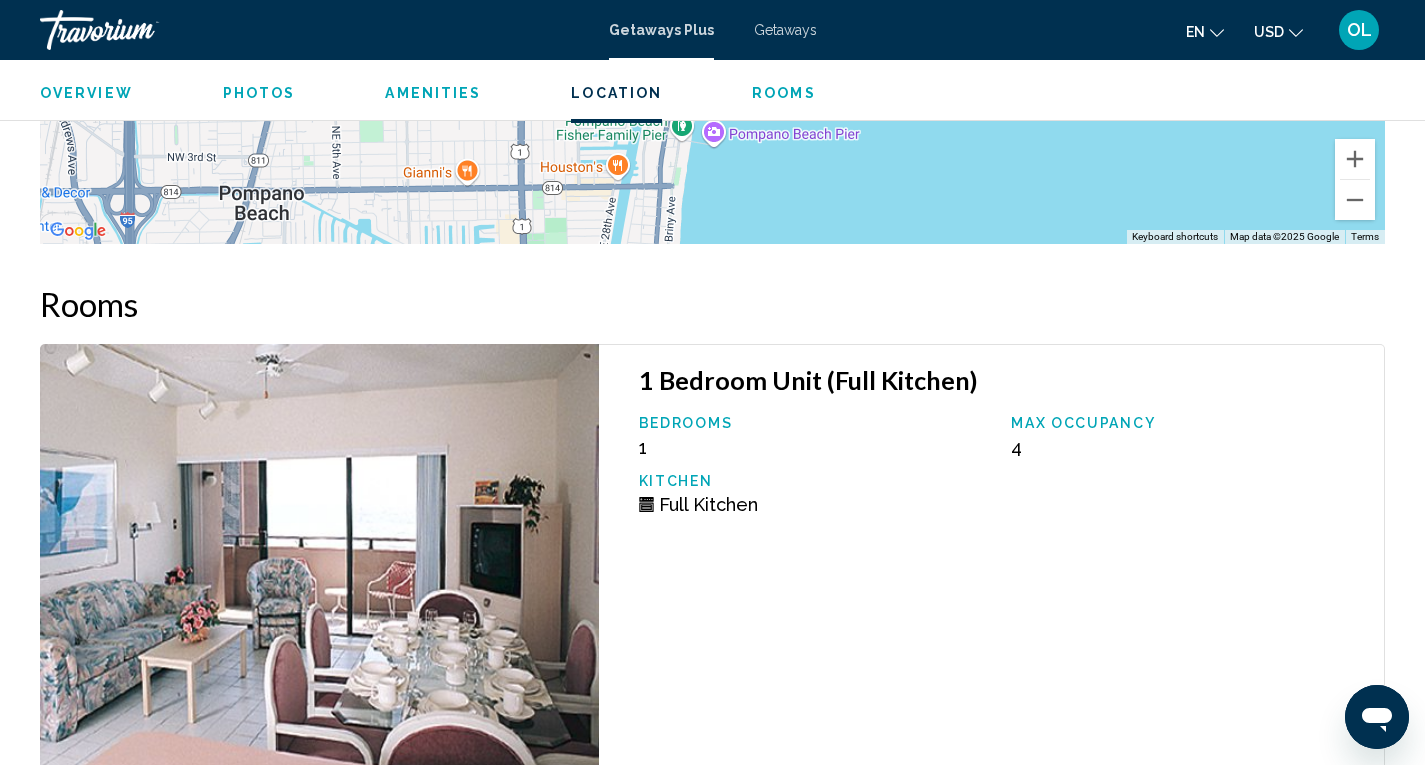 scroll, scrollTop: 2744, scrollLeft: 0, axis: vertical 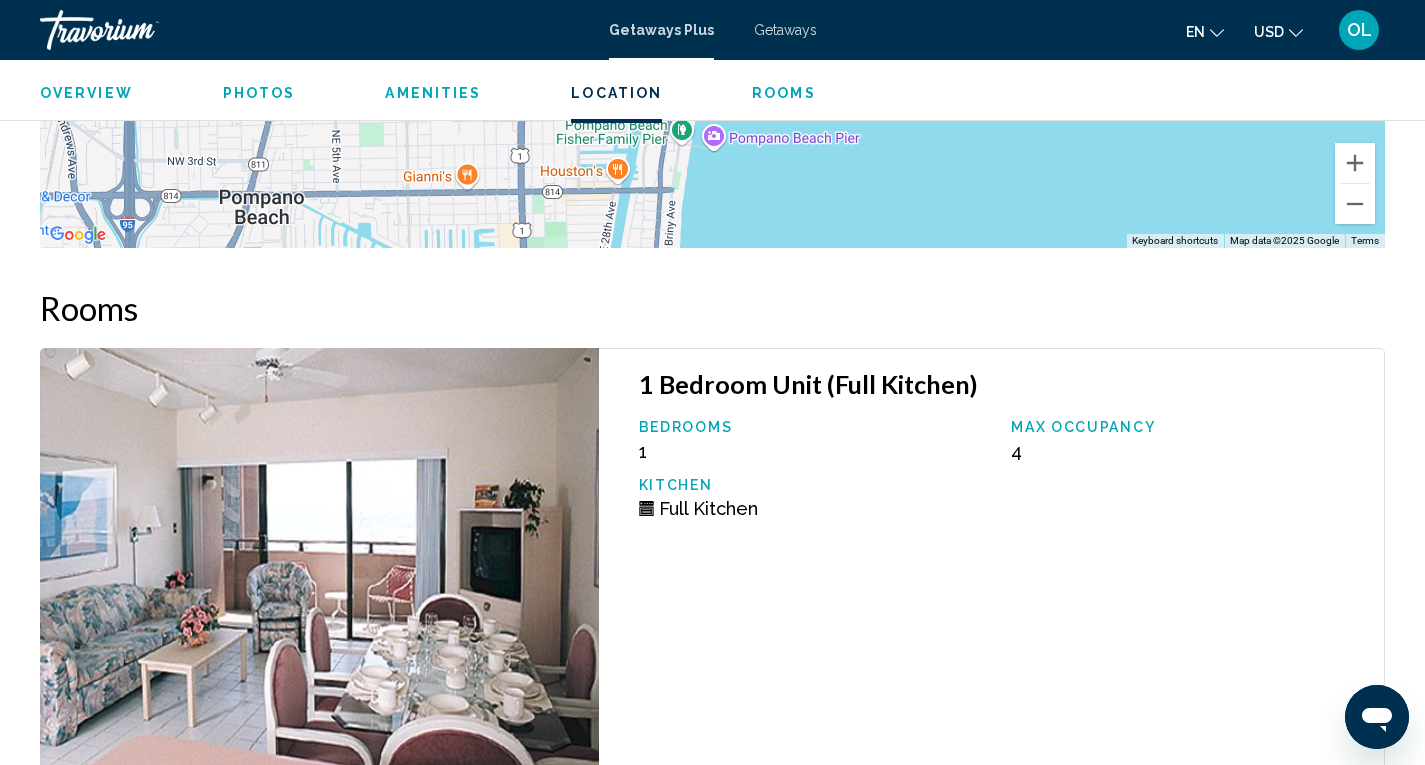 click on "Getaways" at bounding box center [785, 30] 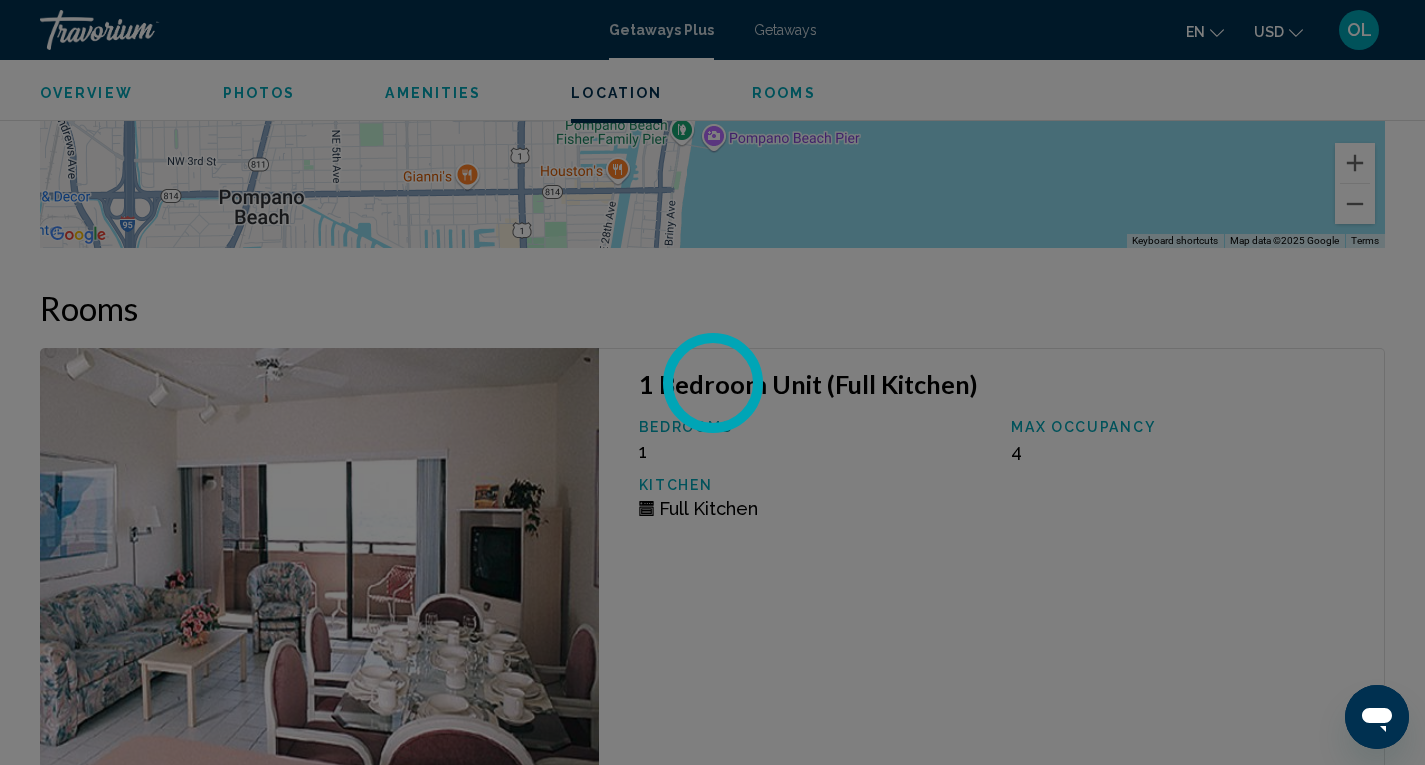 scroll, scrollTop: 0, scrollLeft: 0, axis: both 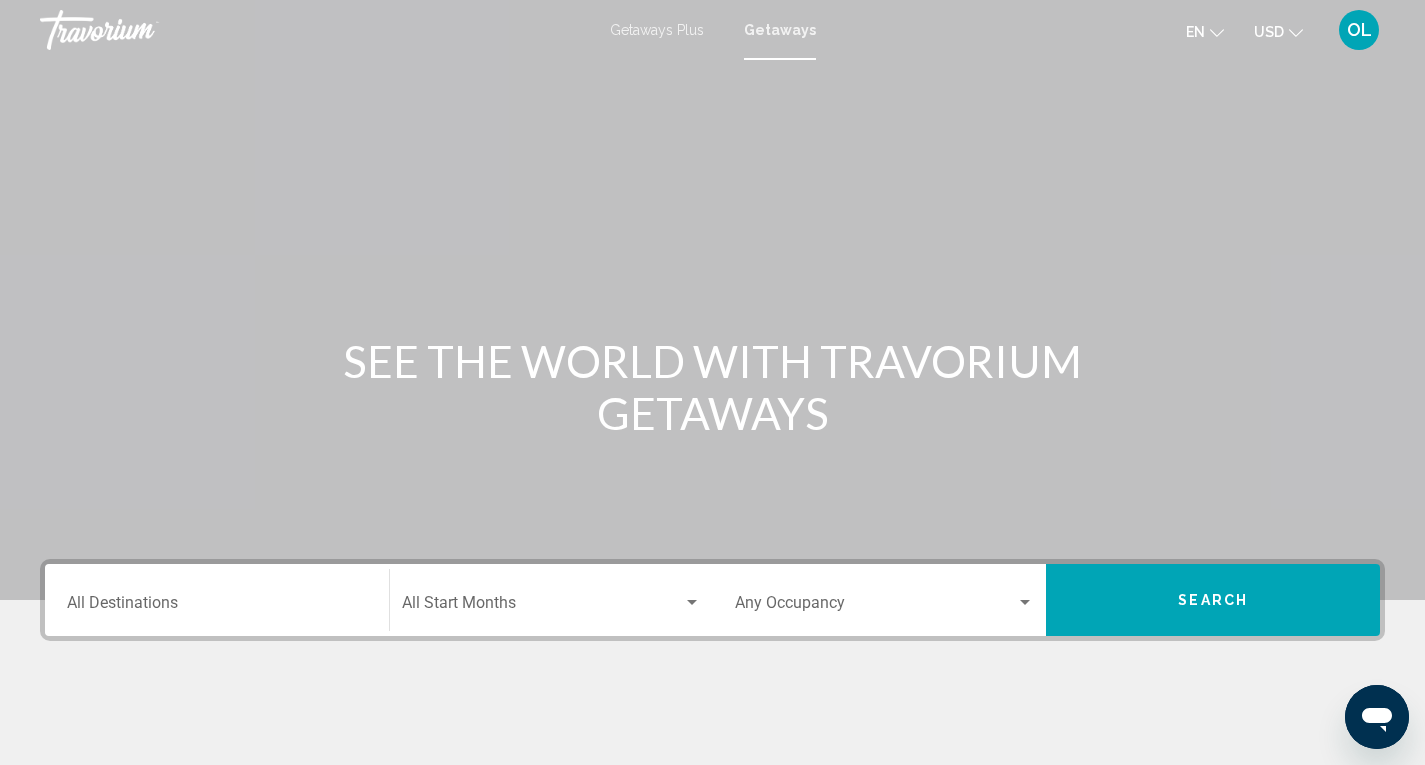 click on "Destination All Destinations" at bounding box center (217, 607) 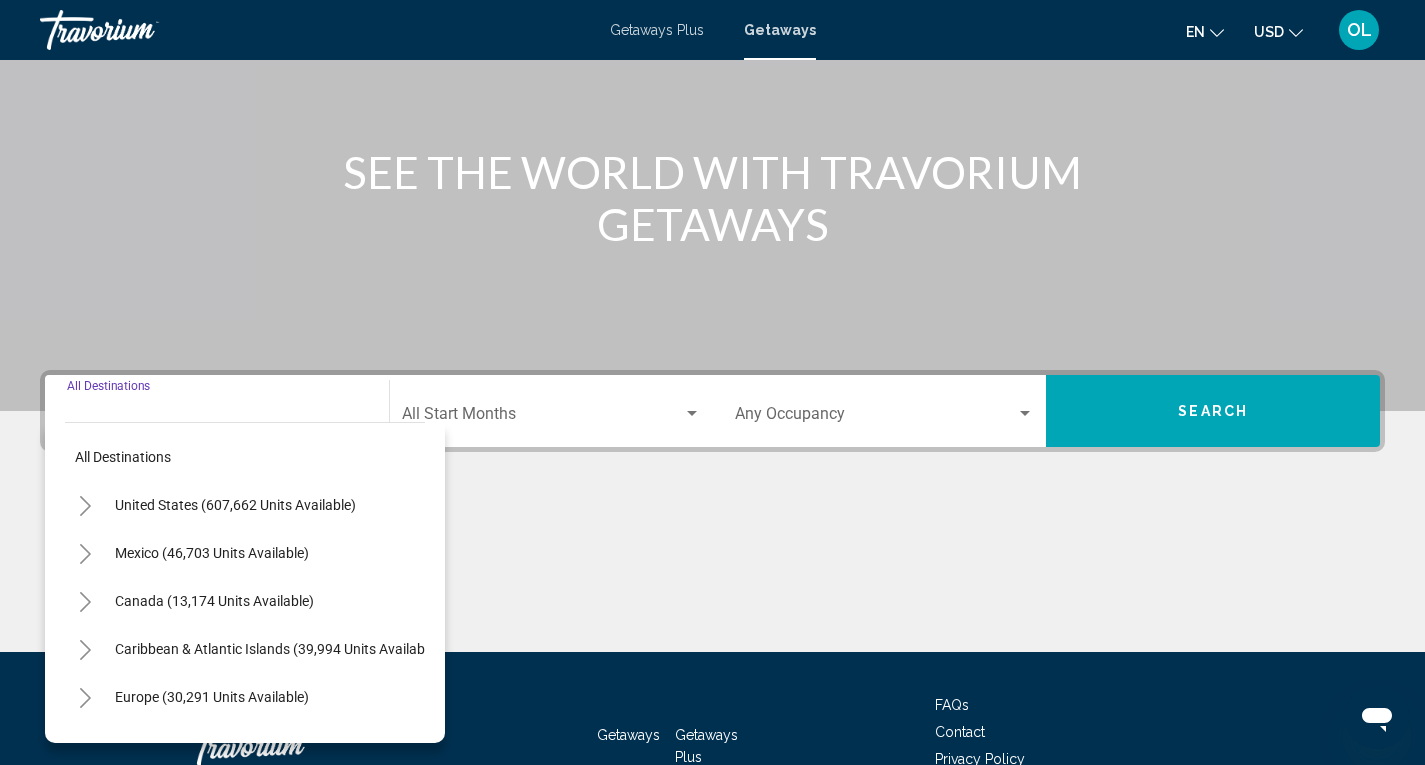 scroll, scrollTop: 321, scrollLeft: 0, axis: vertical 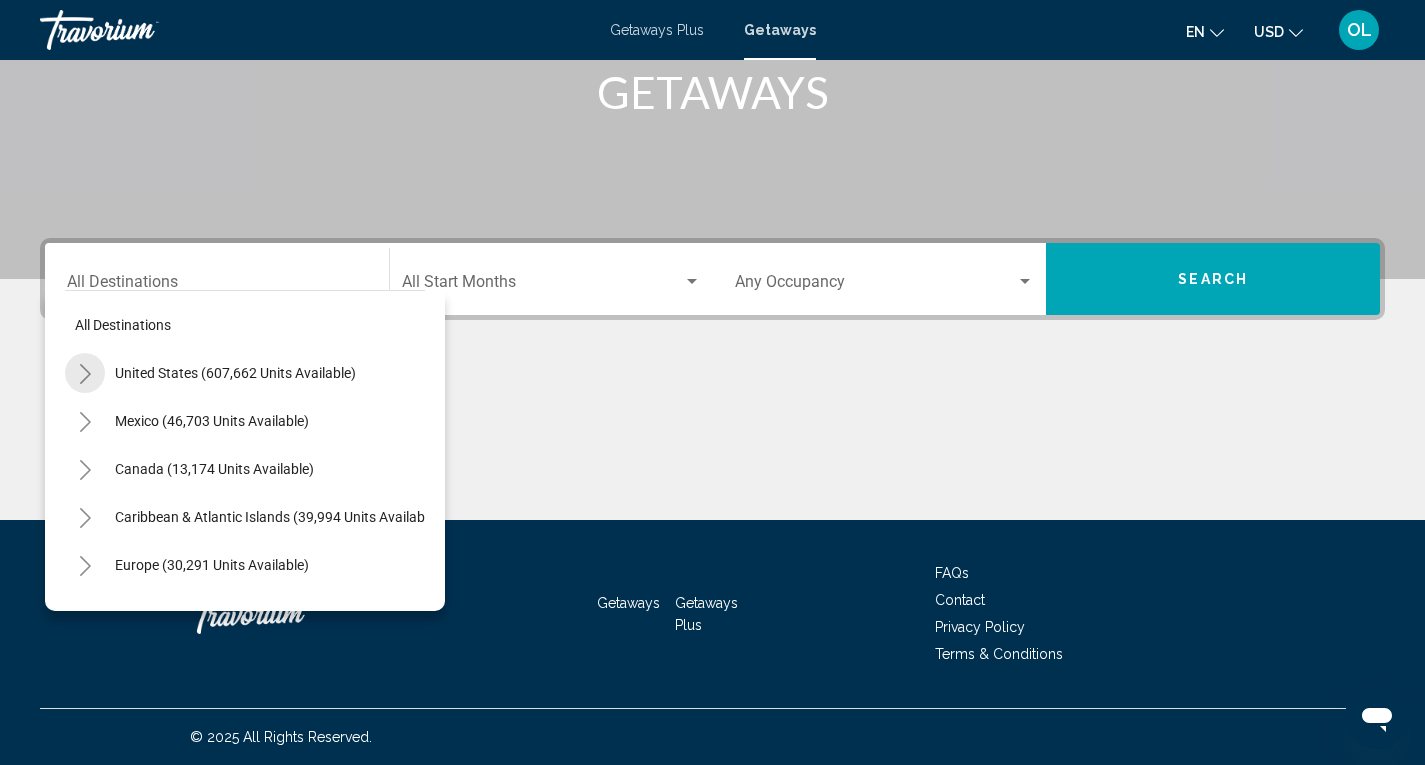 click 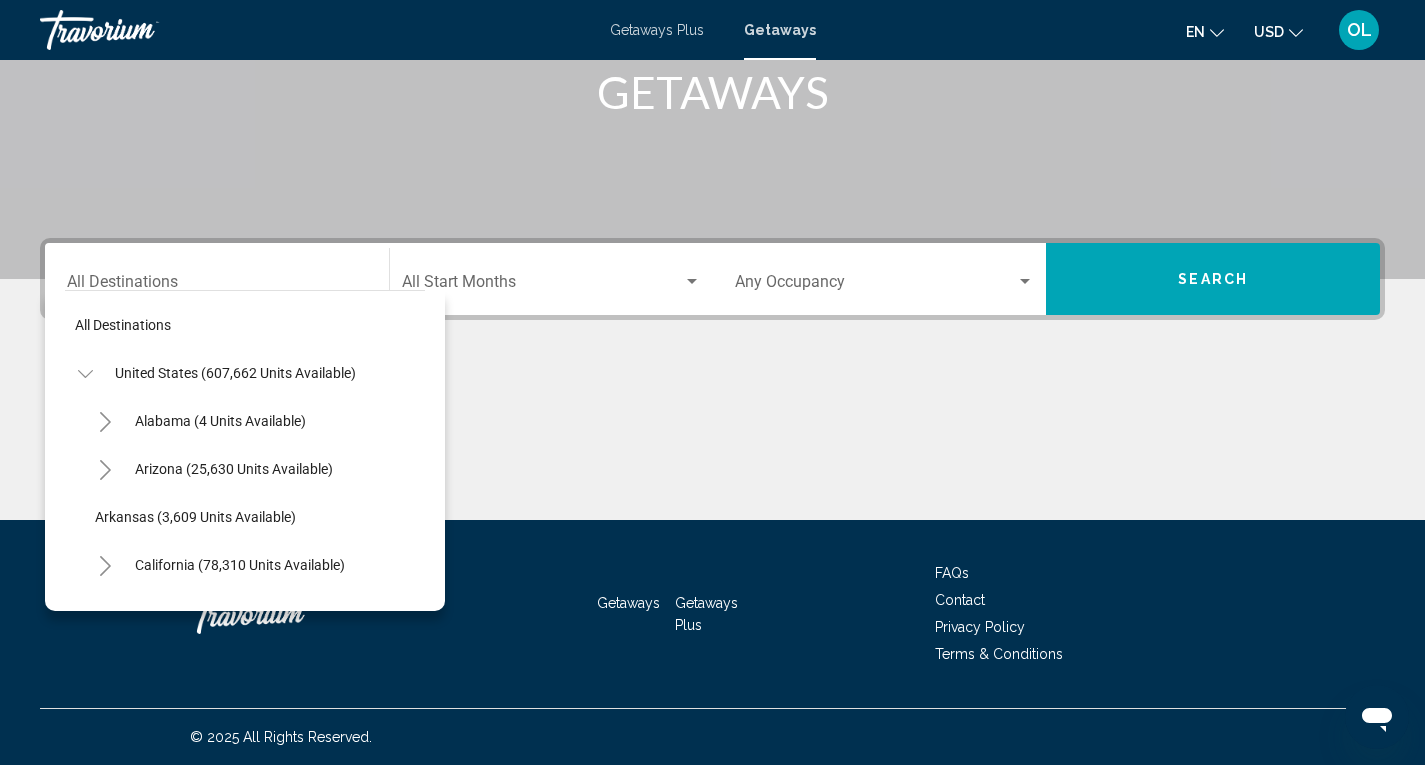 scroll, scrollTop: 300, scrollLeft: 0, axis: vertical 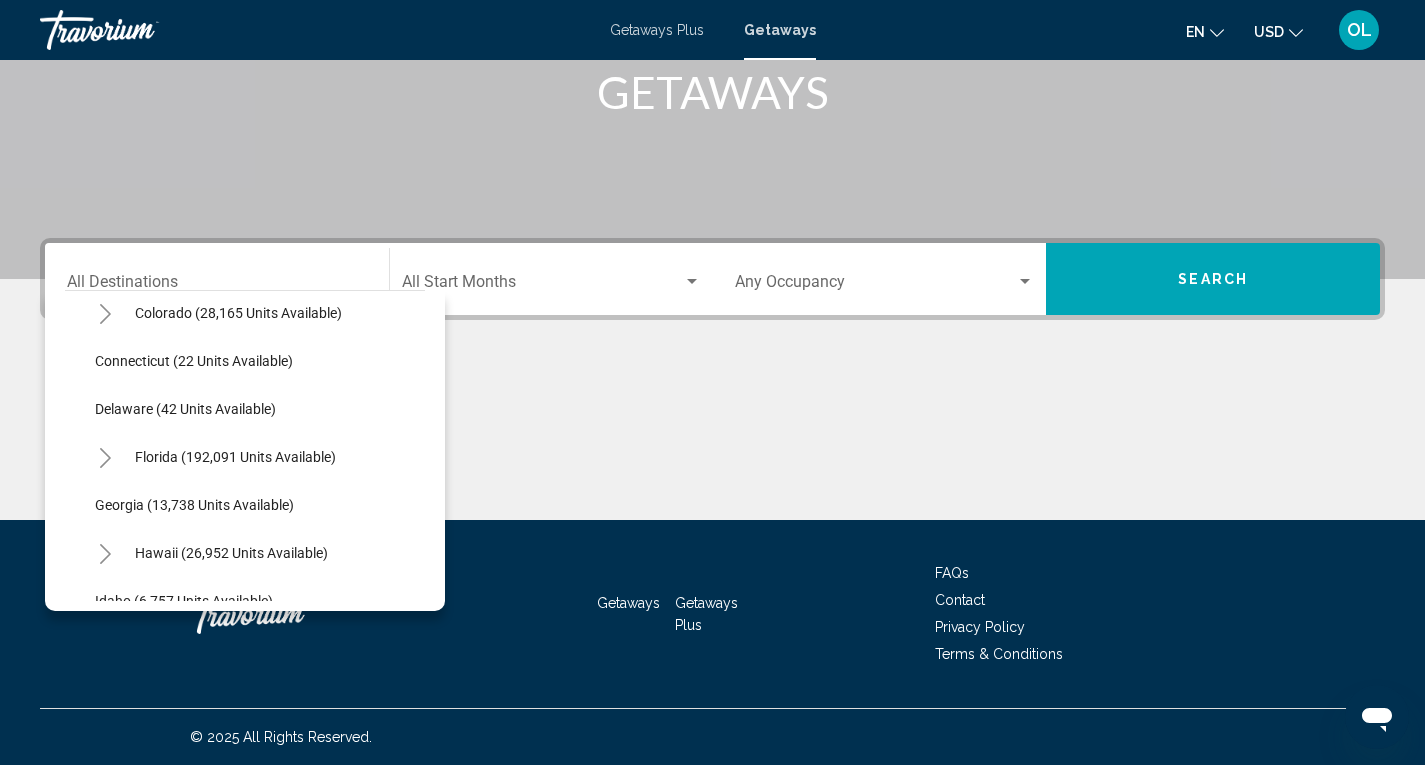 click 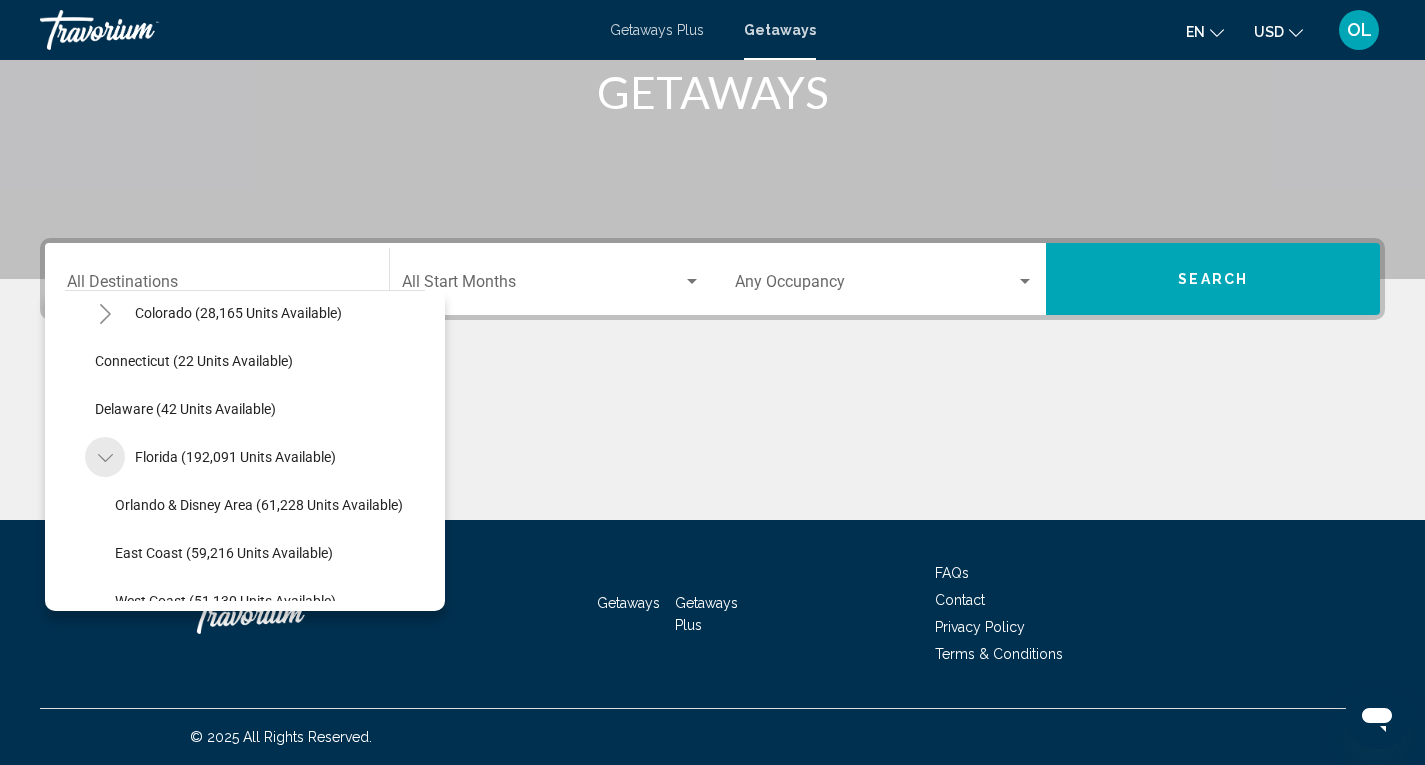 click 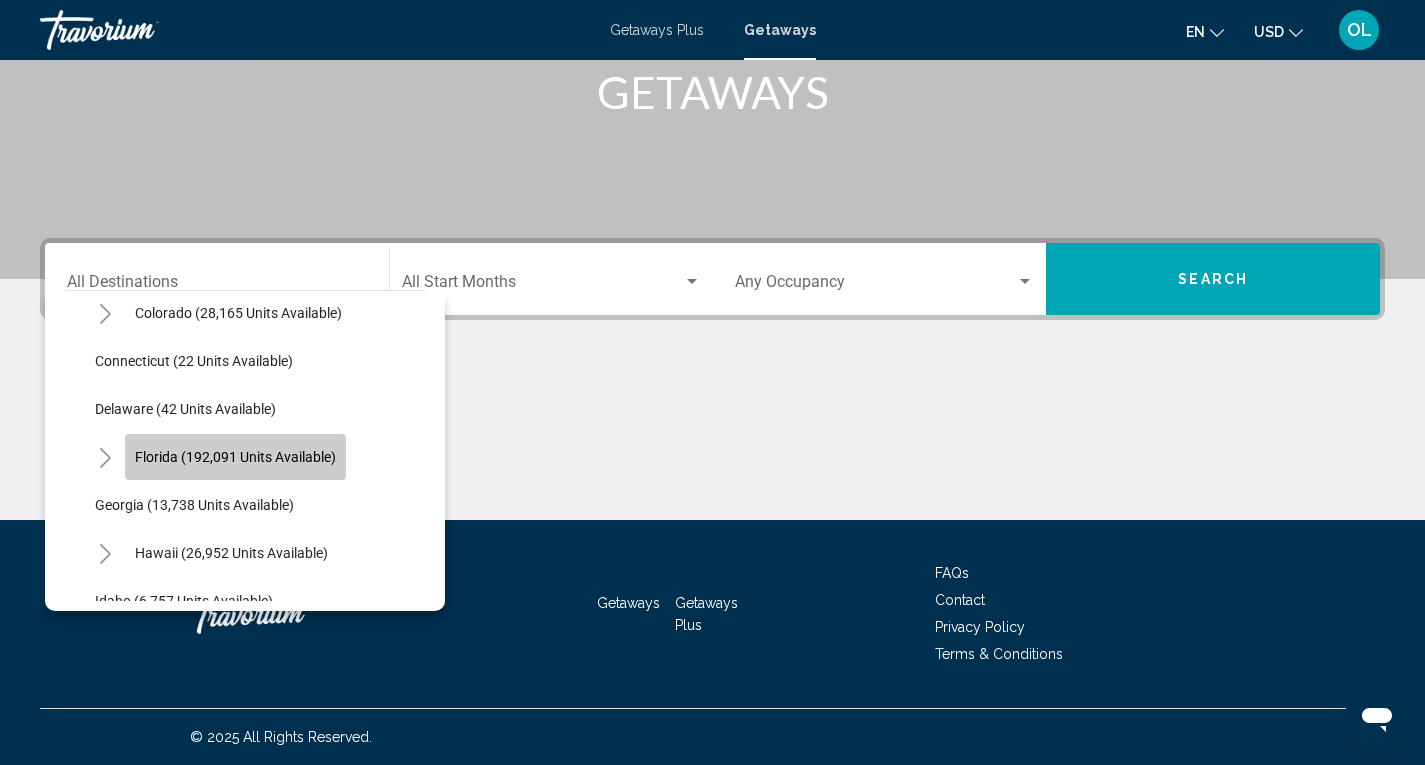 click on "Florida (192,091 units available)" 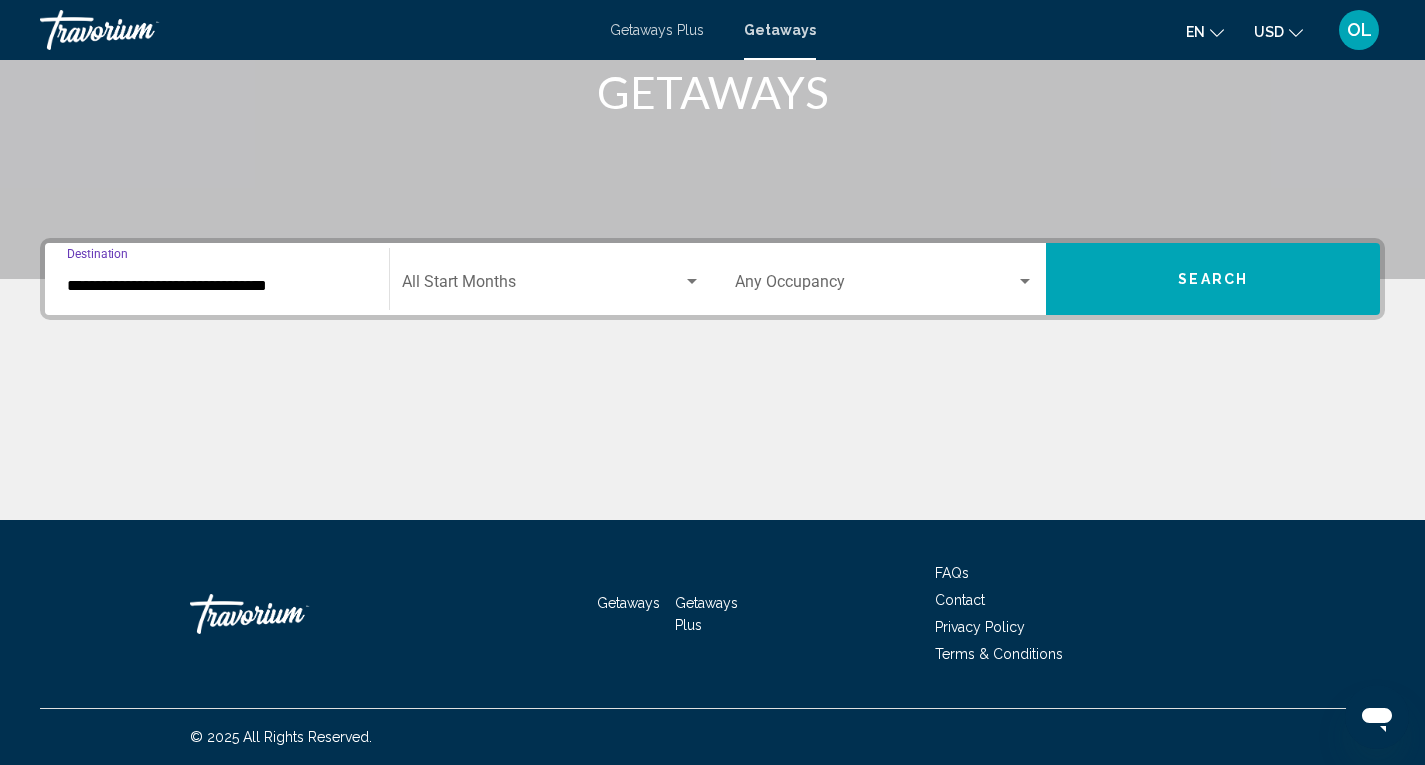 click at bounding box center [692, 282] 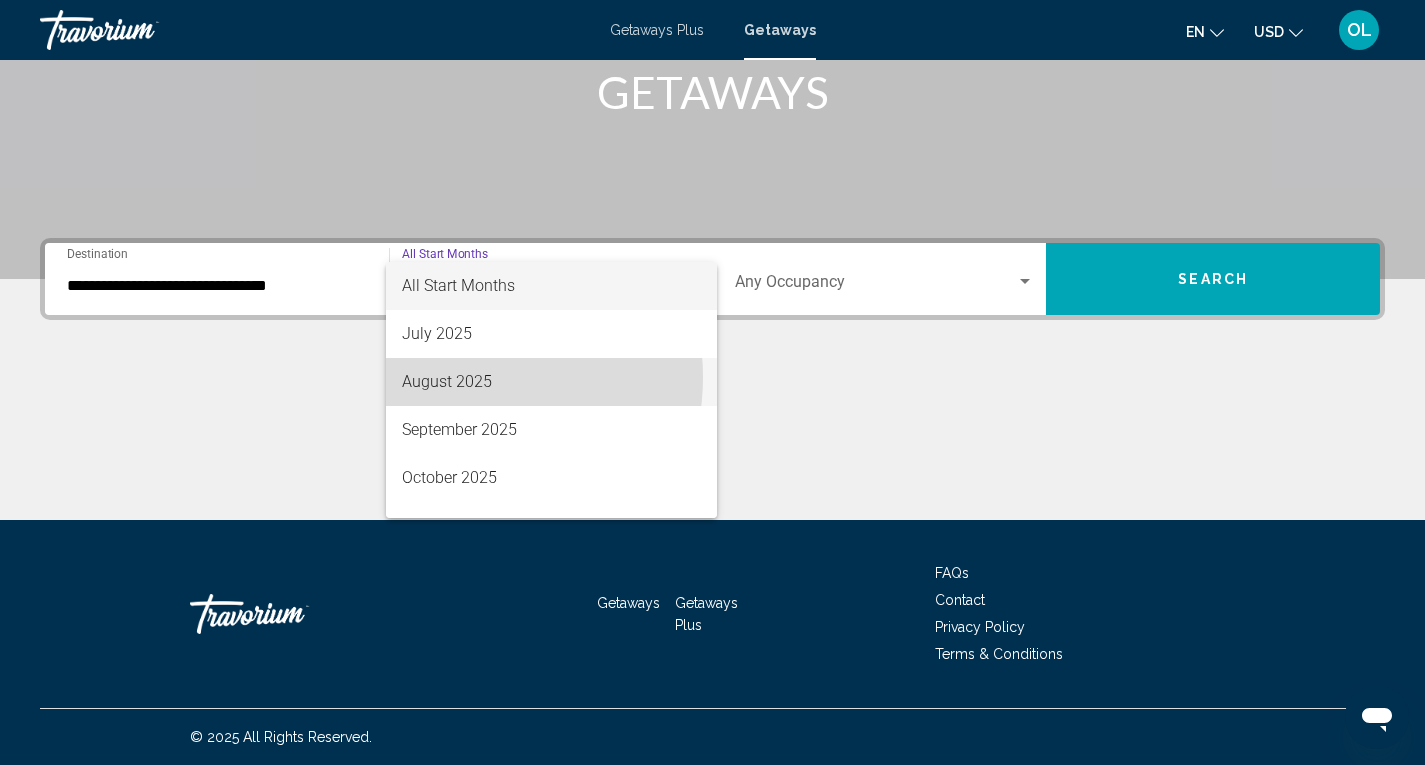 click on "August 2025" at bounding box center [551, 382] 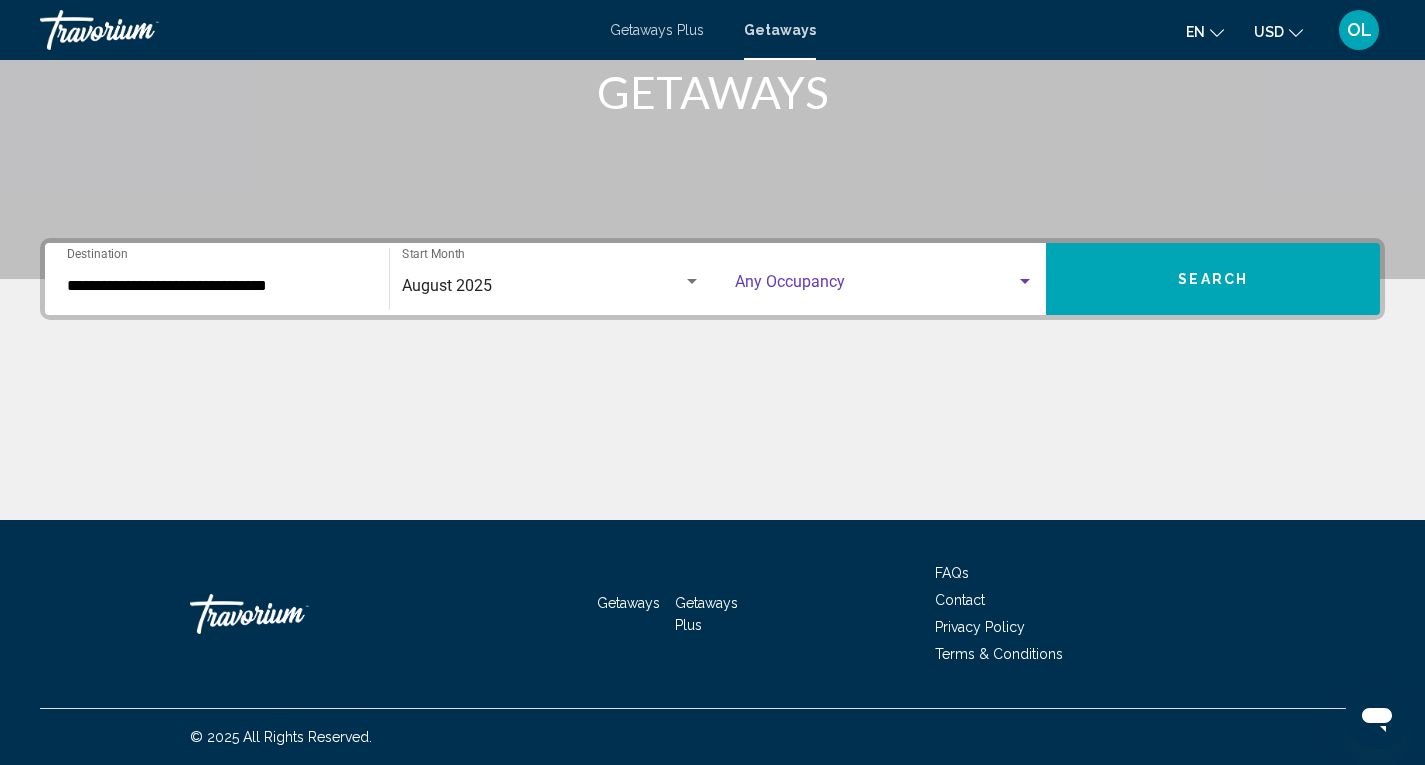 click at bounding box center (876, 286) 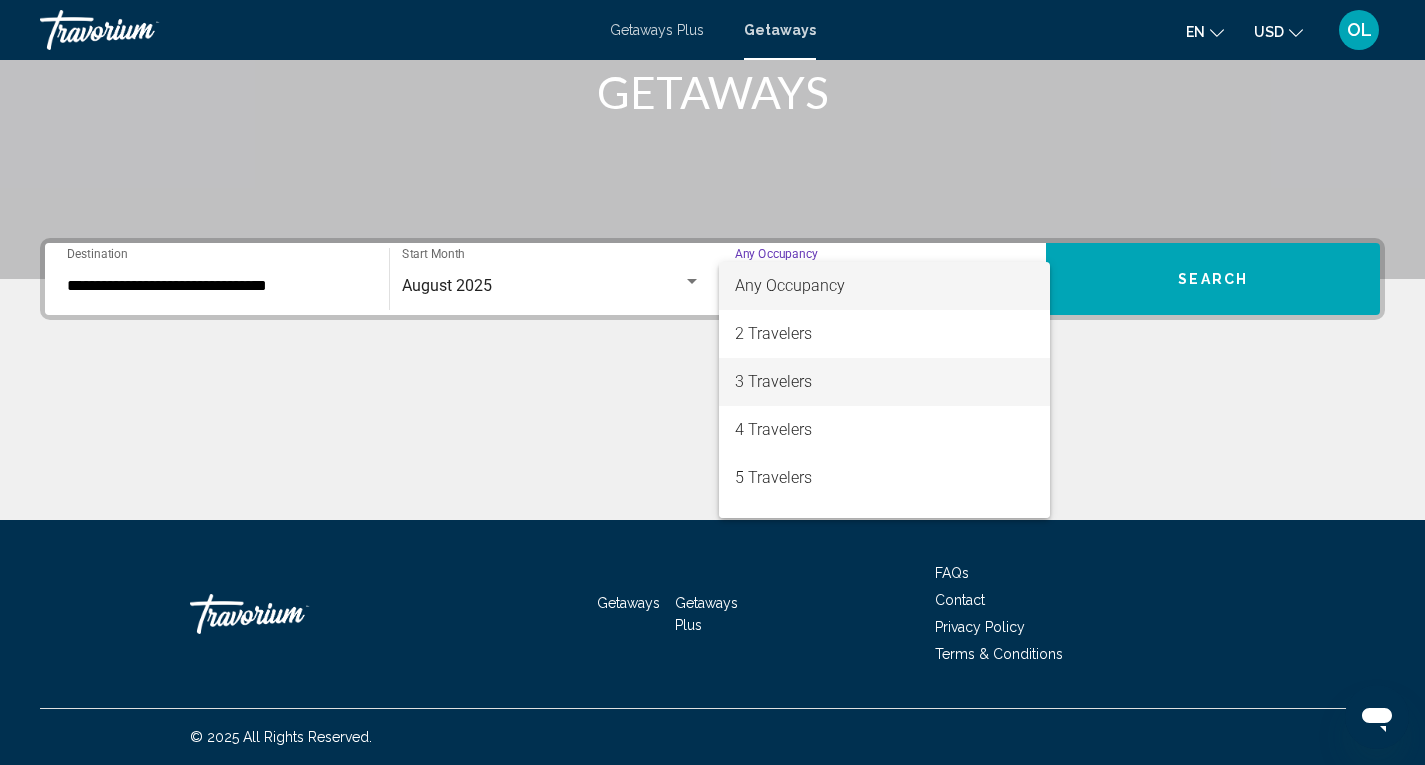 click on "3 Travelers" at bounding box center [885, 382] 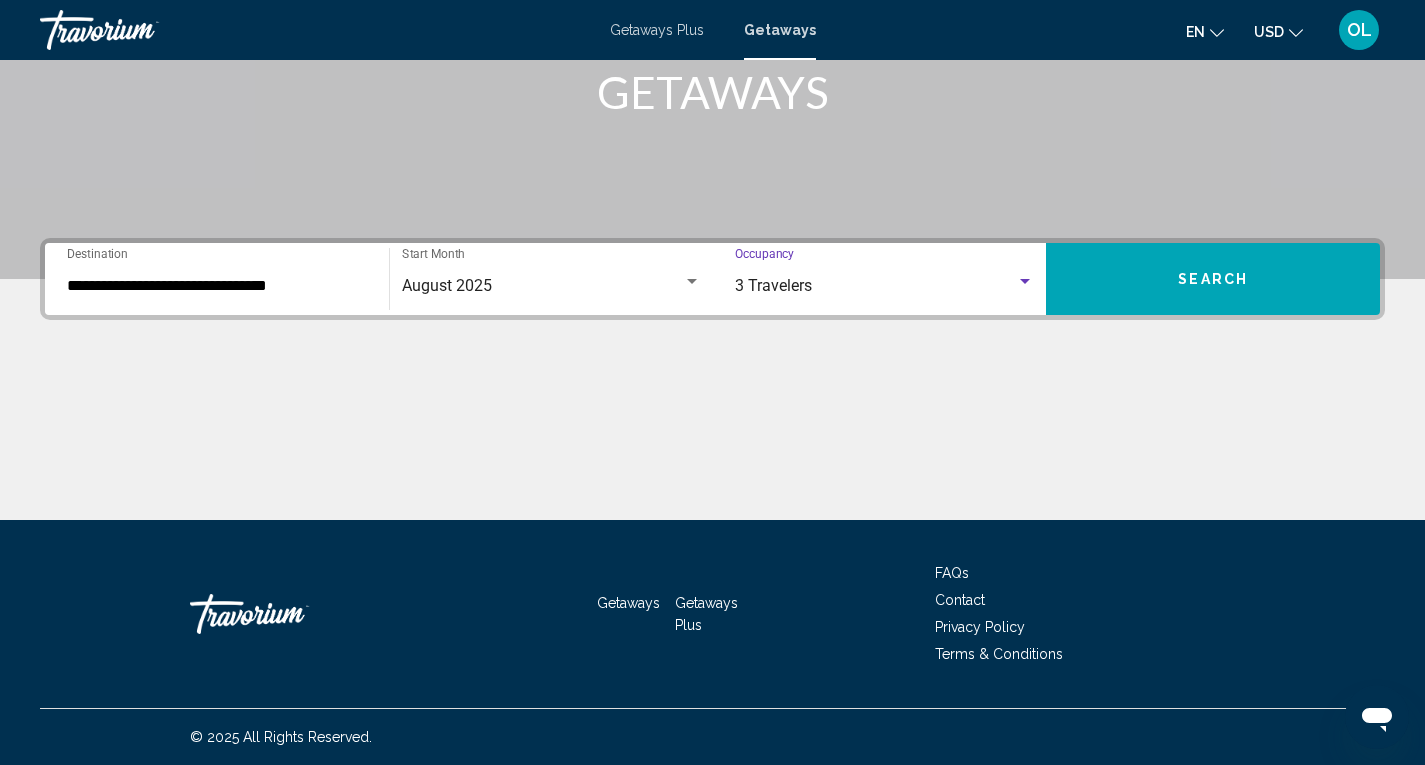 click on "Search" at bounding box center (1213, 280) 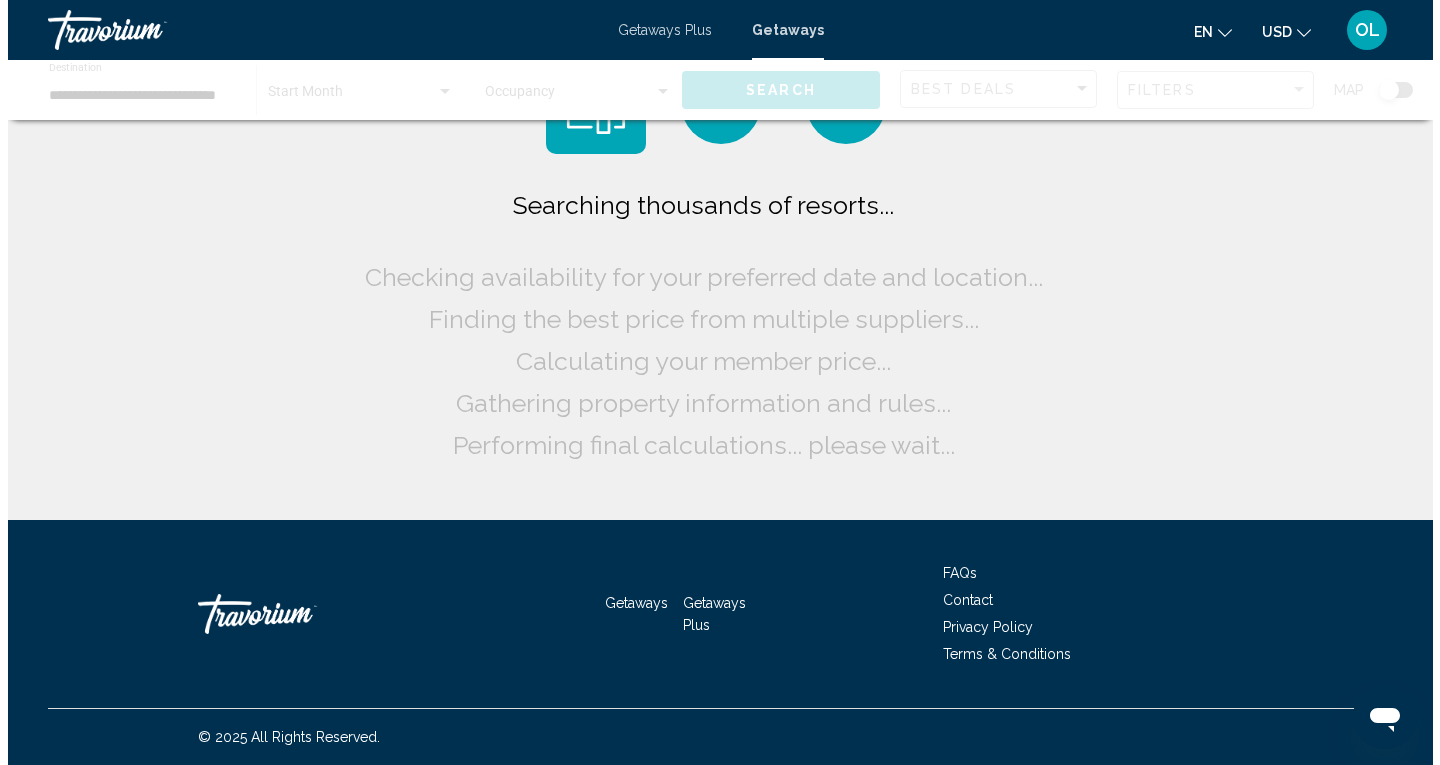 scroll, scrollTop: 0, scrollLeft: 0, axis: both 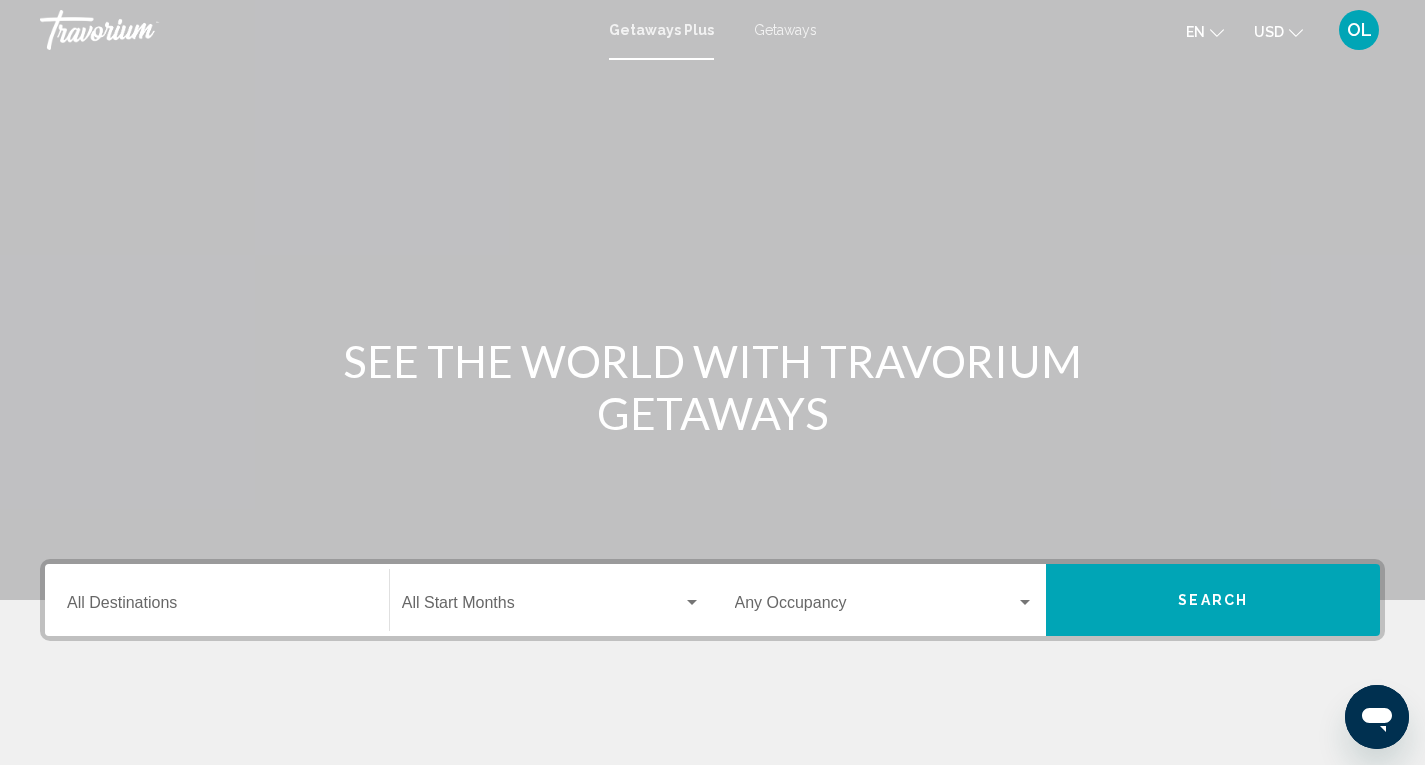 click on "Getaways" at bounding box center [785, 30] 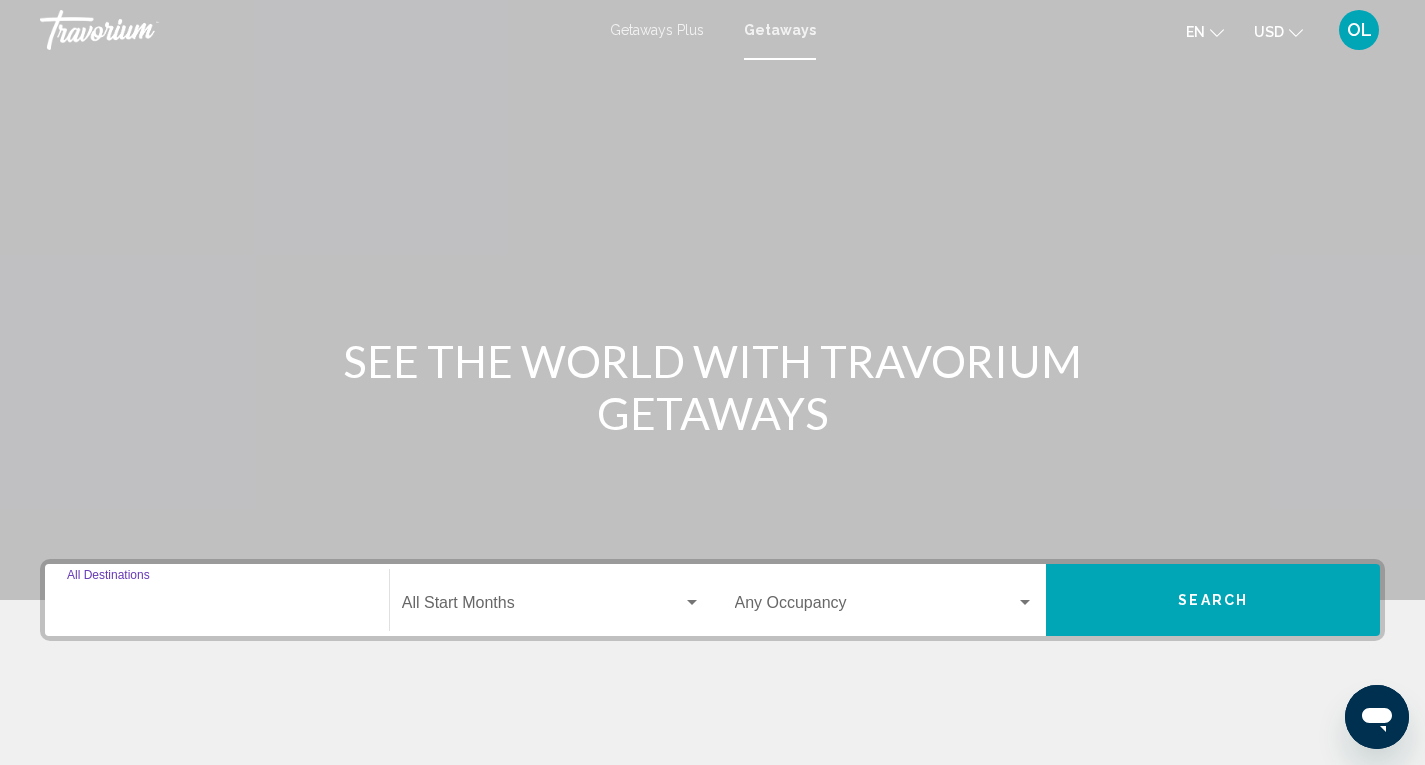 click on "Destination All Destinations" at bounding box center (217, 607) 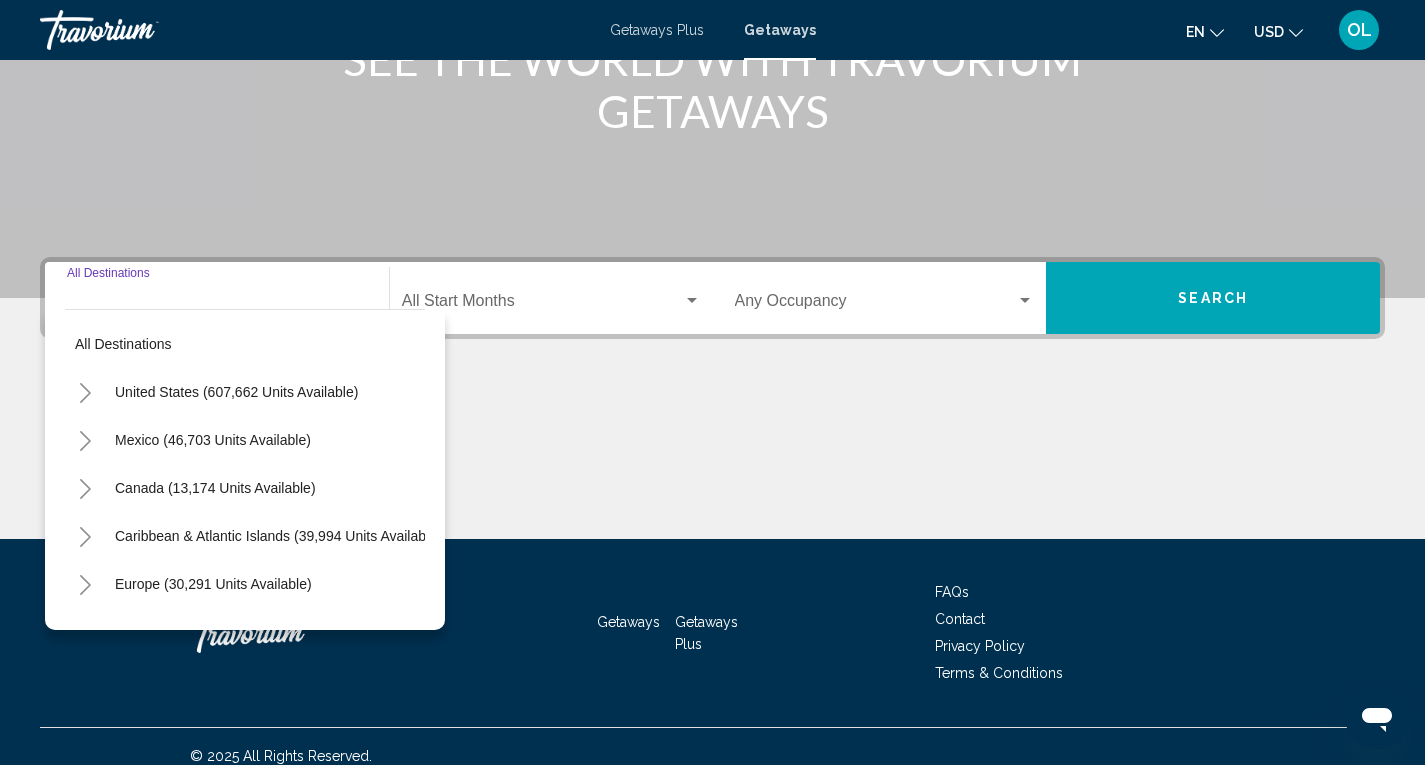 scroll, scrollTop: 321, scrollLeft: 0, axis: vertical 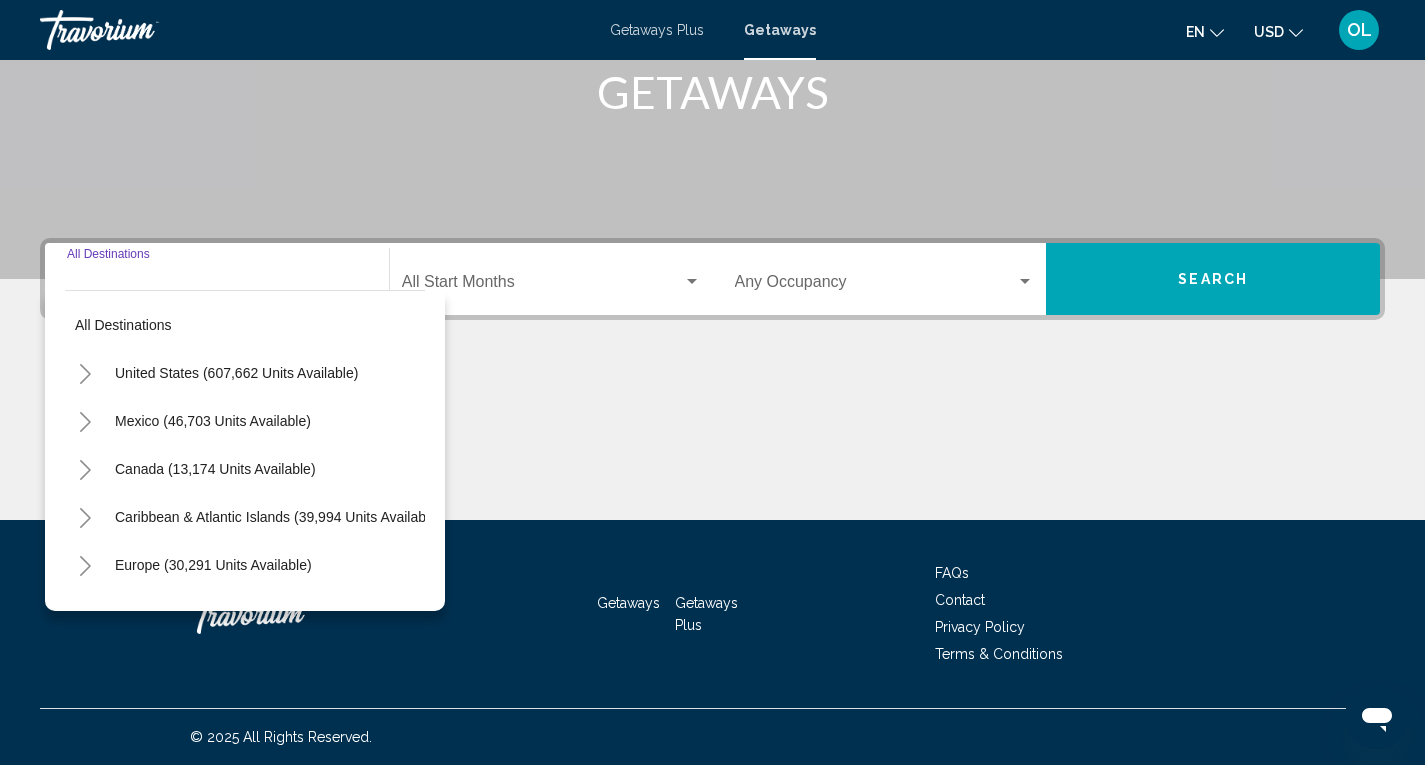 click 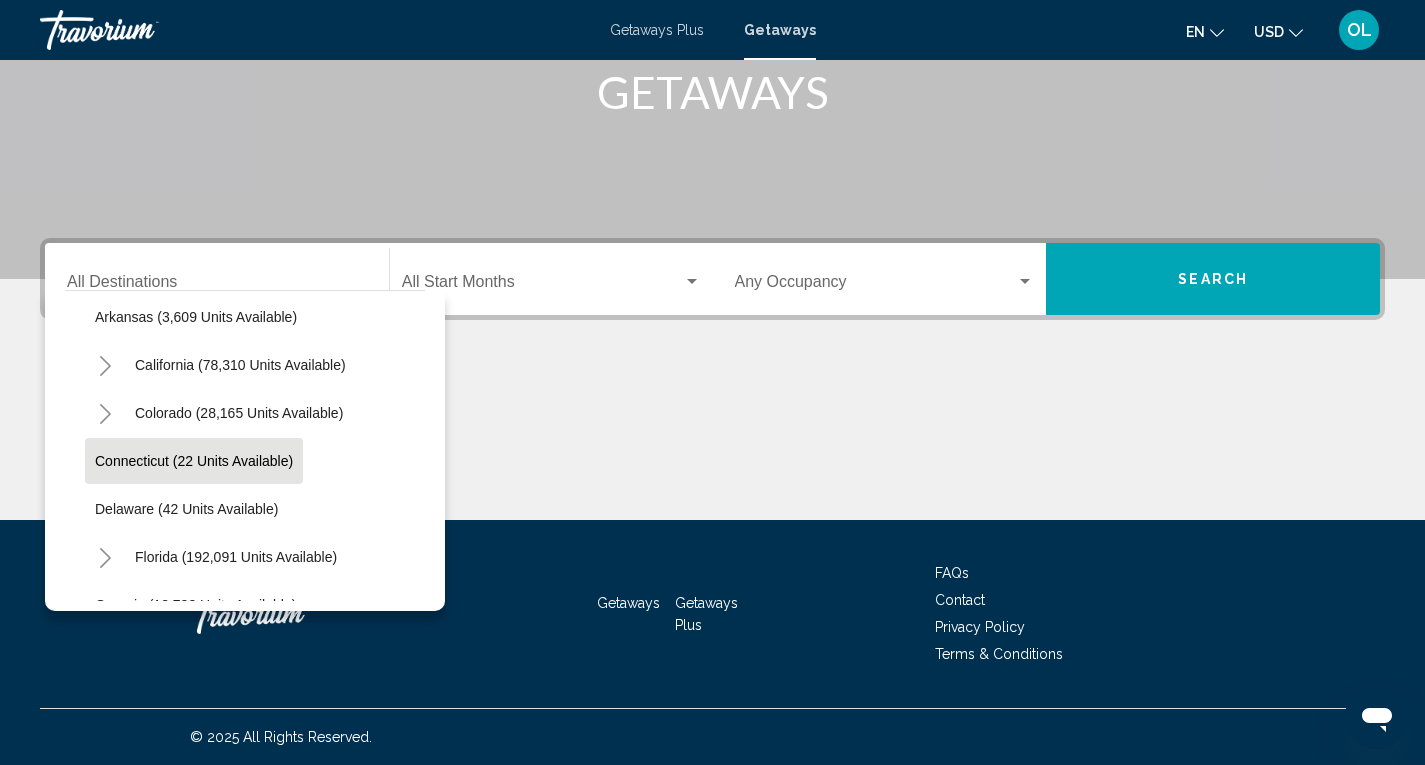 scroll, scrollTop: 400, scrollLeft: 0, axis: vertical 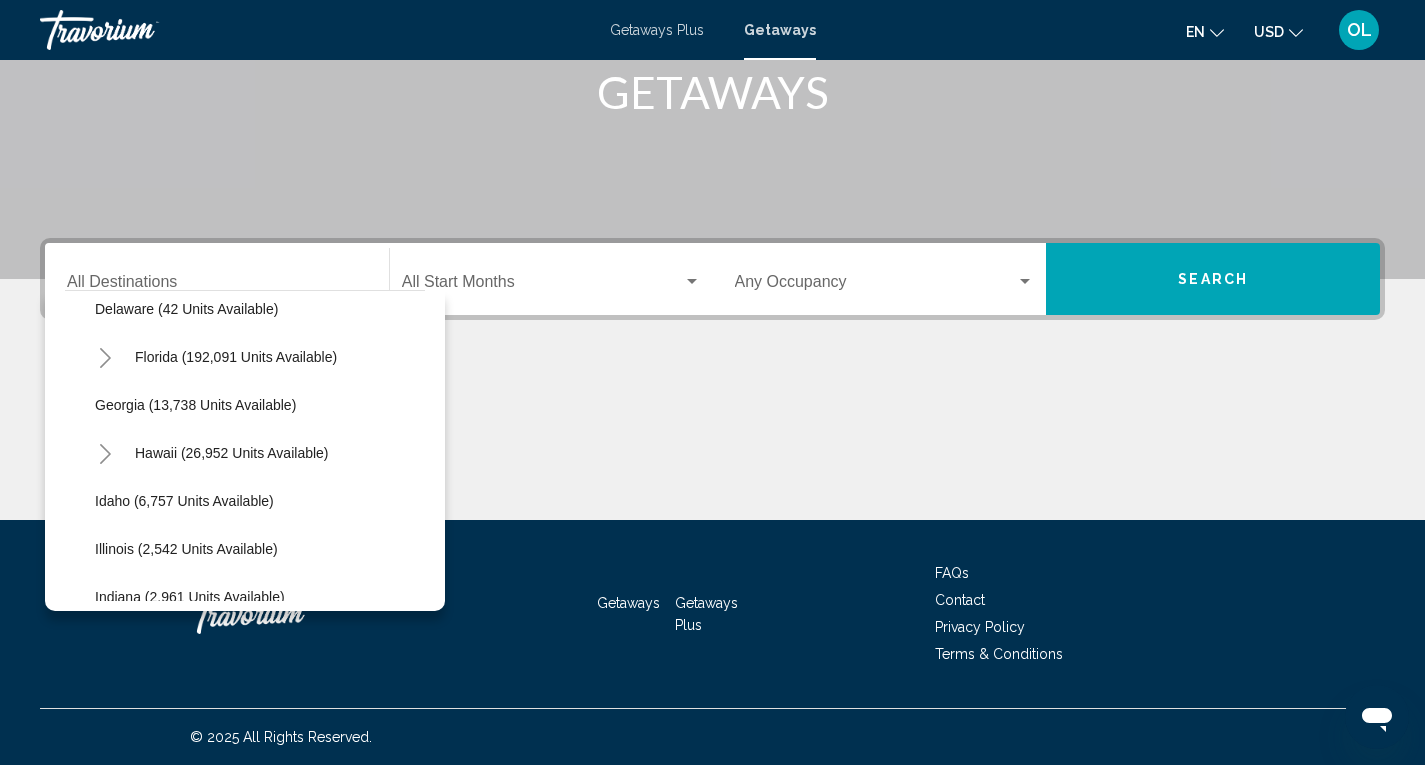 click on "Florida (192,091 units available)" 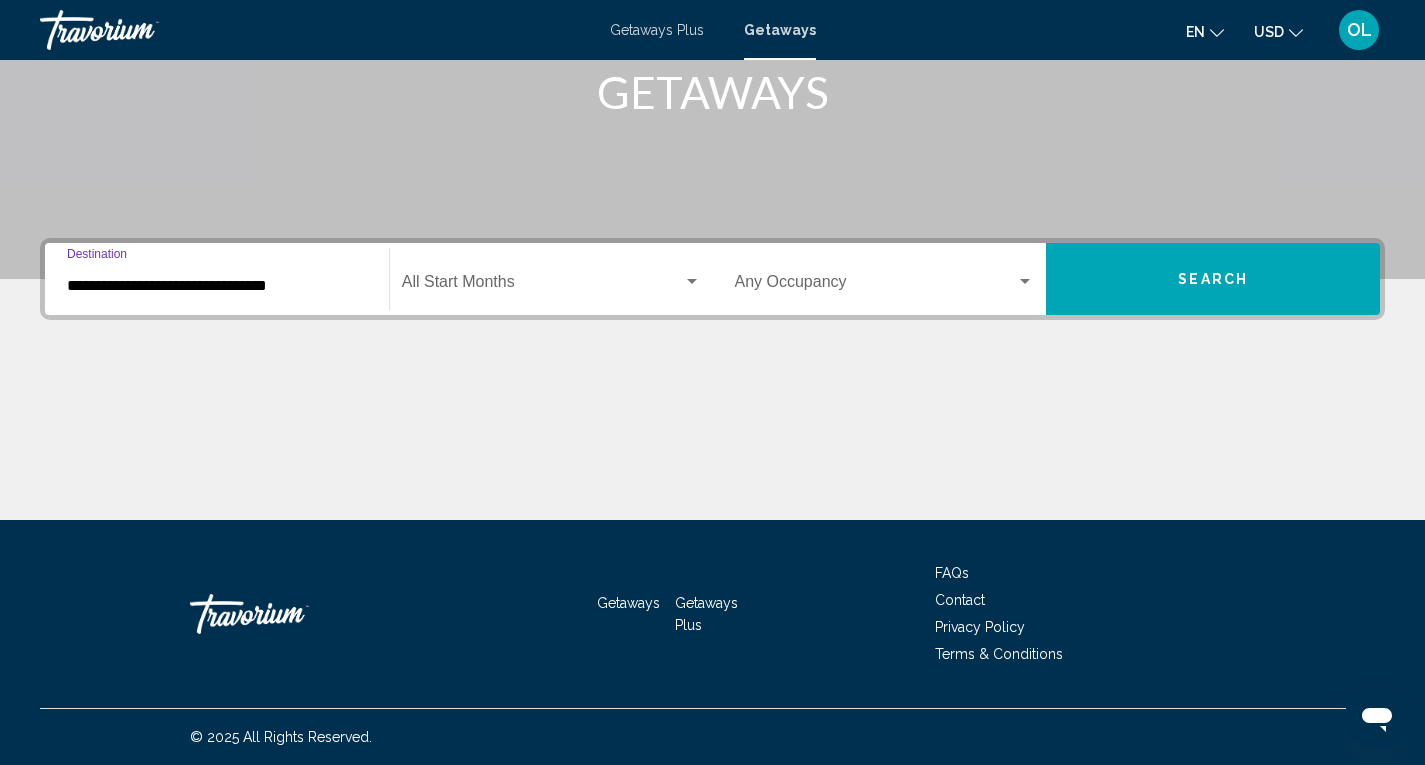 click on "Start Month All Start Months" 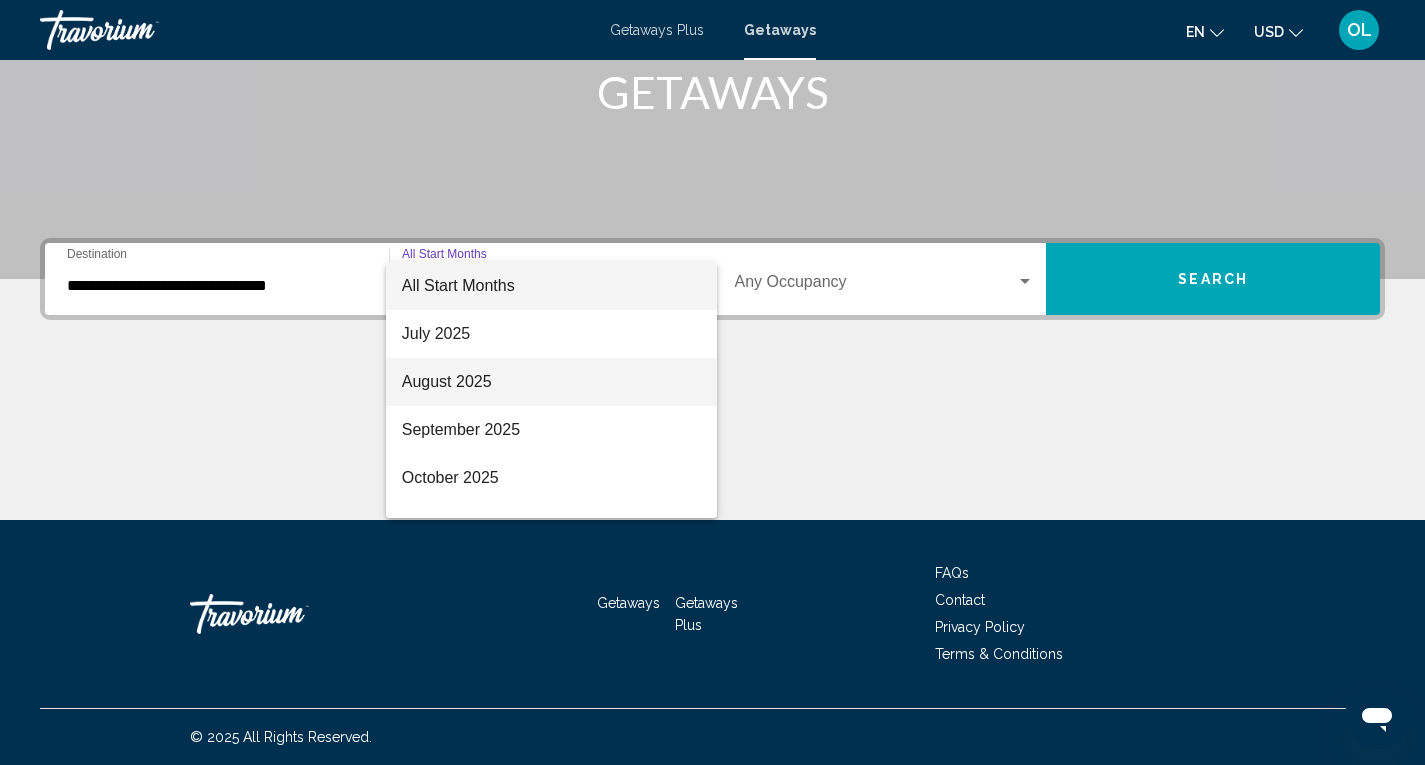 click on "August 2025" at bounding box center (551, 382) 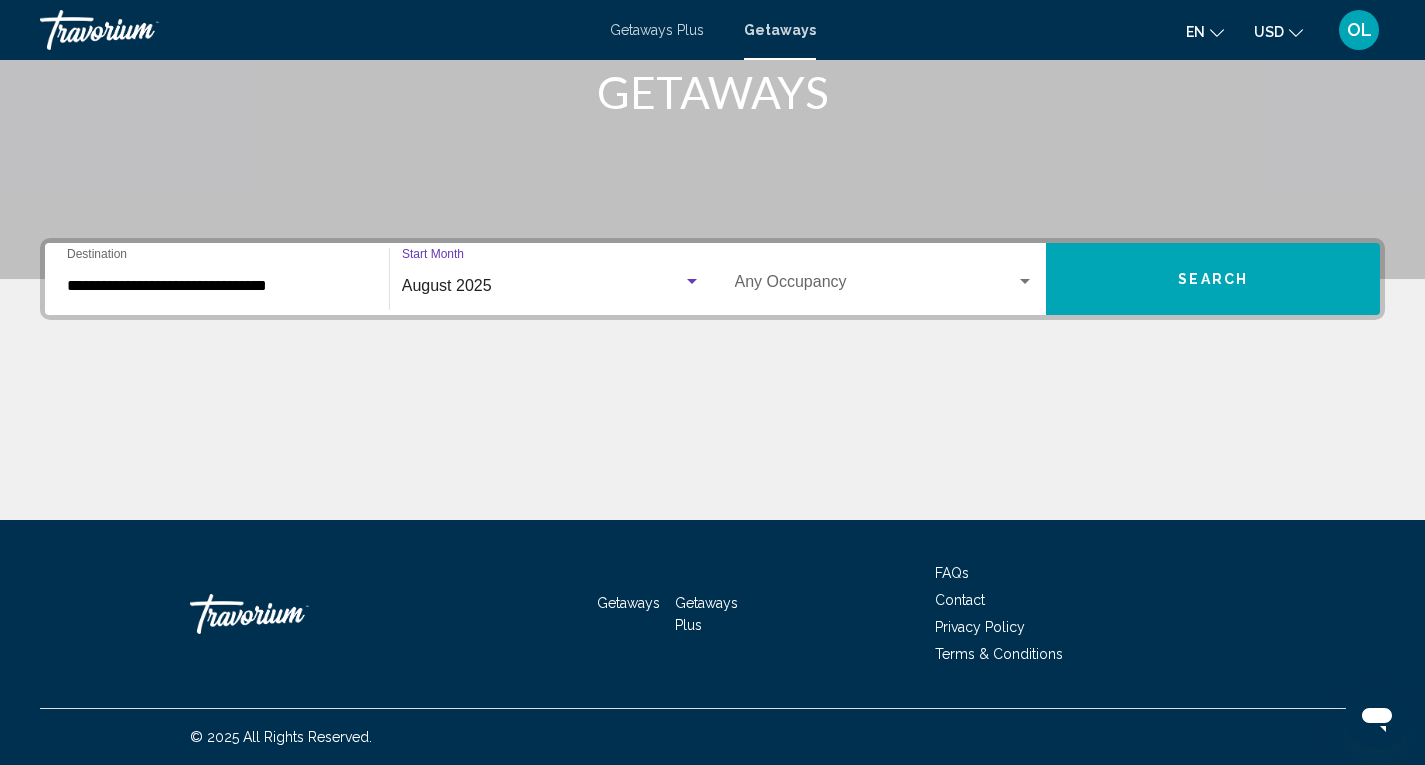 click on "Occupancy Any Occupancy" at bounding box center (885, 279) 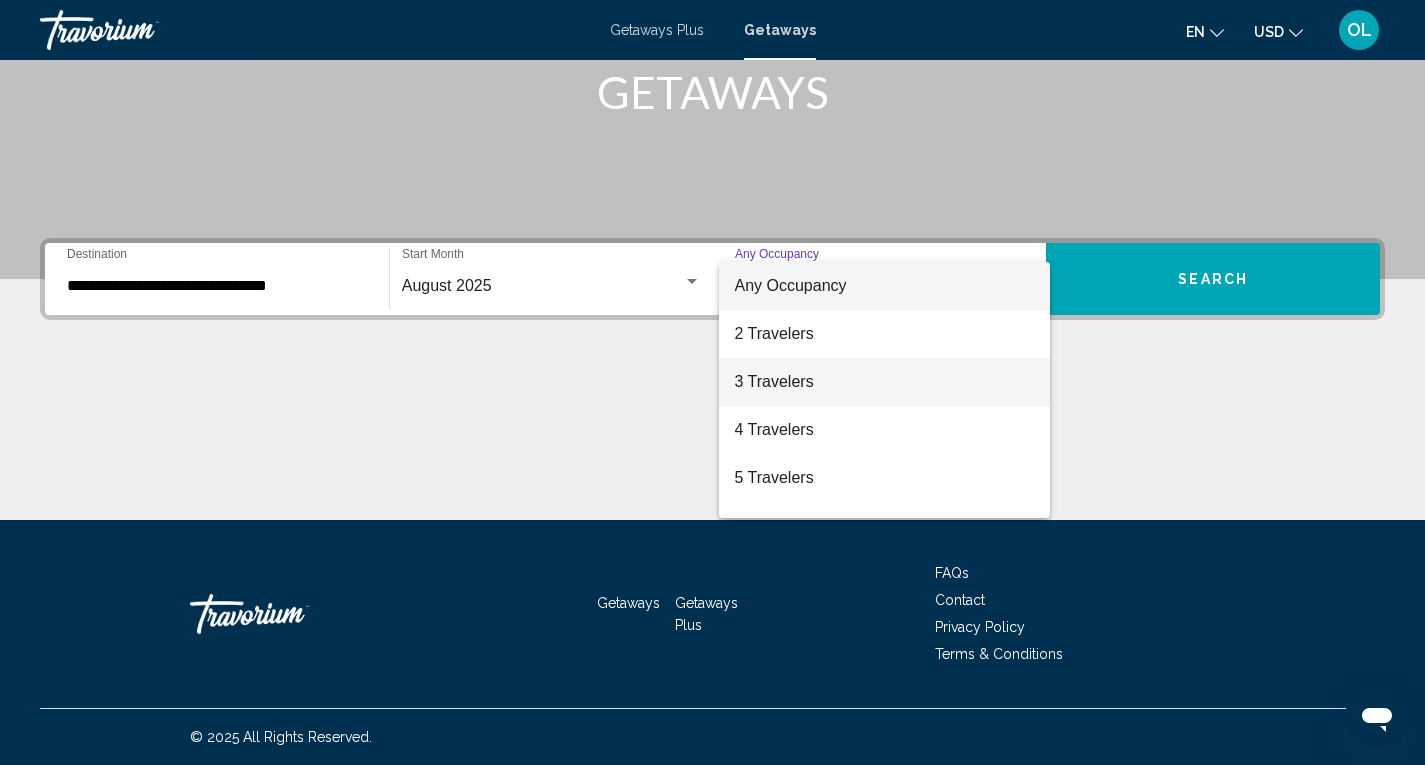 click on "3 Travelers" at bounding box center [885, 382] 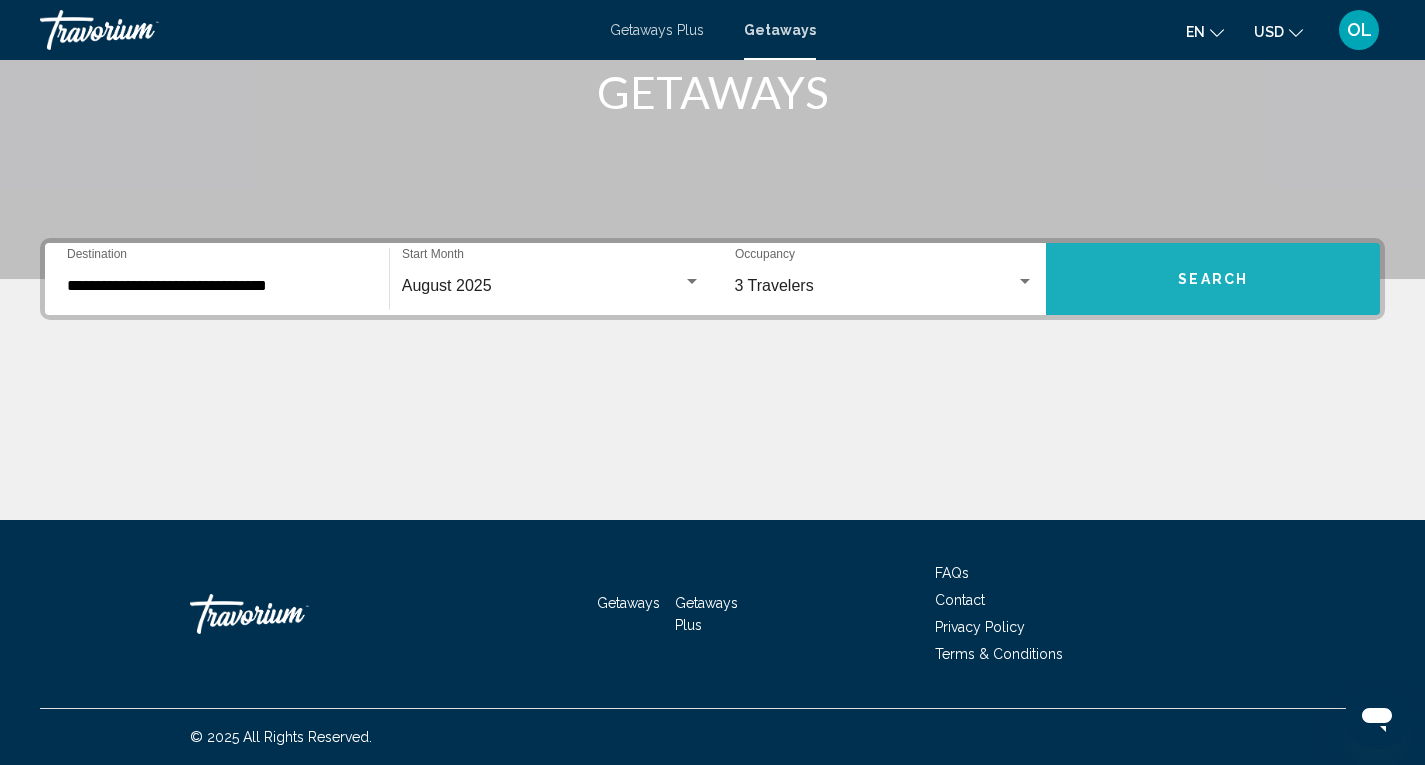click on "Search" at bounding box center [1213, 280] 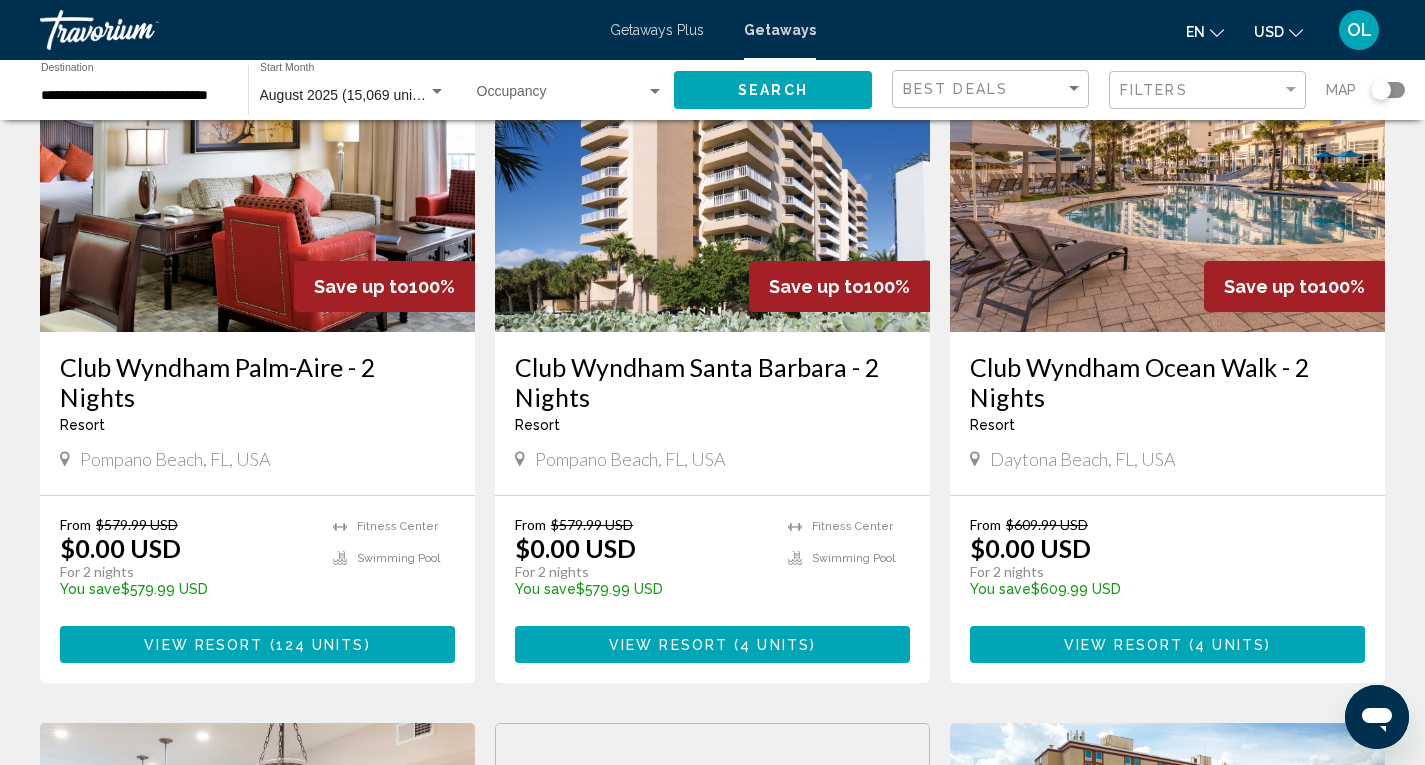 scroll, scrollTop: 200, scrollLeft: 0, axis: vertical 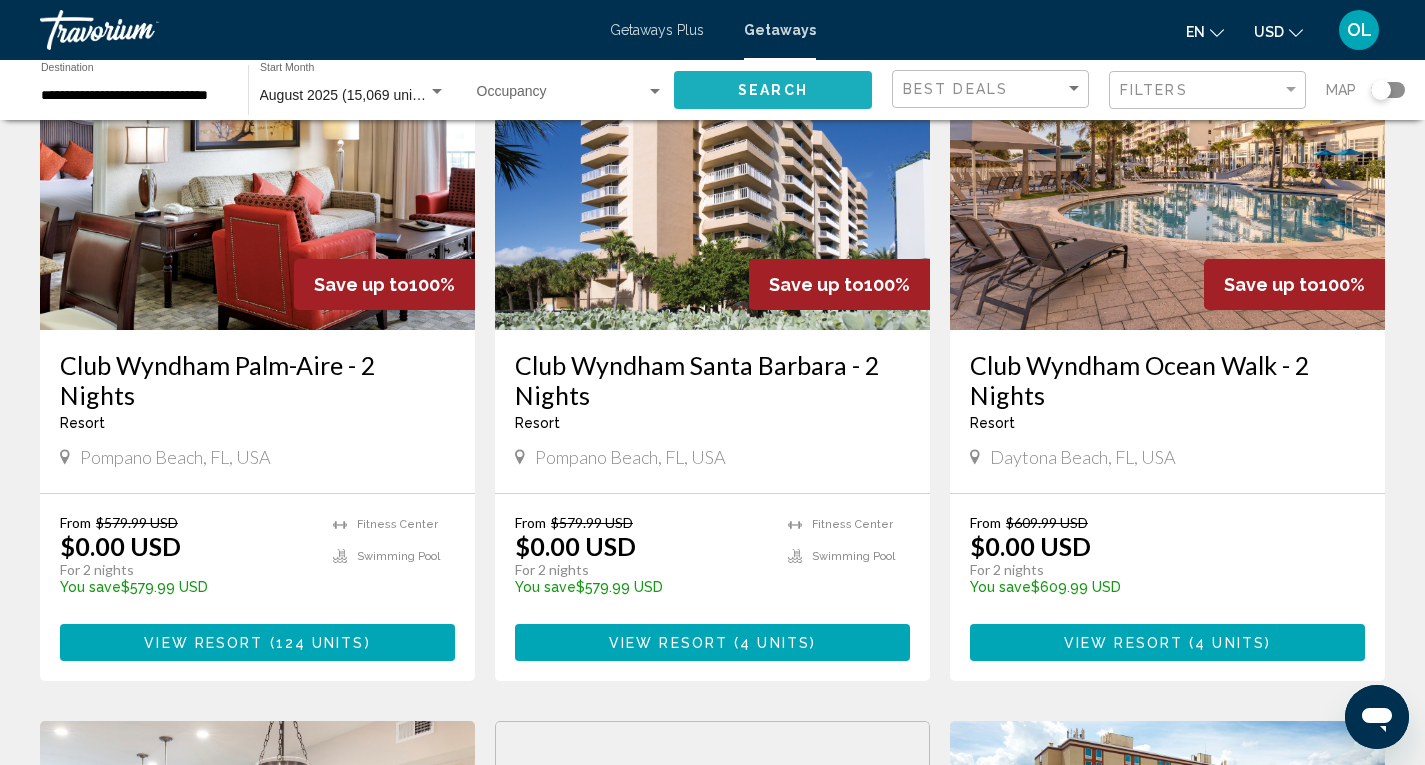 click on "Search" 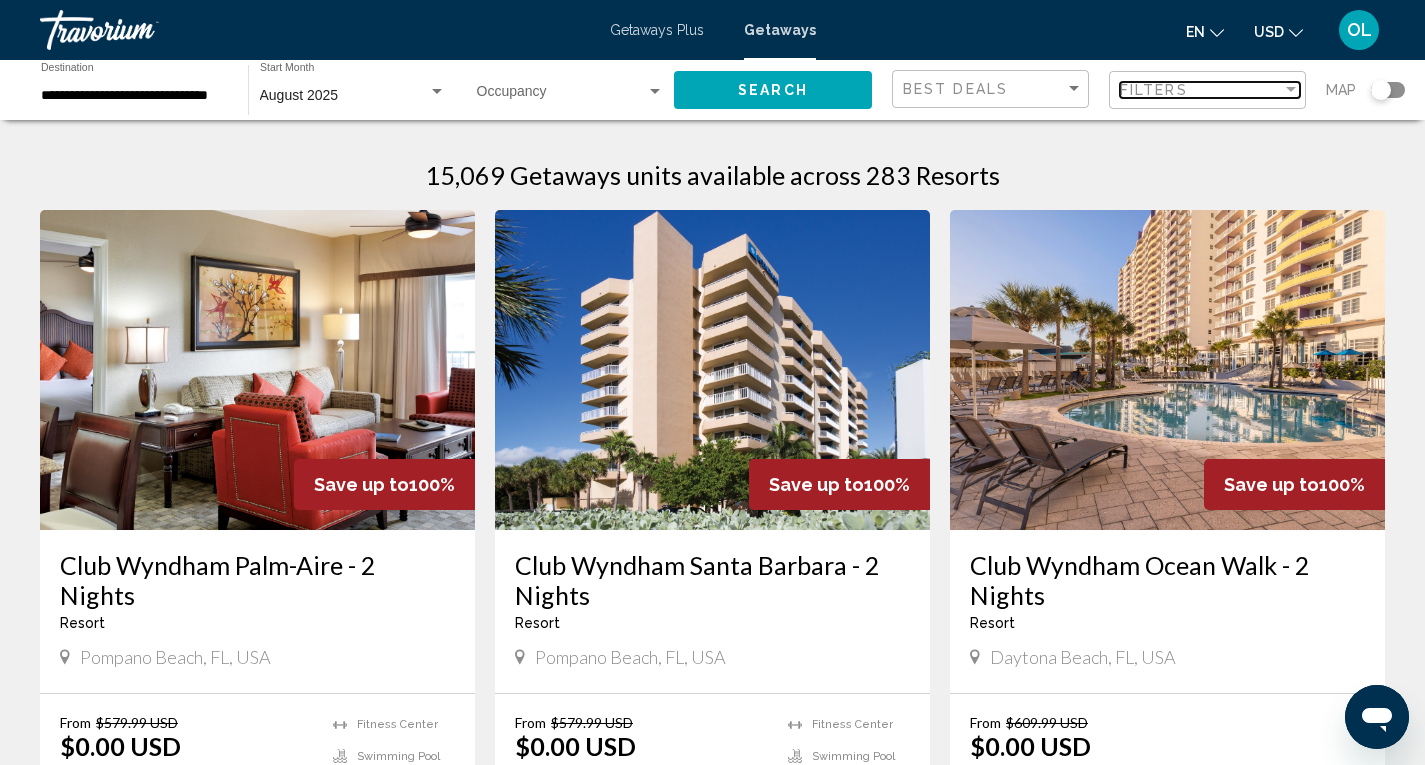 click on "Filters" at bounding box center [1201, 90] 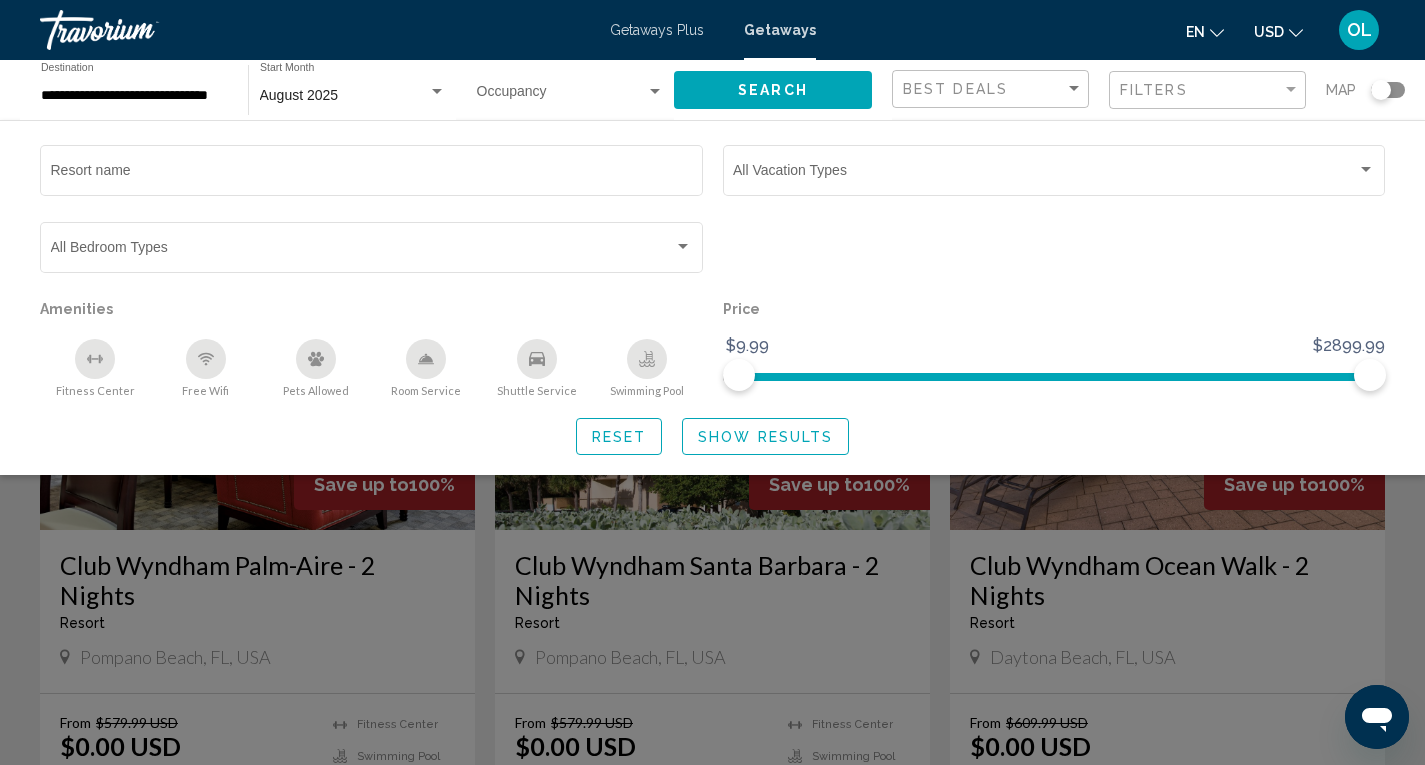 click 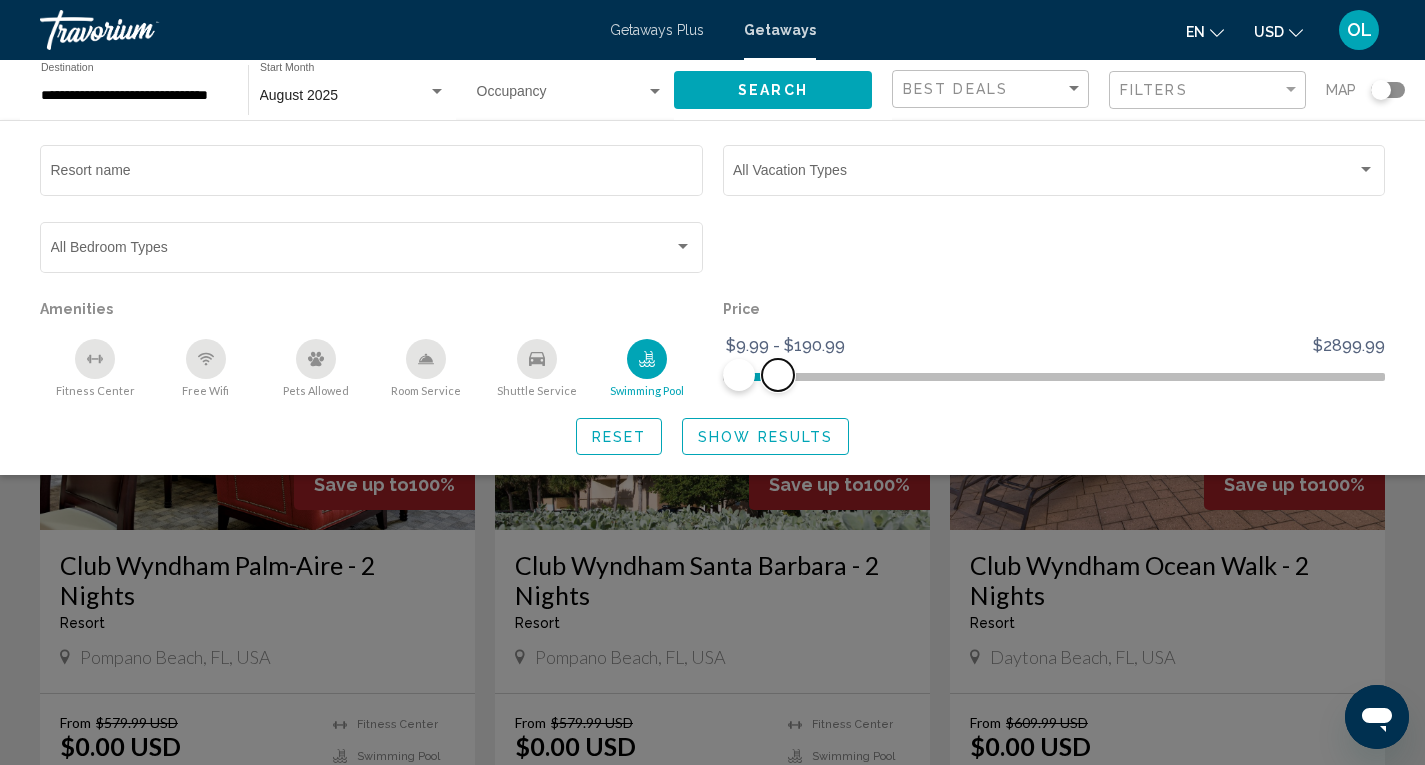drag, startPoint x: 1359, startPoint y: 371, endPoint x: 778, endPoint y: 400, distance: 581.7233 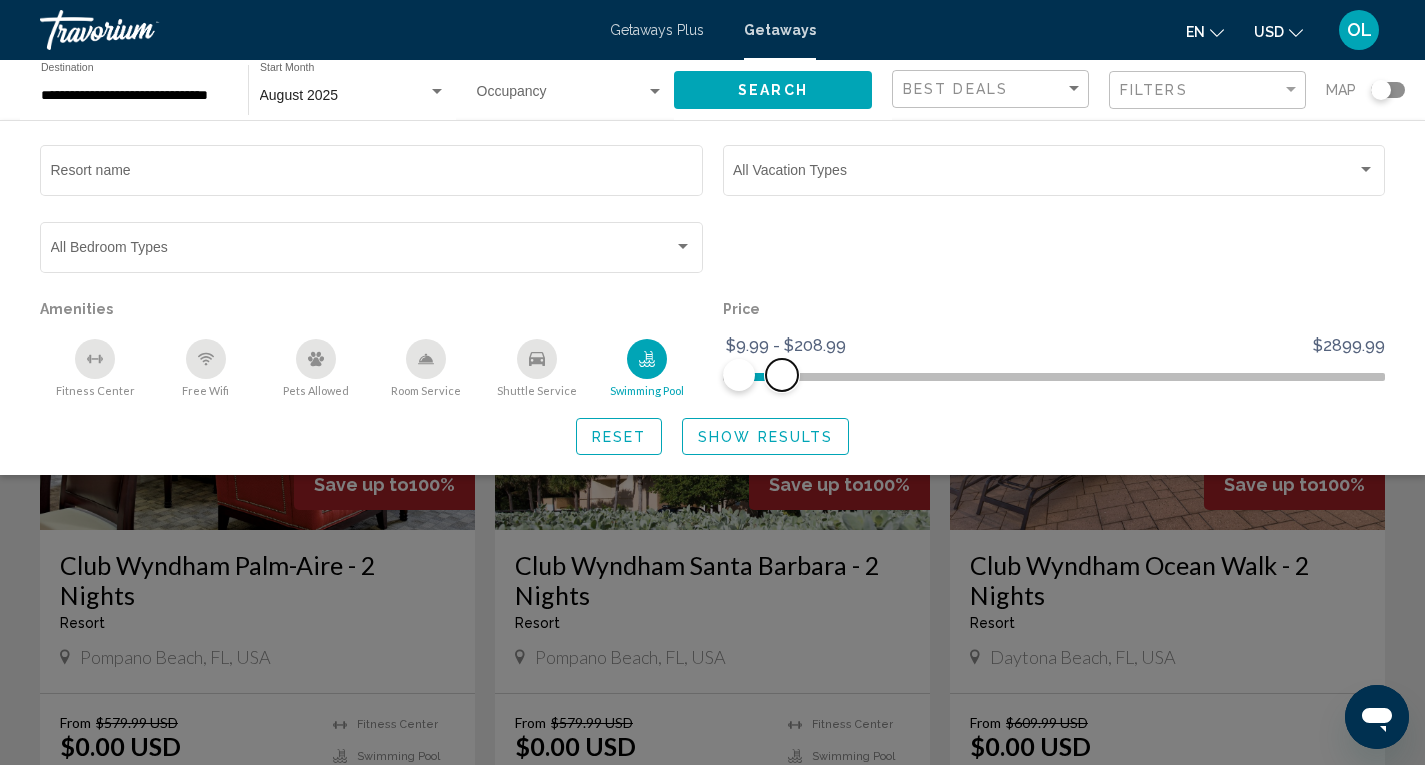 click 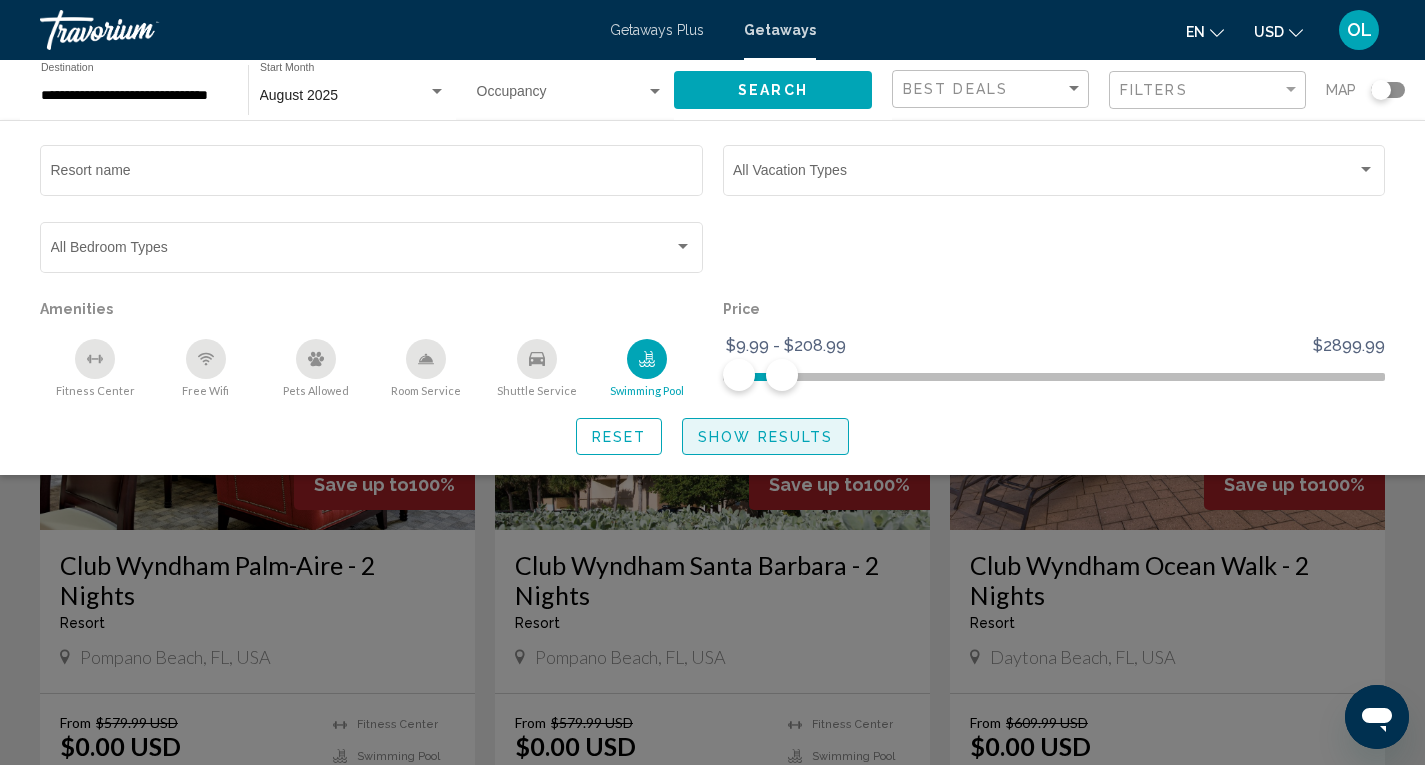 click on "Show Results" 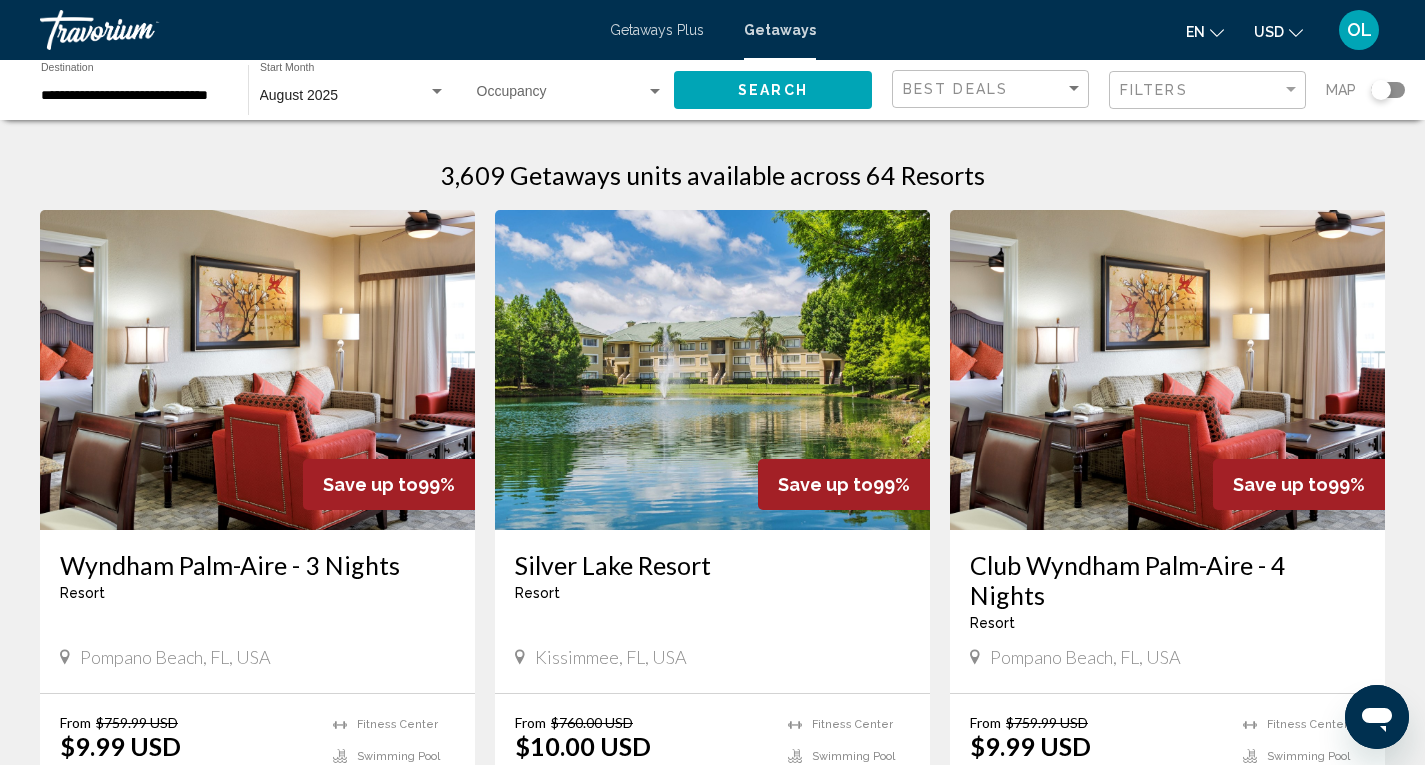 click 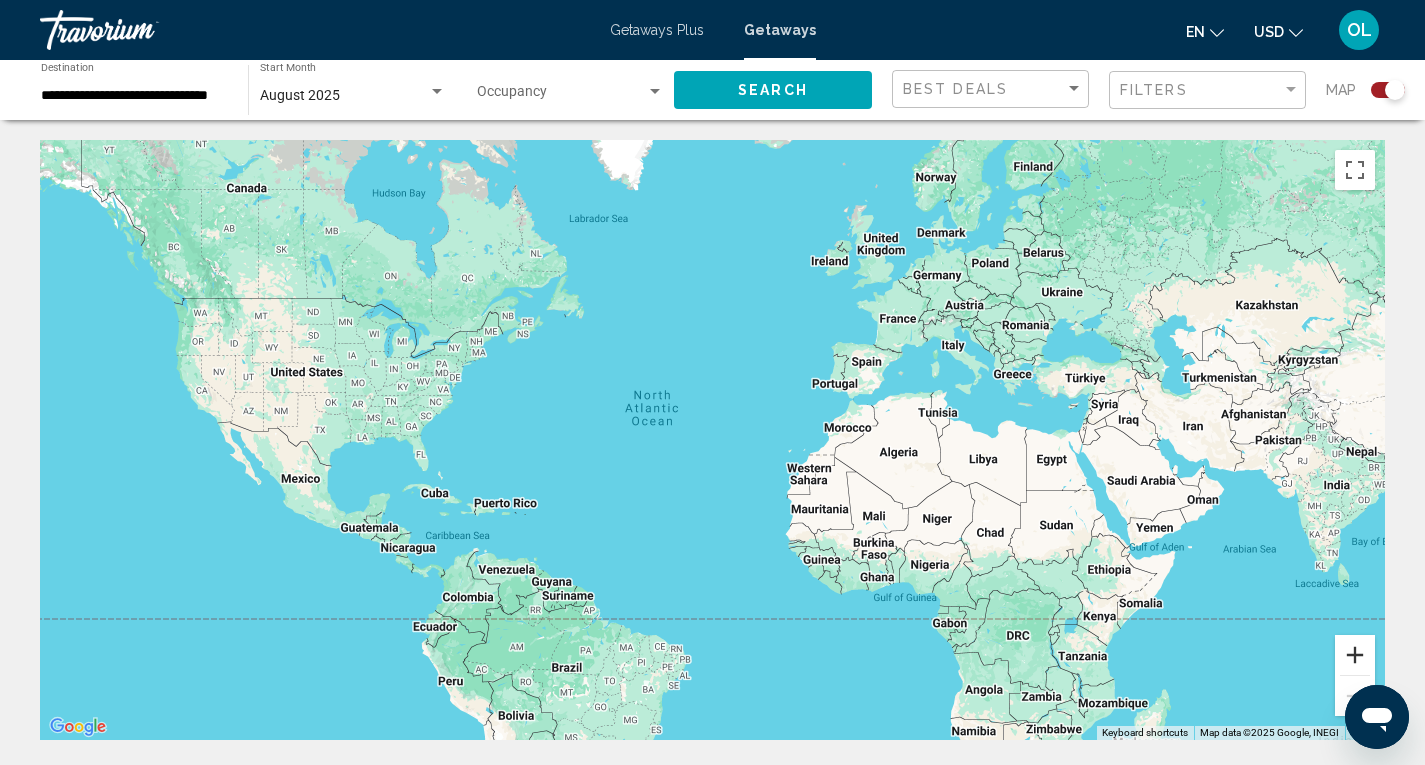 click at bounding box center [1355, 655] 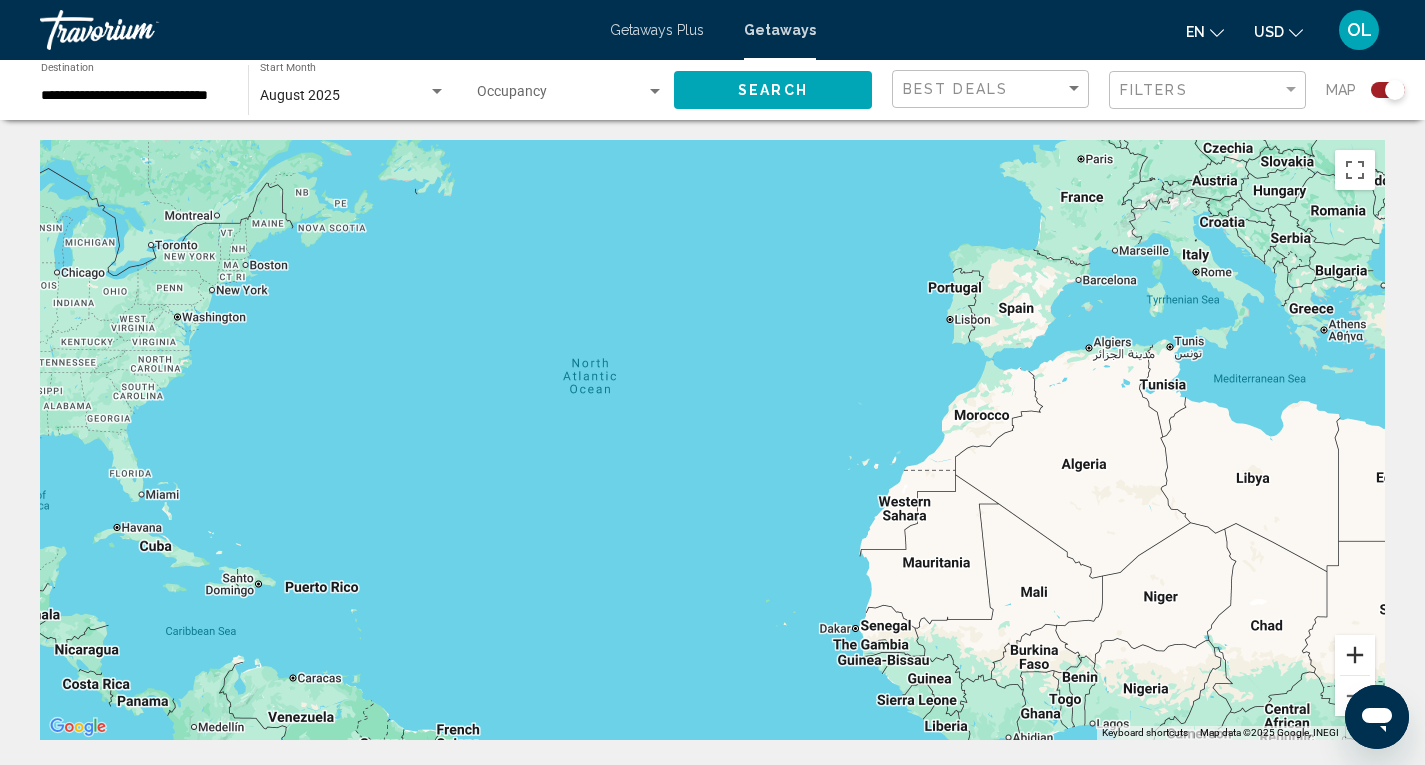 click at bounding box center [1355, 655] 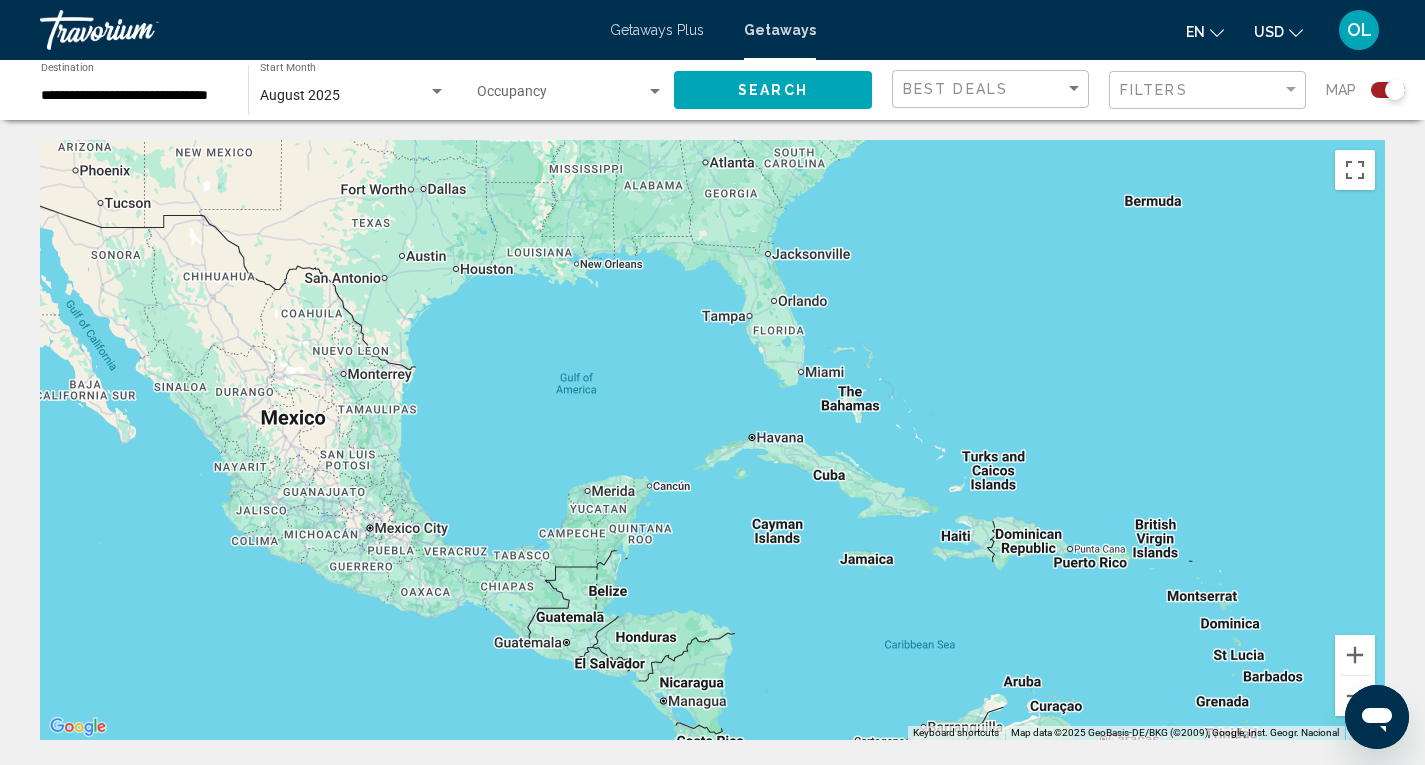 drag, startPoint x: 209, startPoint y: 545, endPoint x: 1439, endPoint y: 364, distance: 1243.2461 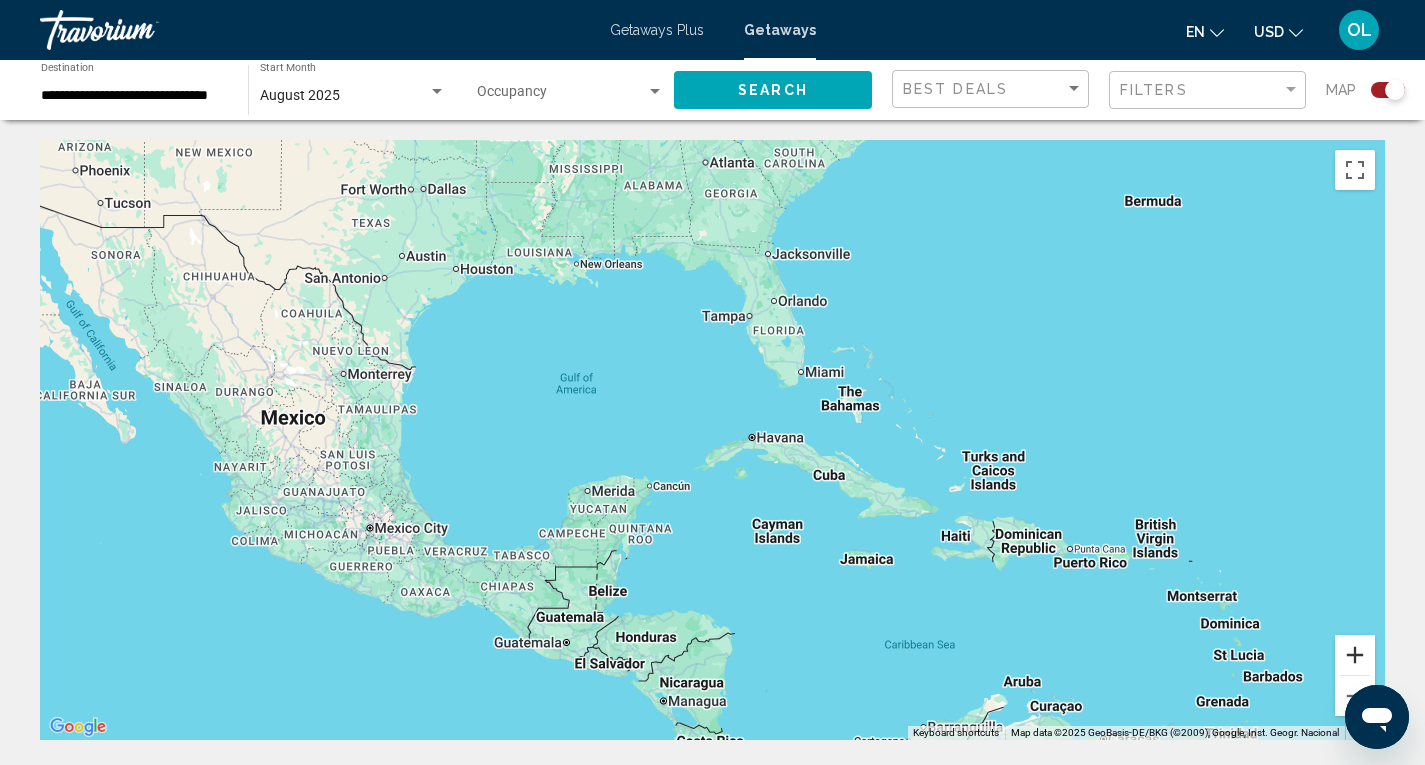 click at bounding box center [1355, 655] 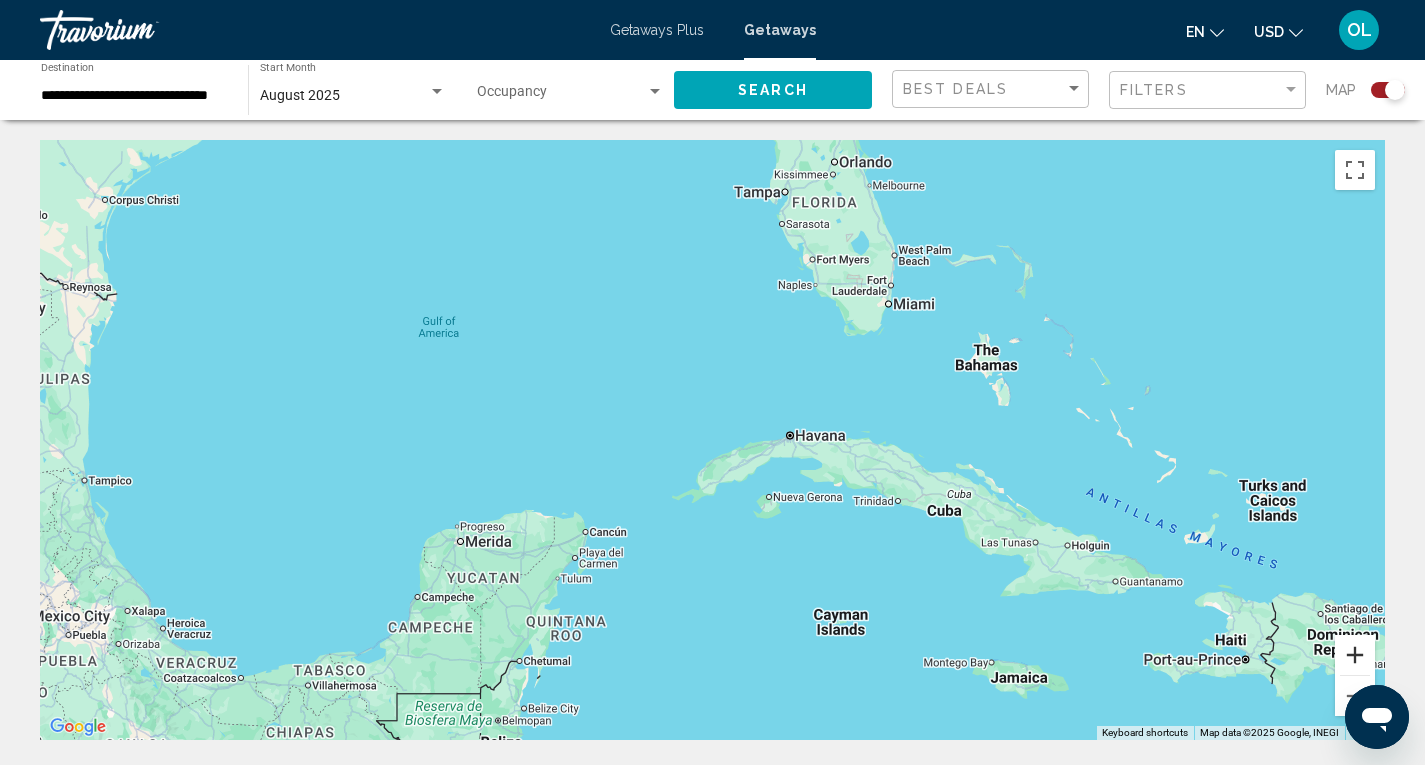 click at bounding box center [1355, 655] 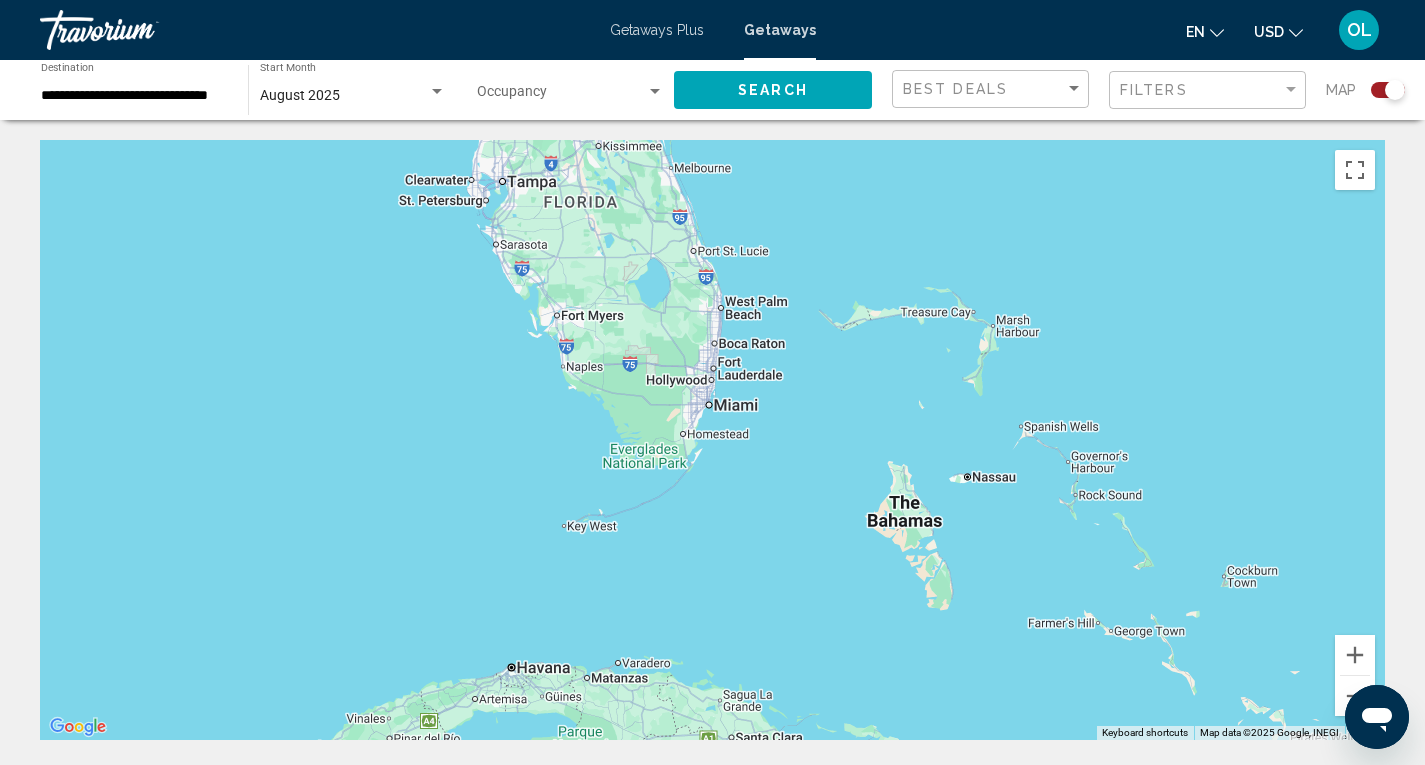 drag, startPoint x: 950, startPoint y: 244, endPoint x: 630, endPoint y: 435, distance: 372.66742 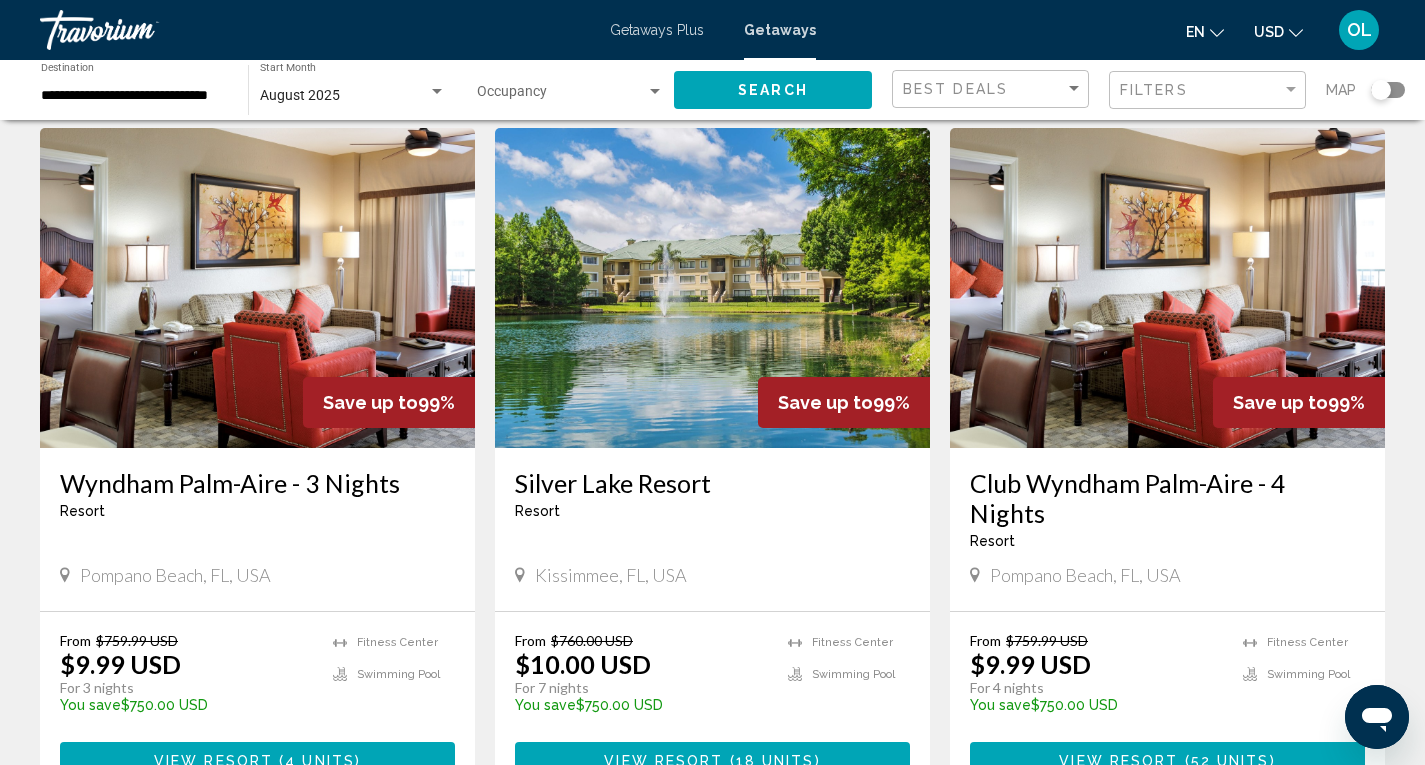 scroll, scrollTop: 100, scrollLeft: 0, axis: vertical 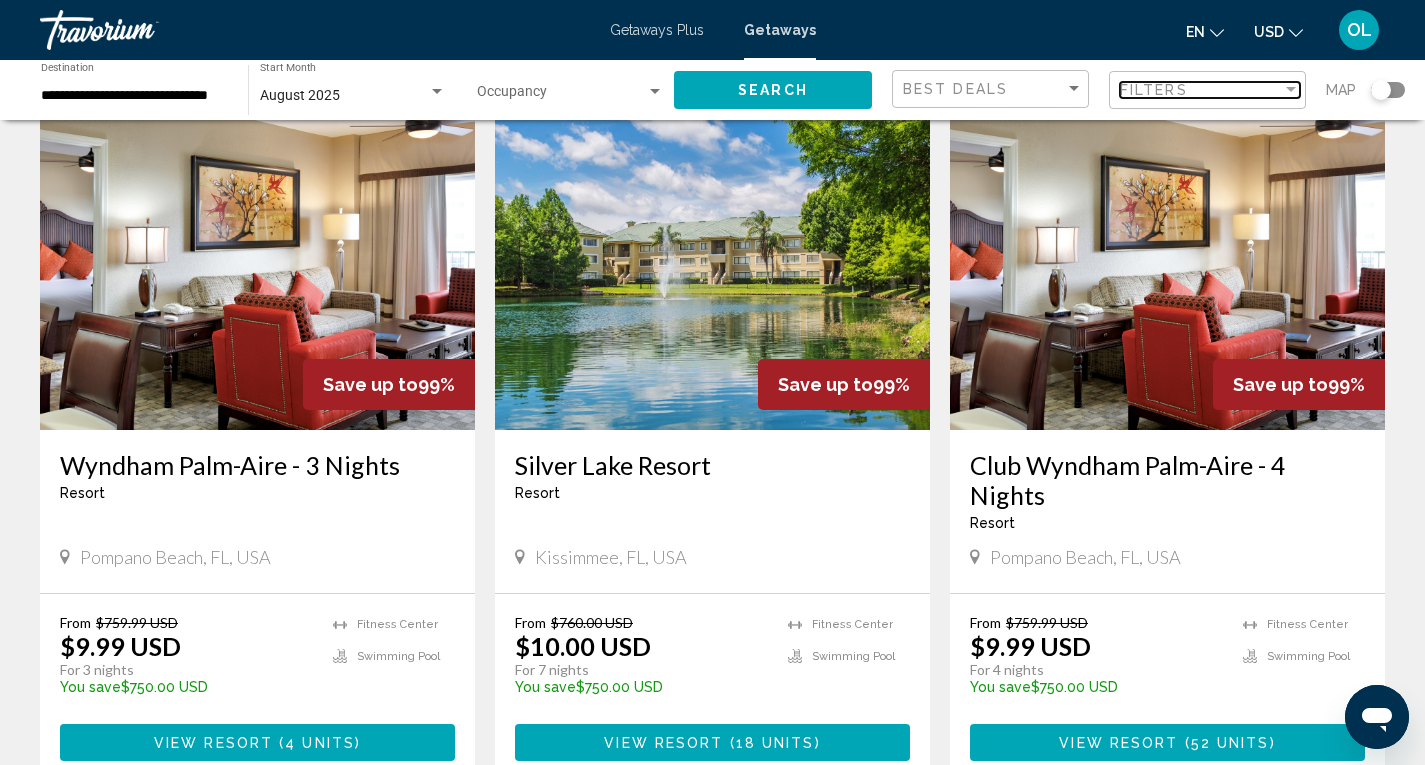 click at bounding box center [1291, 89] 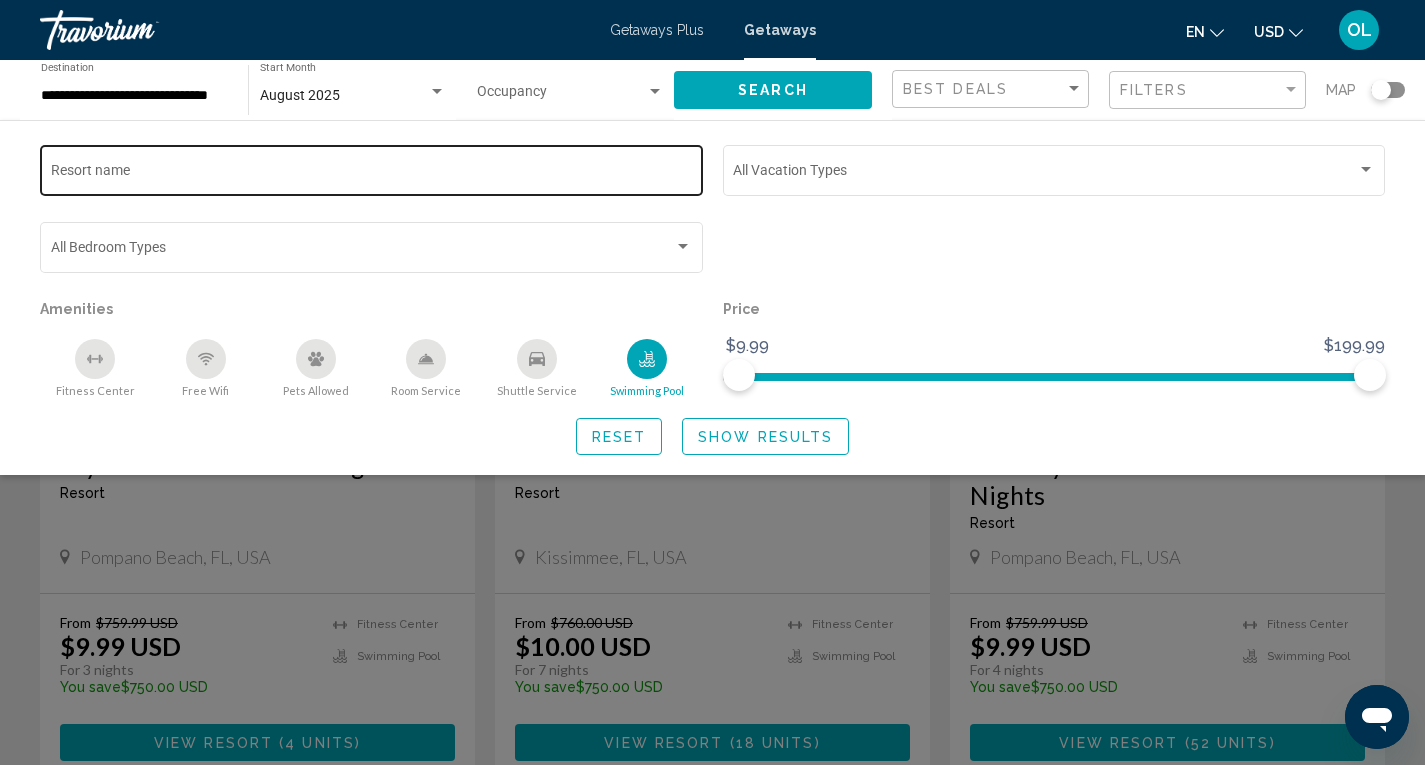 click on "Resort name" 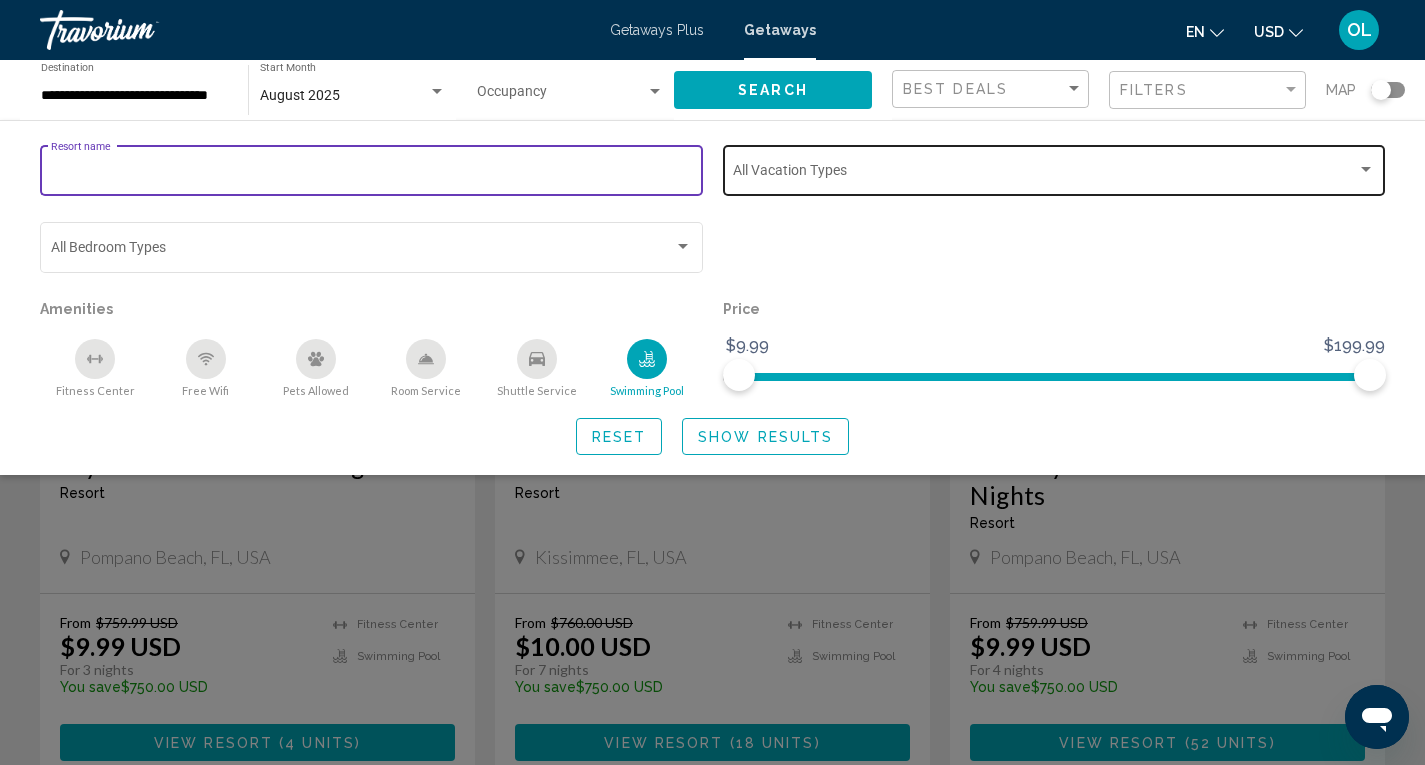 click at bounding box center (1366, 169) 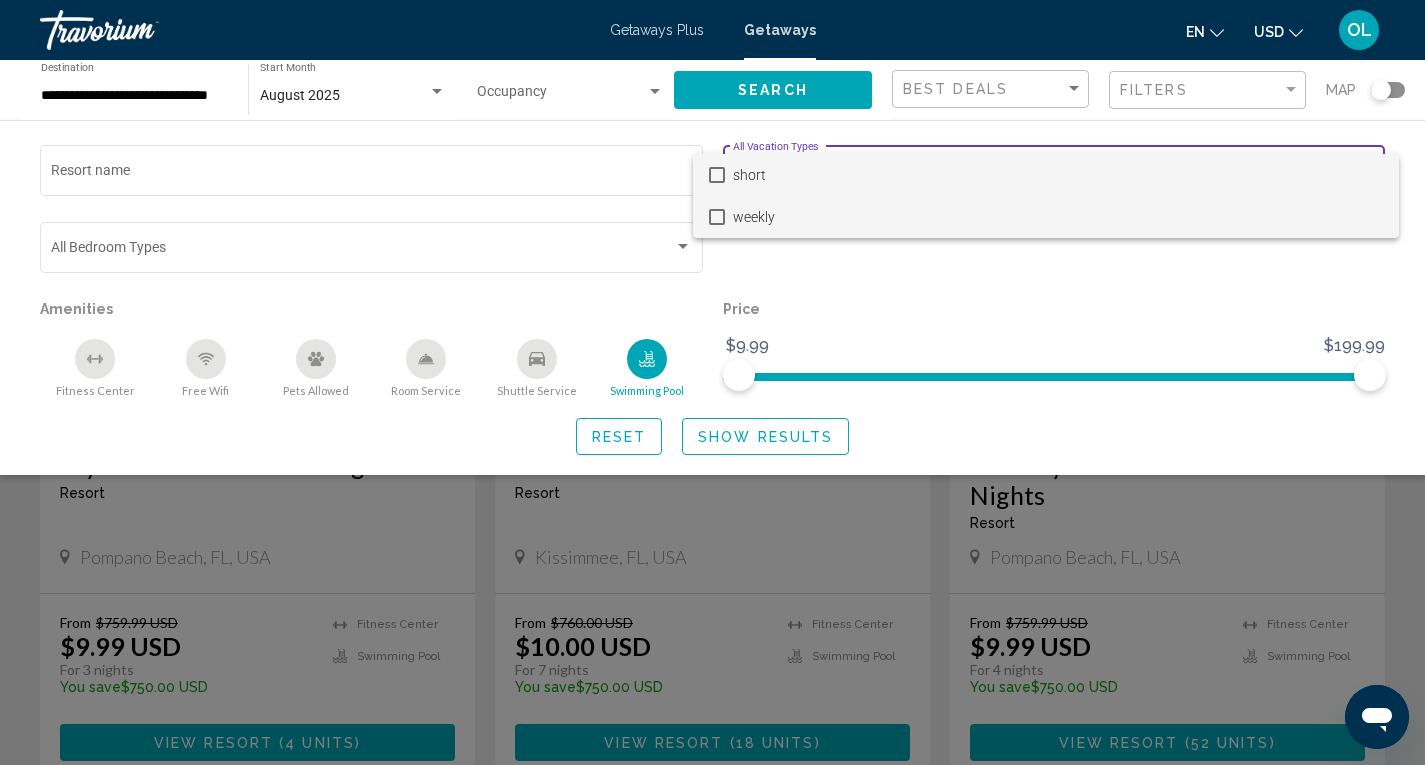 click at bounding box center [717, 217] 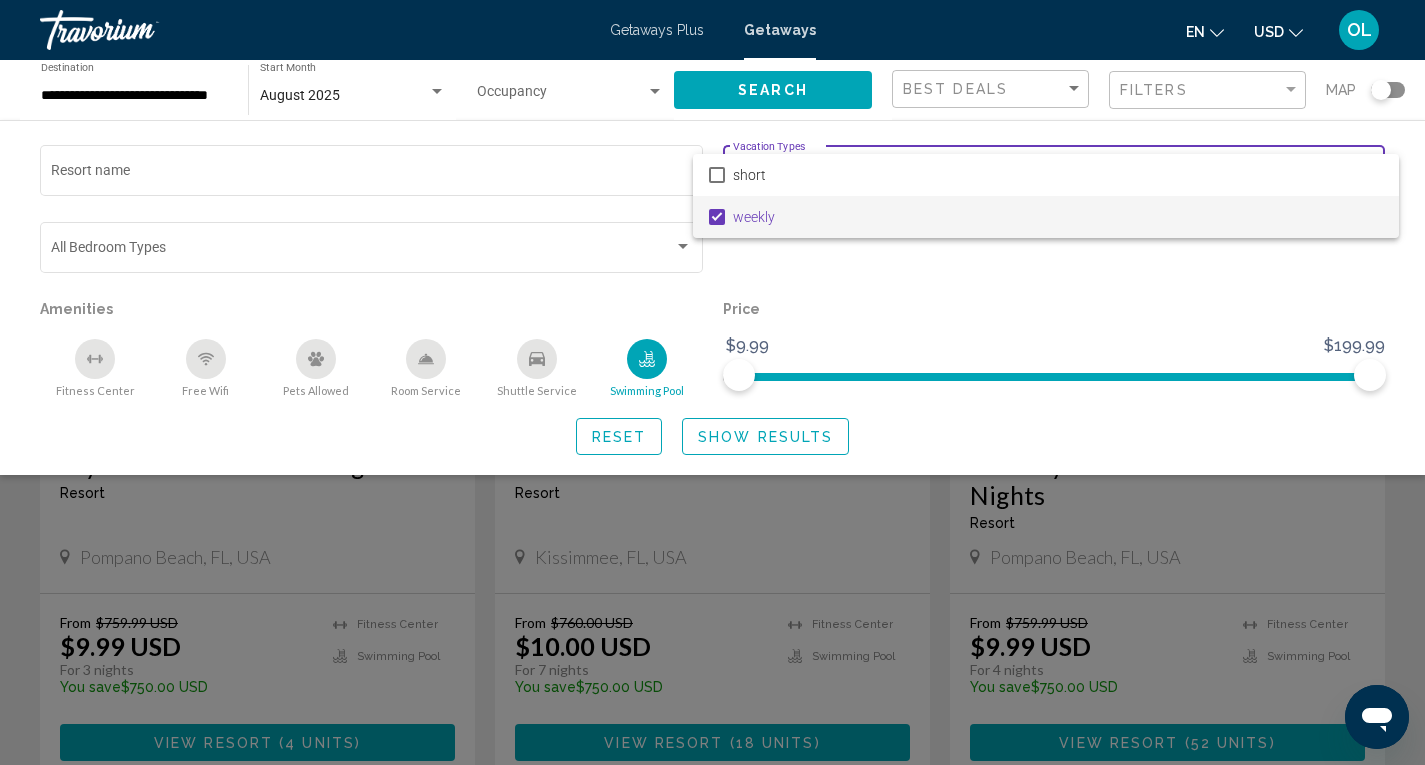 click at bounding box center [712, 382] 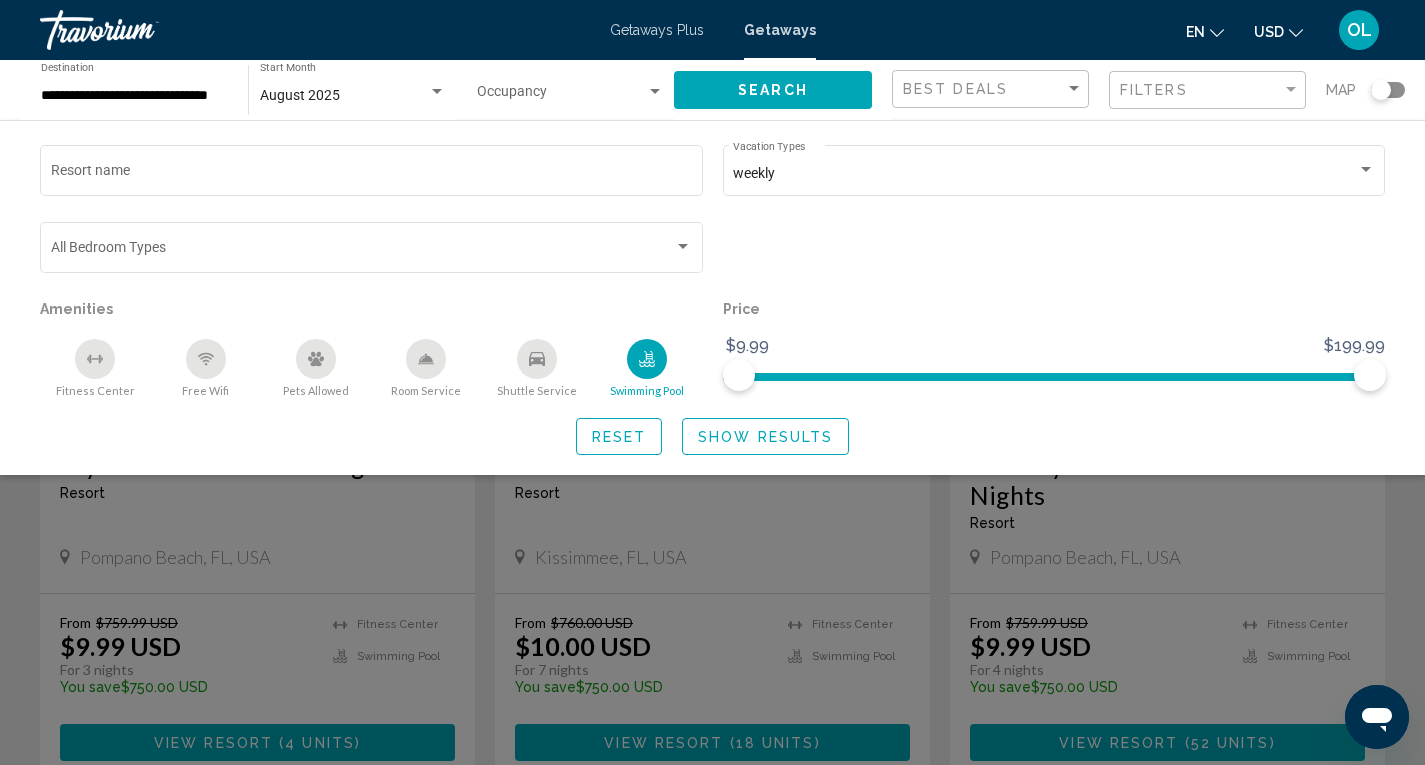click 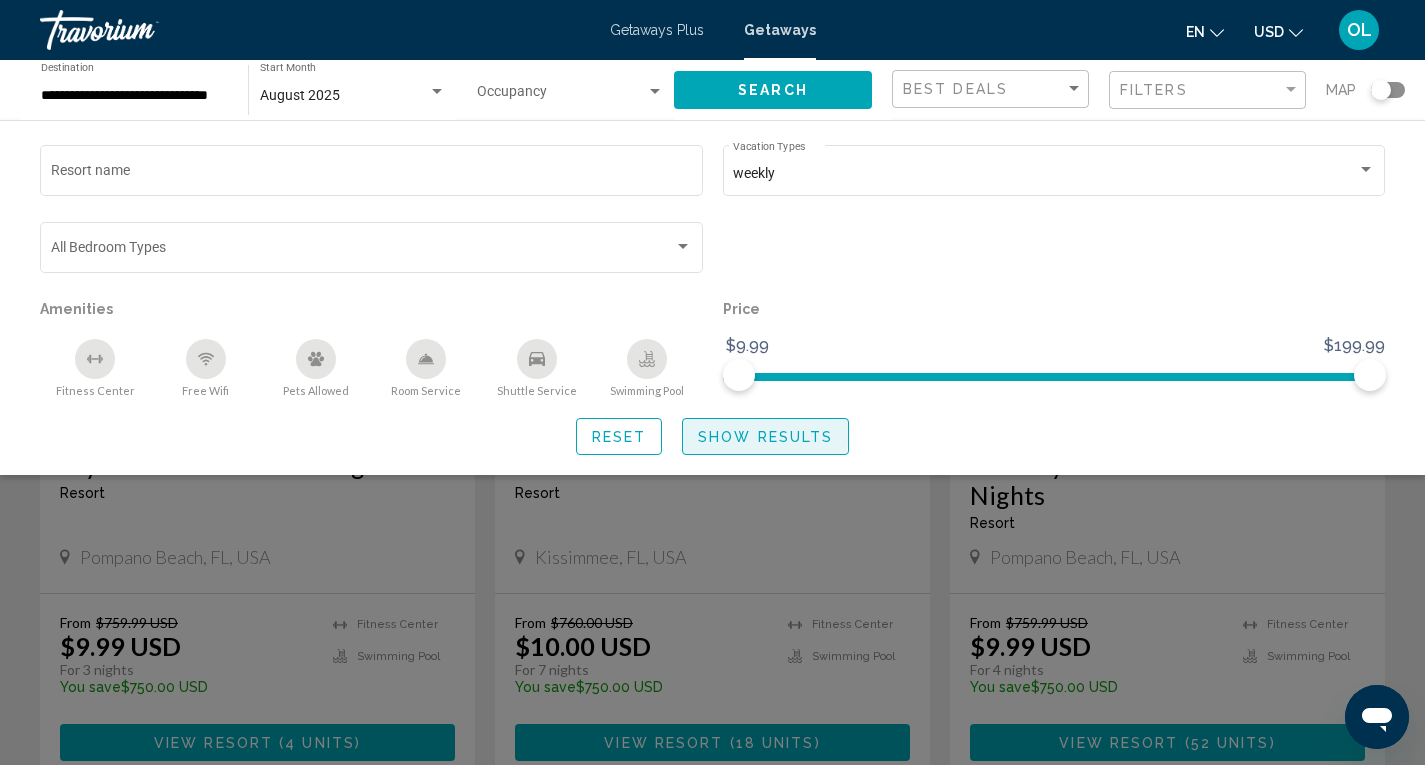 click on "Show Results" 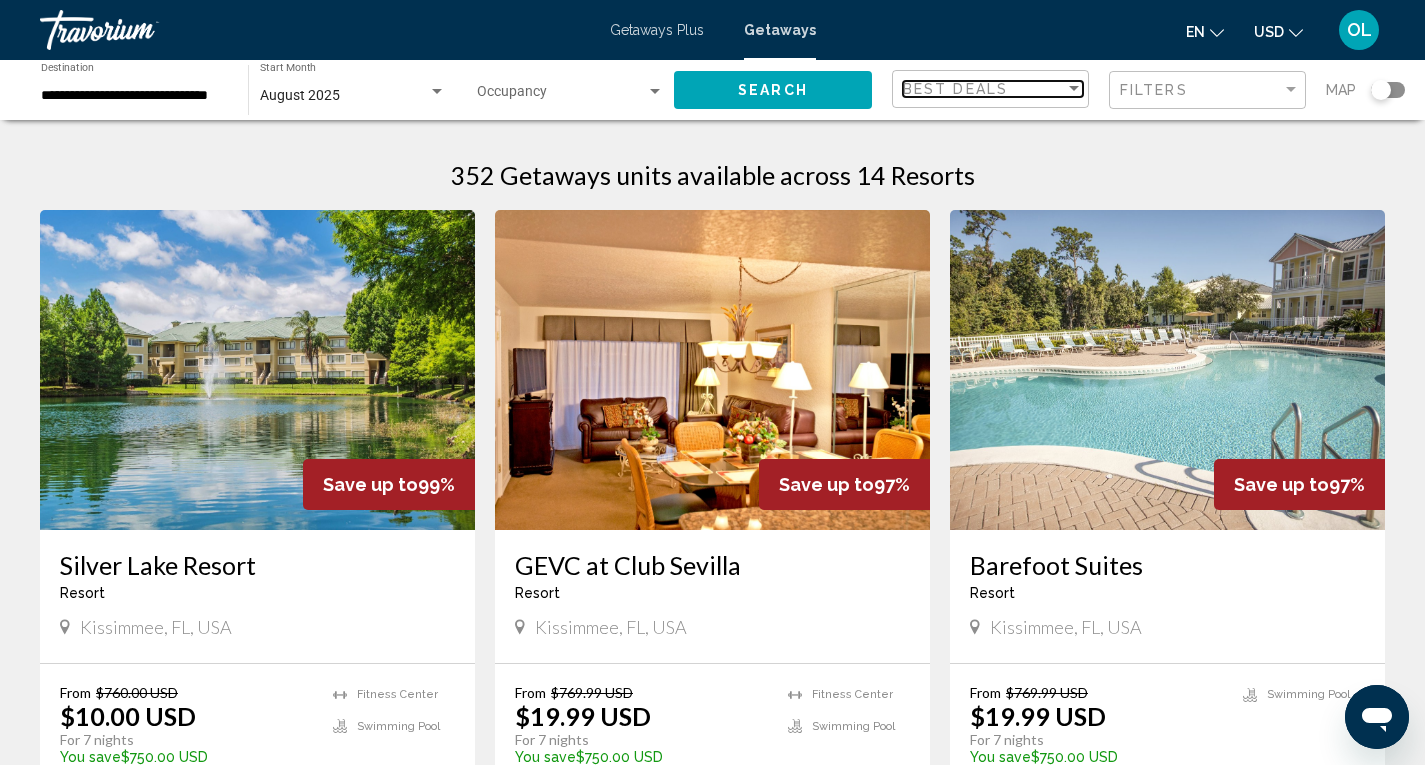 click at bounding box center [1074, 88] 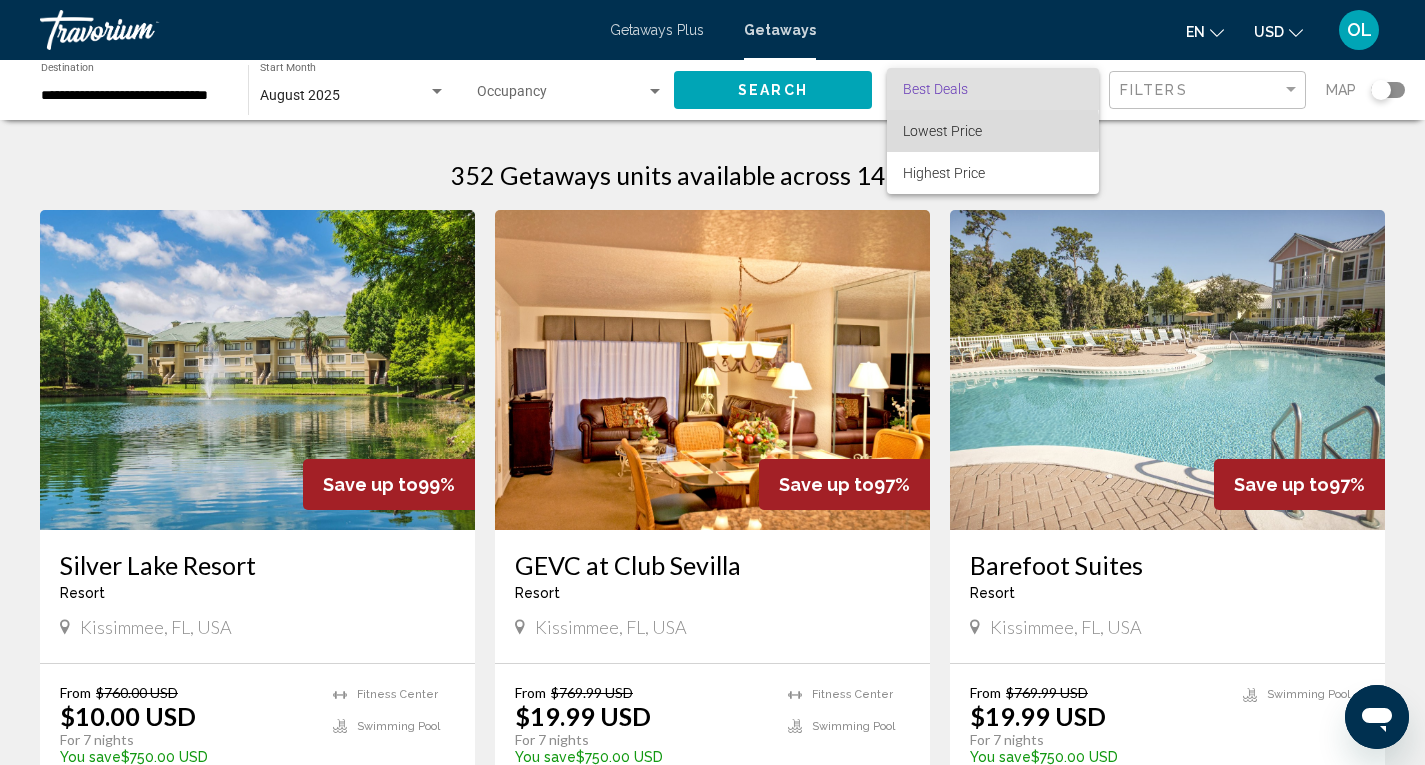 click on "Lowest Price" at bounding box center [942, 131] 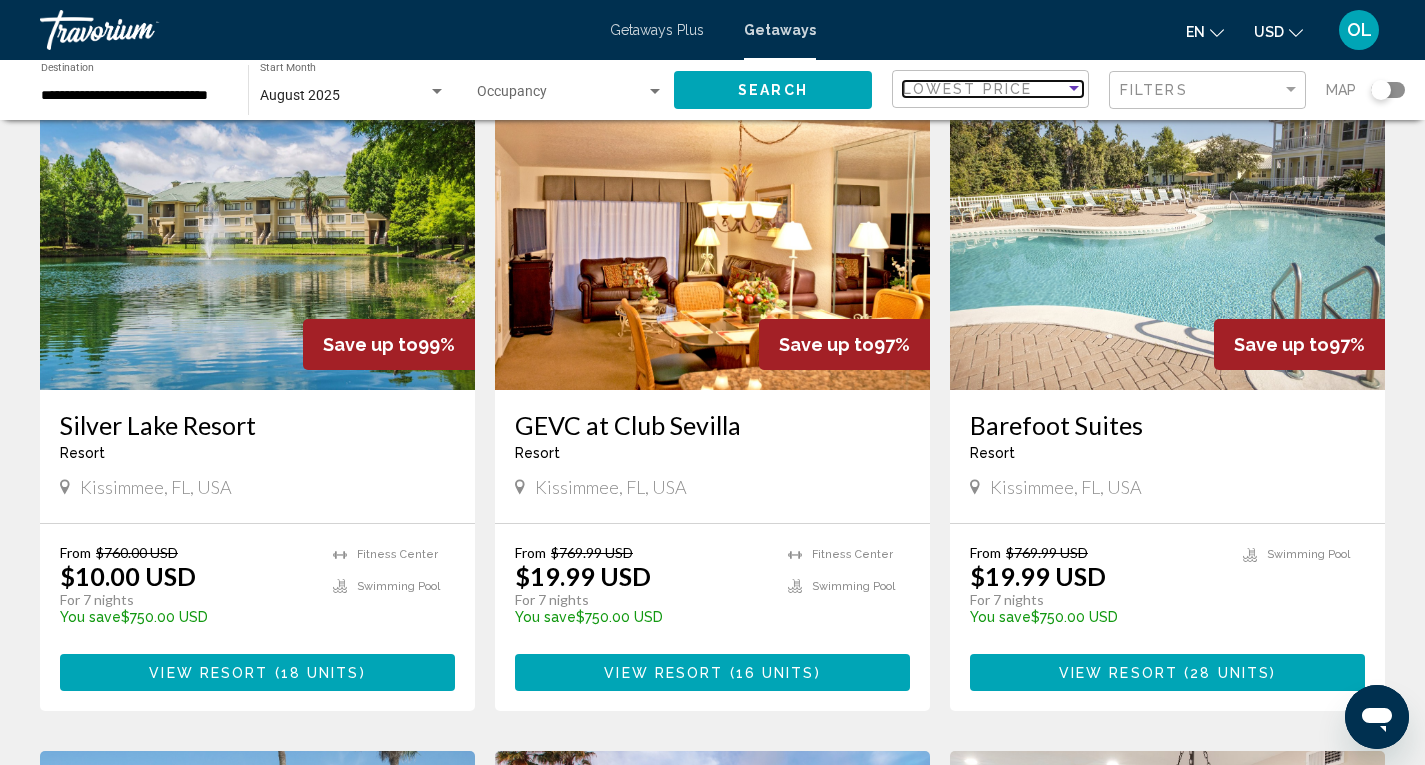 scroll, scrollTop: 0, scrollLeft: 0, axis: both 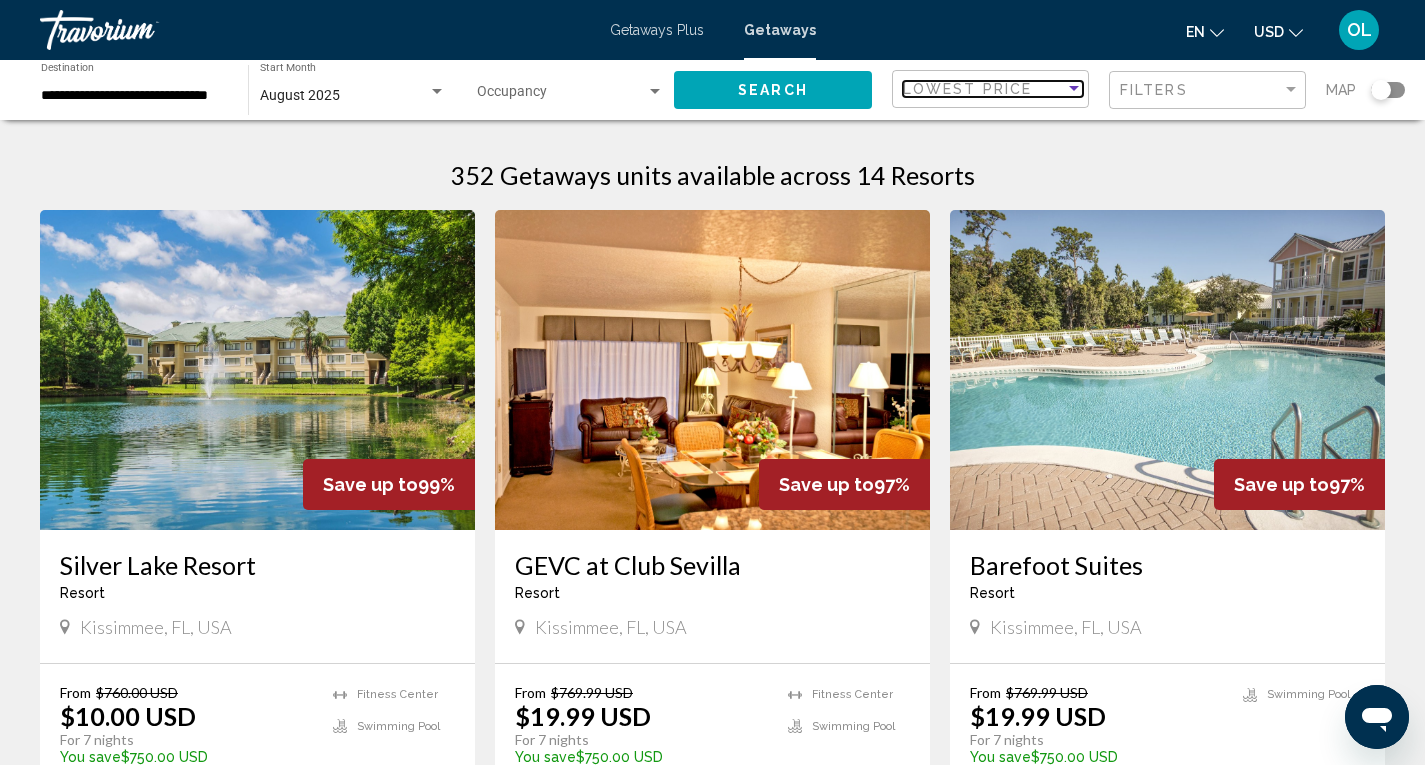 click at bounding box center [1074, 89] 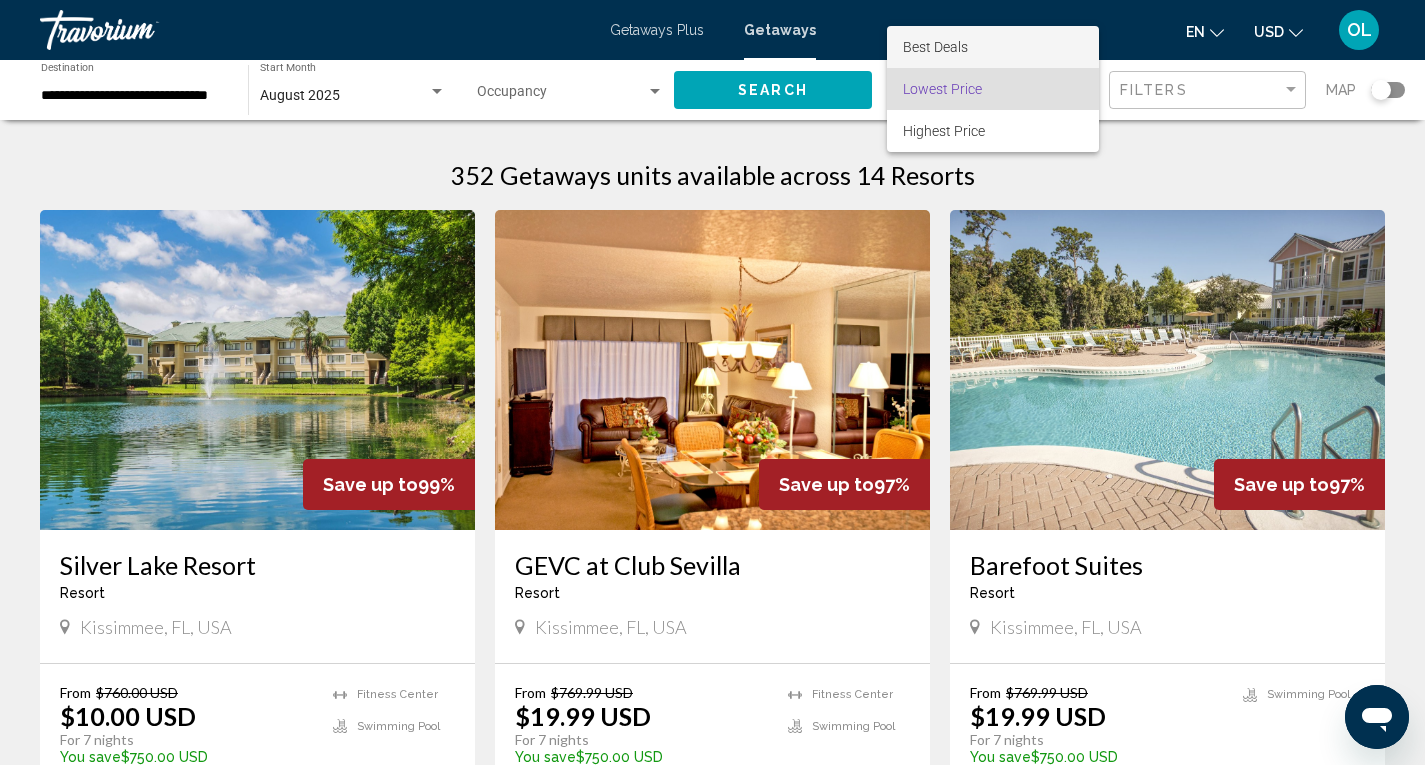 click on "Best Deals" at bounding box center (935, 47) 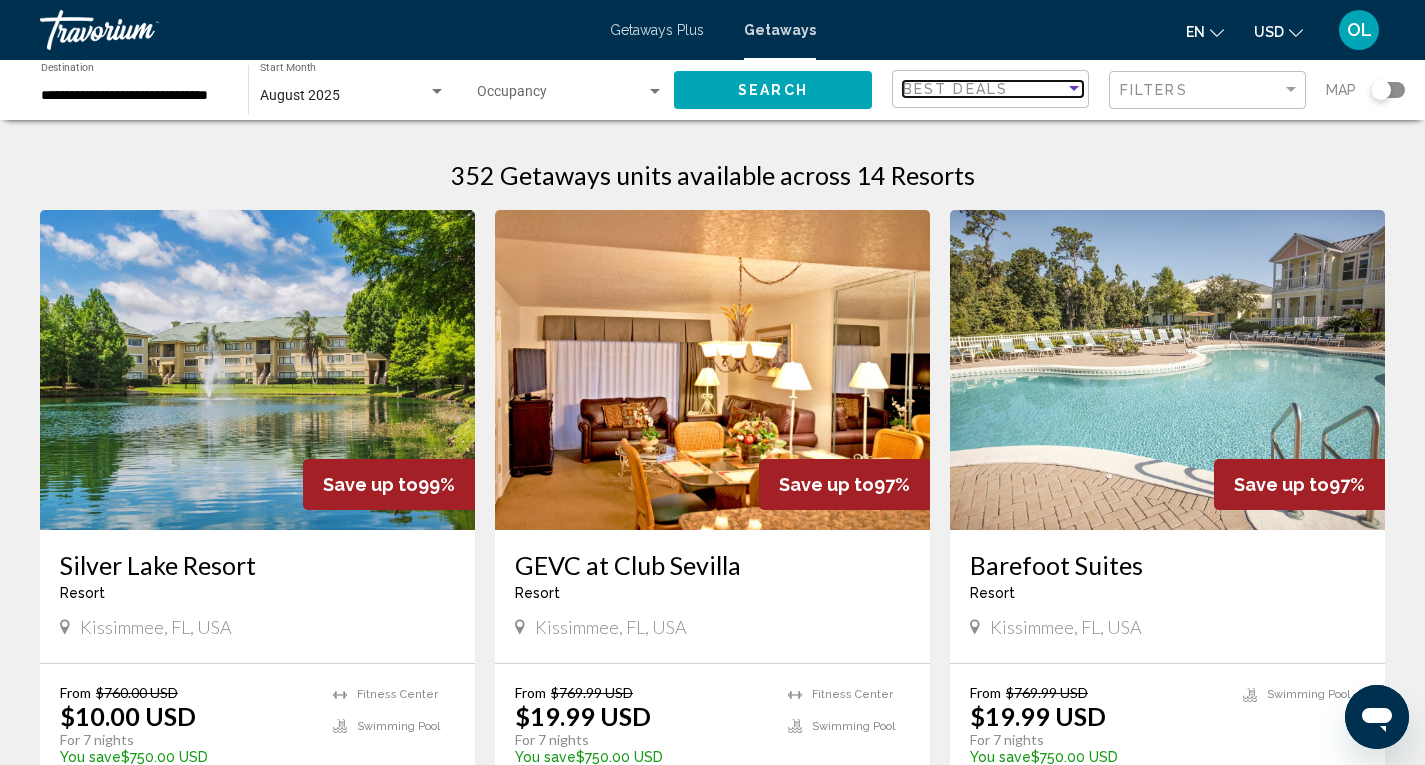 click at bounding box center (1074, 88) 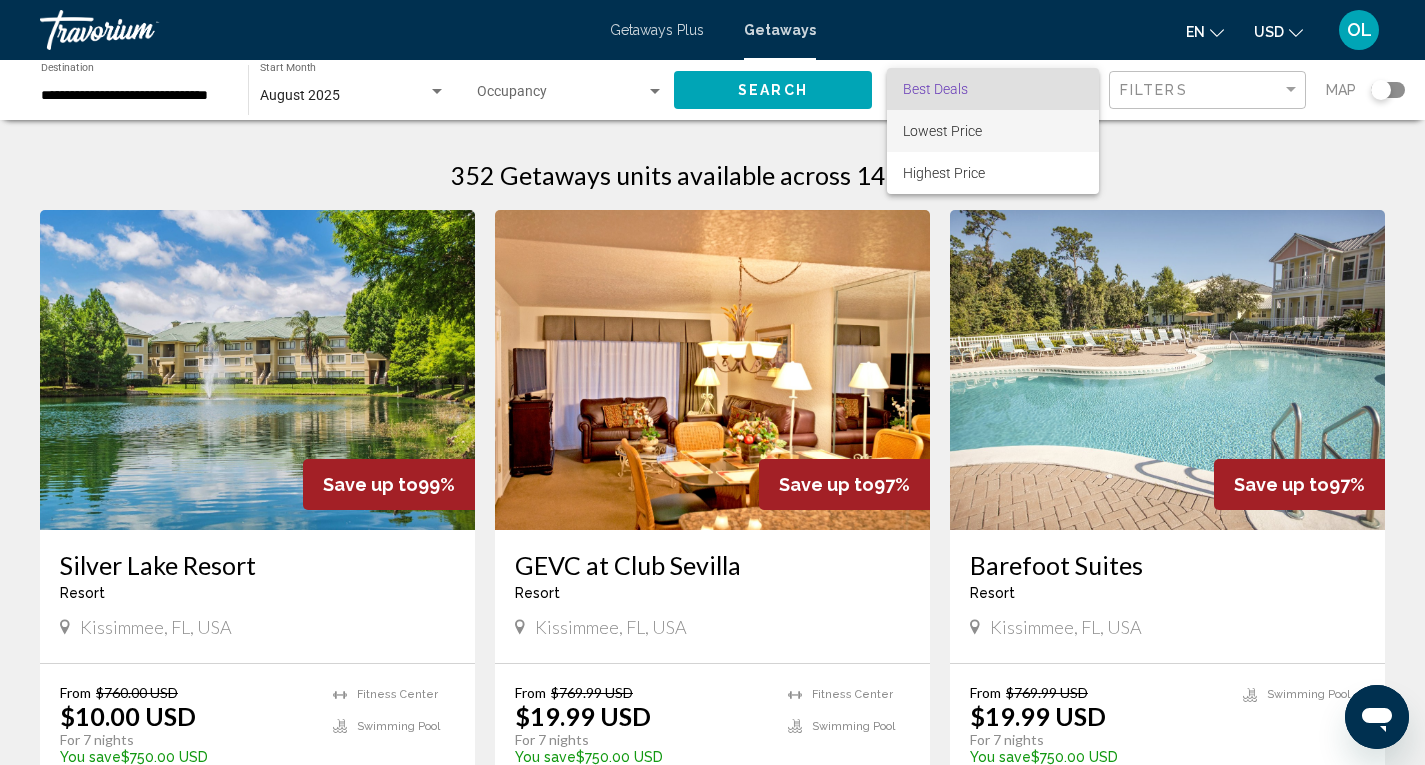 click on "Lowest Price" at bounding box center [993, 131] 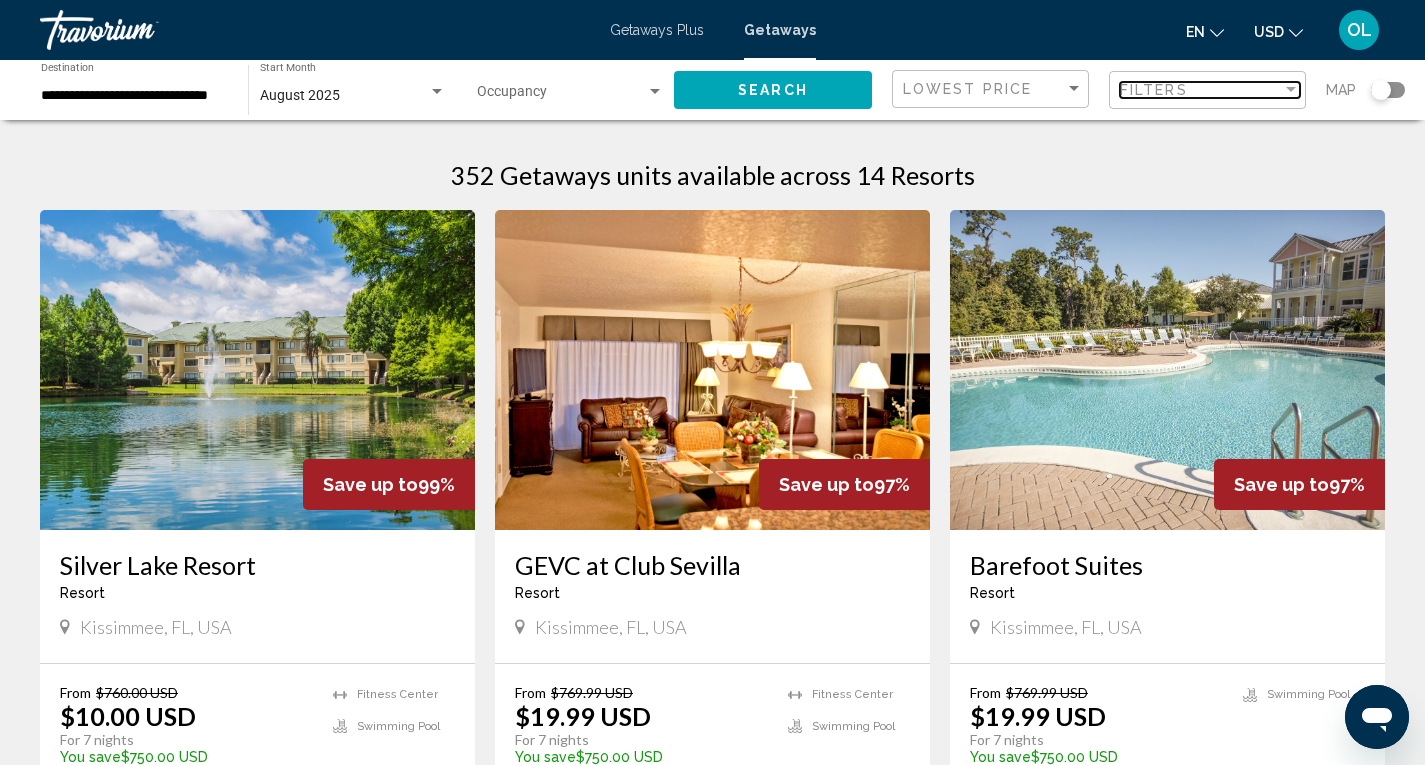 click at bounding box center (1291, 90) 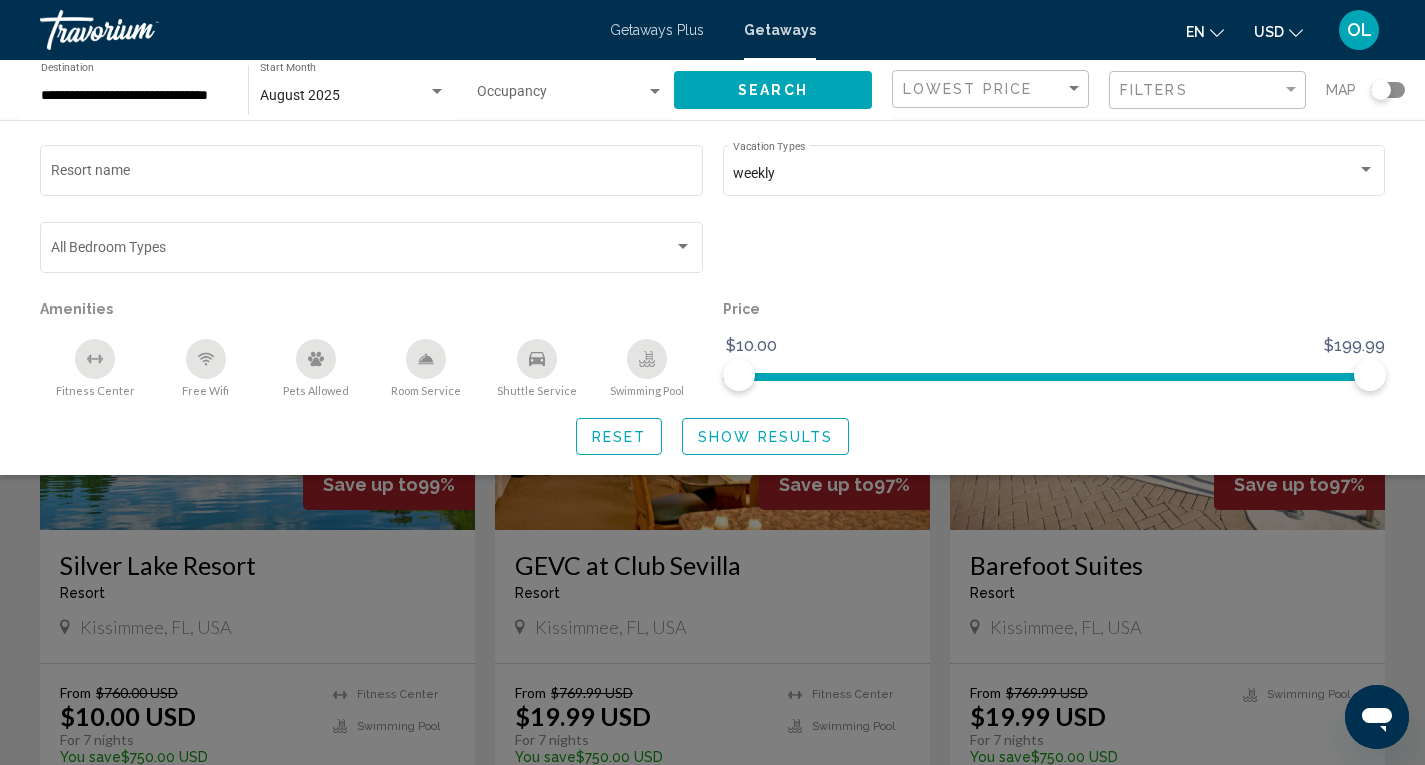 click on "Show Results" 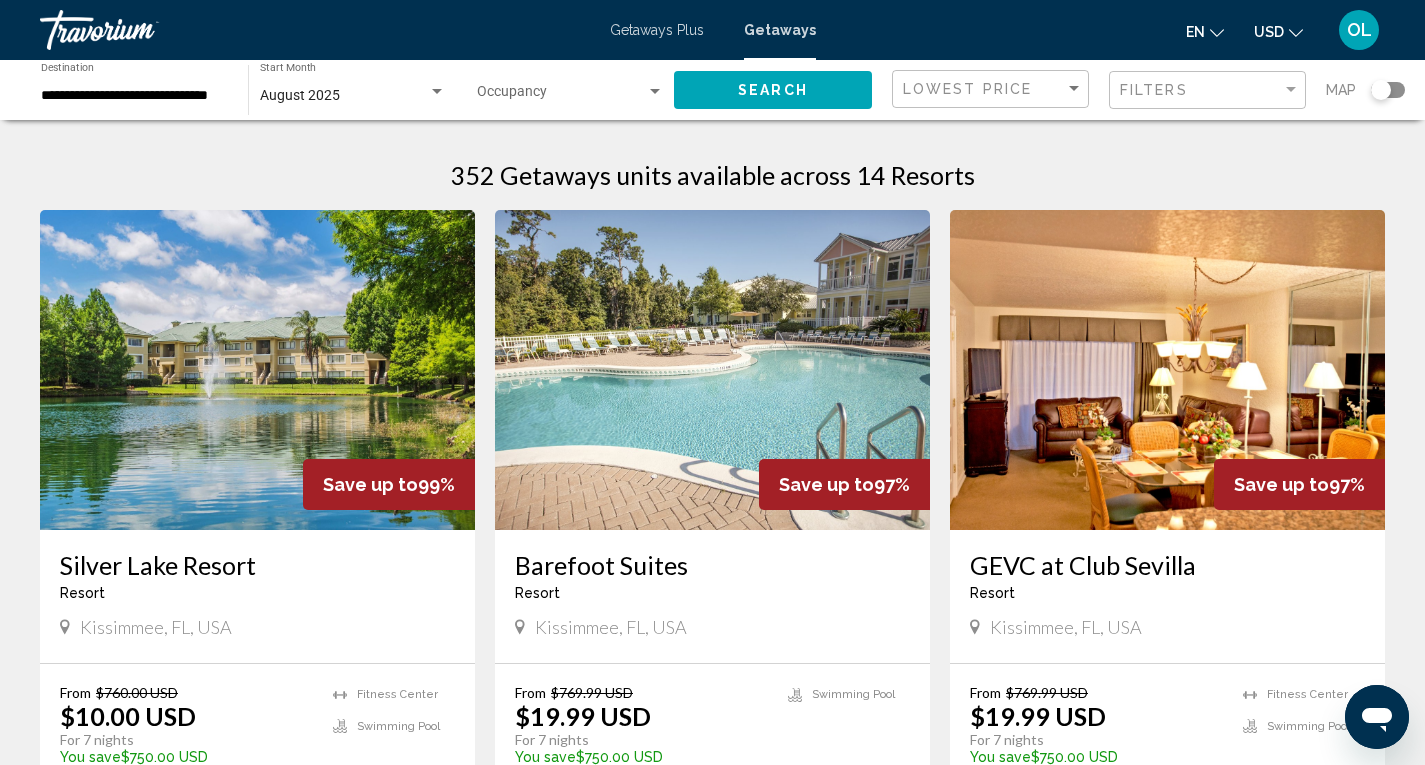 click 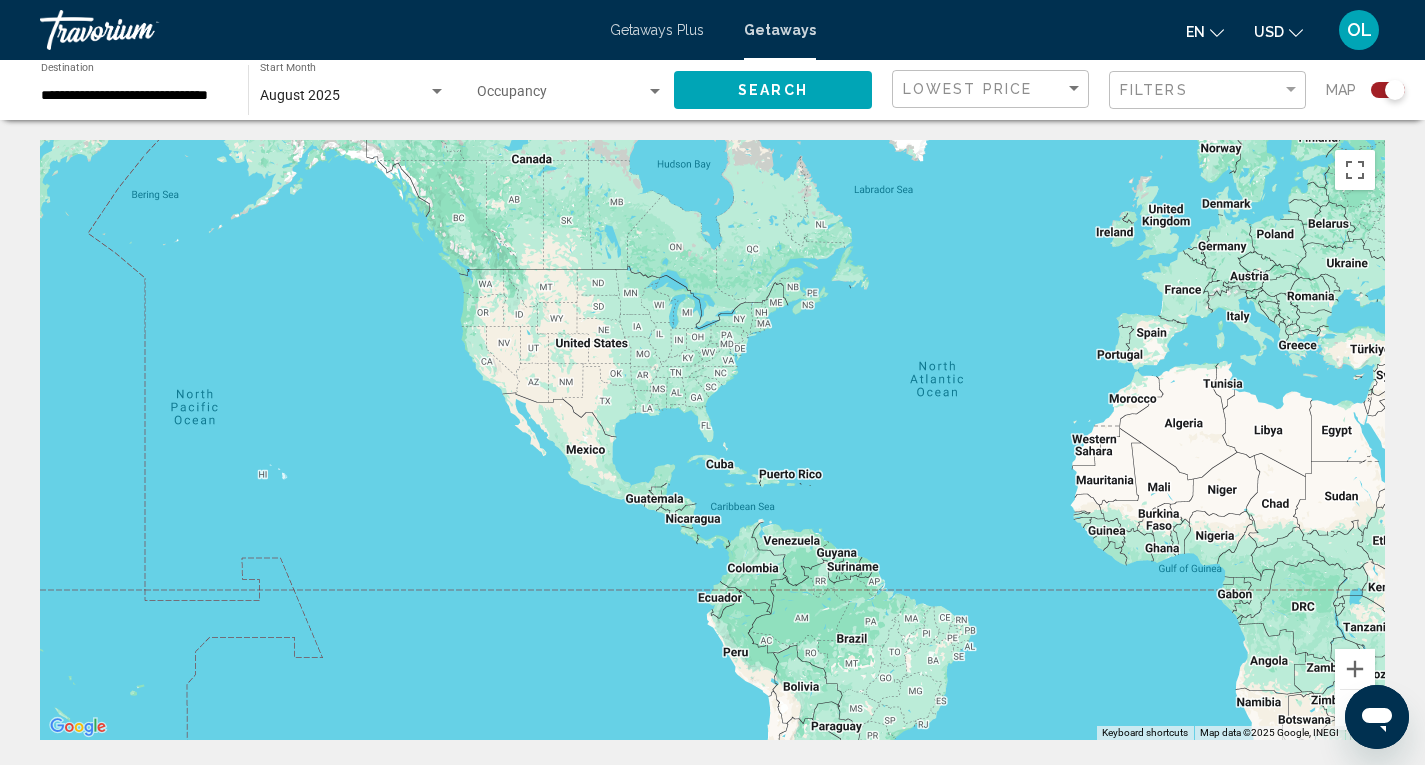 click 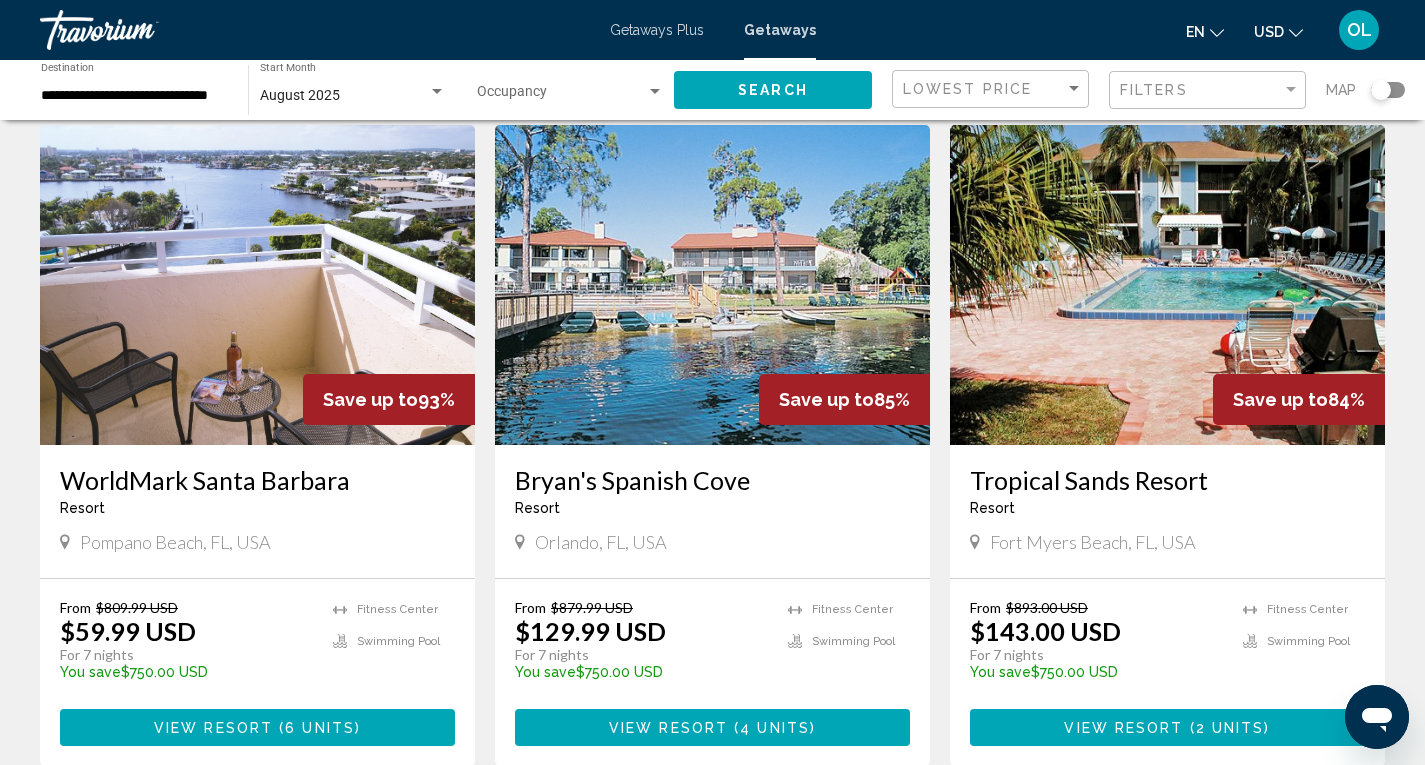 scroll, scrollTop: 1500, scrollLeft: 0, axis: vertical 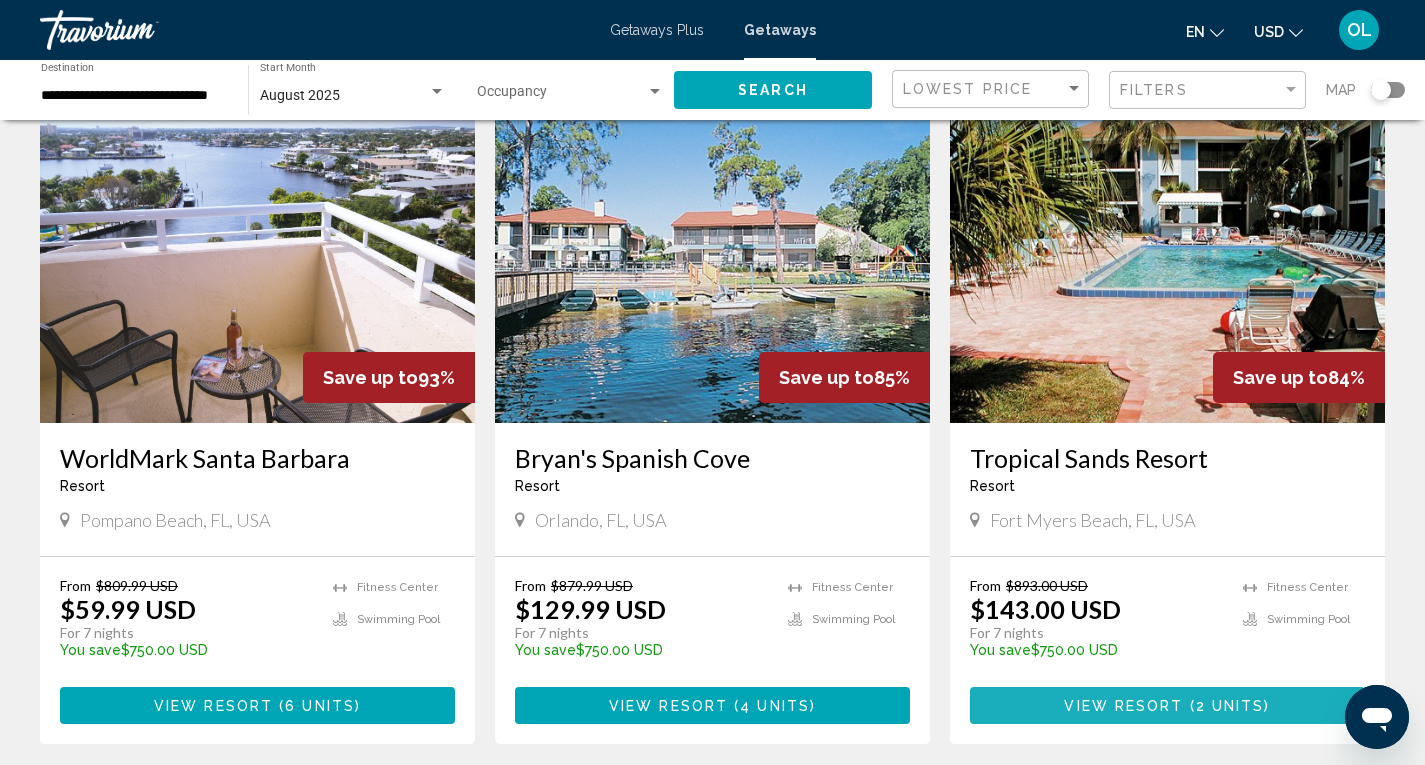 click on "View Resort" at bounding box center (1123, 706) 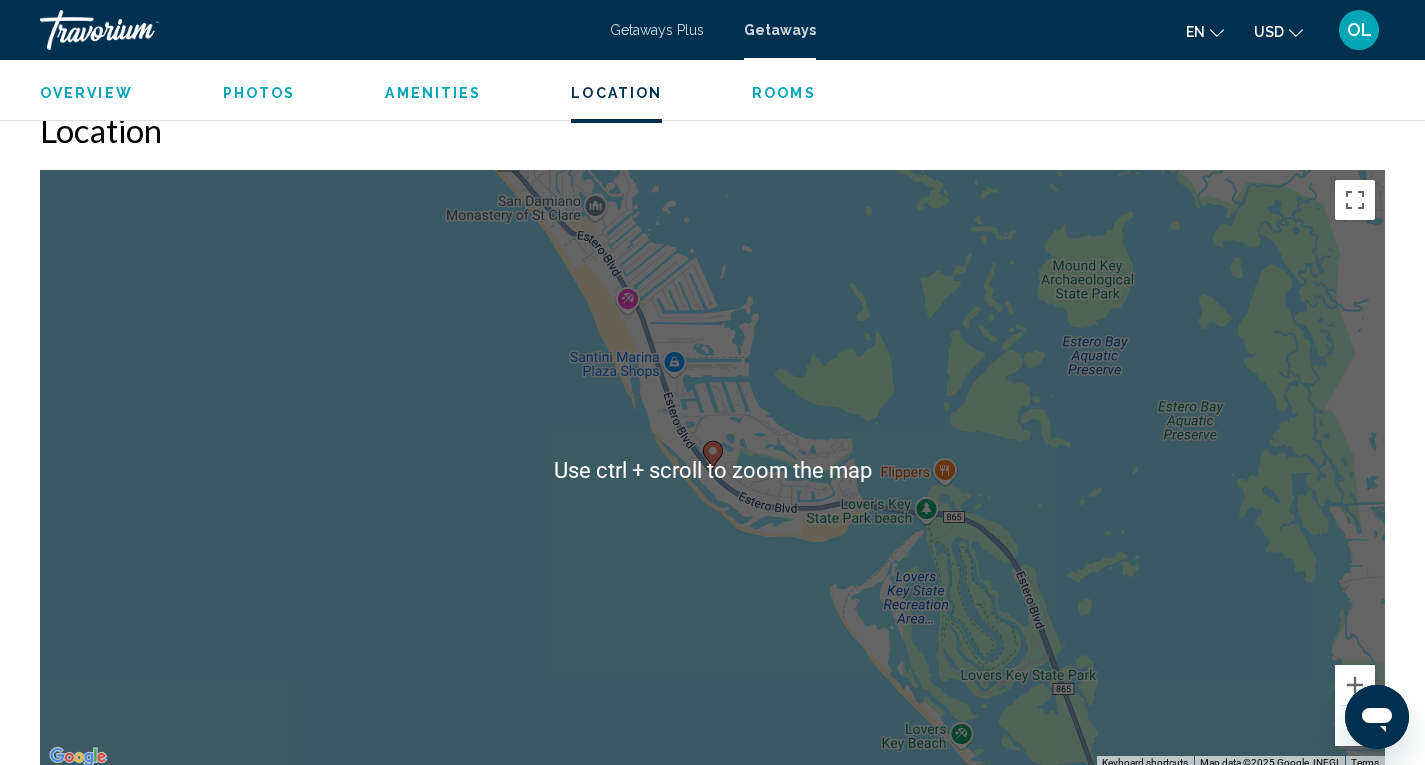 scroll, scrollTop: 2800, scrollLeft: 0, axis: vertical 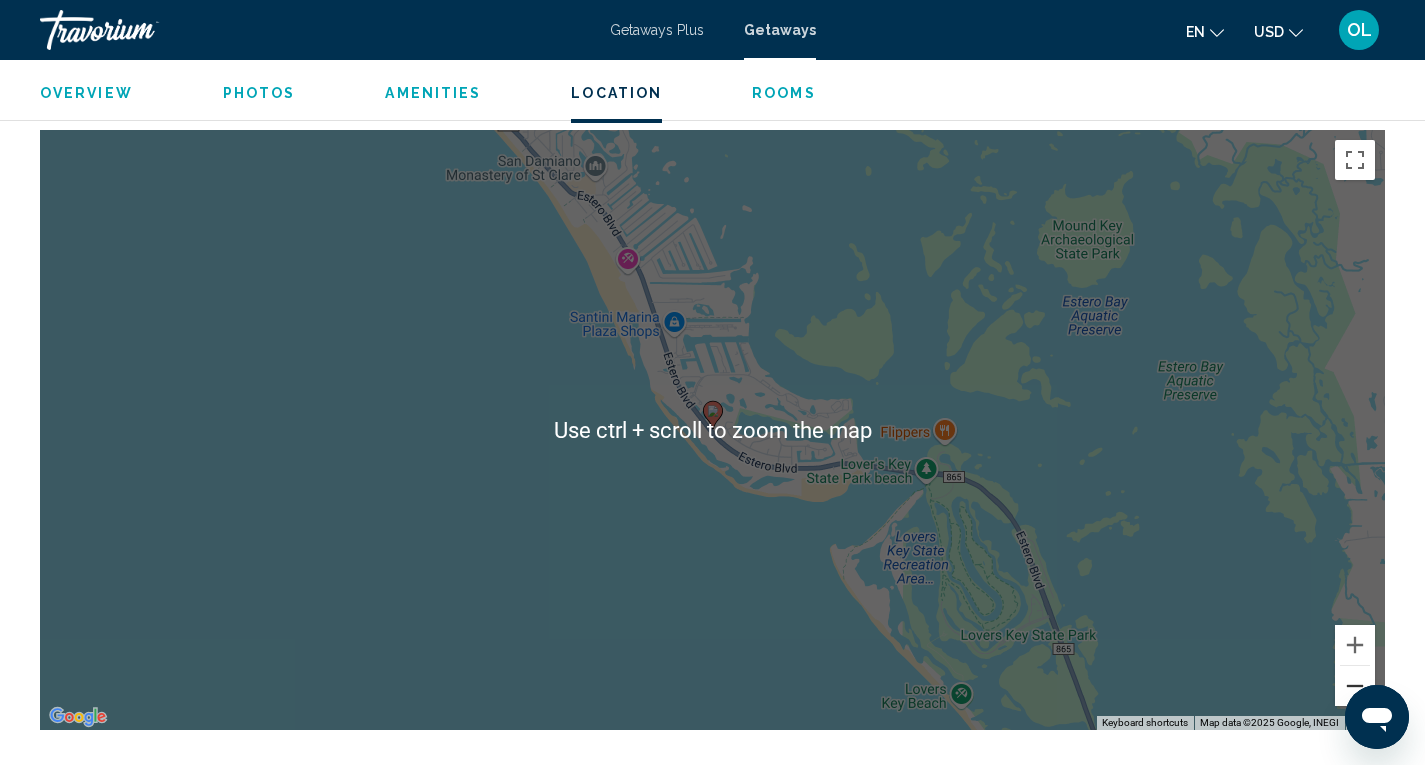 click at bounding box center [1355, 686] 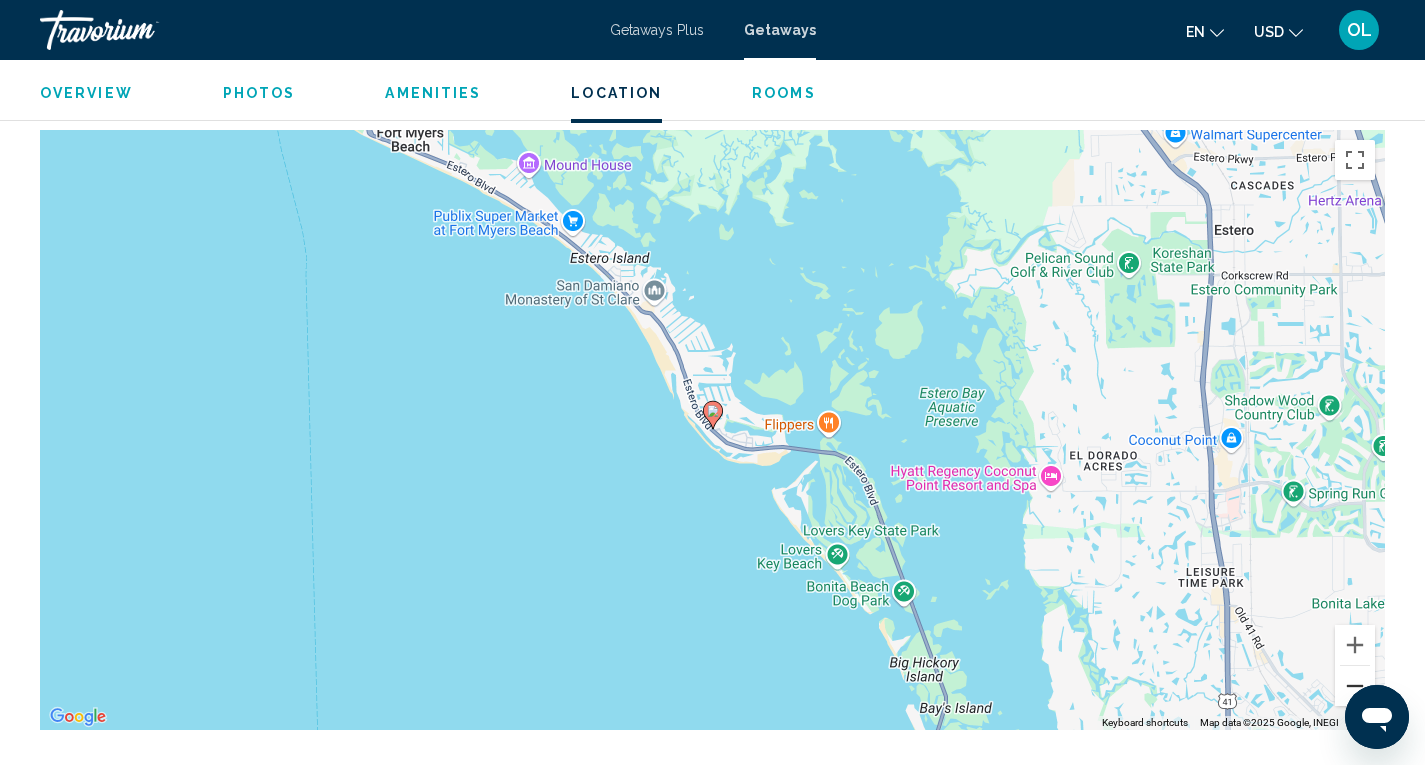 click at bounding box center [1355, 686] 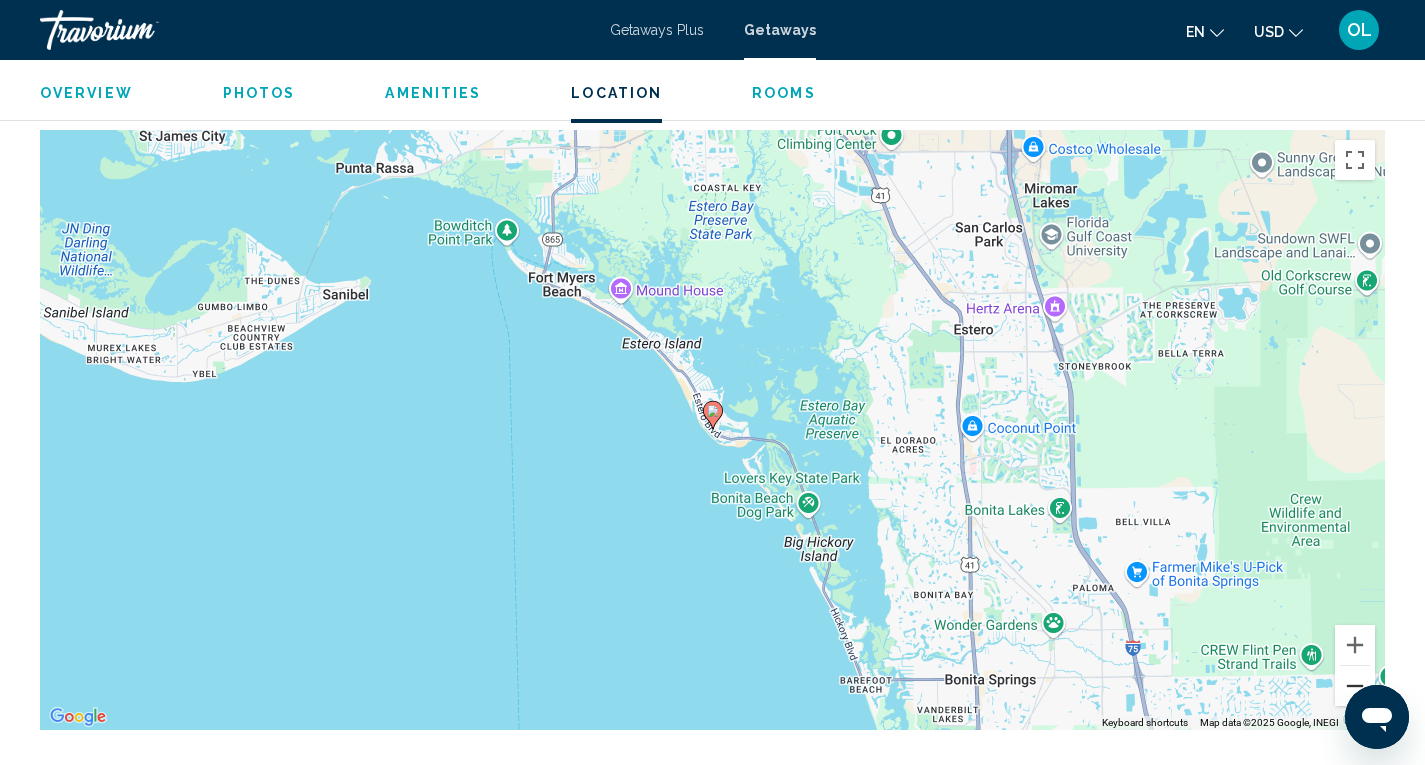 click at bounding box center [1355, 686] 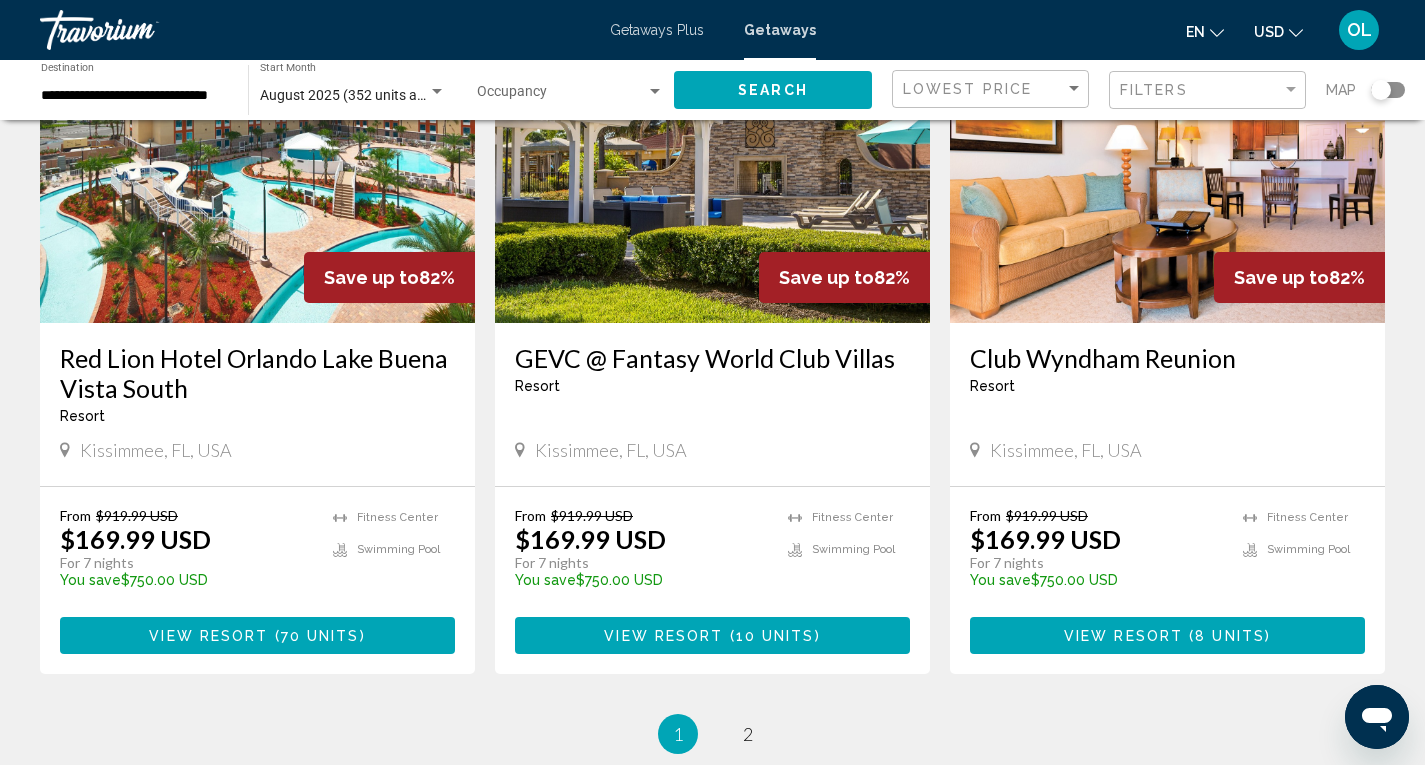 scroll, scrollTop: 2400, scrollLeft: 0, axis: vertical 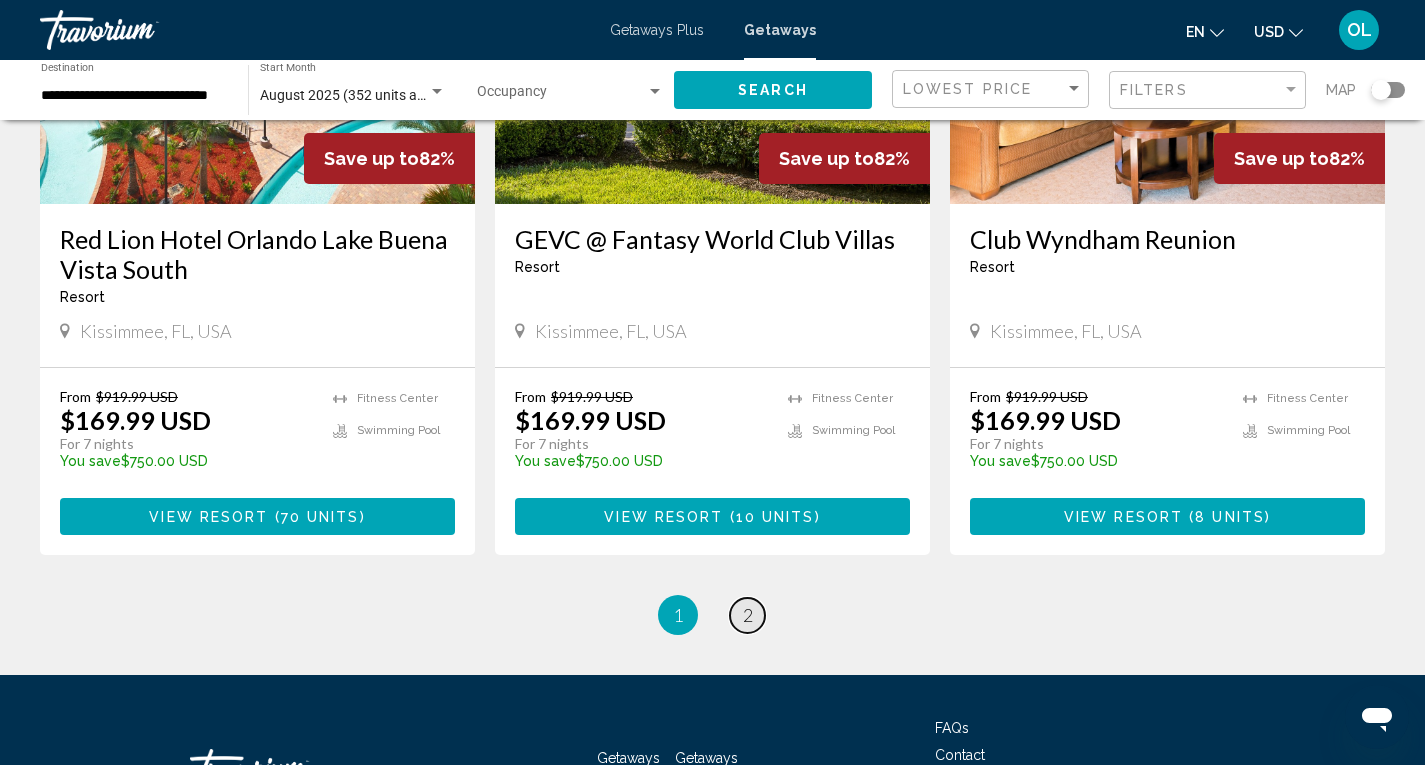 click on "2" at bounding box center [748, 615] 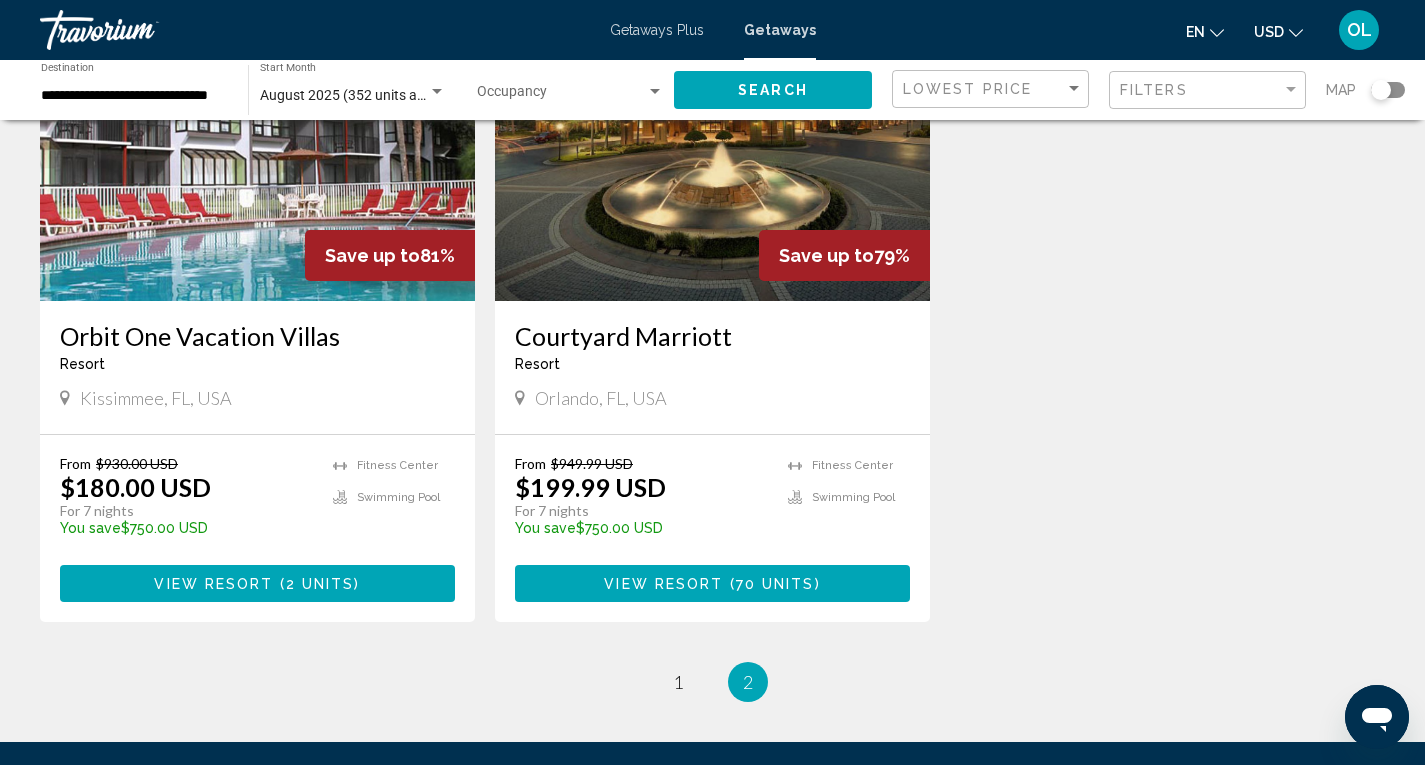 scroll, scrollTop: 300, scrollLeft: 0, axis: vertical 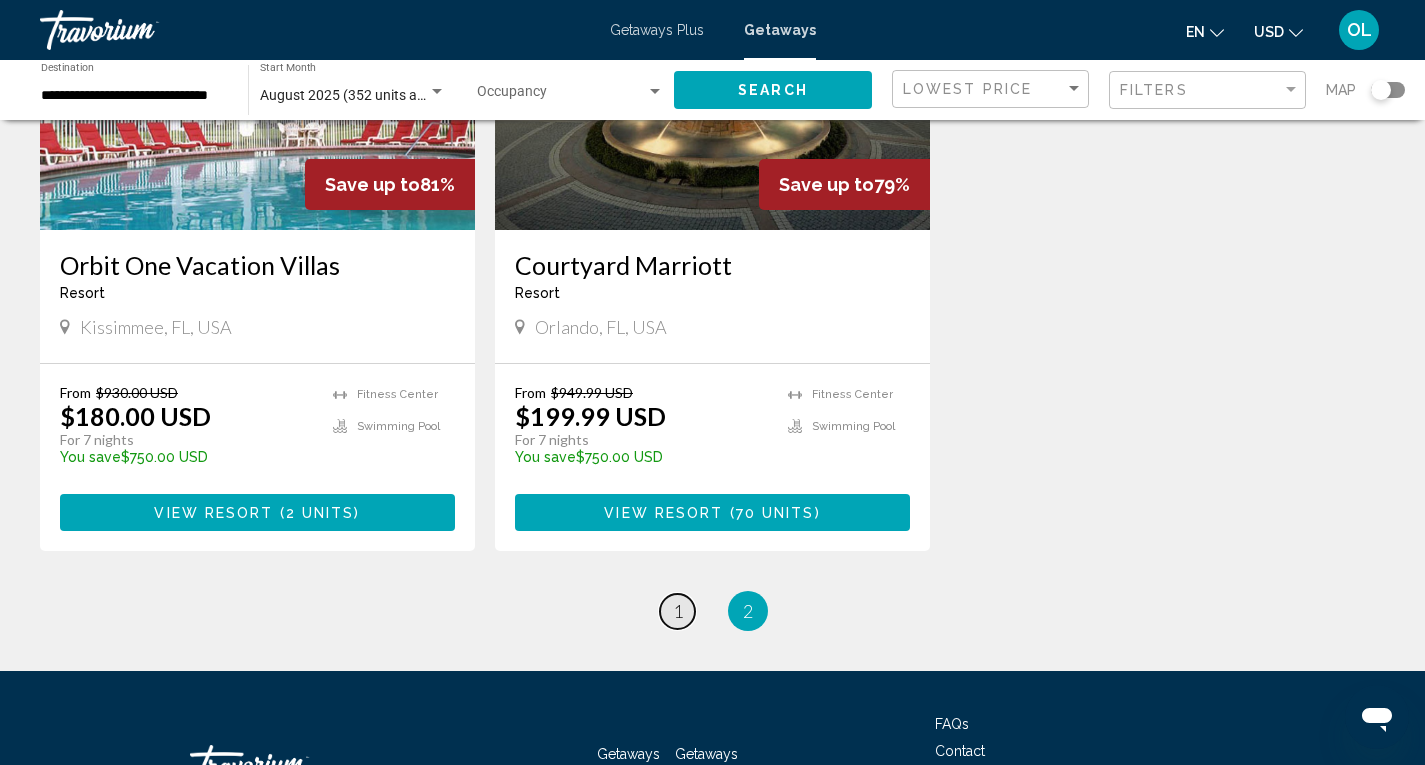 click on "1" at bounding box center (678, 611) 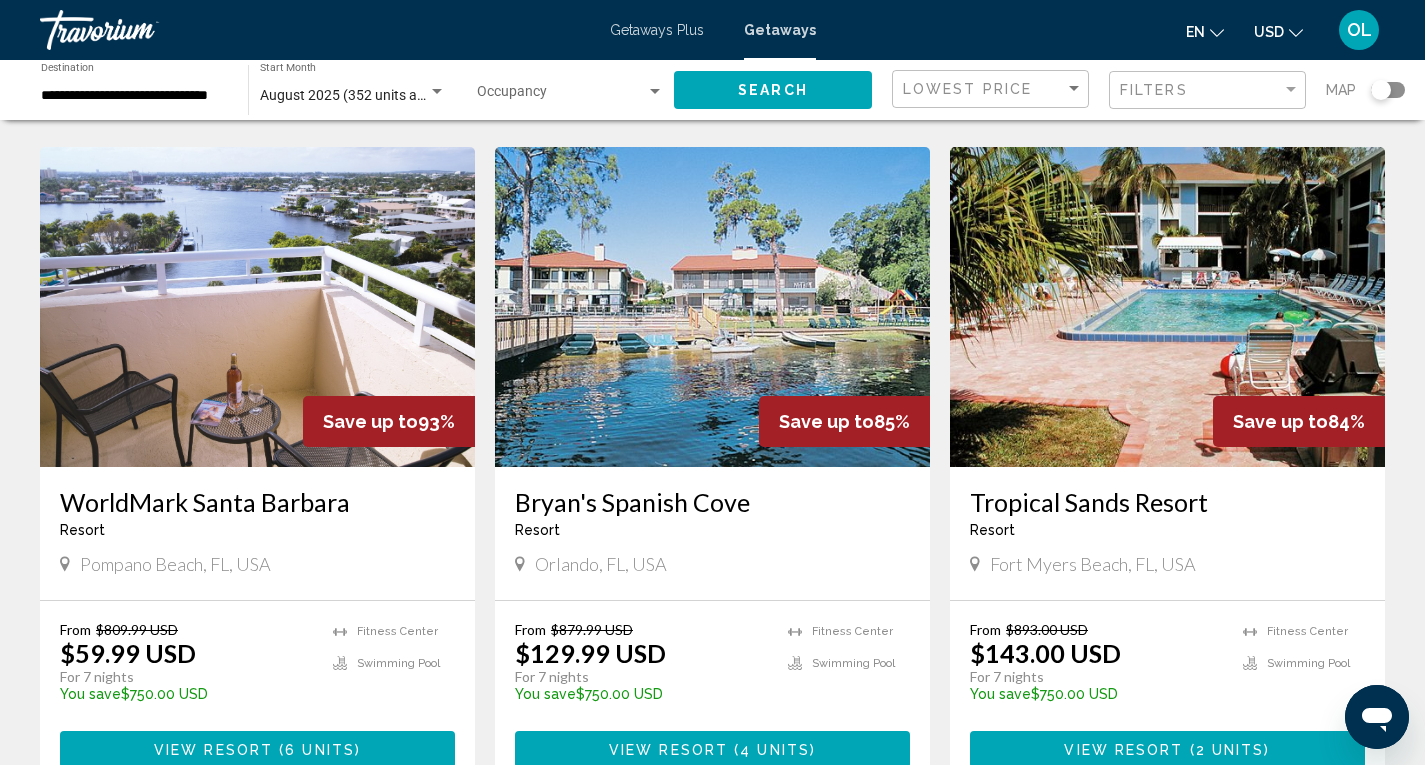 scroll, scrollTop: 1500, scrollLeft: 0, axis: vertical 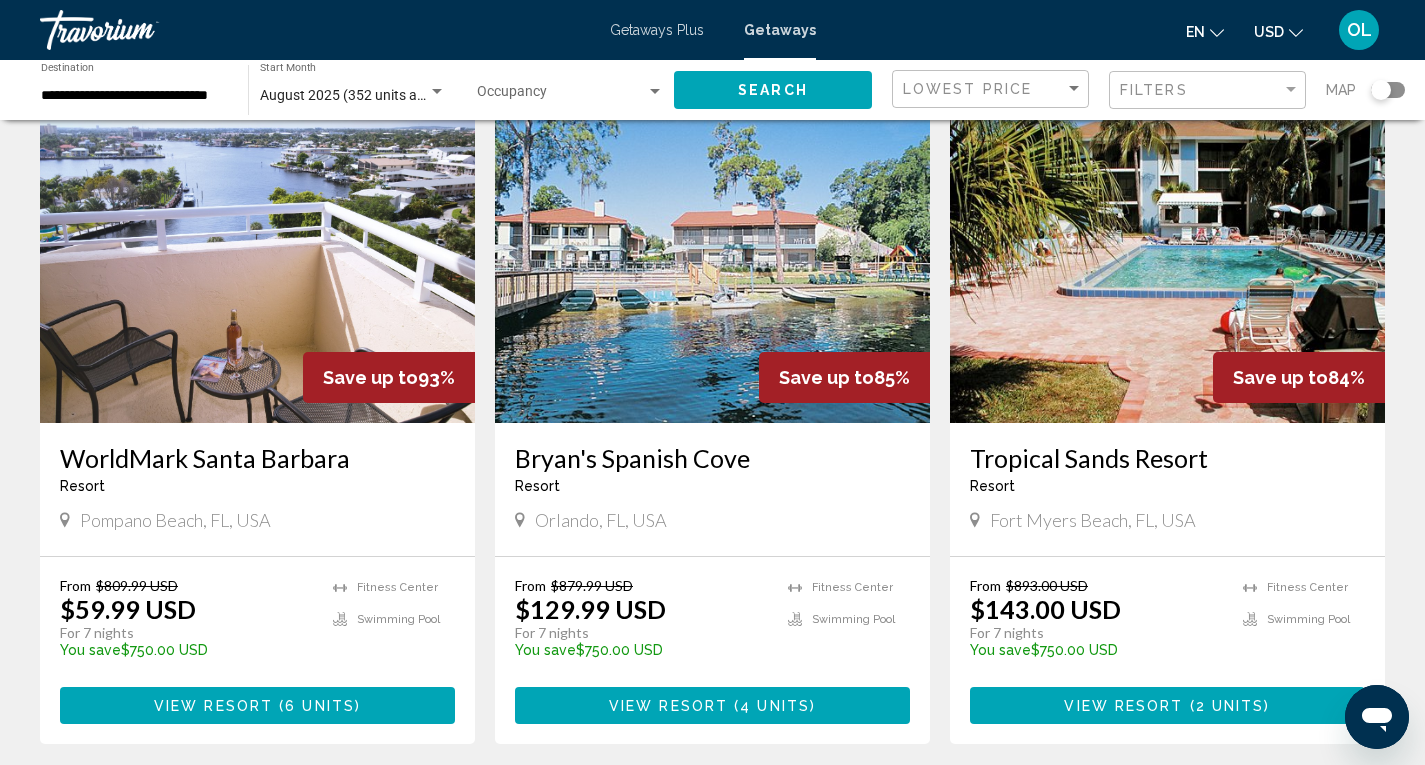 click on "View Resort" at bounding box center [213, 706] 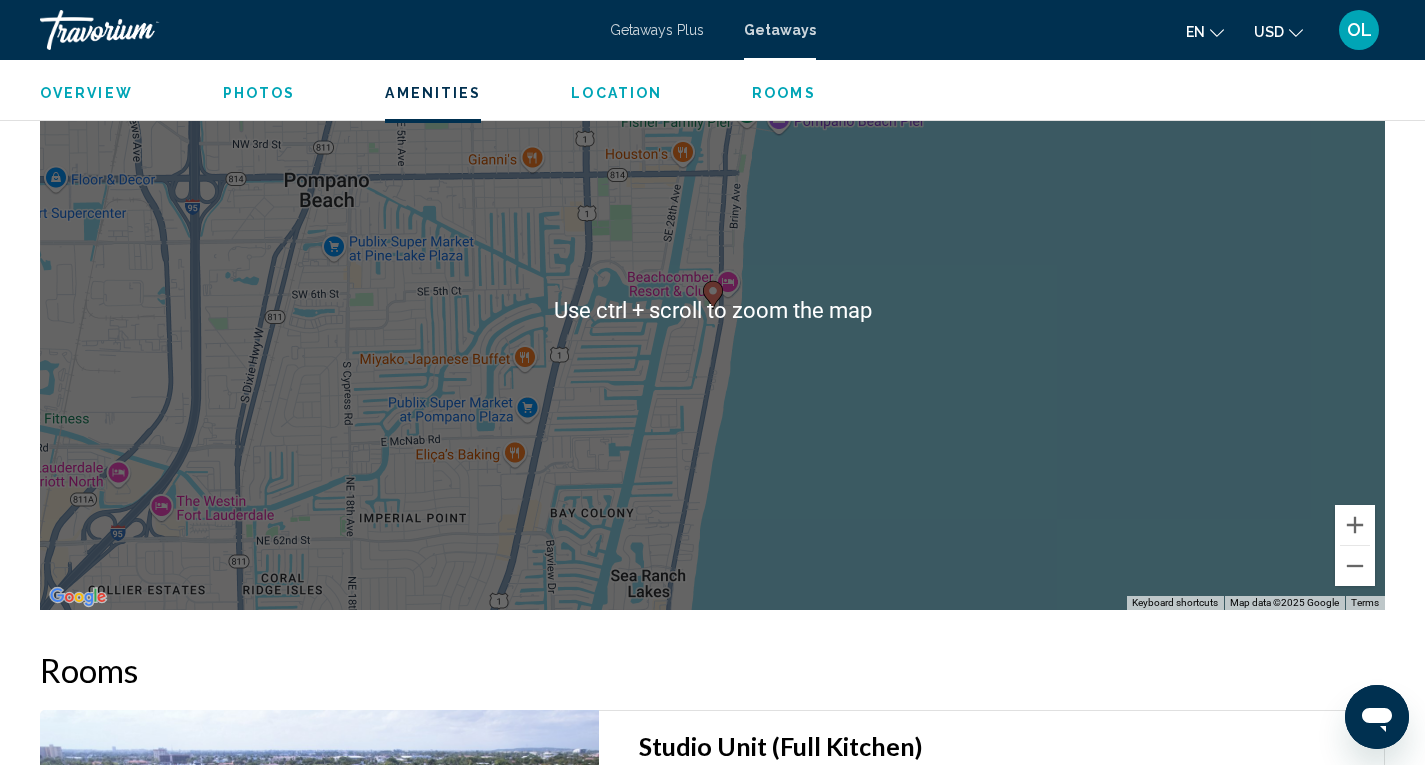 scroll, scrollTop: 2801, scrollLeft: 0, axis: vertical 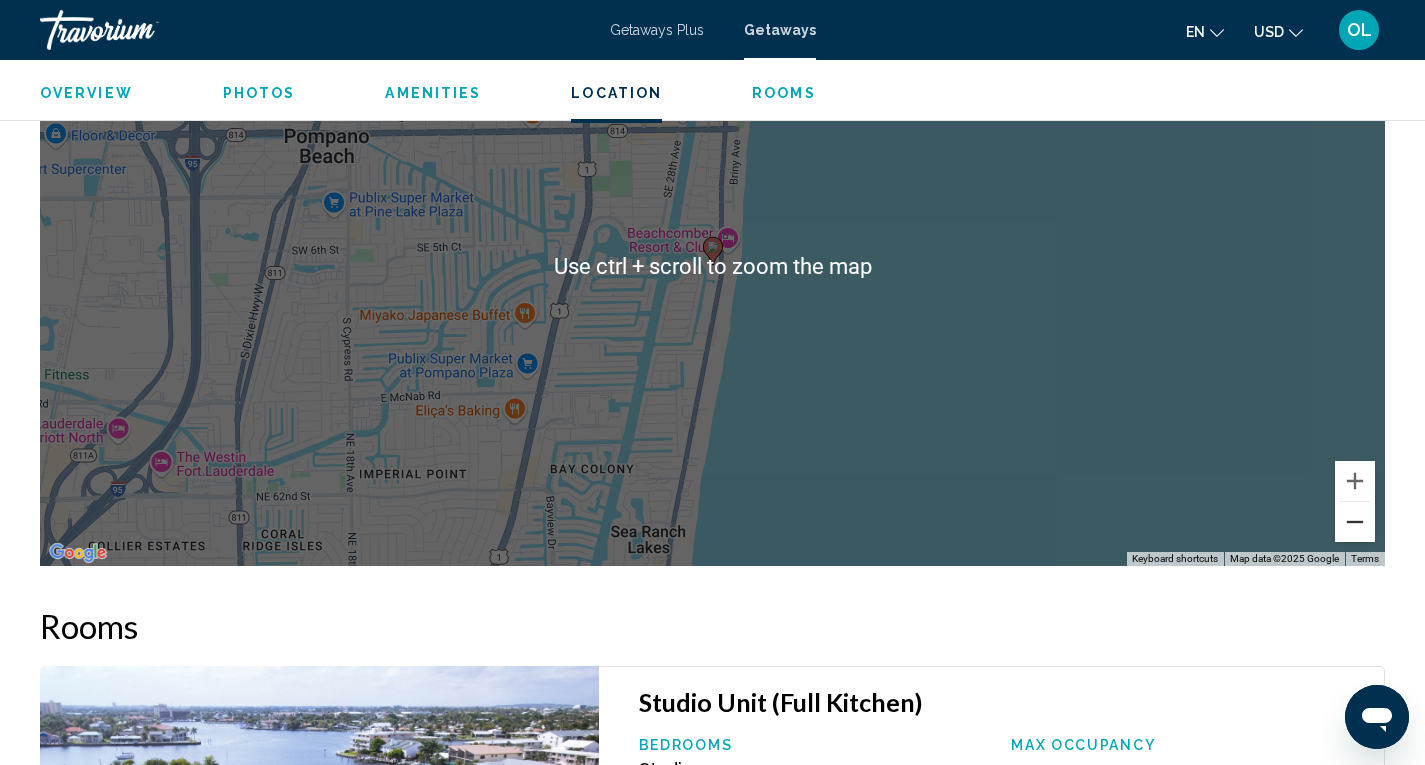 click at bounding box center [1355, 522] 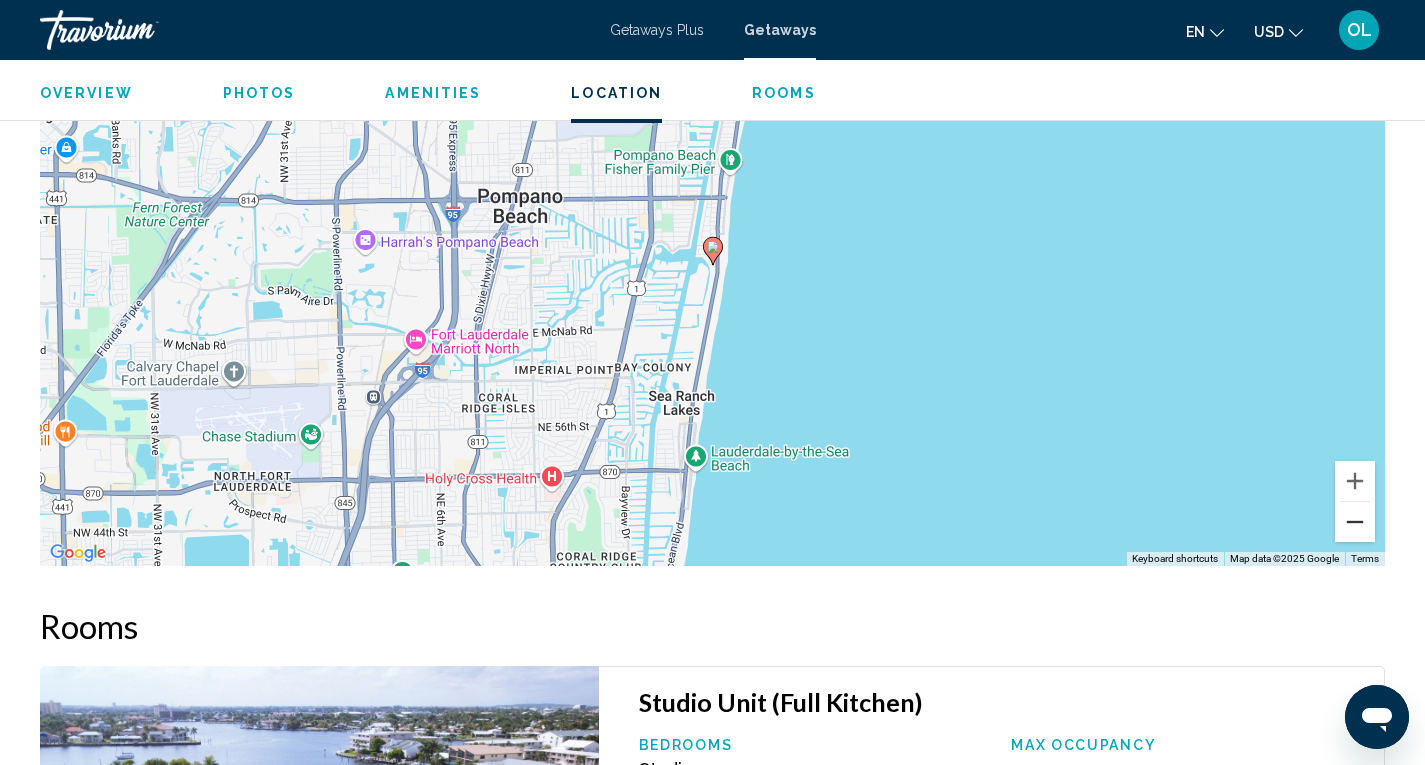 click at bounding box center [1355, 522] 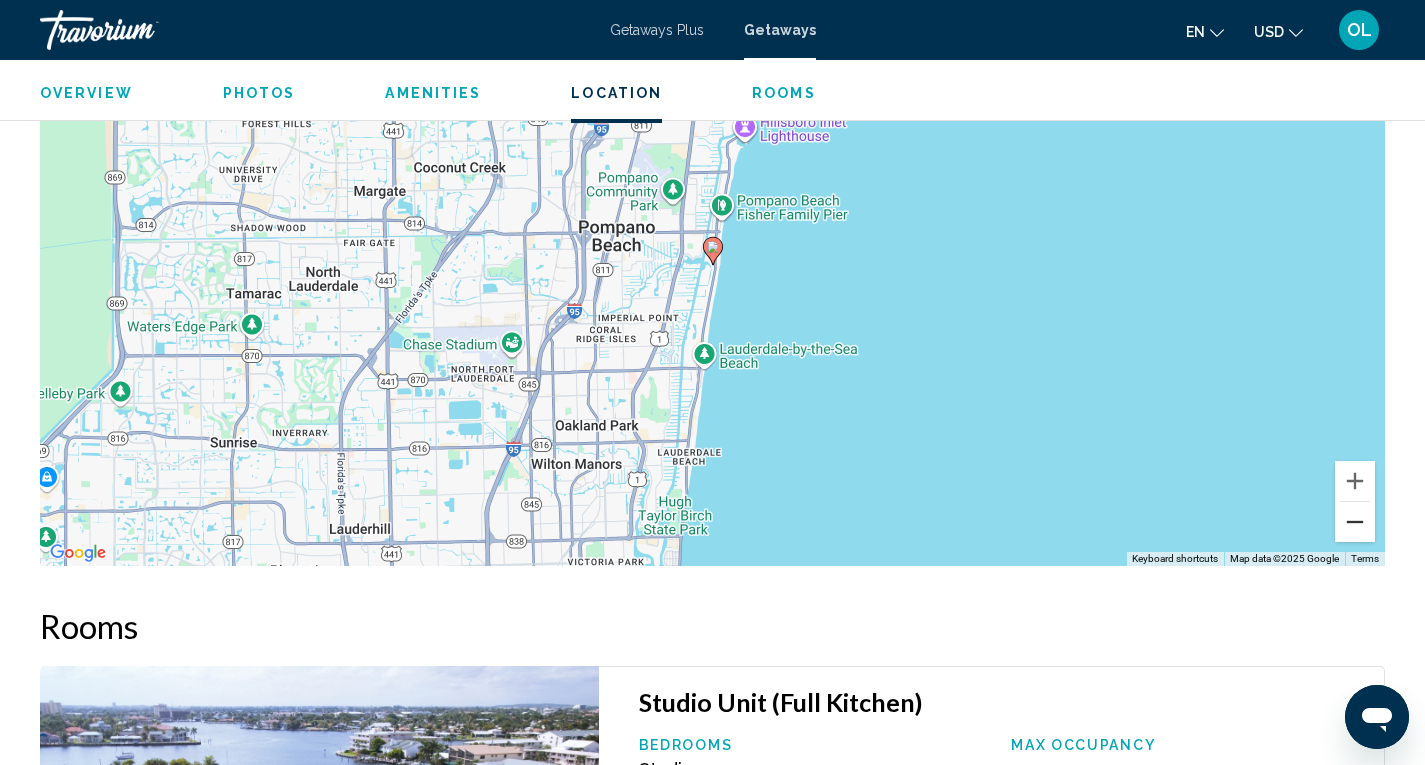 click at bounding box center [1355, 522] 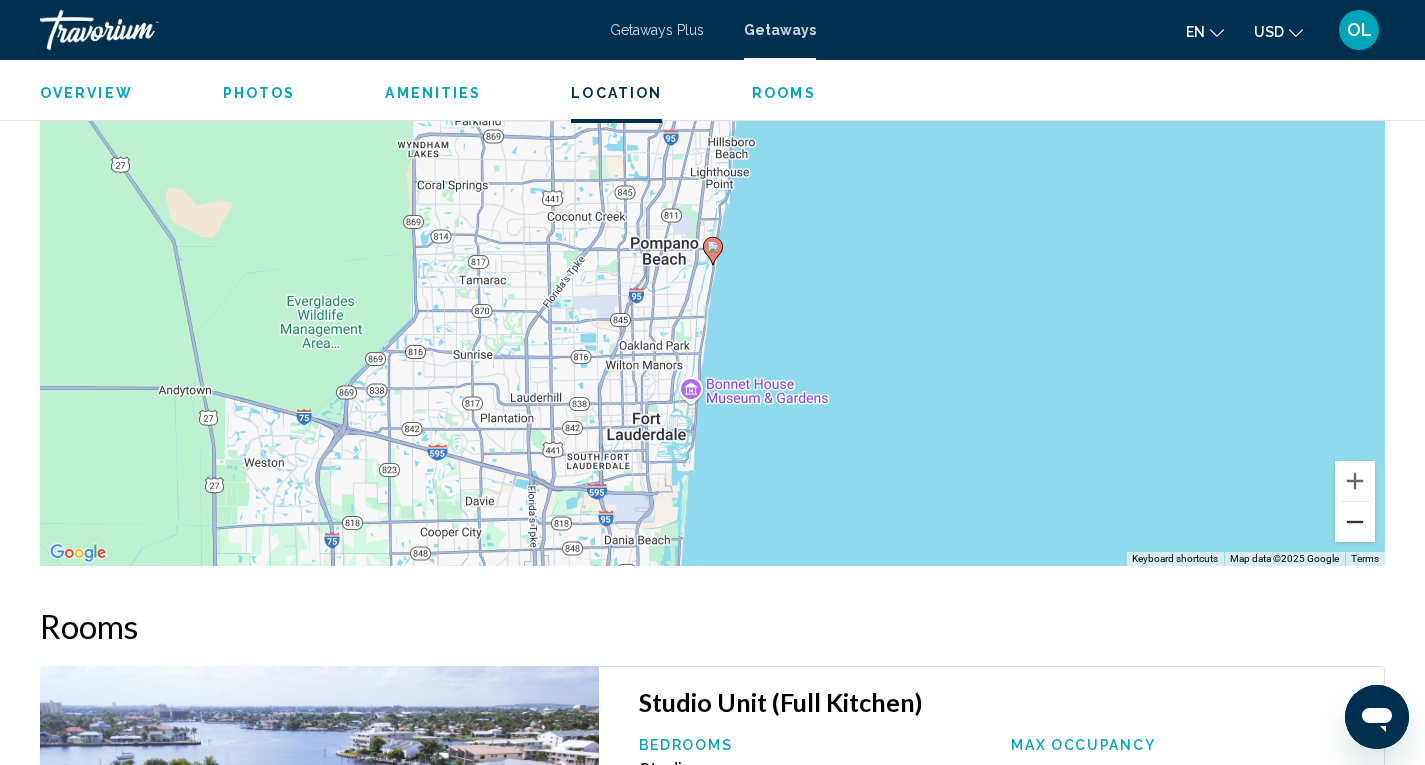 click at bounding box center (1355, 522) 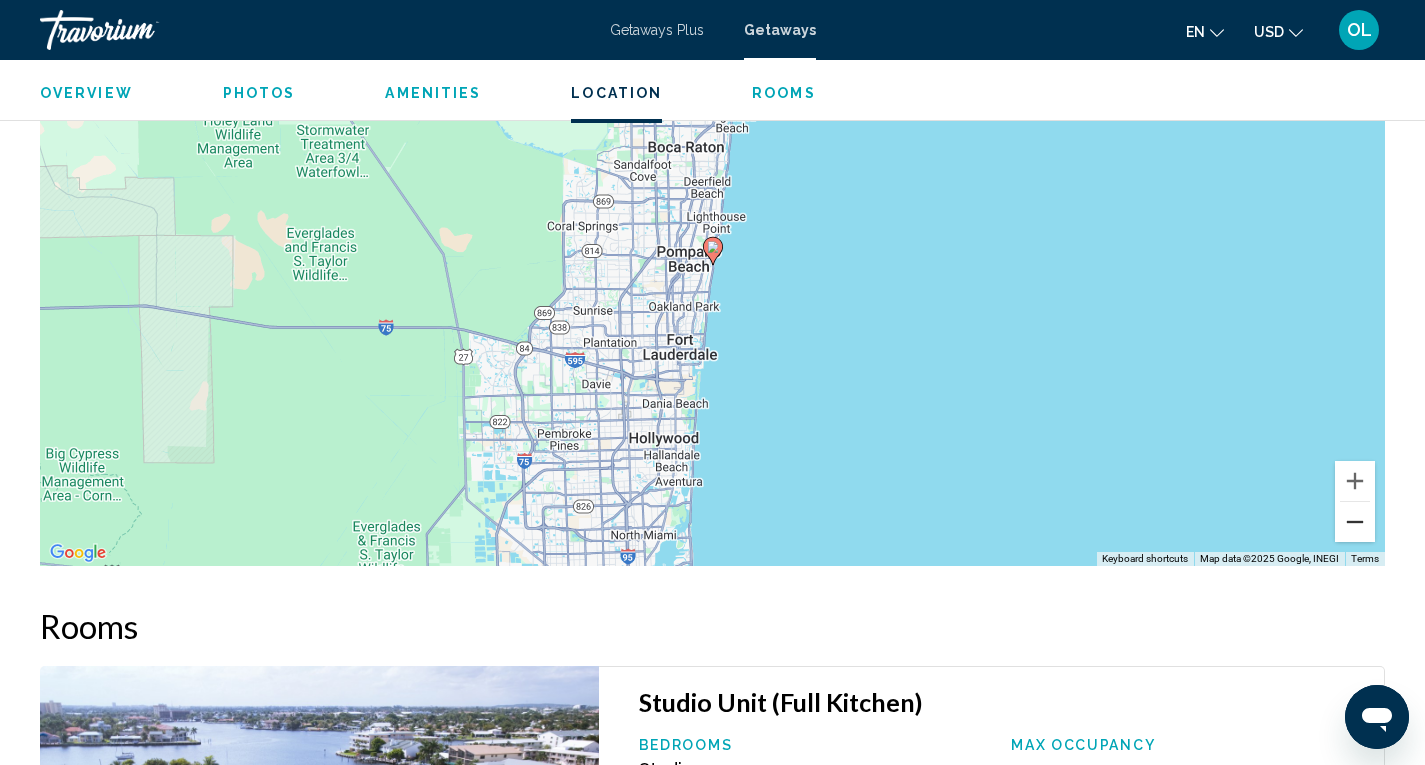 click at bounding box center [1355, 522] 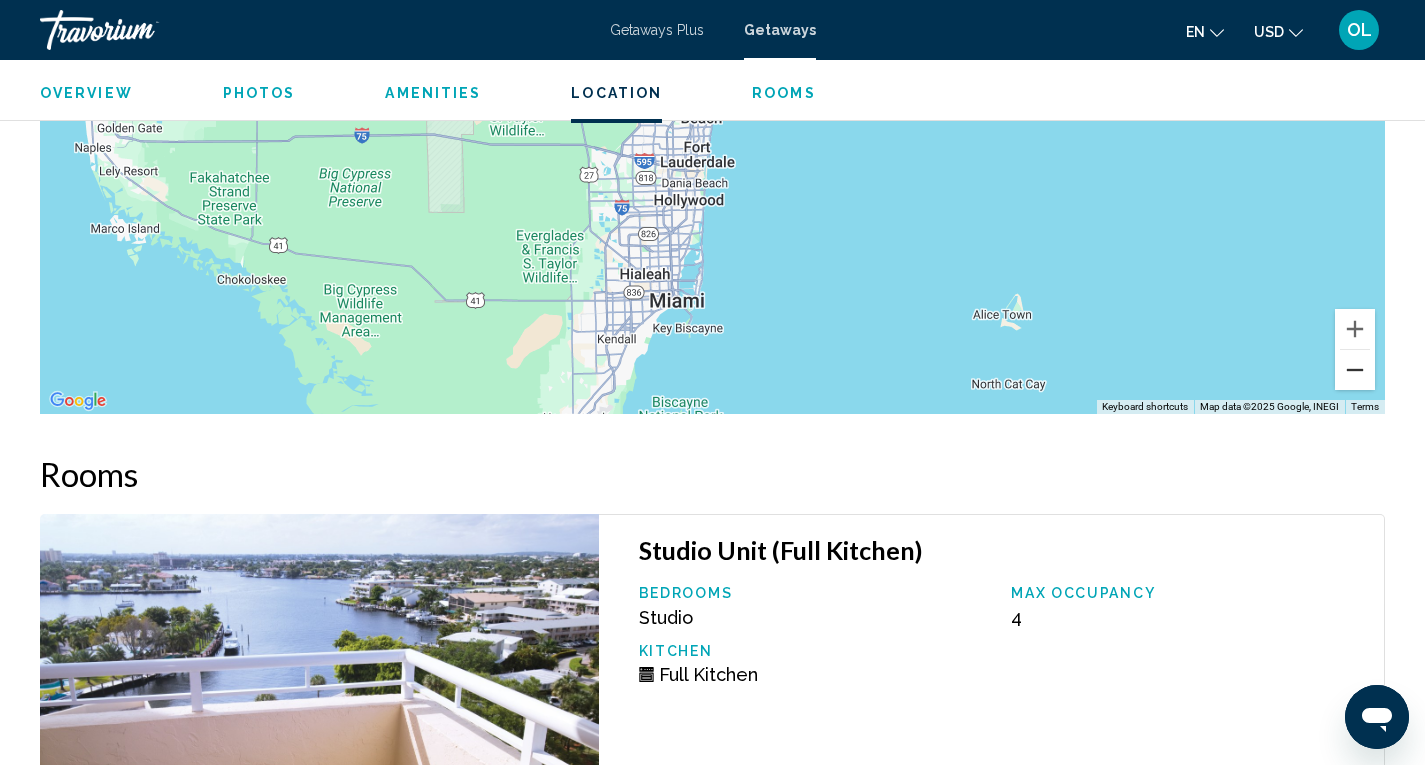 scroll, scrollTop: 2572, scrollLeft: 0, axis: vertical 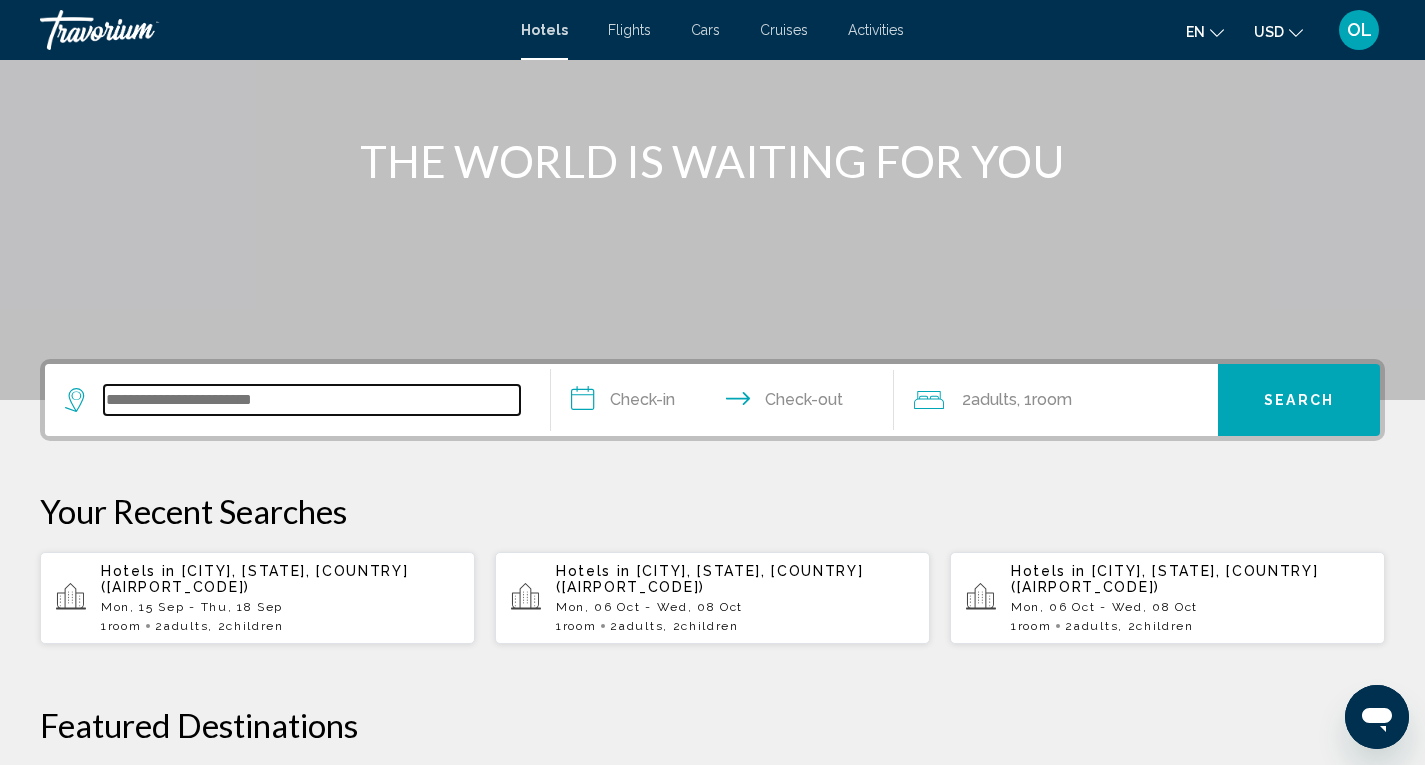click at bounding box center [312, 400] 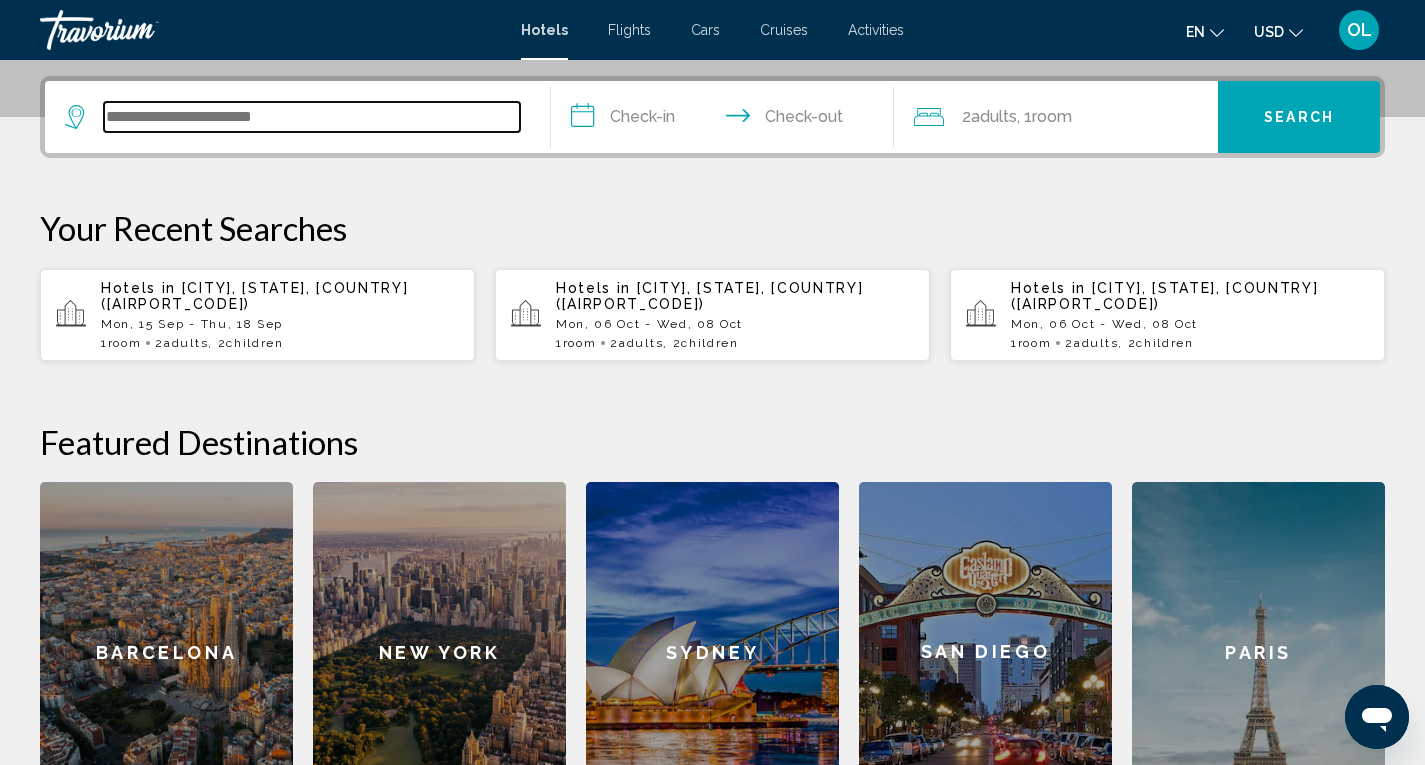 scroll, scrollTop: 494, scrollLeft: 0, axis: vertical 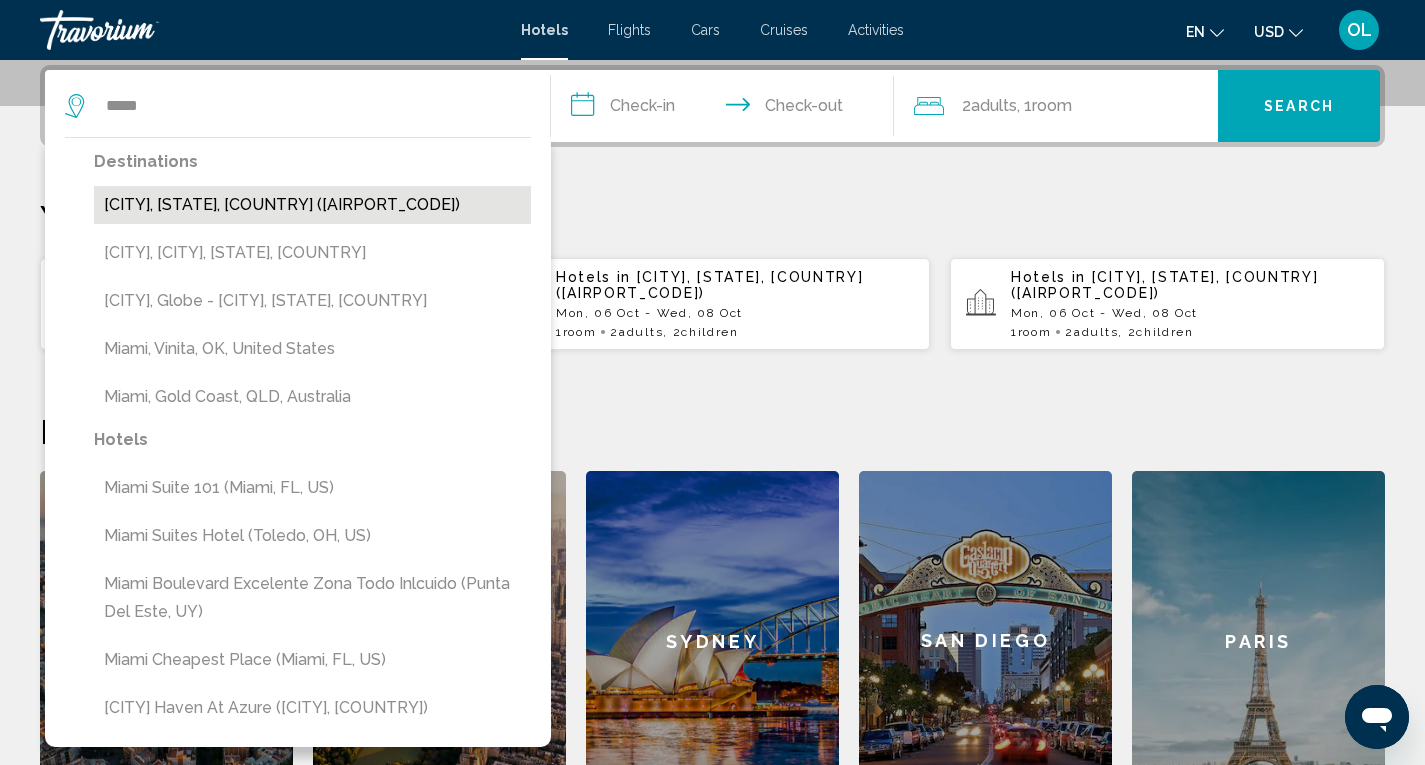 click on "Miami, FL, United States (MIA)" at bounding box center (312, 205) 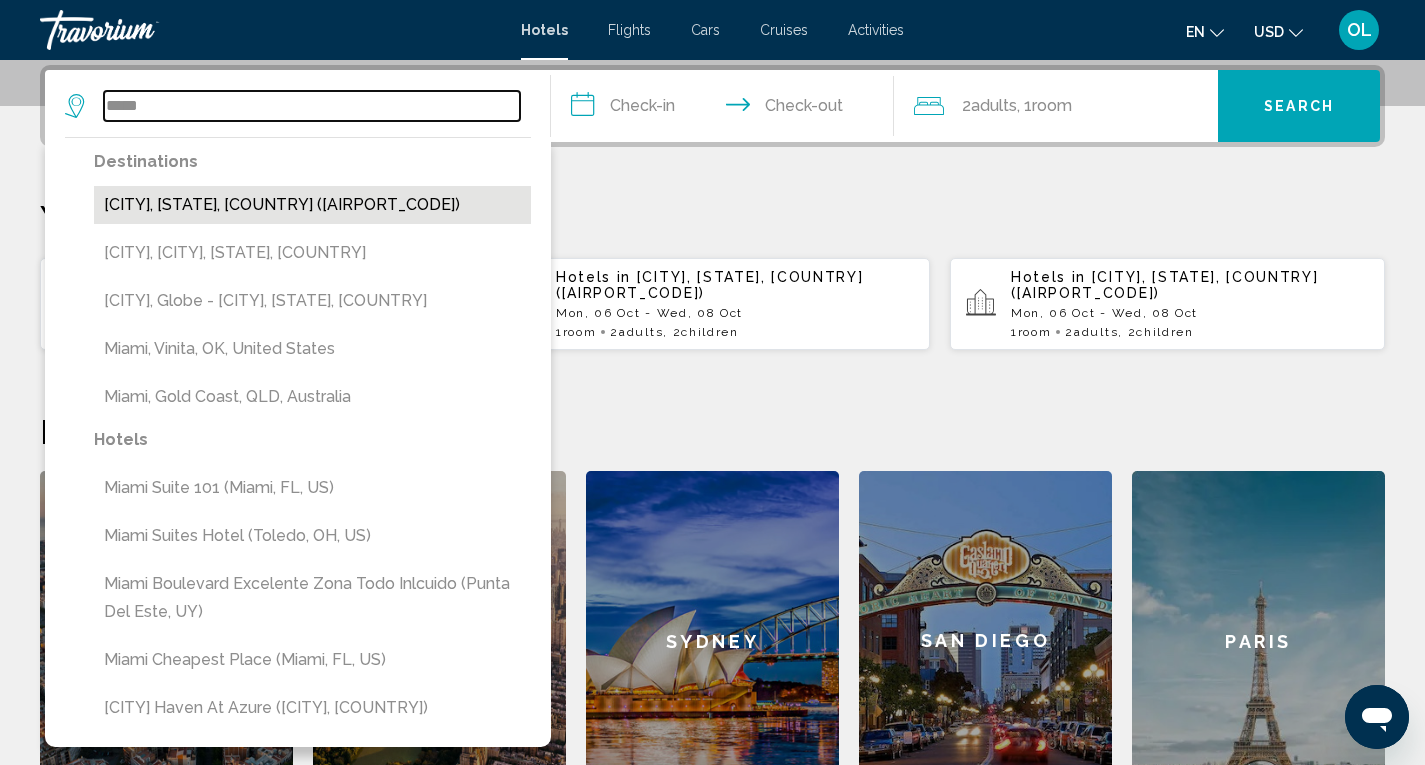 type on "**********" 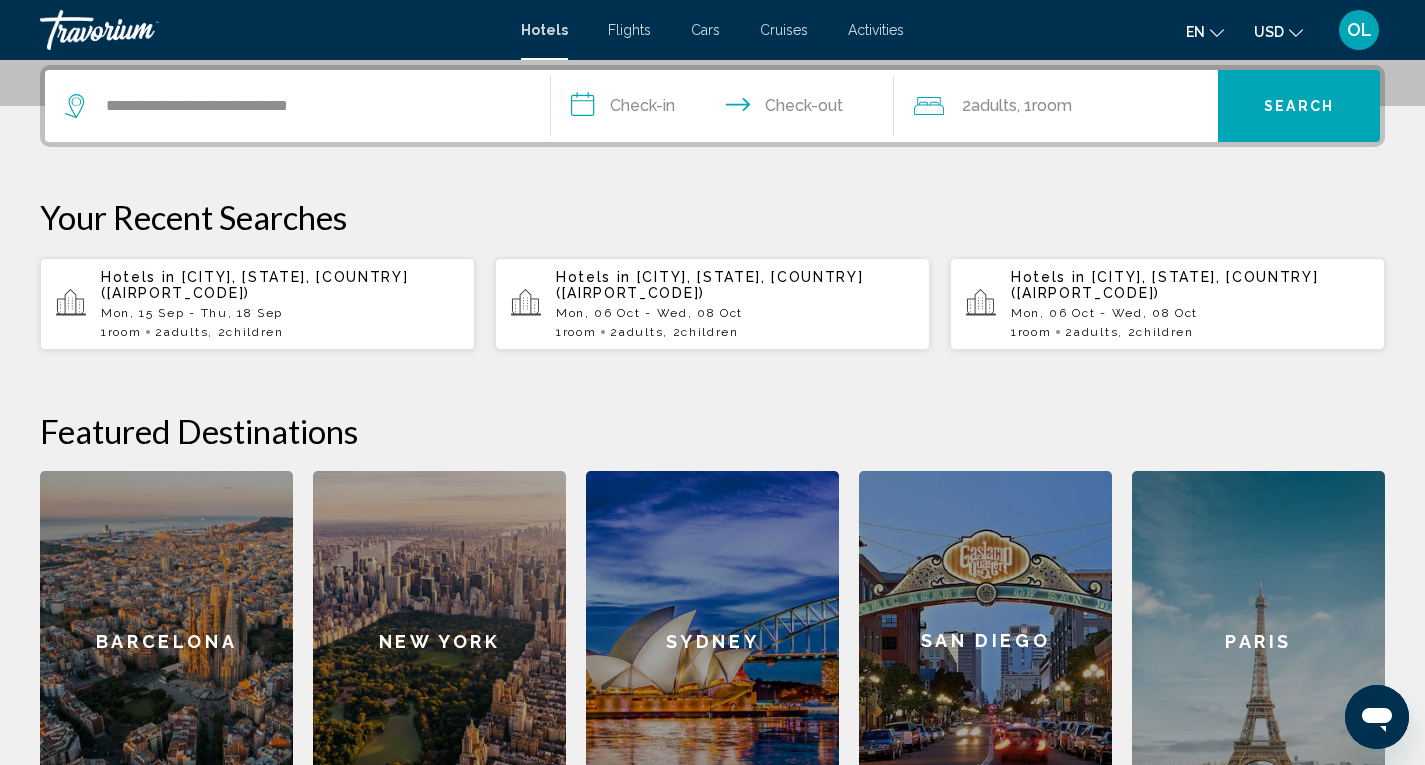 click on "**********" at bounding box center [727, 109] 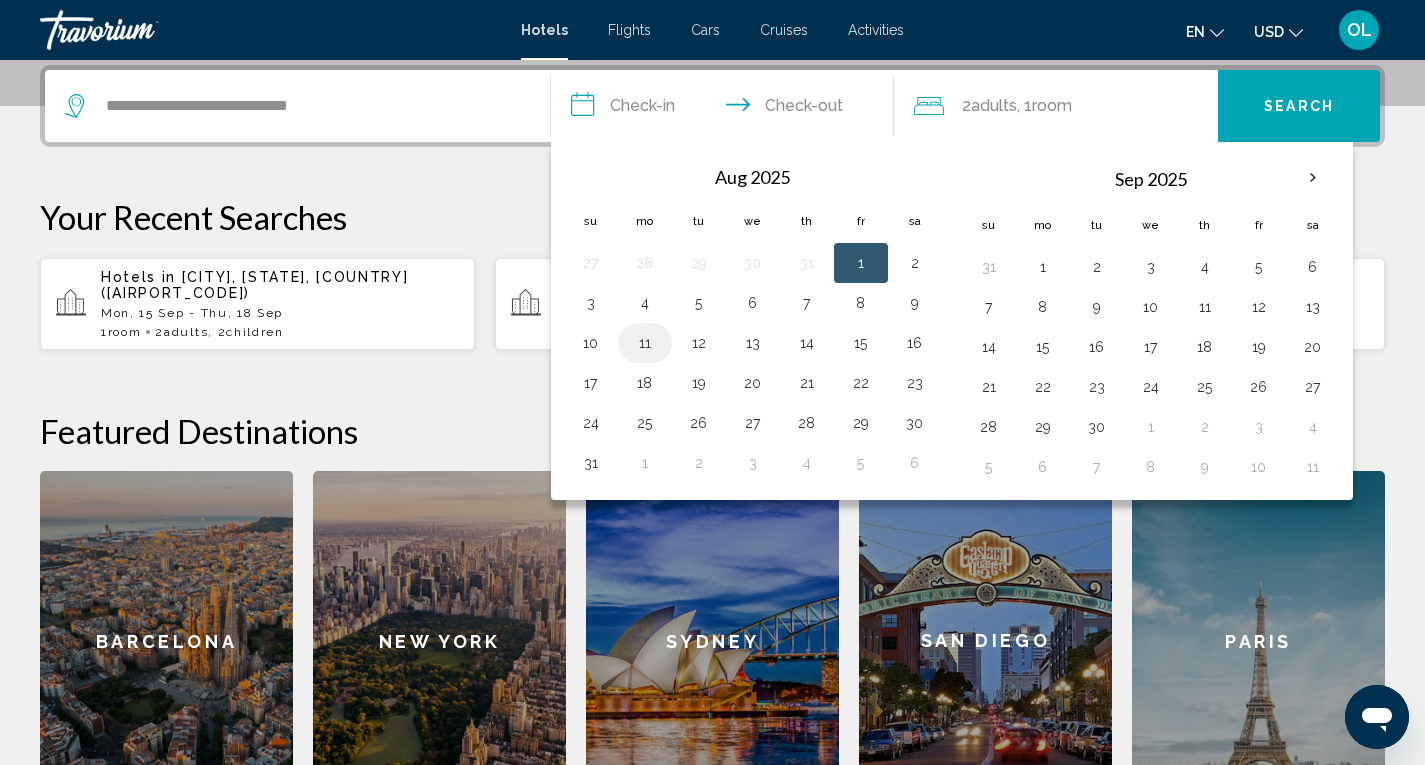 click on "11" at bounding box center [645, 343] 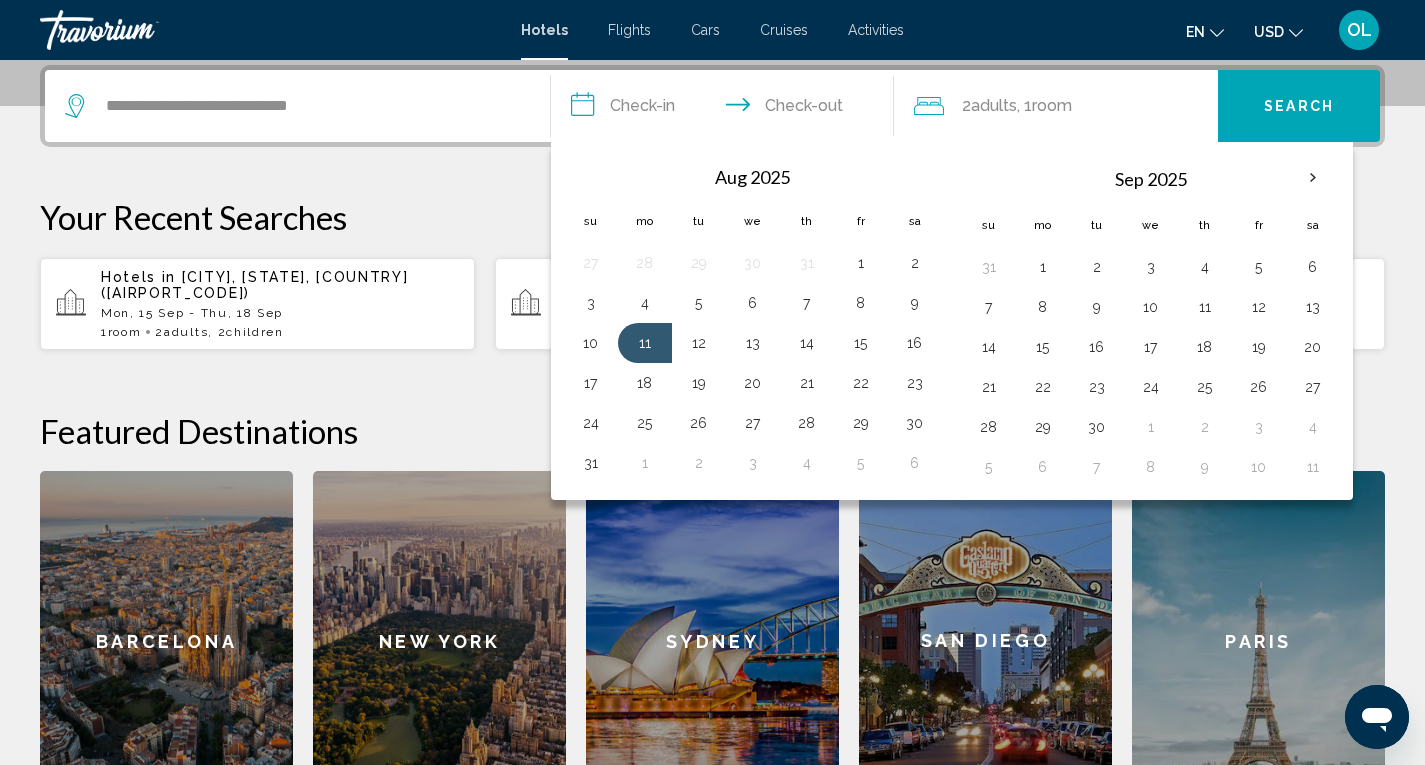 click on "**********" at bounding box center [727, 109] 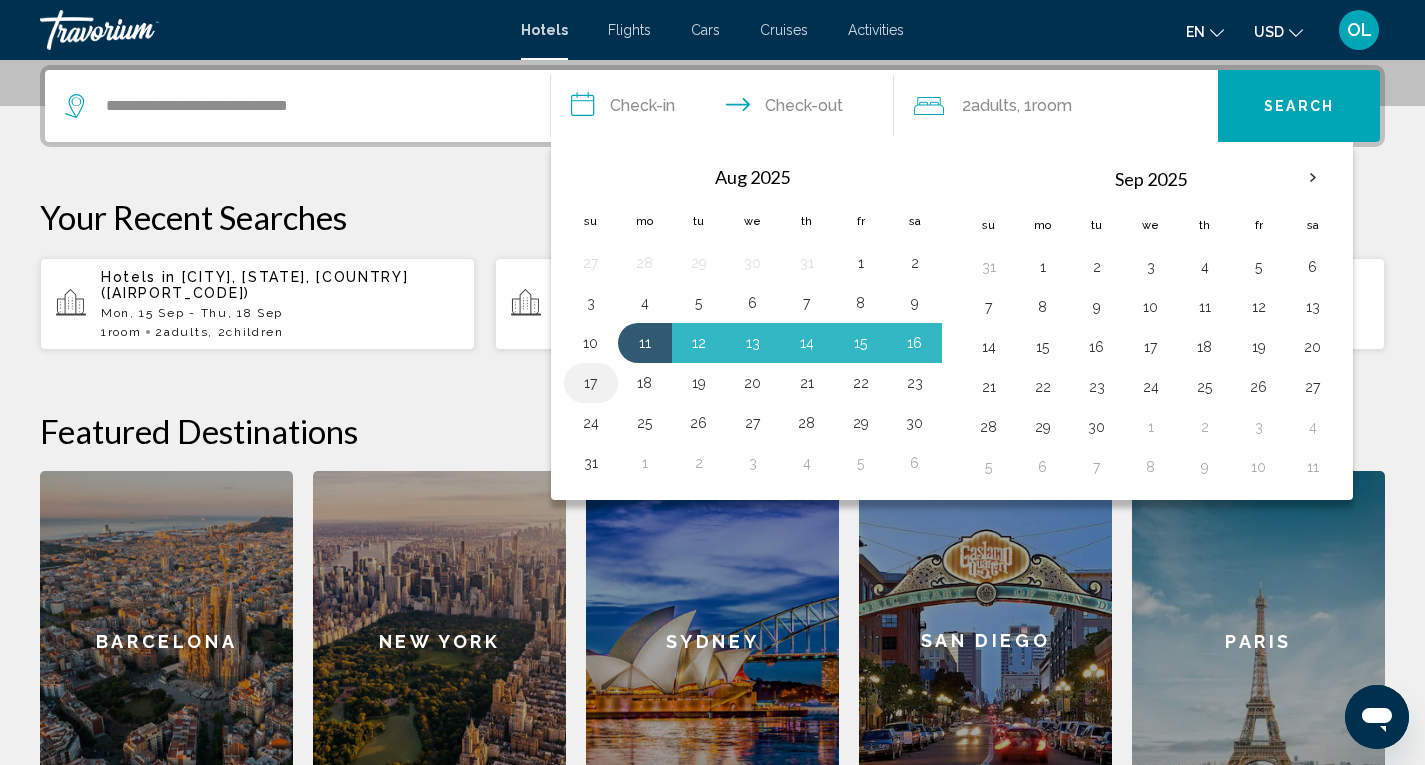 click on "17" at bounding box center [591, 383] 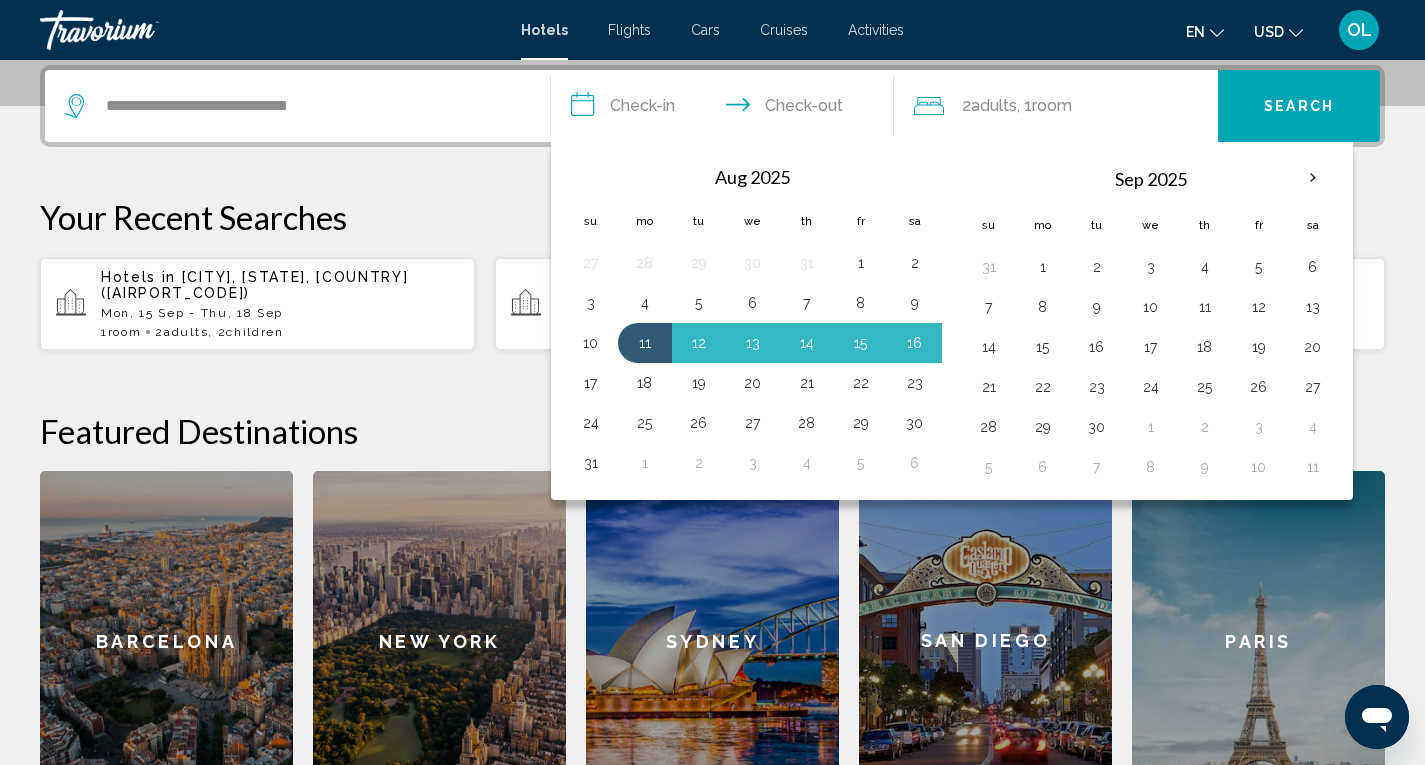 type on "**********" 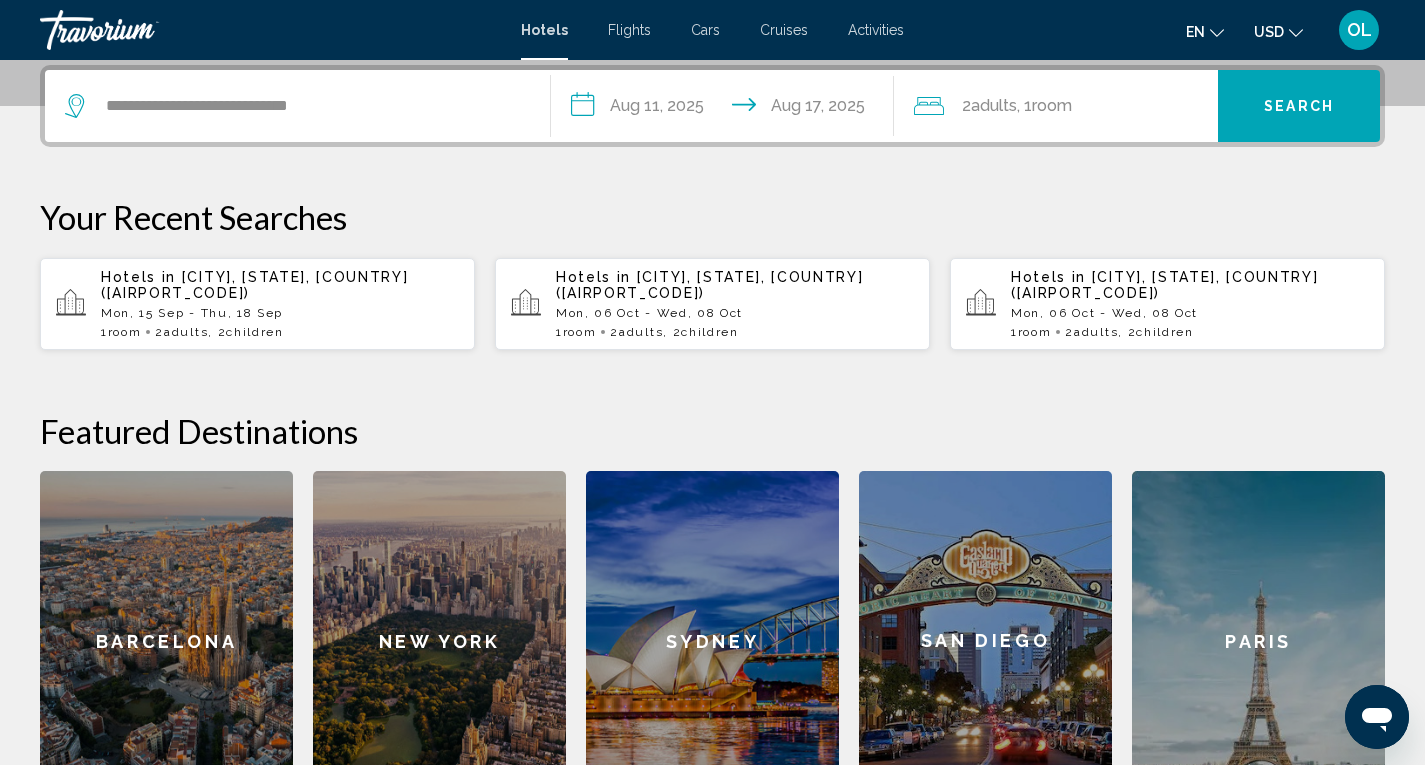 click on "Search" at bounding box center [1299, 107] 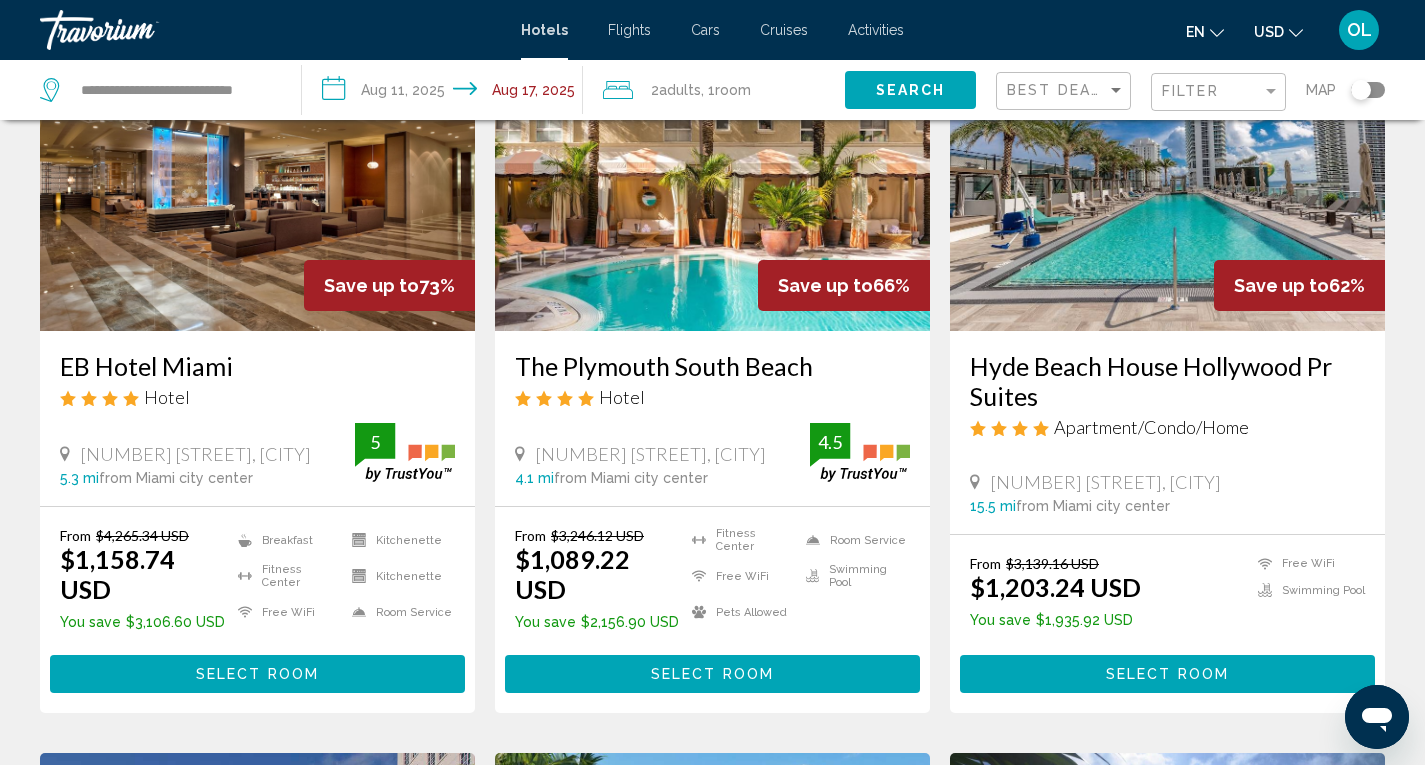 scroll, scrollTop: 200, scrollLeft: 0, axis: vertical 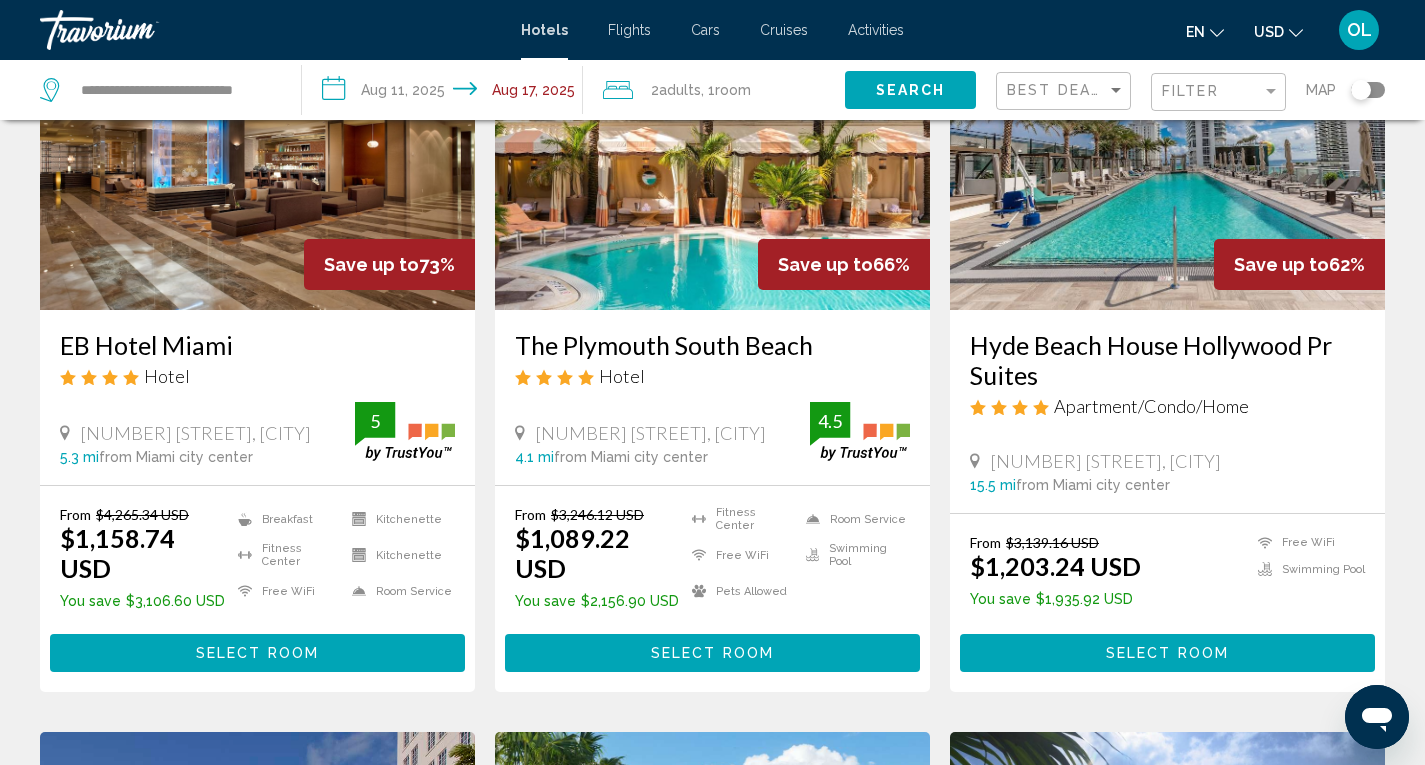 click on "Select Room" at bounding box center [257, 654] 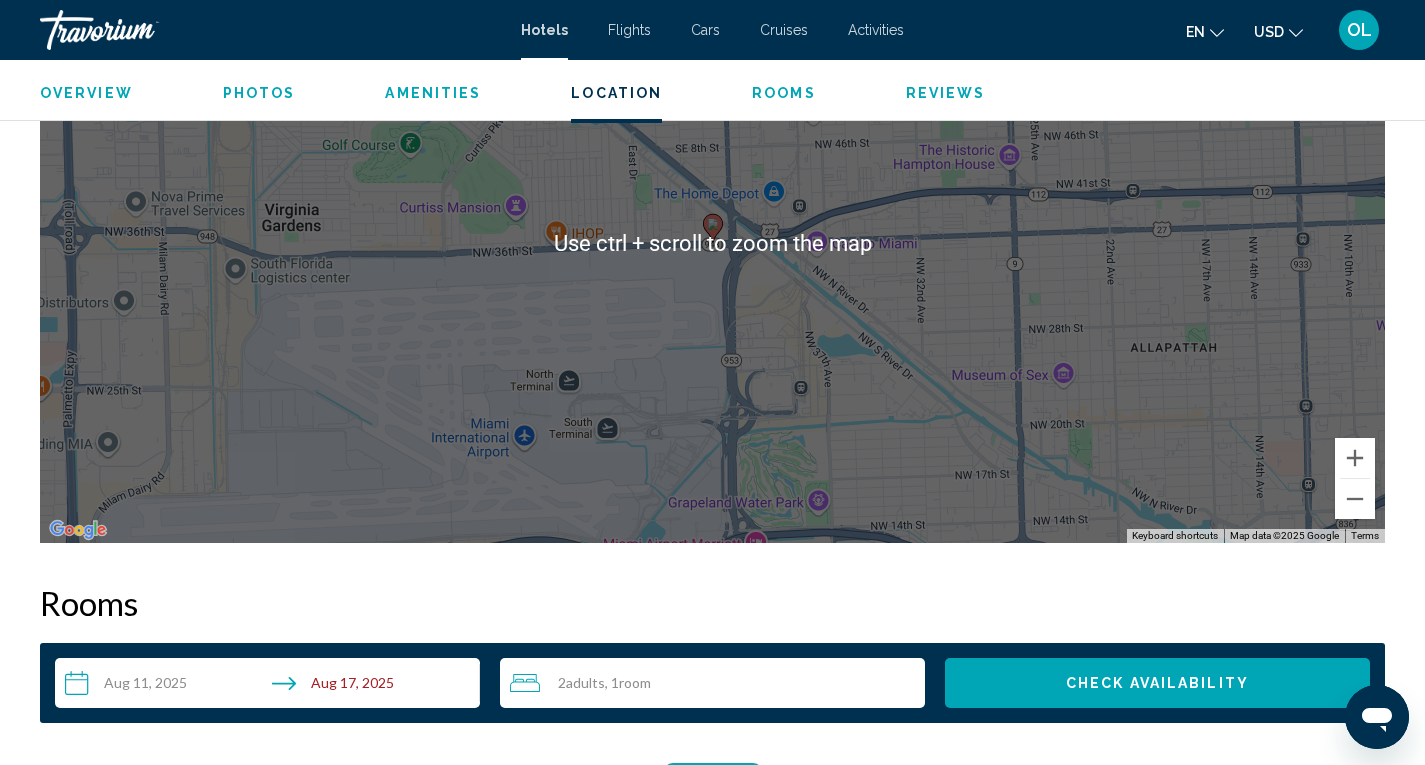 scroll, scrollTop: 2101, scrollLeft: 0, axis: vertical 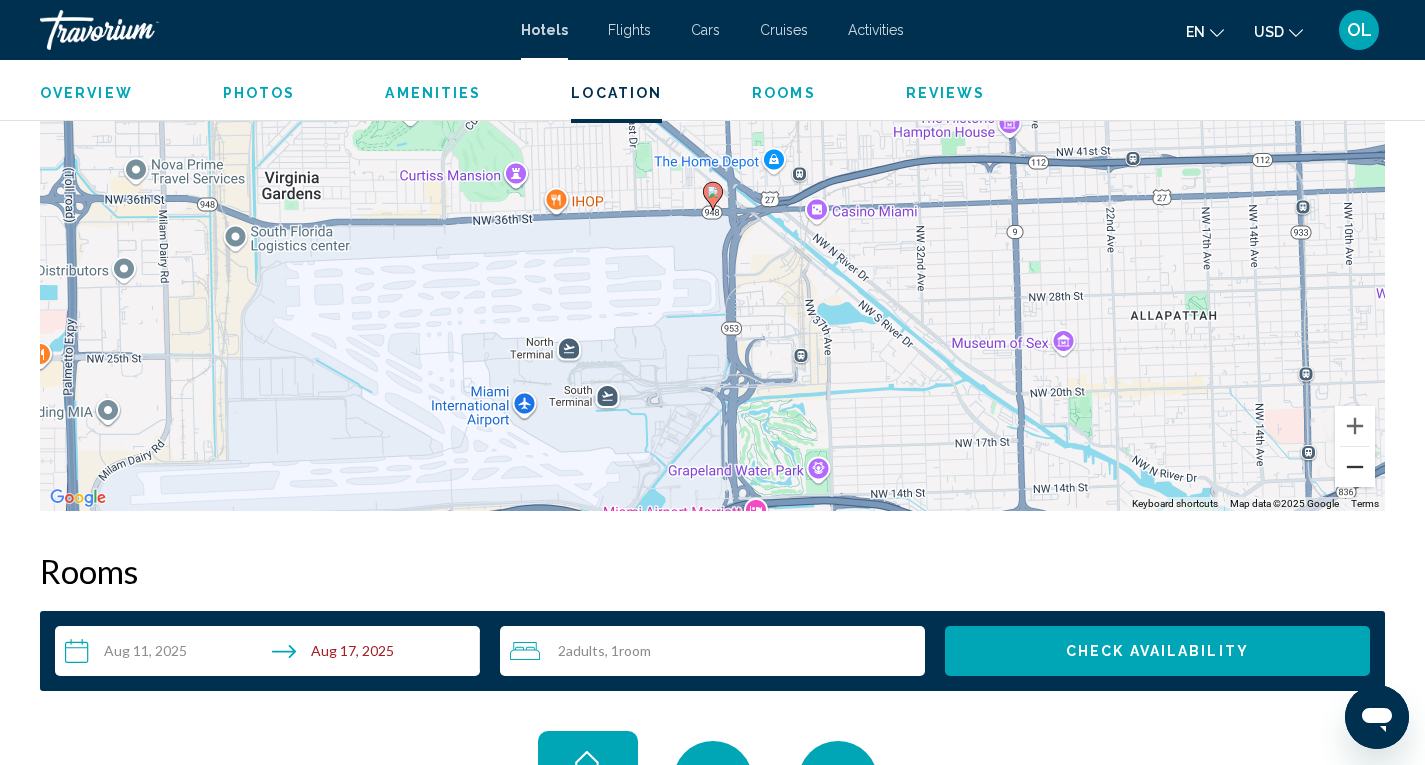 click at bounding box center [1355, 467] 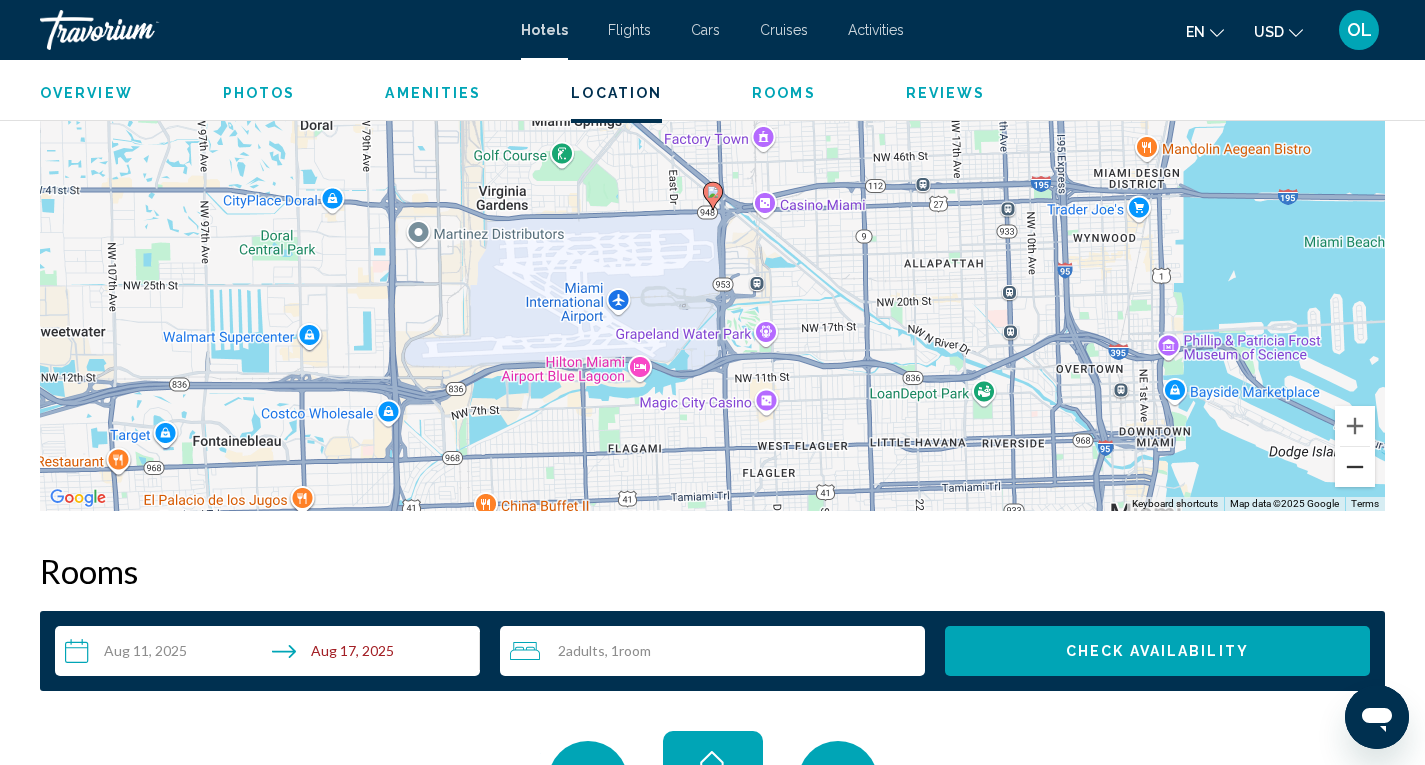 click at bounding box center [1355, 467] 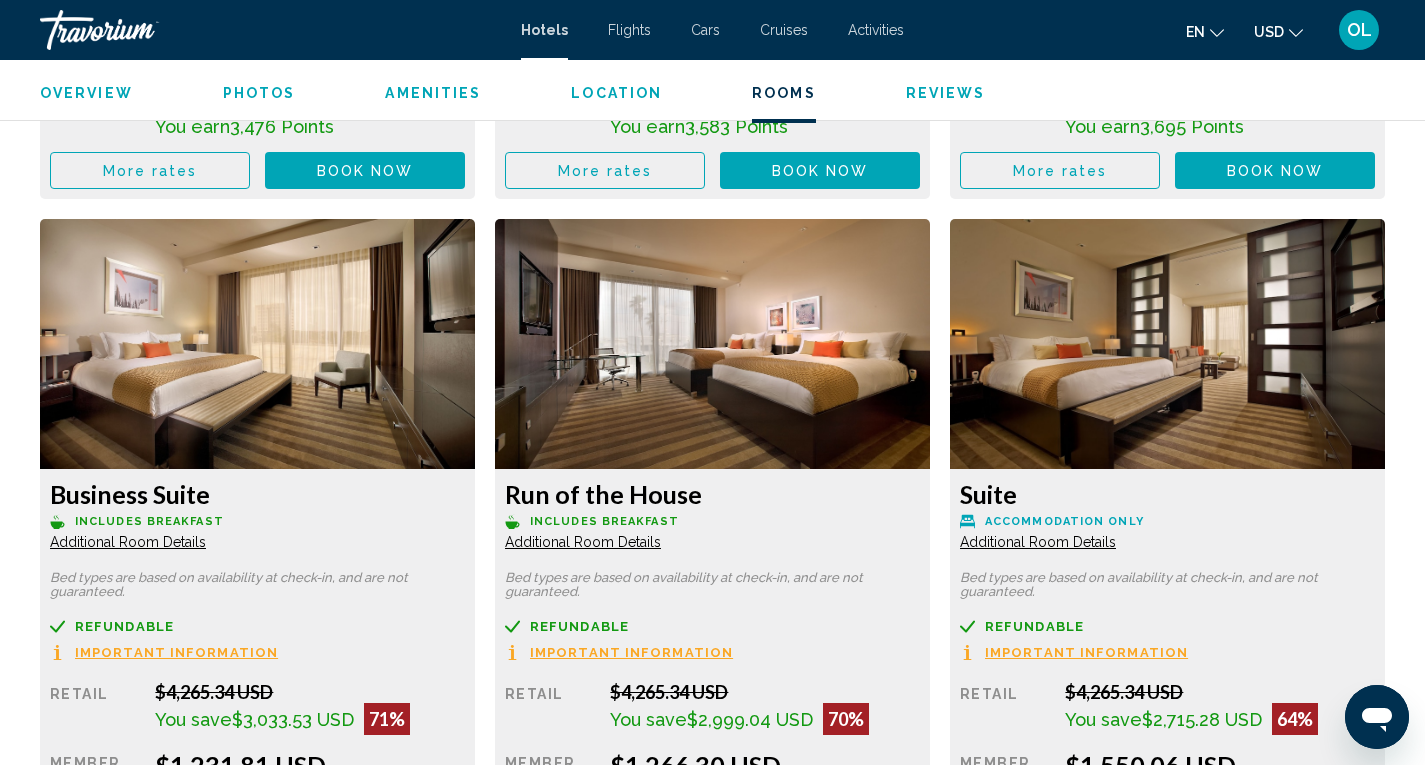 scroll, scrollTop: 3401, scrollLeft: 0, axis: vertical 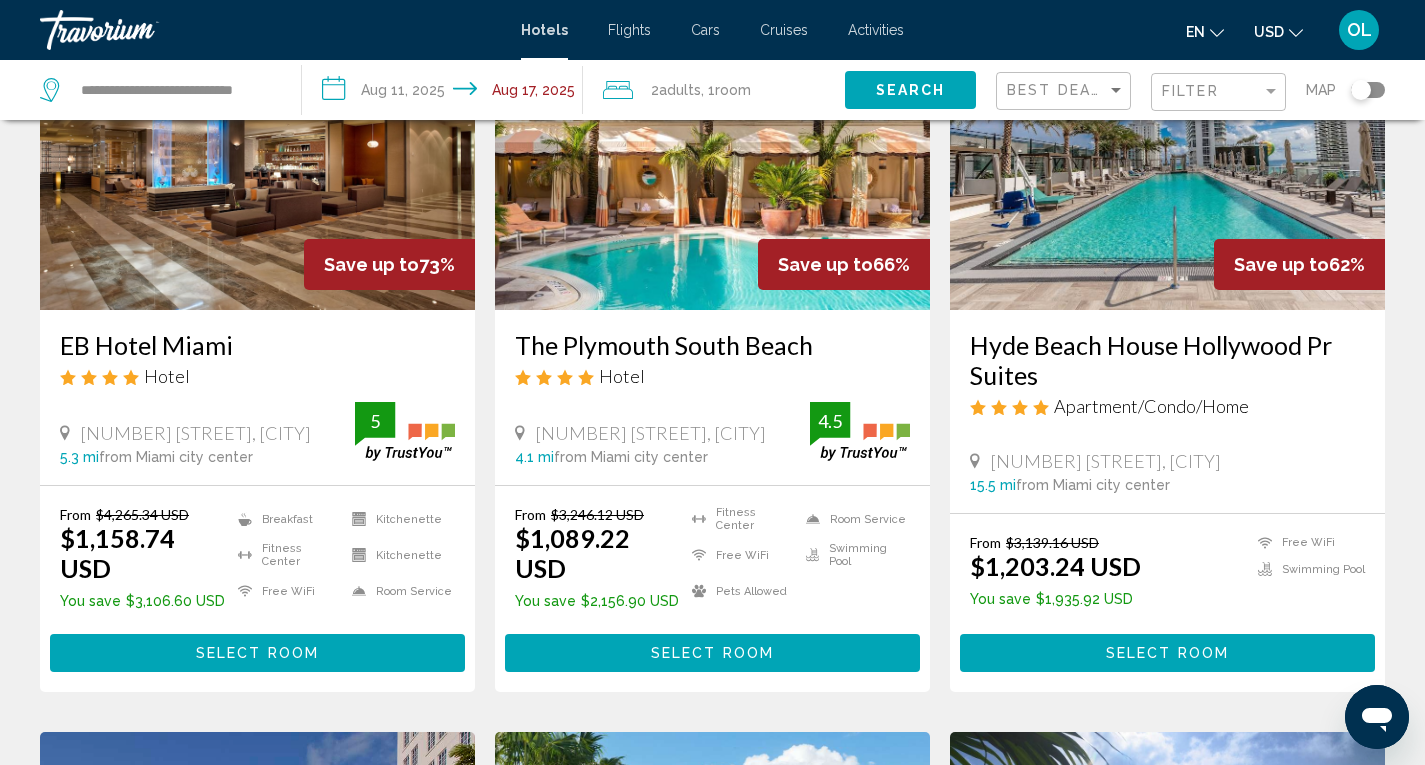 click on "Select Room" at bounding box center [712, 654] 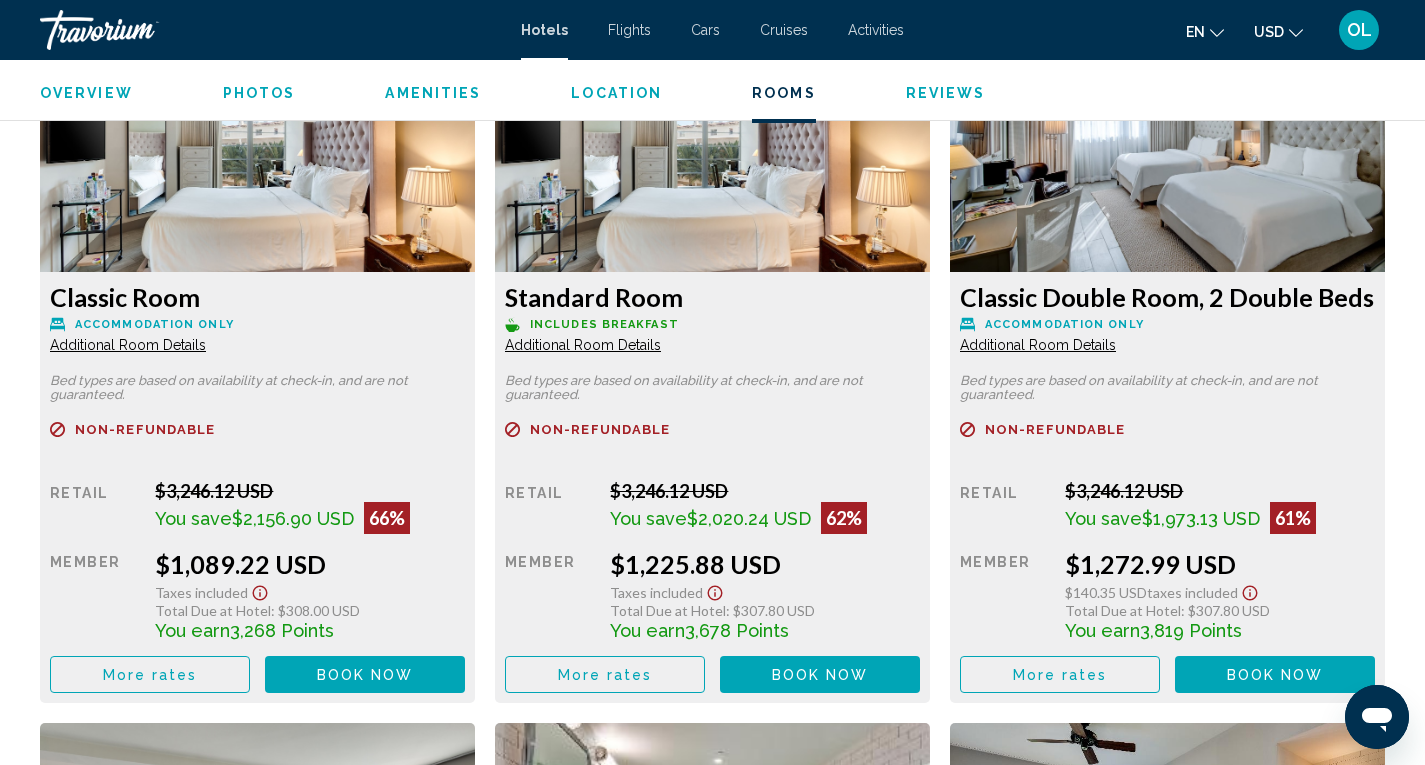 scroll, scrollTop: 2800, scrollLeft: 0, axis: vertical 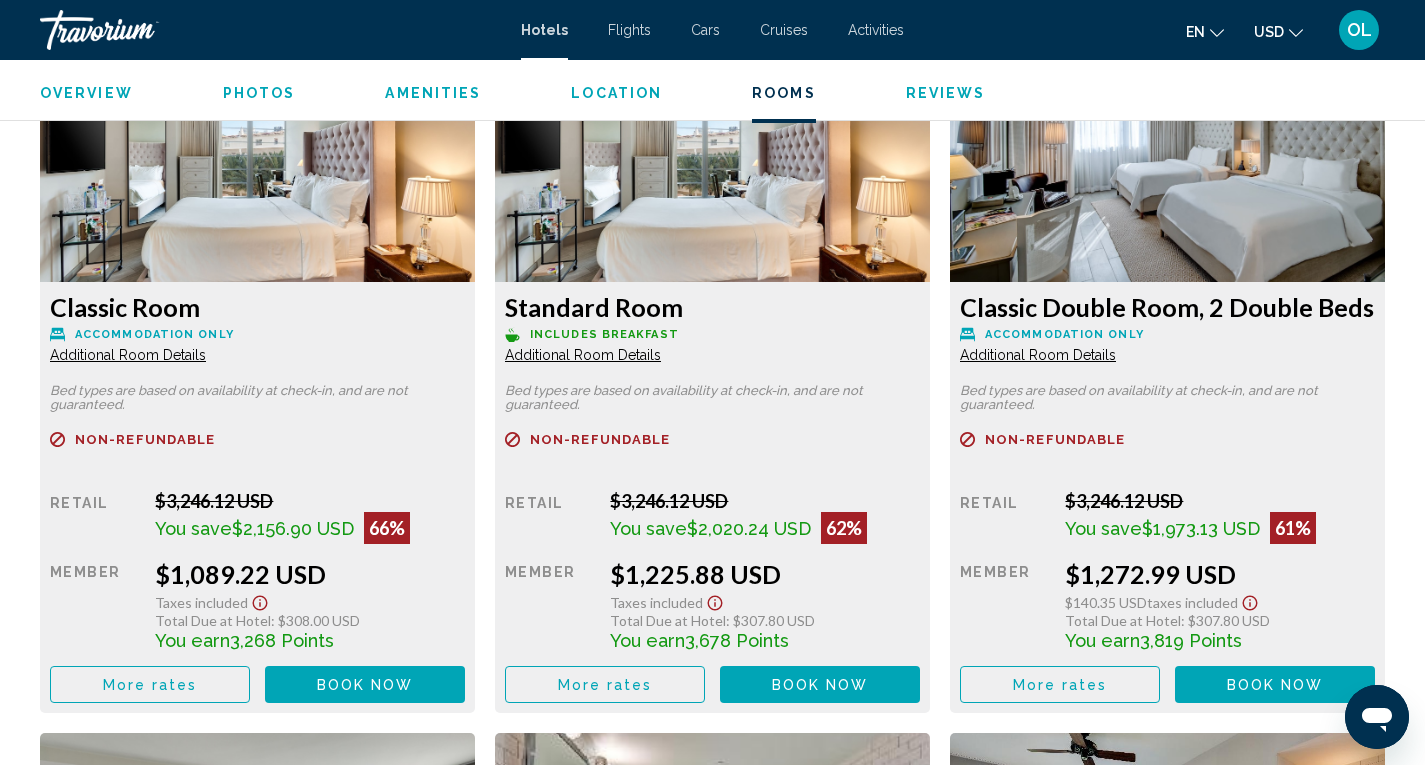 click on "Additional Room Details" at bounding box center [128, 355] 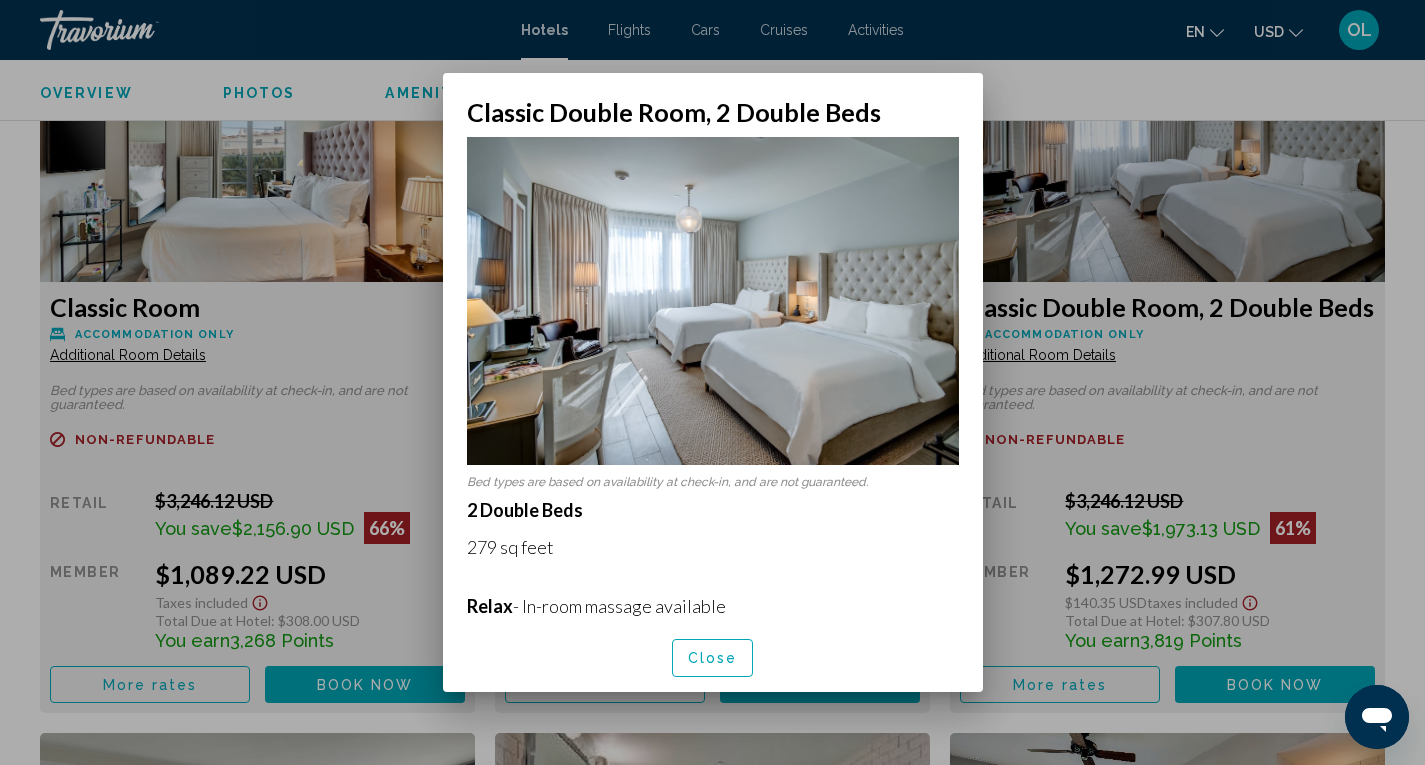 scroll, scrollTop: 0, scrollLeft: 0, axis: both 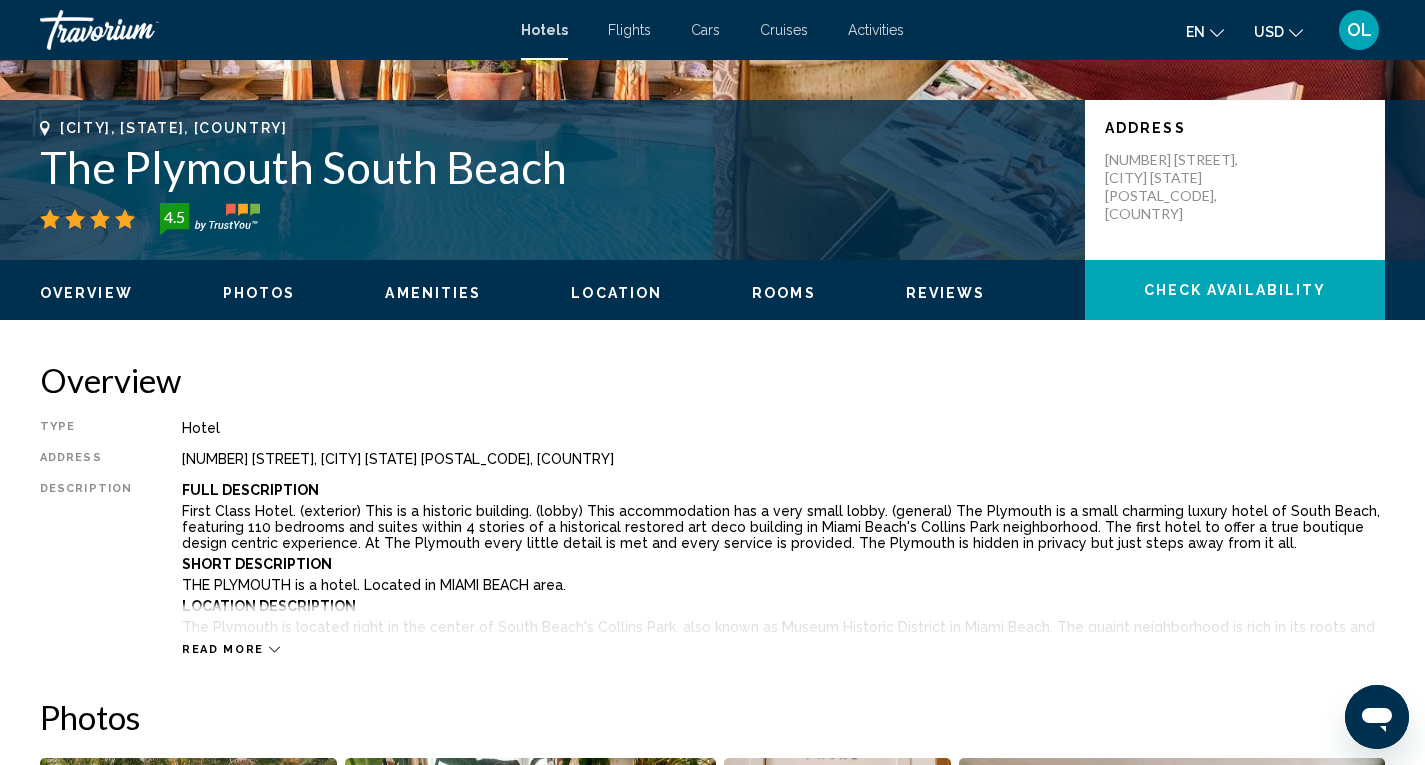 click on "Read more" at bounding box center (231, 649) 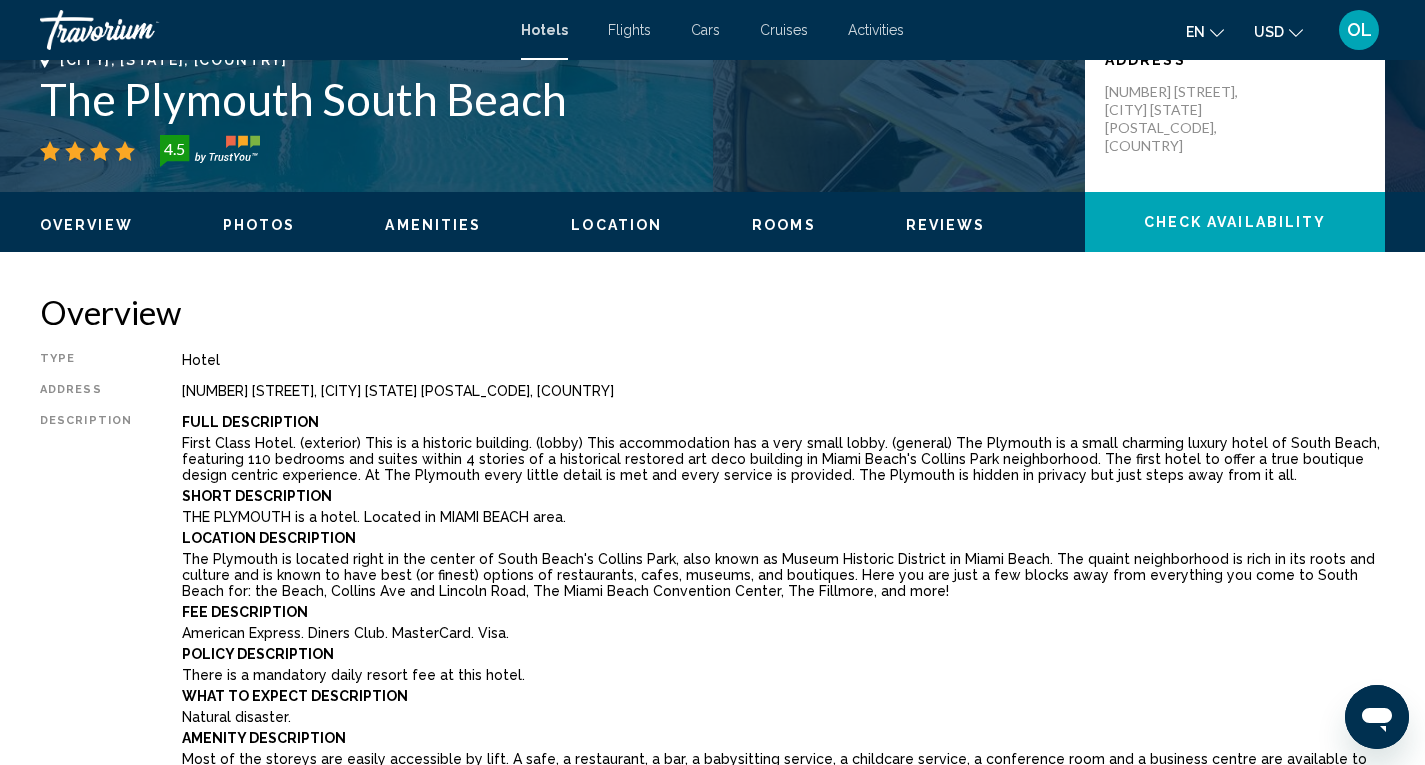 scroll, scrollTop: 500, scrollLeft: 0, axis: vertical 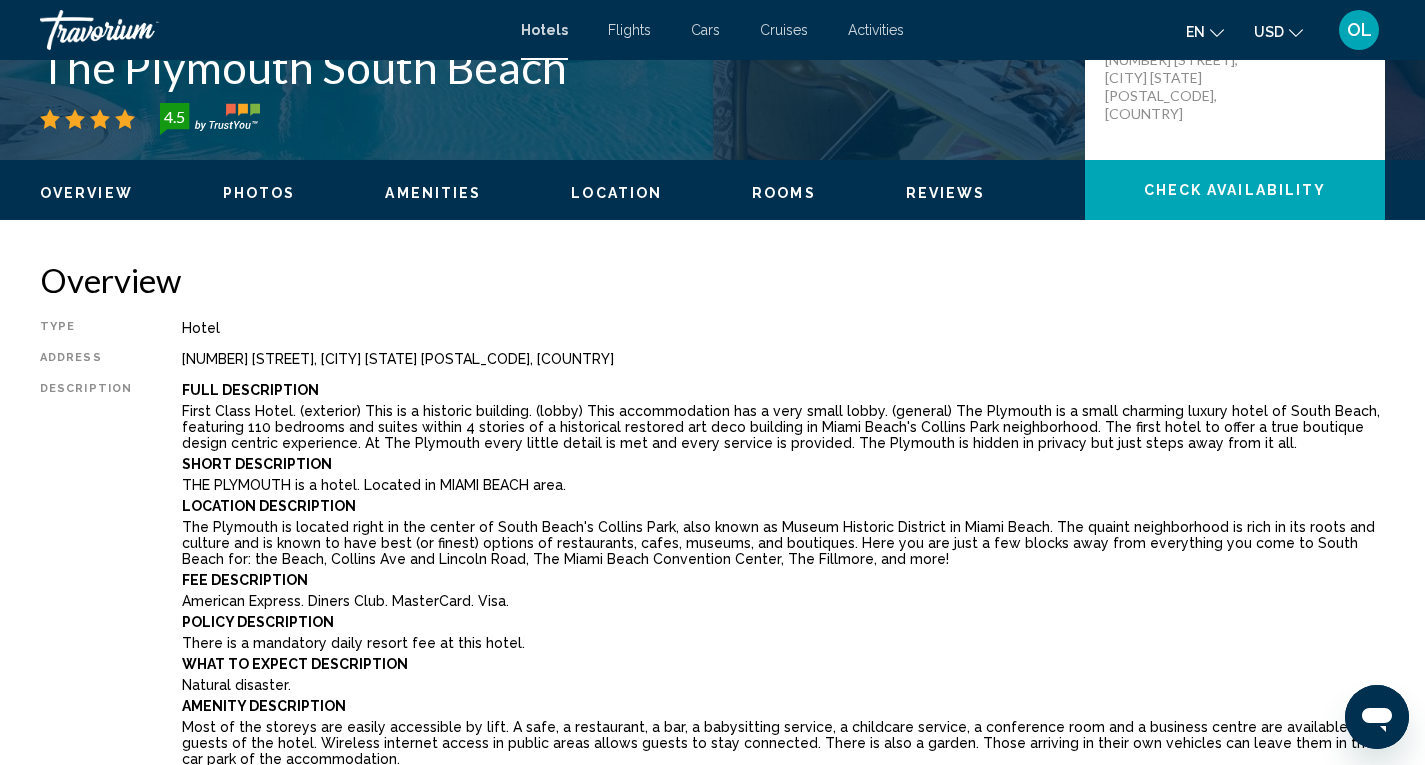 drag, startPoint x: 175, startPoint y: 640, endPoint x: 499, endPoint y: 640, distance: 324 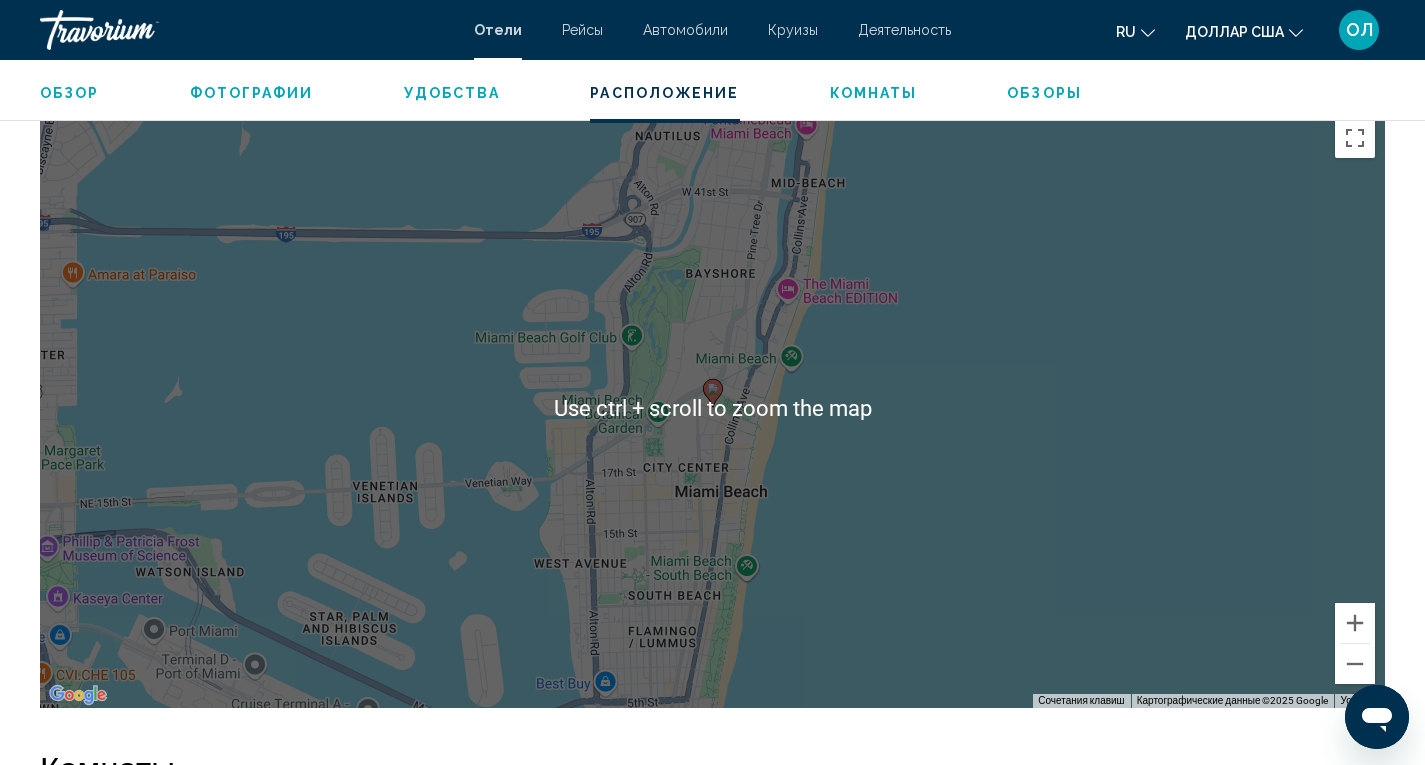 scroll, scrollTop: 2400, scrollLeft: 0, axis: vertical 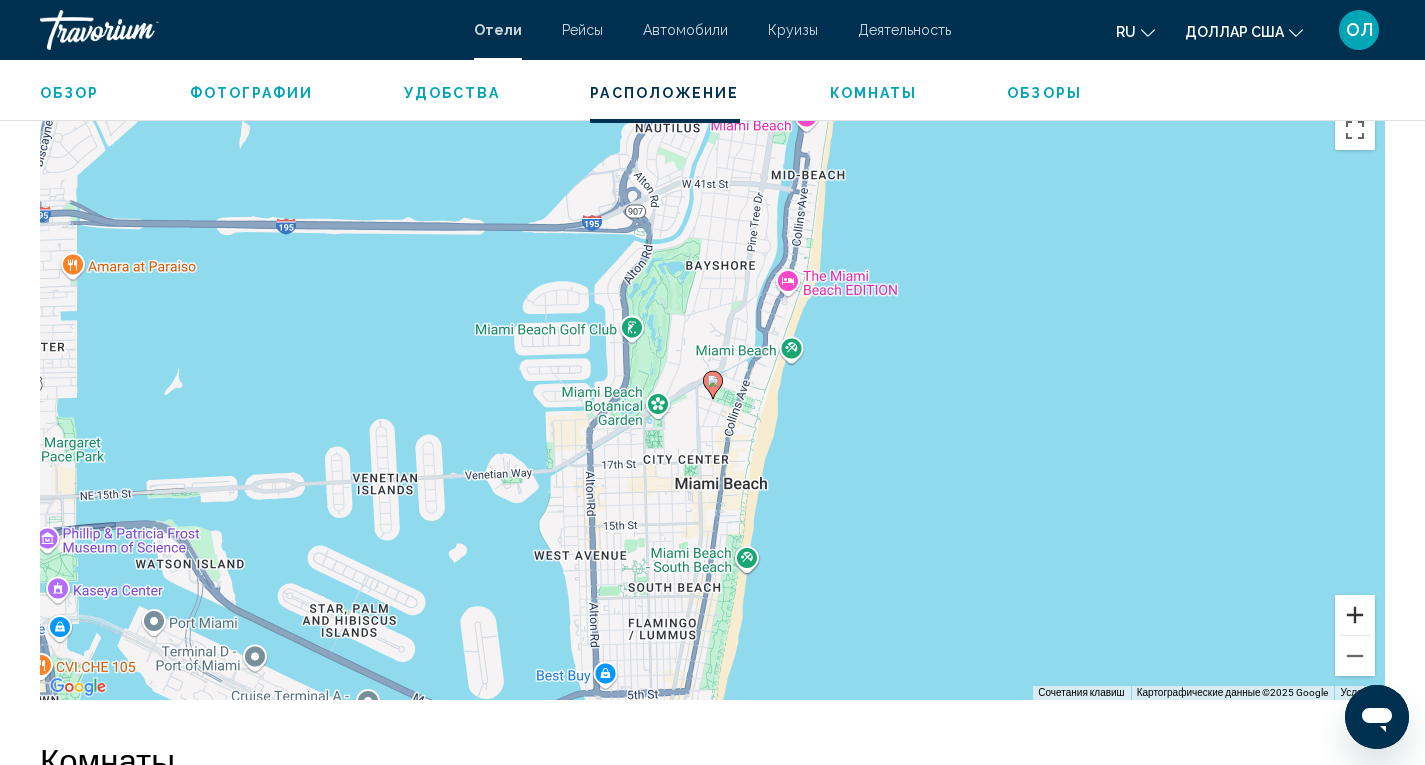 click at bounding box center (1355, 615) 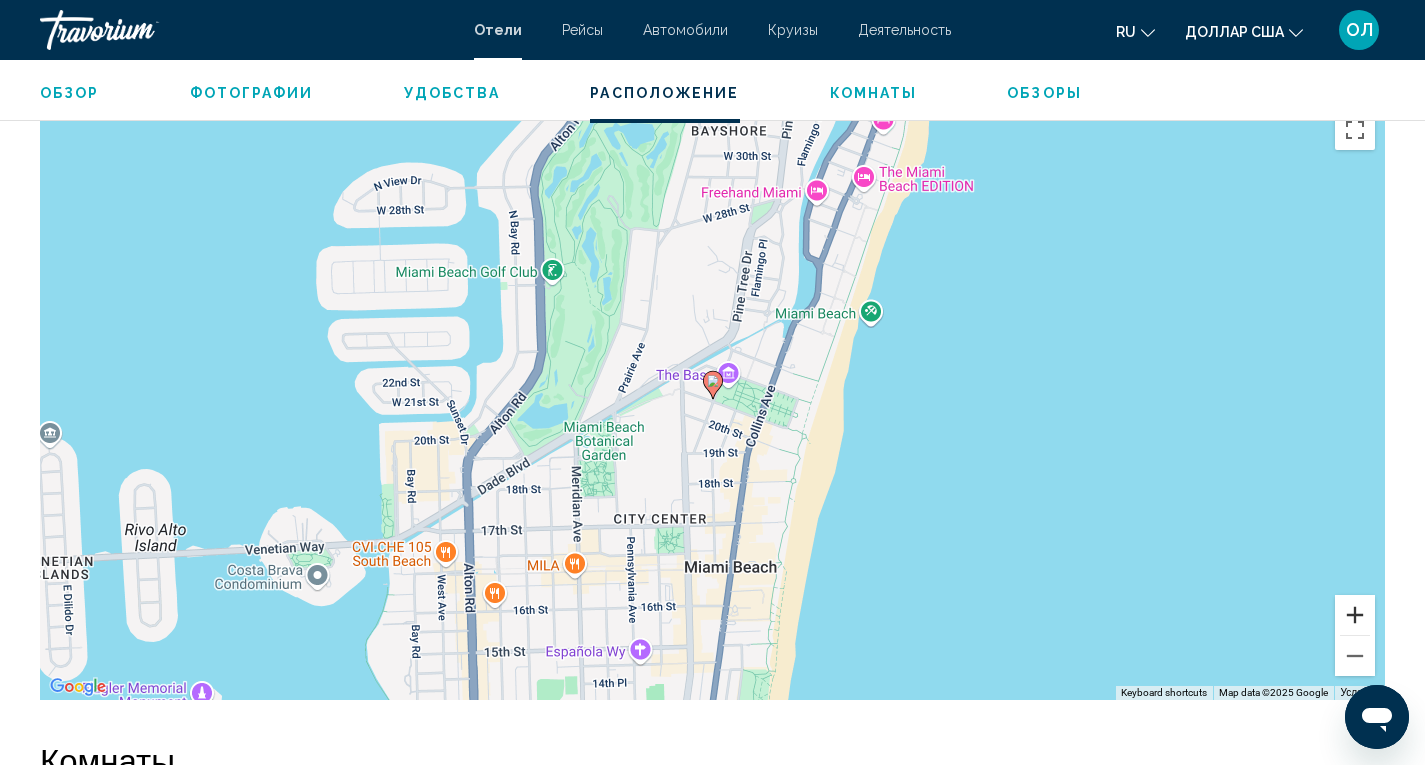 click at bounding box center (1355, 615) 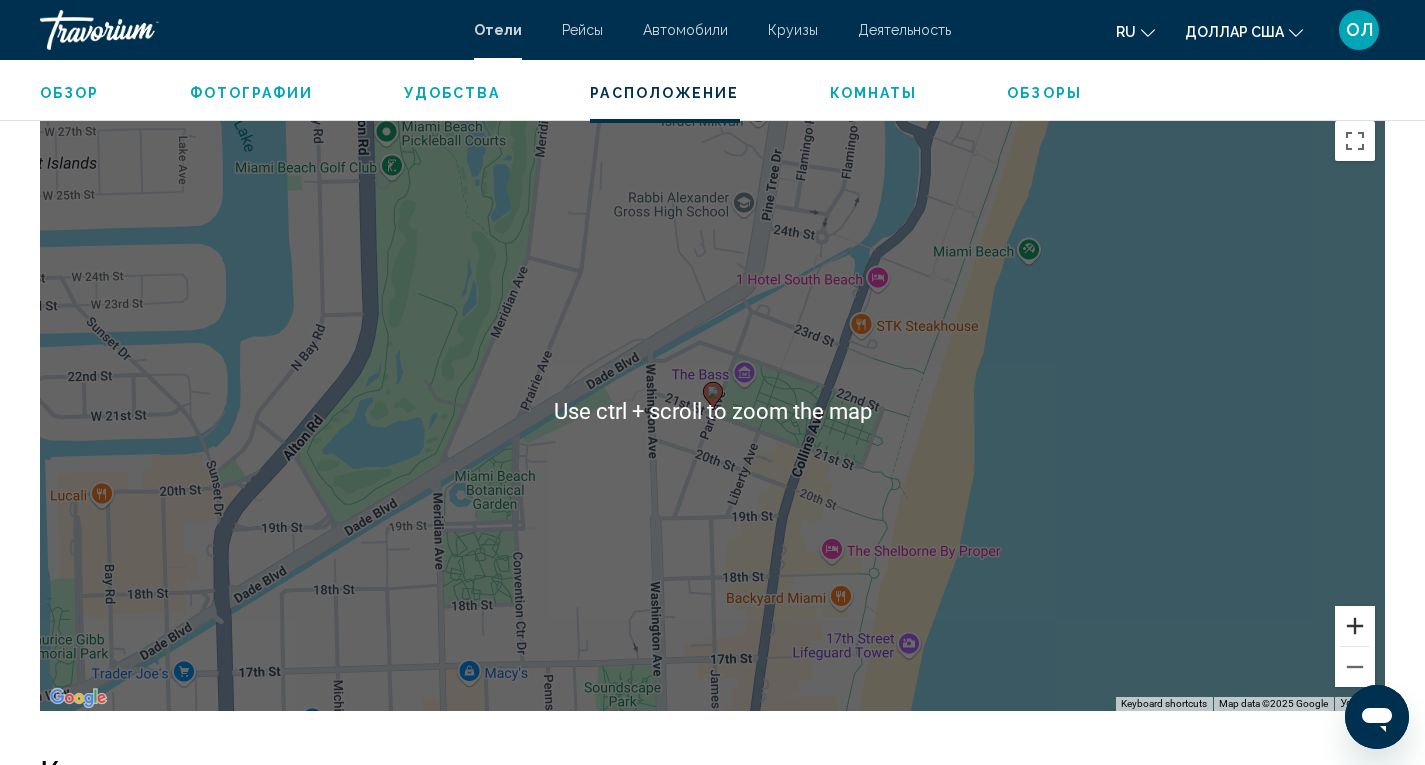 scroll, scrollTop: 2400, scrollLeft: 0, axis: vertical 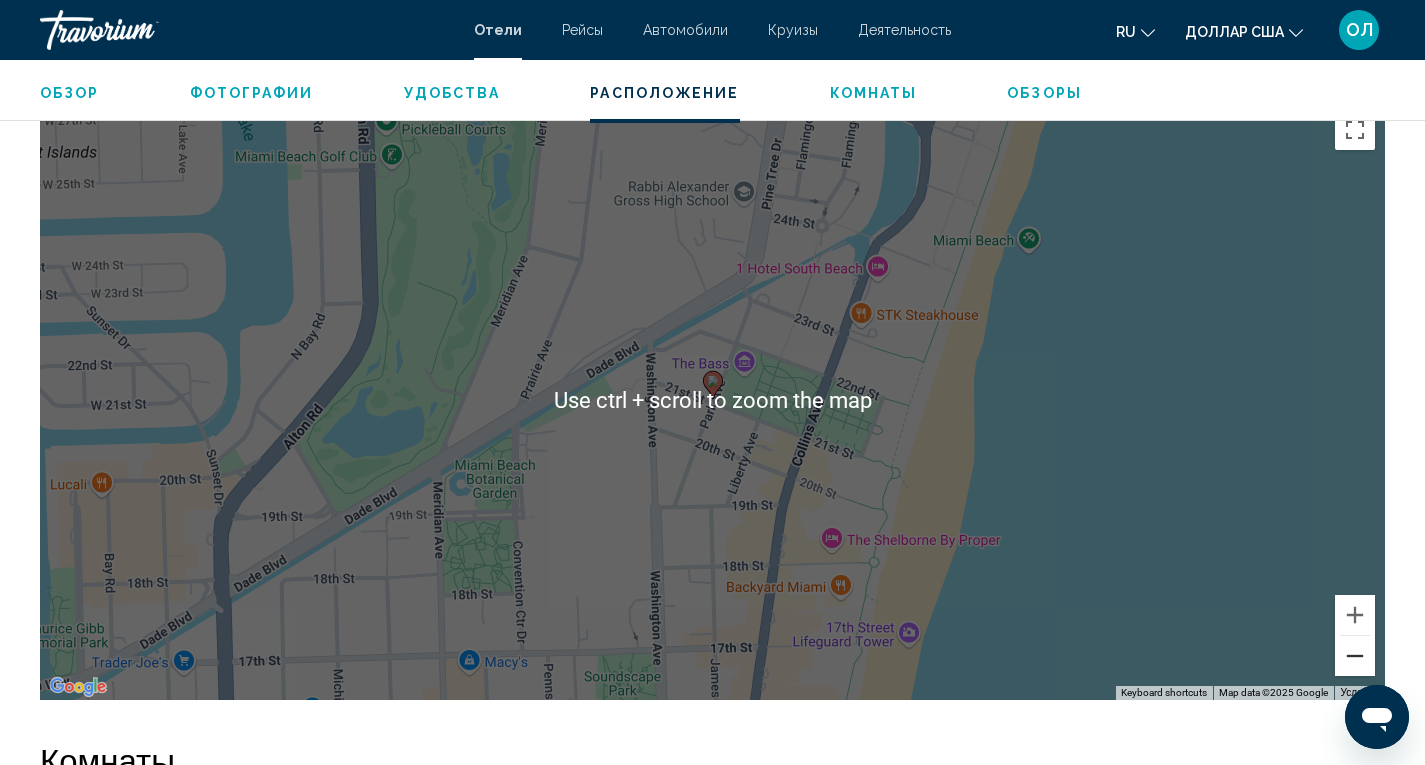 click at bounding box center [1355, 656] 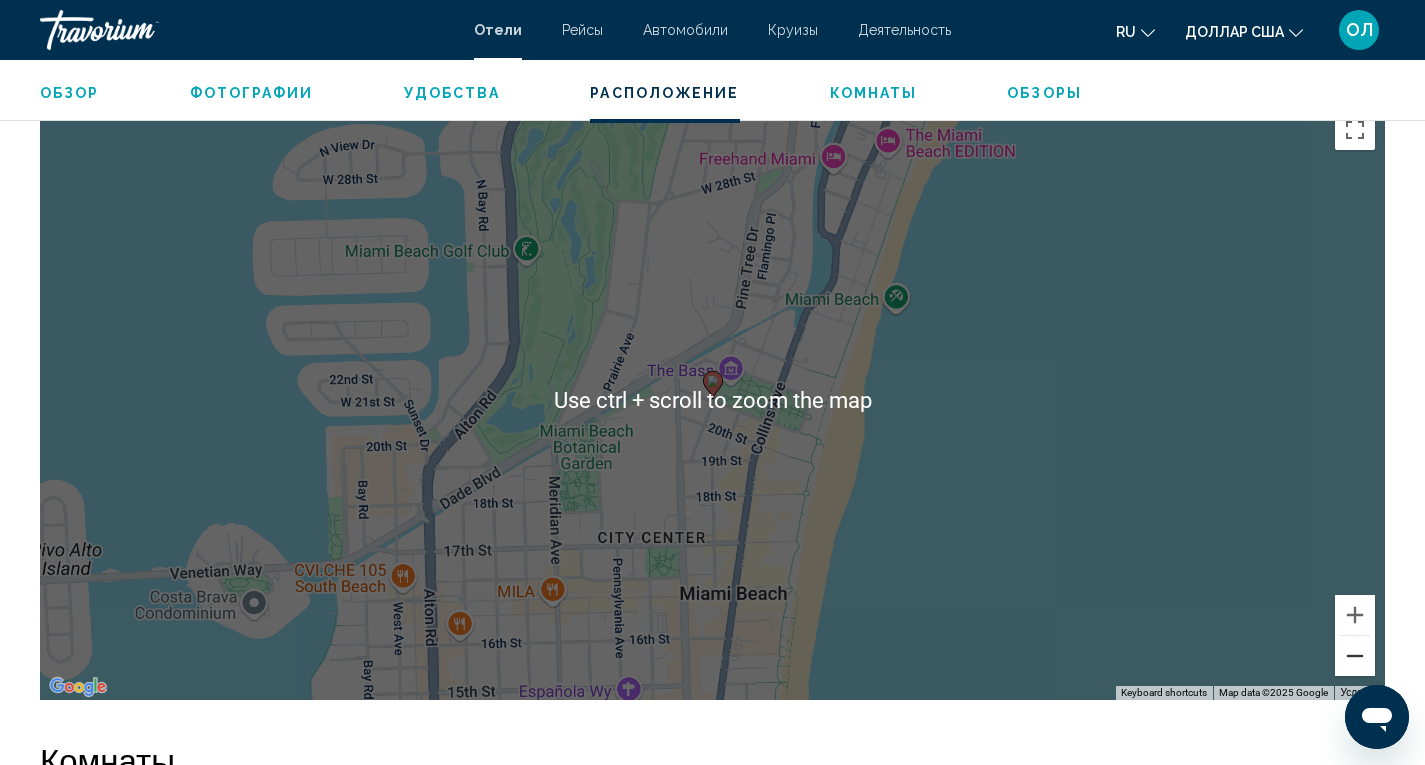 click at bounding box center (1355, 656) 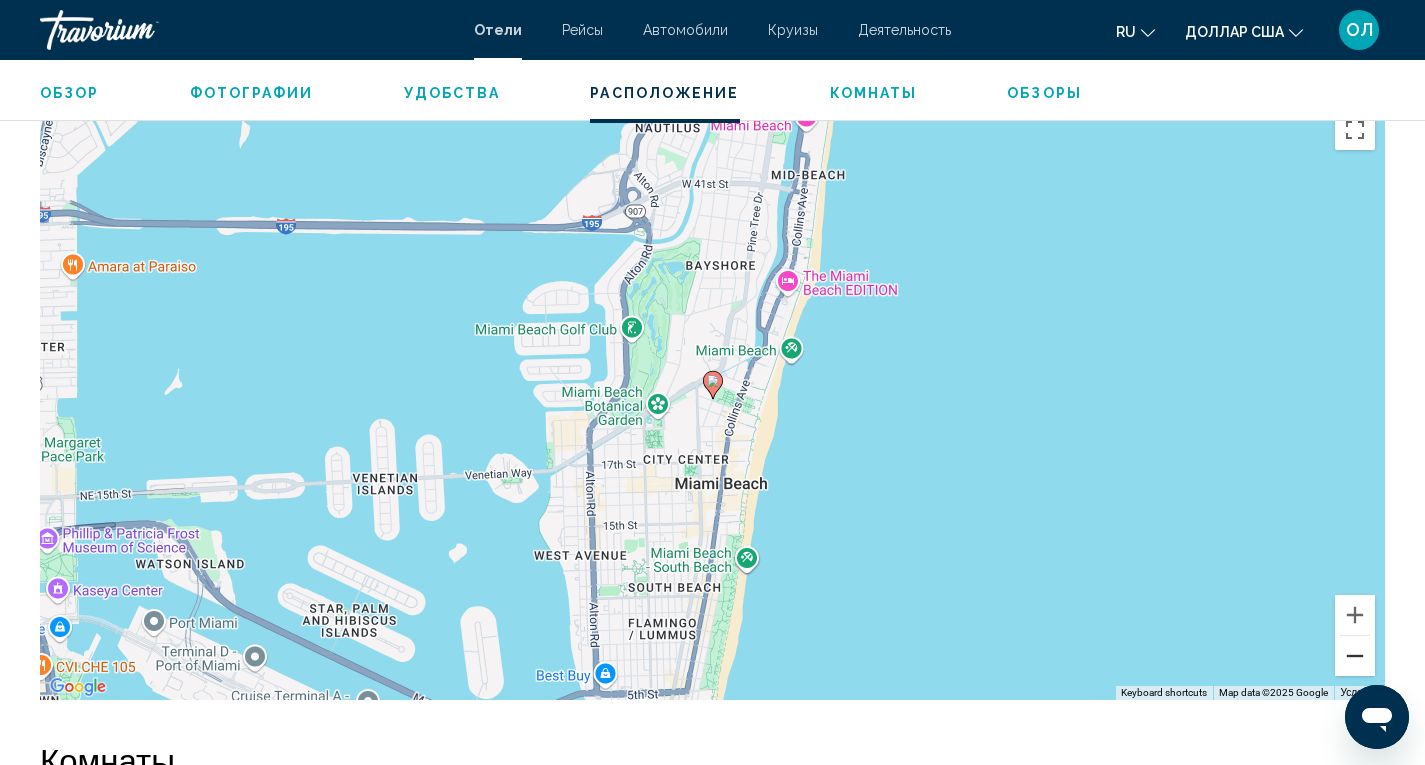 click at bounding box center [1355, 656] 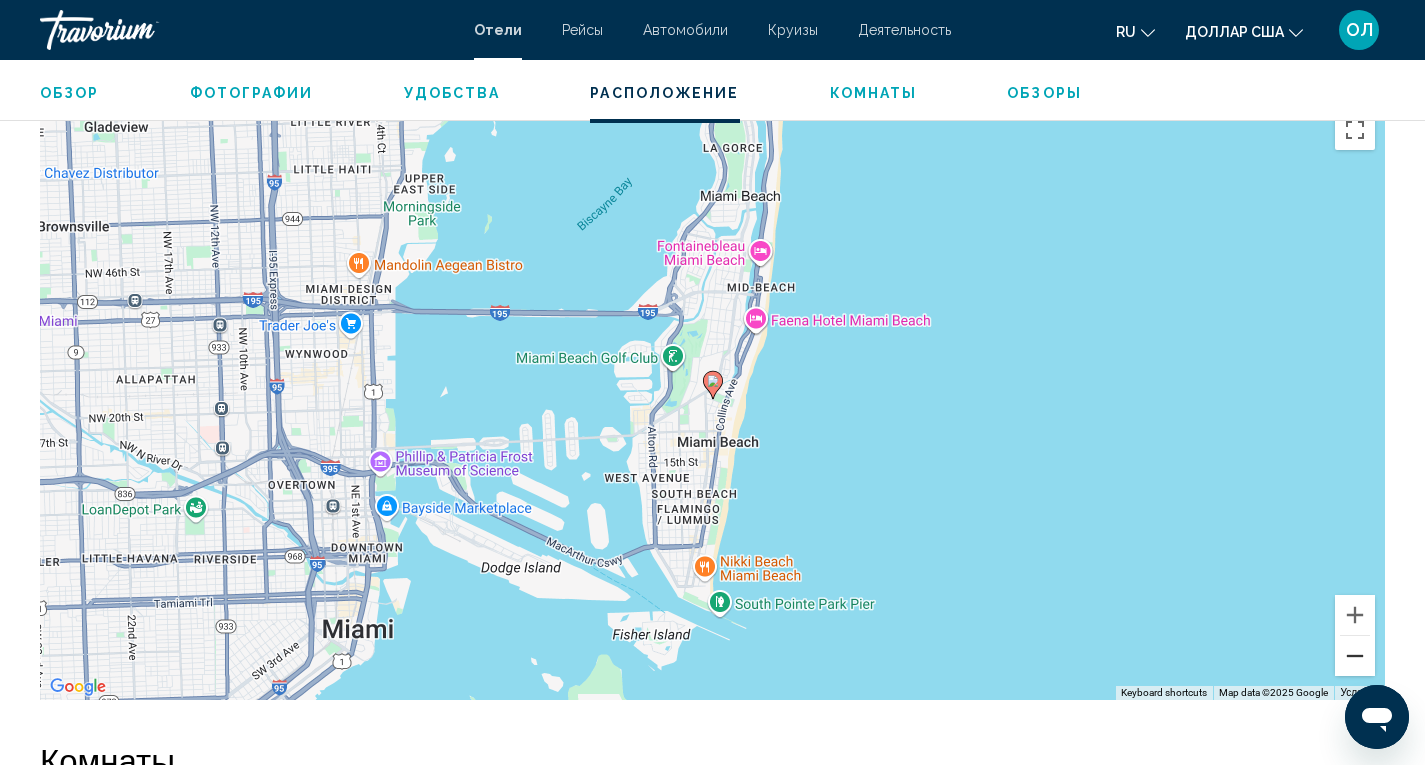 click at bounding box center [1355, 656] 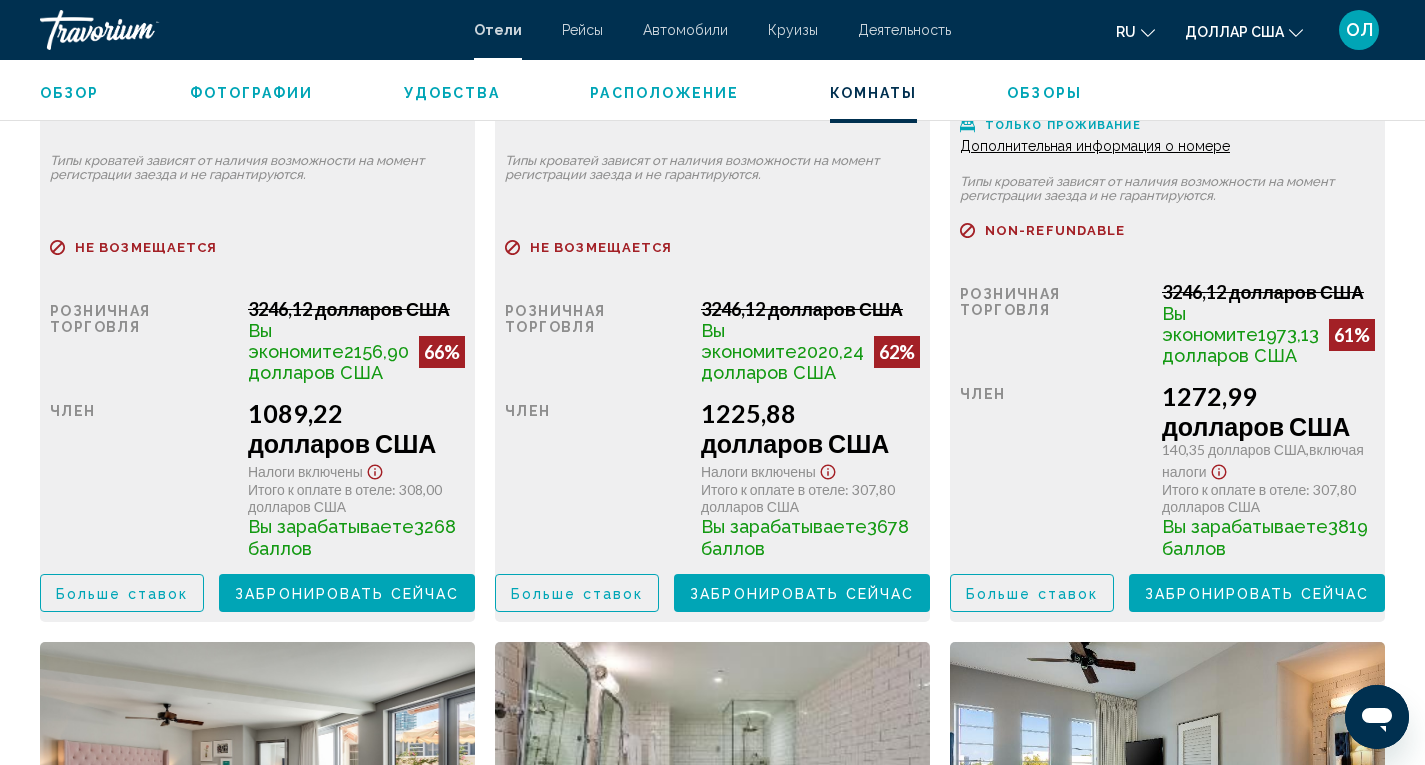scroll, scrollTop: 3572, scrollLeft: 0, axis: vertical 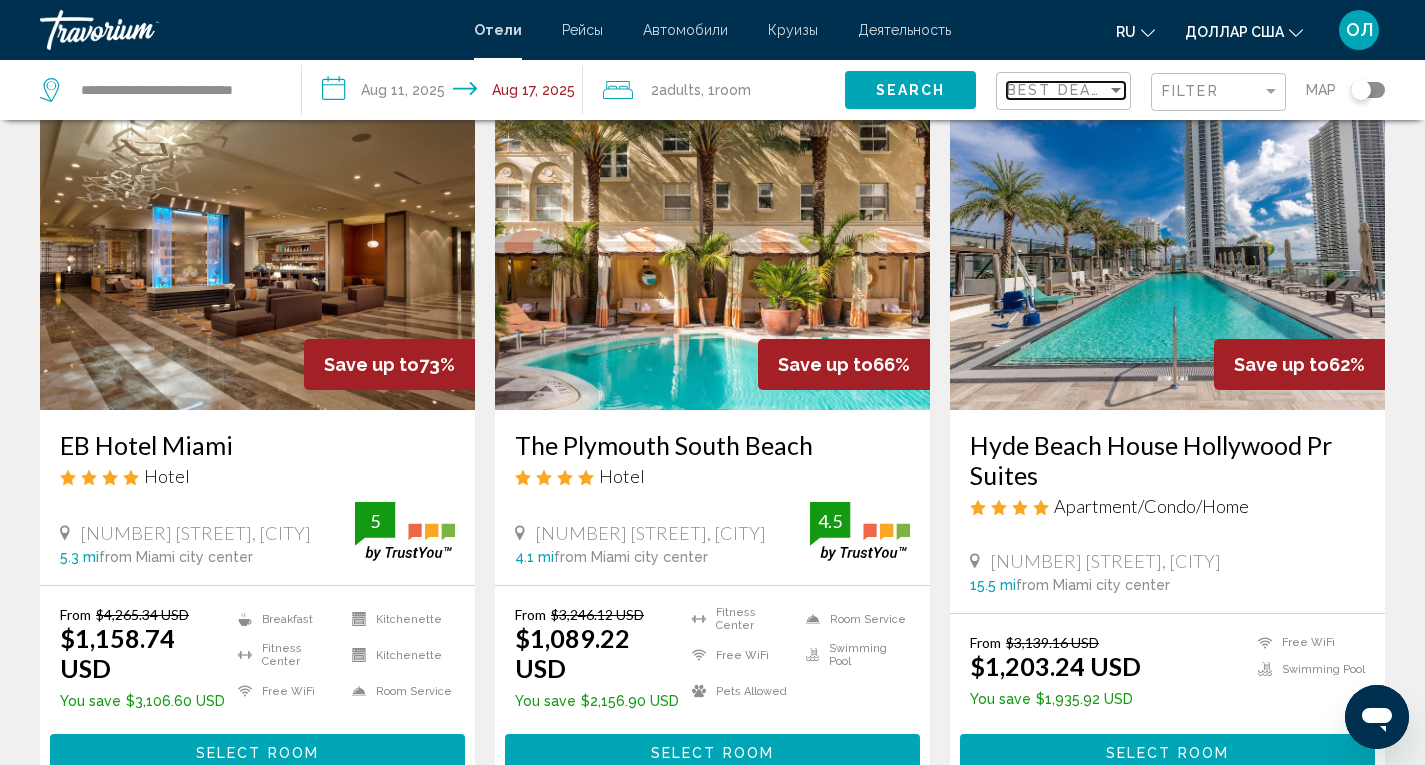 click at bounding box center [1116, 90] 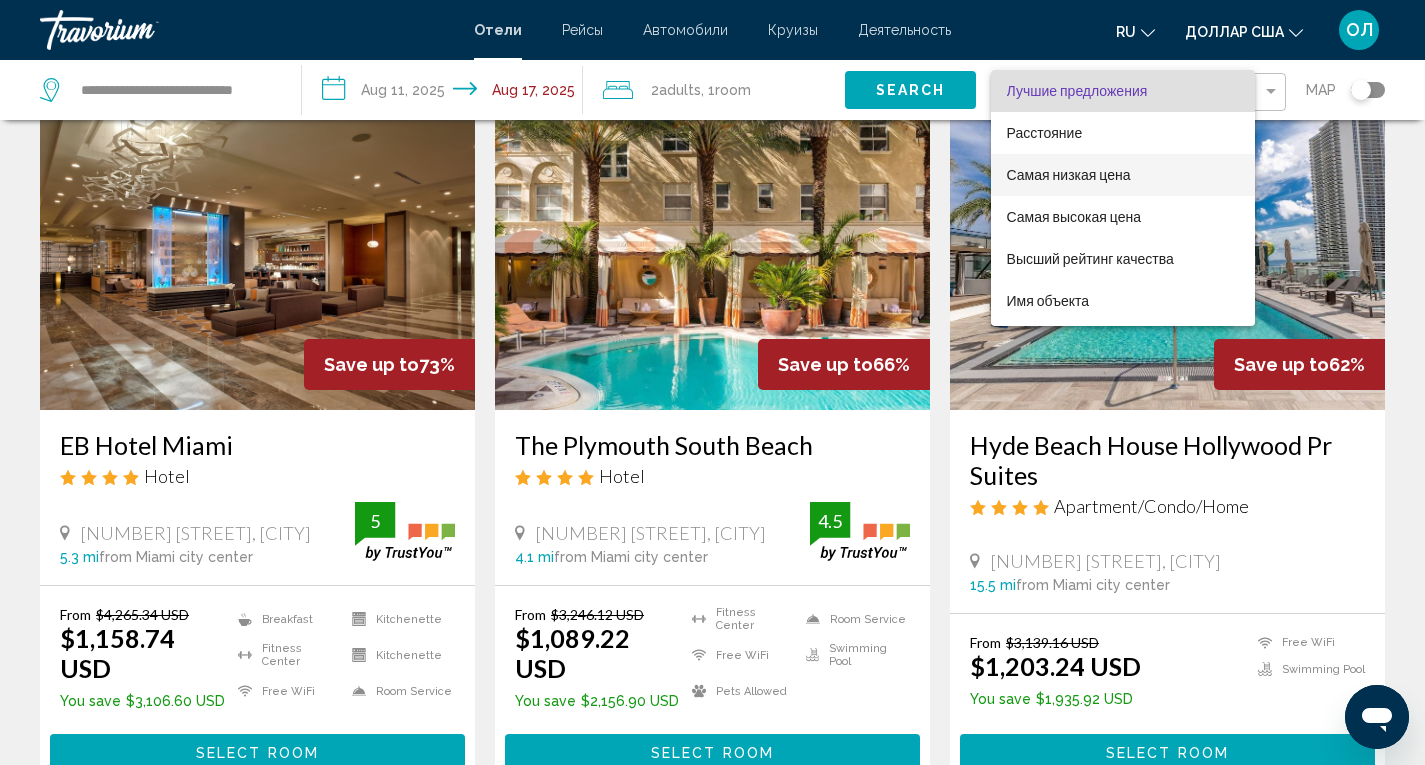 click on "Самая низкая цена" at bounding box center (1069, 175) 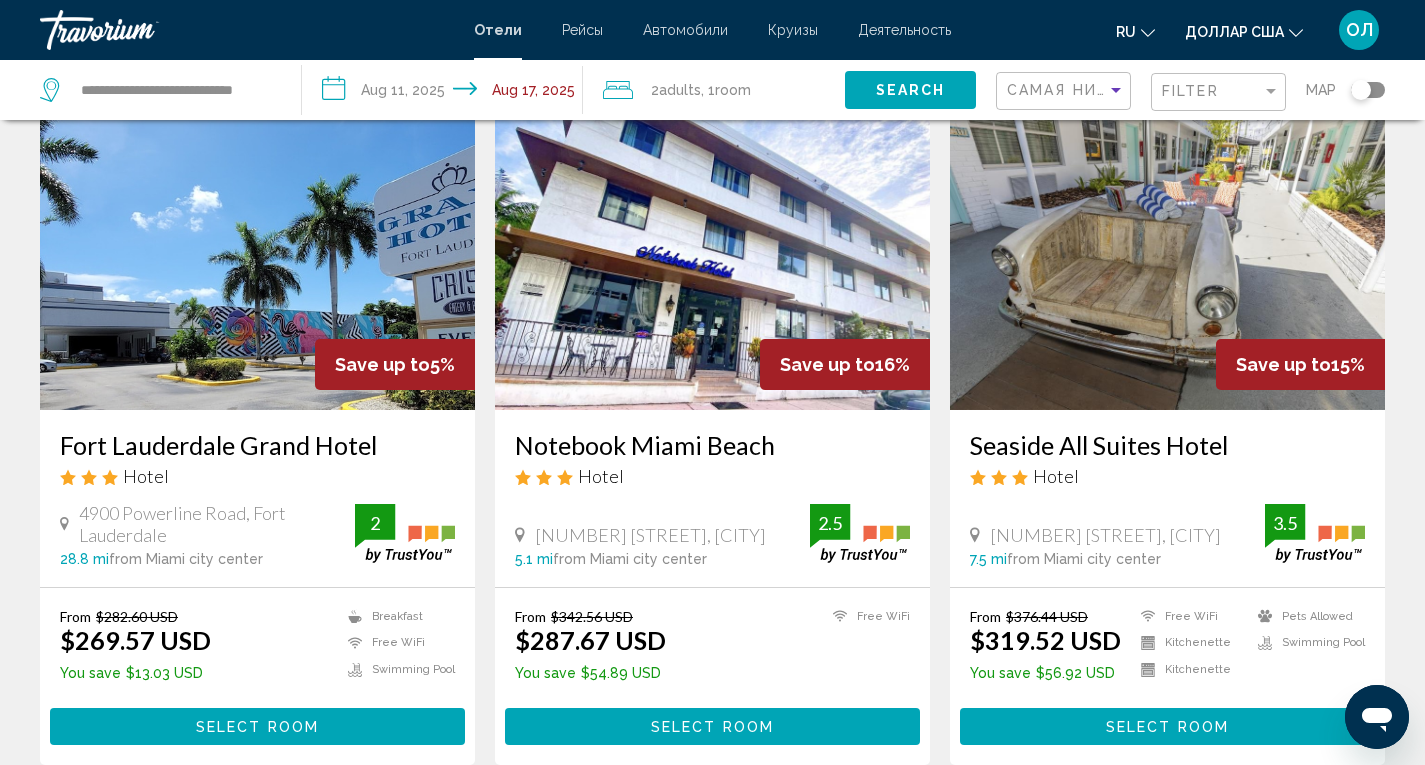 click 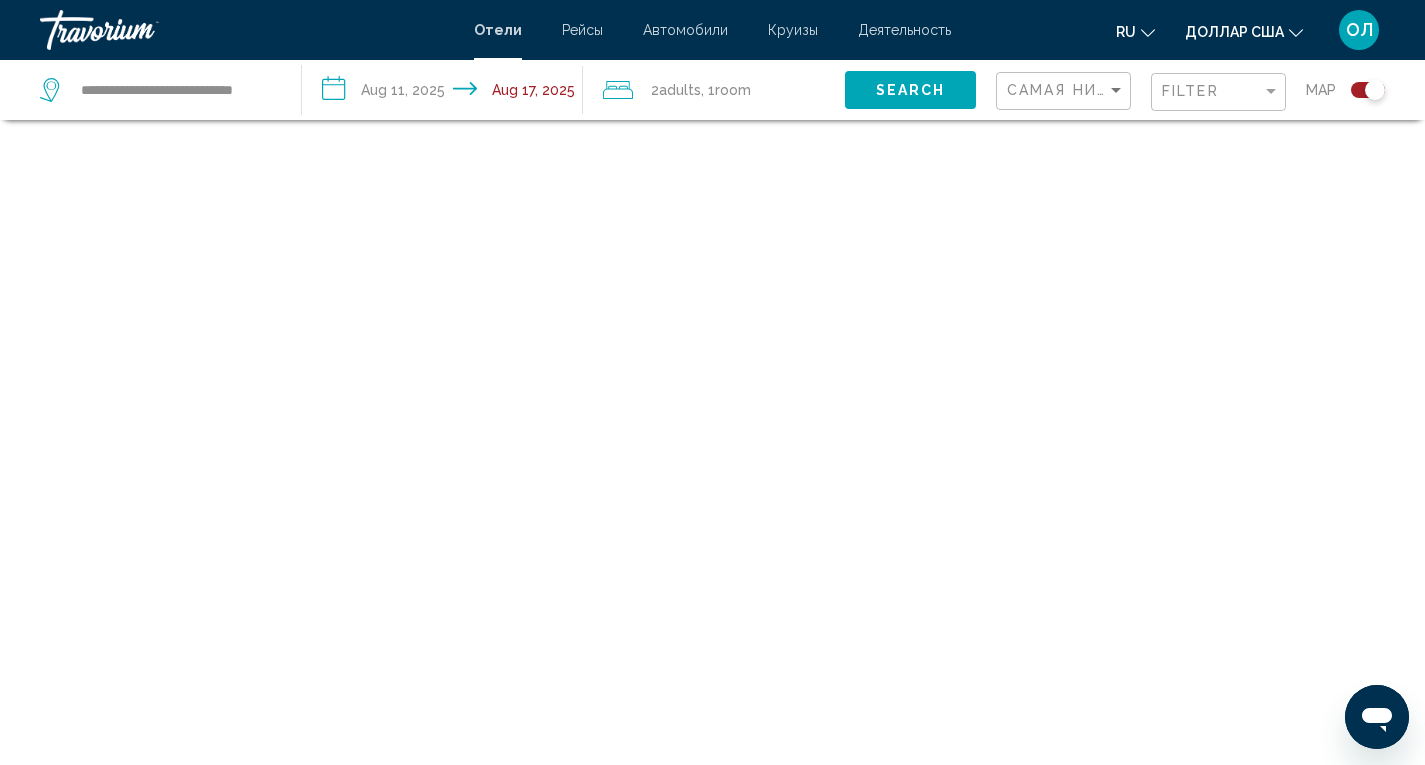 scroll, scrollTop: 120, scrollLeft: 0, axis: vertical 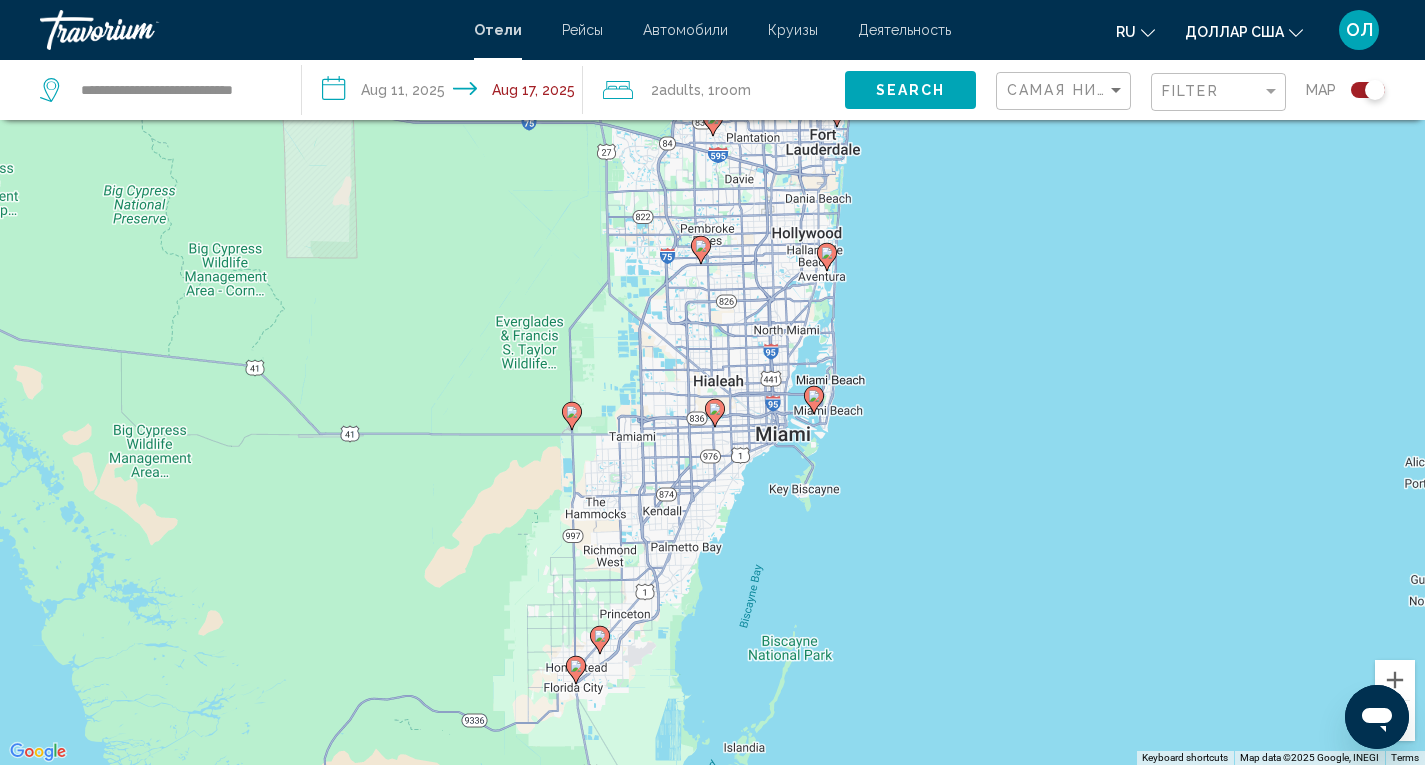 click 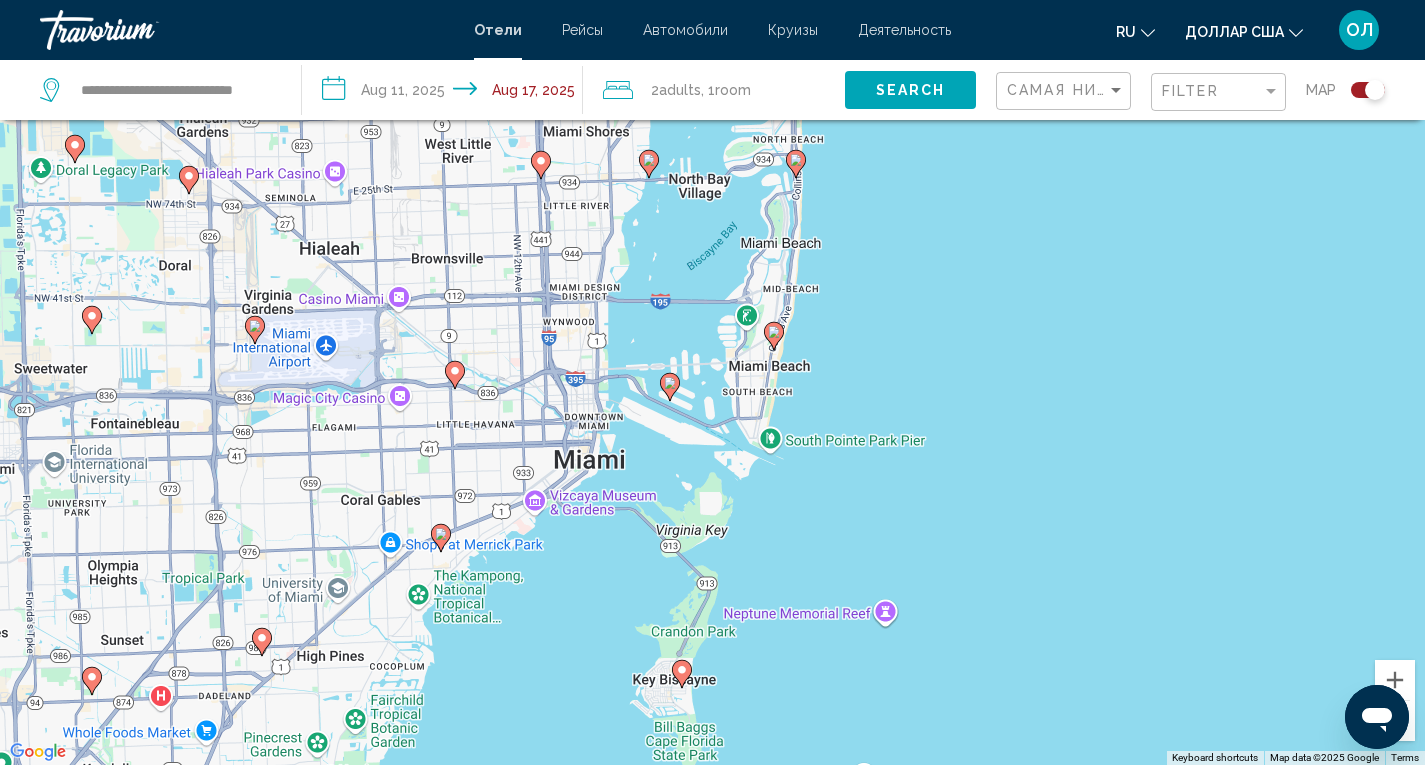 click 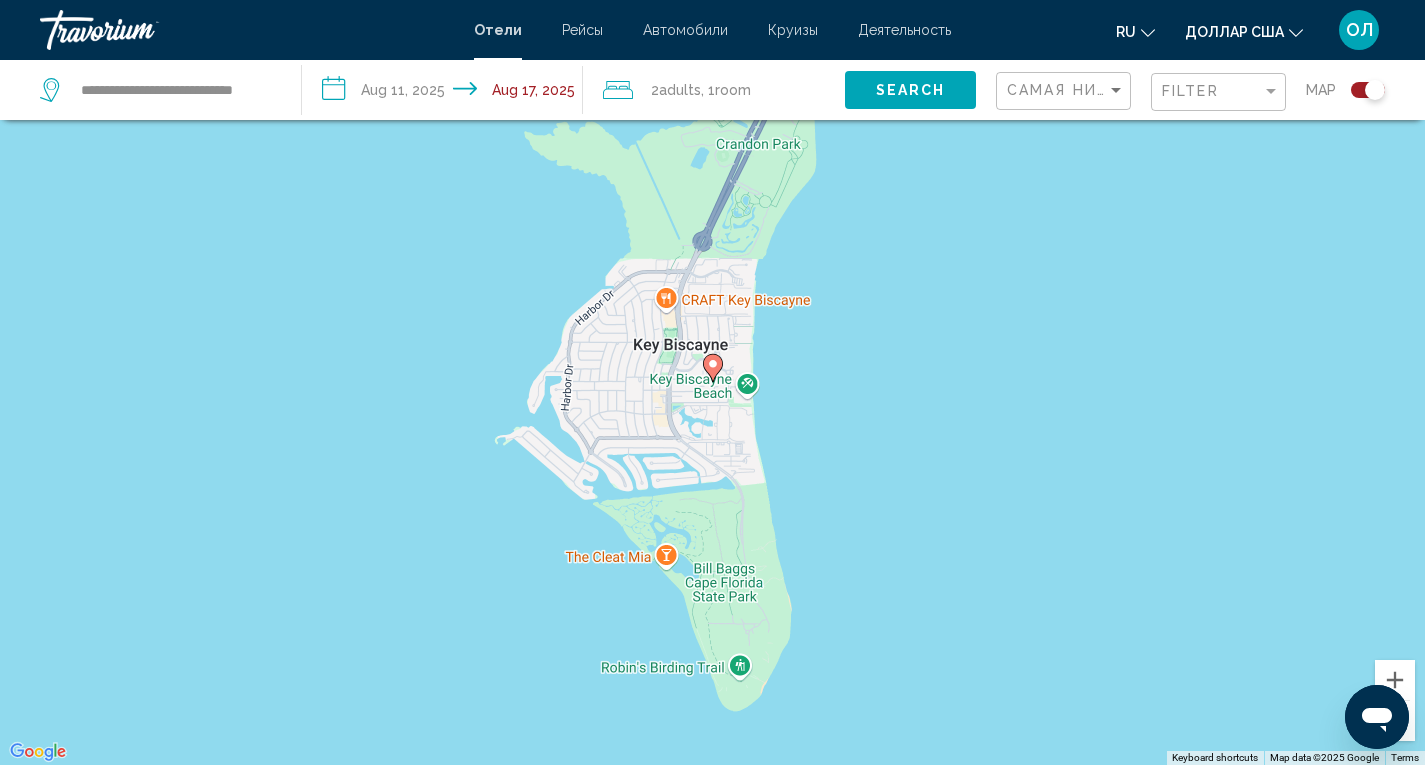 click 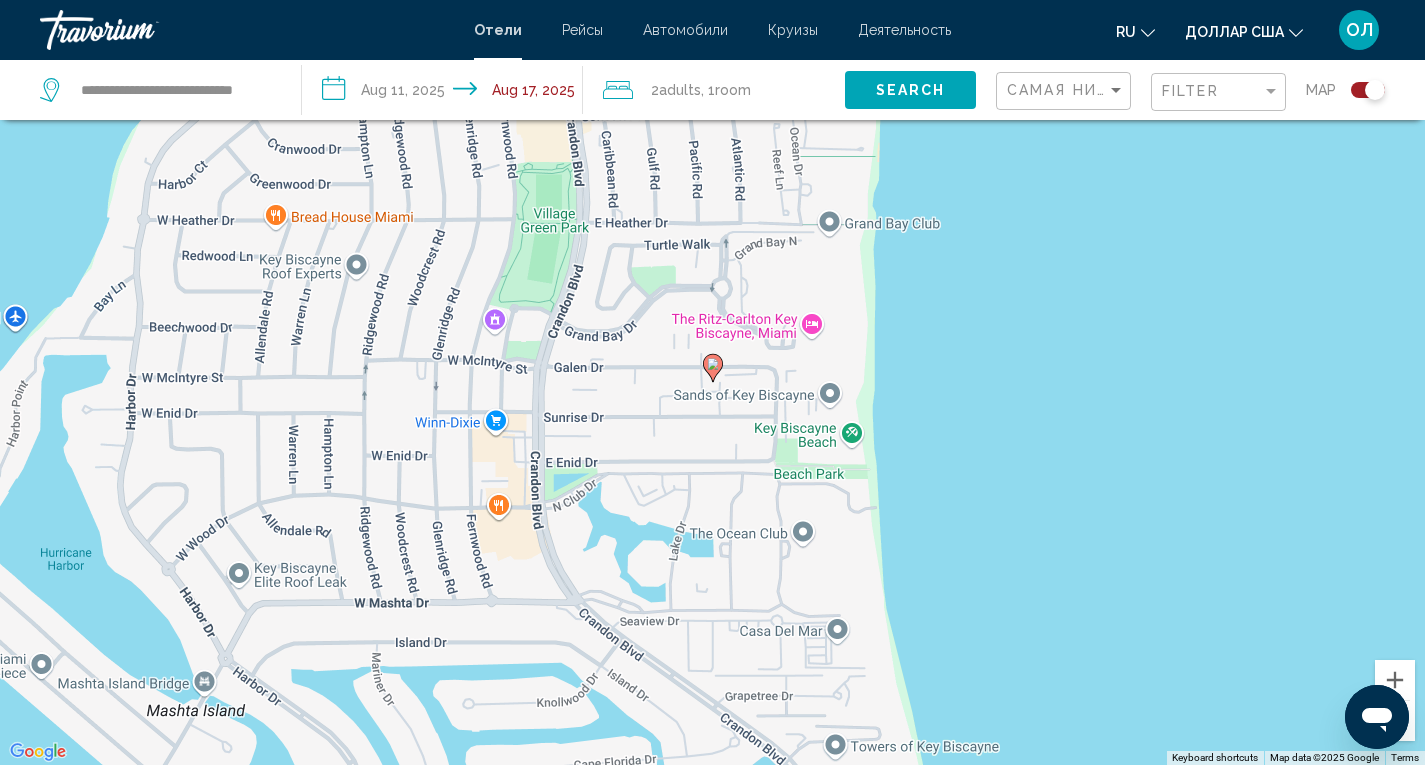 click 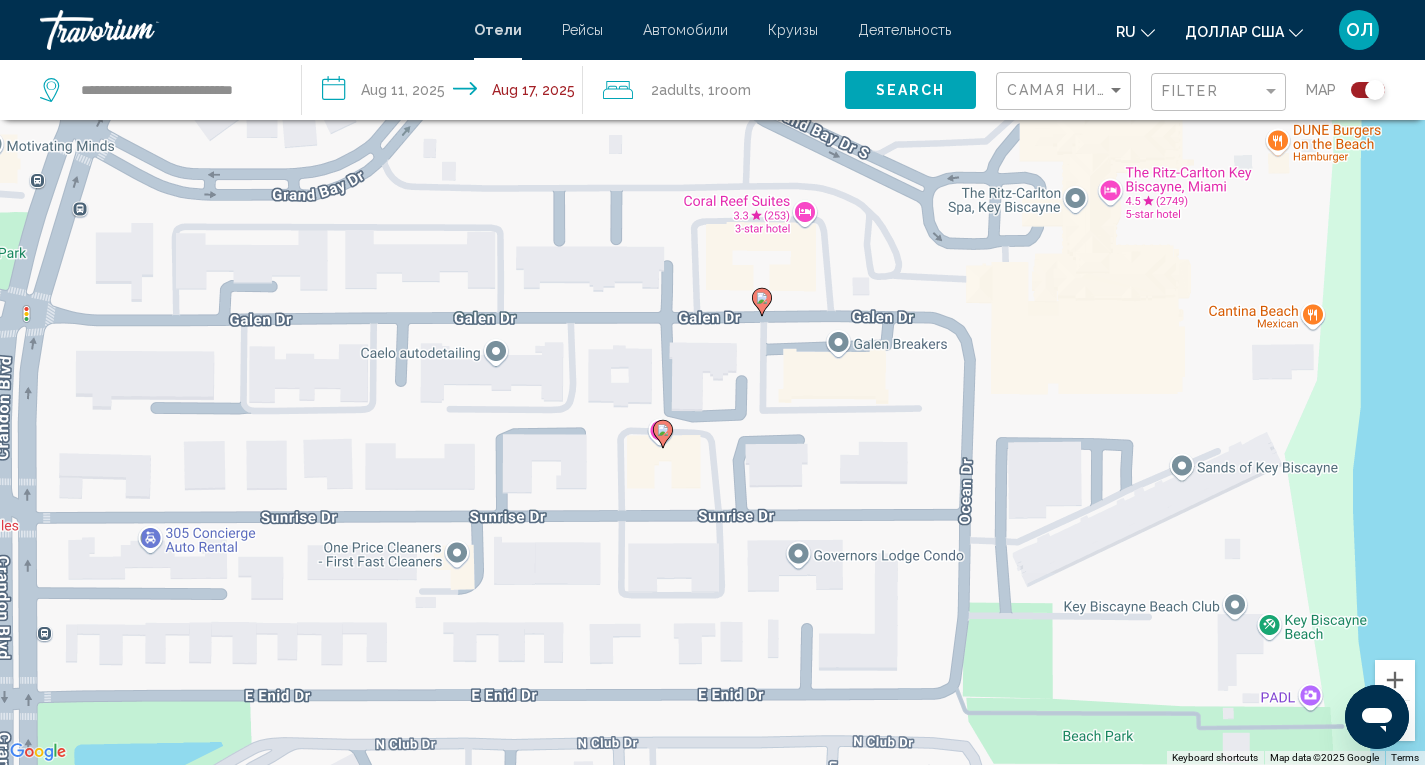click 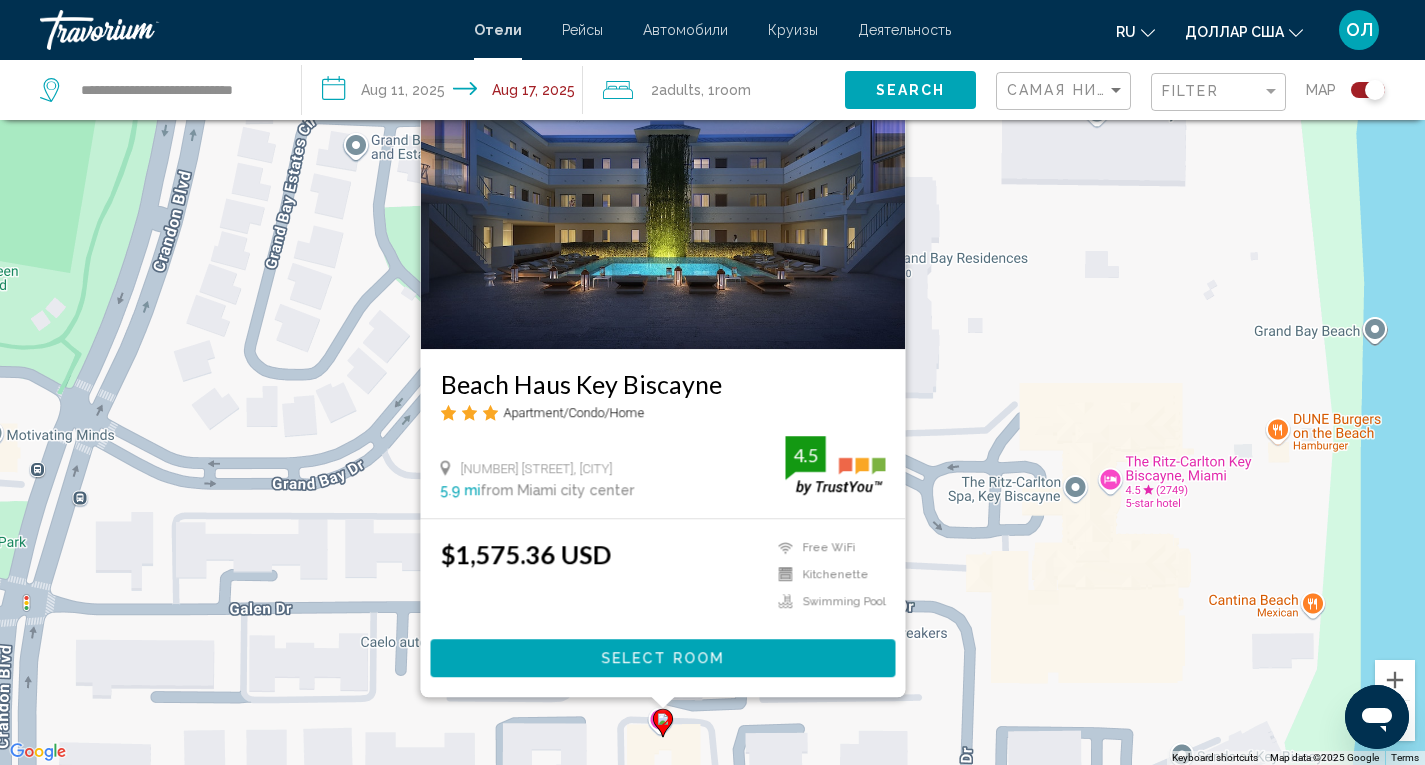 click on "To activate drag with keyboard, press Alt + Enter. Once in keyboard drag state, use the arrow keys to move the marker. To complete the drag, press the Enter key. To cancel, press Escape.  Beach Haus Key Biscayne
Apartment/Condo/Home
285 Sunrise Dr, Key Biscayne 5.9 mi  from Miami city center from hotel 4.5 $1,575.36 USD
Free WiFi
Kitchenette
Swimming Pool  4.5 Select Room" at bounding box center (712, 382) 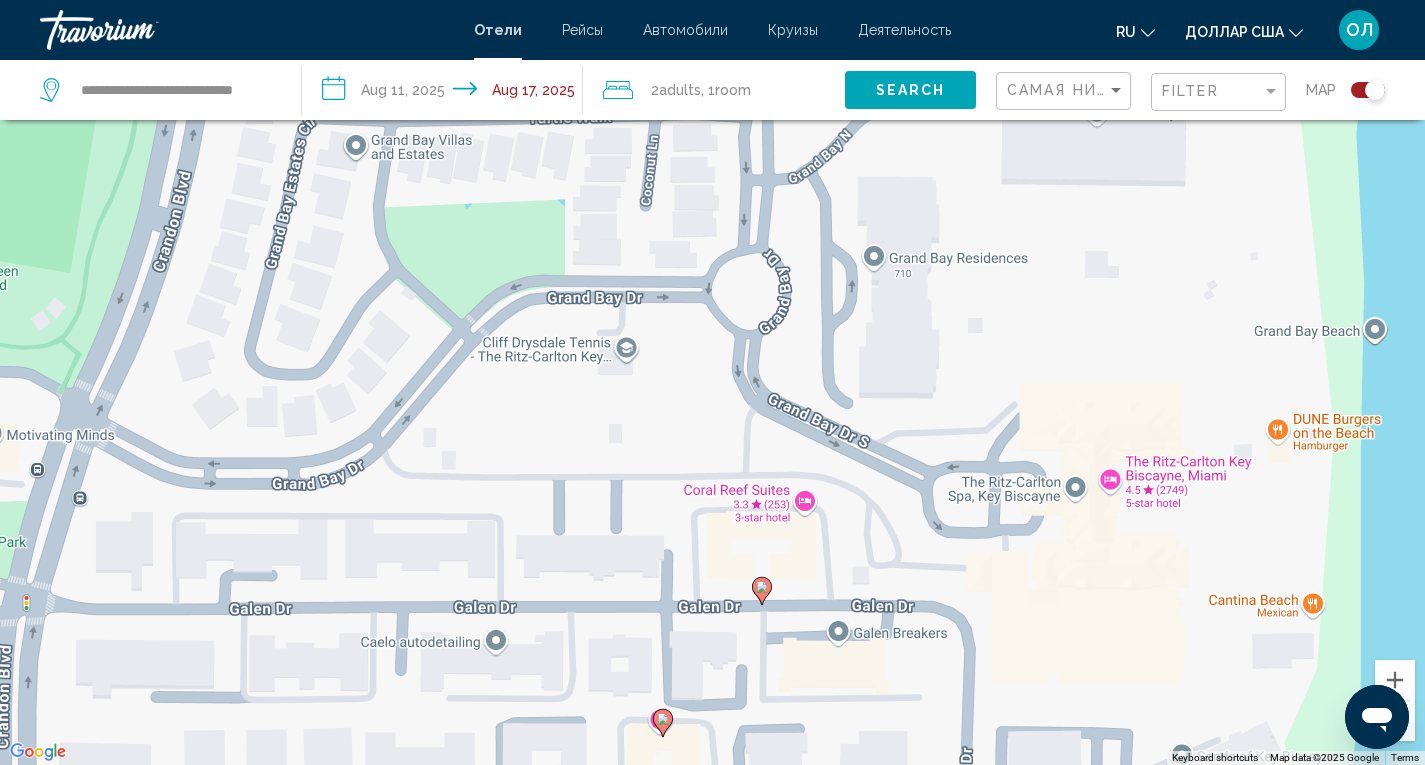 click 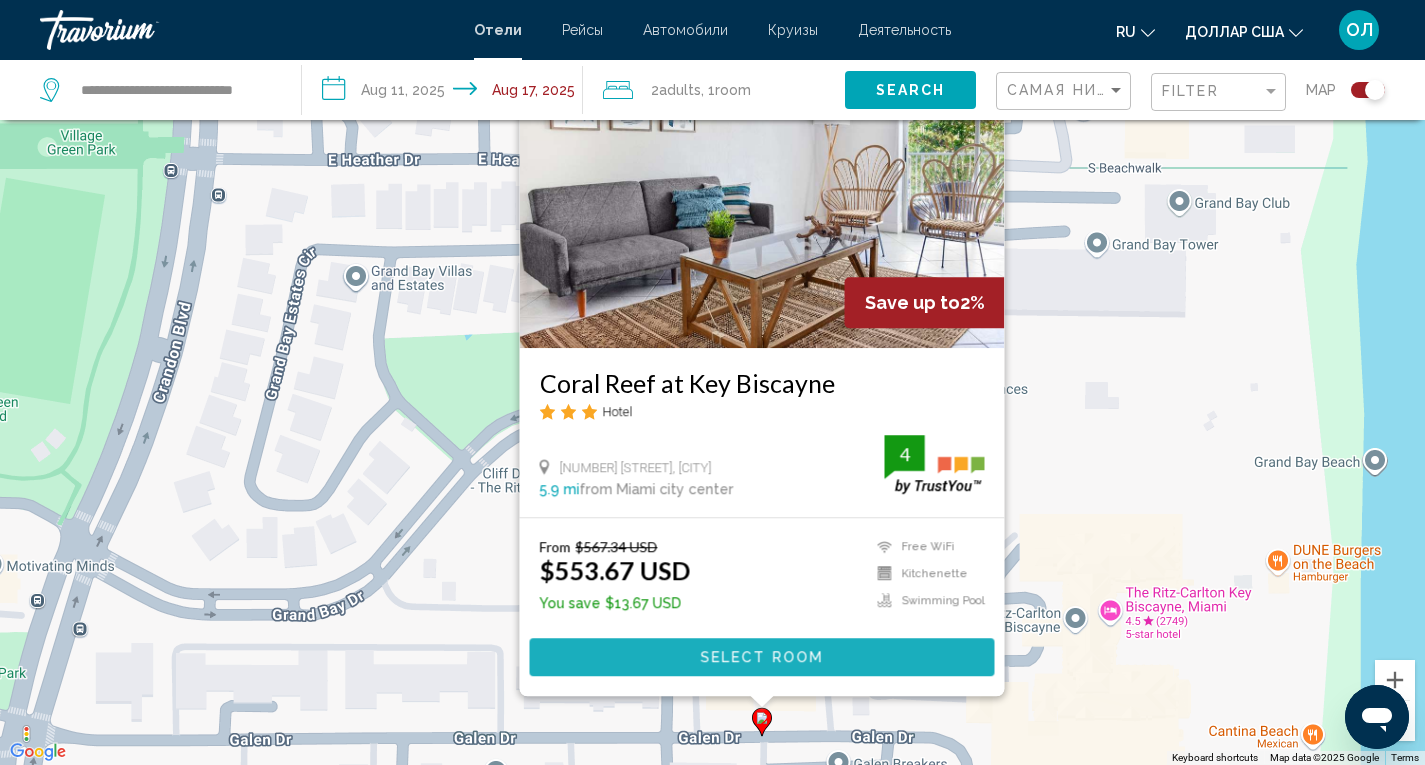click on "Select Room" at bounding box center [761, 658] 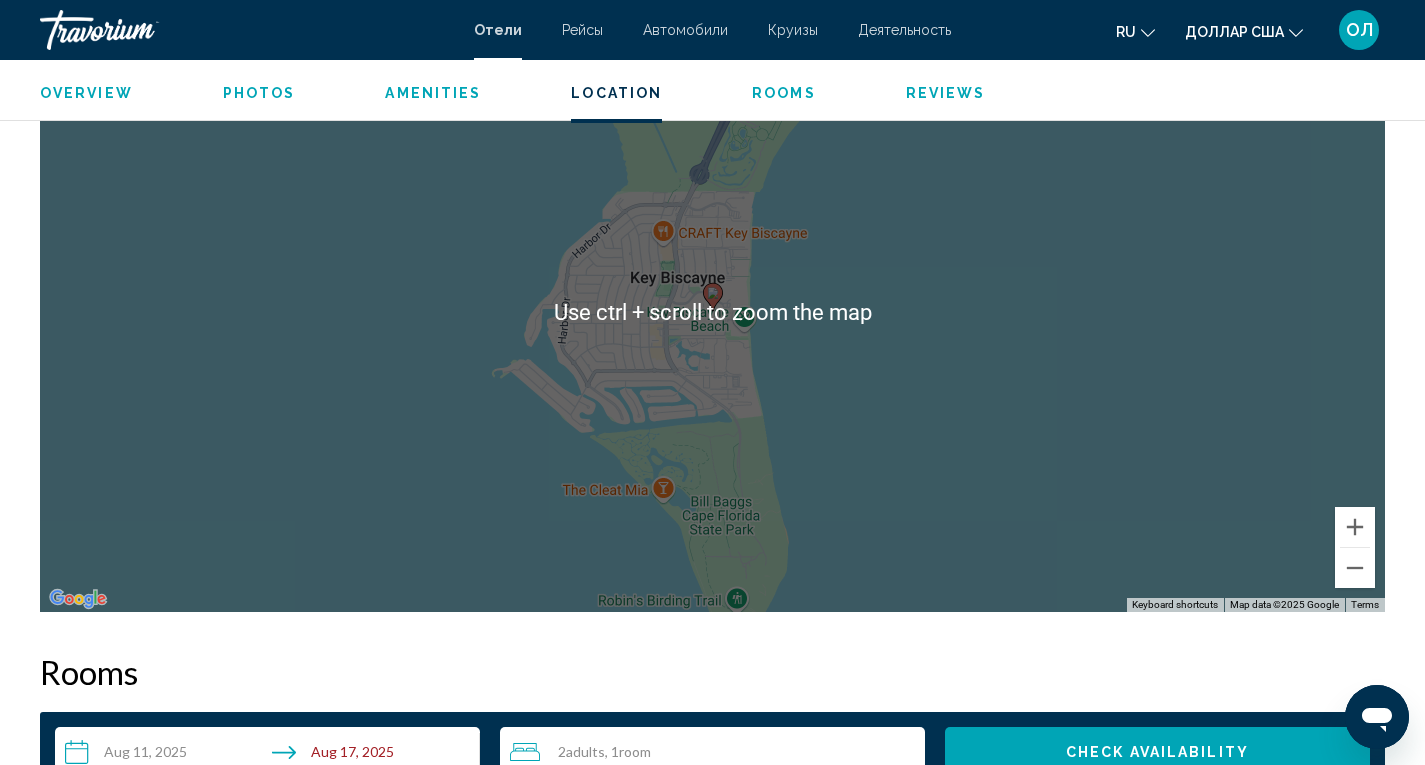 scroll, scrollTop: 1900, scrollLeft: 0, axis: vertical 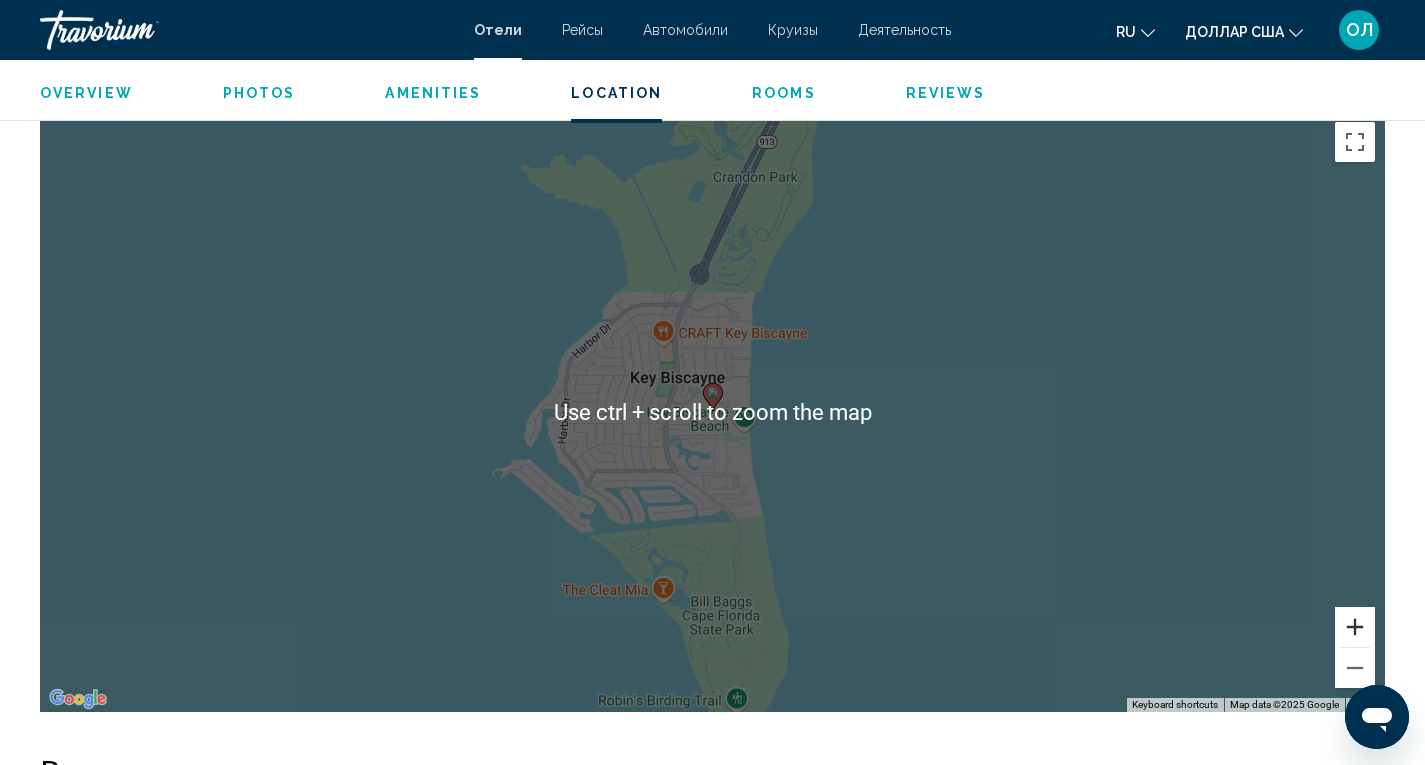 click at bounding box center (1355, 627) 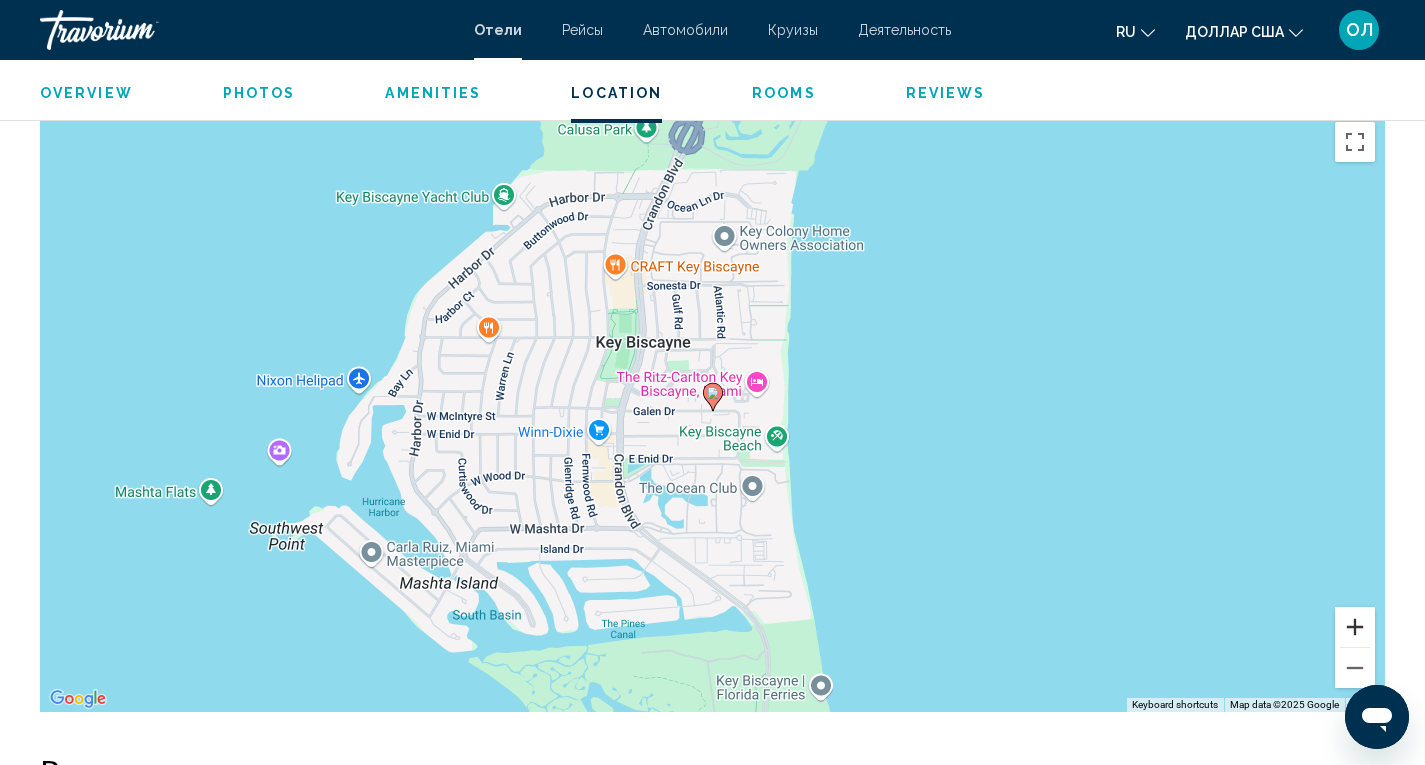 click at bounding box center (1355, 627) 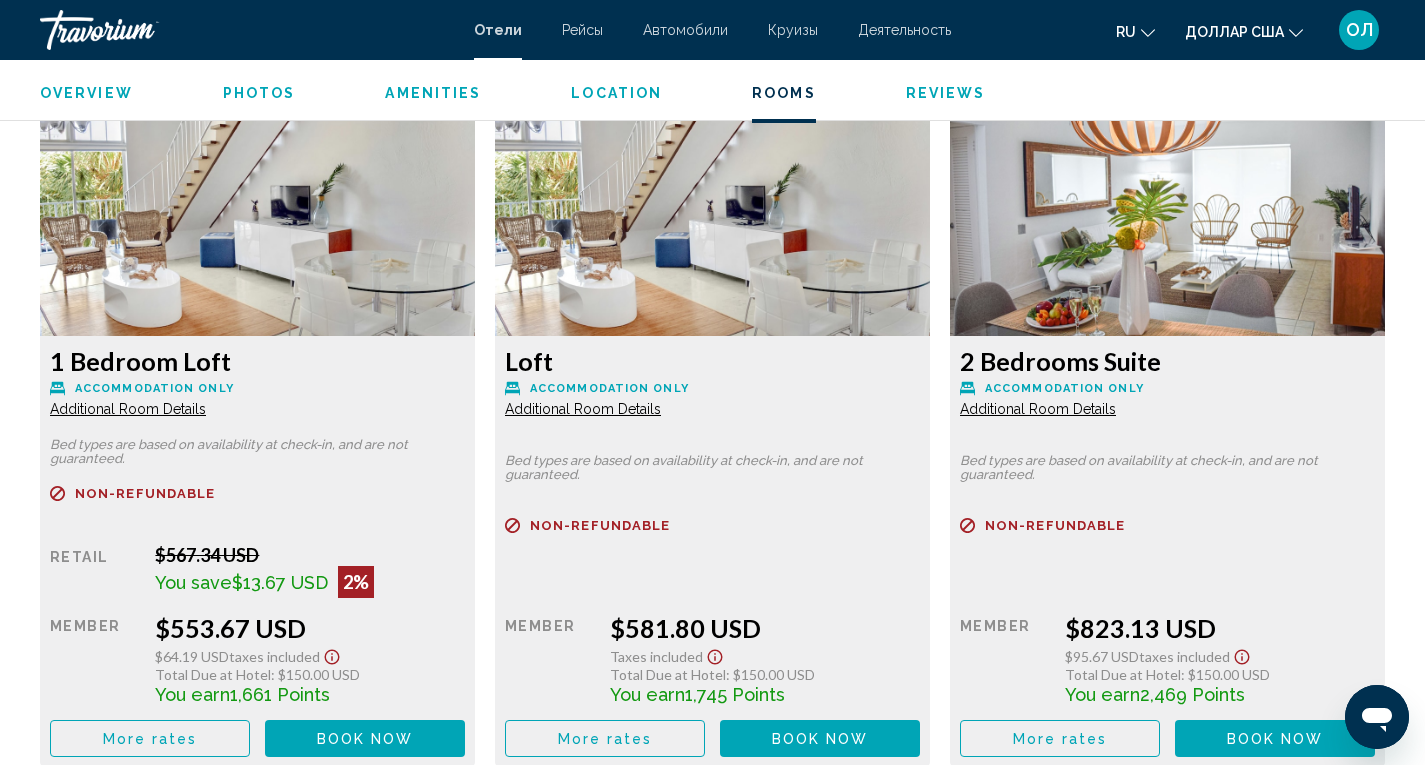 scroll, scrollTop: 2800, scrollLeft: 0, axis: vertical 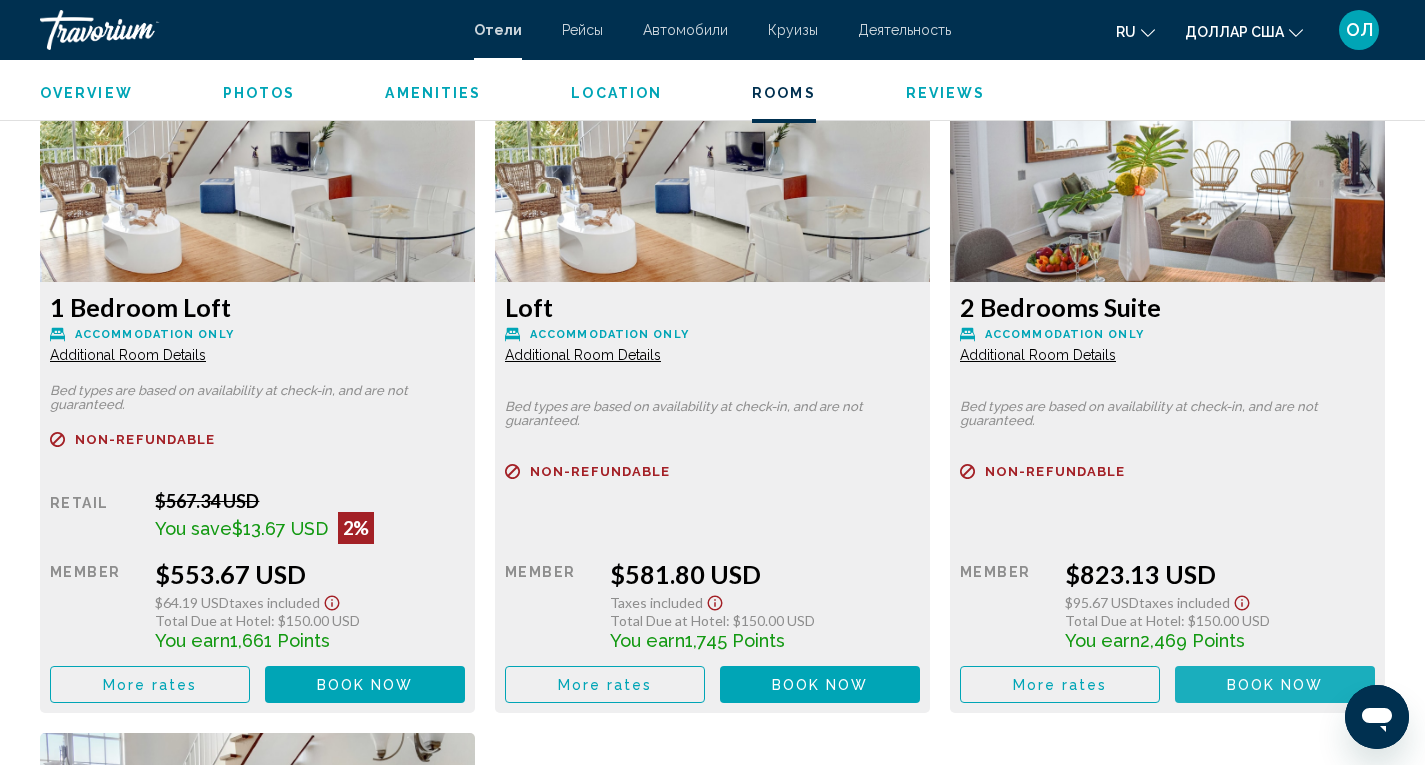 click on "Book now" at bounding box center (1275, 685) 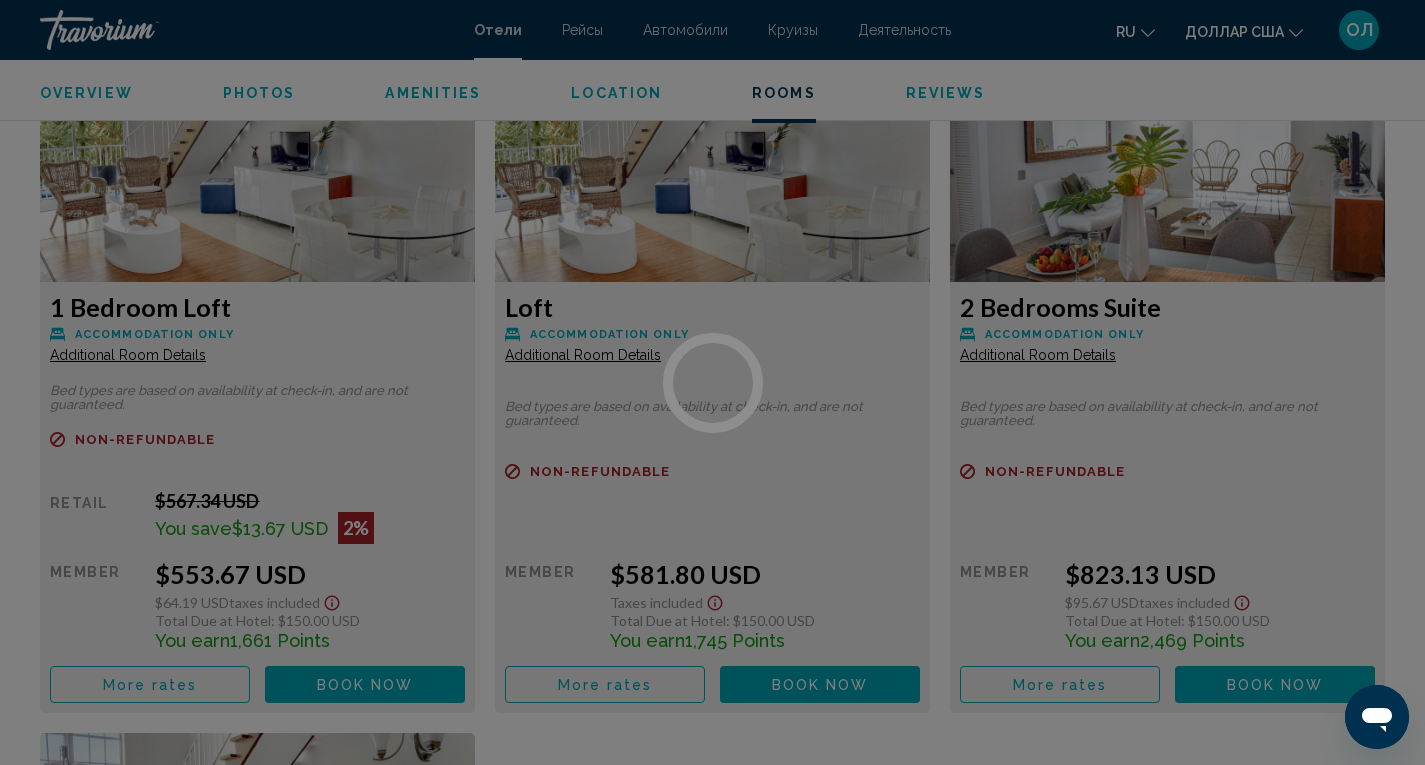 scroll, scrollTop: 0, scrollLeft: 0, axis: both 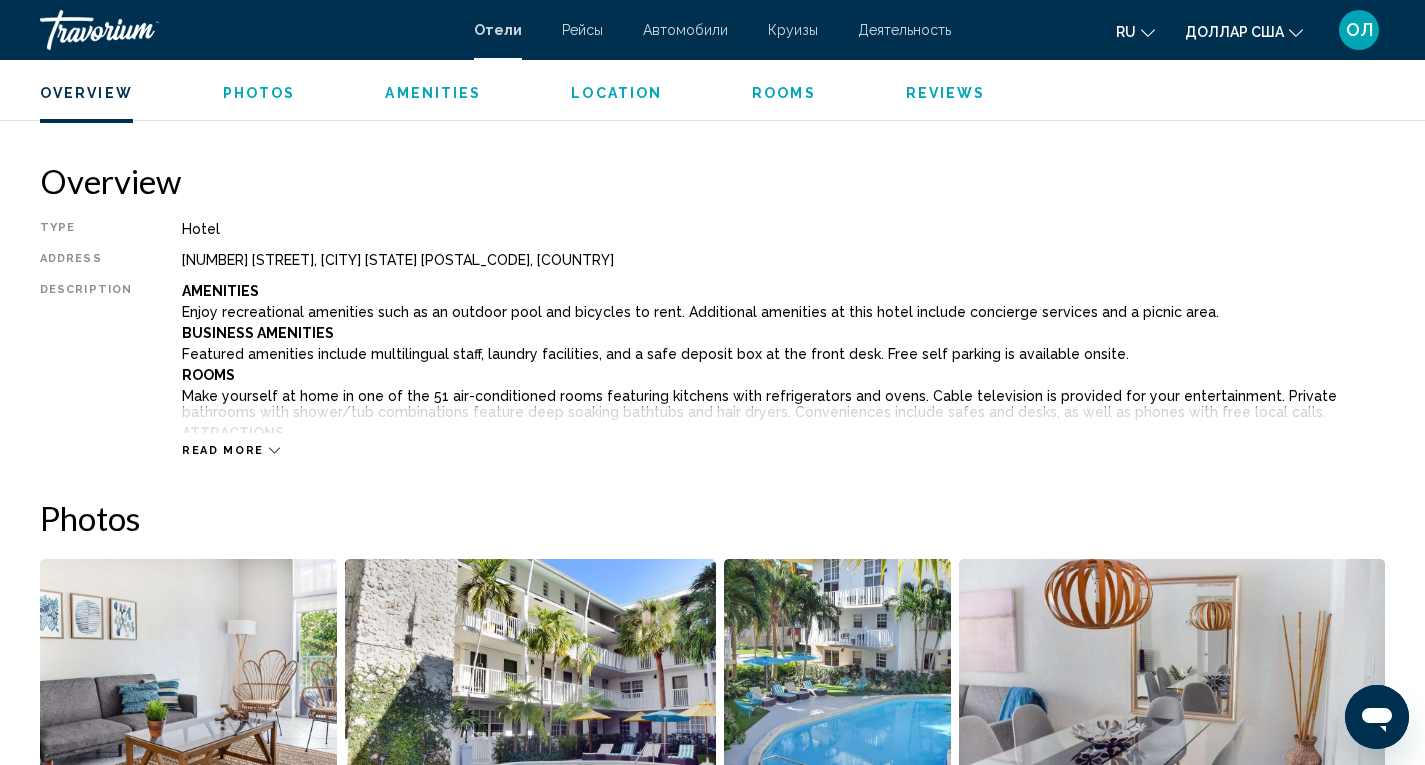 click on "Read more" at bounding box center (783, 430) 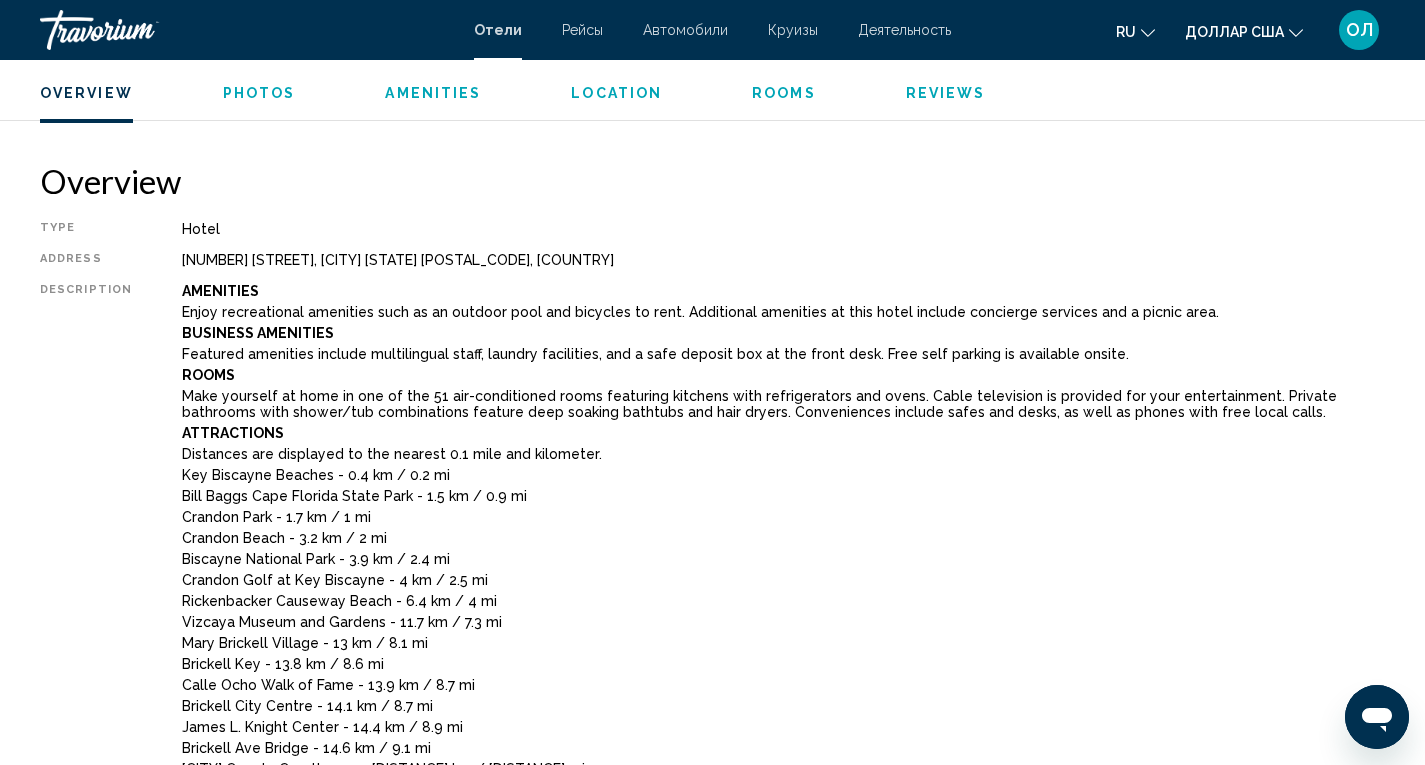 click 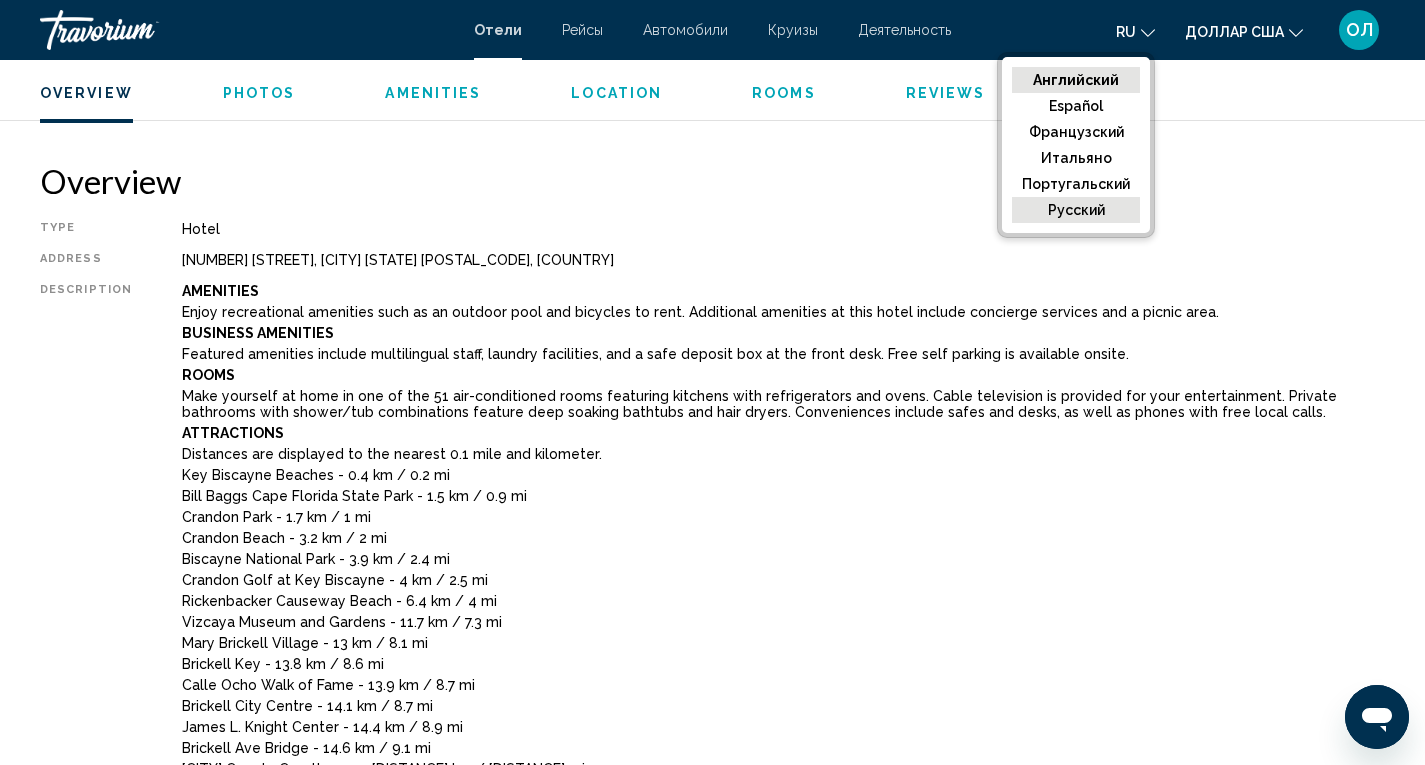 click on "русский" 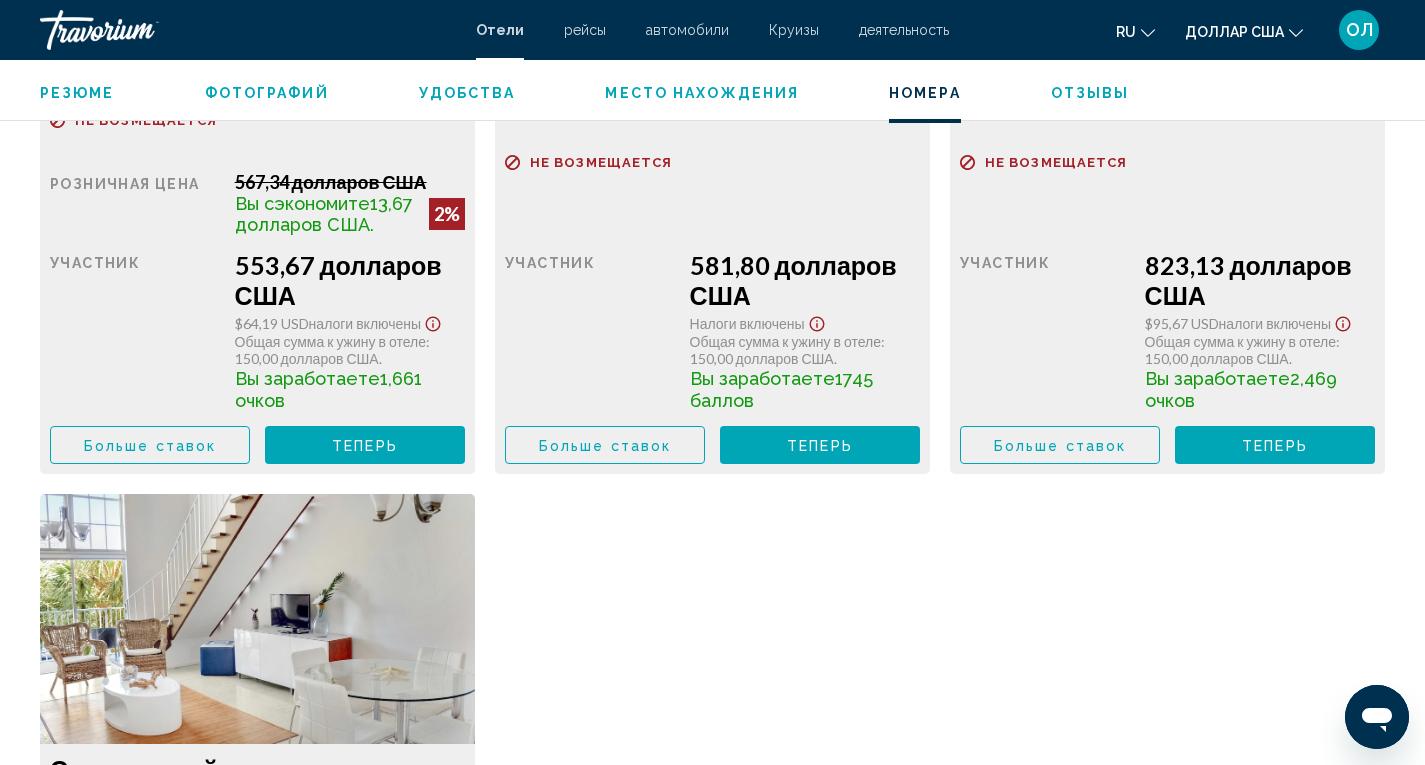 scroll, scrollTop: 4300, scrollLeft: 0, axis: vertical 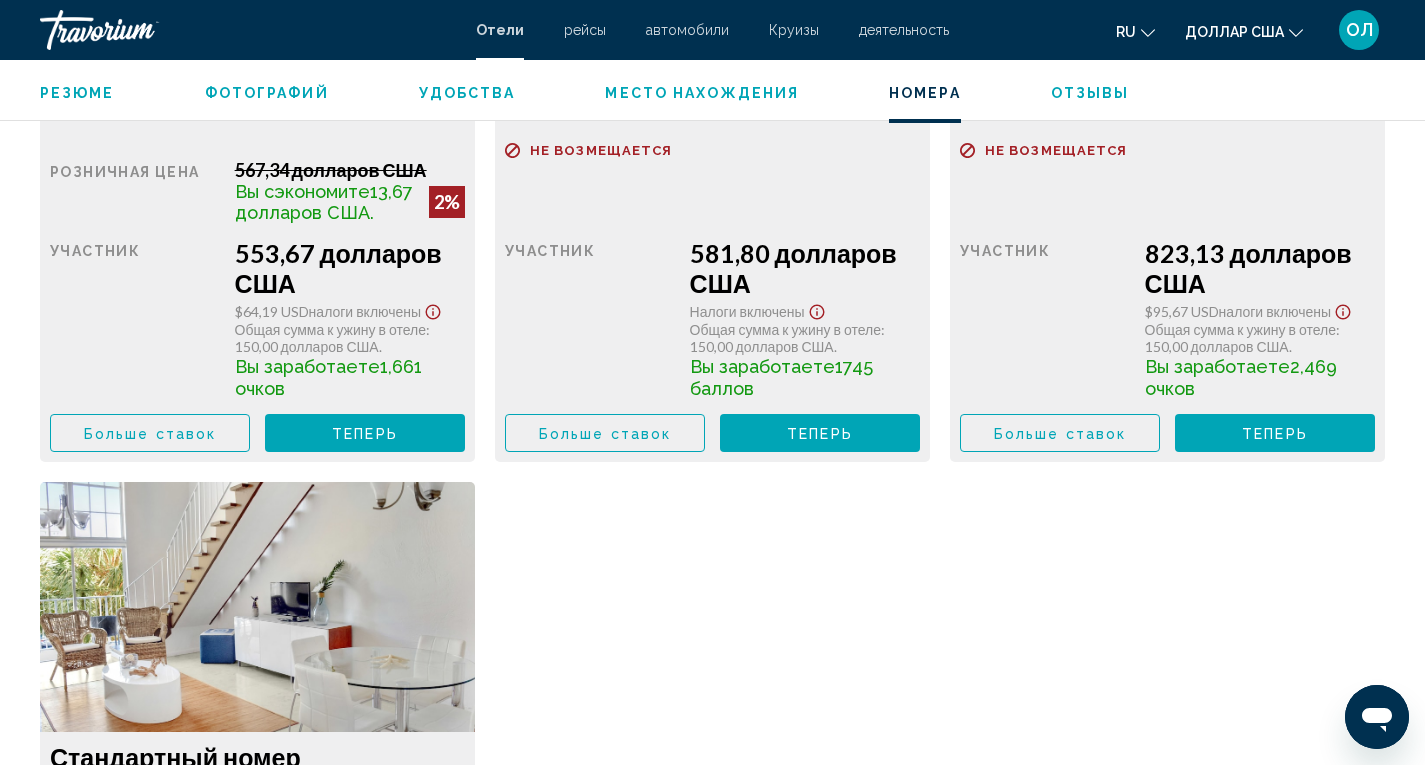 click on "Больше ставок" at bounding box center [150, 434] 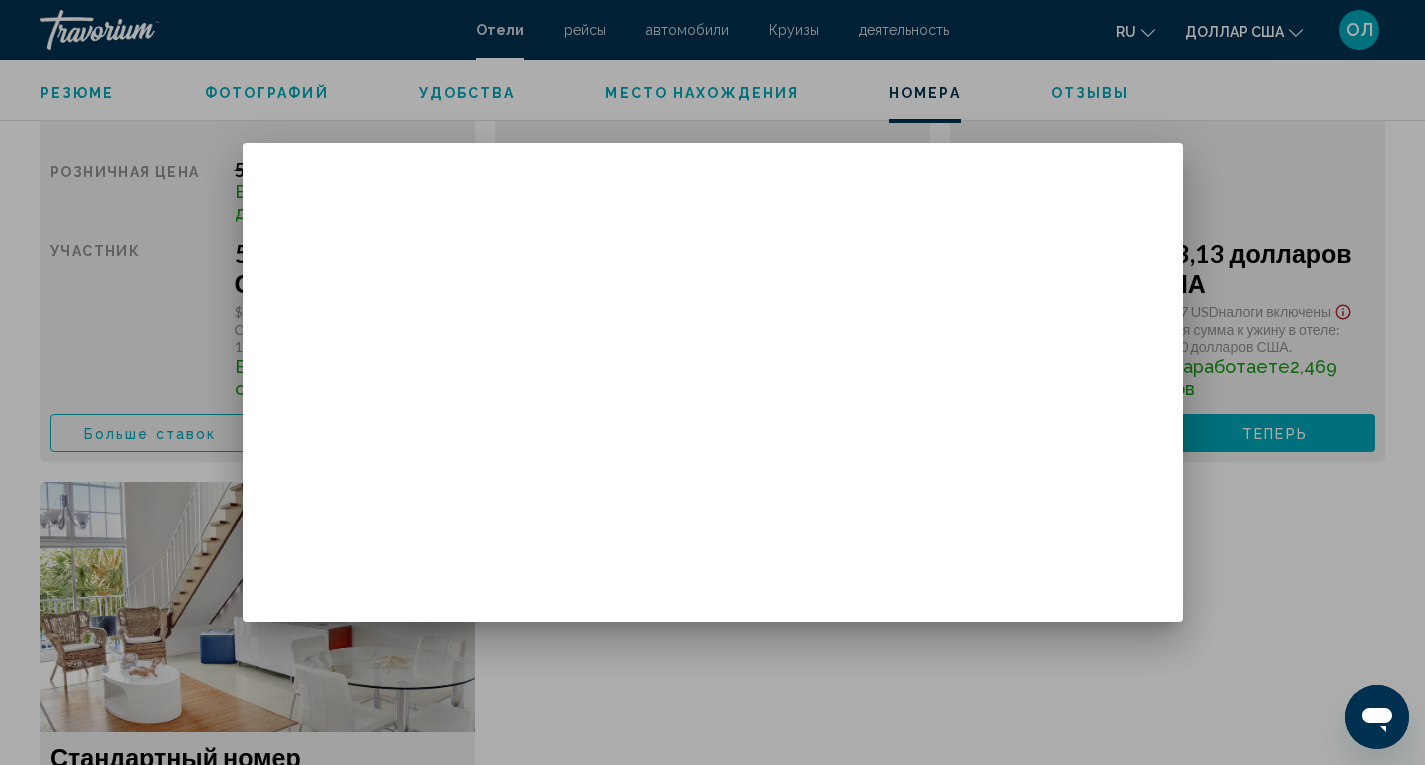 scroll, scrollTop: 0, scrollLeft: 0, axis: both 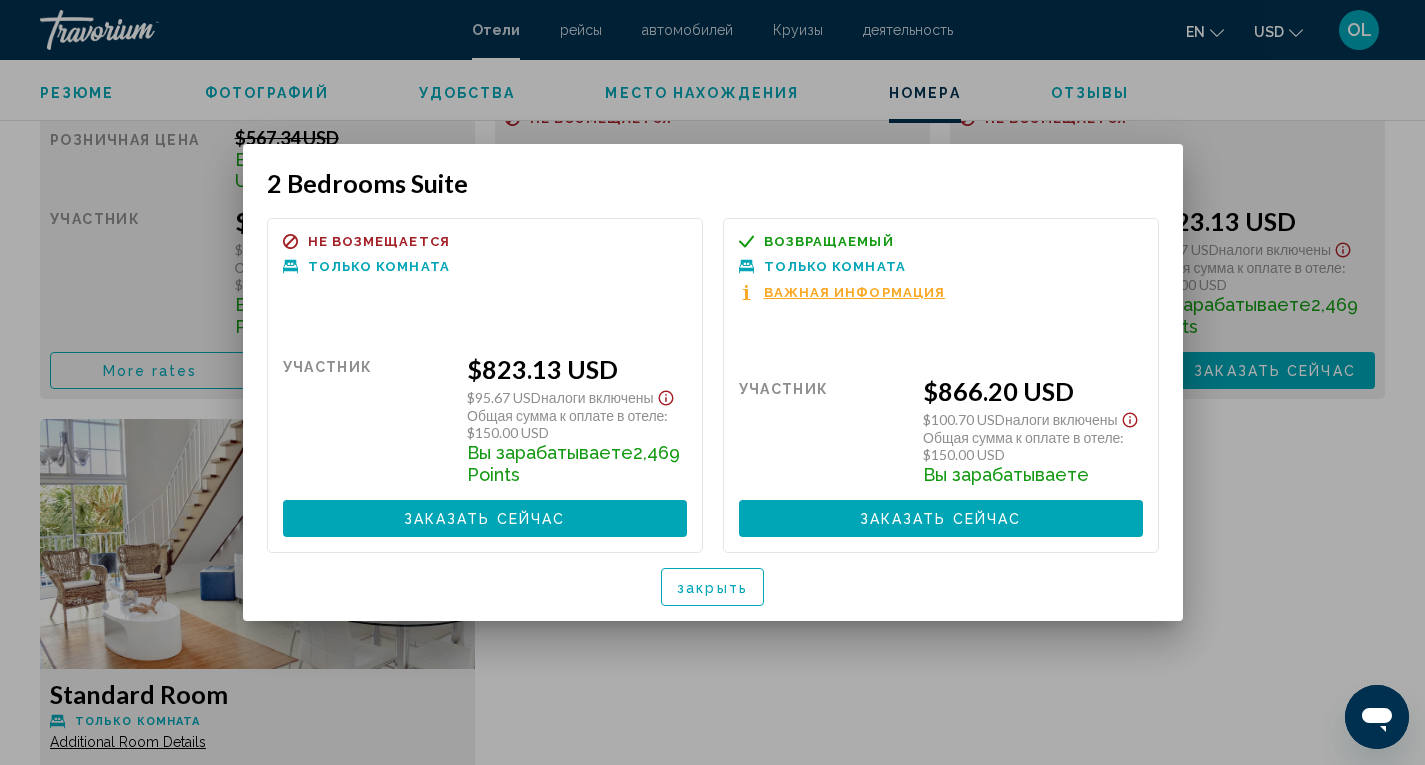 click on "Важная информация" at bounding box center [855, 292] 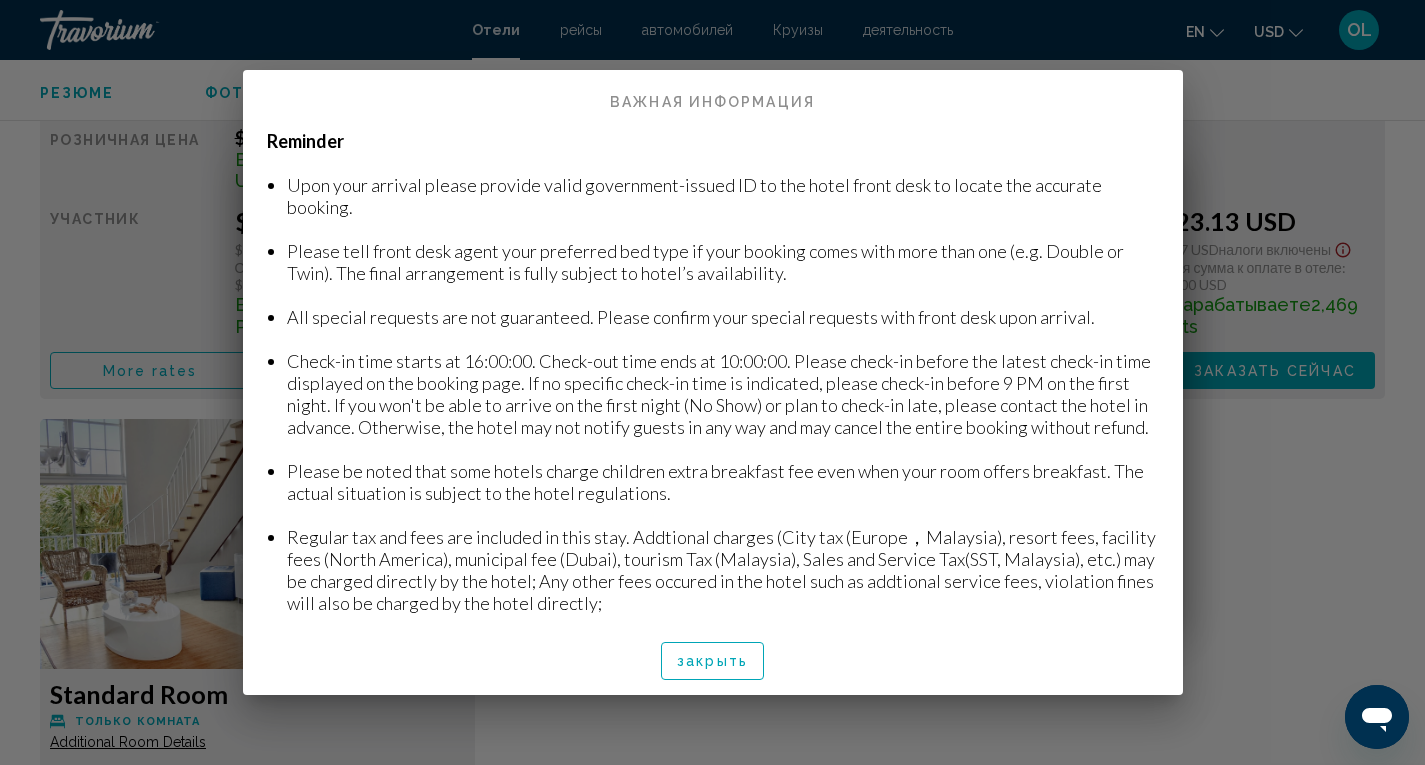 click at bounding box center [712, 382] 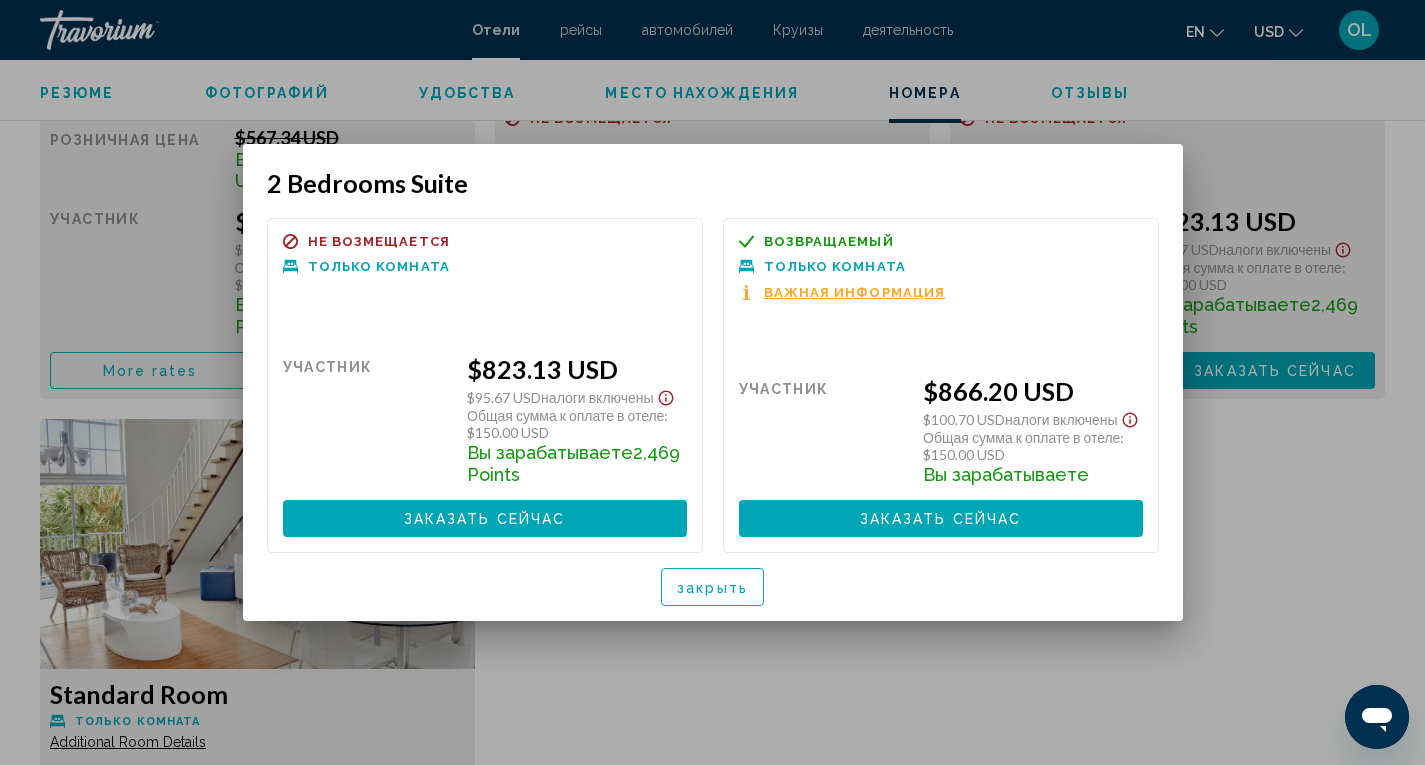 click on "Важная информация" at bounding box center (855, 292) 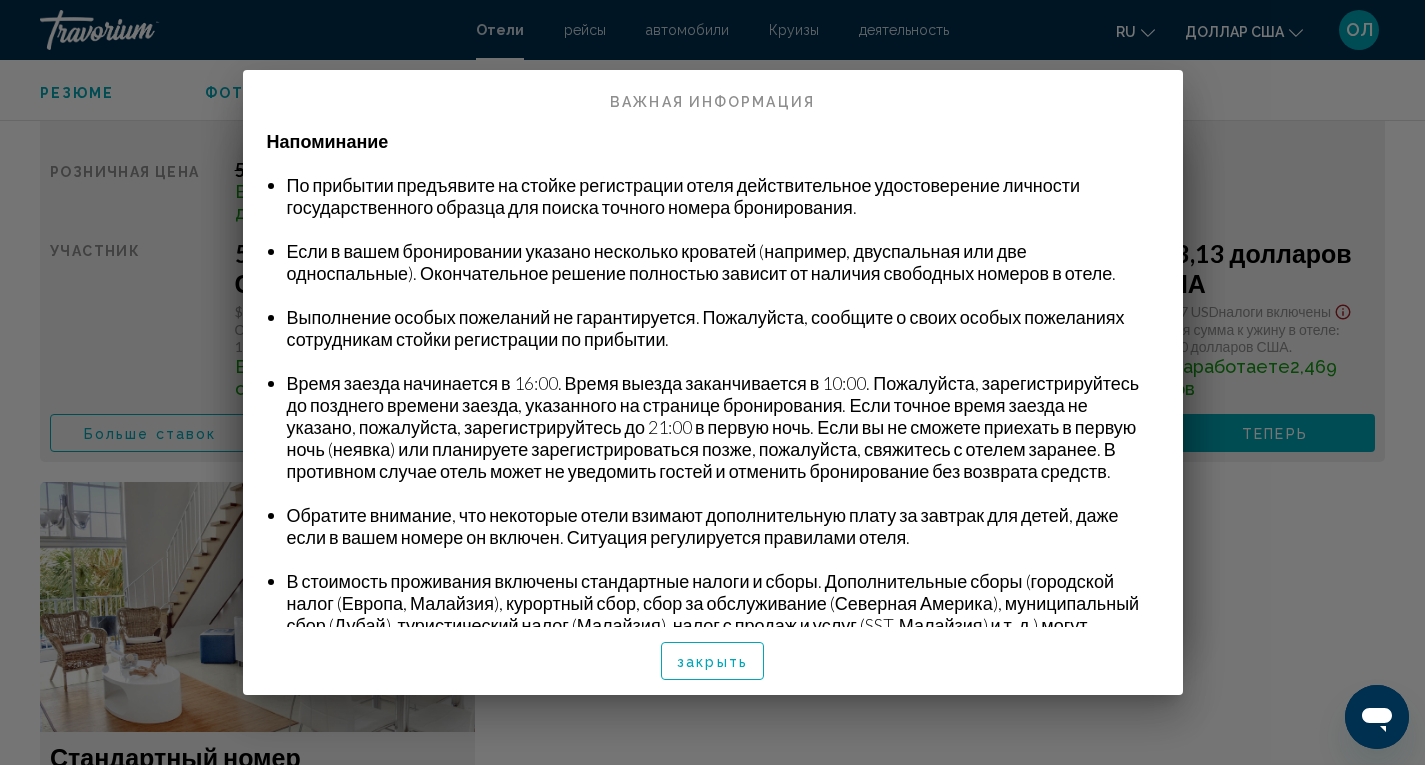 scroll, scrollTop: 100, scrollLeft: 0, axis: vertical 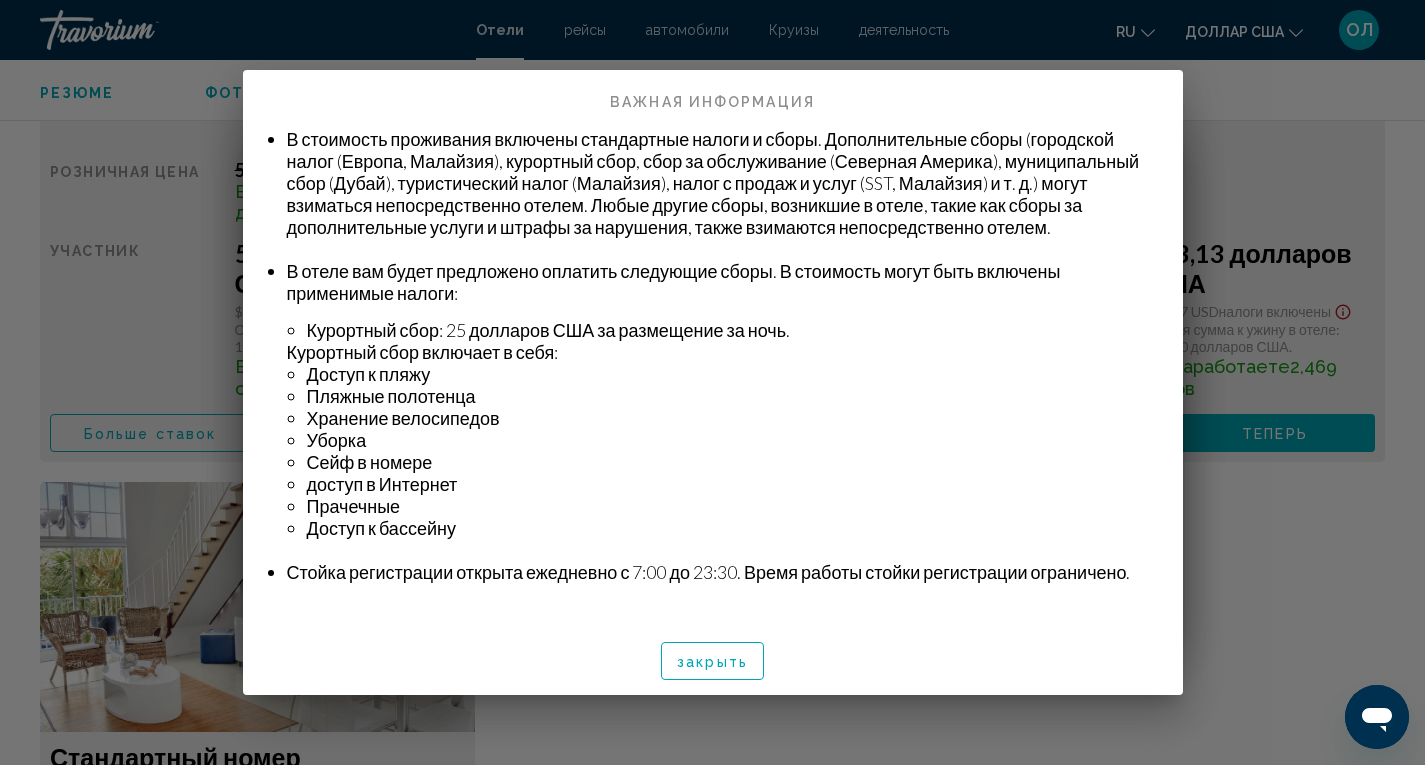 click on "закрыть" at bounding box center (712, 662) 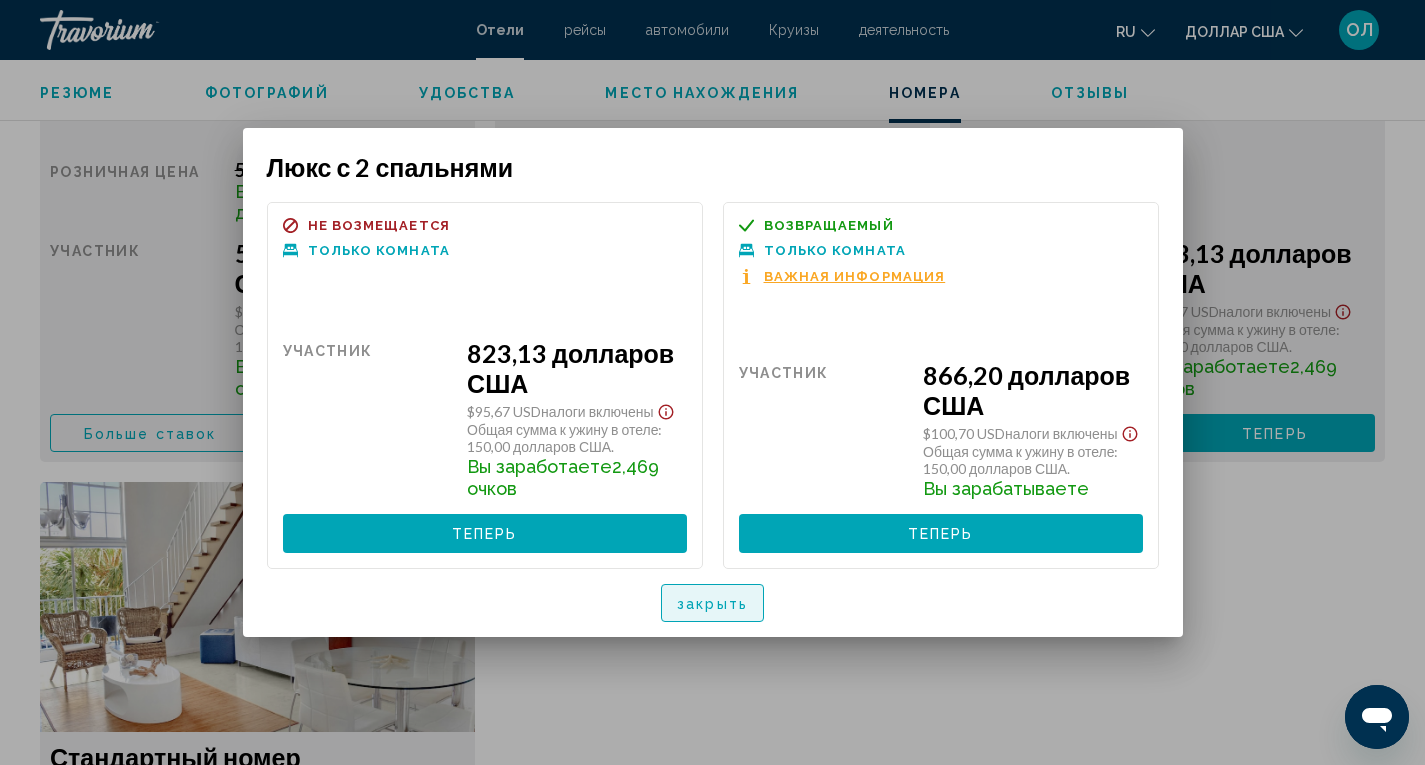 click on "закрыть" at bounding box center [712, 603] 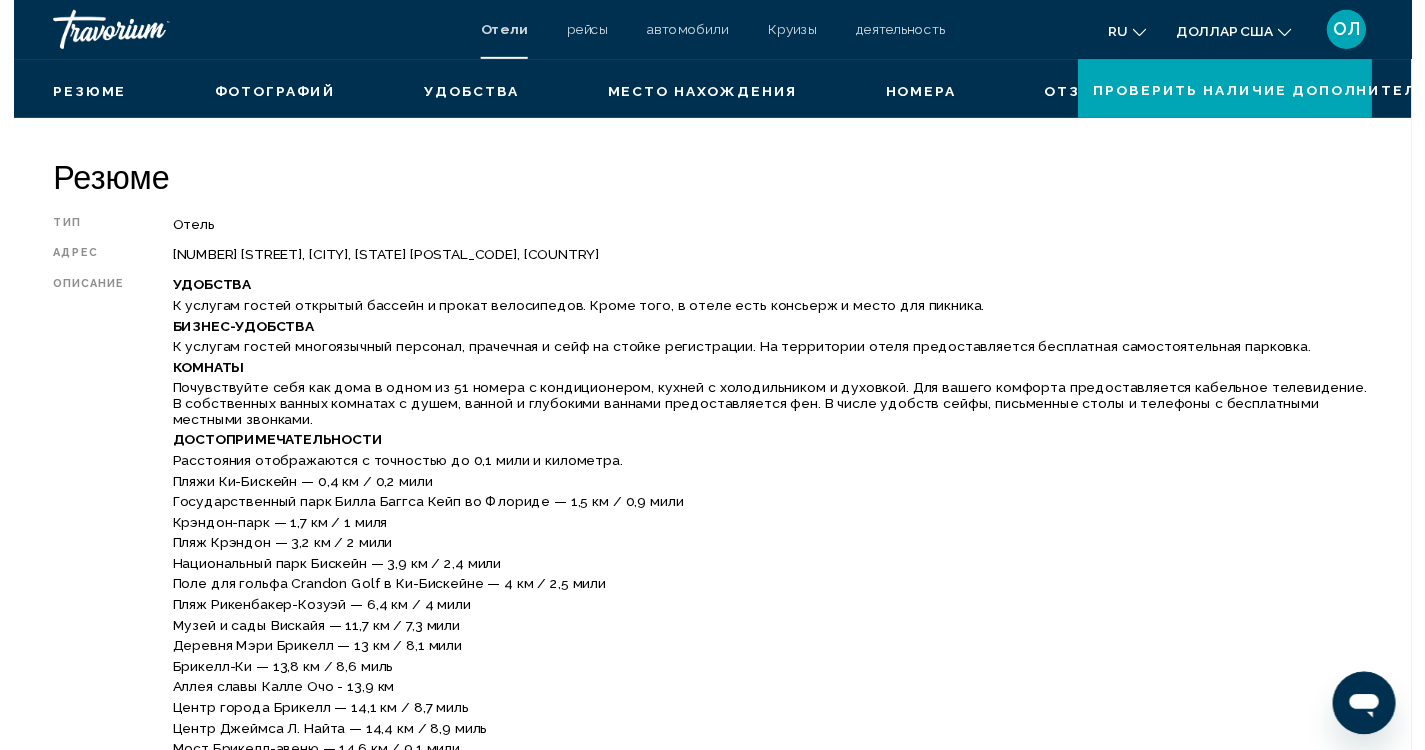 scroll, scrollTop: 200, scrollLeft: 0, axis: vertical 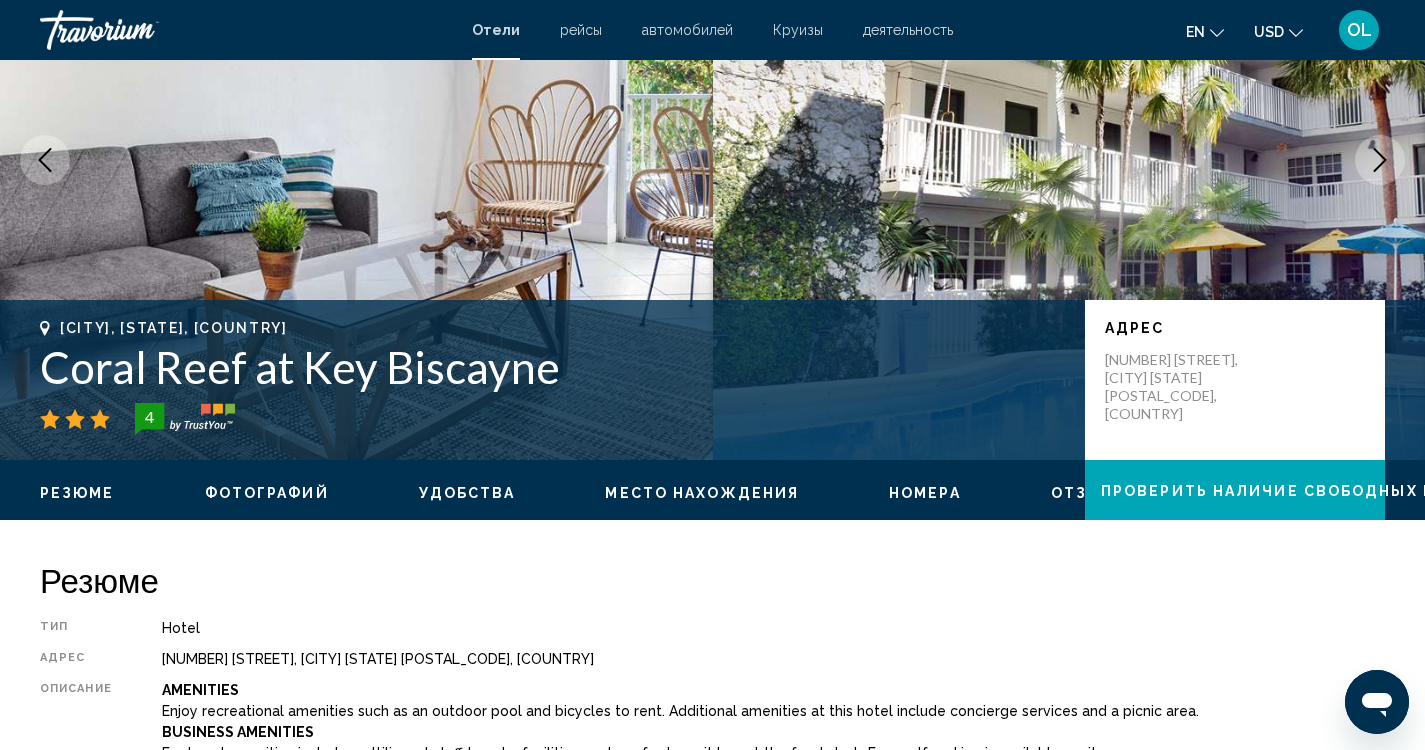 drag, startPoint x: 783, startPoint y: 654, endPoint x: 796, endPoint y: 635, distance: 23.021729 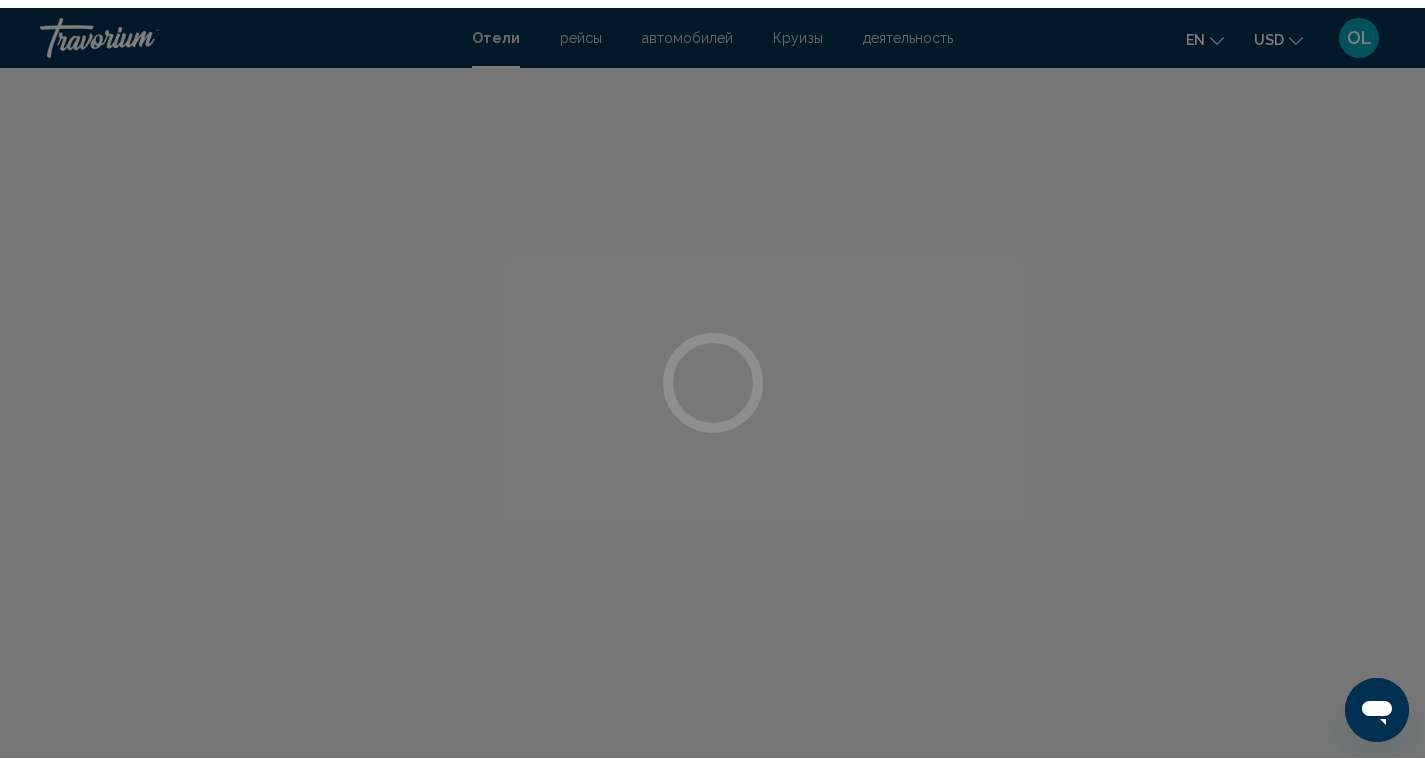 scroll, scrollTop: 0, scrollLeft: 0, axis: both 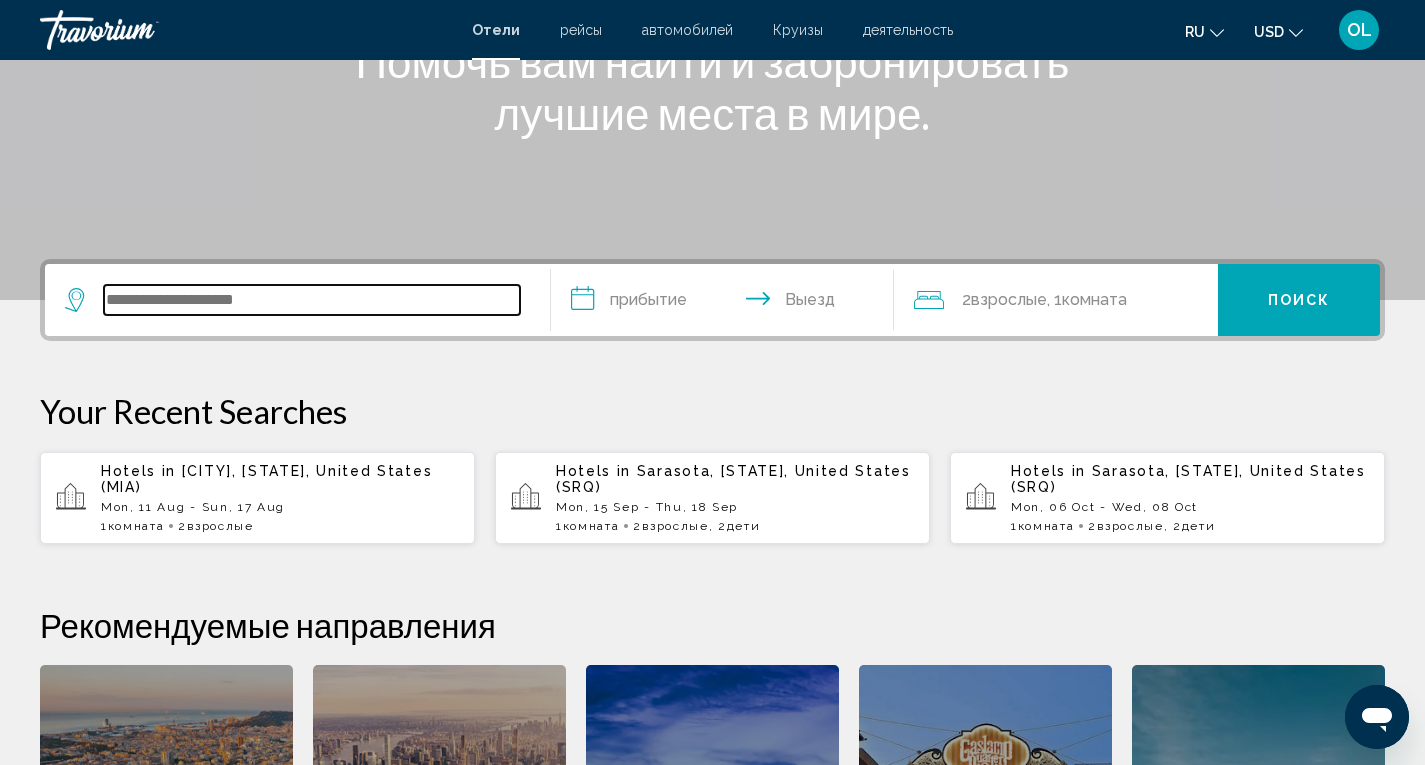 click at bounding box center (312, 300) 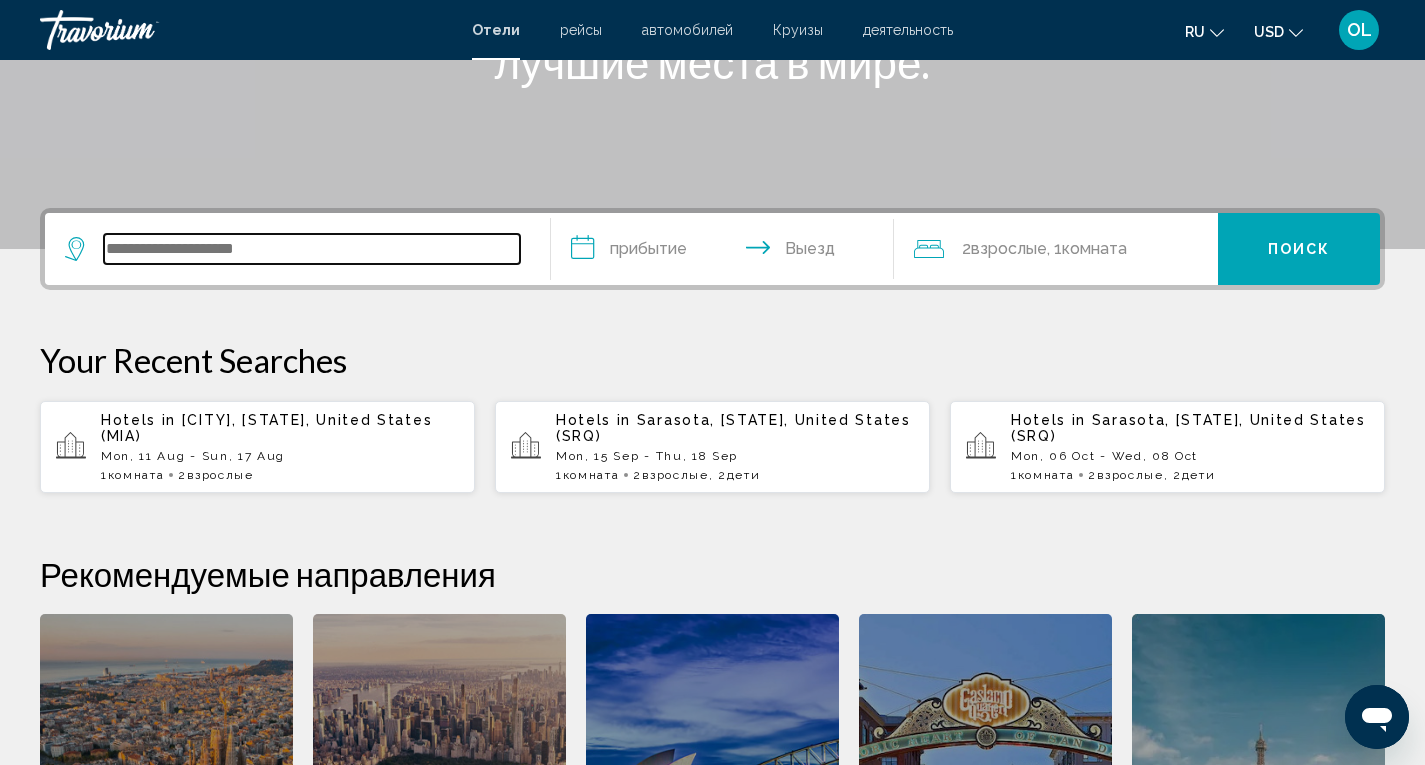 scroll, scrollTop: 494, scrollLeft: 0, axis: vertical 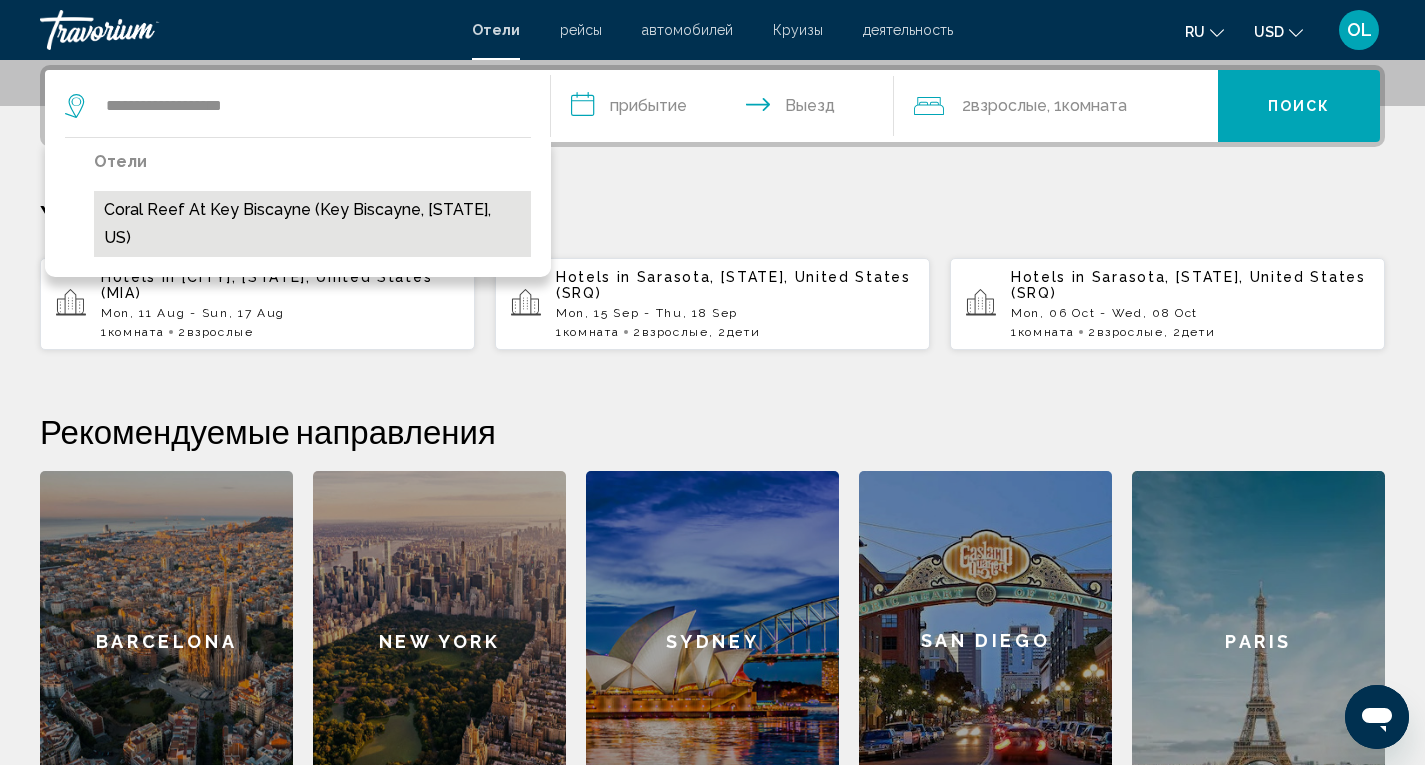 click on "Coral Reef at Key Biscayne (Key Biscayne, FL, US)" at bounding box center [312, 224] 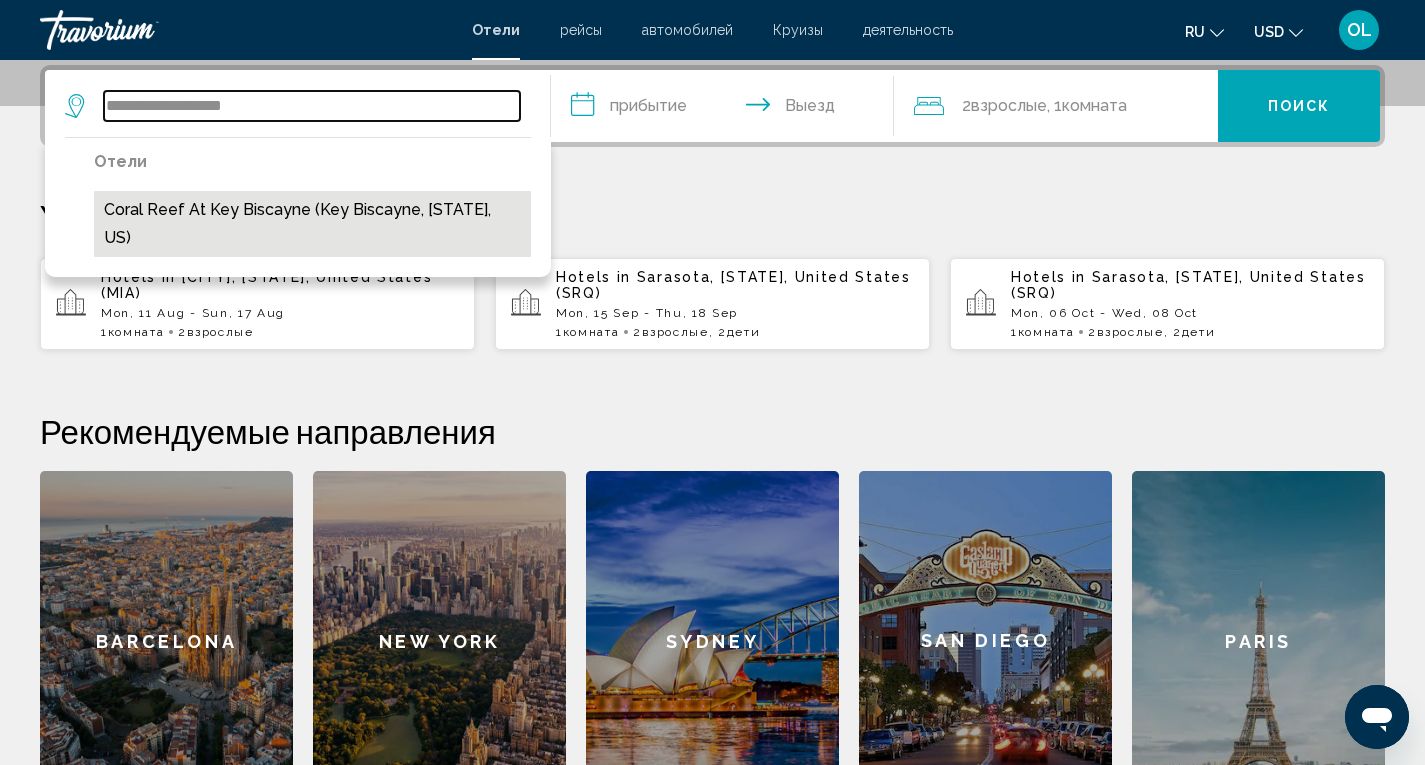 type on "**********" 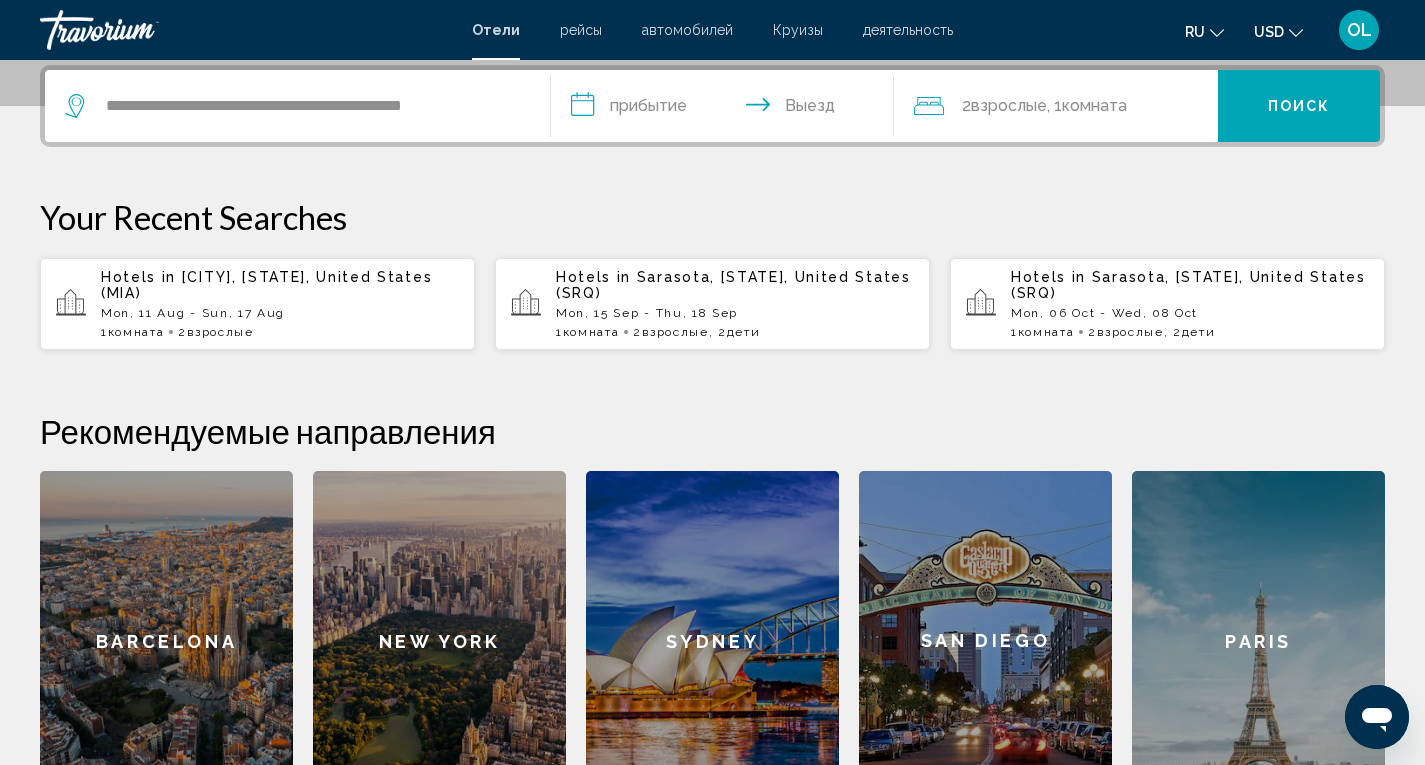 click on "Поиск" at bounding box center [1299, 106] 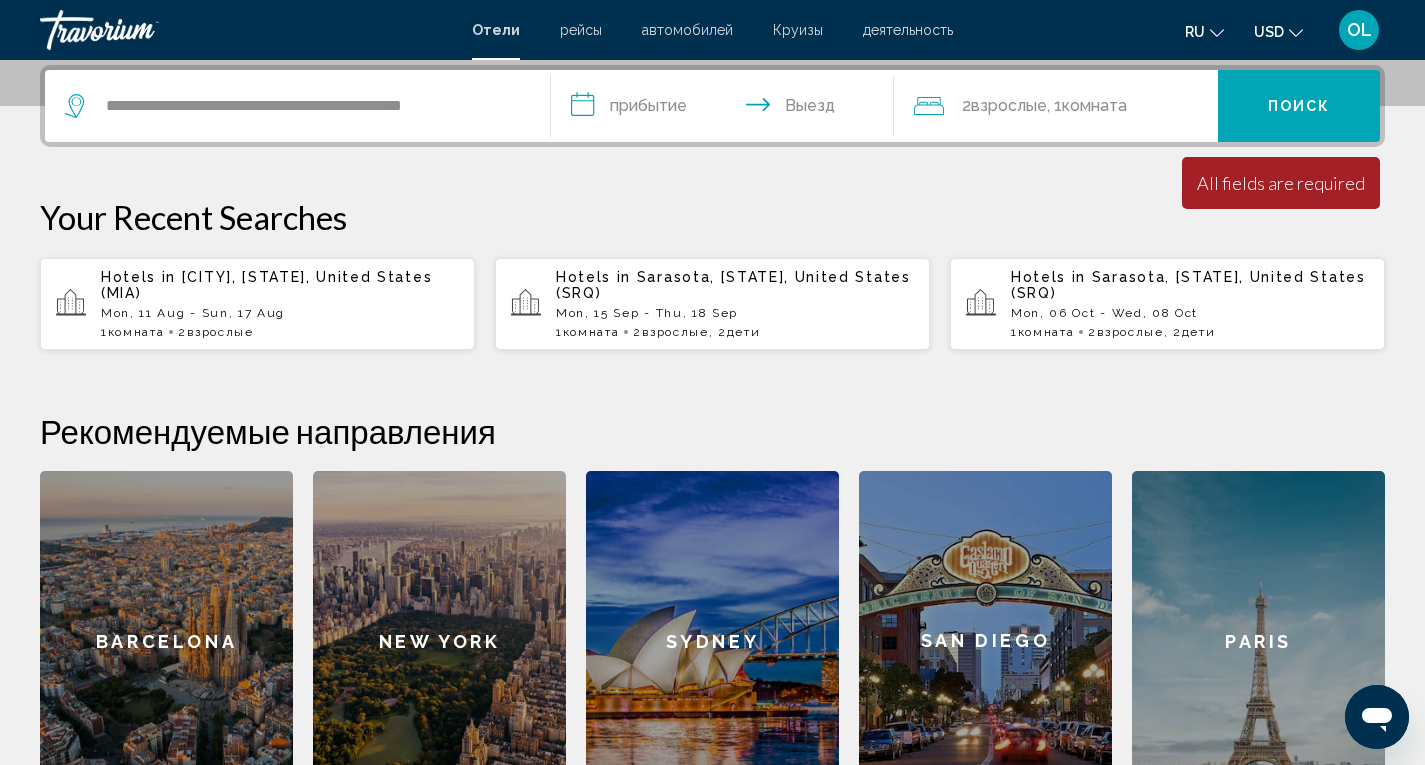 click on "**********" at bounding box center [727, 109] 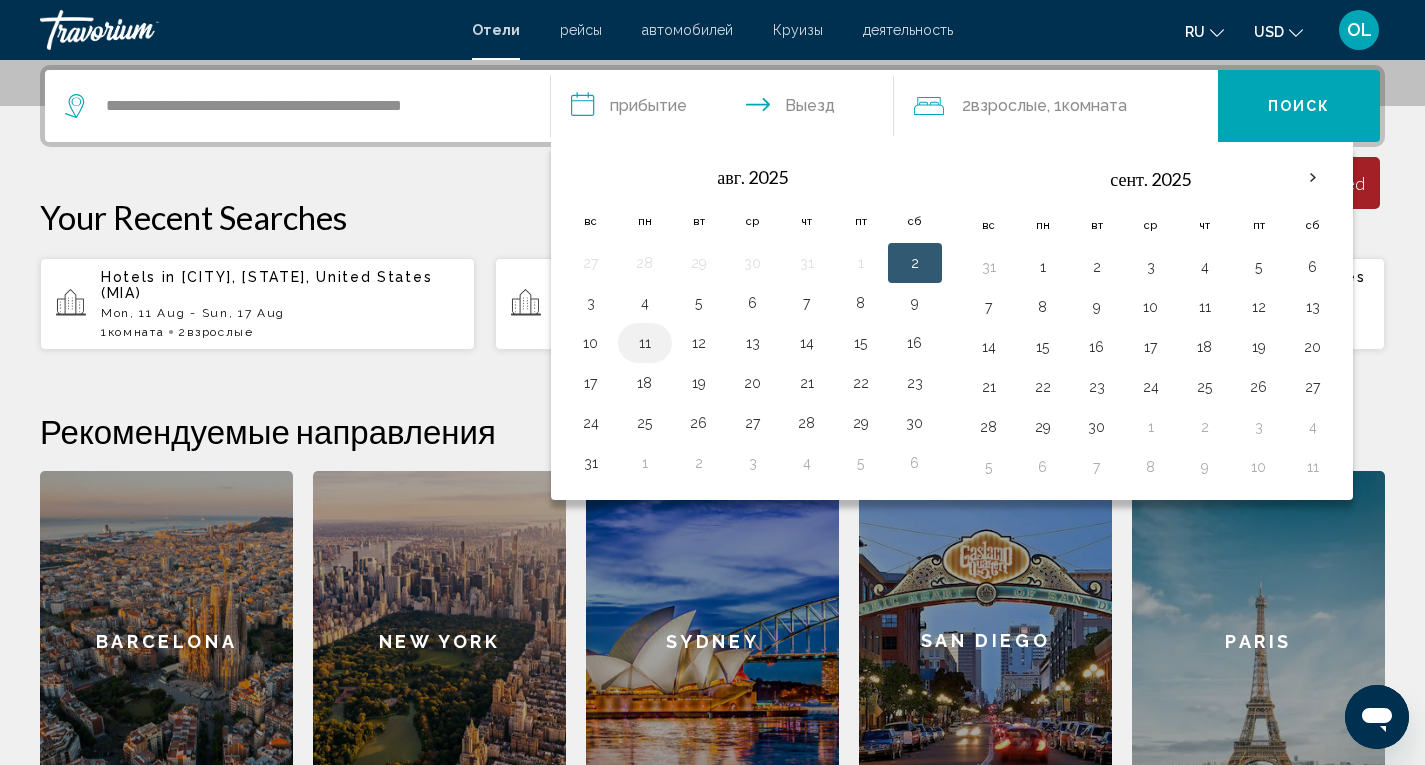 click on "11" at bounding box center [645, 343] 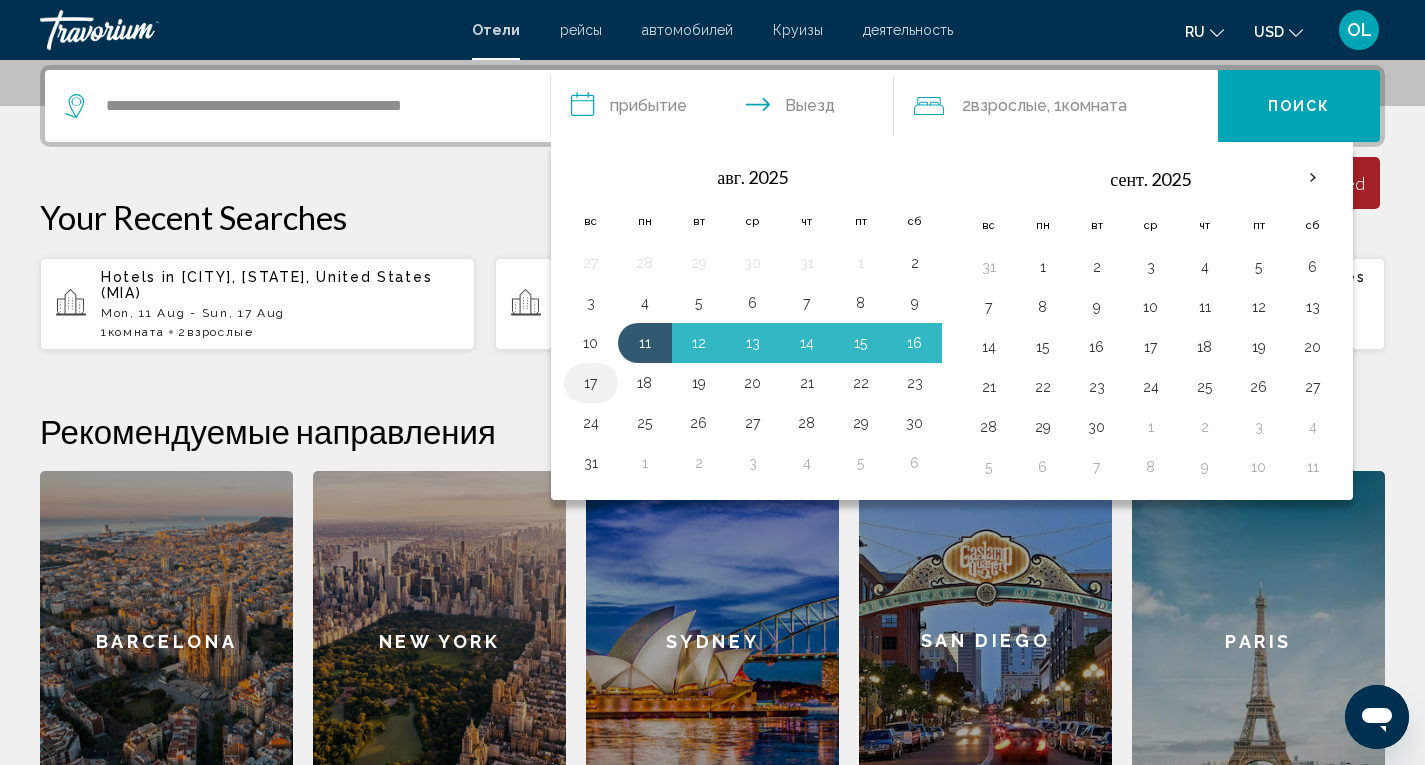 click on "17" at bounding box center (591, 383) 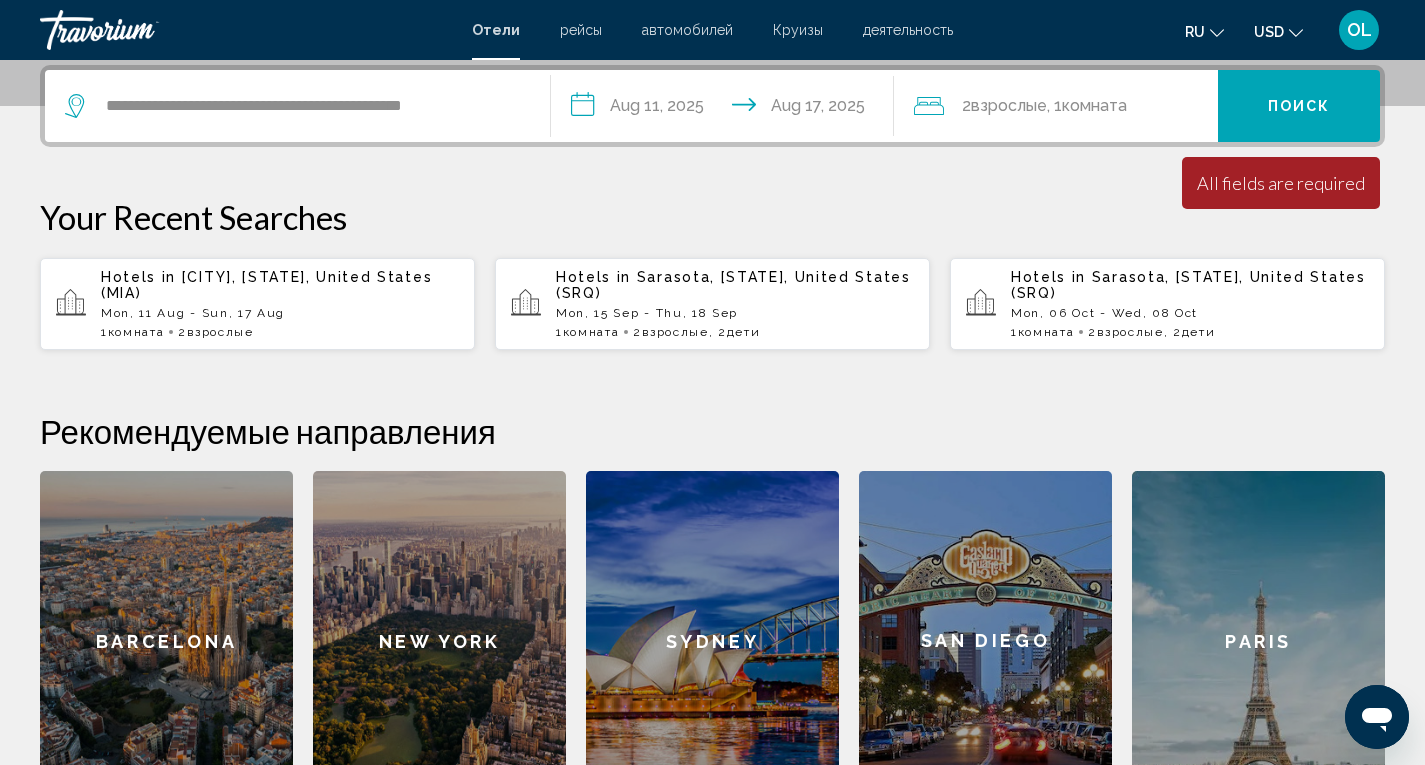 click on "2  Взрослый Взрослые" 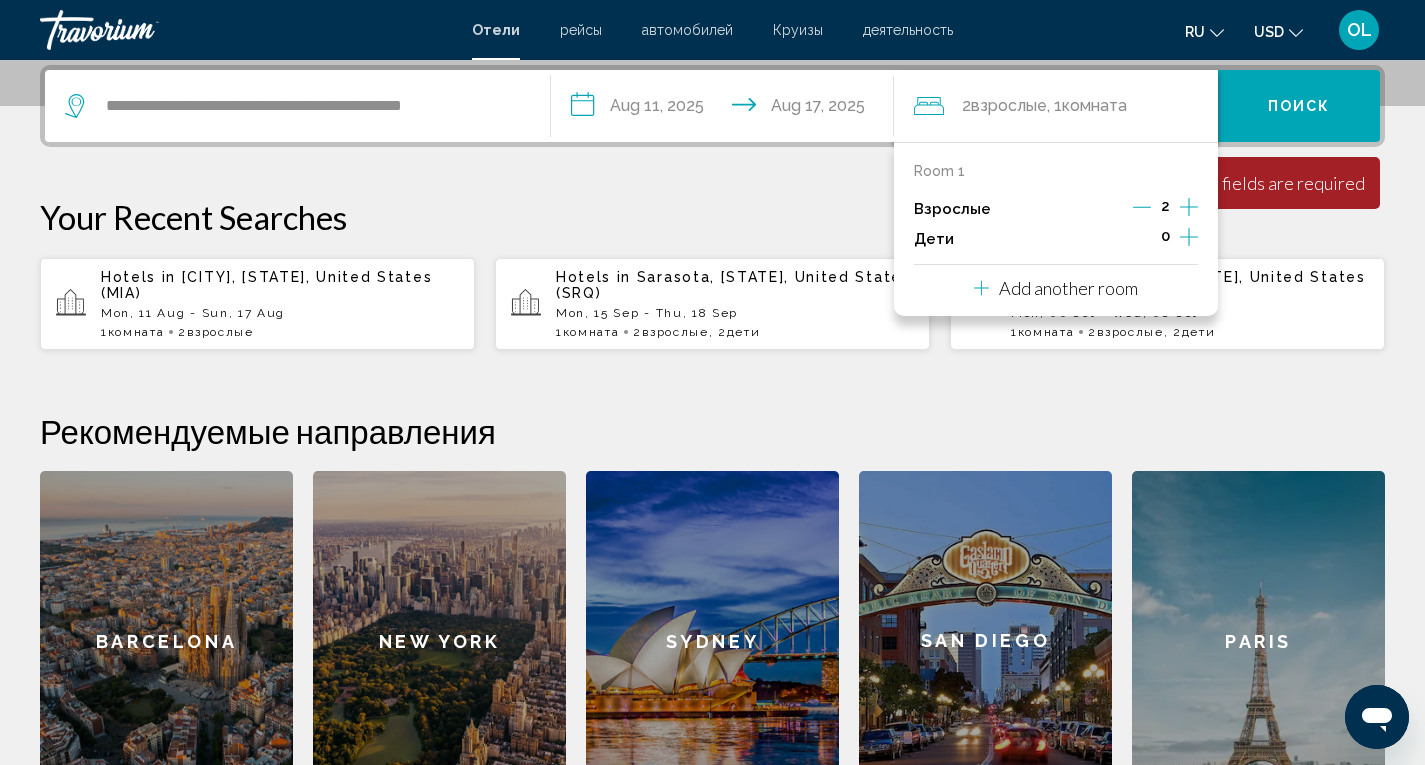click 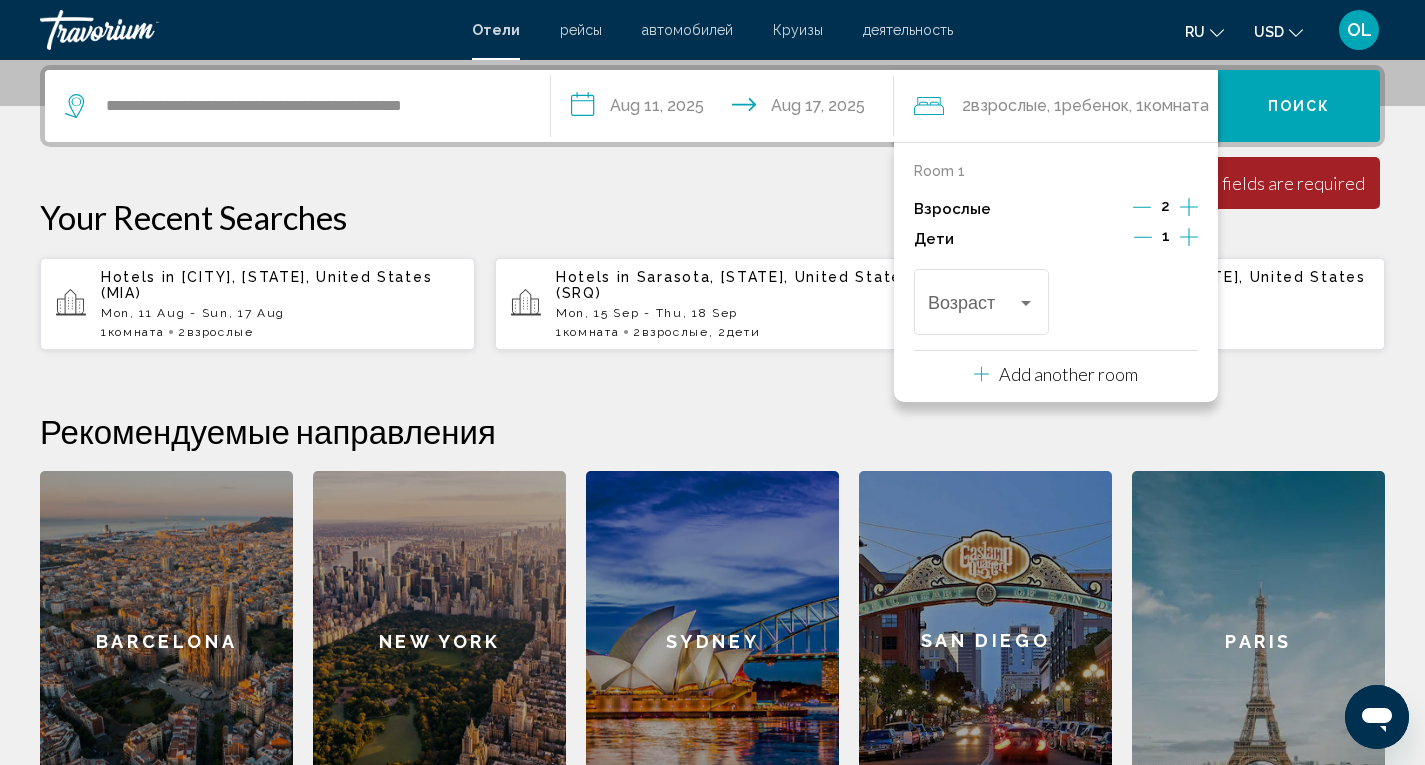 click 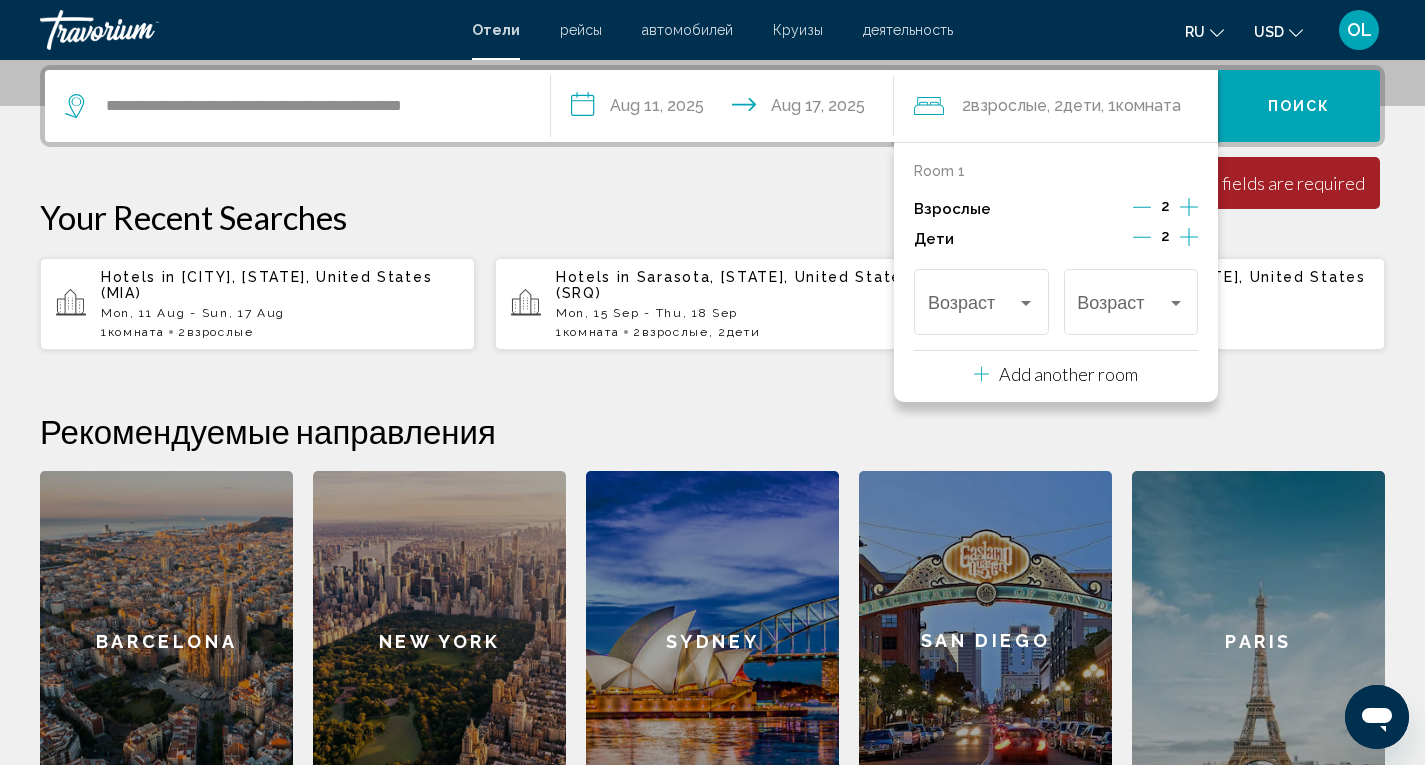 click 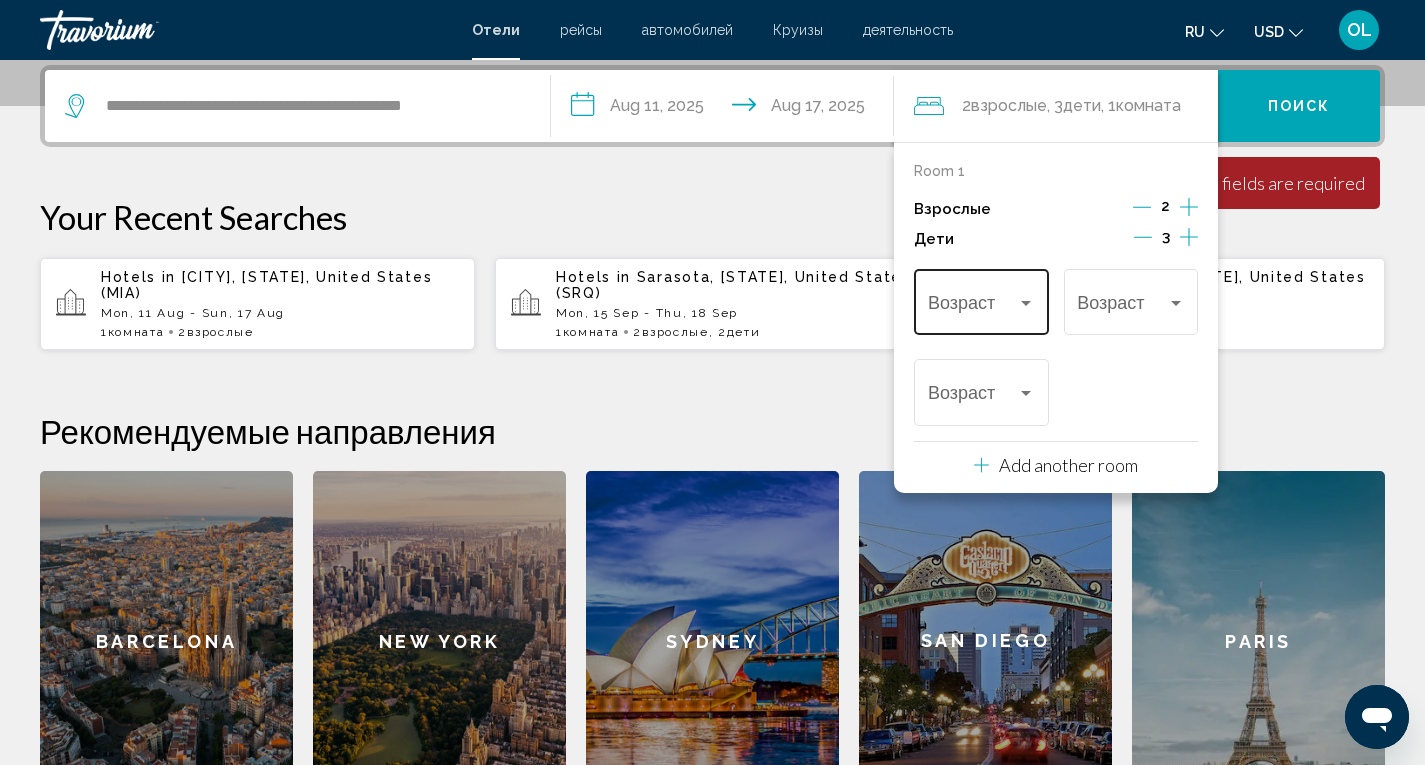 click on "Возраст" at bounding box center (981, 299) 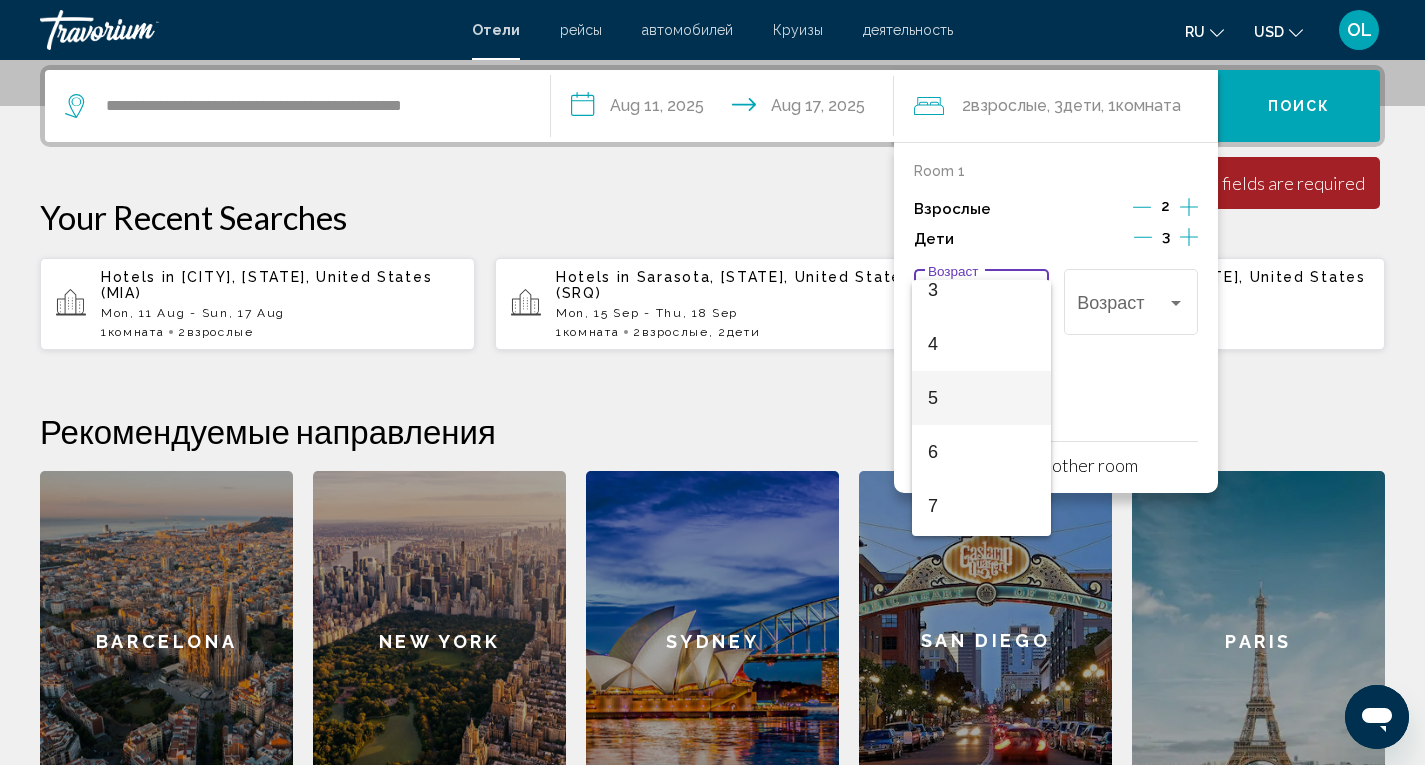scroll, scrollTop: 200, scrollLeft: 0, axis: vertical 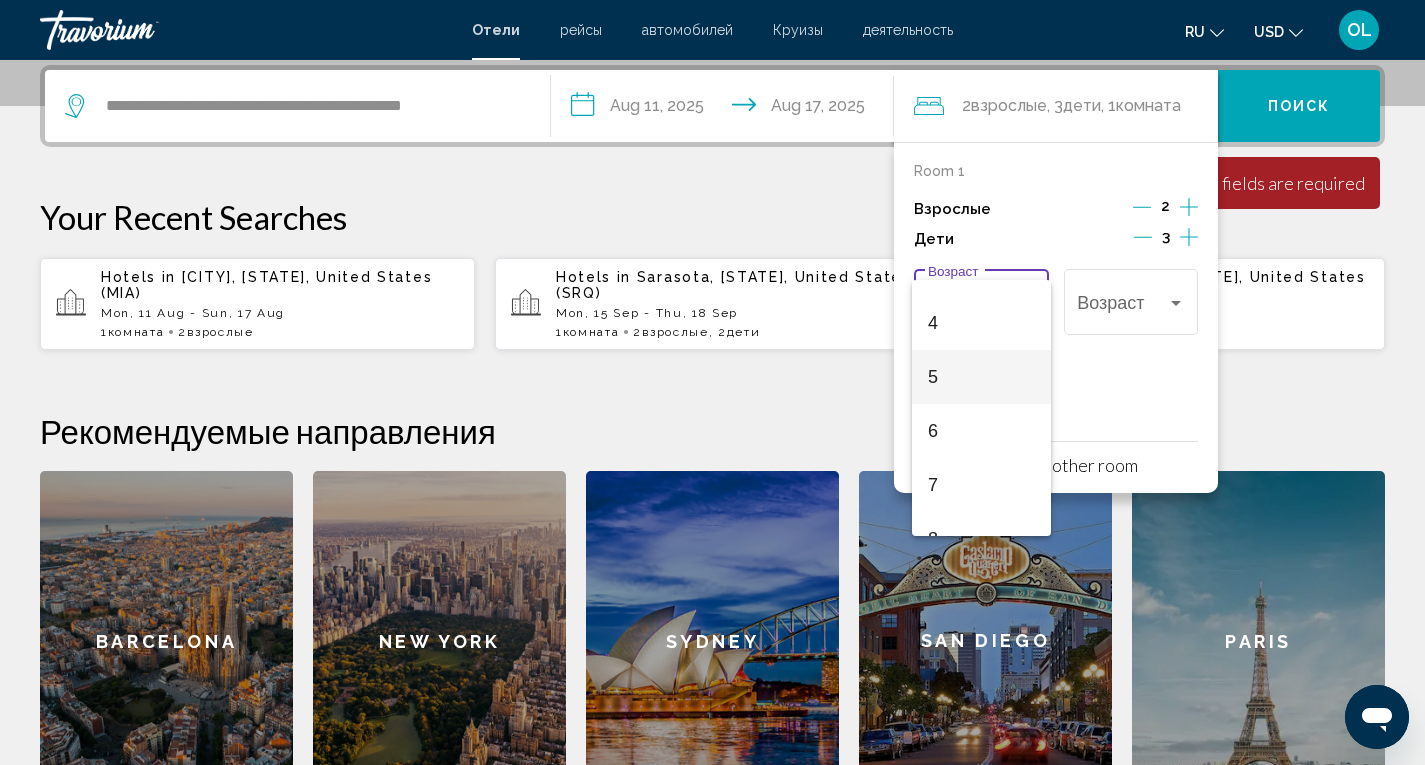click on "5" at bounding box center (981, 377) 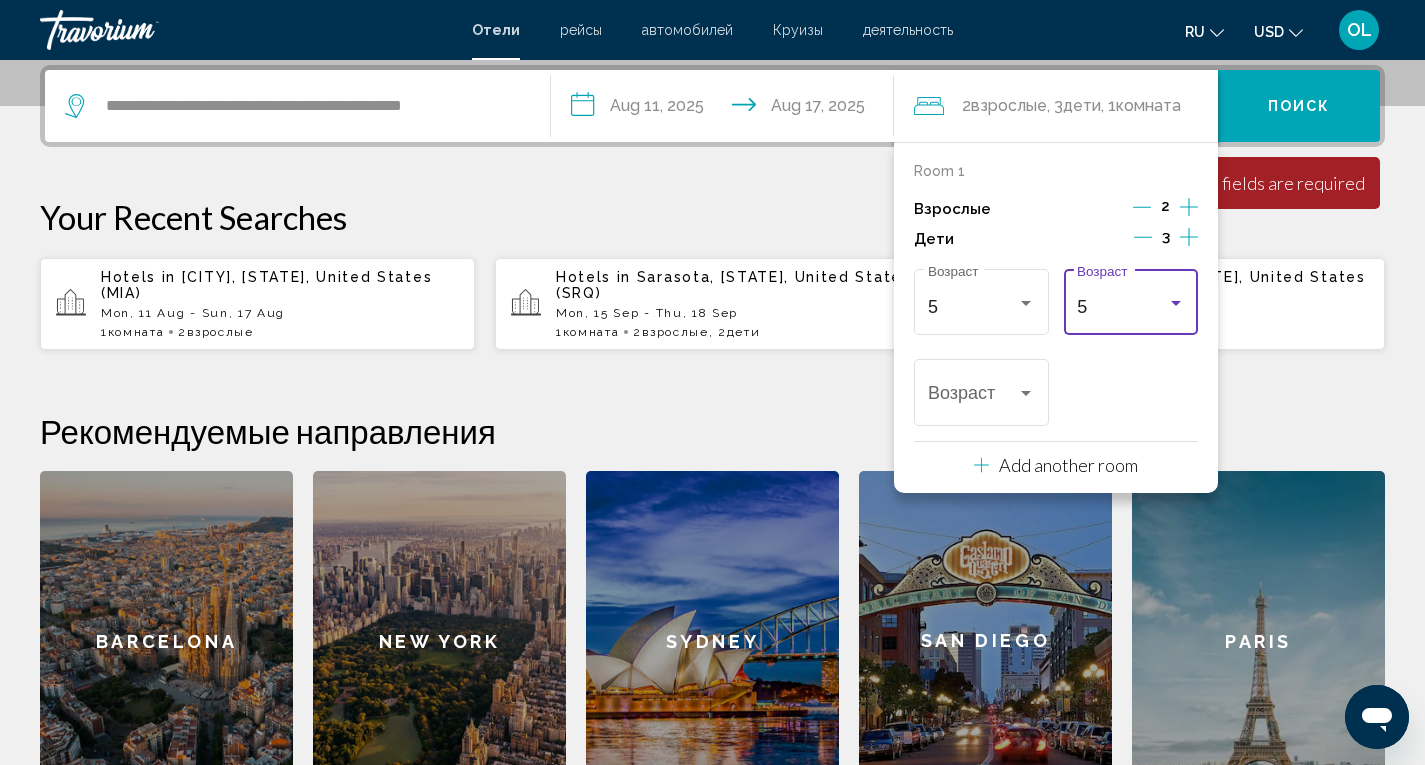 click on "5 Возраст" at bounding box center (1130, 299) 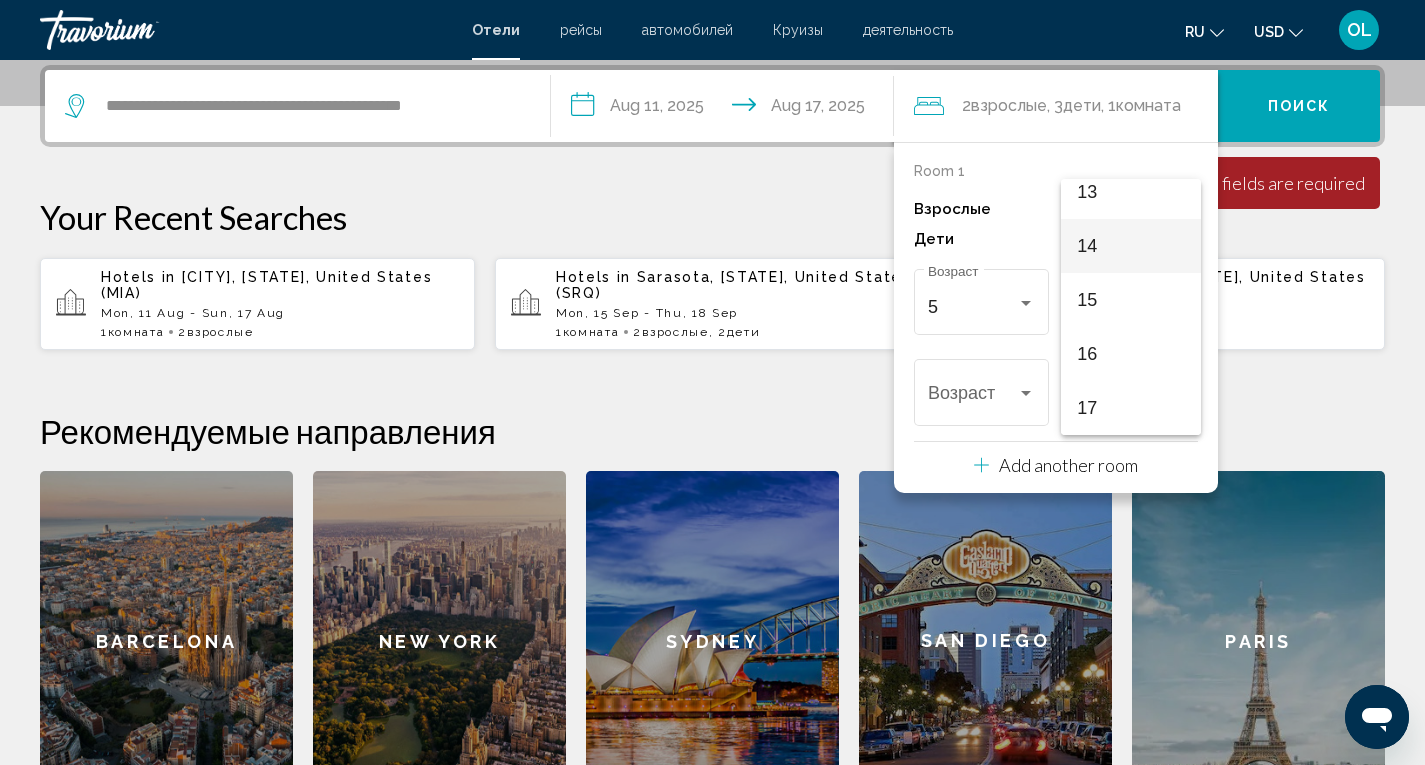 scroll, scrollTop: 516, scrollLeft: 0, axis: vertical 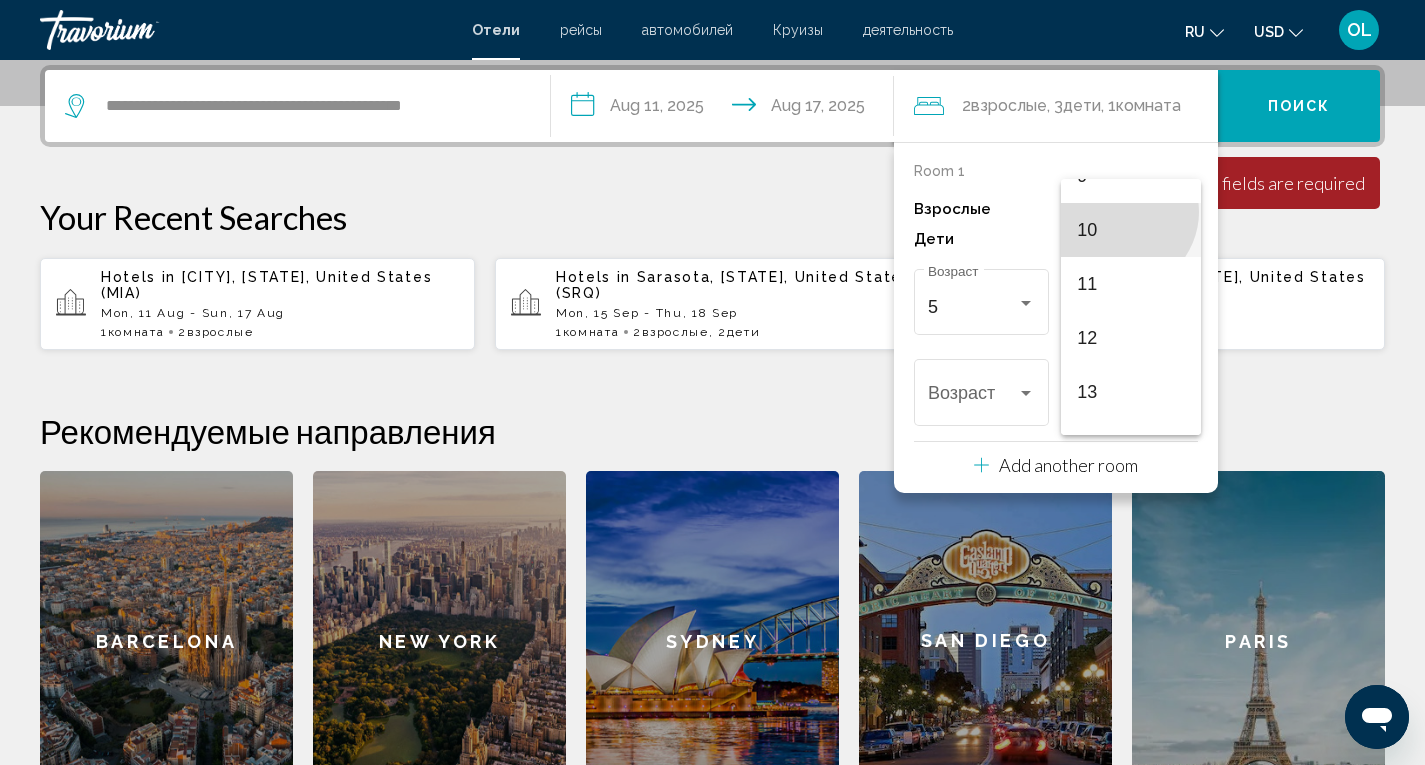 click on "10" at bounding box center [1130, 230] 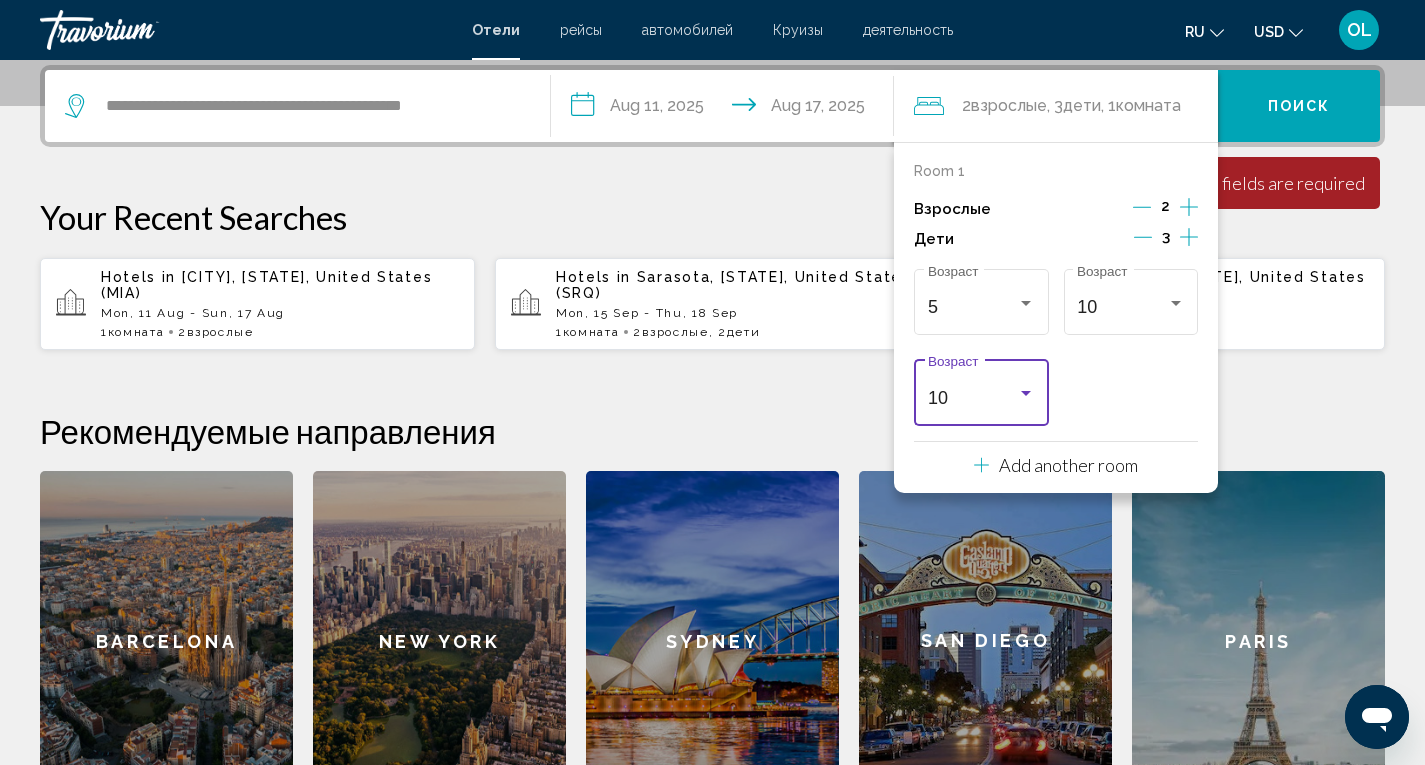 click on "Room 1 Взрослые
2
Дети
3
5 Возраст 10 Возраст 10 Возраст
Add another room" at bounding box center (1056, 317) 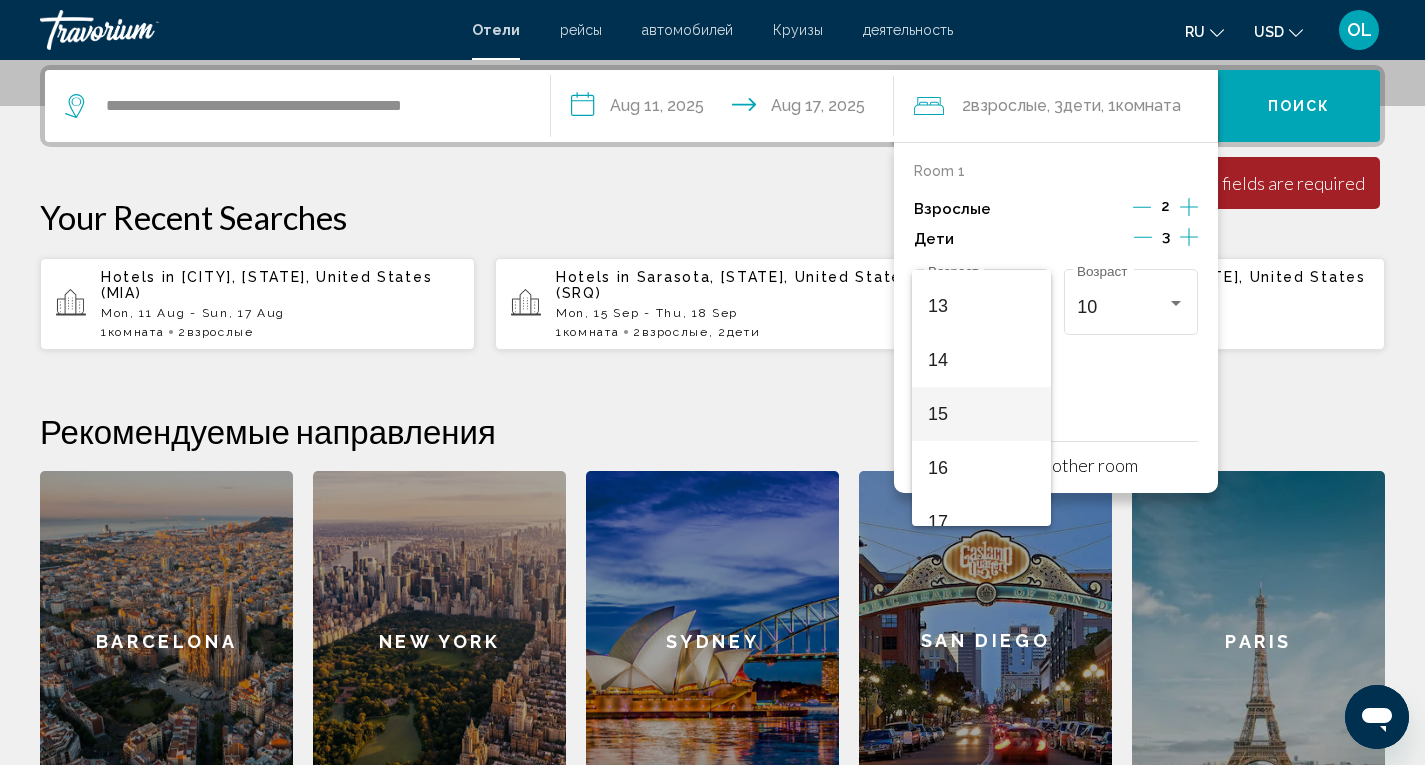 scroll, scrollTop: 716, scrollLeft: 0, axis: vertical 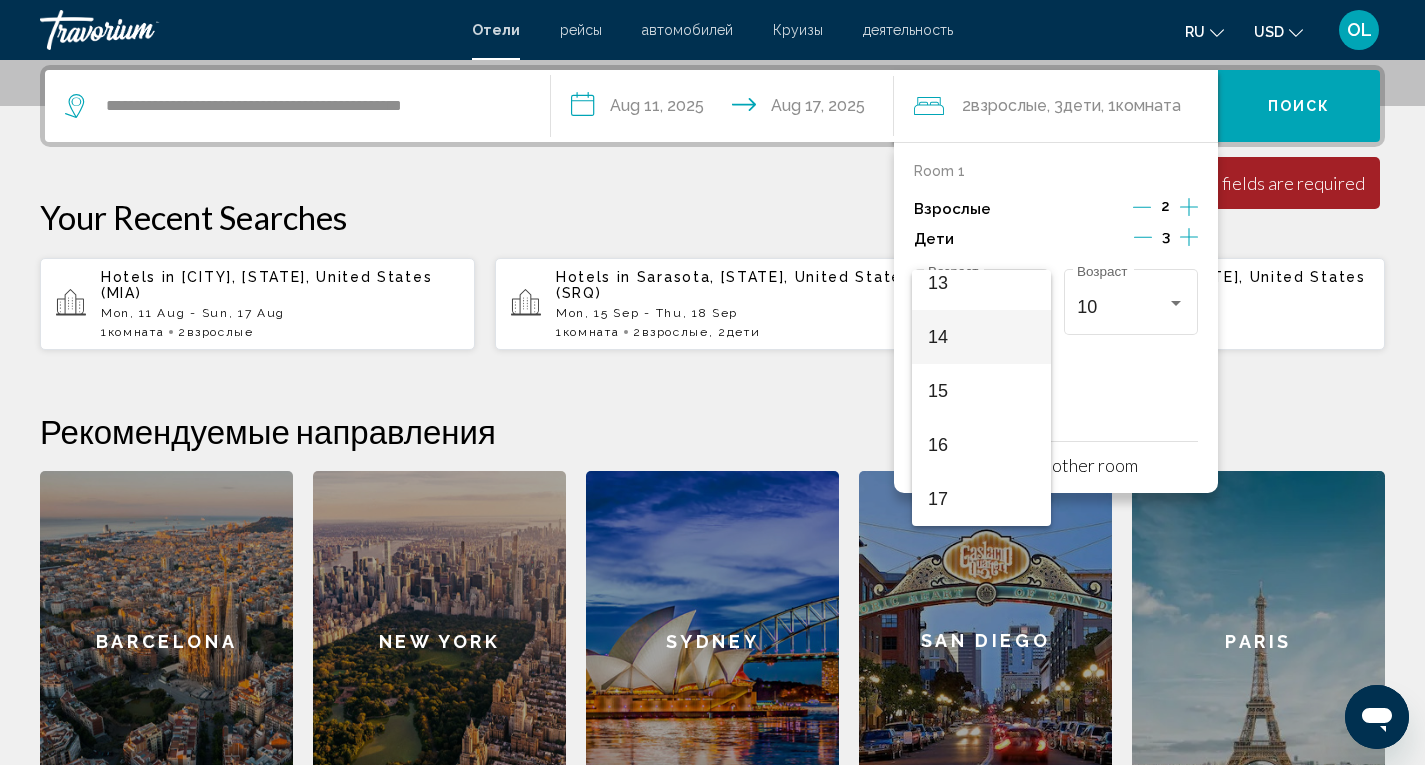 click on "14" at bounding box center (981, 337) 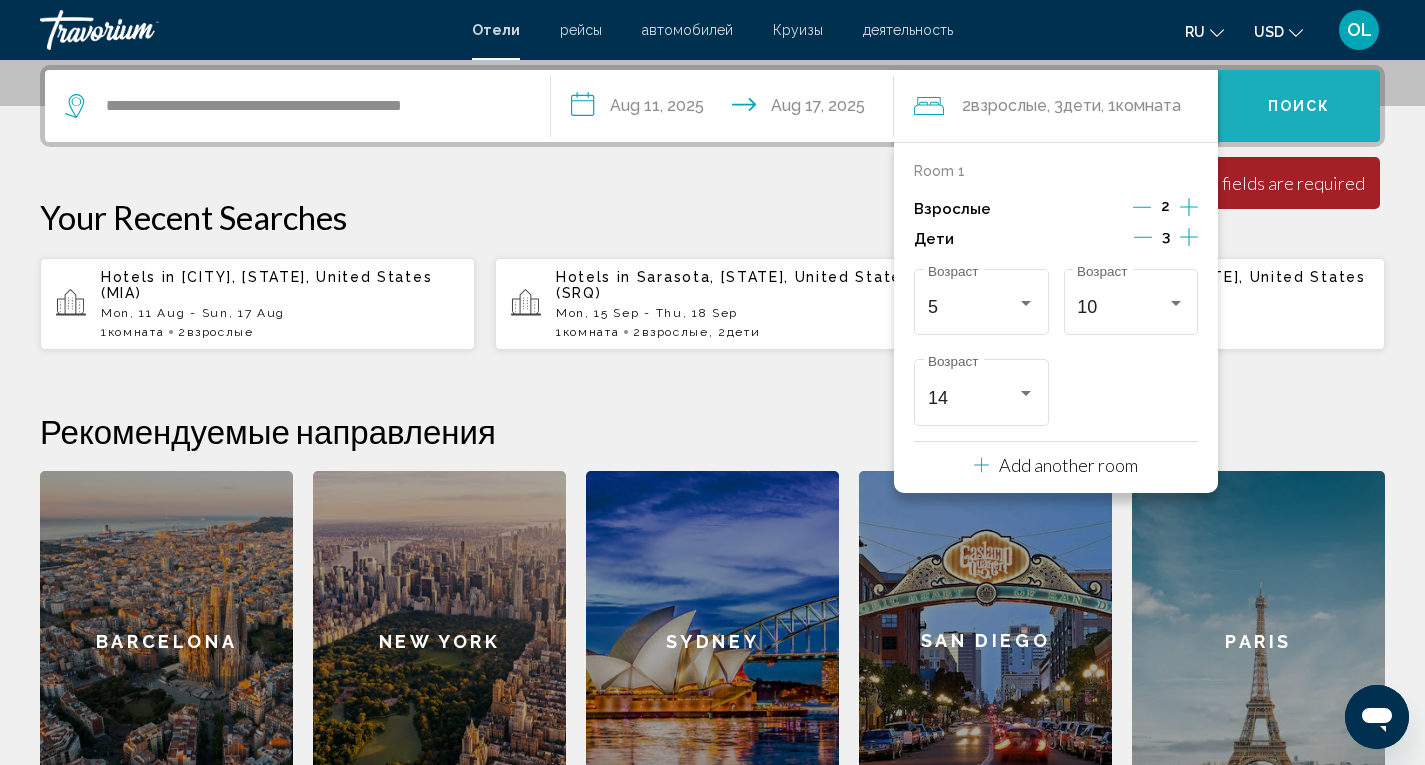 click on "Поиск" at bounding box center (1299, 106) 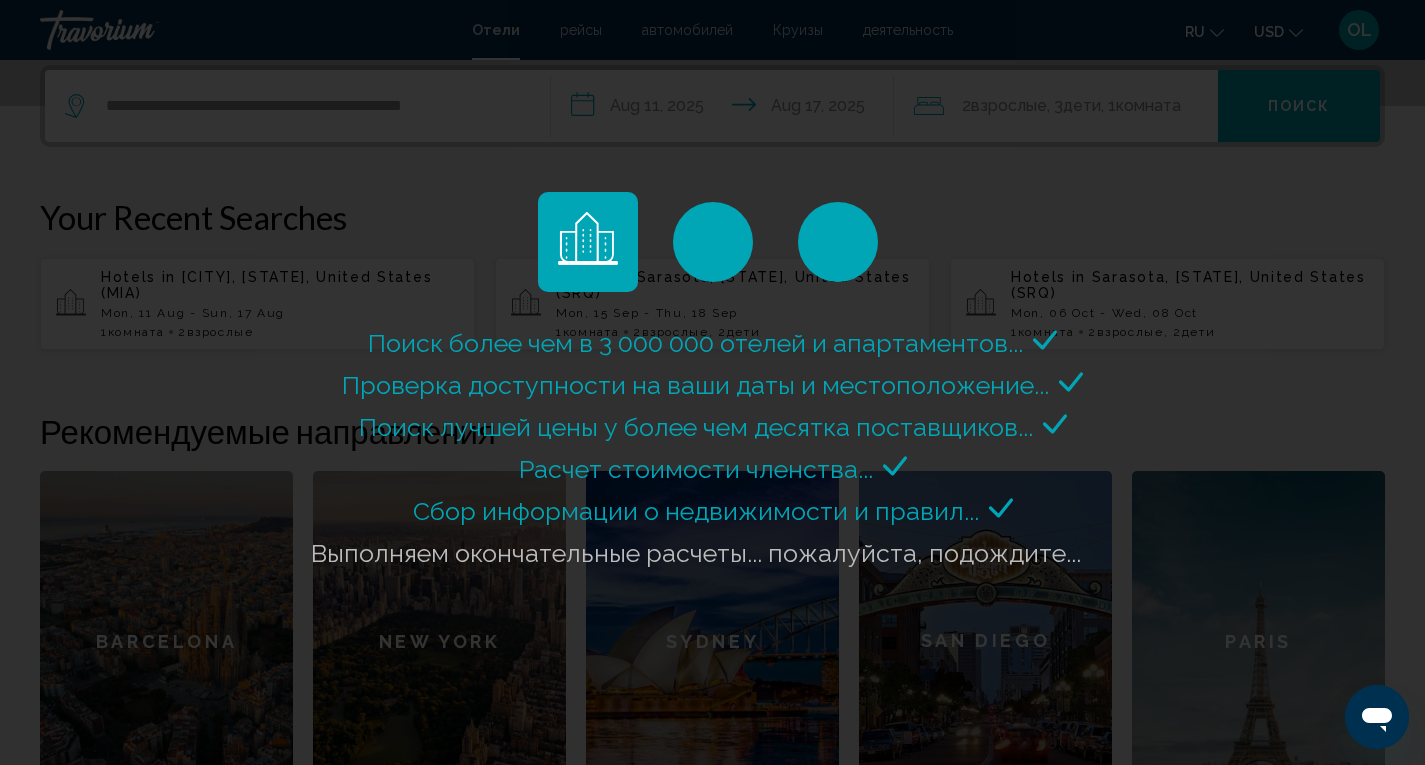 click on "Поиск более чем в 3 000 000 отелей и апартаментов..." 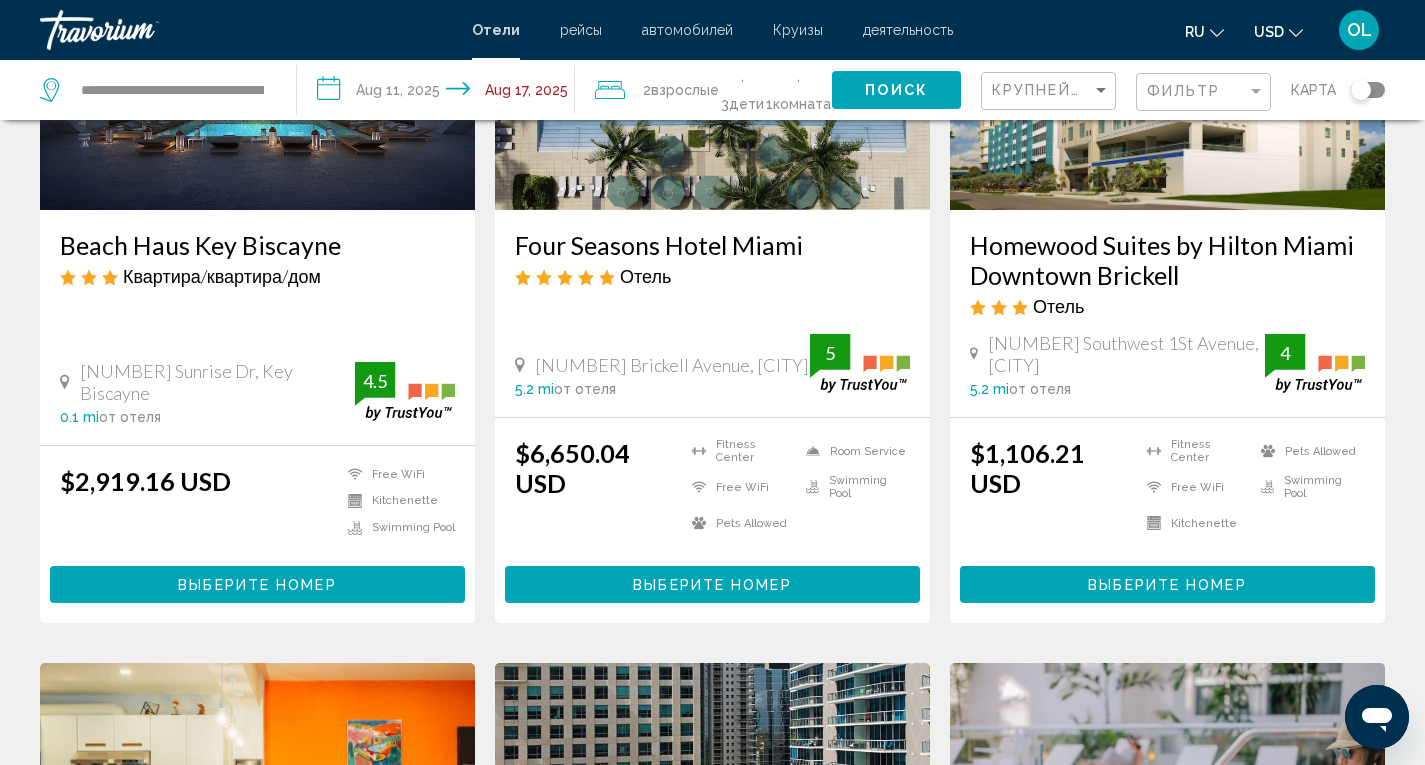 scroll, scrollTop: 0, scrollLeft: 0, axis: both 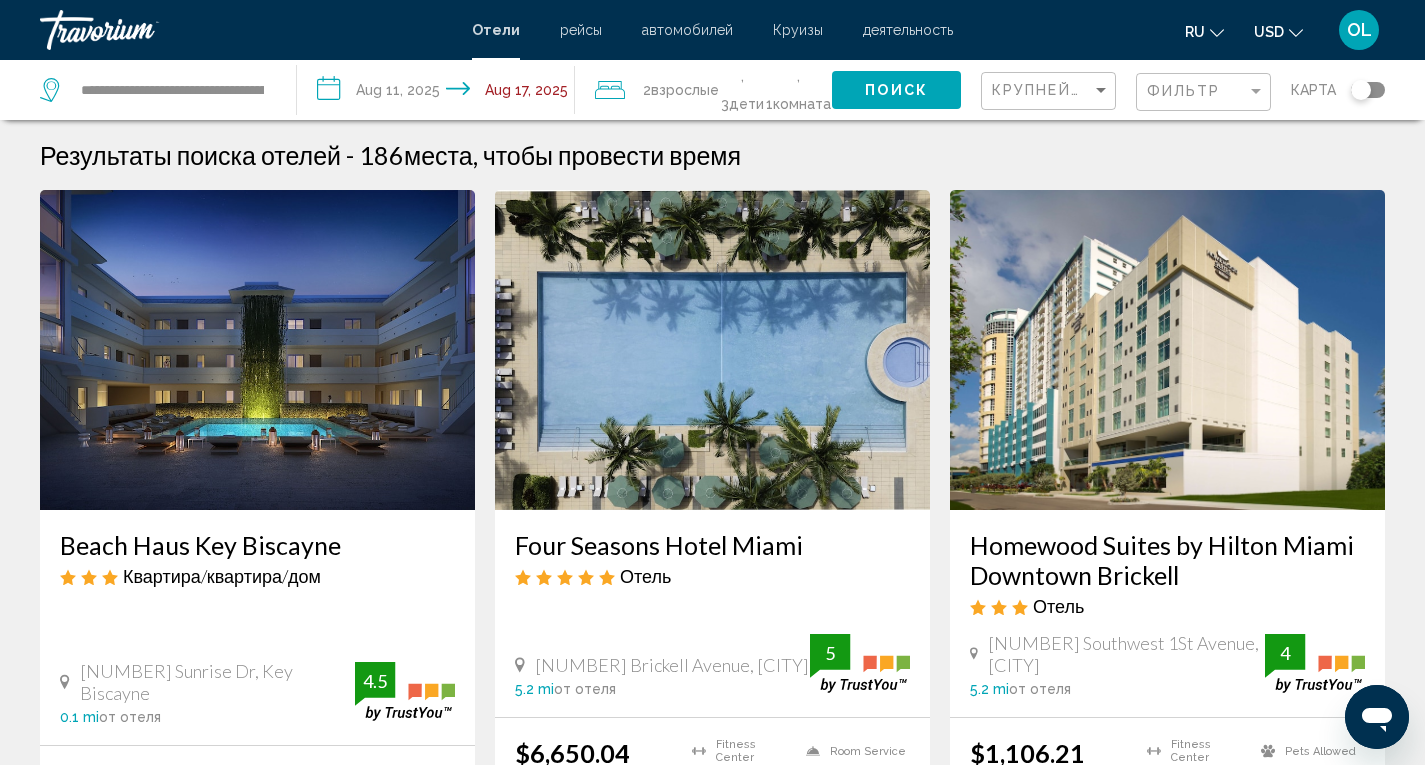 click on "2  Взрослый Взрослые" 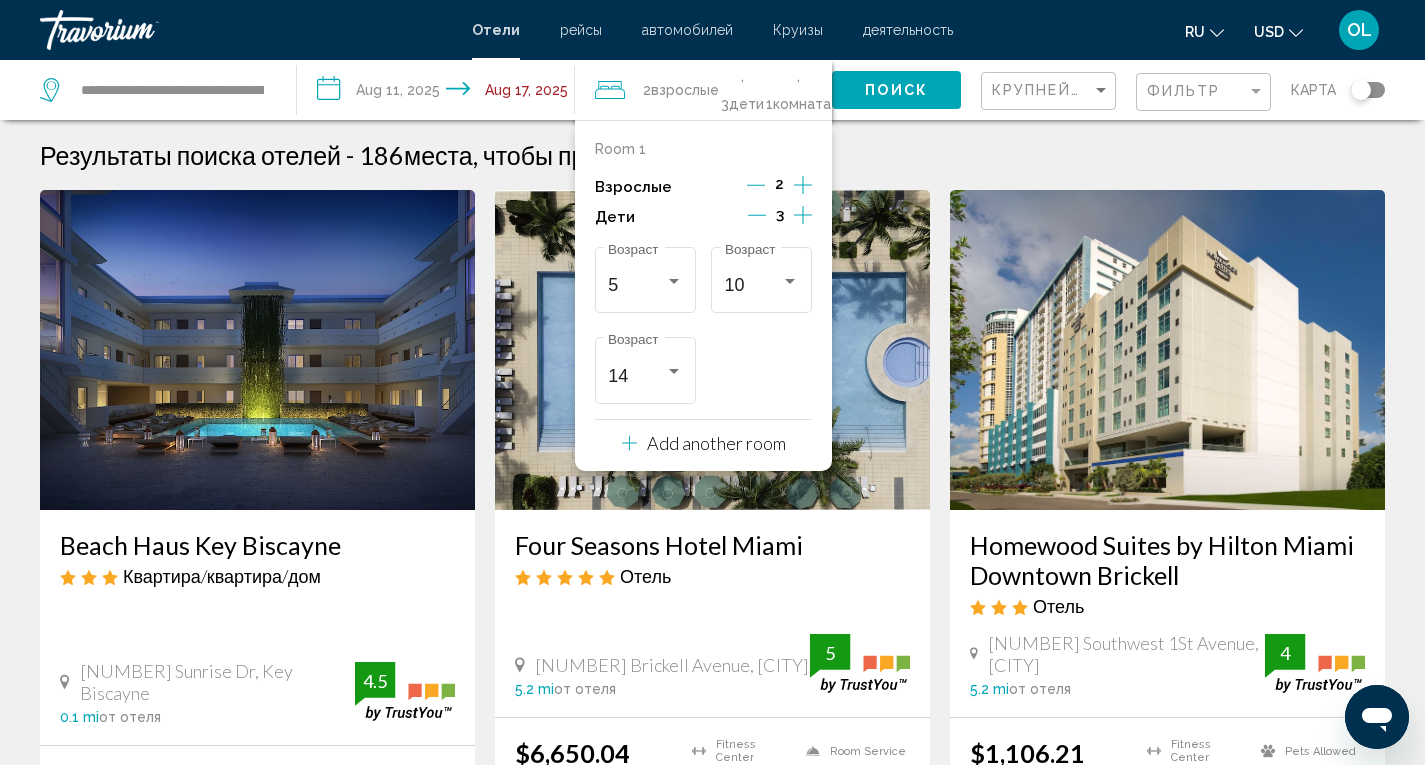 click 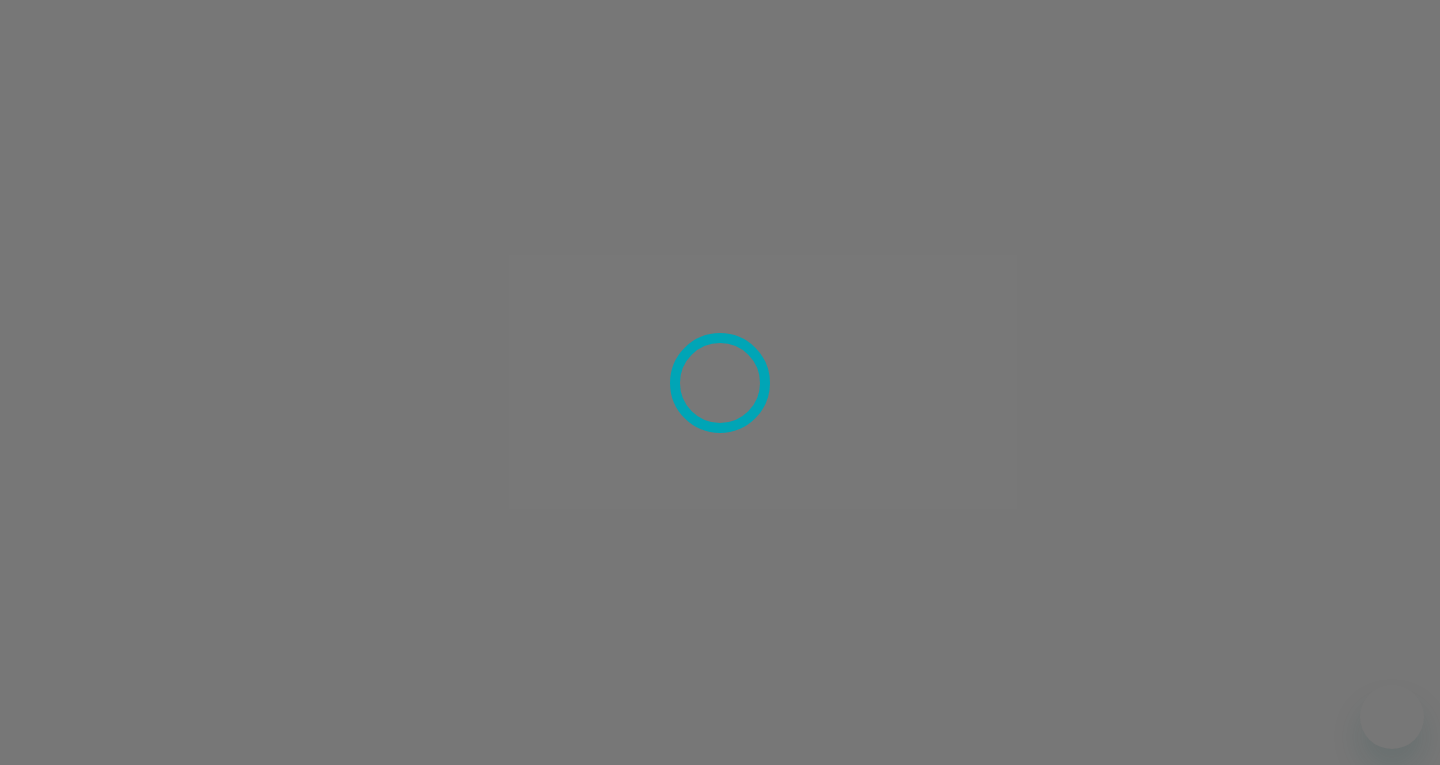 scroll, scrollTop: 0, scrollLeft: 0, axis: both 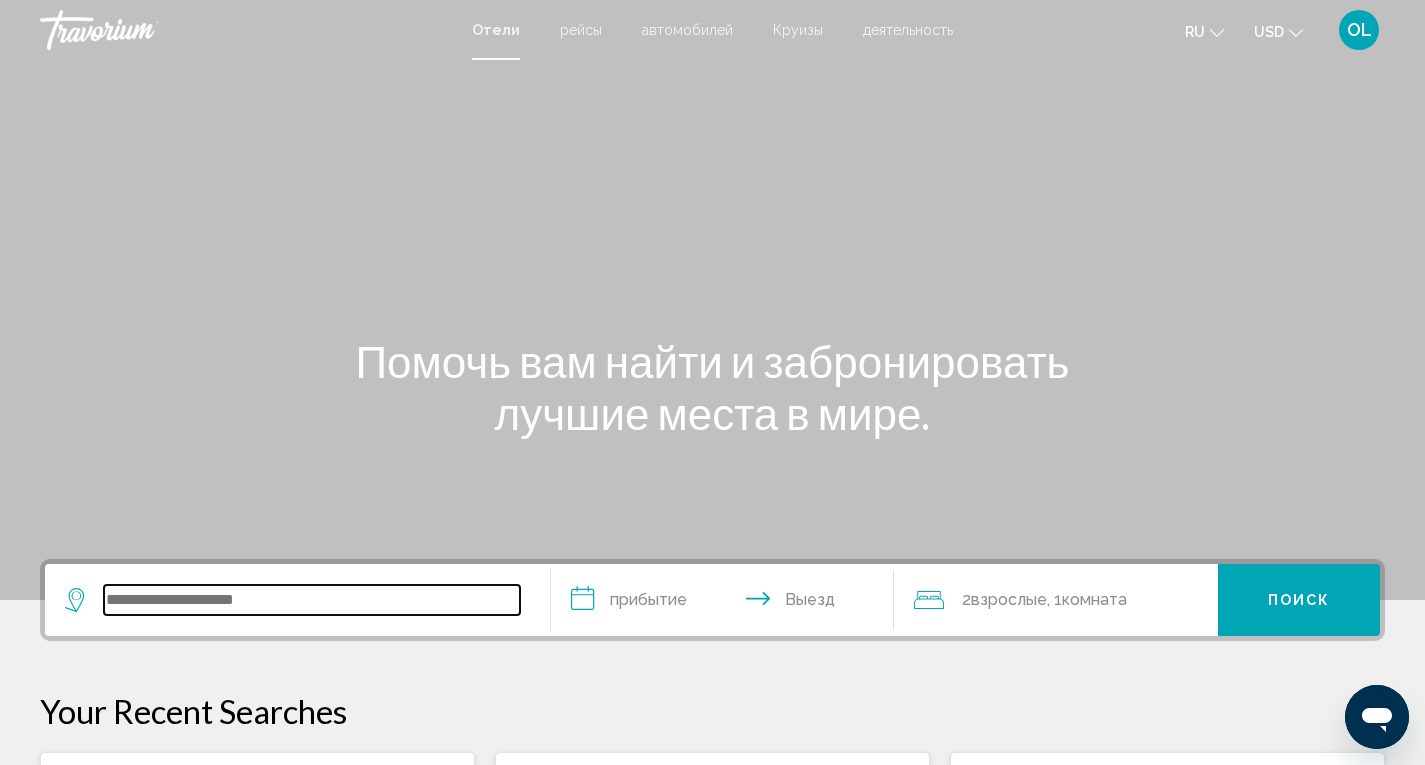 click at bounding box center [312, 600] 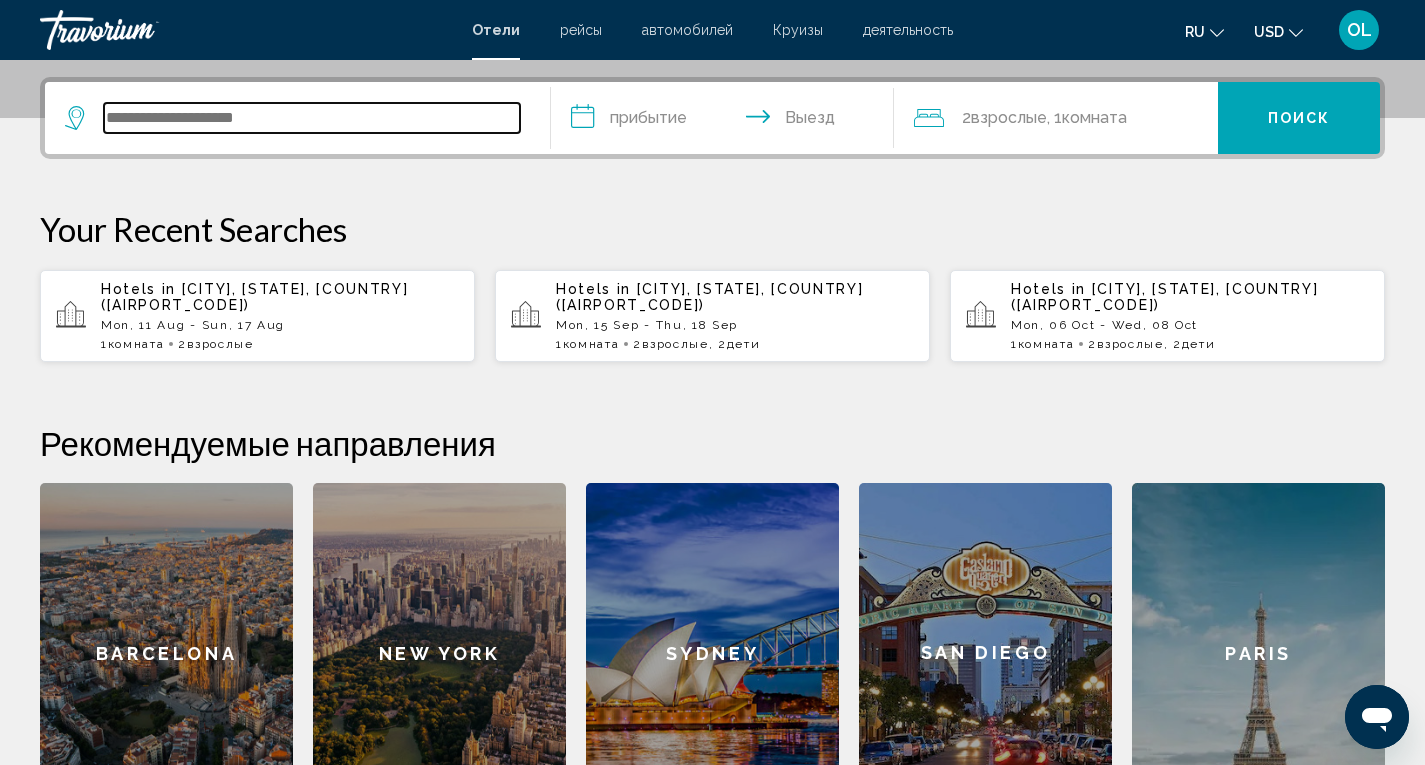 scroll, scrollTop: 494, scrollLeft: 0, axis: vertical 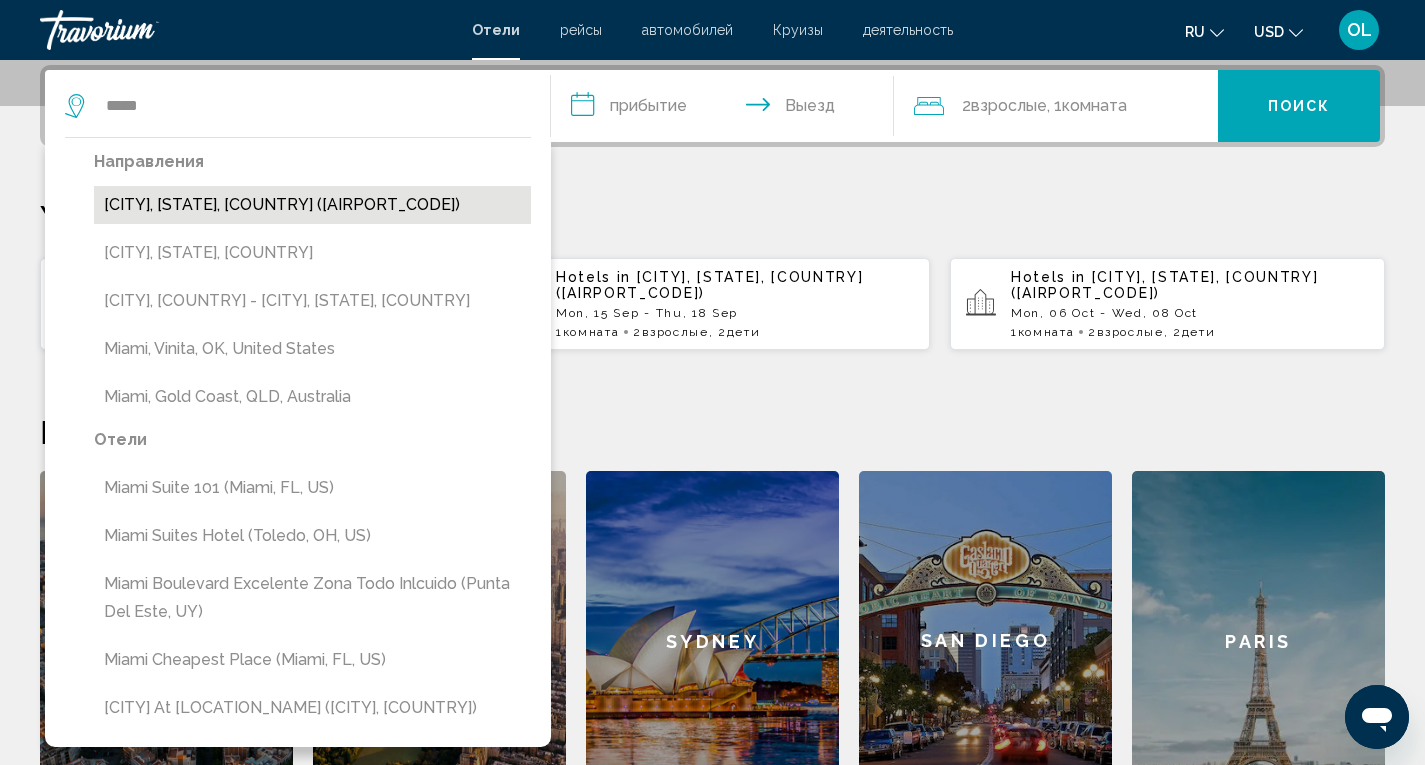click on "[CITY], [STATE], United States (MIA)" at bounding box center (312, 205) 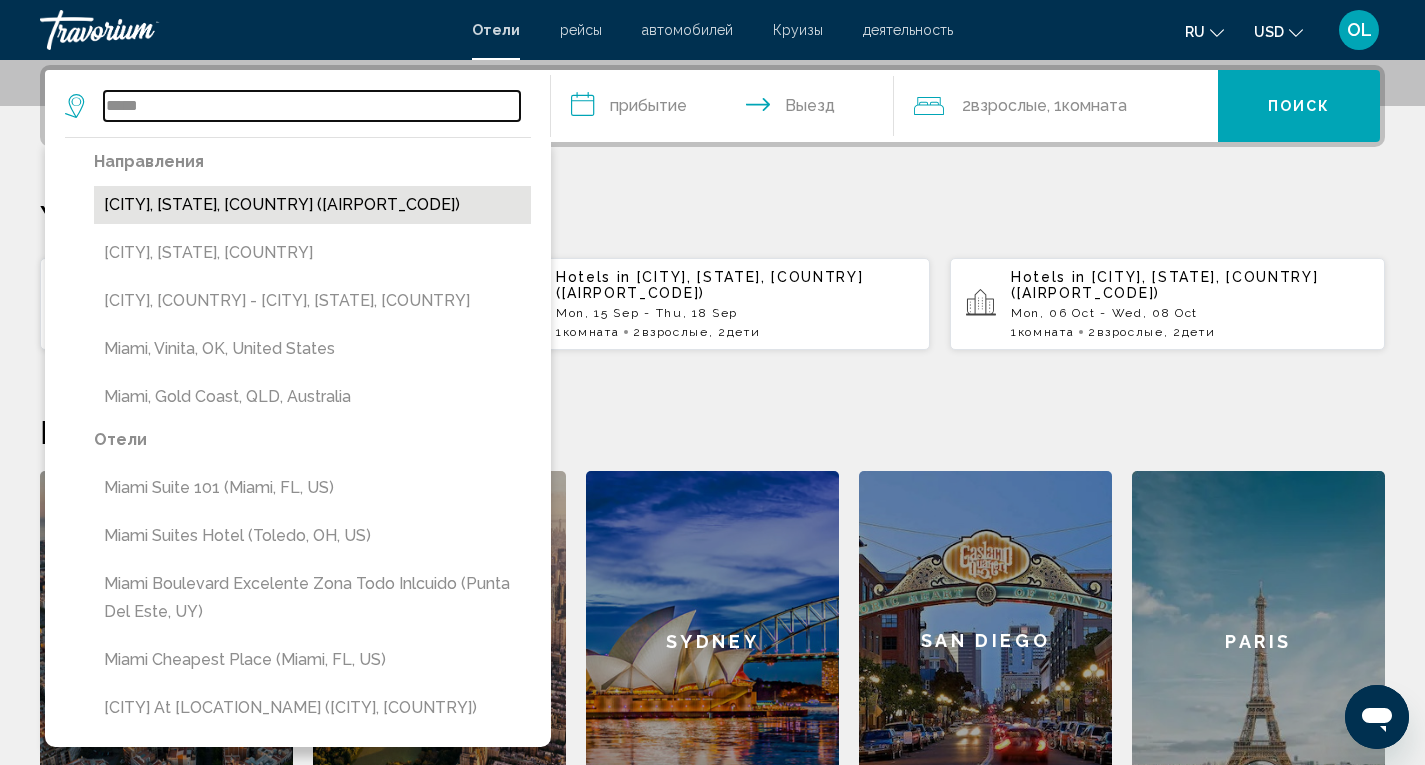 type on "**********" 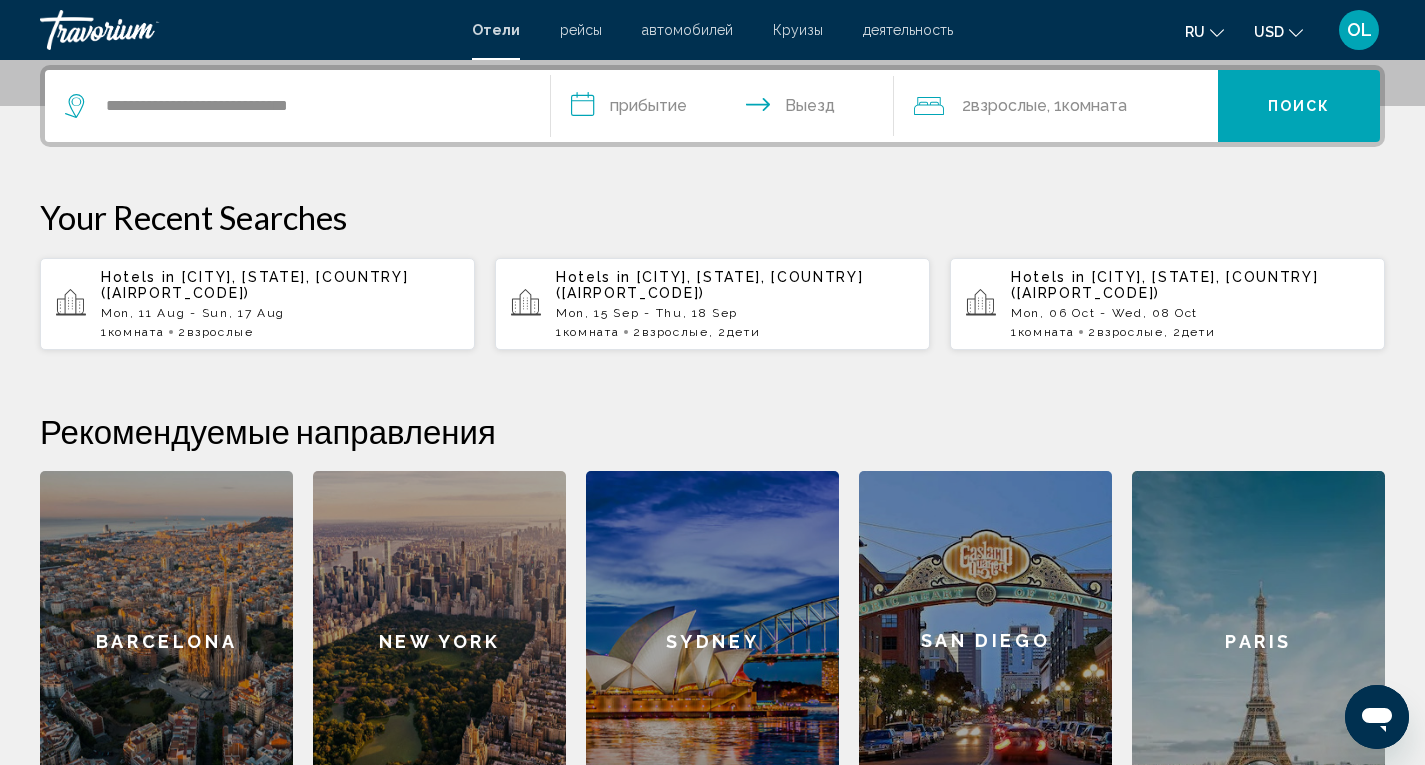 click on "**********" at bounding box center (727, 109) 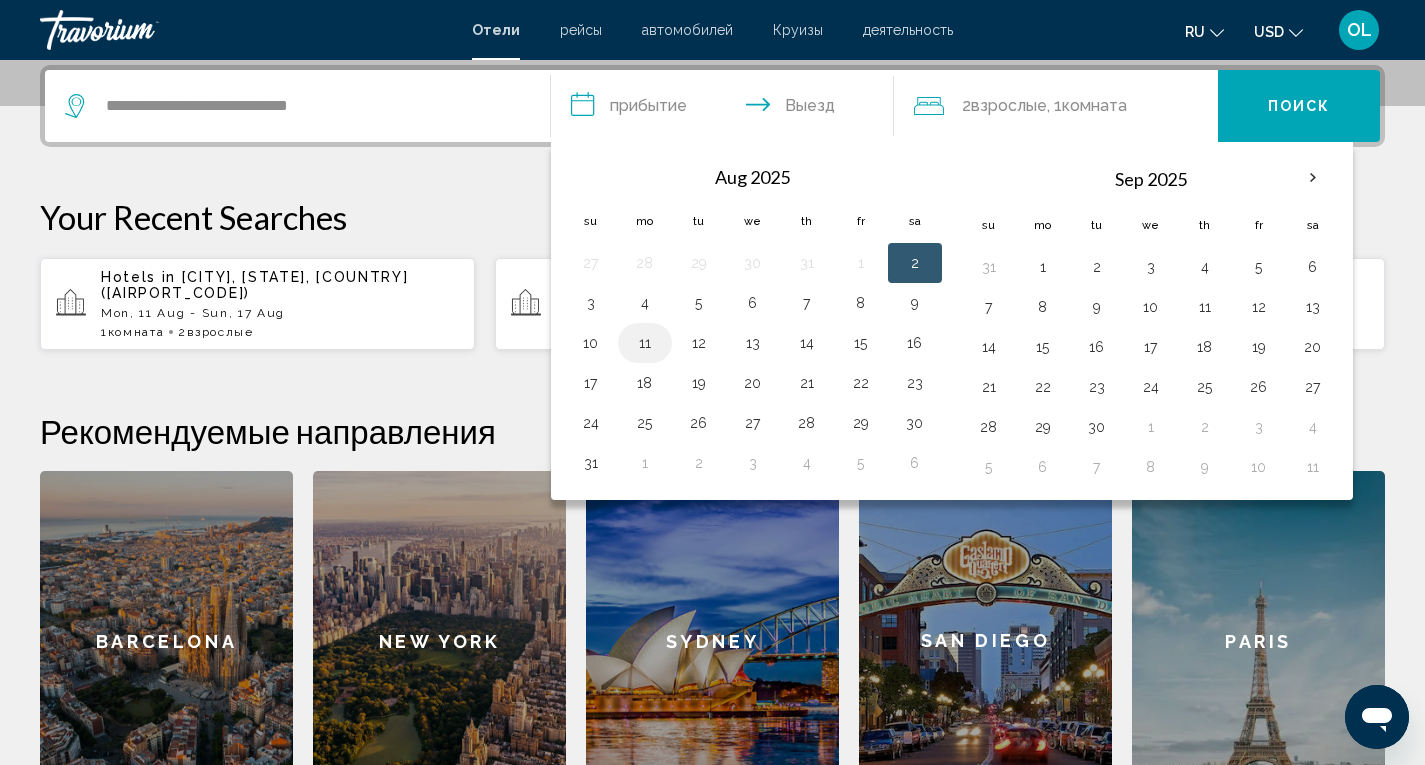 click on "11" at bounding box center (645, 343) 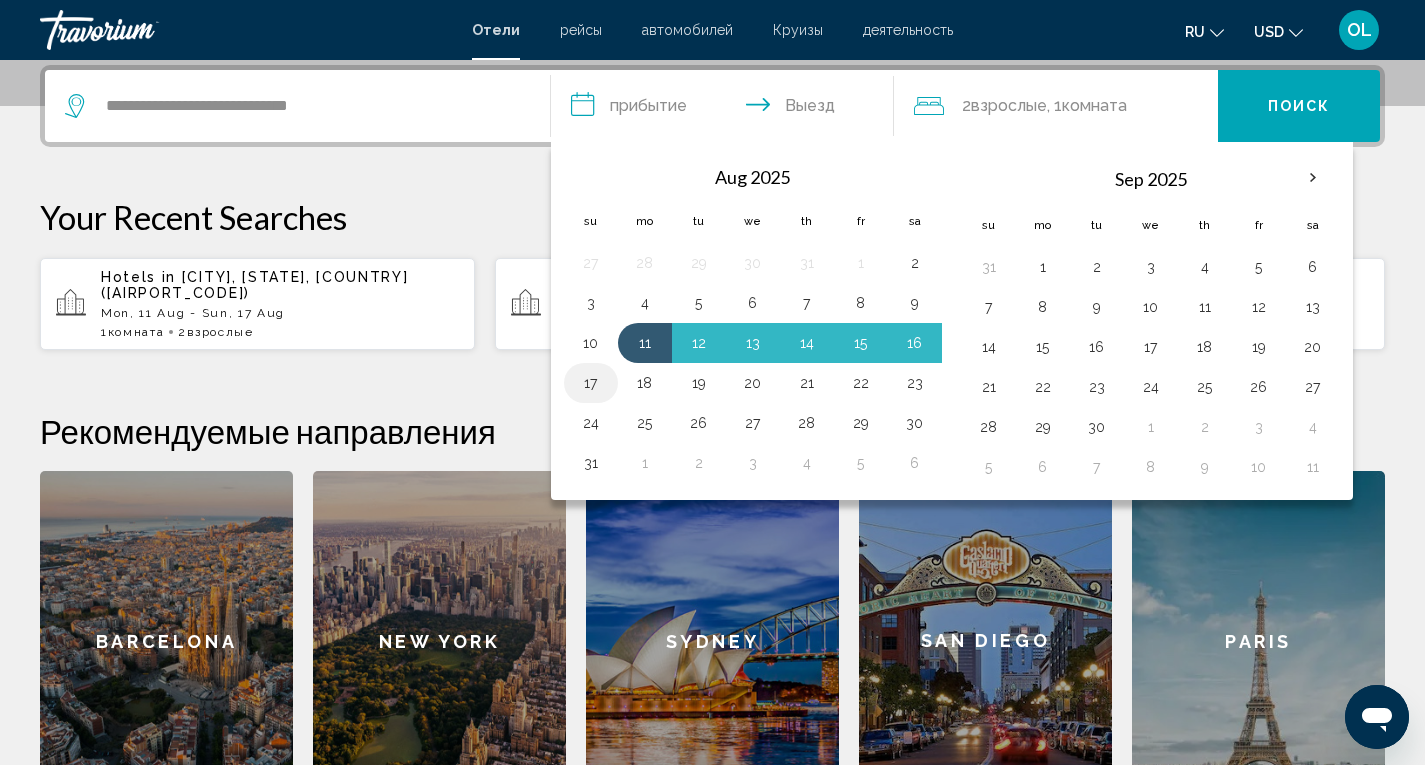 click on "17" at bounding box center (591, 383) 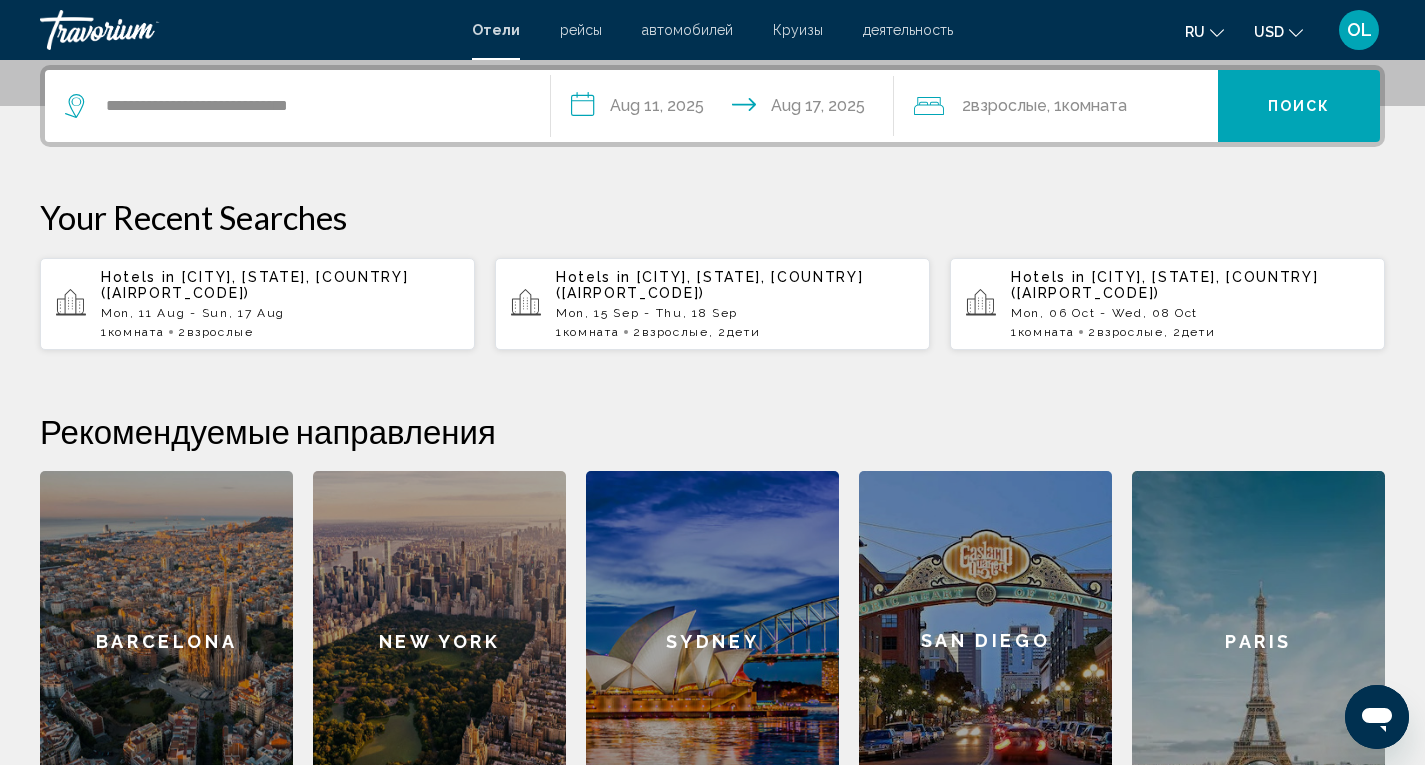 click on ", 1  Комната номера" 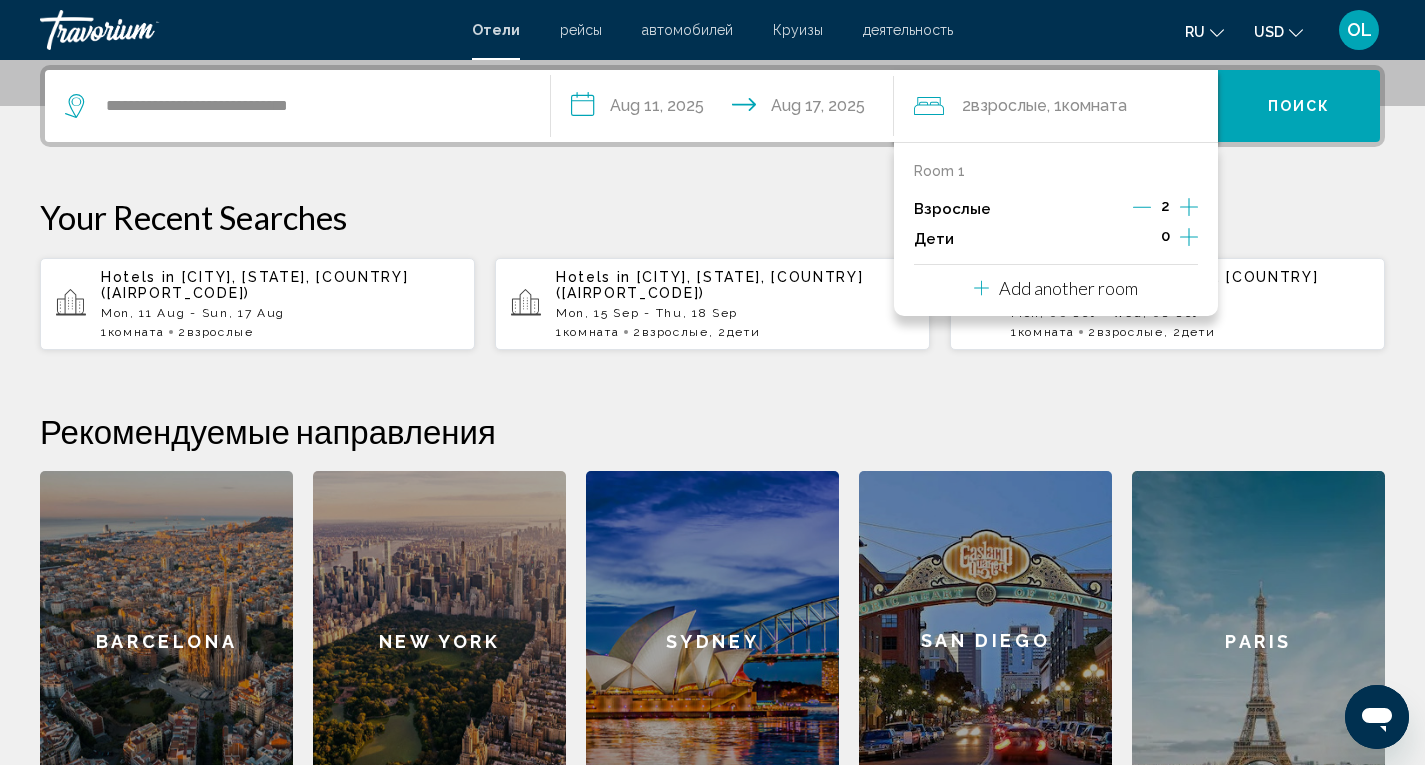 click 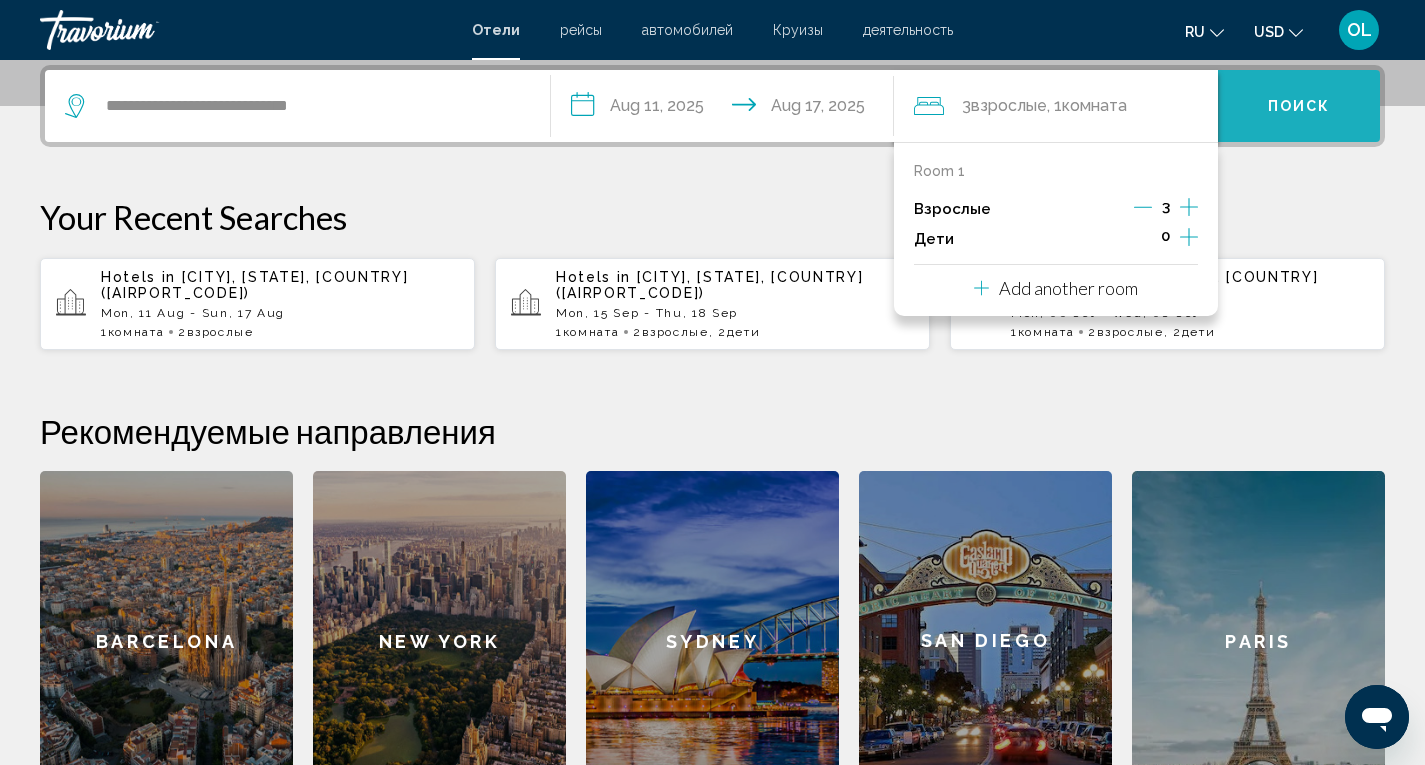 click on "Поиск" at bounding box center [1299, 107] 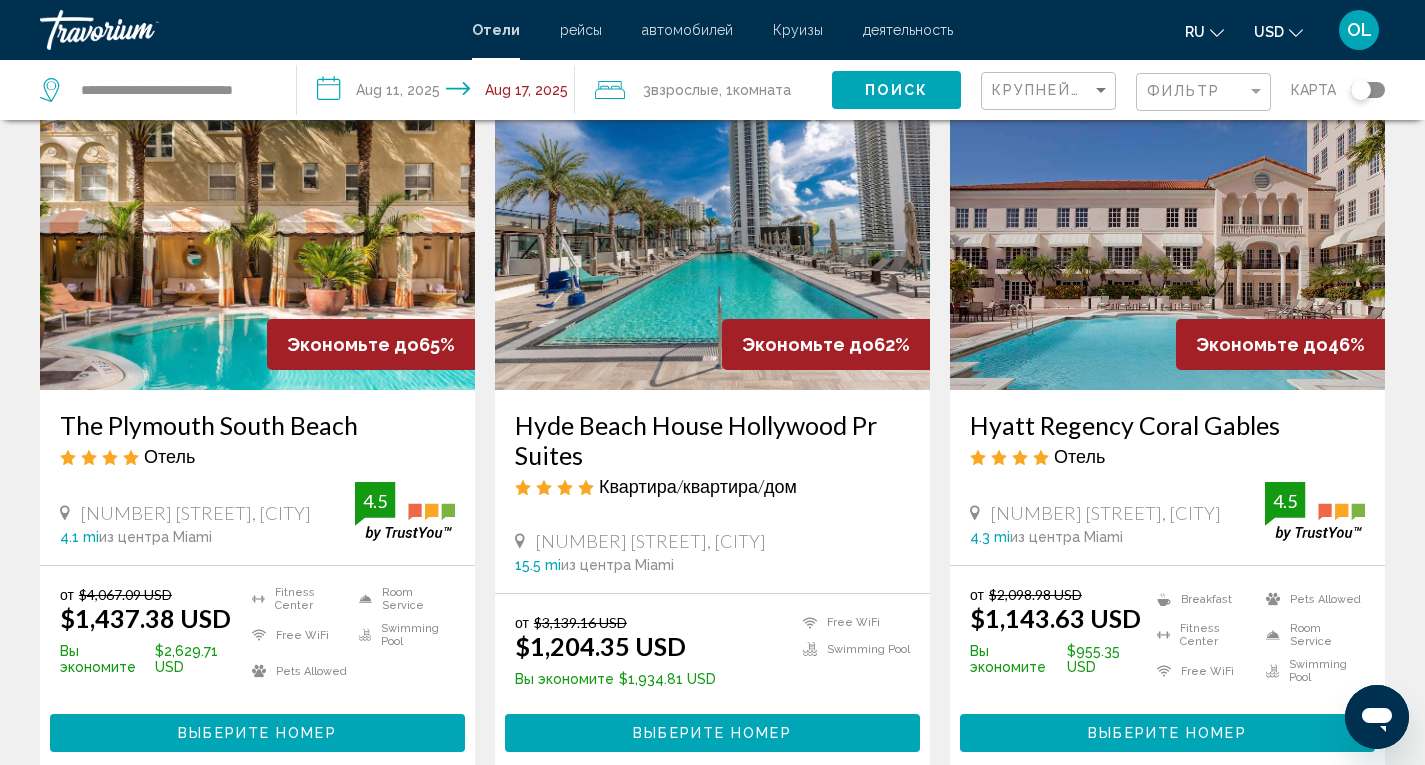 scroll, scrollTop: 0, scrollLeft: 0, axis: both 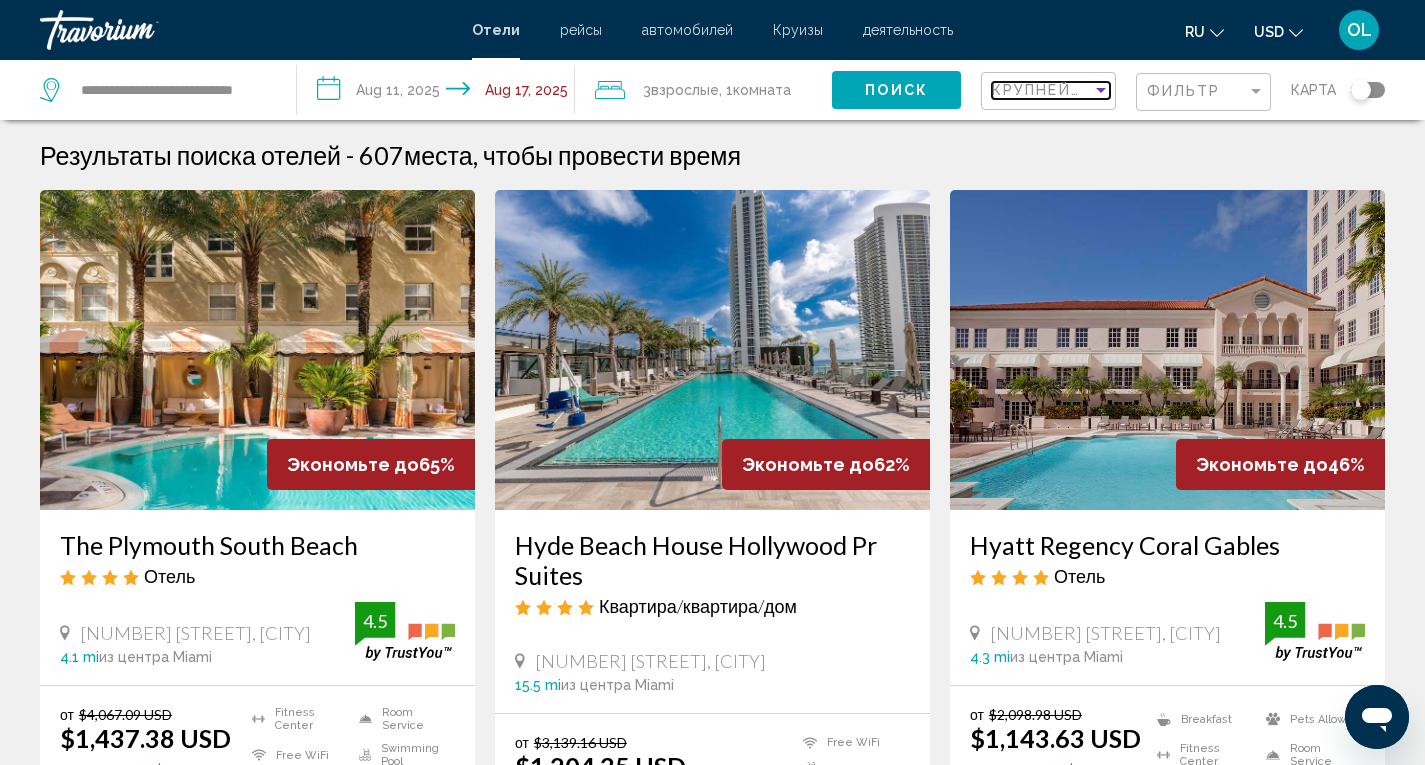 click at bounding box center (1101, 90) 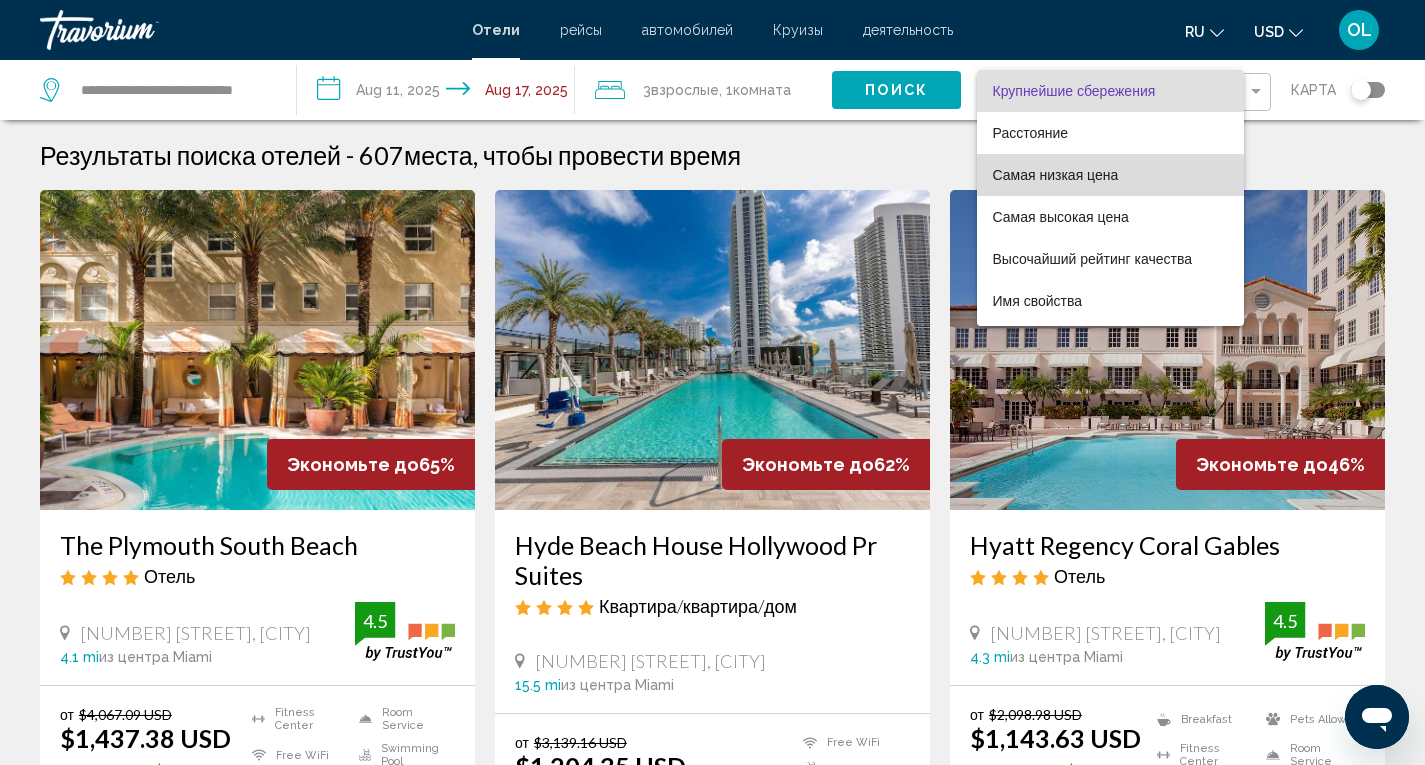 click on "Самая низкая цена" at bounding box center [1056, 175] 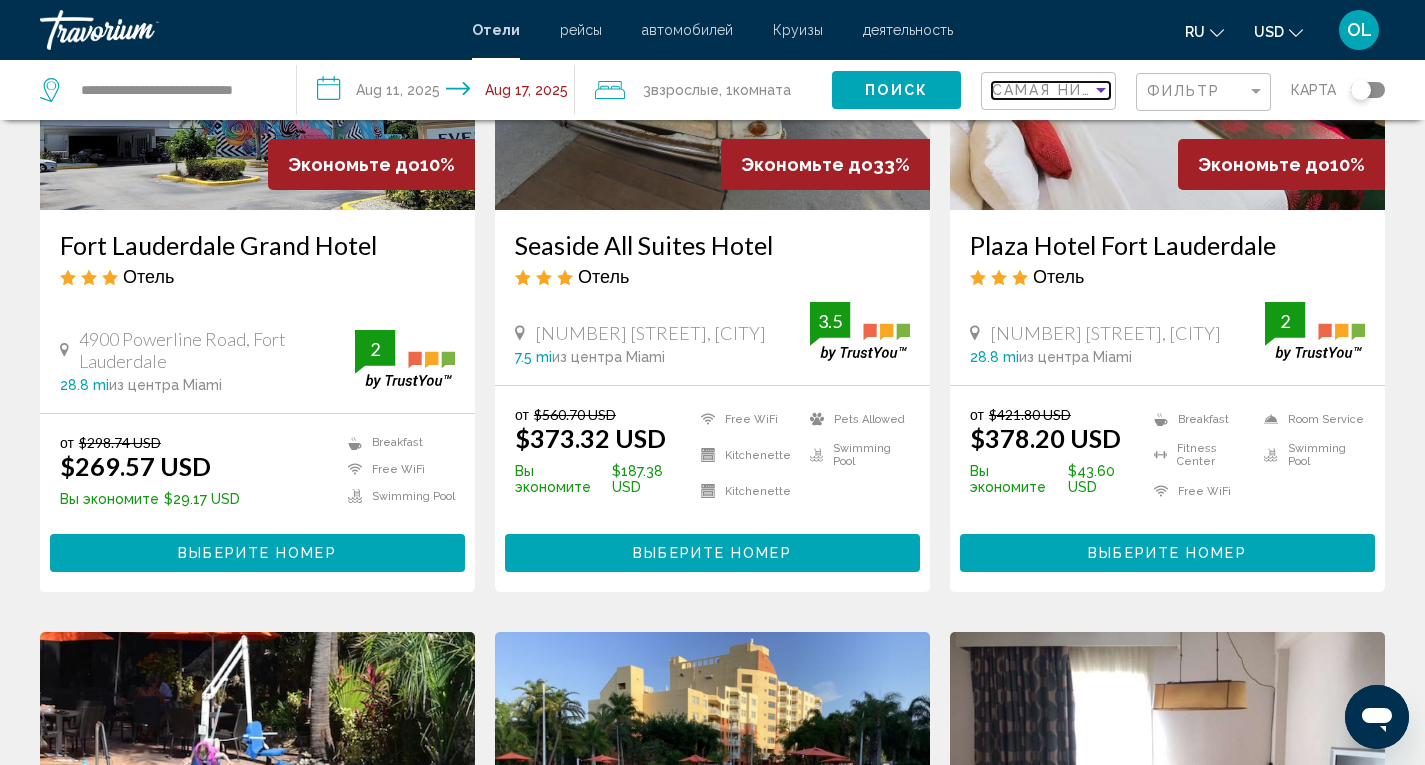 scroll, scrollTop: 0, scrollLeft: 0, axis: both 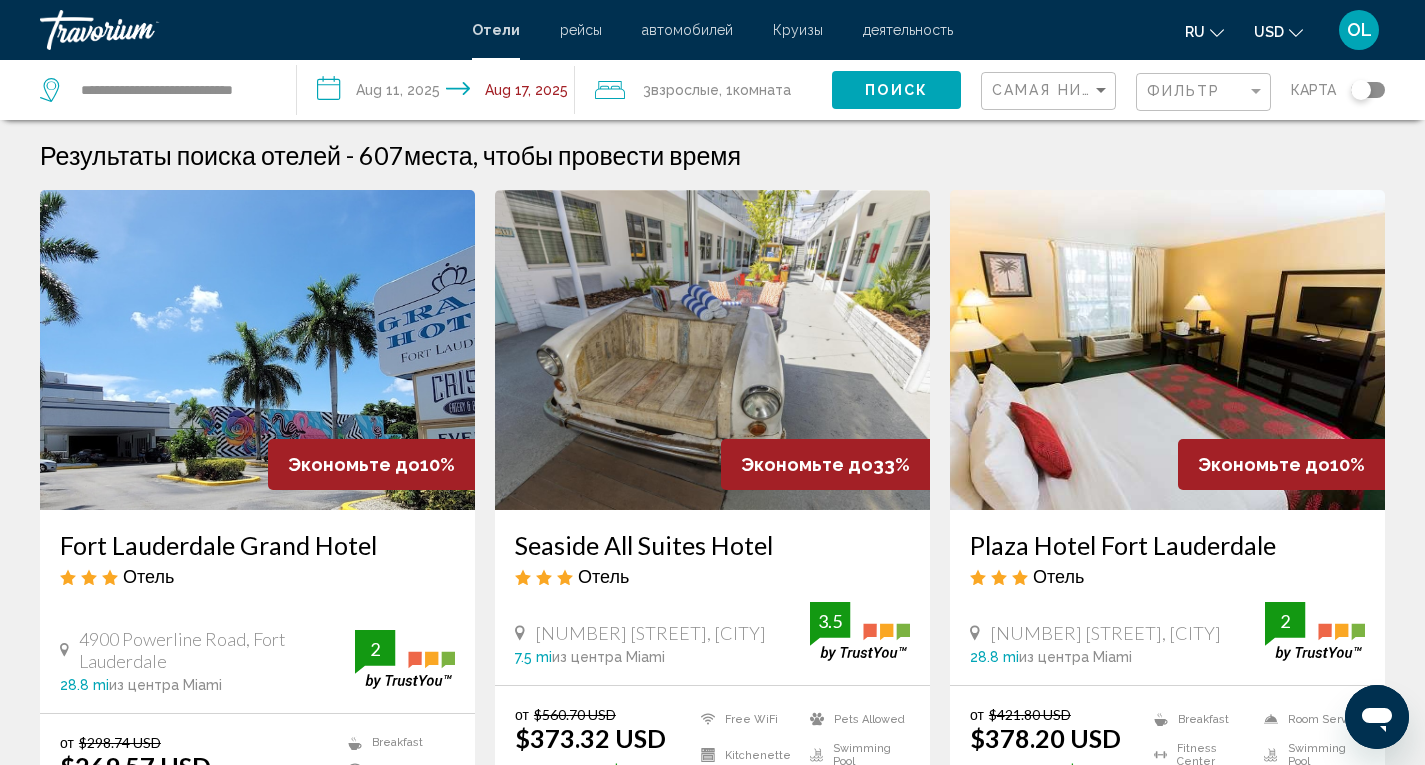 click 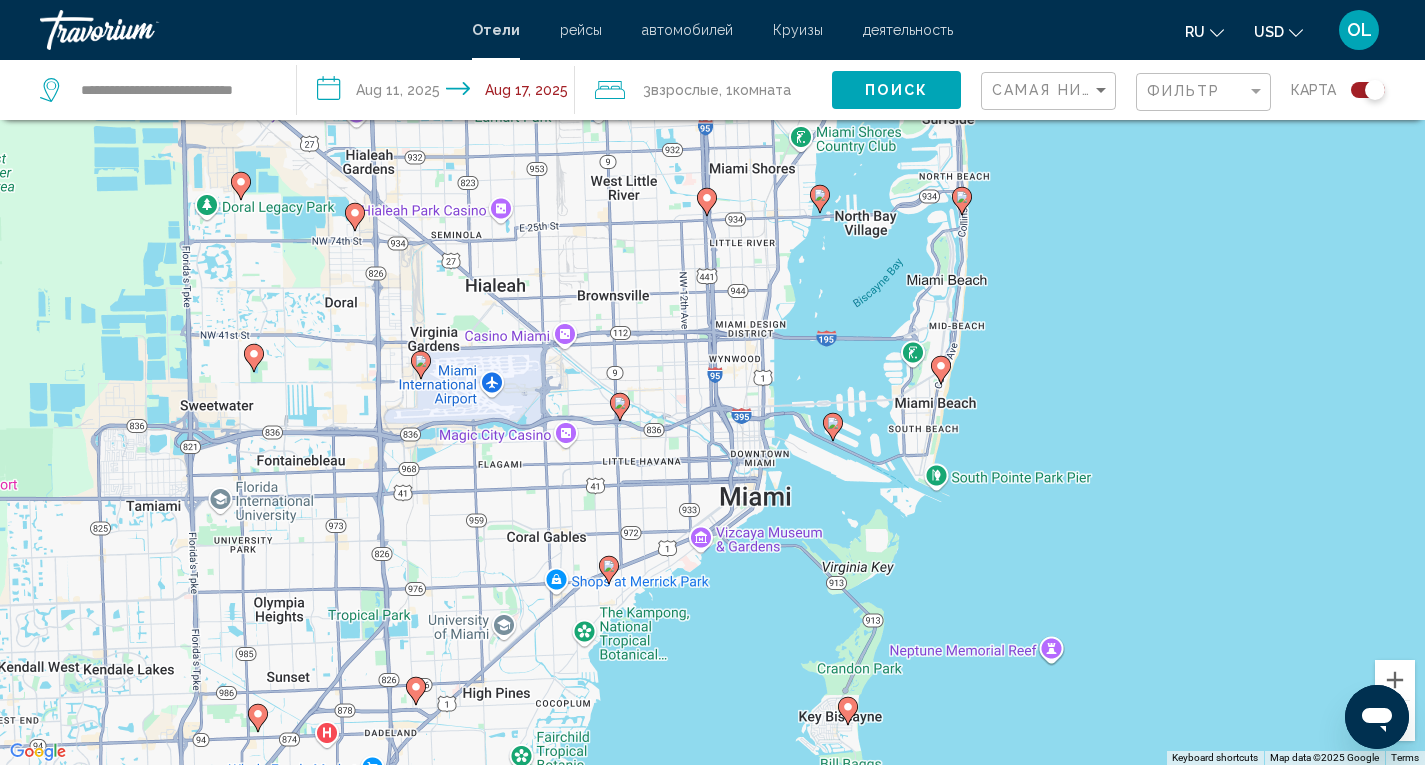 click 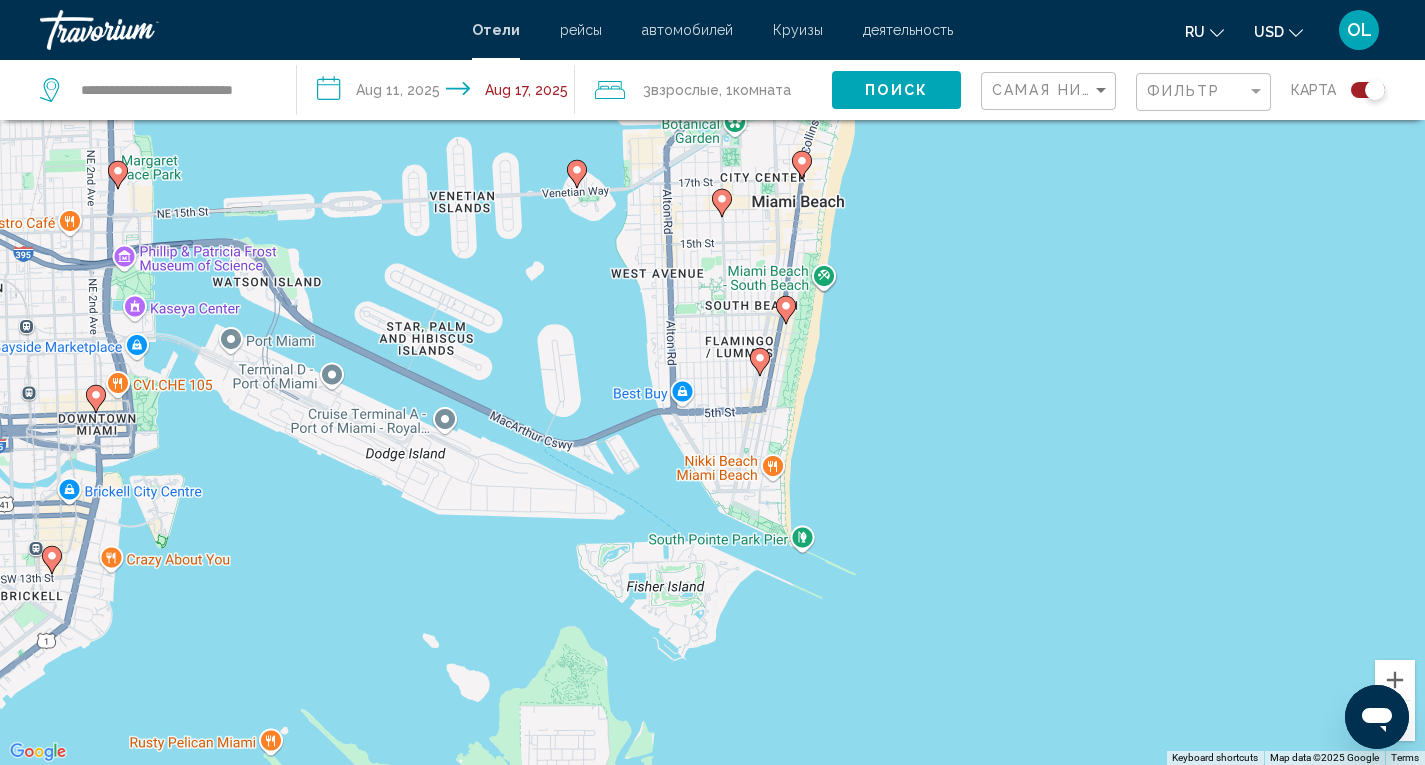 drag, startPoint x: 687, startPoint y: 498, endPoint x: 798, endPoint y: 241, distance: 279.9464 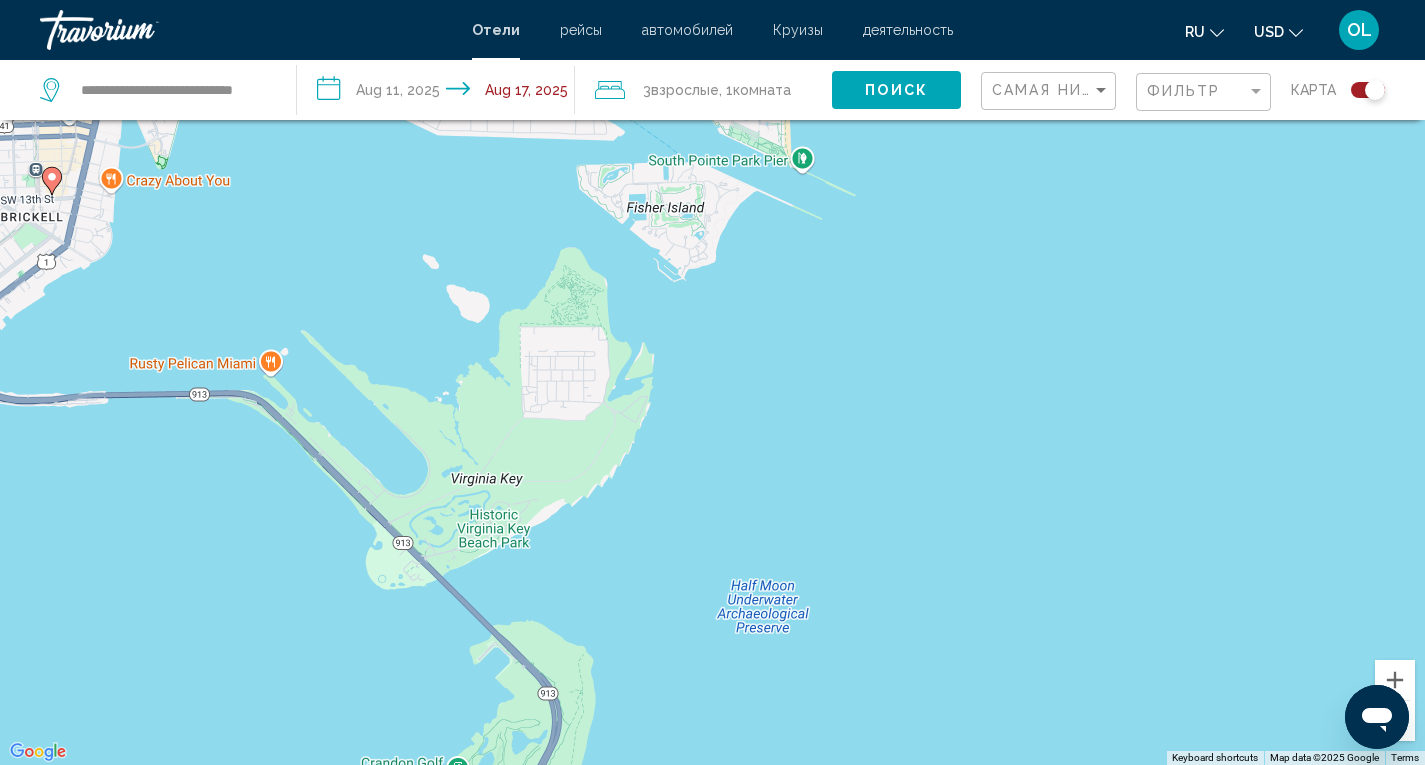 drag, startPoint x: 738, startPoint y: 561, endPoint x: 737, endPoint y: 188, distance: 373.00134 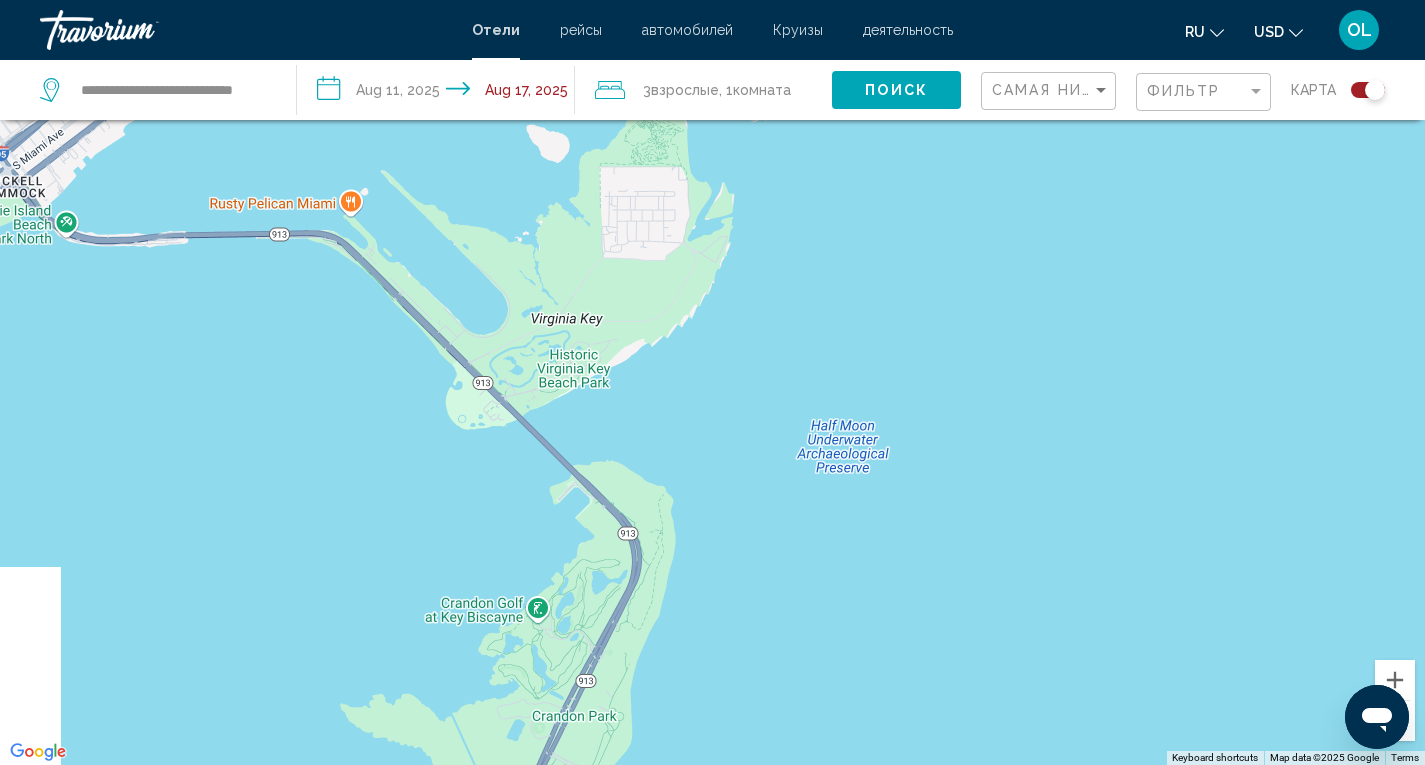 drag, startPoint x: 552, startPoint y: 596, endPoint x: 779, endPoint y: 58, distance: 583.92896 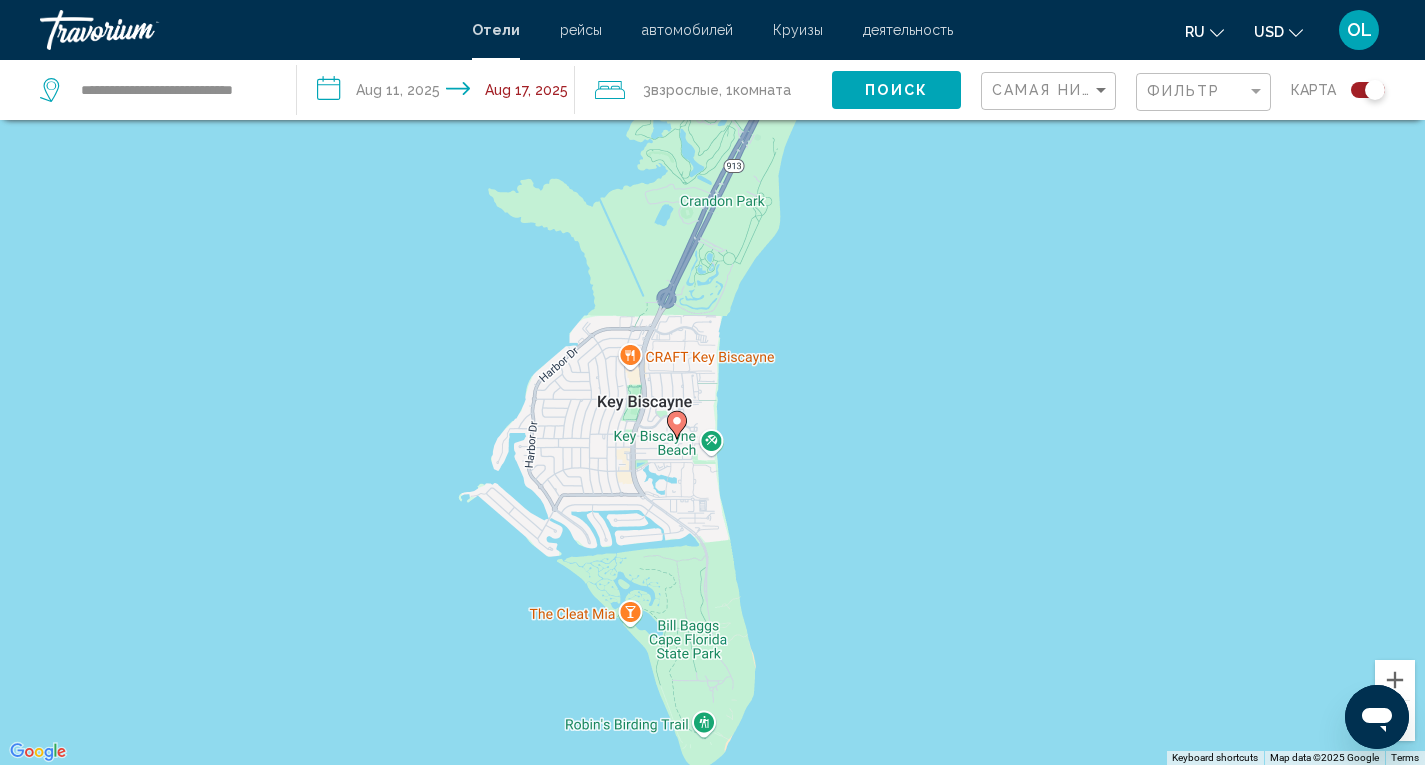 drag, startPoint x: 673, startPoint y: 542, endPoint x: 664, endPoint y: 442, distance: 100.40418 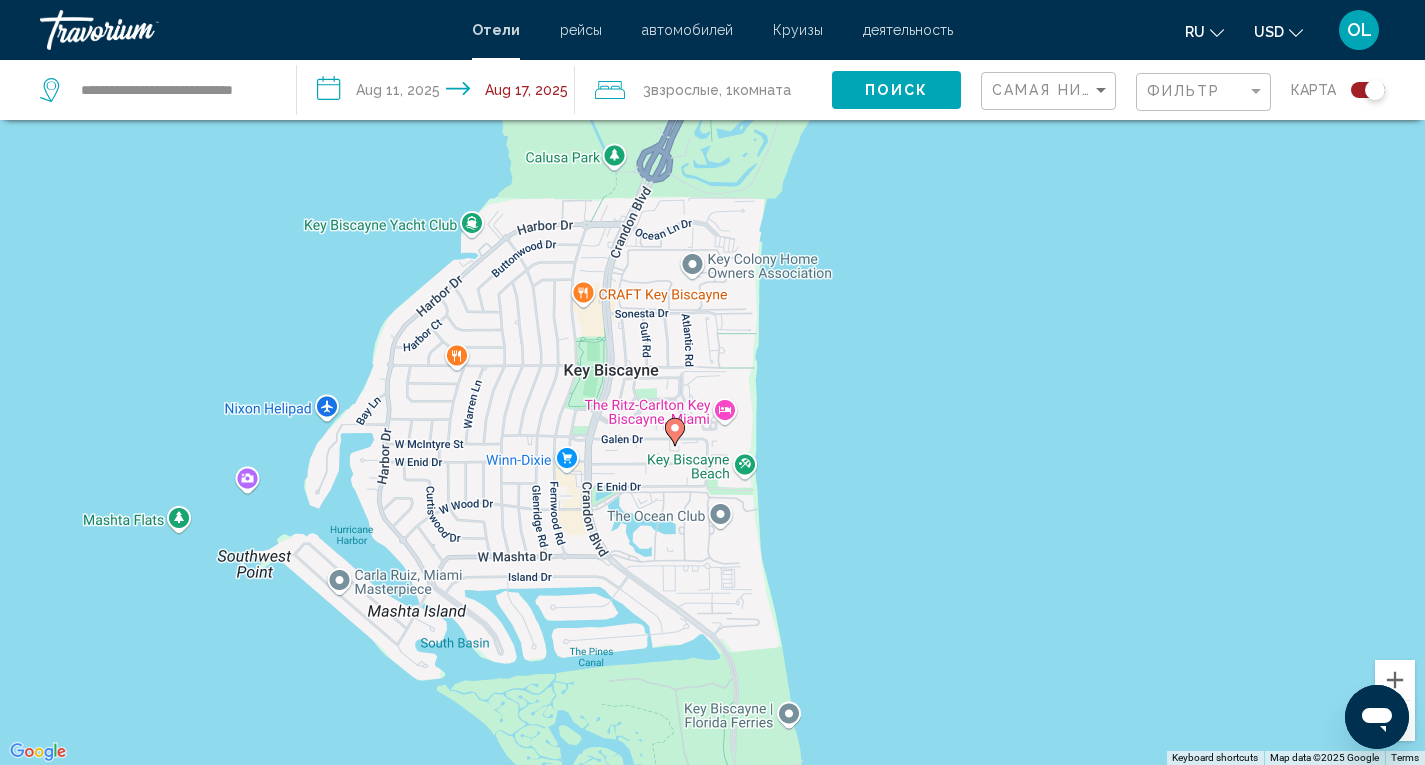 click 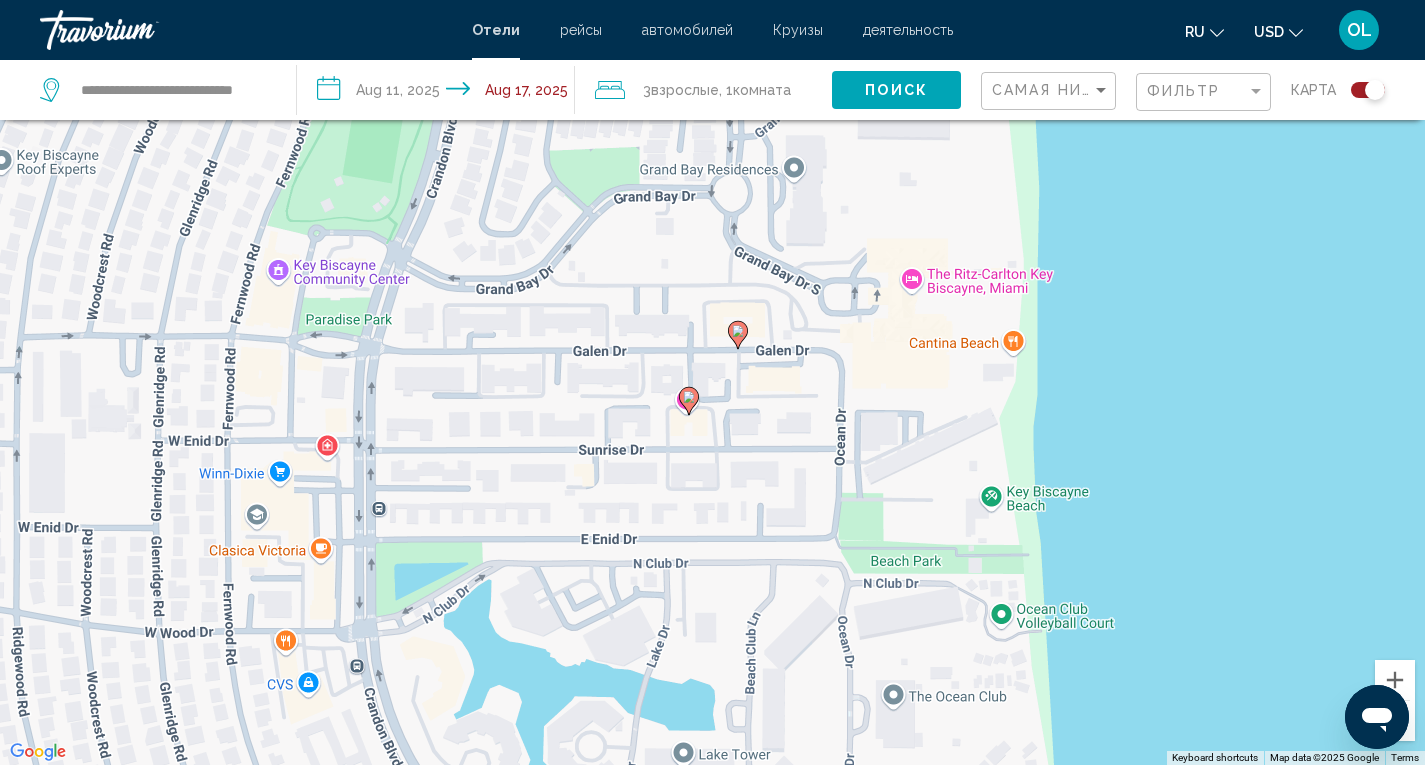 click 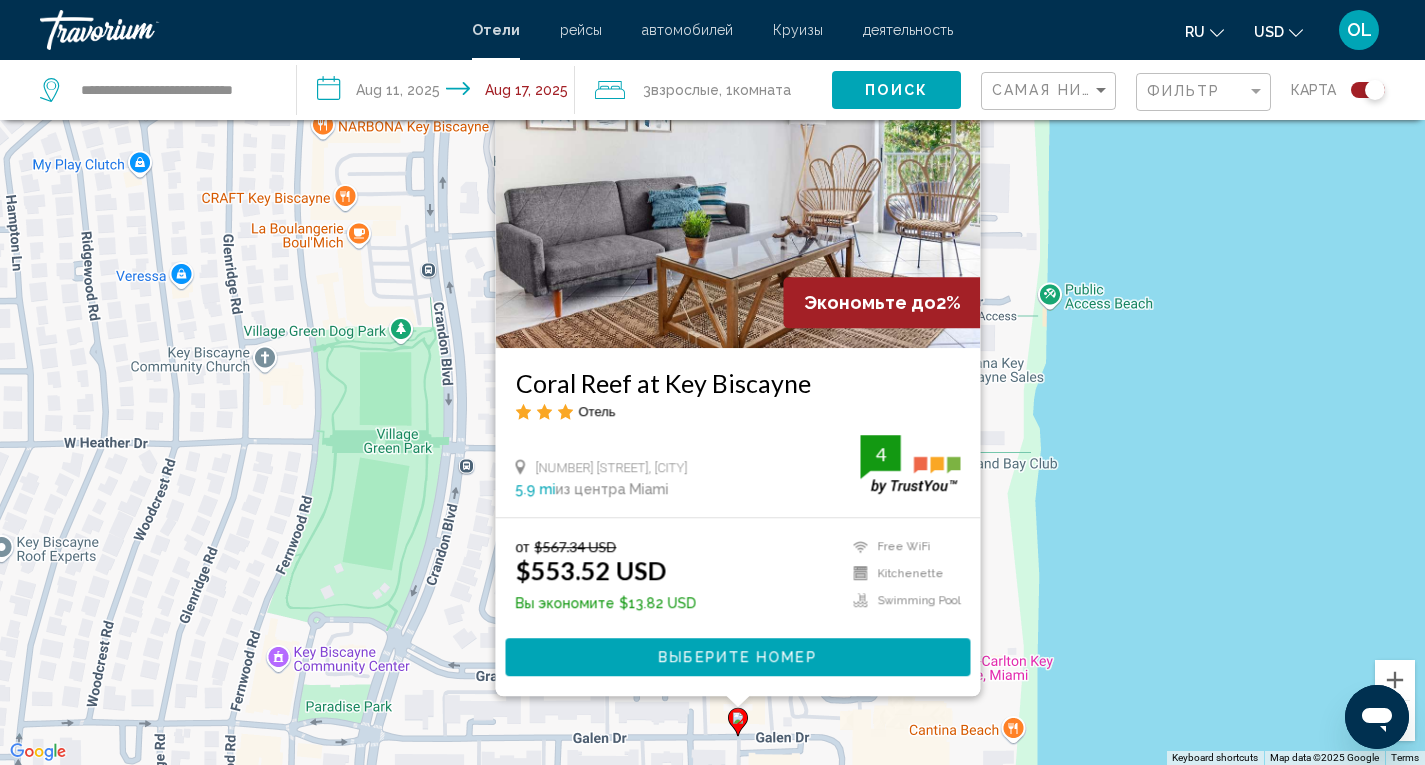 click on "Выберите номер" at bounding box center [737, 658] 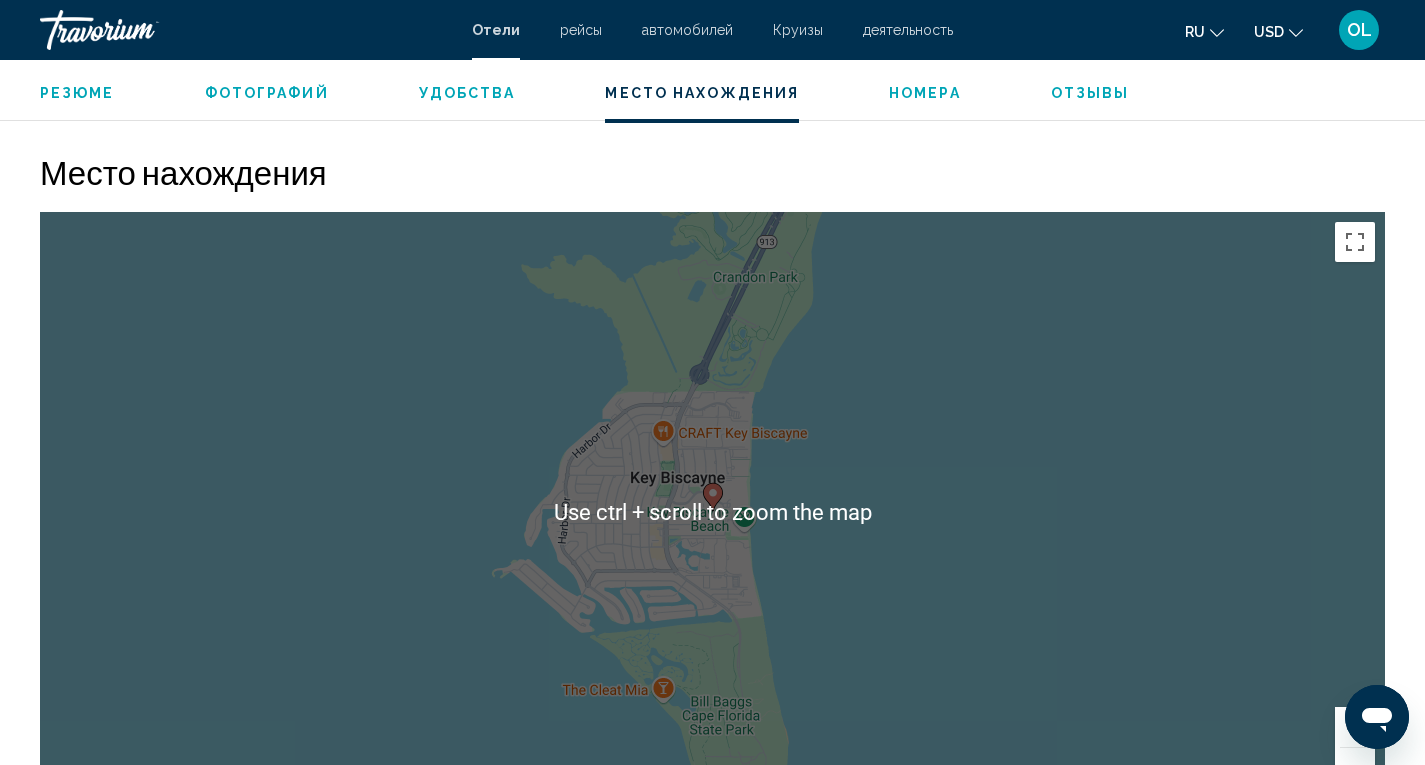 scroll, scrollTop: 1900, scrollLeft: 0, axis: vertical 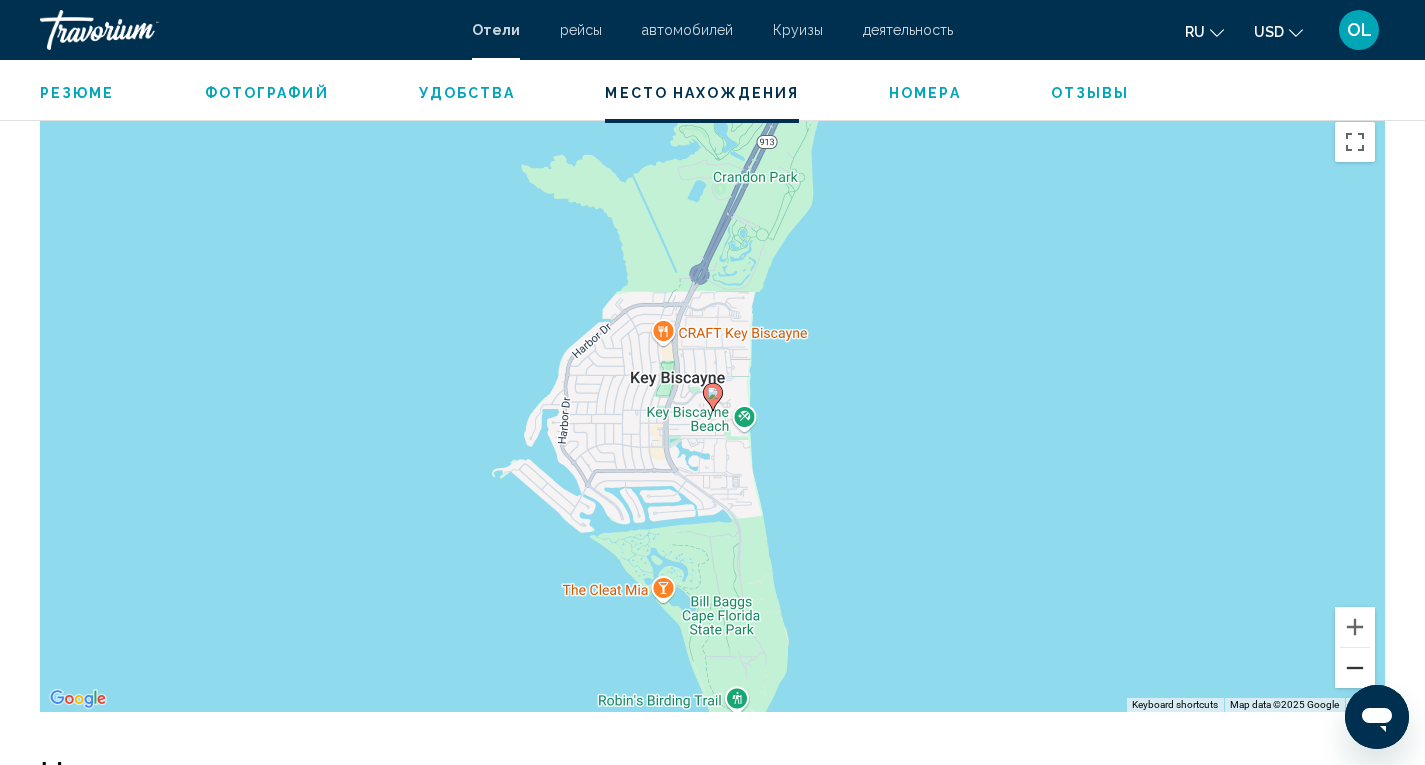 click at bounding box center (1355, 668) 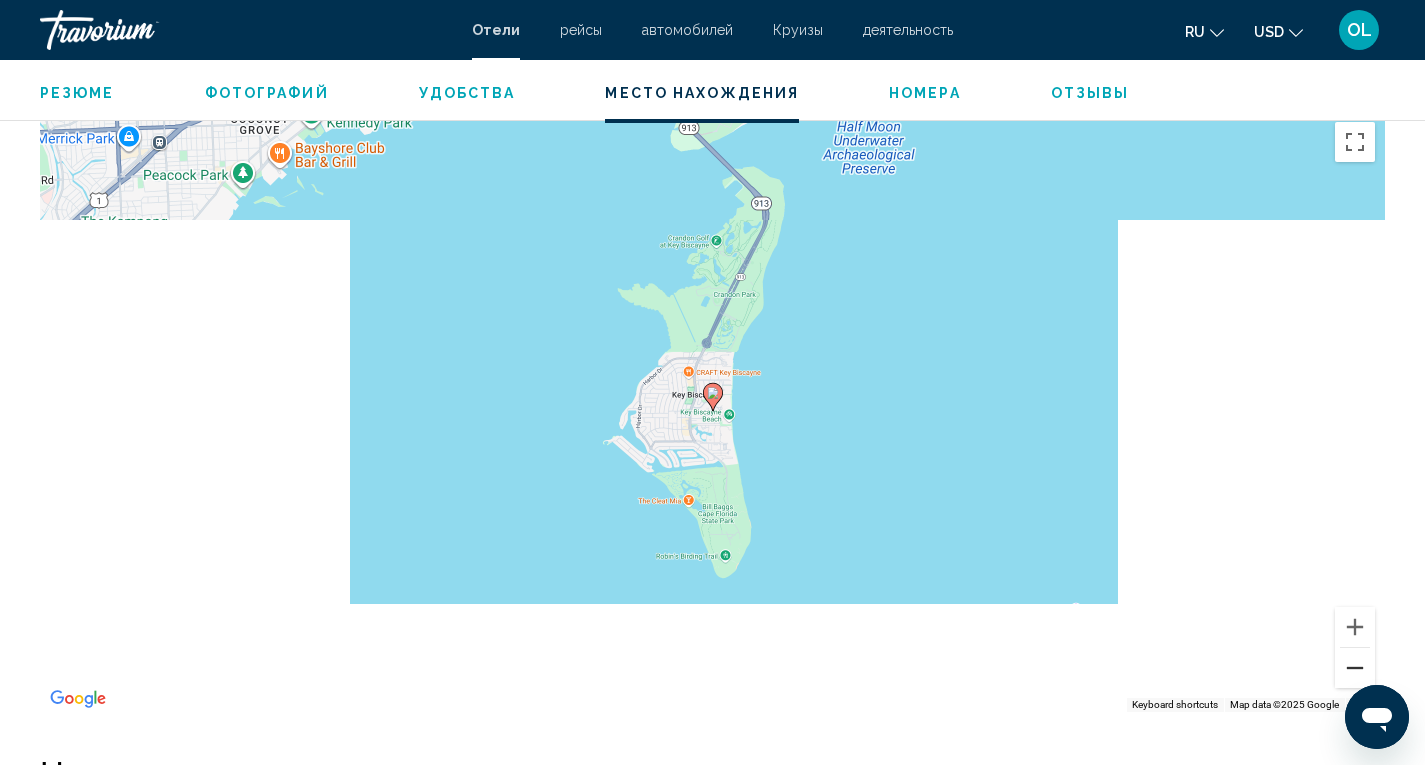 click at bounding box center (1355, 668) 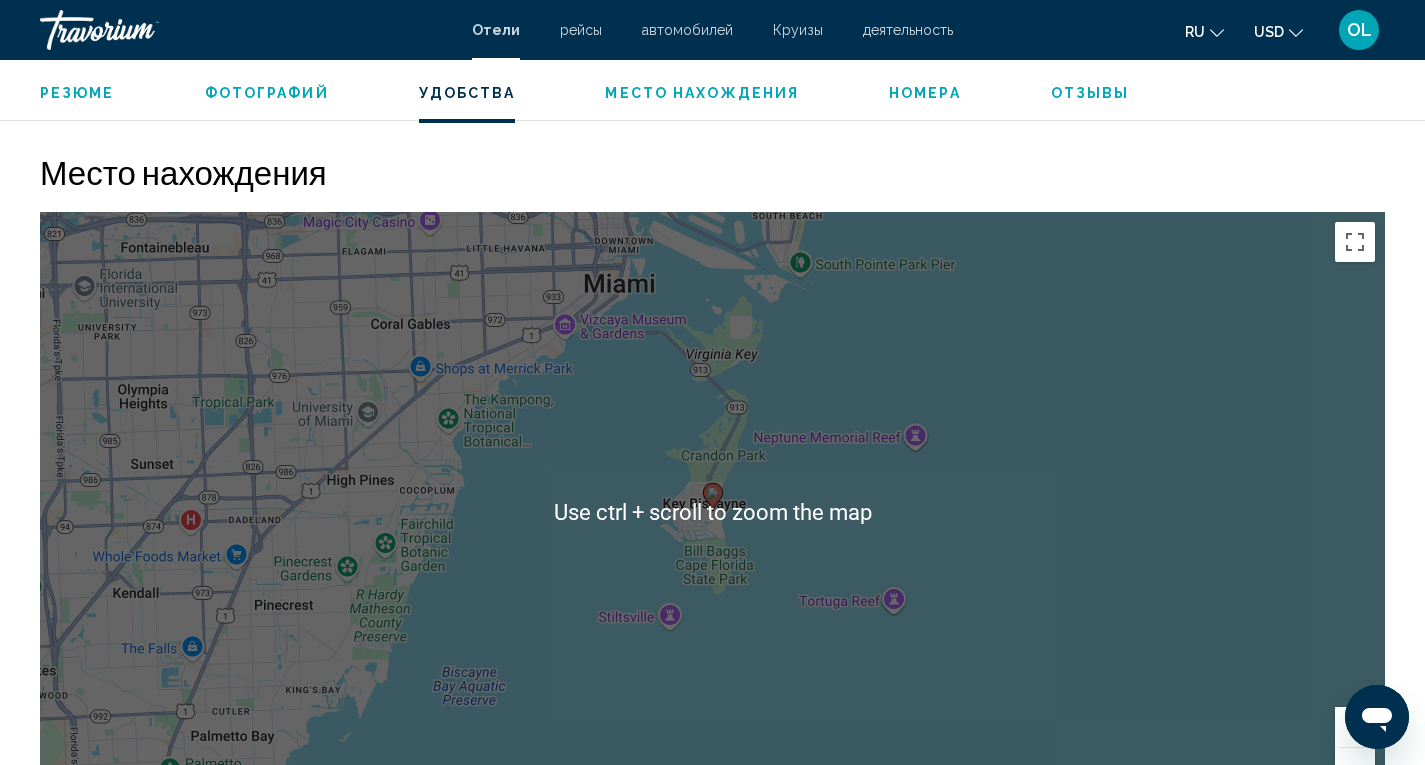 scroll, scrollTop: 1700, scrollLeft: 0, axis: vertical 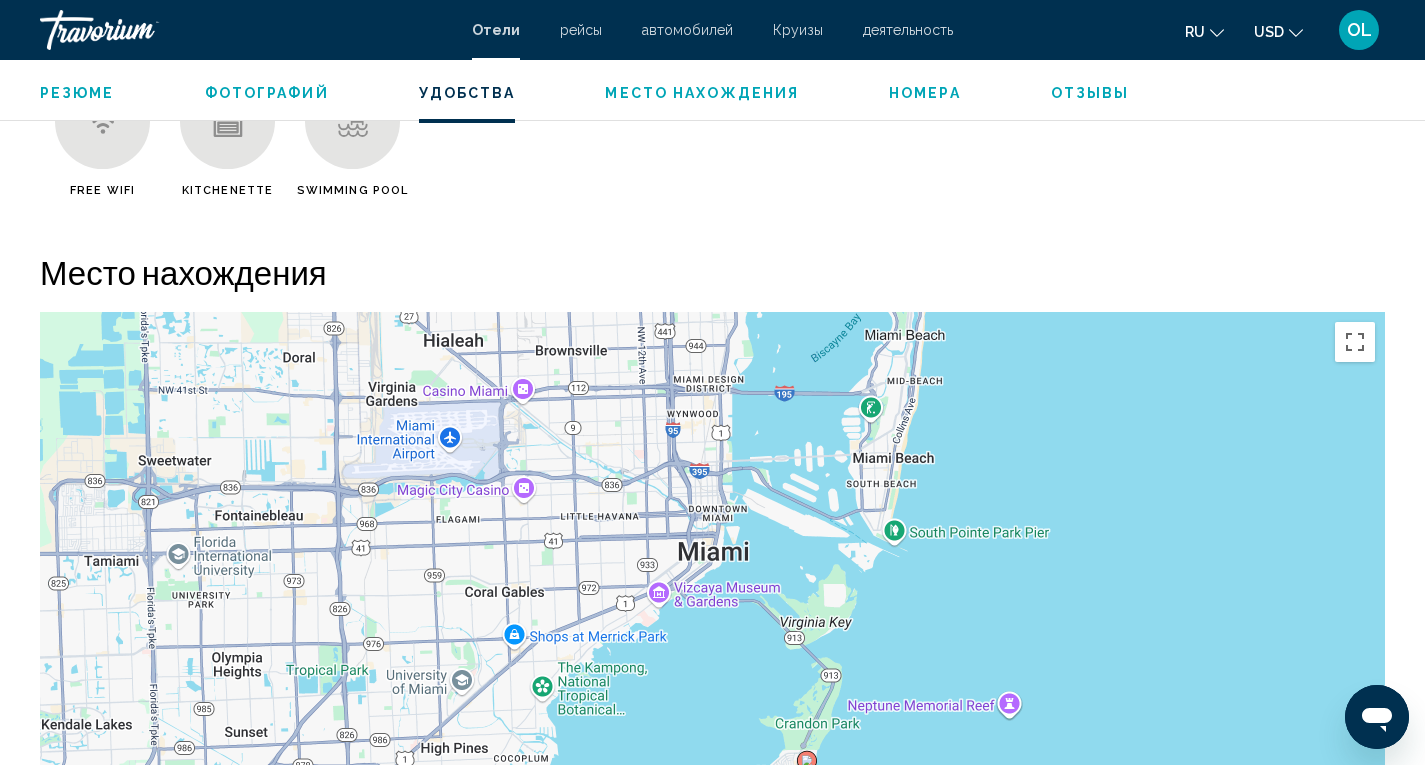 drag, startPoint x: 940, startPoint y: 417, endPoint x: 1035, endPoint y: 602, distance: 207.96634 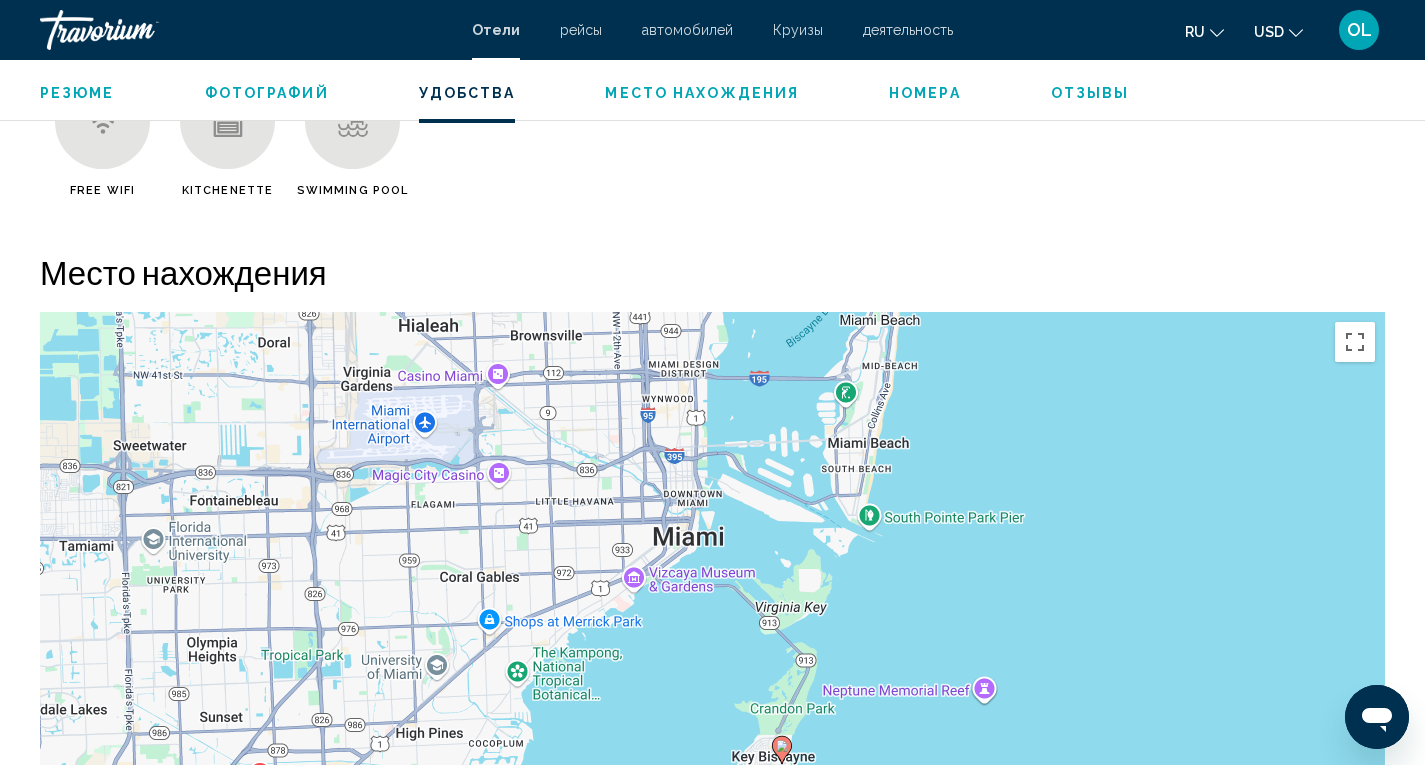 drag, startPoint x: 624, startPoint y: 499, endPoint x: 598, endPoint y: 471, distance: 38.209946 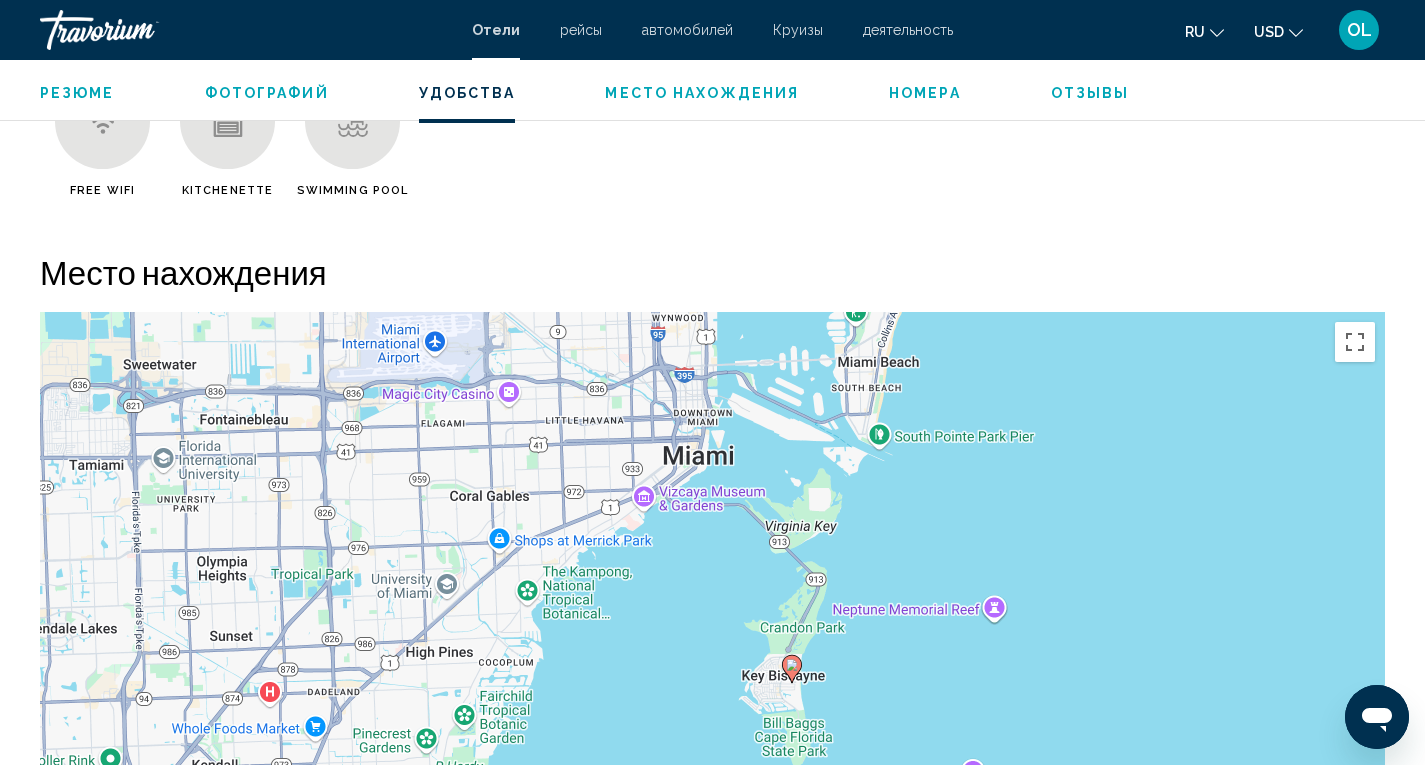 drag, startPoint x: 796, startPoint y: 564, endPoint x: 806, endPoint y: 465, distance: 99.50377 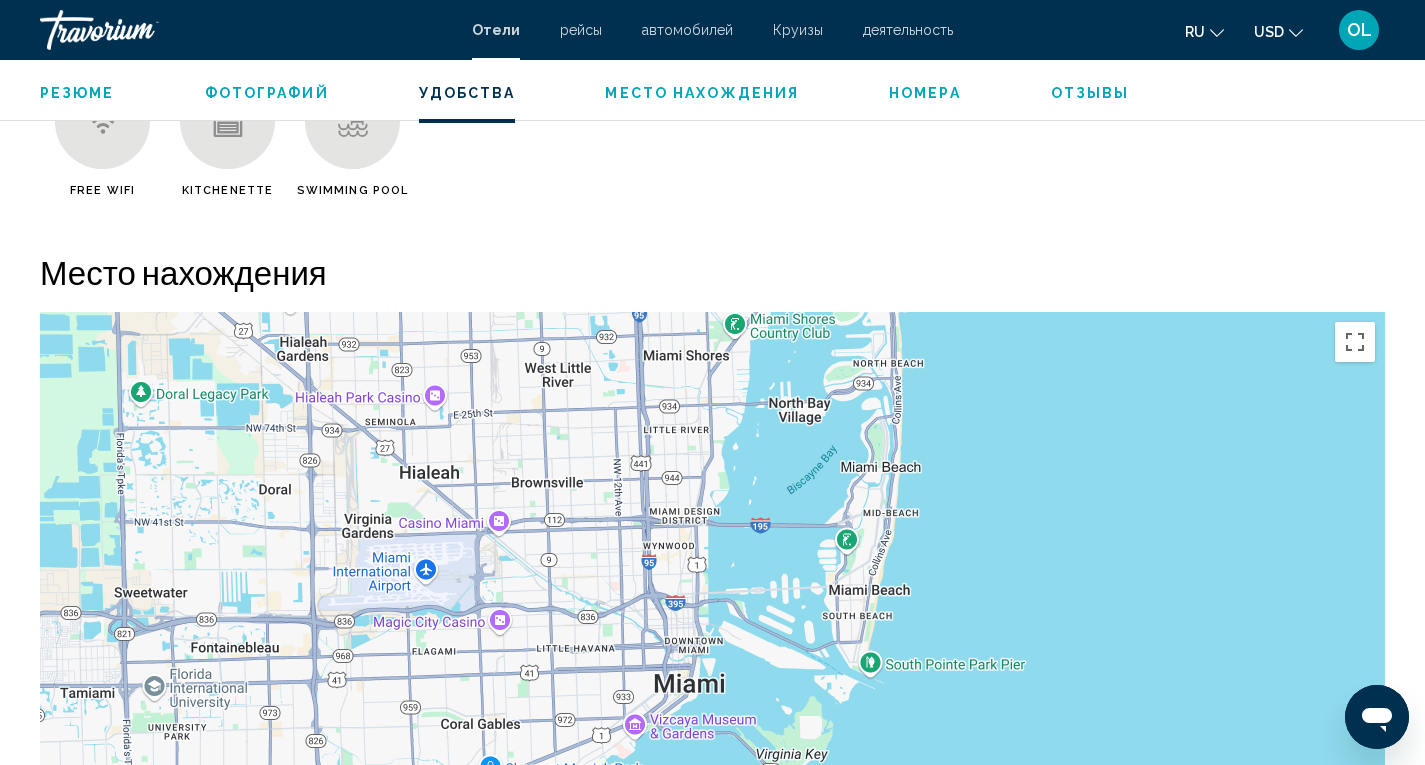 drag, startPoint x: 874, startPoint y: 531, endPoint x: 906, endPoint y: 712, distance: 183.80696 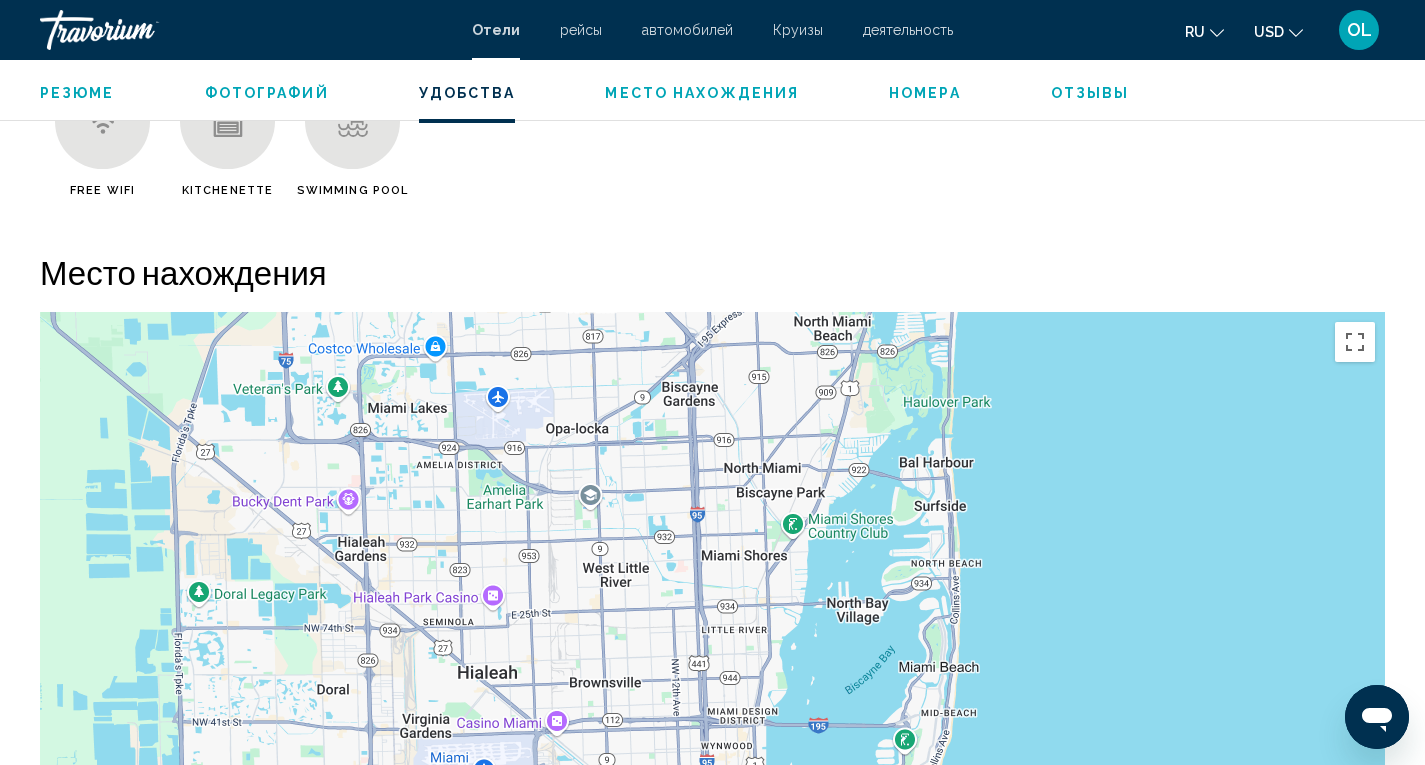 drag, startPoint x: 922, startPoint y: 493, endPoint x: 978, endPoint y: 678, distance: 193.28993 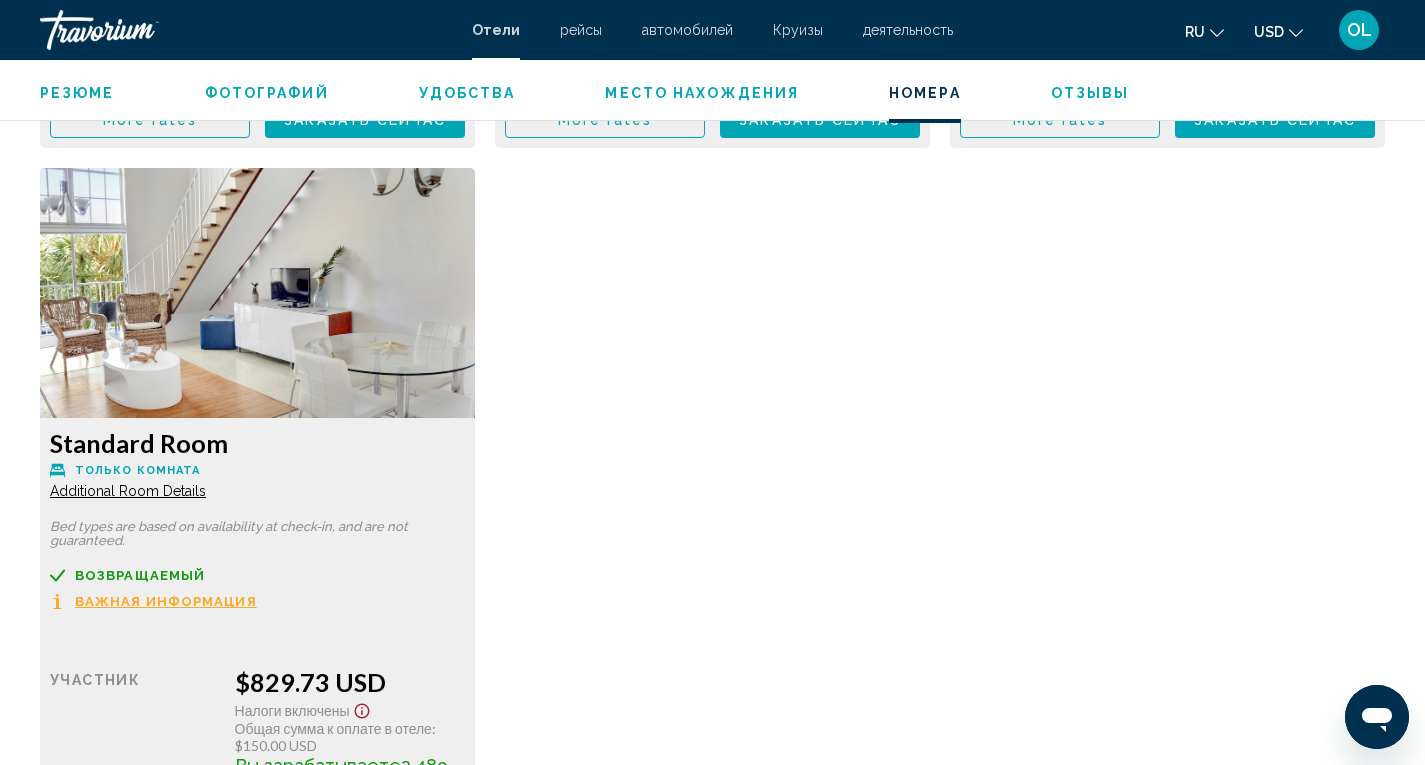 scroll, scrollTop: 3400, scrollLeft: 0, axis: vertical 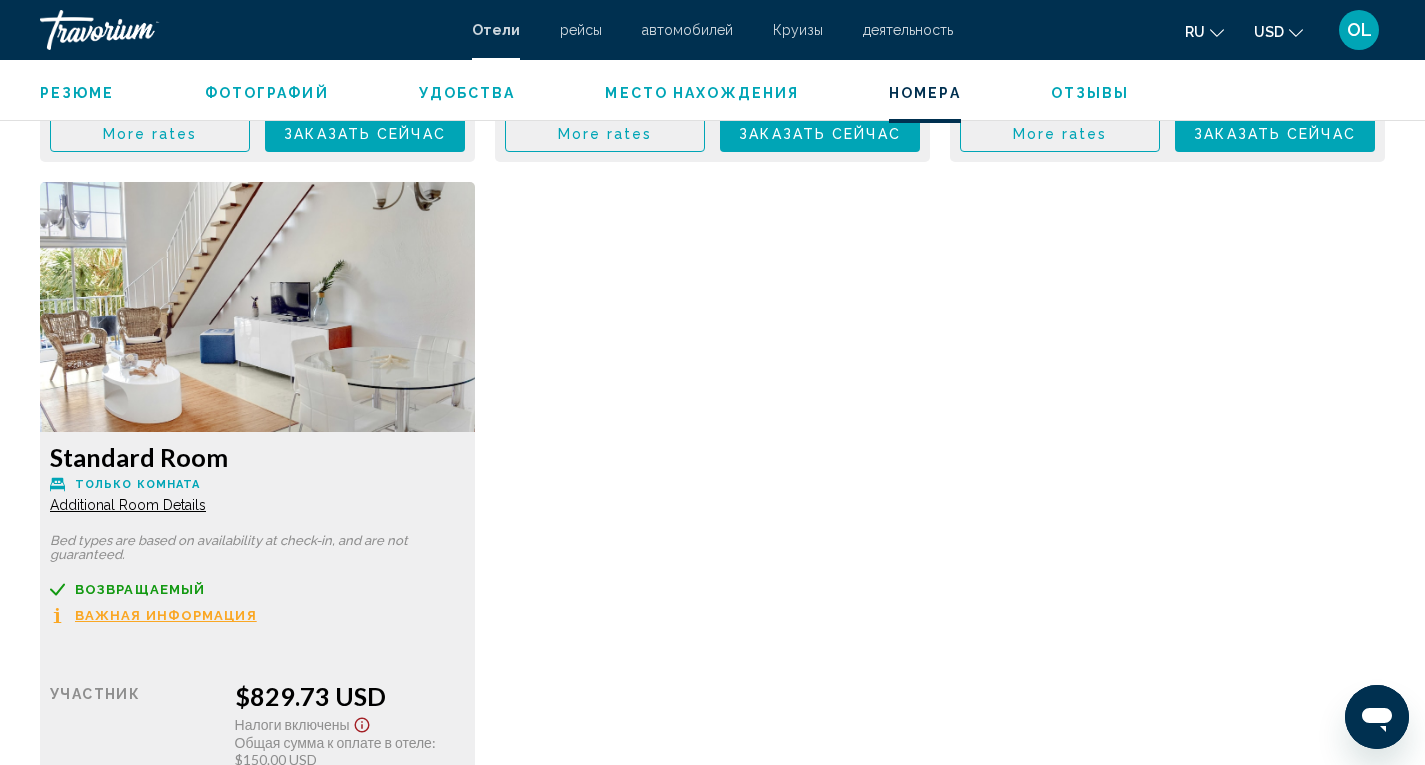 click at bounding box center (257, -443) 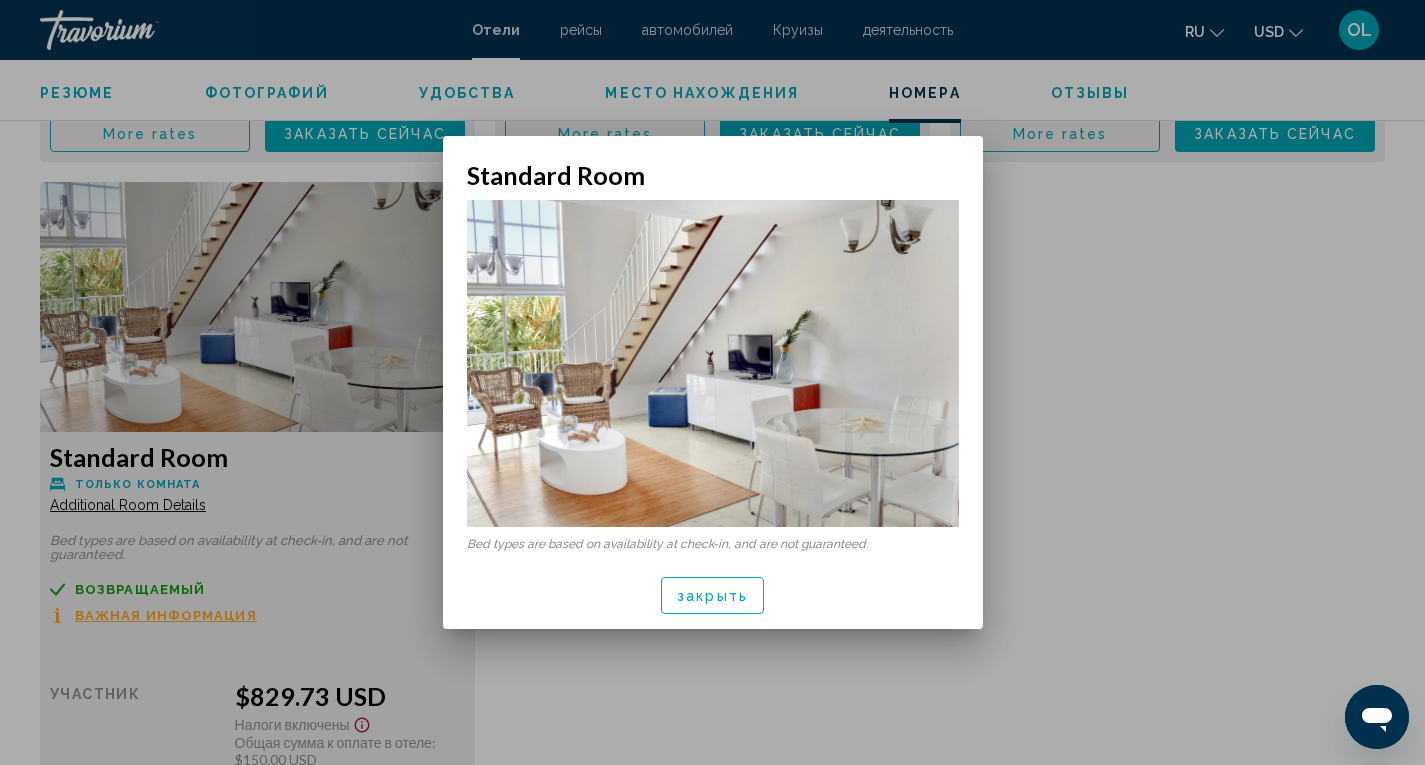 scroll, scrollTop: 0, scrollLeft: 0, axis: both 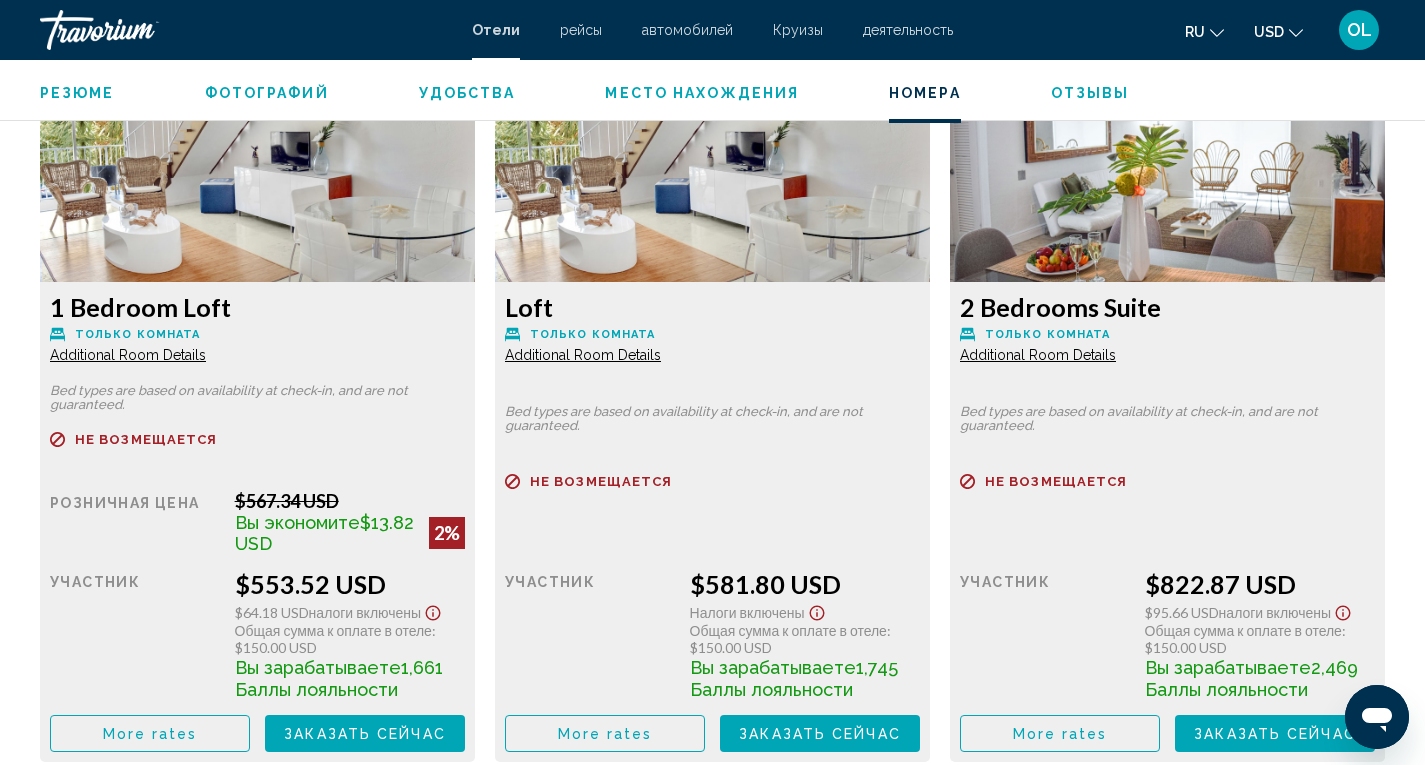 click on "Additional Room Details" at bounding box center (128, 355) 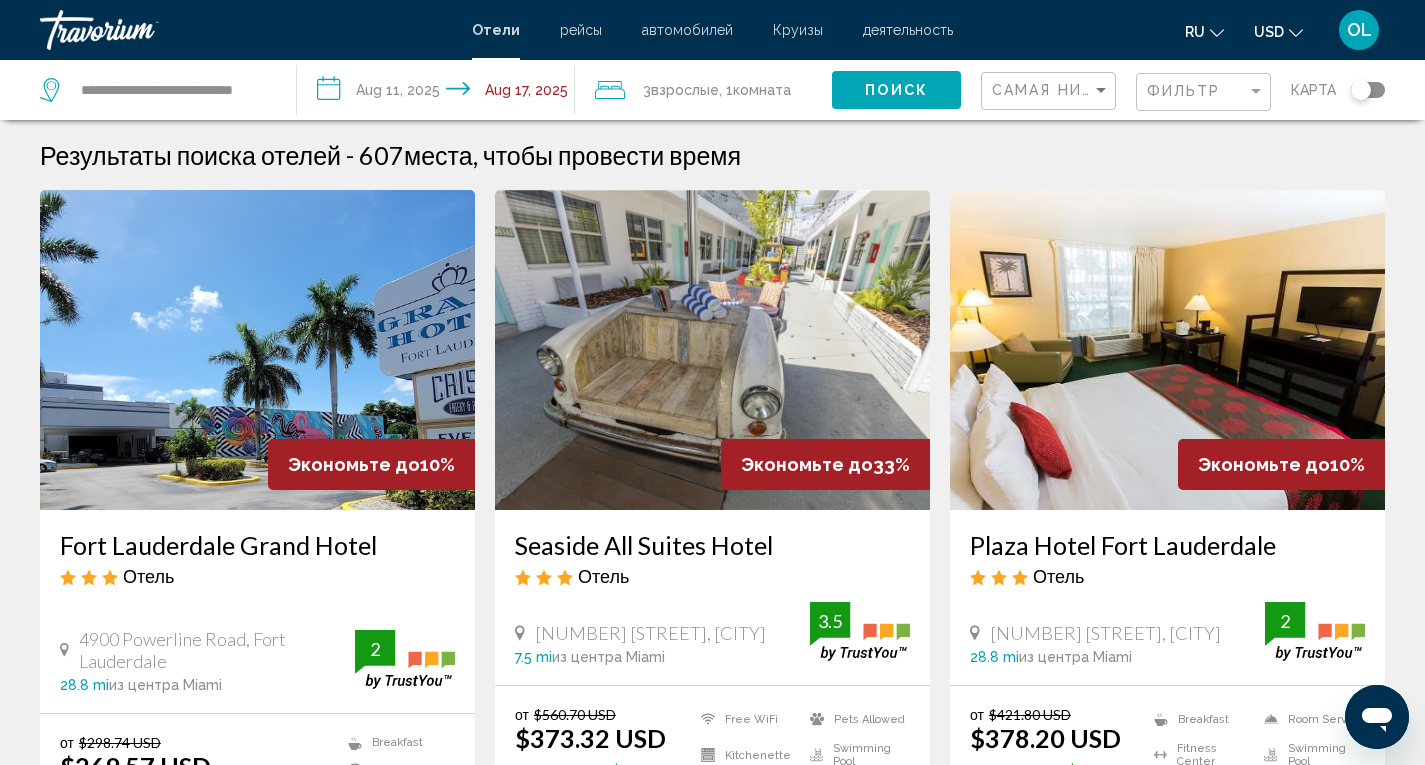 click 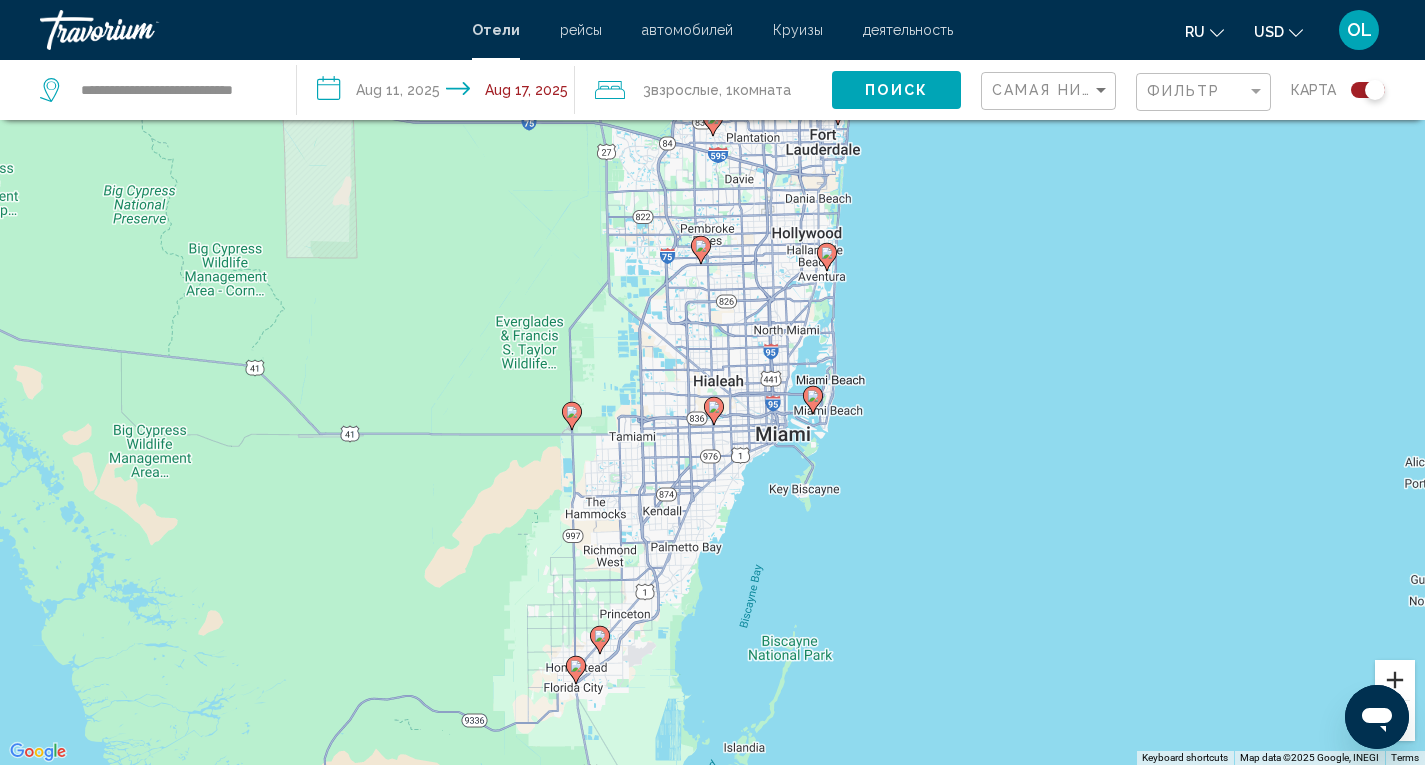click at bounding box center [1395, 680] 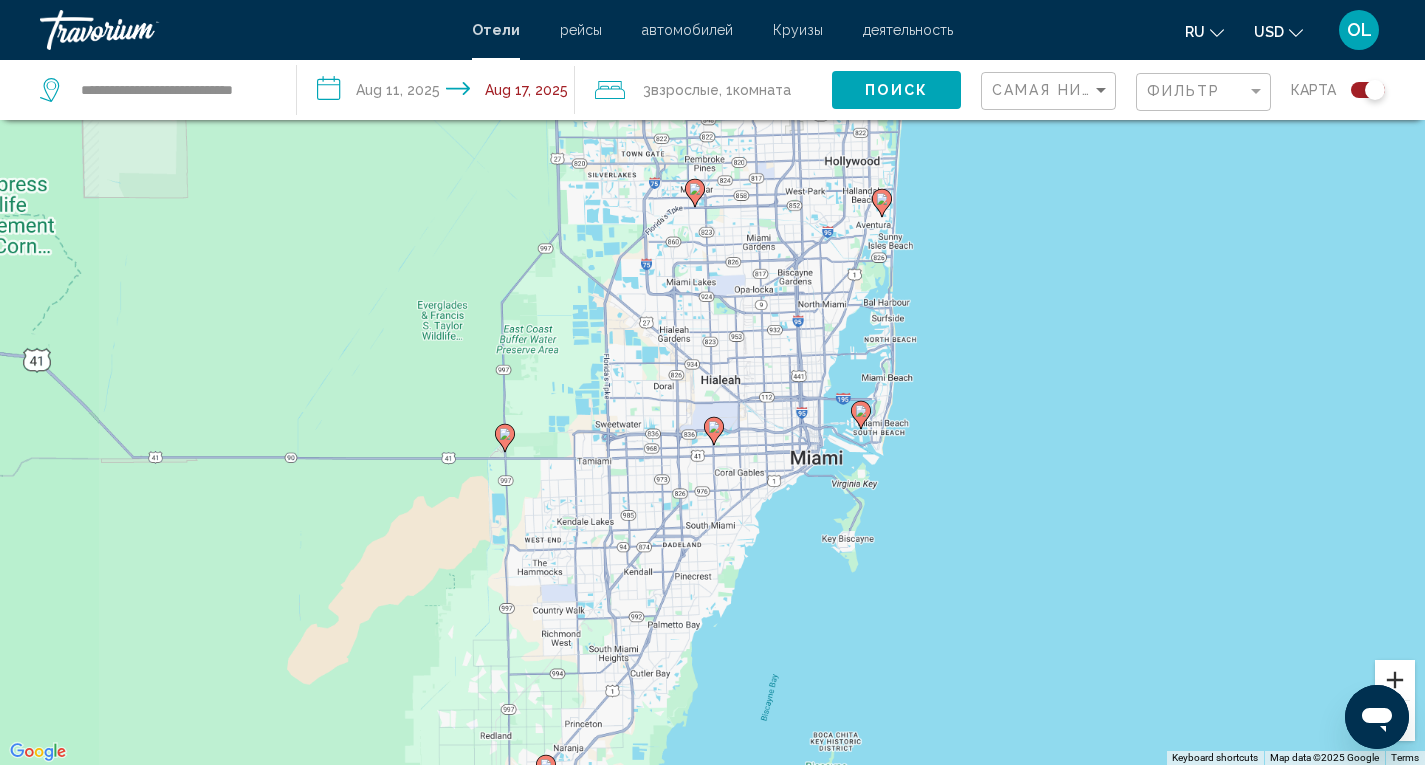 click at bounding box center [1395, 680] 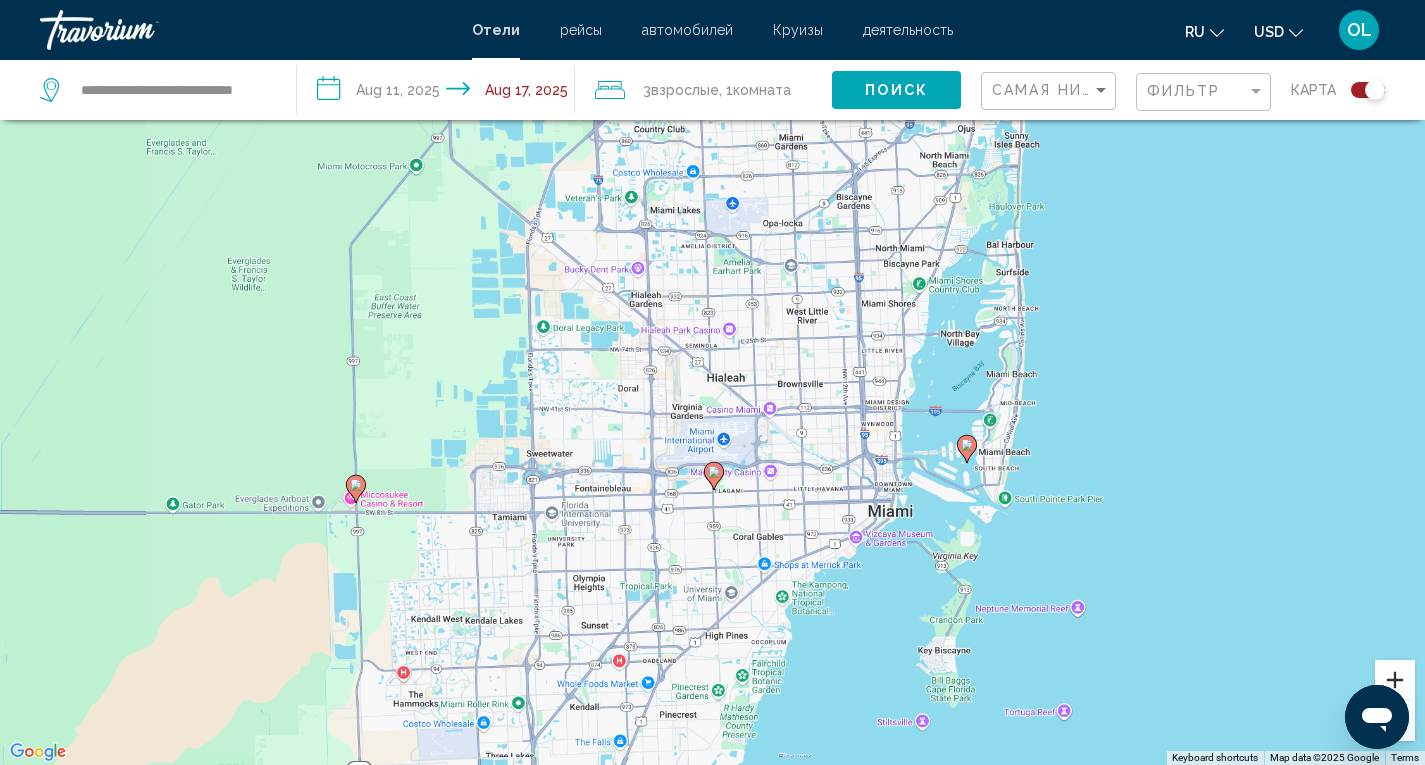 click at bounding box center (1395, 680) 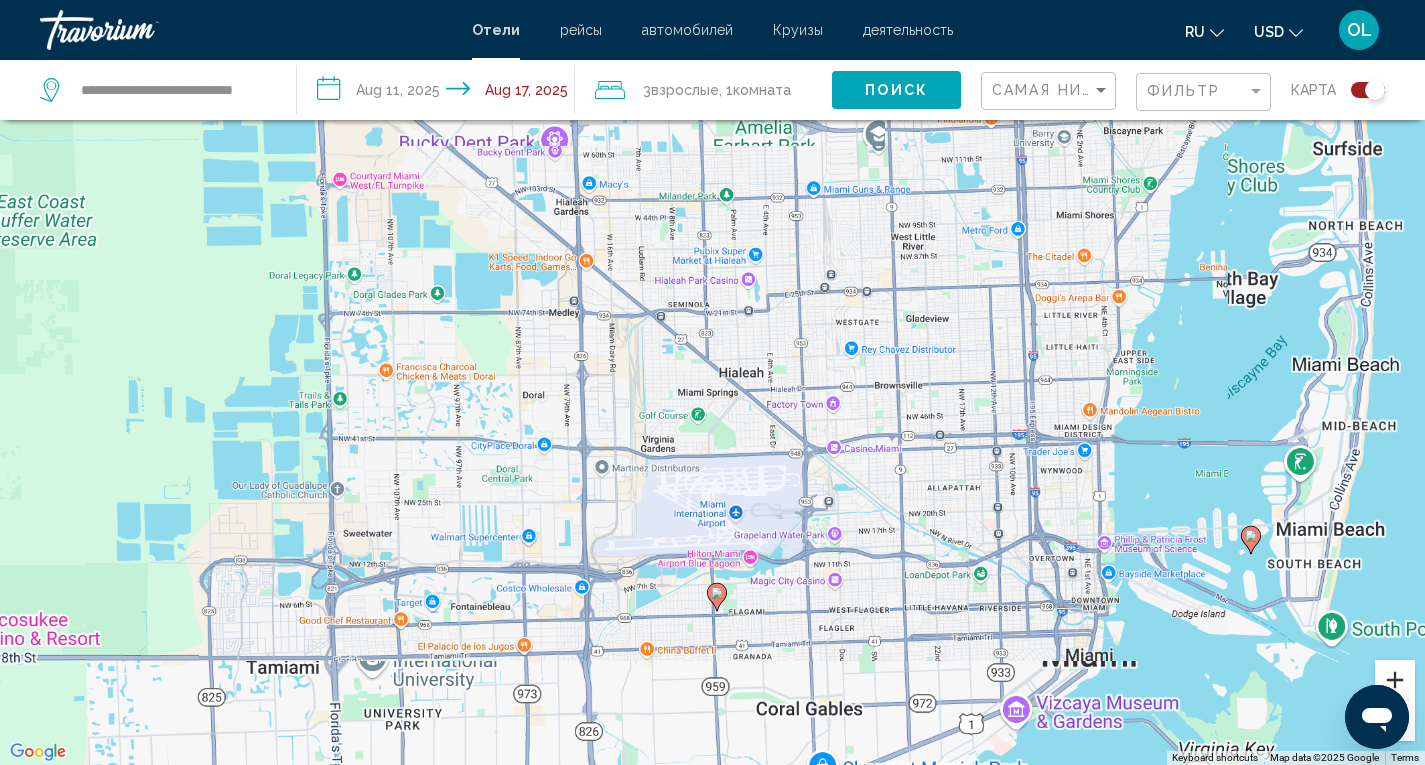 click at bounding box center (1395, 680) 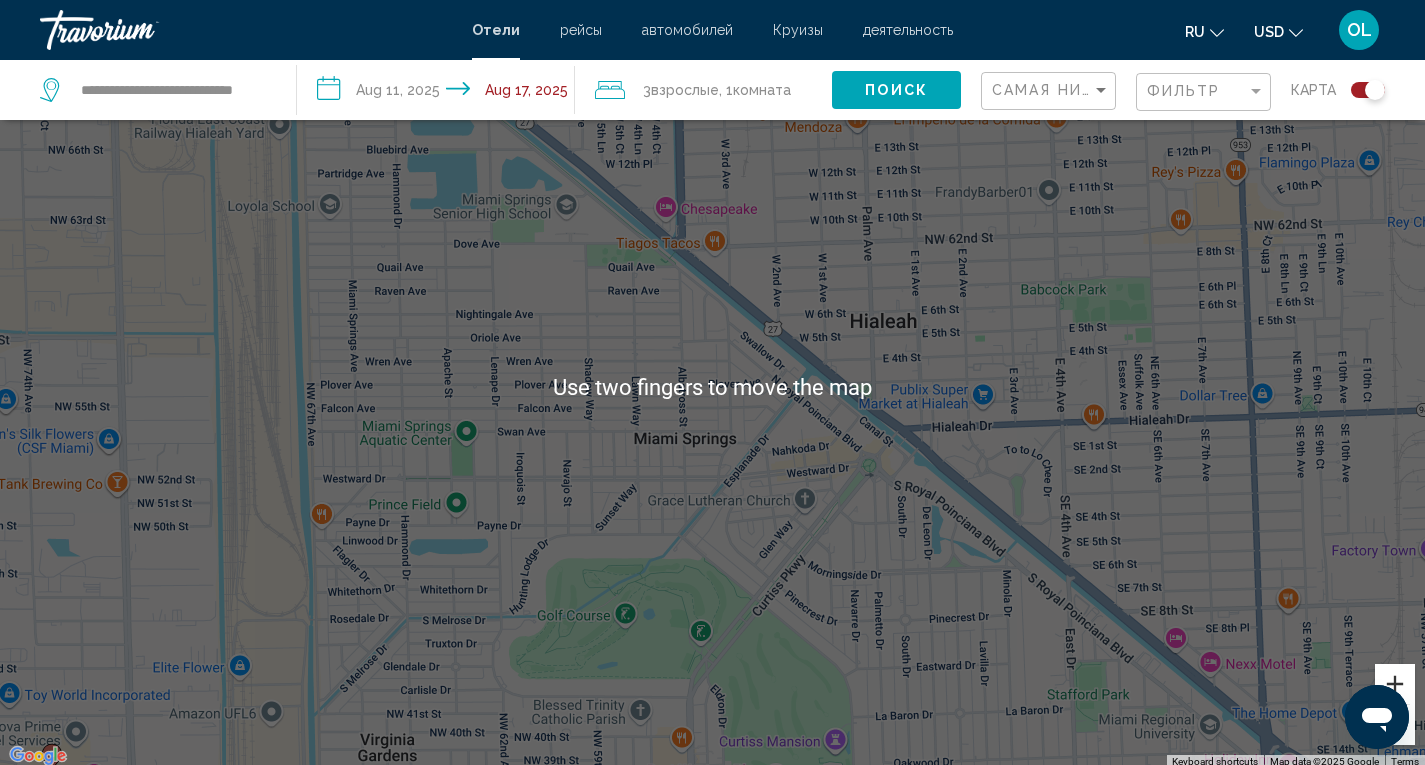 scroll, scrollTop: 113, scrollLeft: 0, axis: vertical 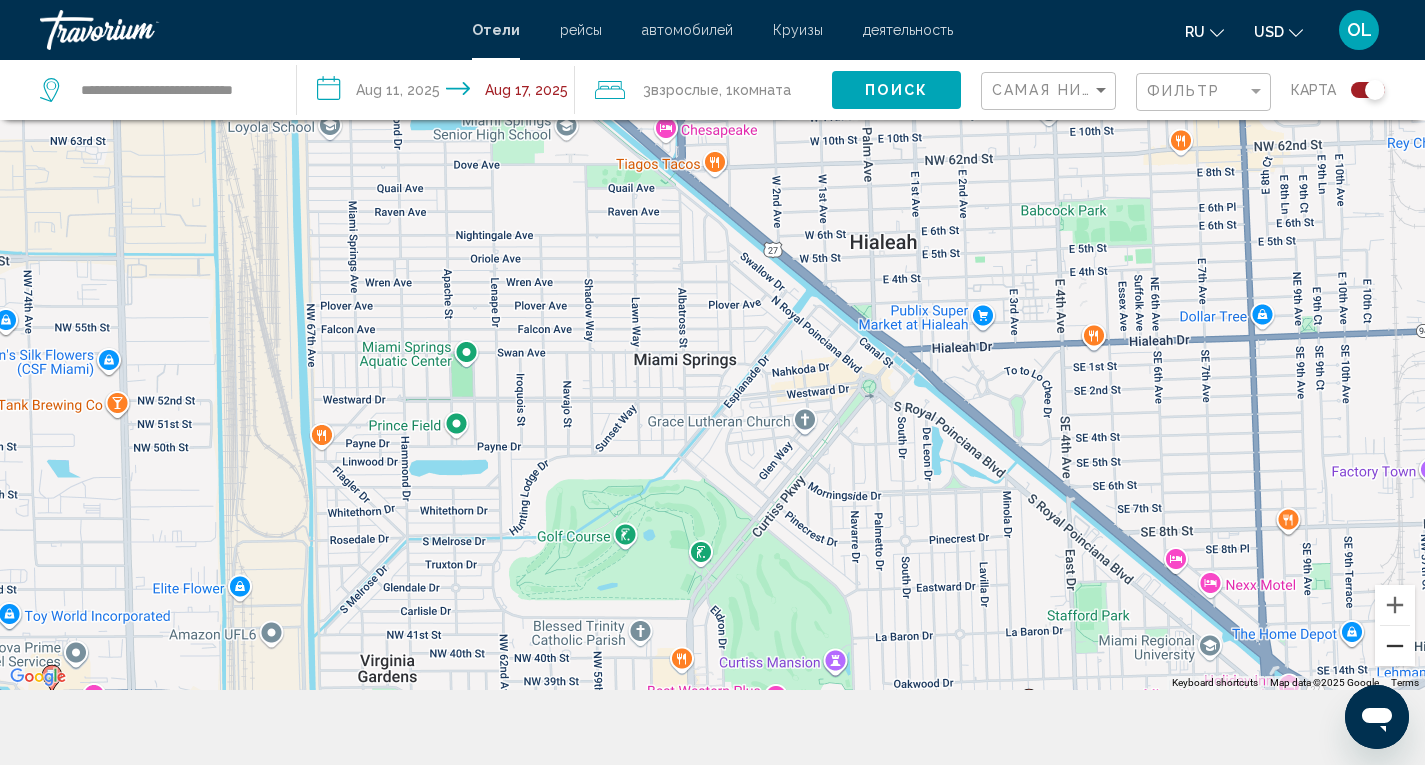 click at bounding box center [1395, 646] 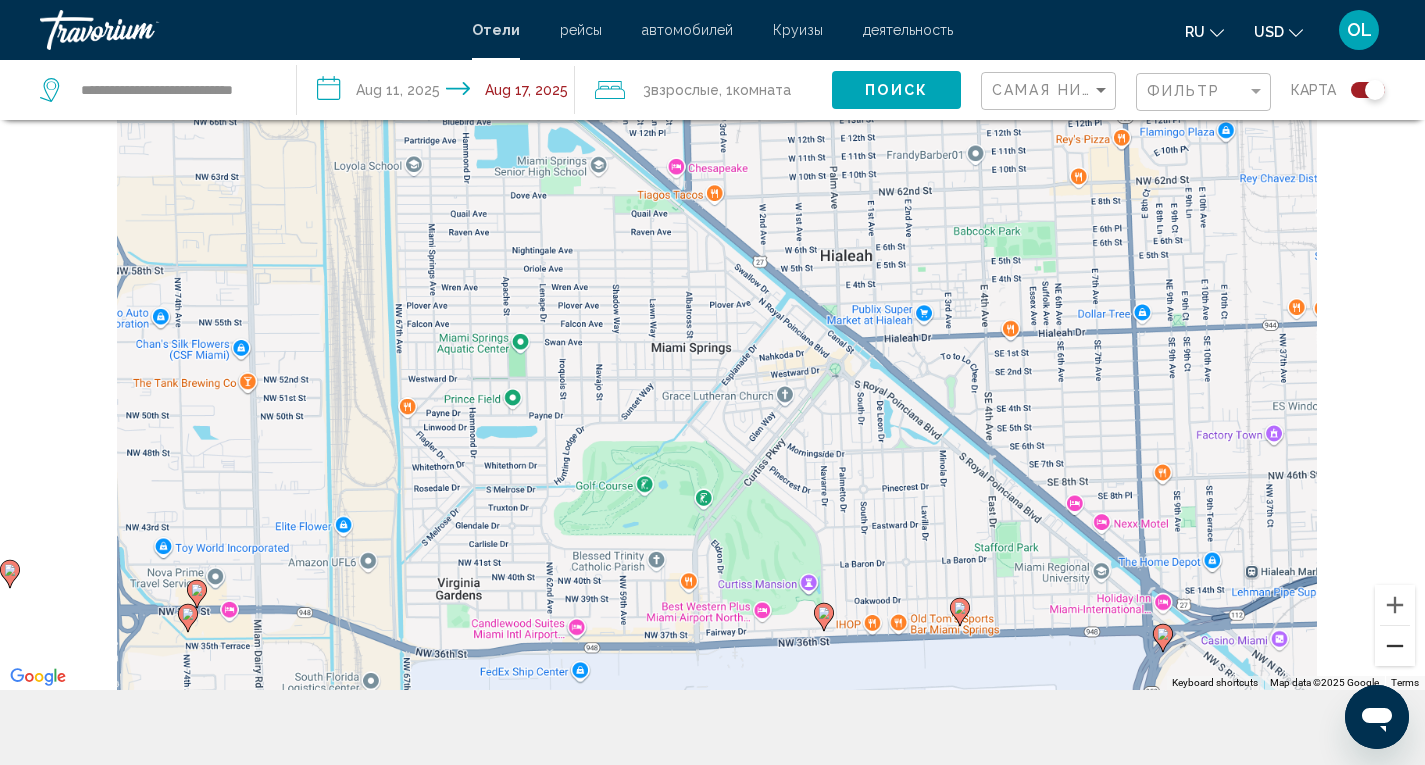 click at bounding box center [1395, 646] 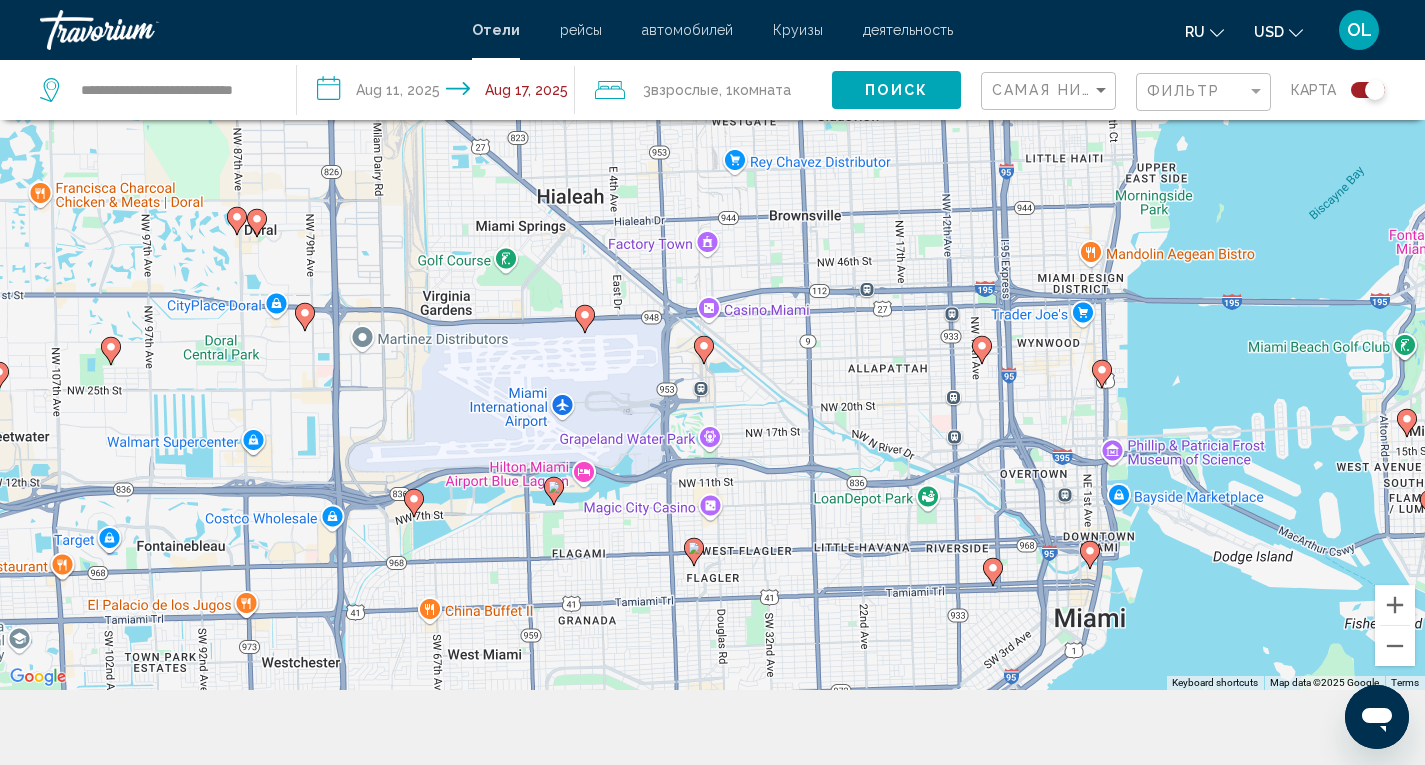 drag, startPoint x: 1342, startPoint y: 588, endPoint x: 1119, endPoint y: 460, distance: 257.12448 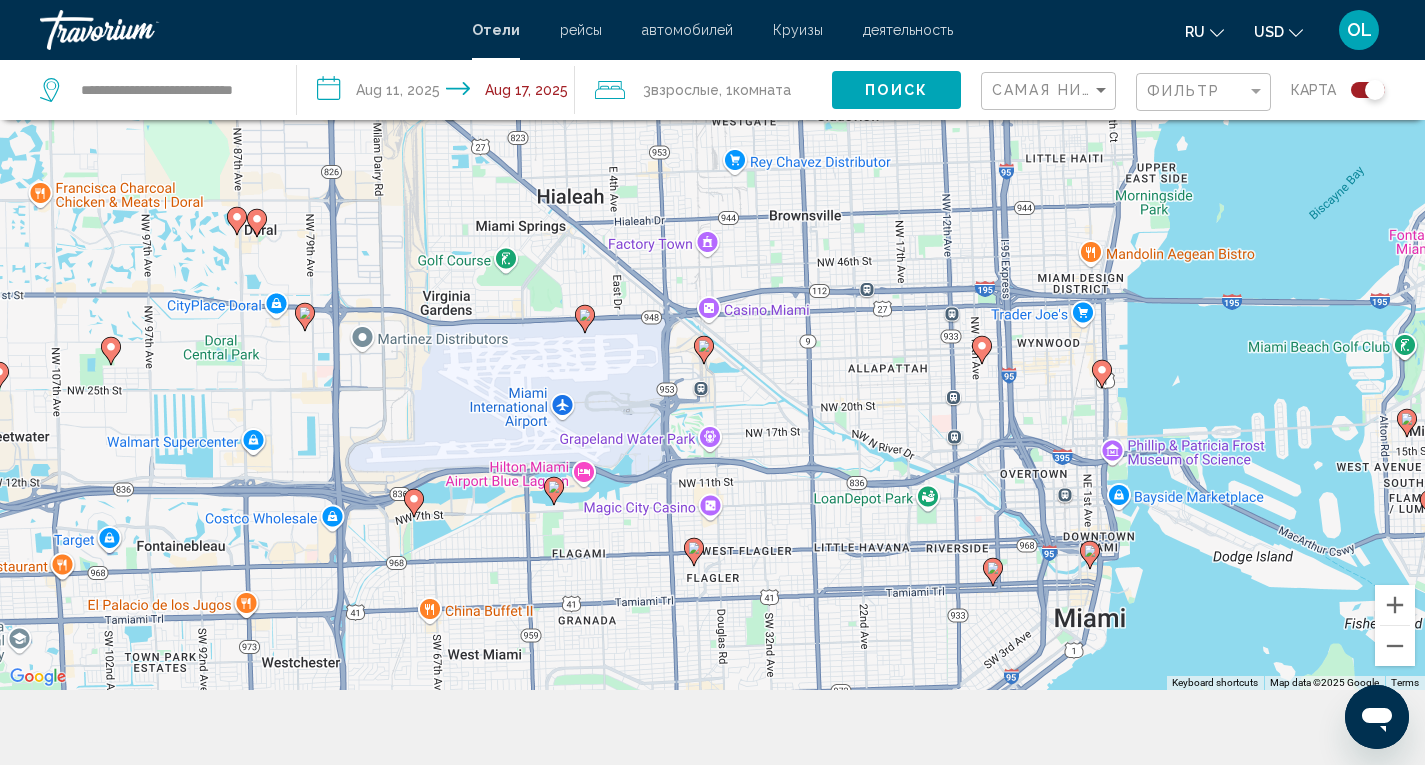 click on "To activate drag with keyboard, press Alt + Enter. Once in keyboard drag state, use the arrow keys to move the marker. To complete the drag, press the Enter key. To cancel, press Escape." at bounding box center (712, 307) 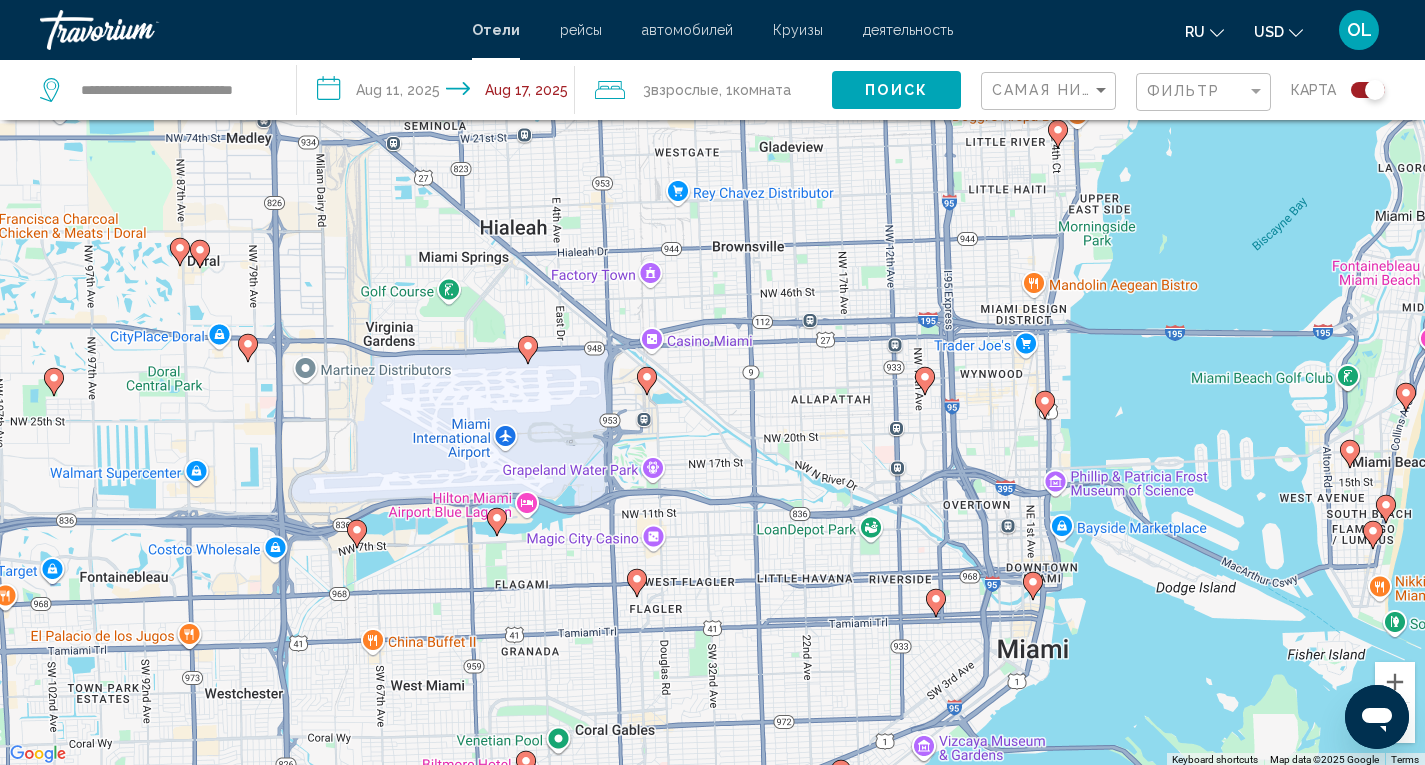 scroll, scrollTop: 117, scrollLeft: 0, axis: vertical 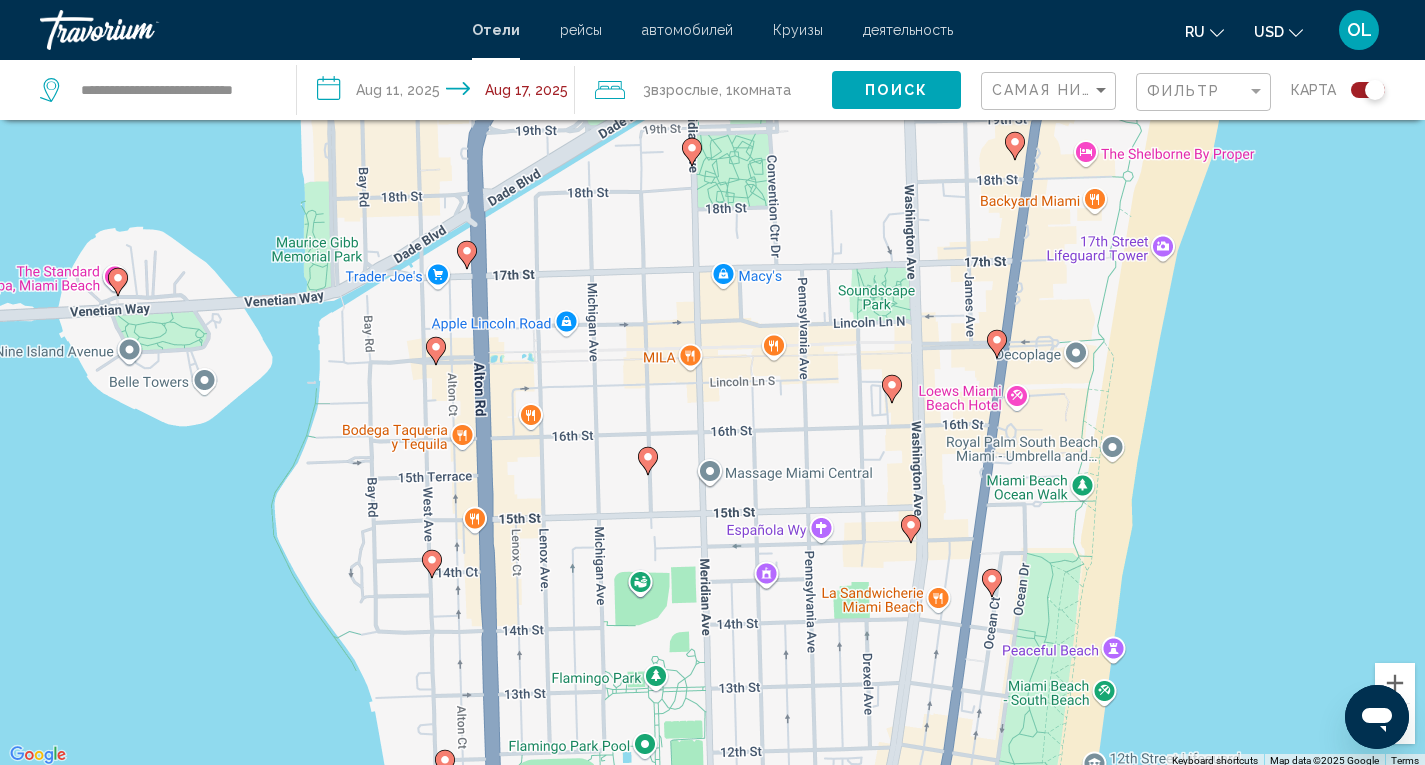 click 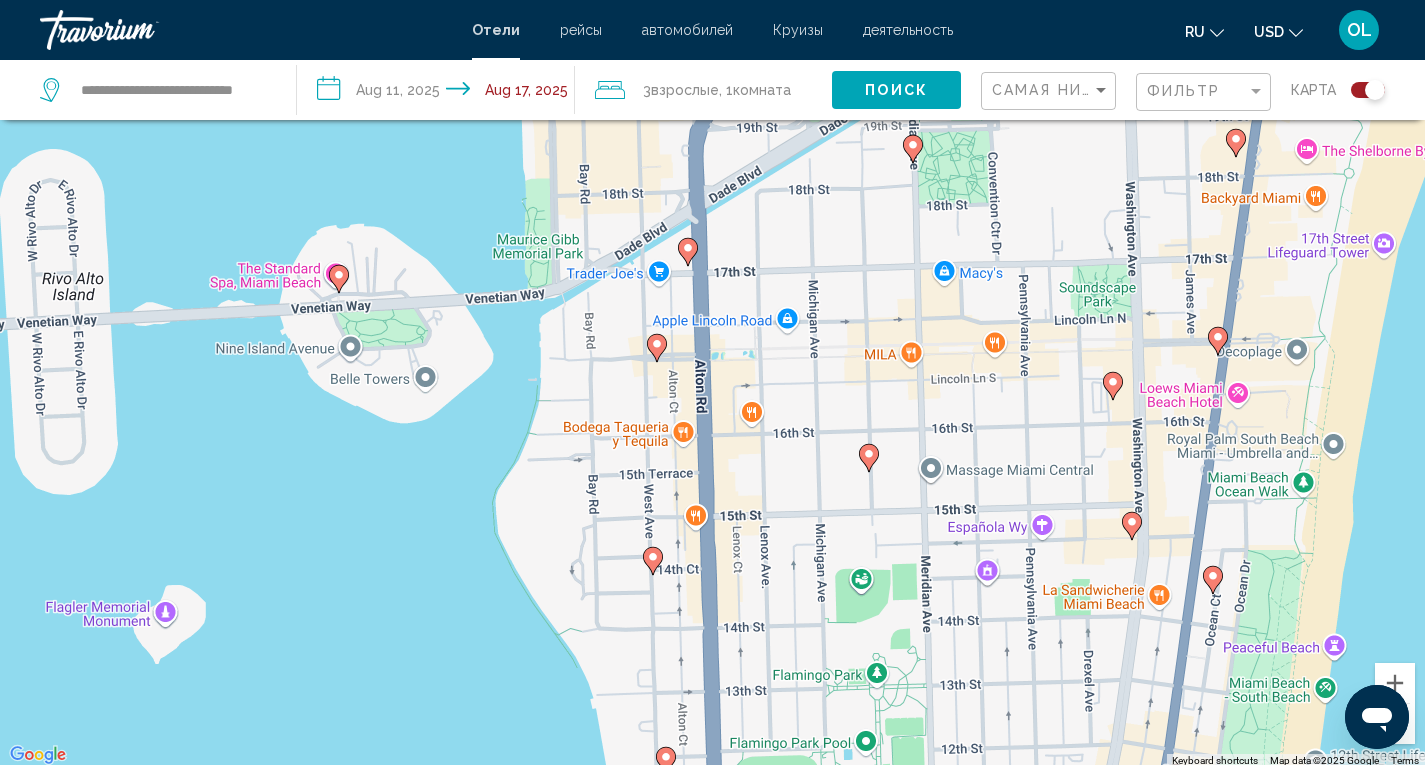 click 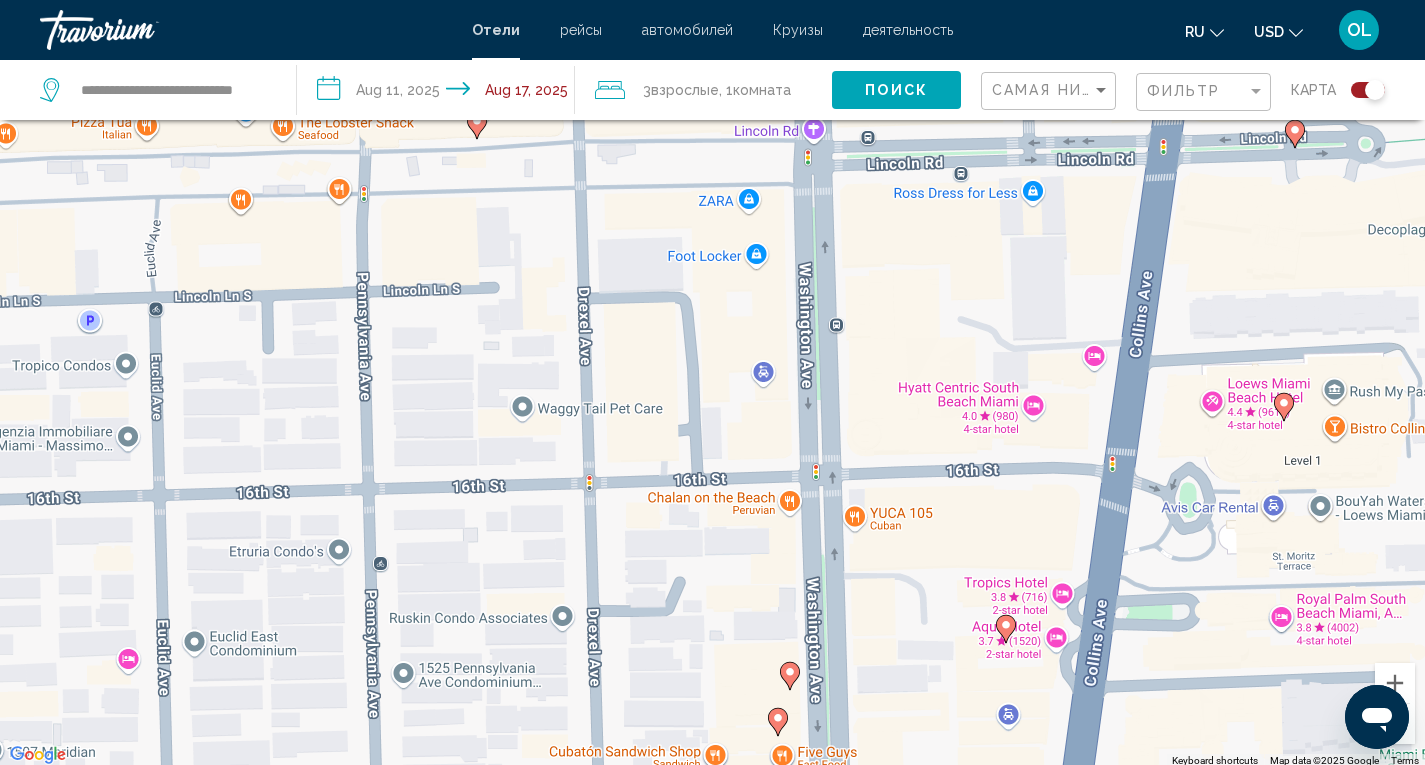 click on "To navigate, press the arrow keys.  To activate drag with keyboard, press Alt + Enter. Once in keyboard drag state, use the arrow keys to move the marker. To complete the drag, press the Enter key. To cancel, press Escape." at bounding box center (712, 385) 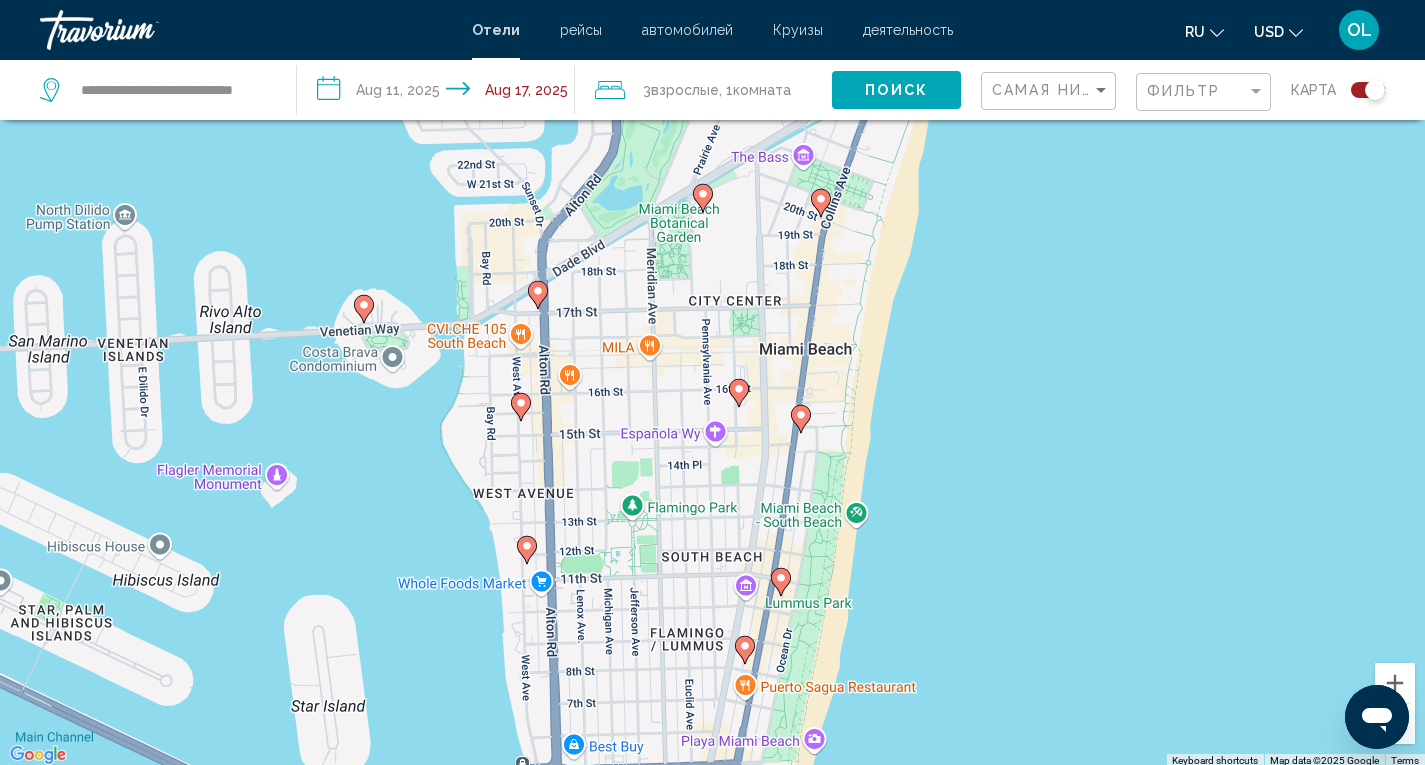 click 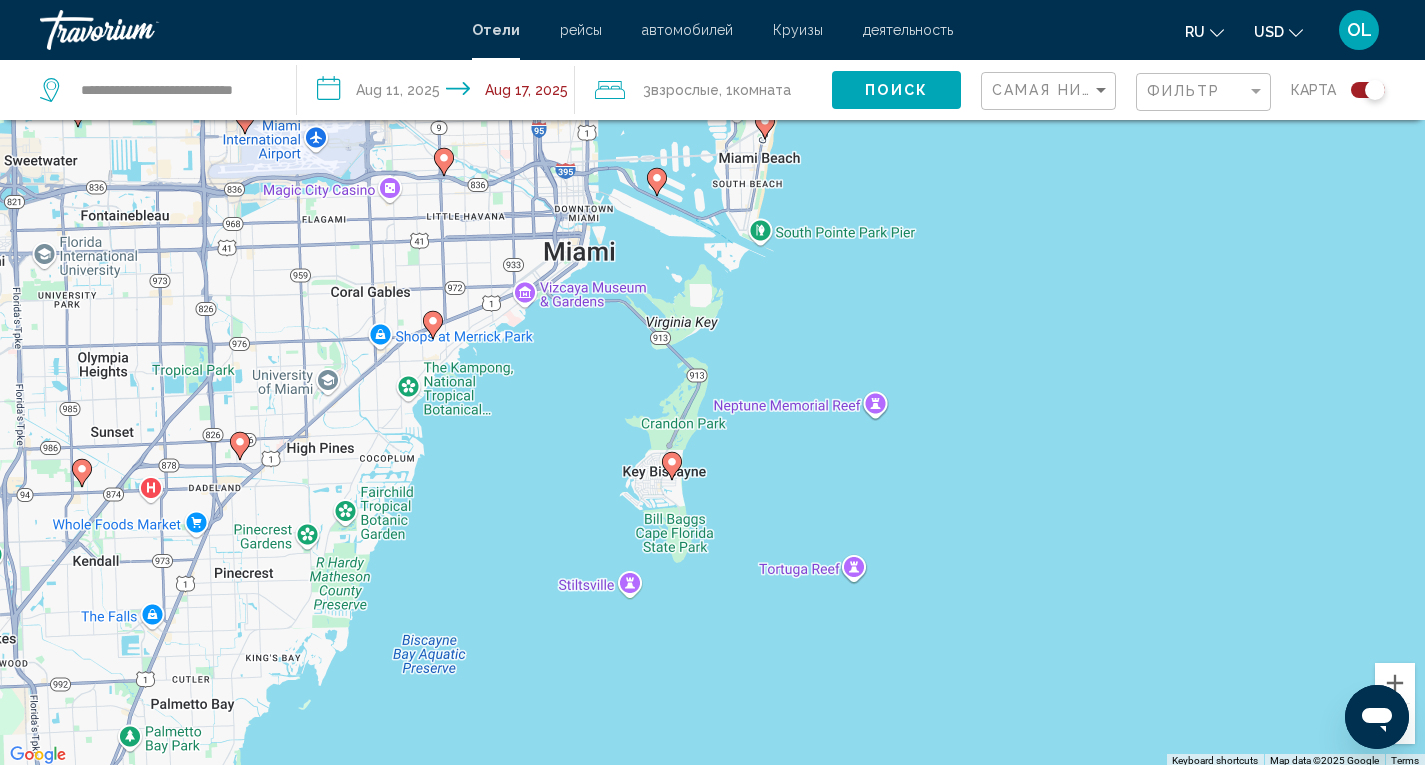 drag, startPoint x: 855, startPoint y: 616, endPoint x: 931, endPoint y: 223, distance: 400.28116 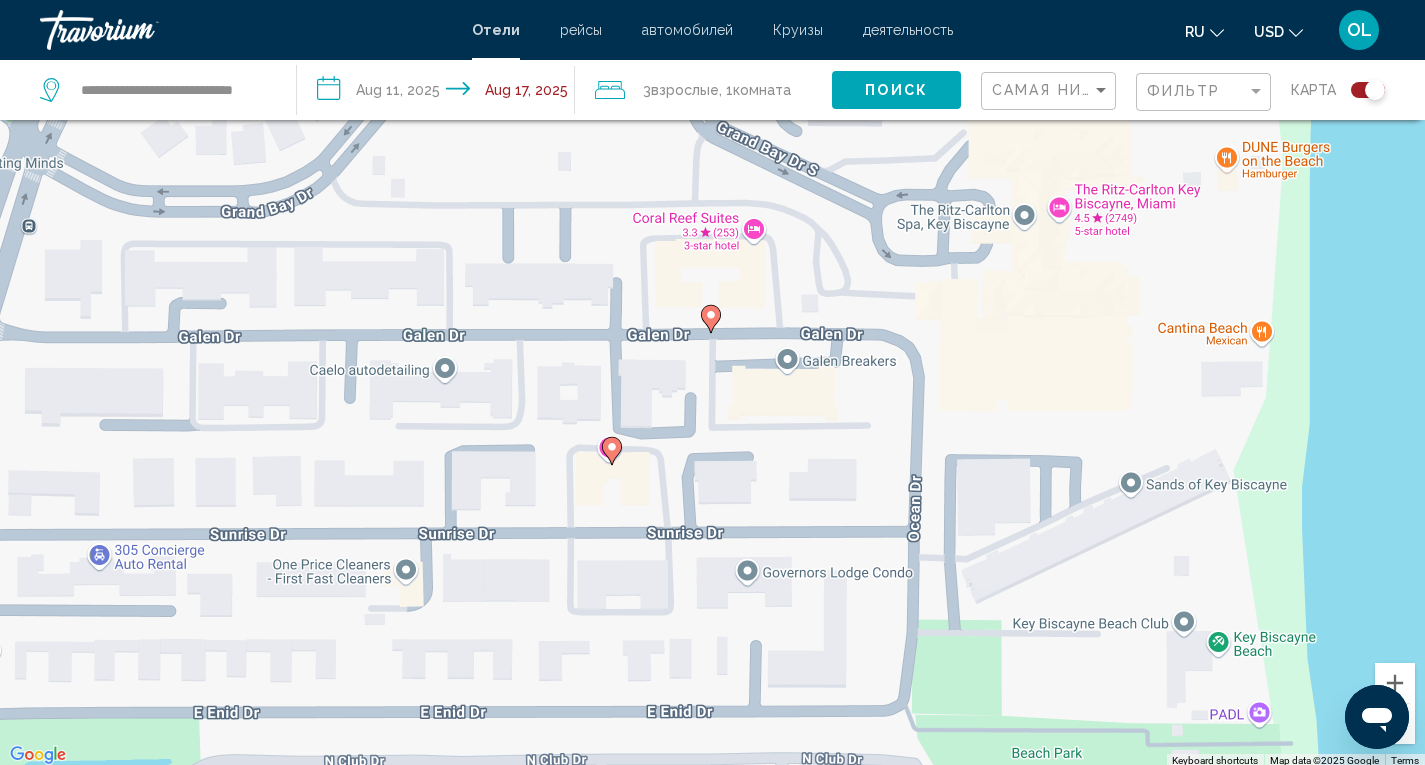 drag, startPoint x: 687, startPoint y: 628, endPoint x: 875, endPoint y: 310, distance: 369.41574 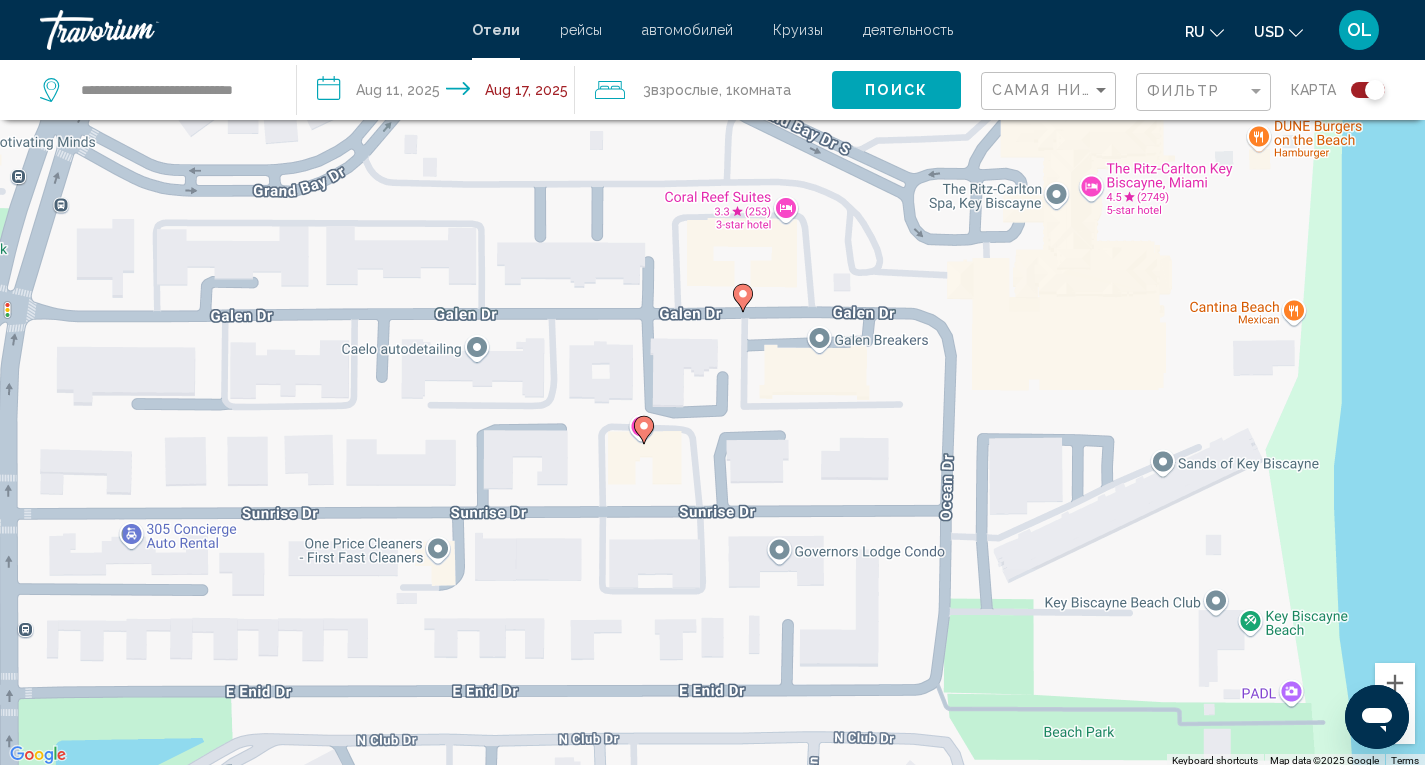 click 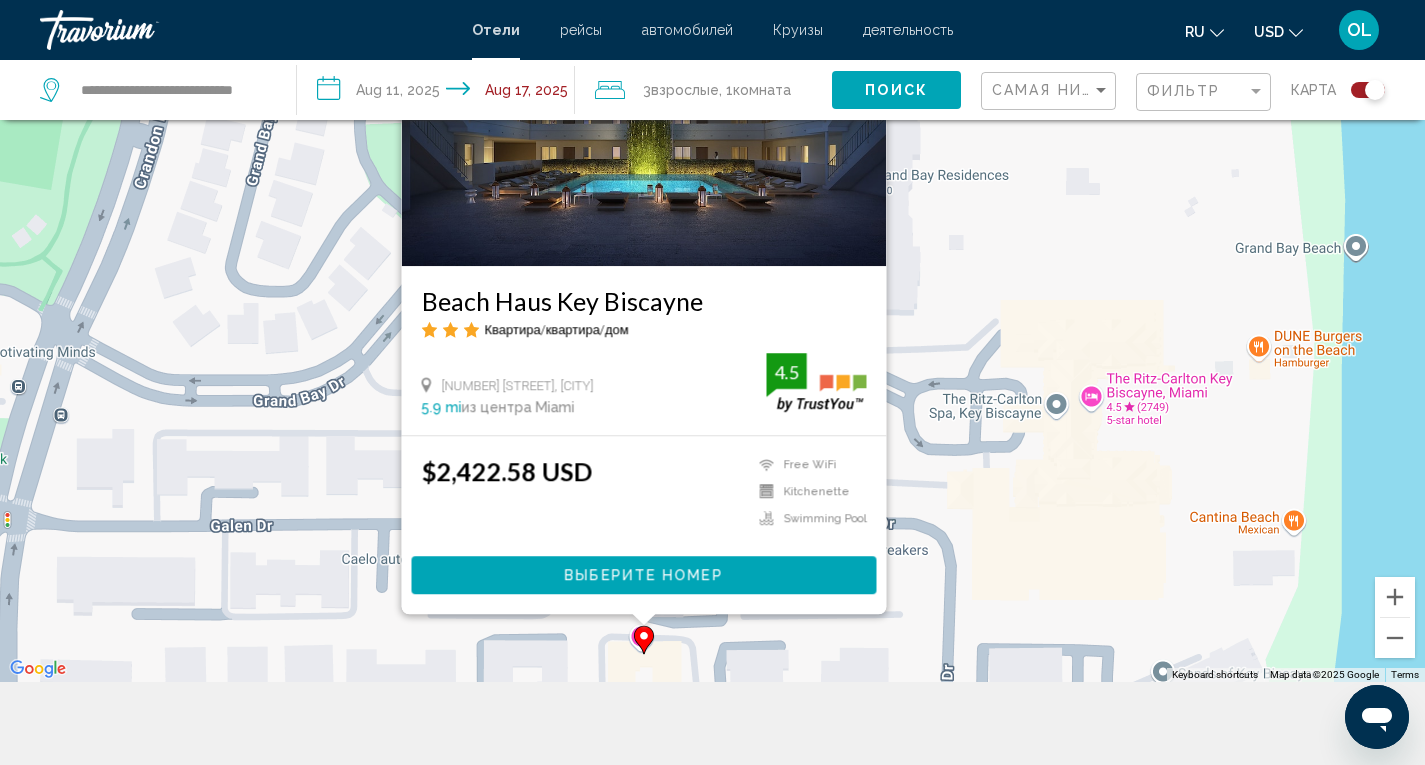 scroll, scrollTop: 206, scrollLeft: 0, axis: vertical 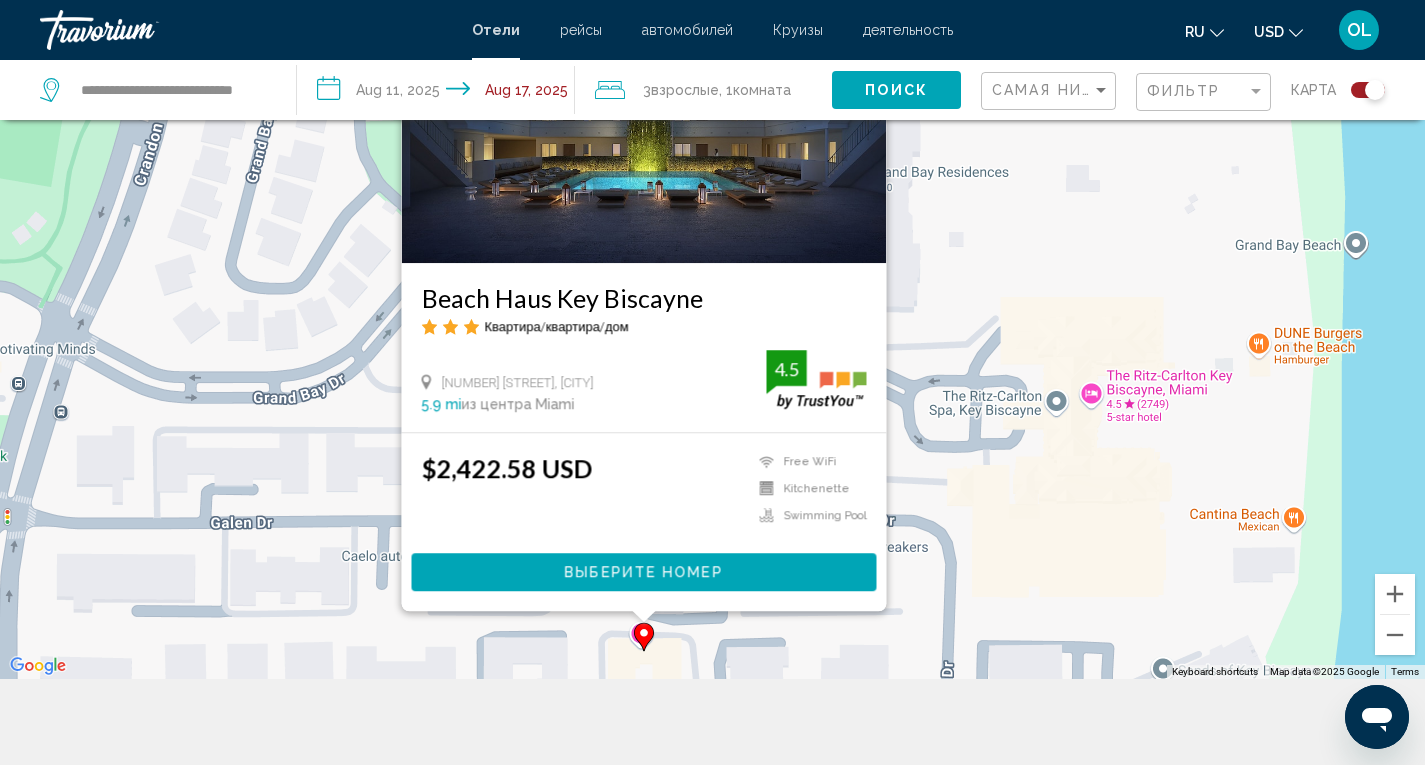 click on "To activate drag with keyboard, press Alt + Enter. Once in keyboard drag state, use the arrow keys to move the marker. To complete the drag, press the Enter key. To cancel, press Escape.  Beach Haus Key Biscayne
Квартира/квартира/дом
285 Sunrise Dr, Key Biscayne 5.9 mi  из центра  Miami от отеля 4.5 $2,422.58 USD
Free WiFi
Kitchenette
Swimming Pool  4.5 Выберите номер" at bounding box center [712, 296] 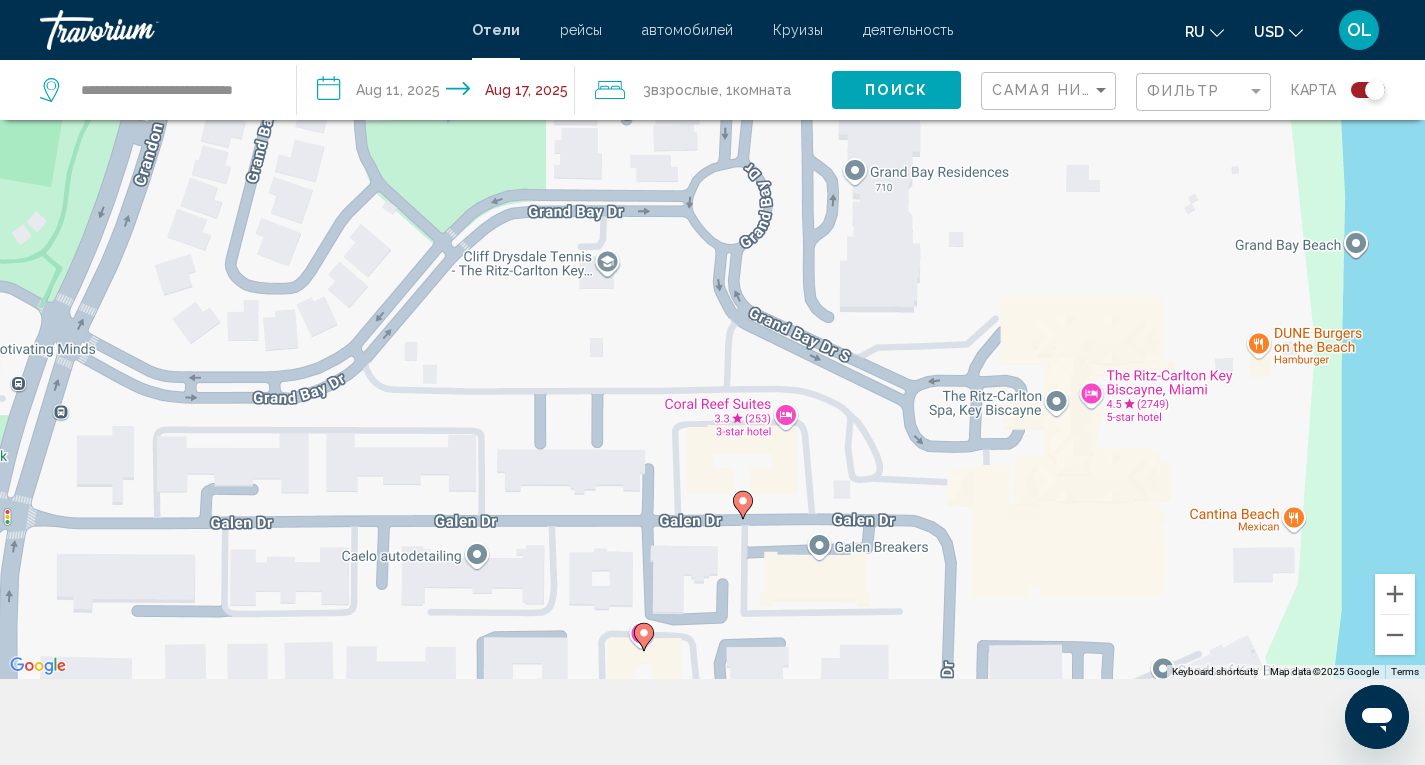 click 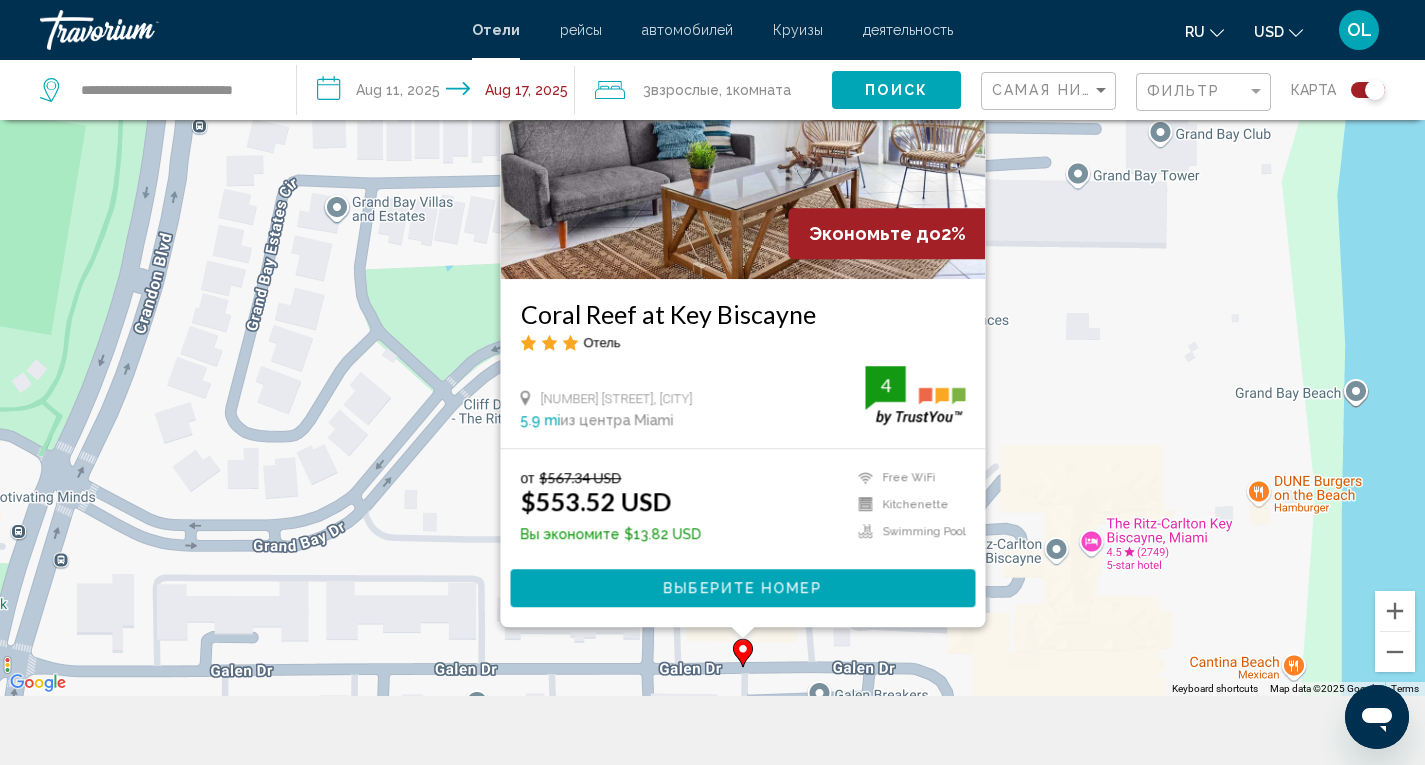 scroll, scrollTop: 240, scrollLeft: 0, axis: vertical 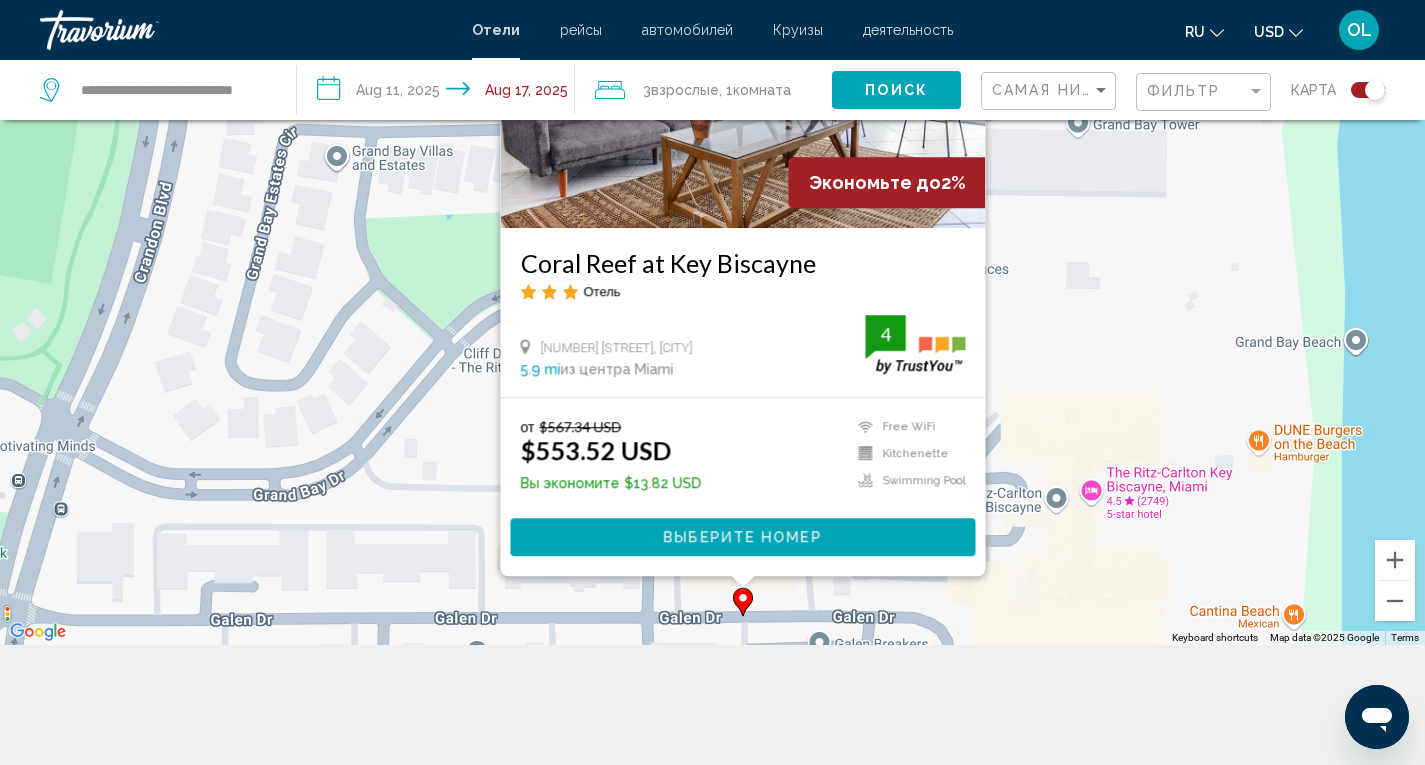 click on "To activate drag with keyboard, press Alt + Enter. Once in keyboard drag state, use the arrow keys to move the marker. To complete the drag, press the Enter key. To cancel, press Escape. Экономьте до  2%   Coral Reef at Key Biscayne
Отель
303 Galen Dr., Key Biscayne 5.9 mi  из центра  Miami от отеля 4 от $567.34 USD $553.52 USD  Вы экономите  $13.82 USD
Free WiFi
Kitchenette
Swimming Pool  4 Выберите номер" at bounding box center (712, 262) 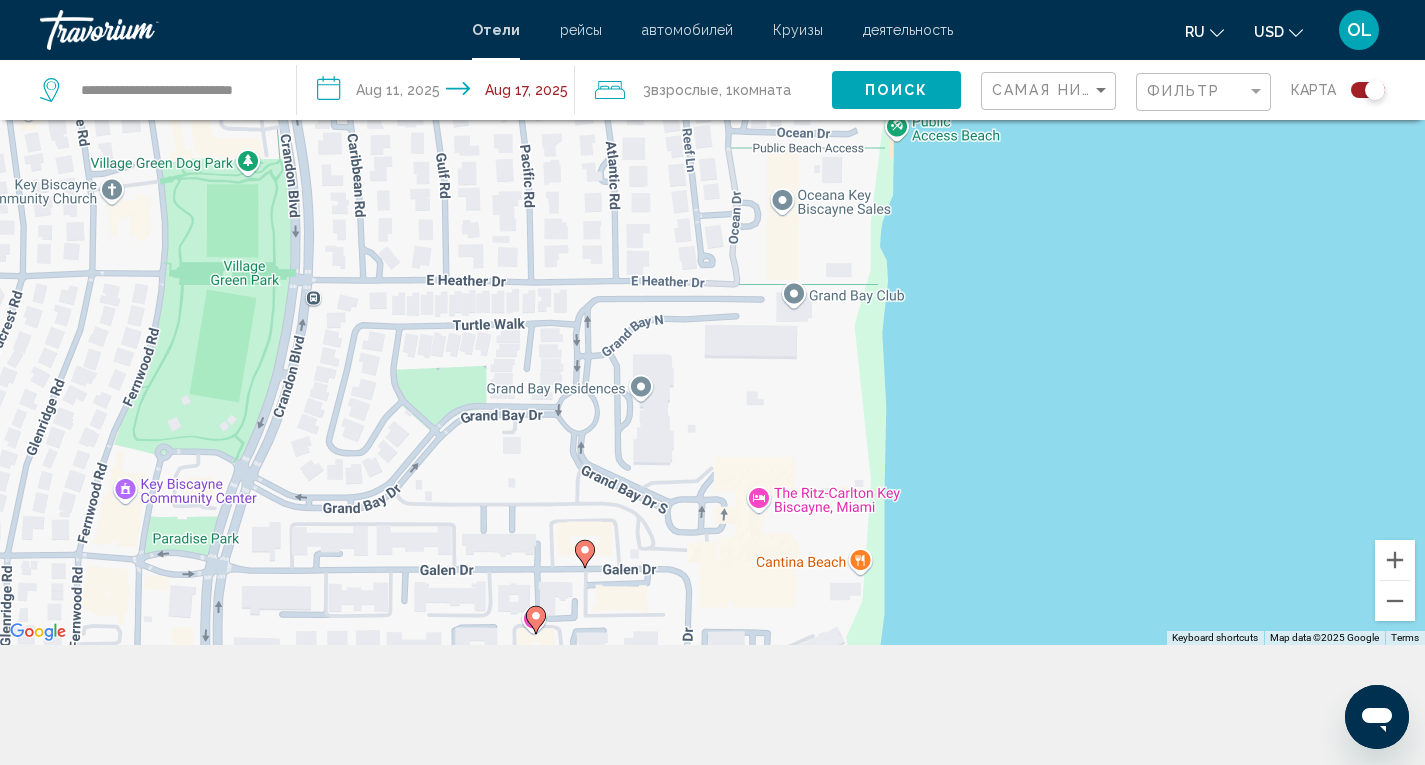 click 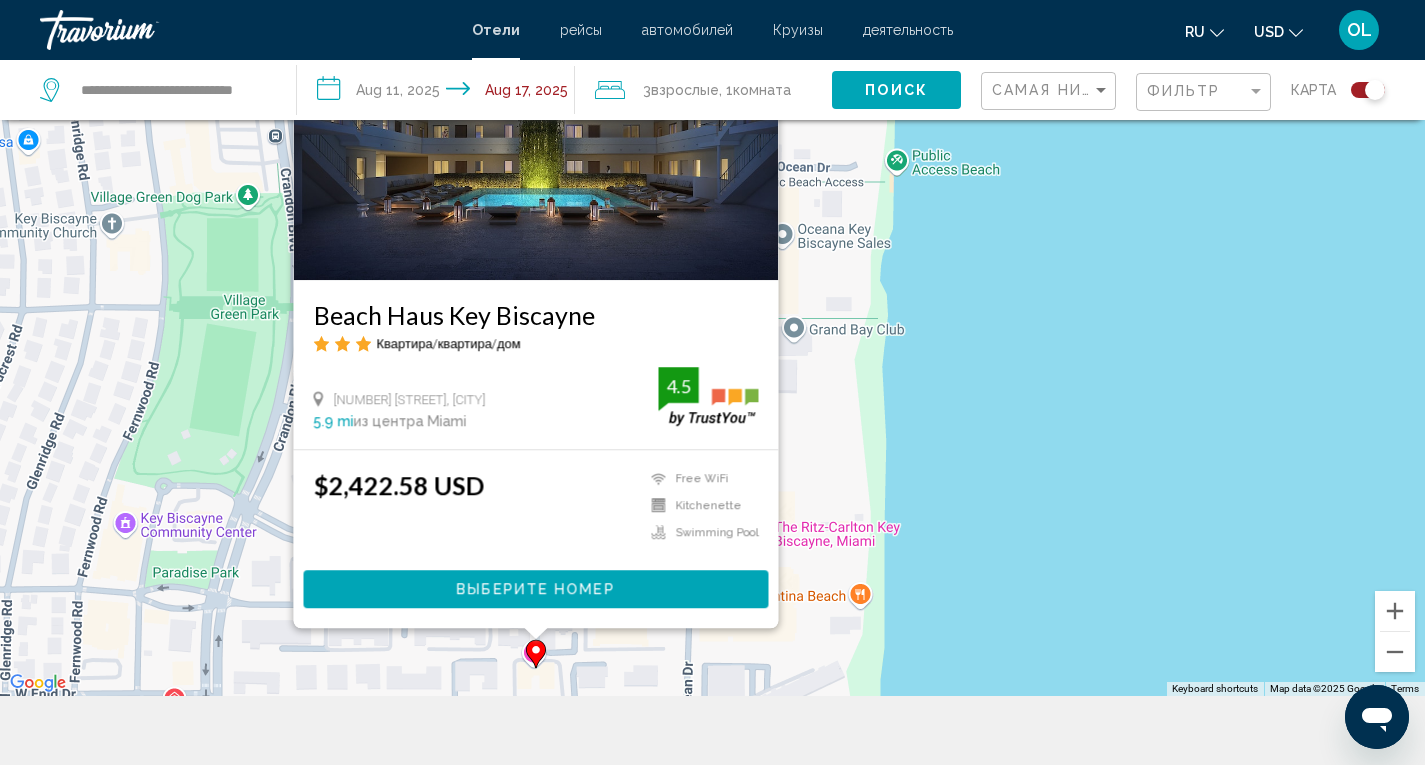 scroll, scrollTop: 195, scrollLeft: 0, axis: vertical 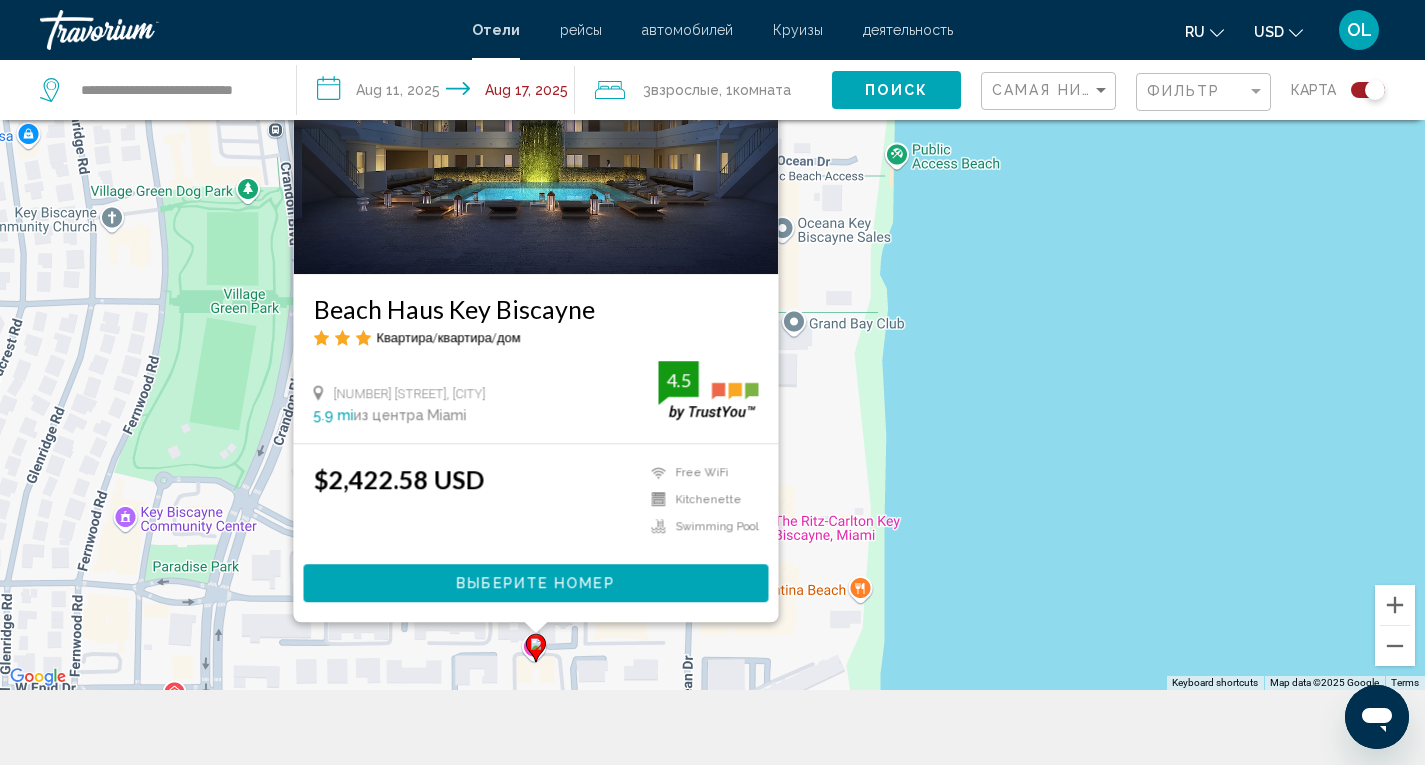 click on "To activate drag with keyboard, press Alt + Enter. Once in keyboard drag state, use the arrow keys to move the marker. To complete the drag, press the Enter key. To cancel, press Escape.  Beach Haus Key Biscayne
Квартира/квартира/дом
285 Sunrise Dr, Key Biscayne 5.9 mi  из центра  Miami от отеля 4.5 $2,422.58 USD
Free WiFi
Kitchenette
Swimming Pool  4.5 Выберите номер" at bounding box center (712, 307) 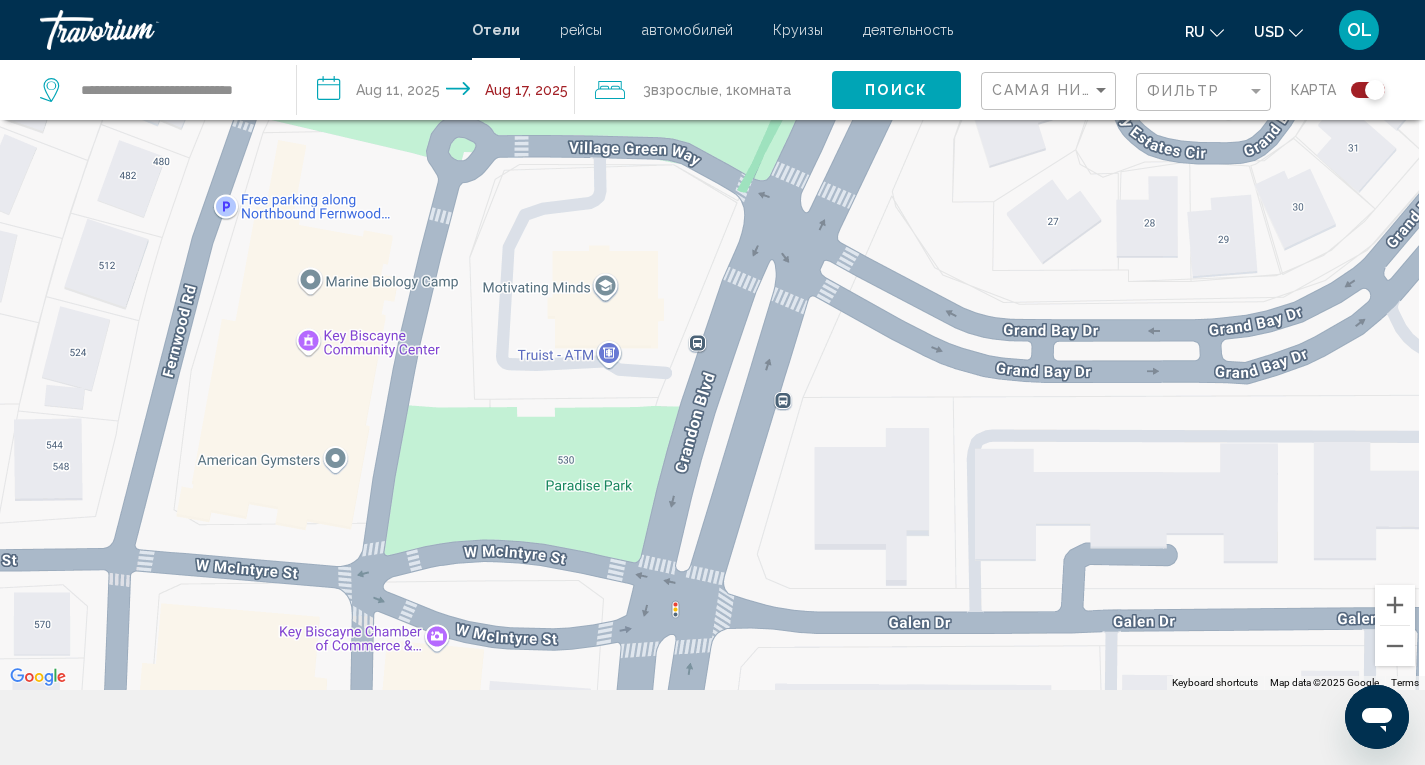 drag, startPoint x: 906, startPoint y: 521, endPoint x: 123, endPoint y: 325, distance: 807.15857 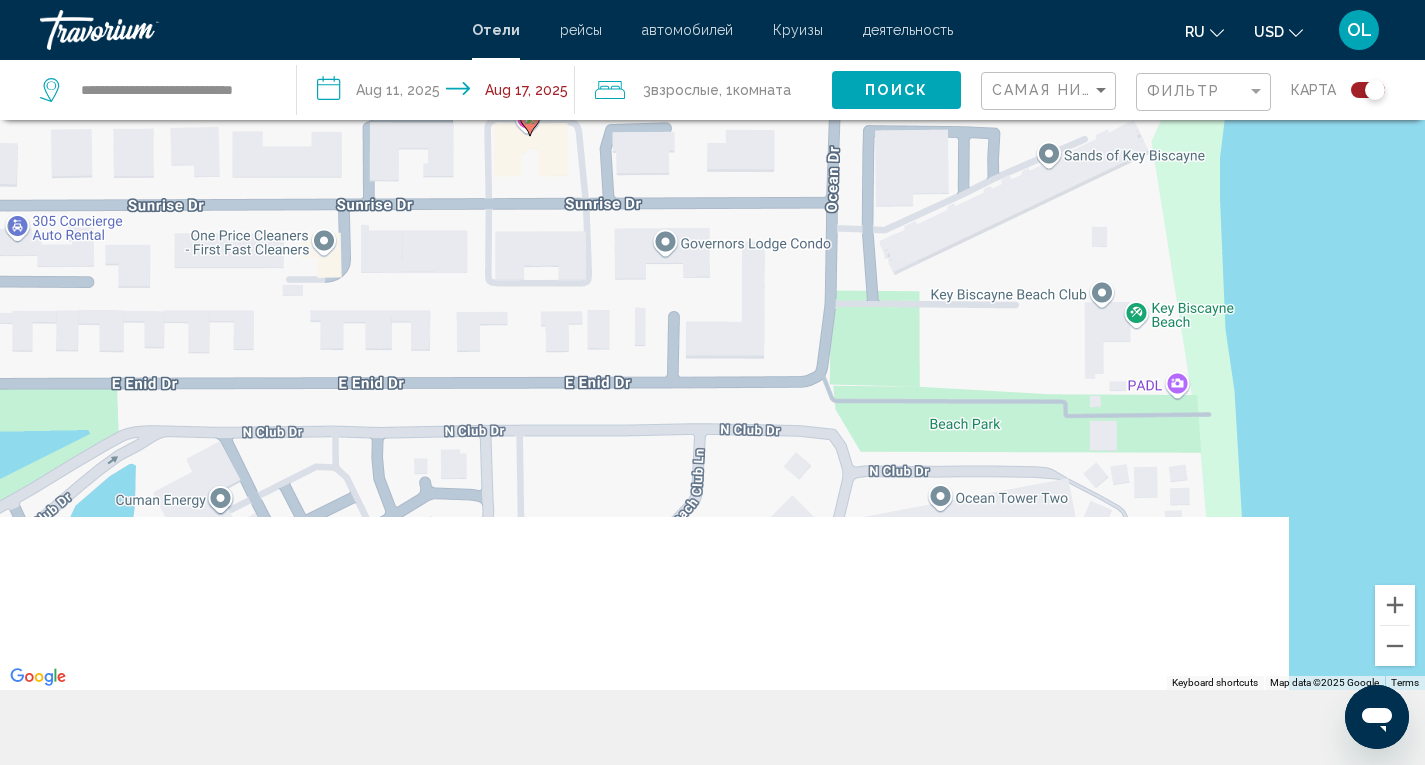 drag, startPoint x: 357, startPoint y: 475, endPoint x: 322, endPoint y: 56, distance: 420.45926 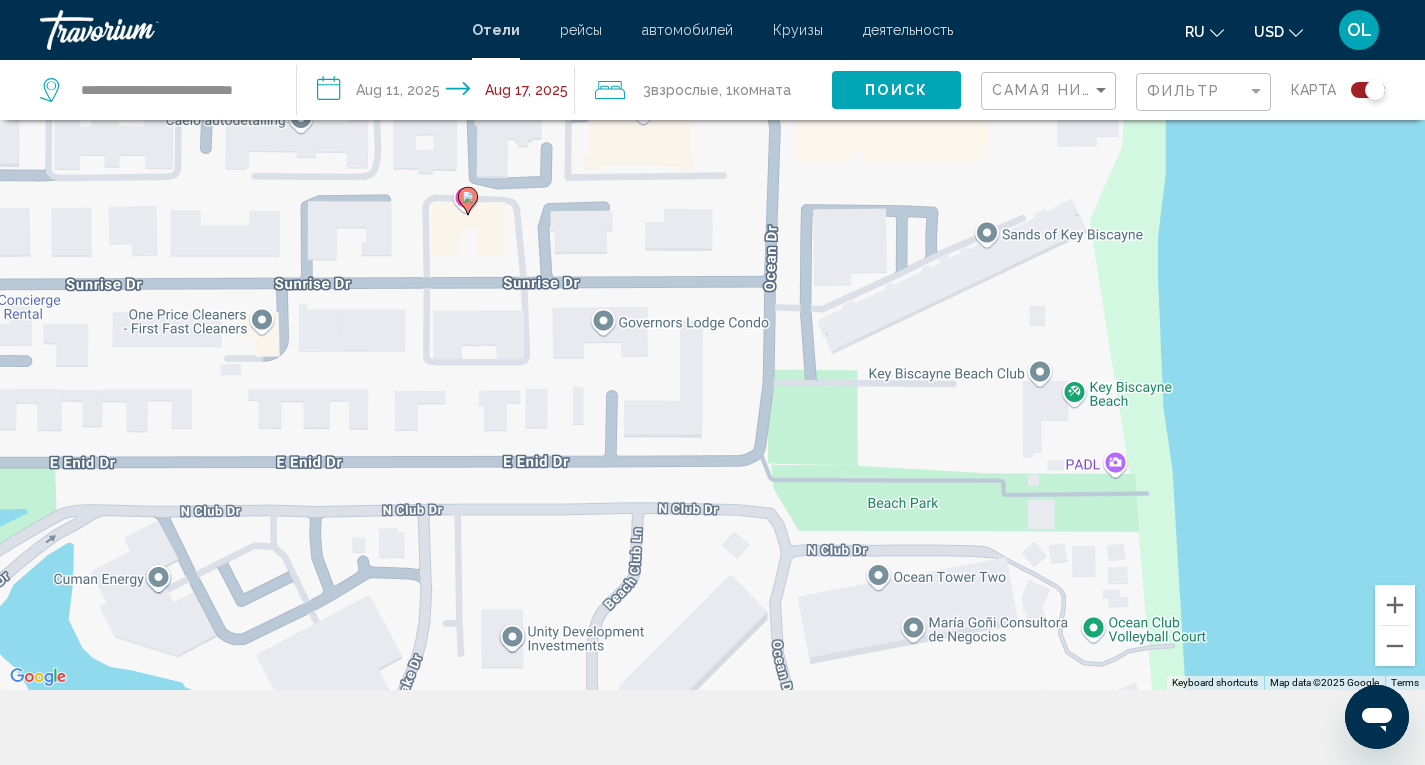 drag, startPoint x: 679, startPoint y: 363, endPoint x: 597, endPoint y: 812, distance: 456.42633 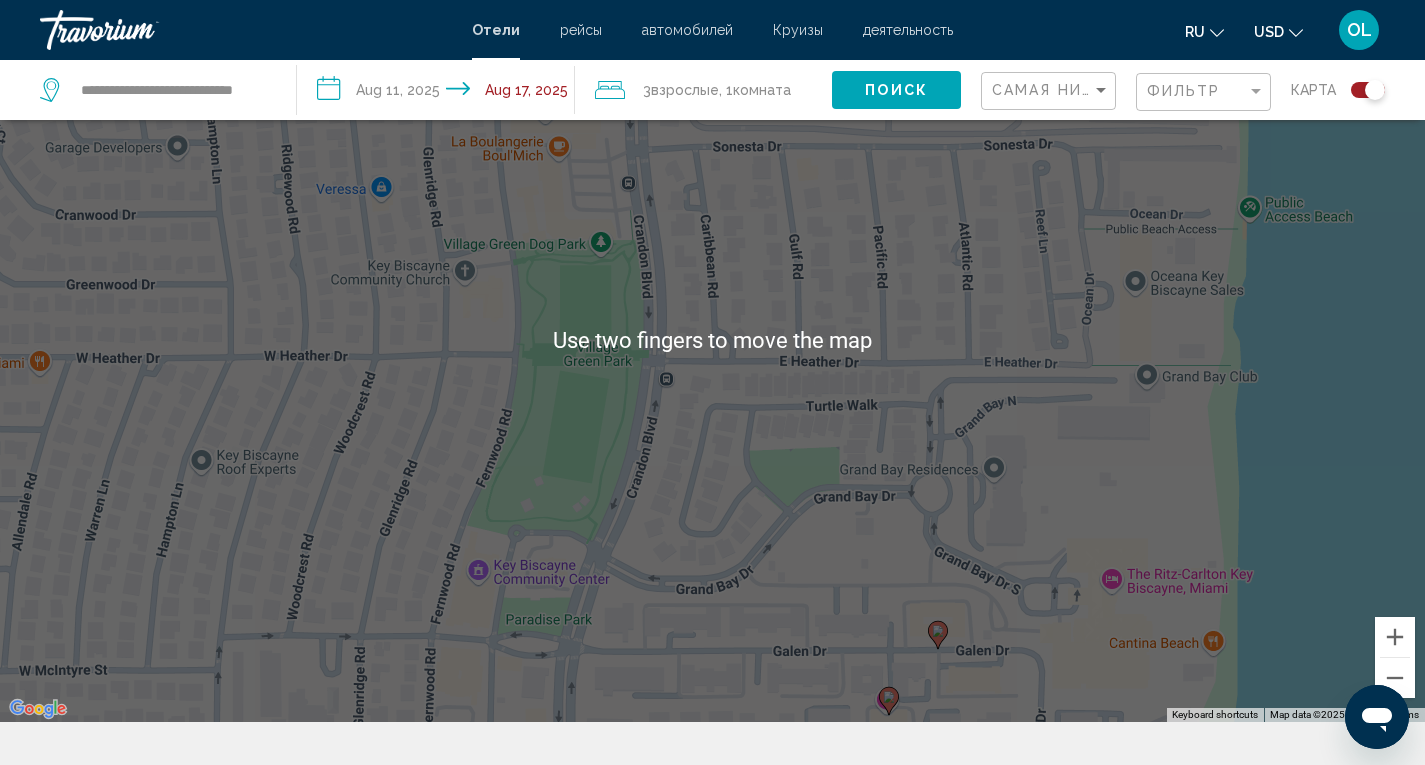 scroll, scrollTop: 0, scrollLeft: 0, axis: both 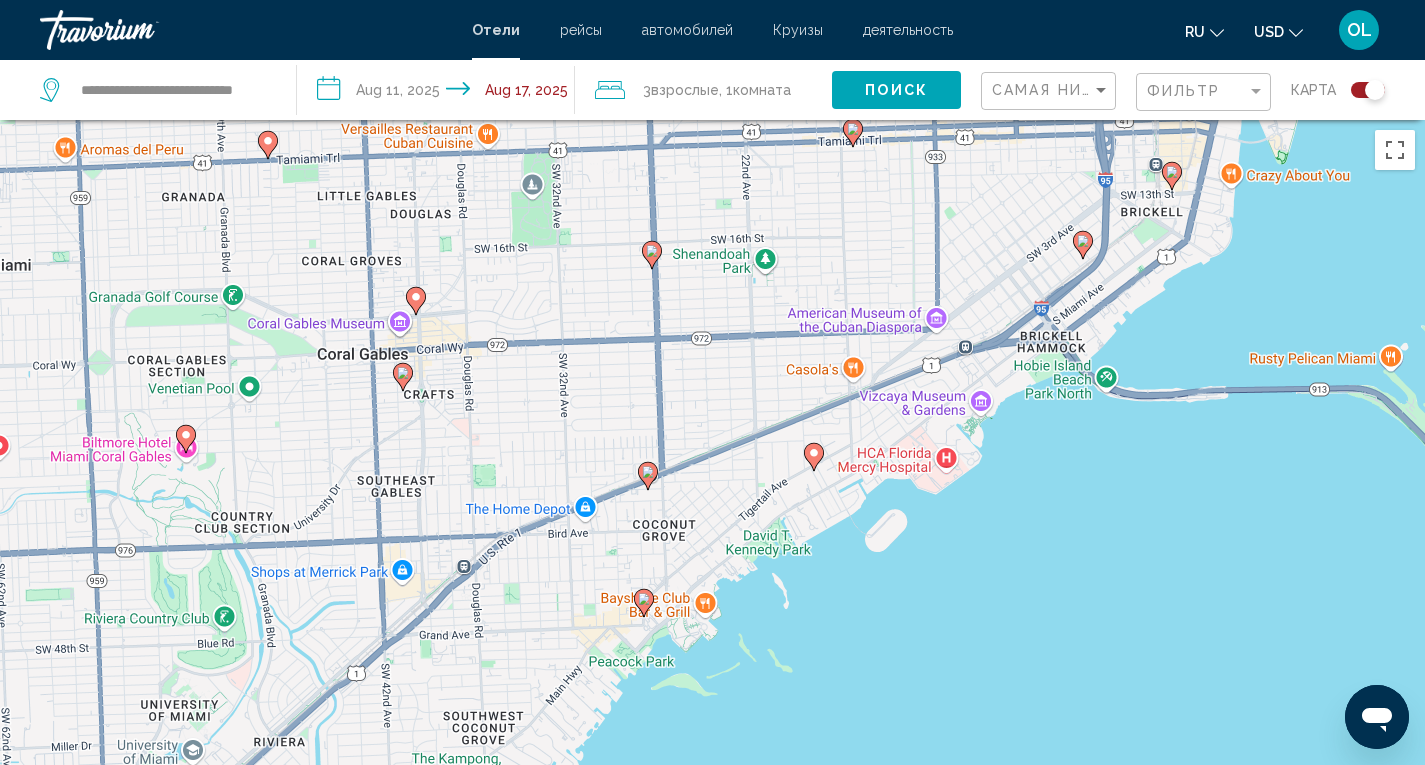 click 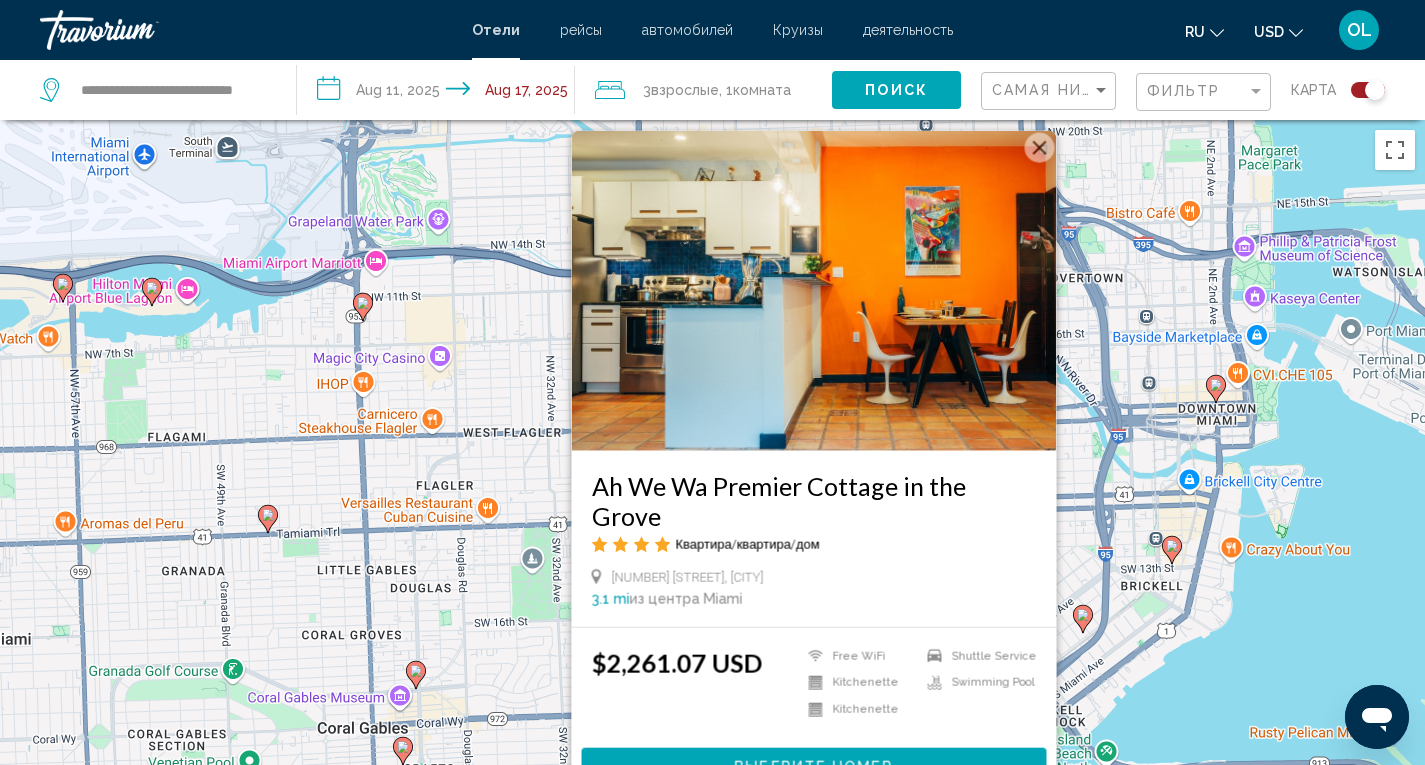 click at bounding box center [813, 290] 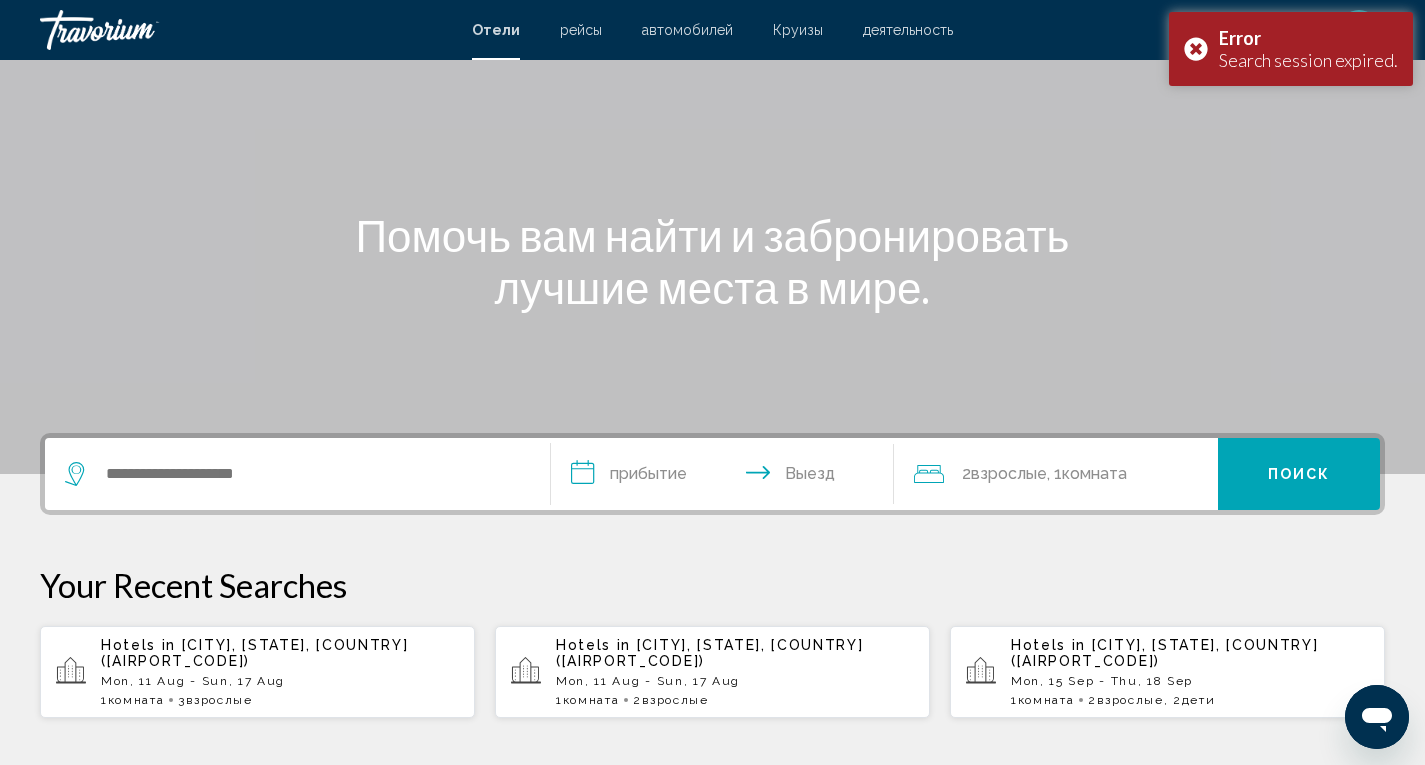 scroll, scrollTop: 127, scrollLeft: 0, axis: vertical 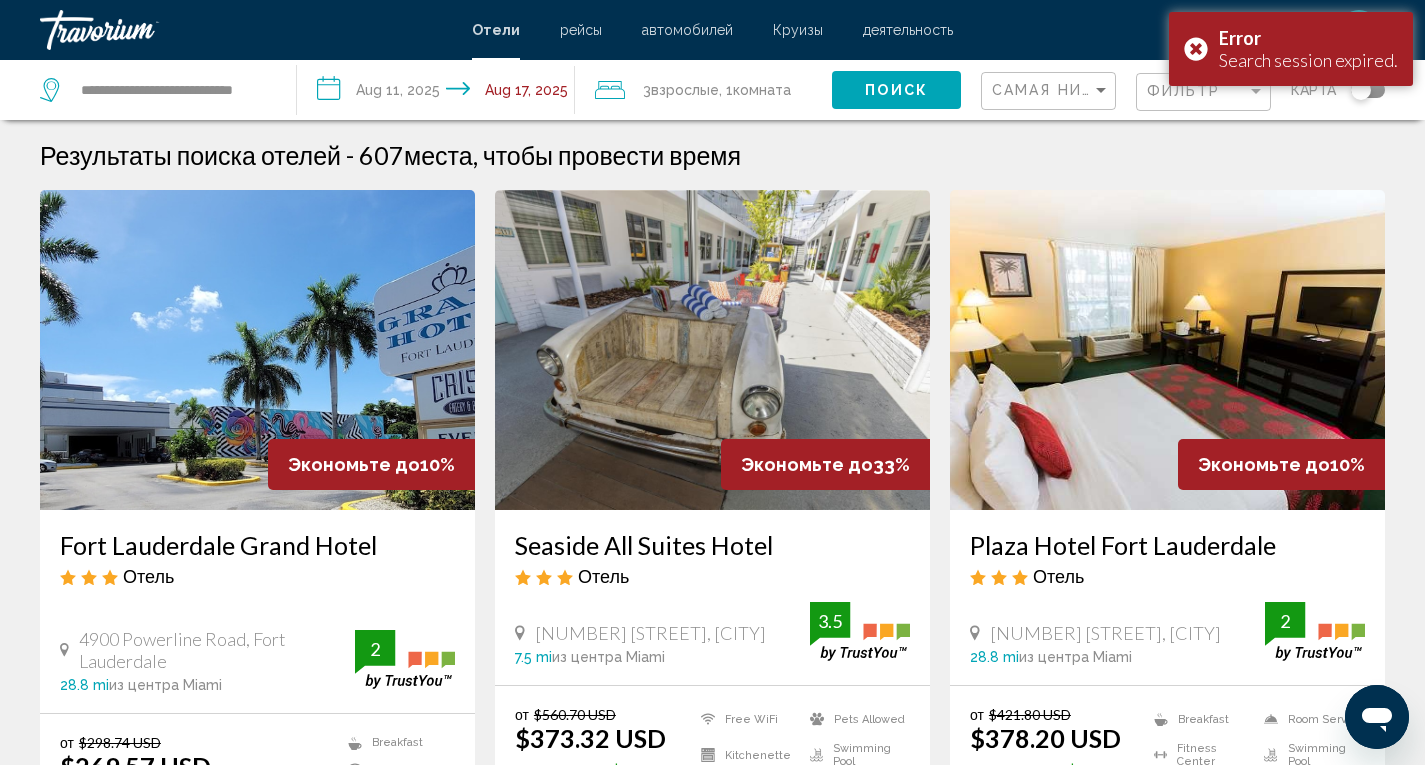 click 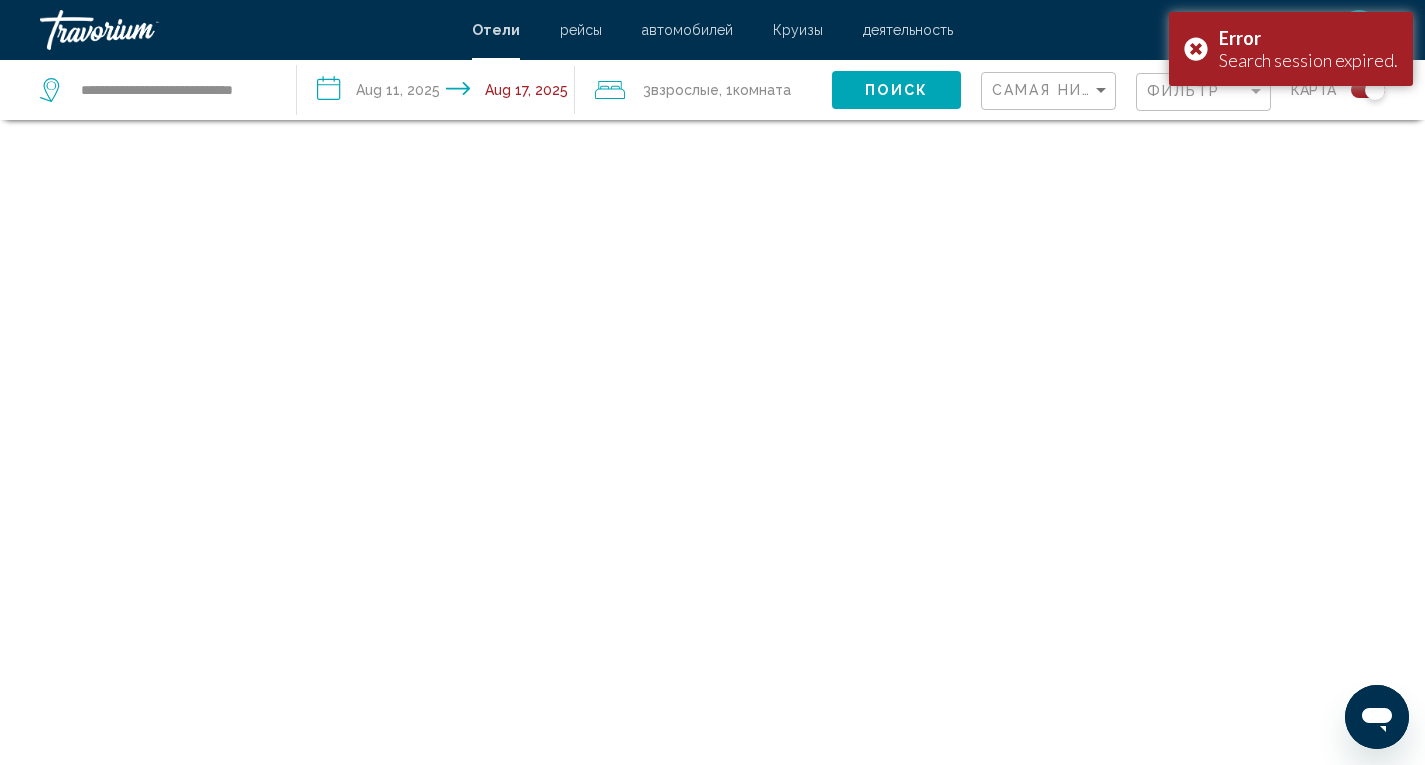 scroll, scrollTop: 120, scrollLeft: 0, axis: vertical 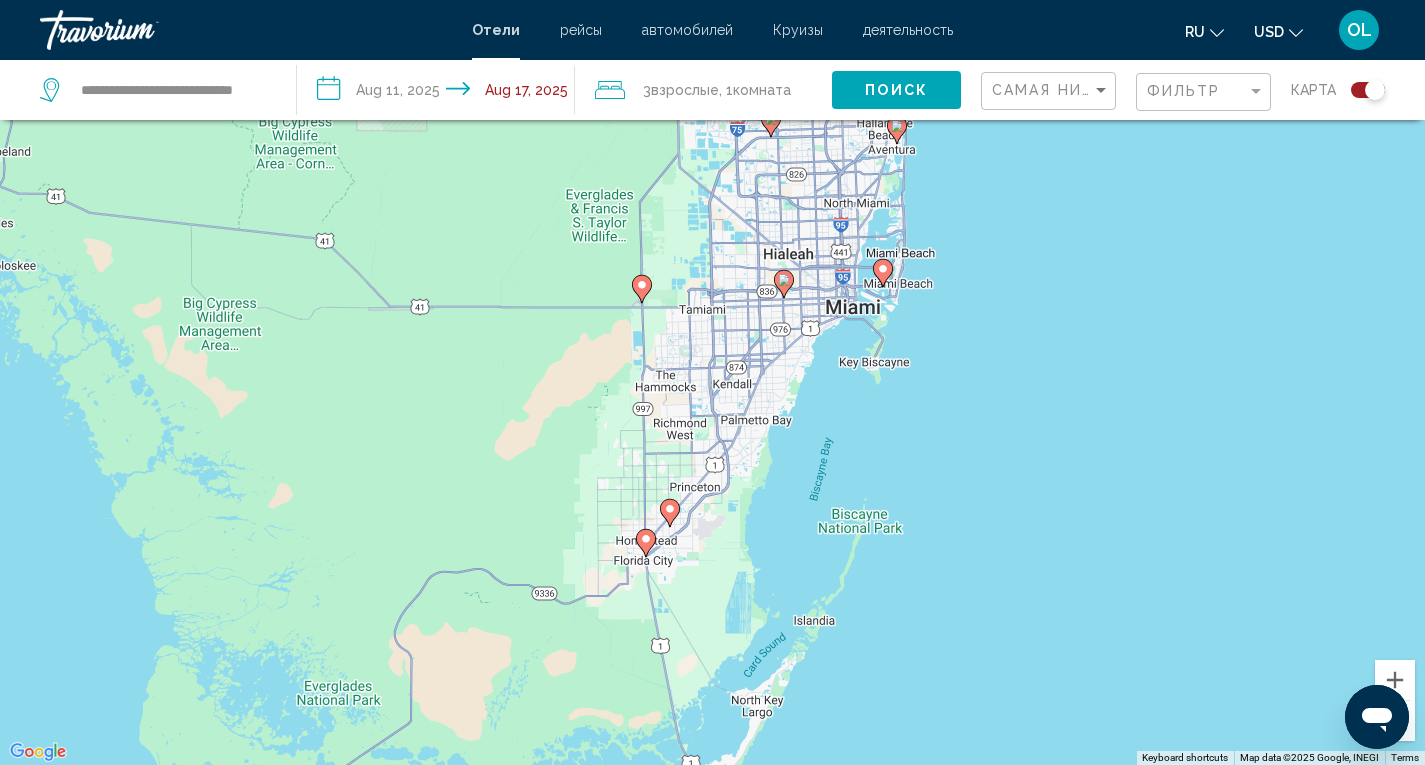 drag, startPoint x: 1025, startPoint y: 490, endPoint x: 1064, endPoint y: 544, distance: 66.61081 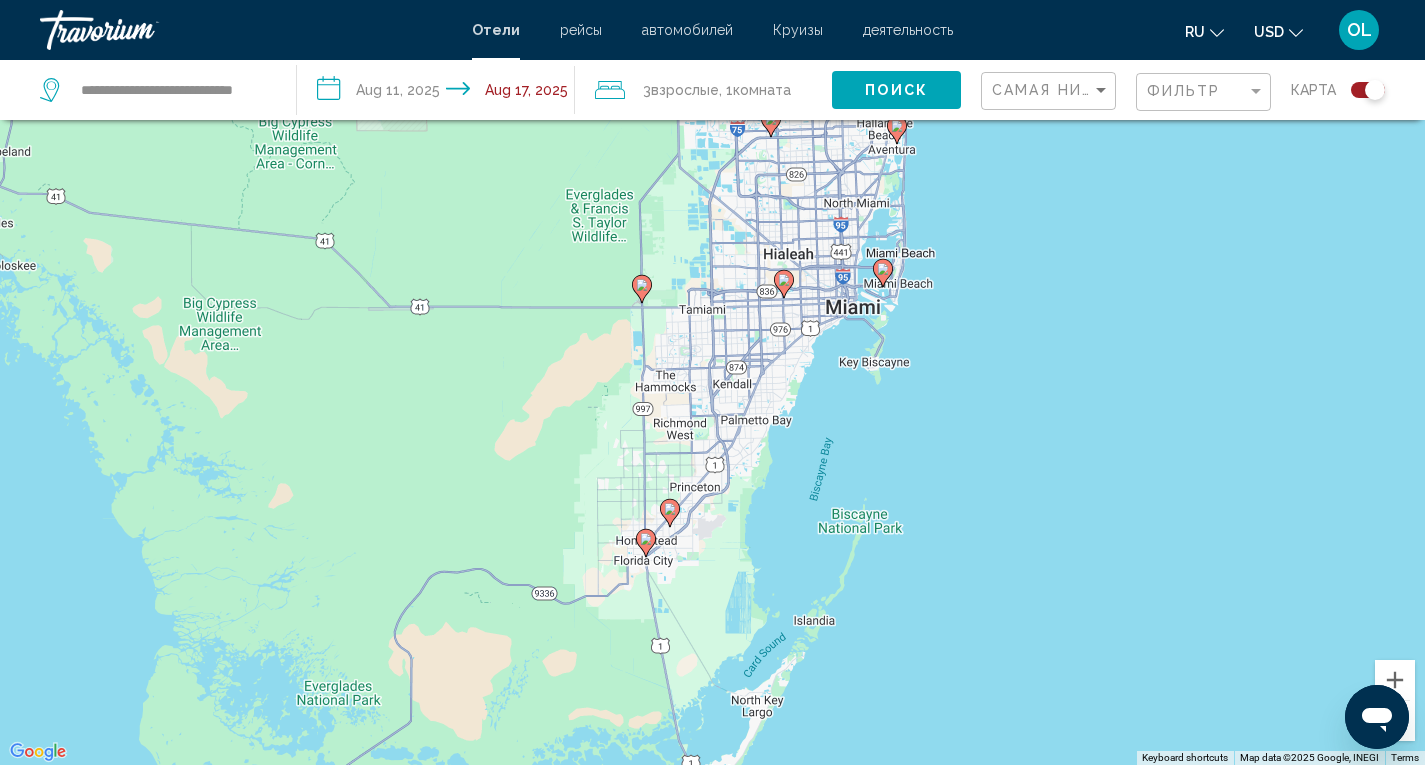 click on "To activate drag with keyboard, press Alt + Enter. Once in keyboard drag state, use the arrow keys to move the marker. To complete the drag, press the Enter key. To cancel, press Escape." at bounding box center [712, 382] 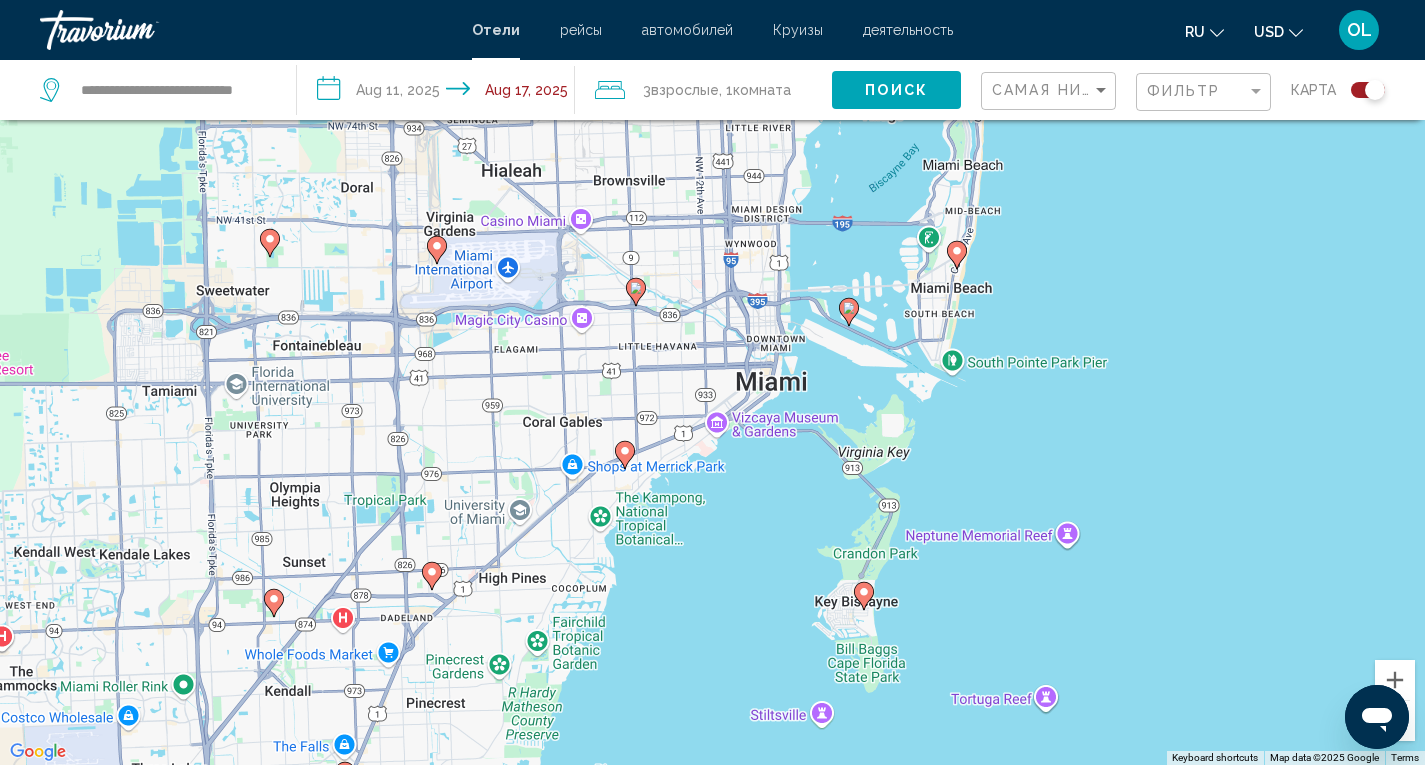 drag, startPoint x: 551, startPoint y: 456, endPoint x: 1247, endPoint y: 442, distance: 696.1408 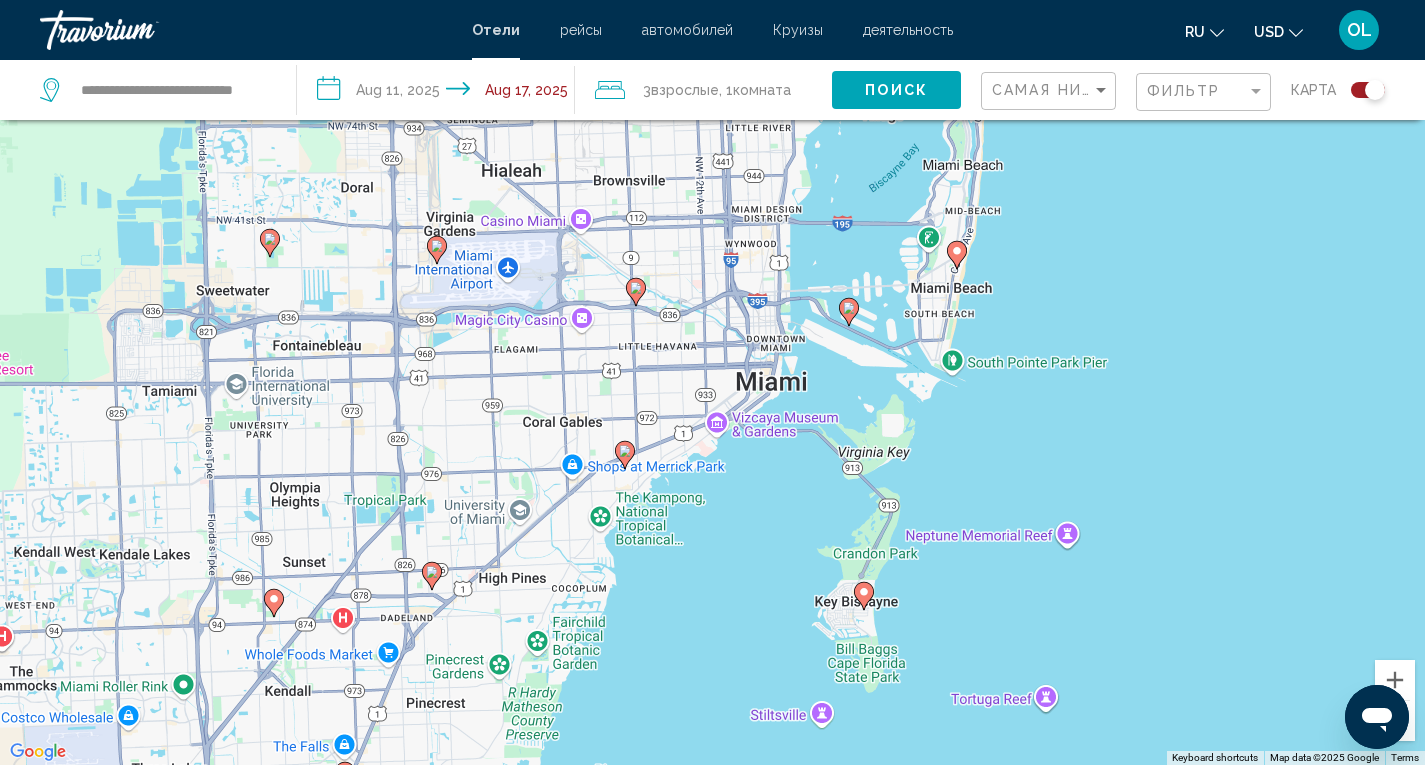 click on "To activate drag with keyboard, press Alt + Enter. Once in keyboard drag state, use the arrow keys to move the marker. To complete the drag, press the Enter key. To cancel, press Escape." at bounding box center (712, 382) 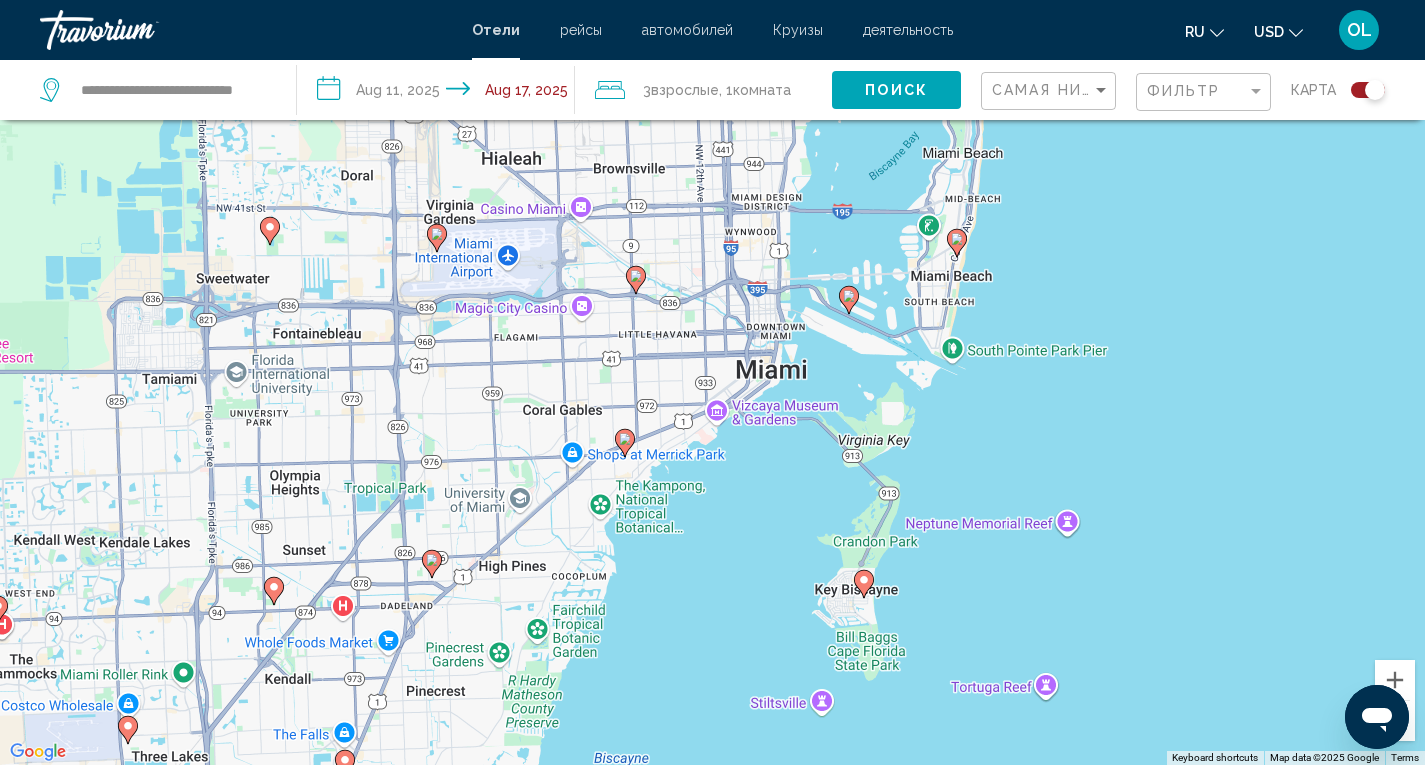 click 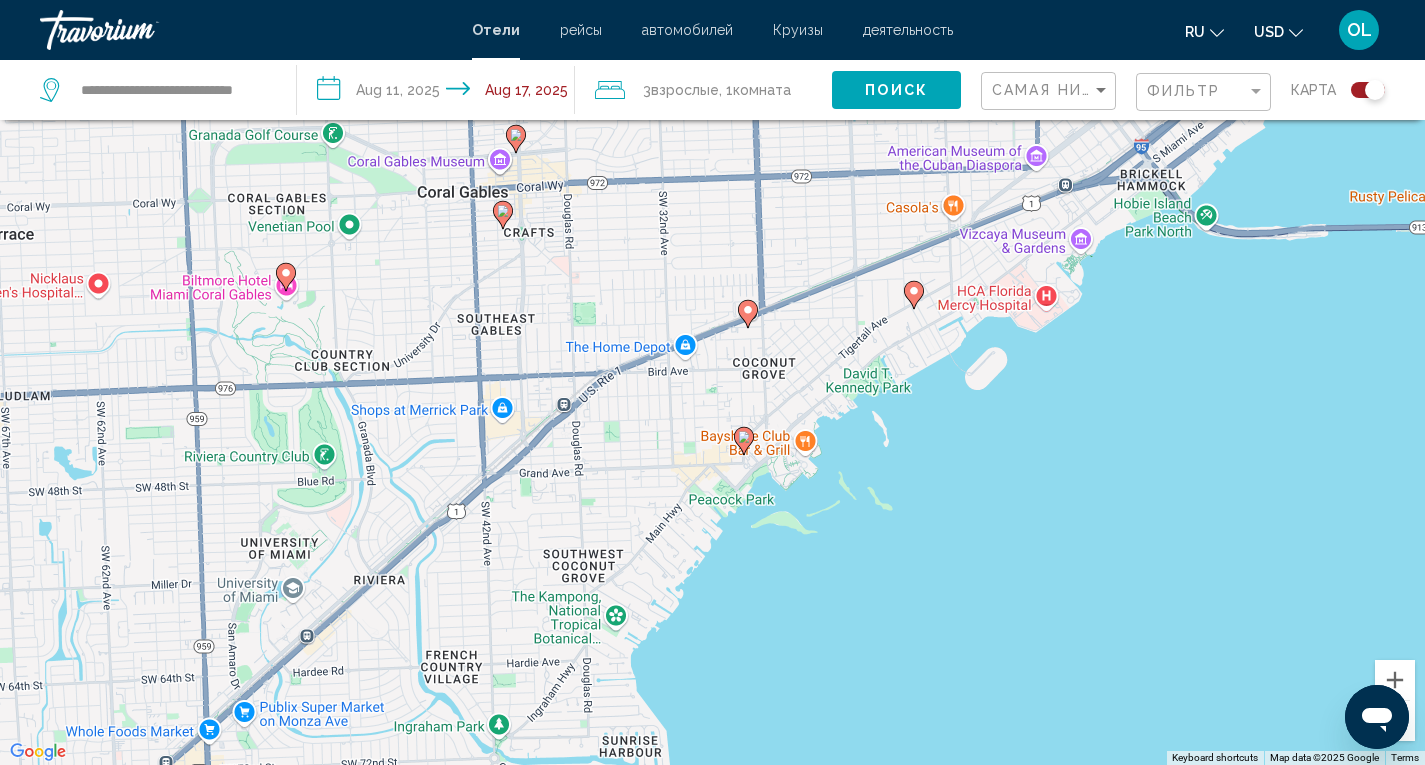click 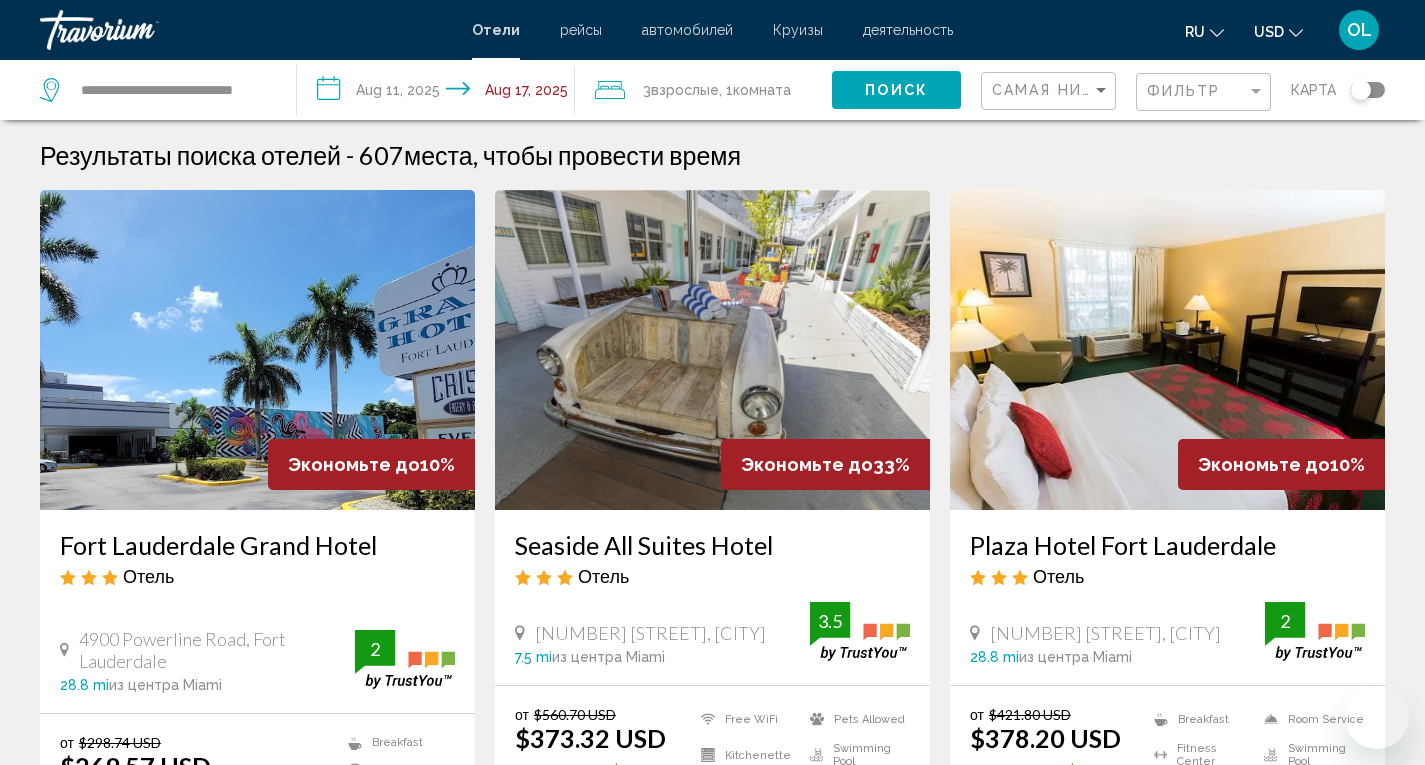 scroll, scrollTop: 0, scrollLeft: 0, axis: both 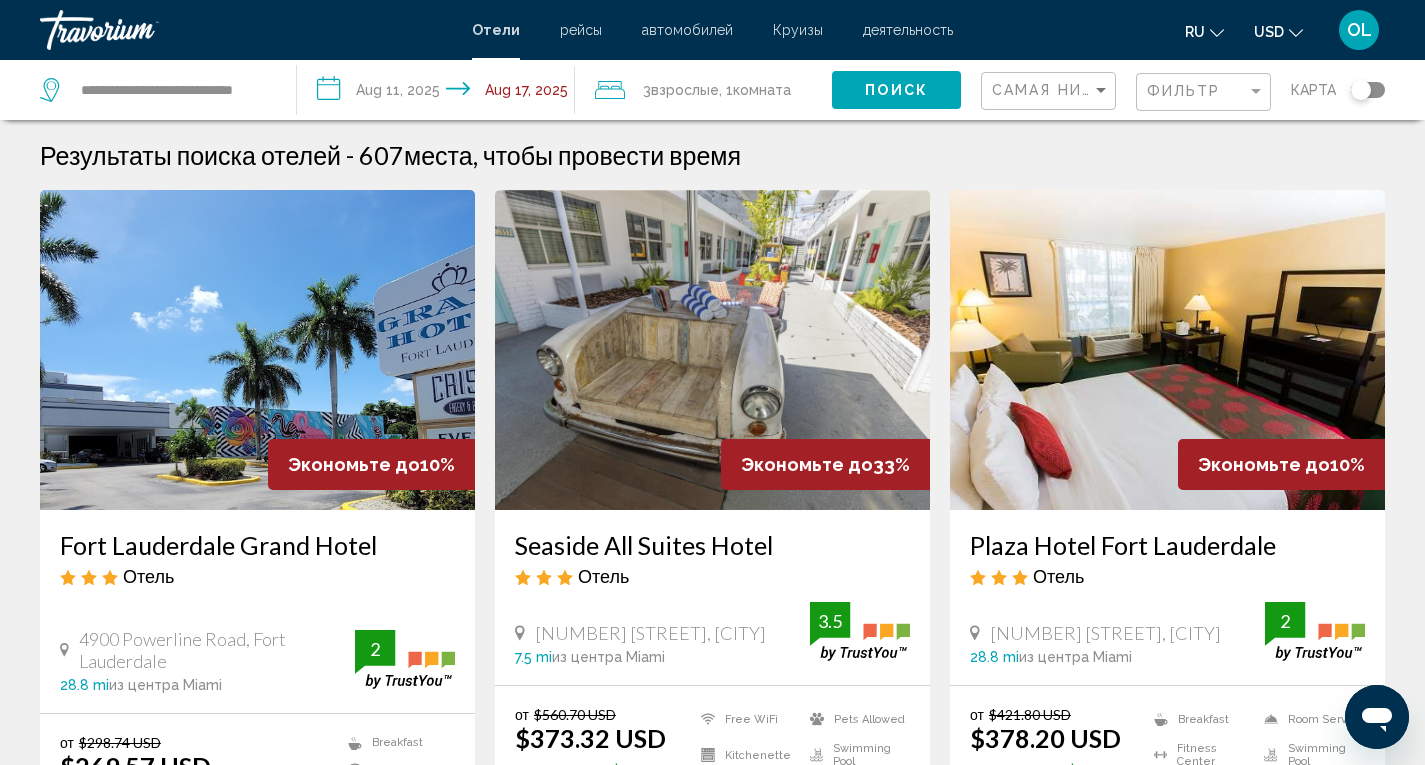 click 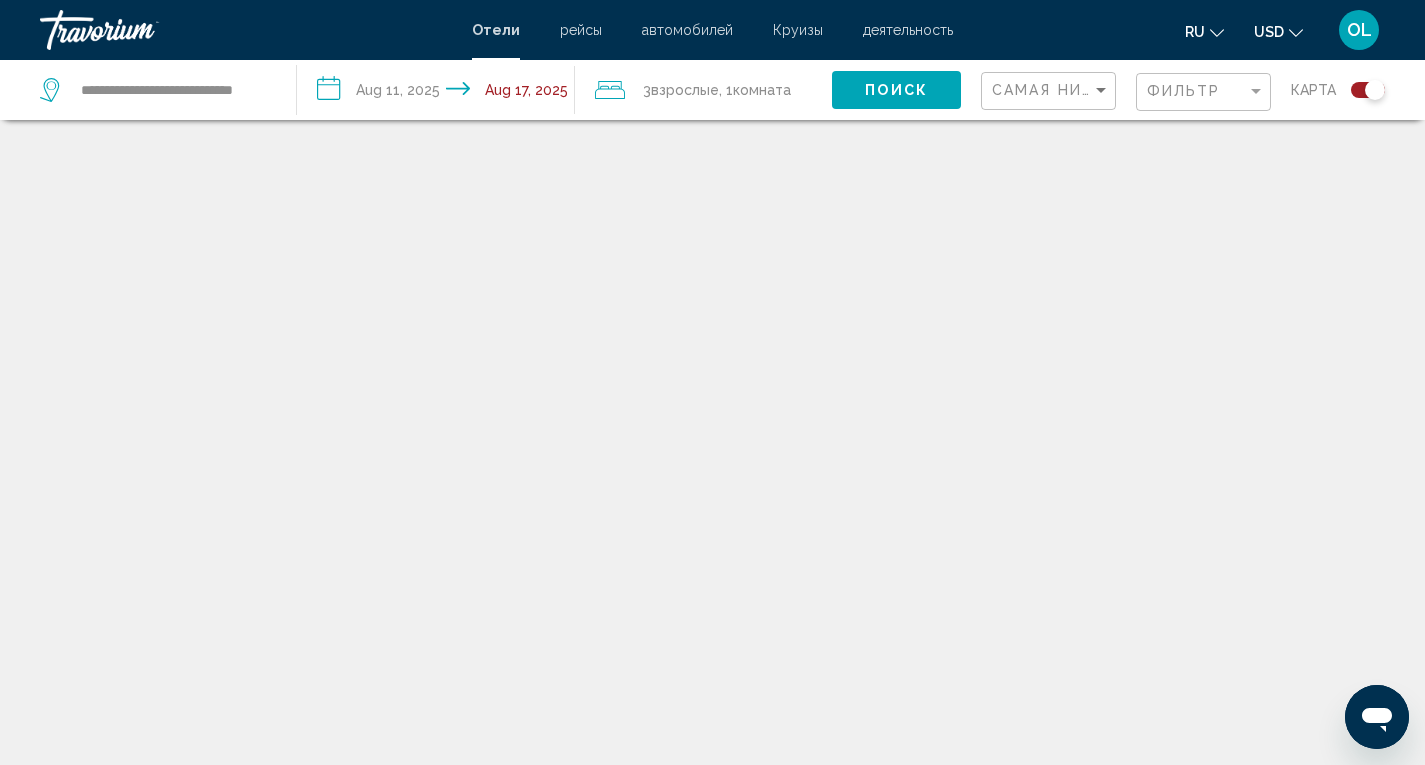 scroll, scrollTop: 120, scrollLeft: 0, axis: vertical 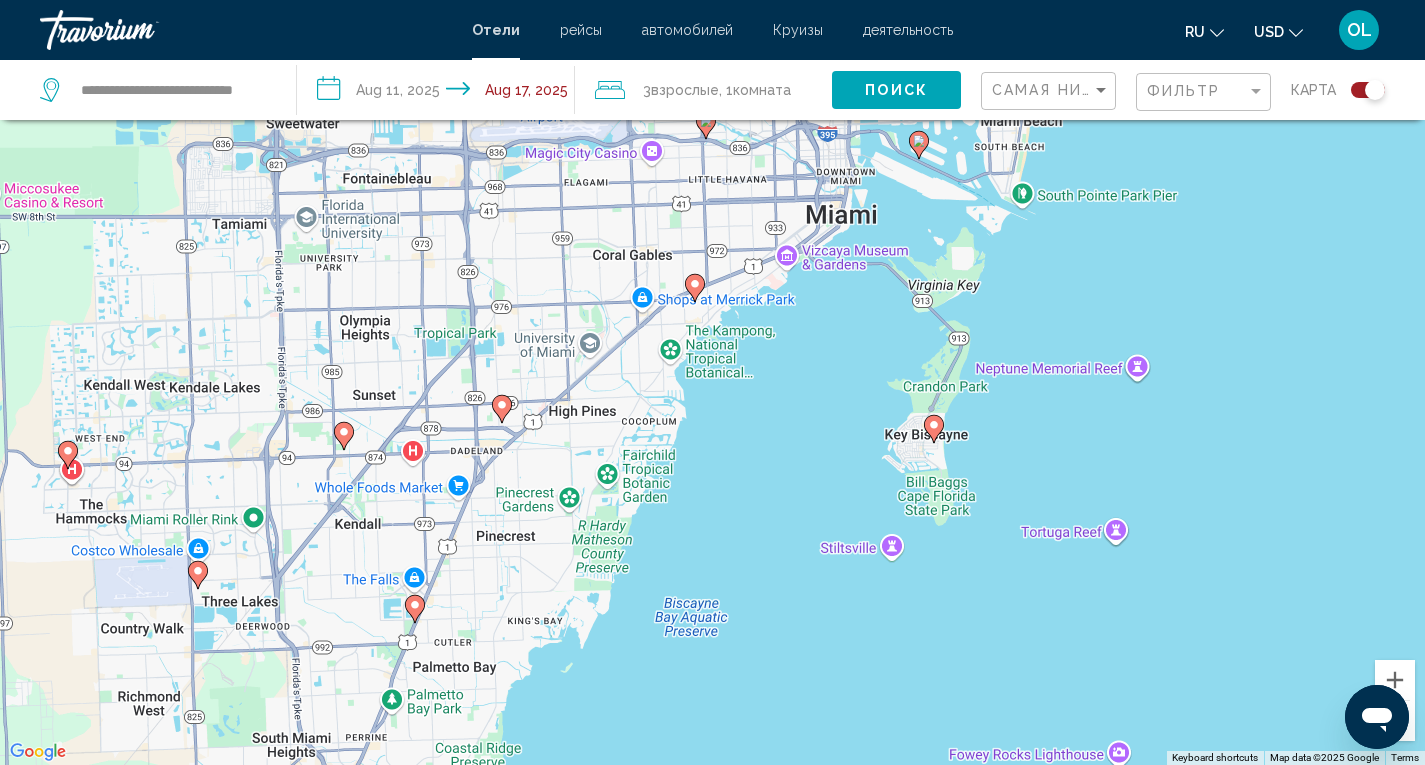 drag, startPoint x: 643, startPoint y: 499, endPoint x: 1187, endPoint y: 453, distance: 545.9414 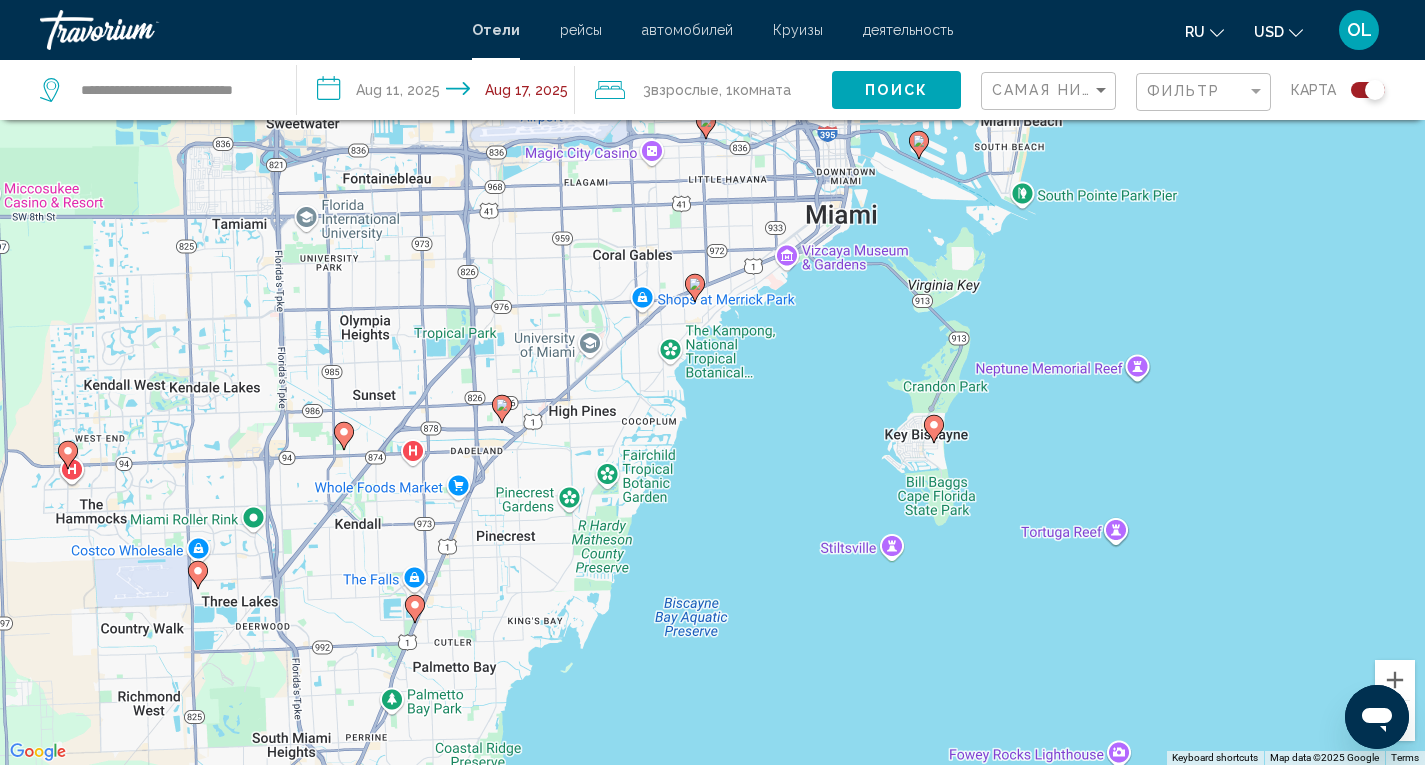 click on "To activate drag with keyboard, press Alt + Enter. Once in keyboard drag state, use the arrow keys to move the marker. To complete the drag, press the Enter key. To cancel, press Escape." at bounding box center (712, 382) 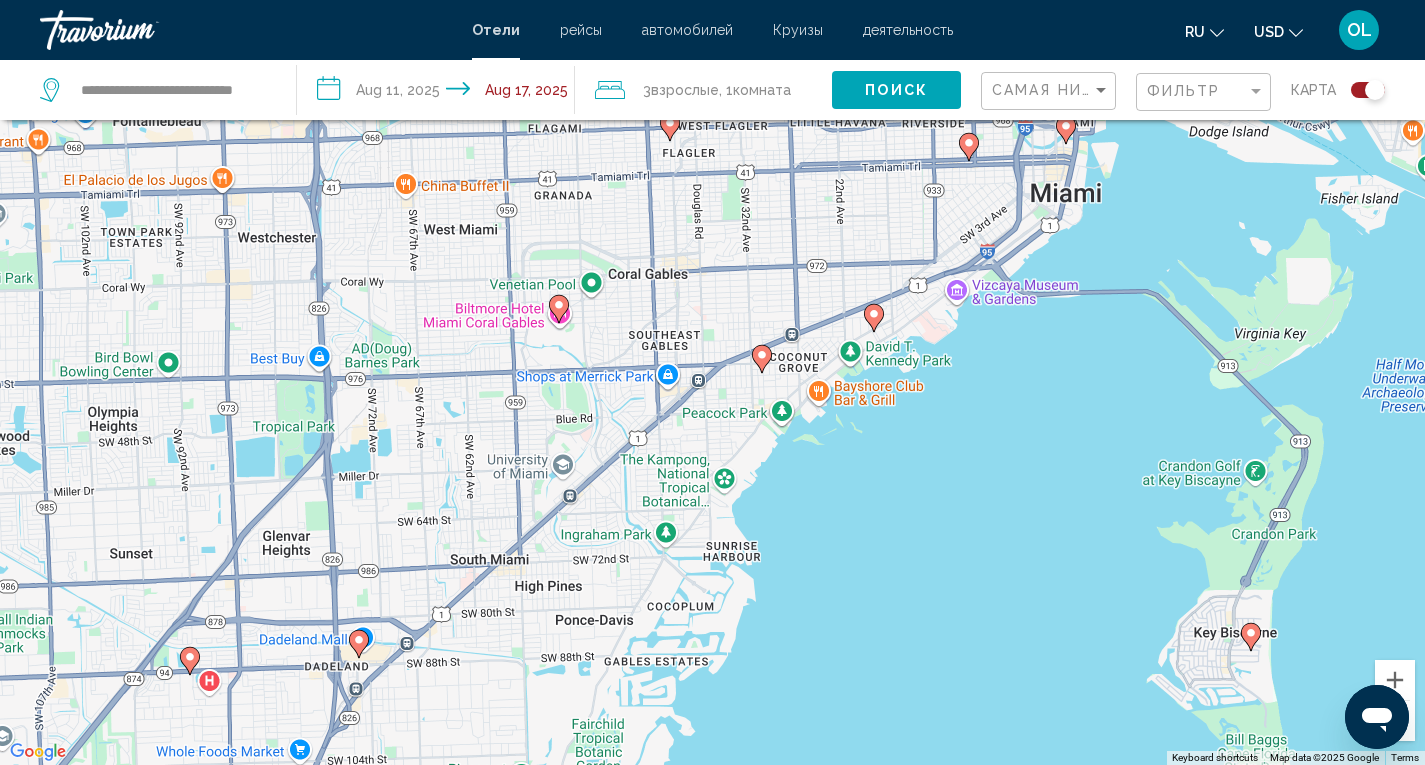 drag, startPoint x: 812, startPoint y: 419, endPoint x: 755, endPoint y: 778, distance: 363.49692 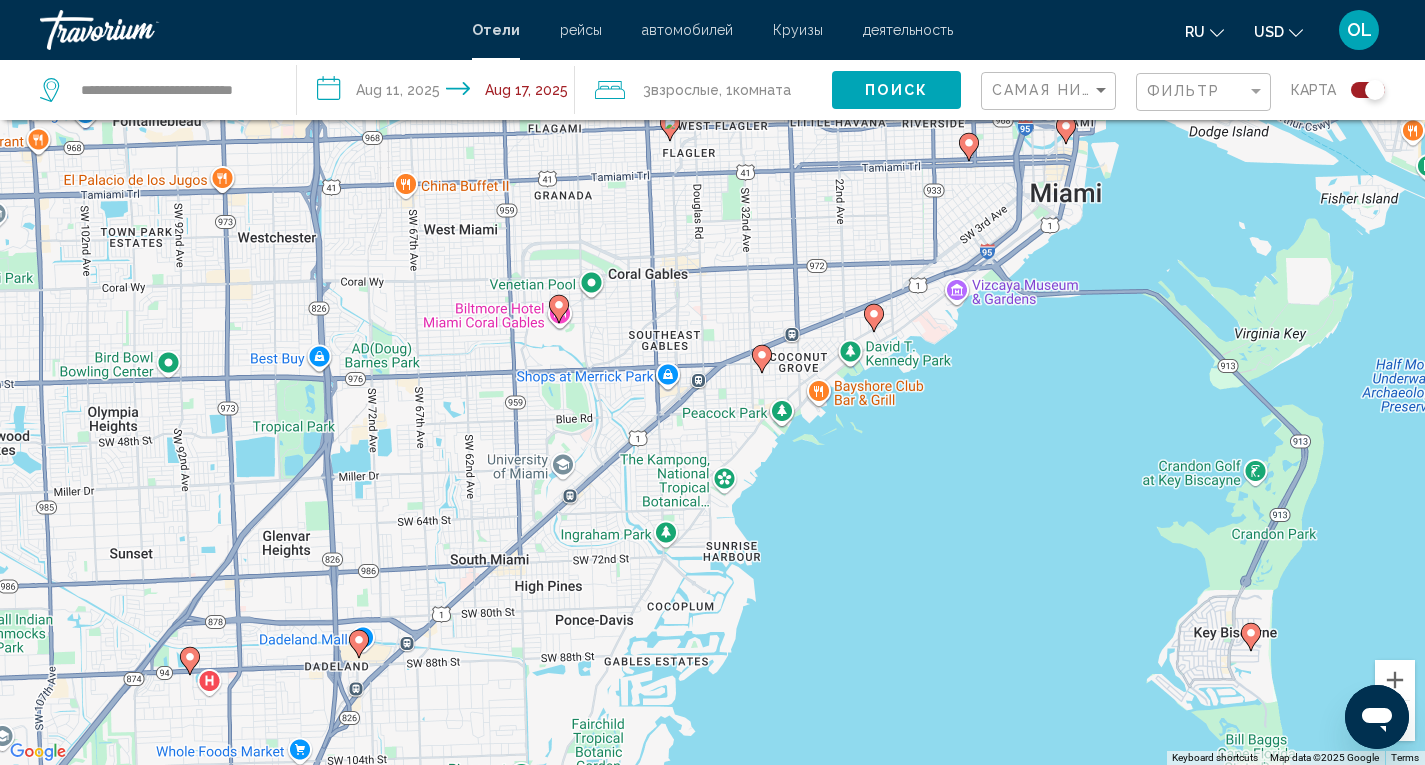 click on "**********" at bounding box center (712, 262) 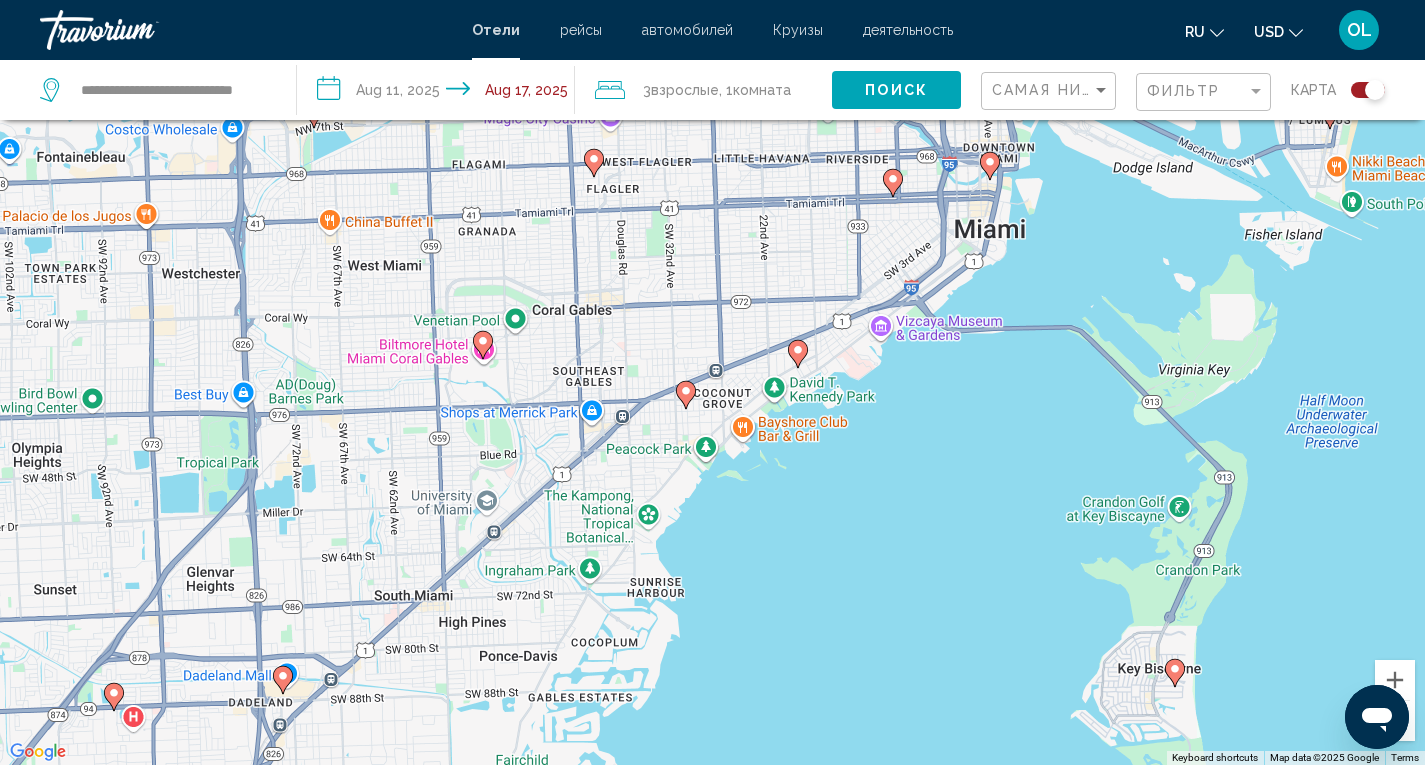 click 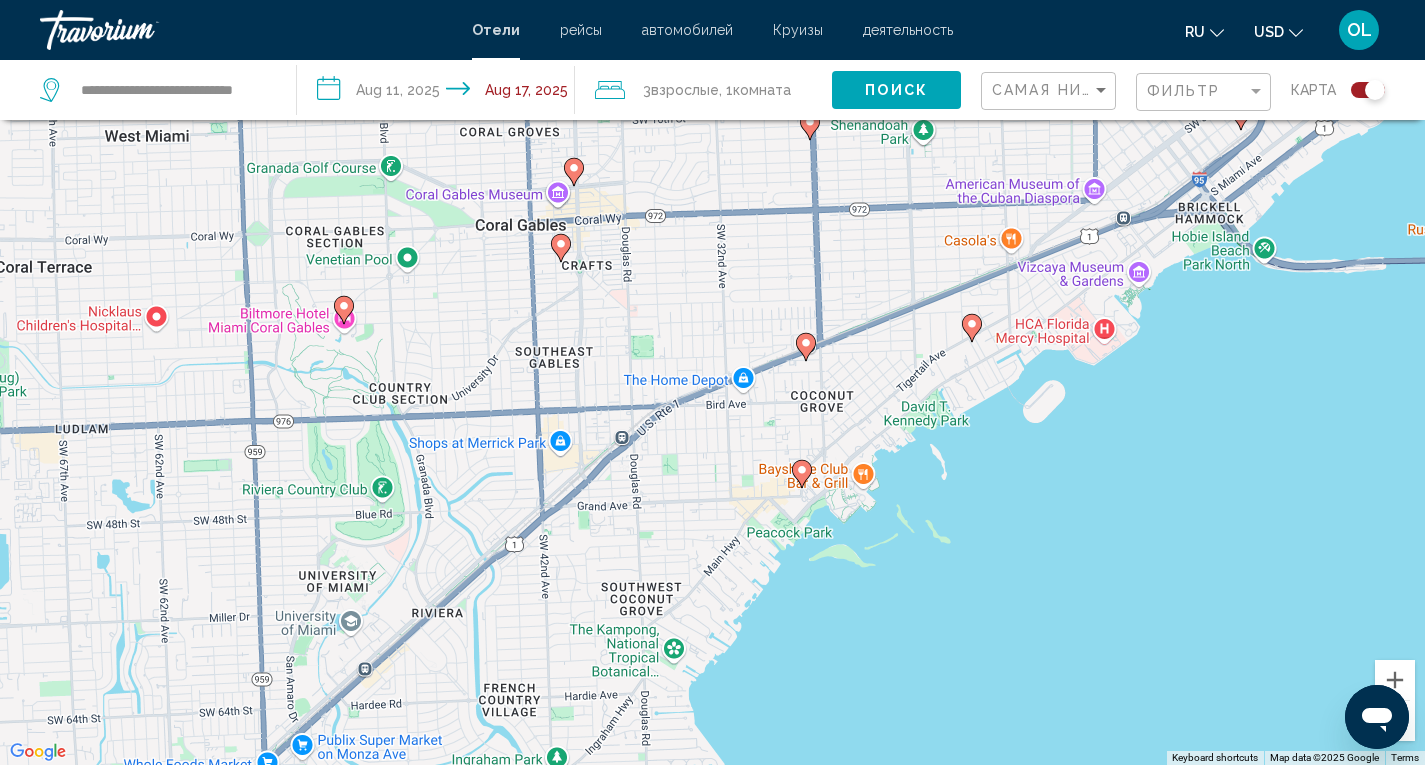 click 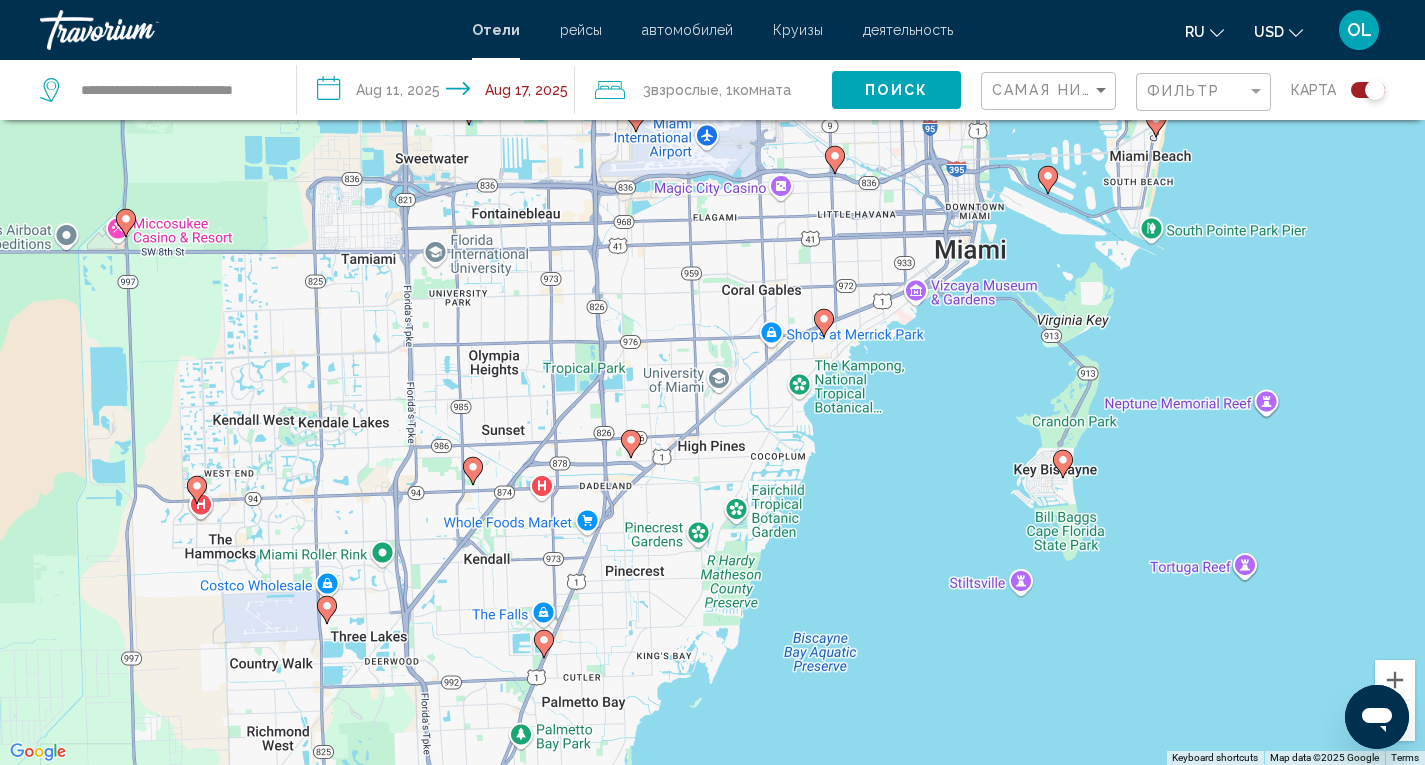 drag, startPoint x: 784, startPoint y: 626, endPoint x: 890, endPoint y: 491, distance: 171.64207 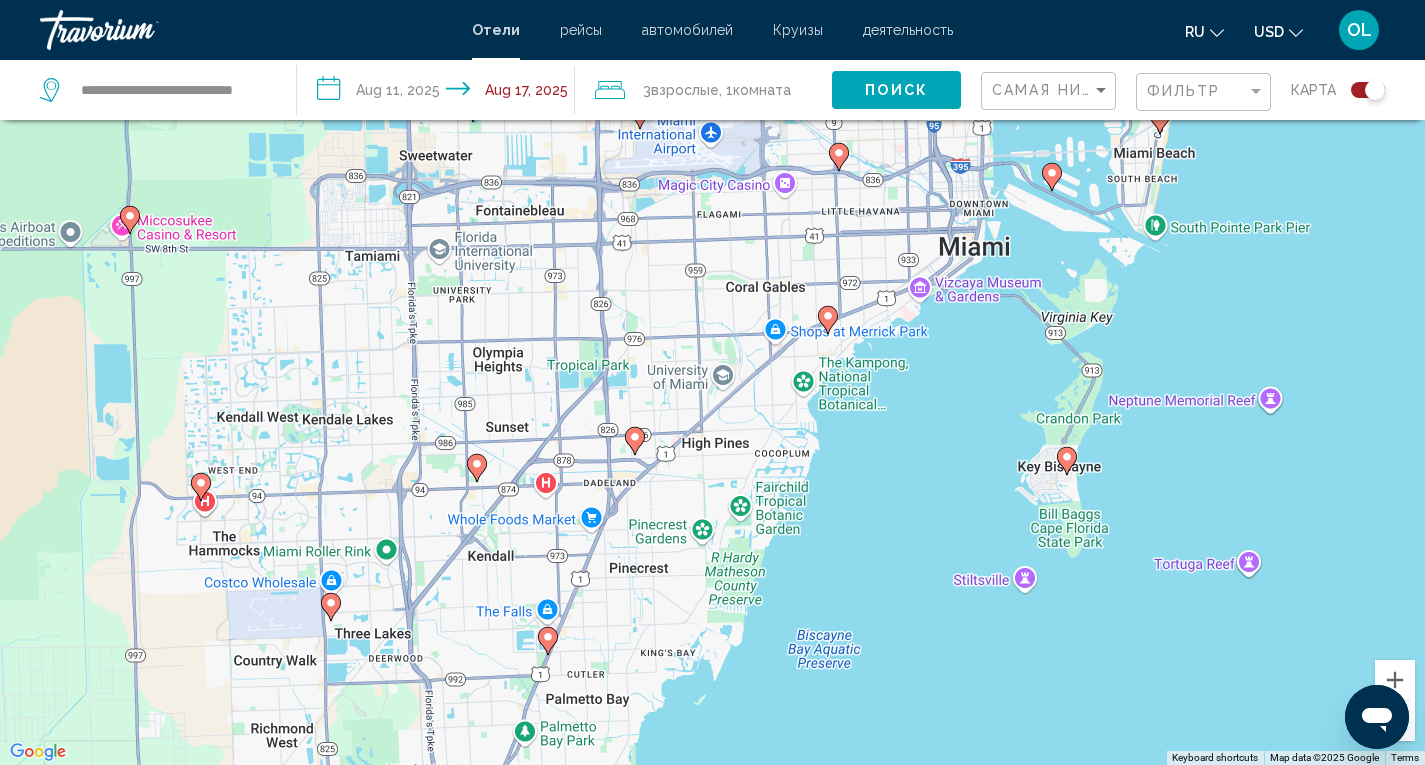 click 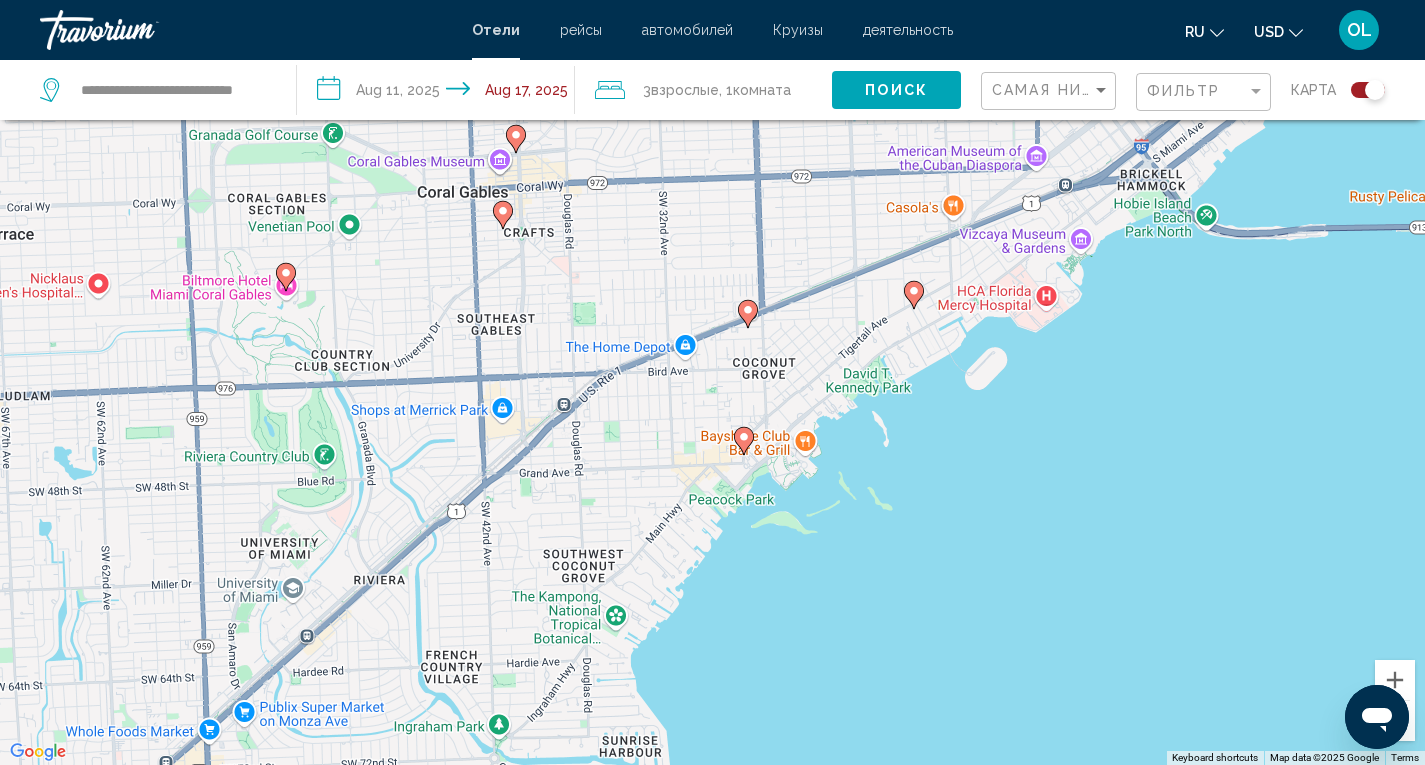 click 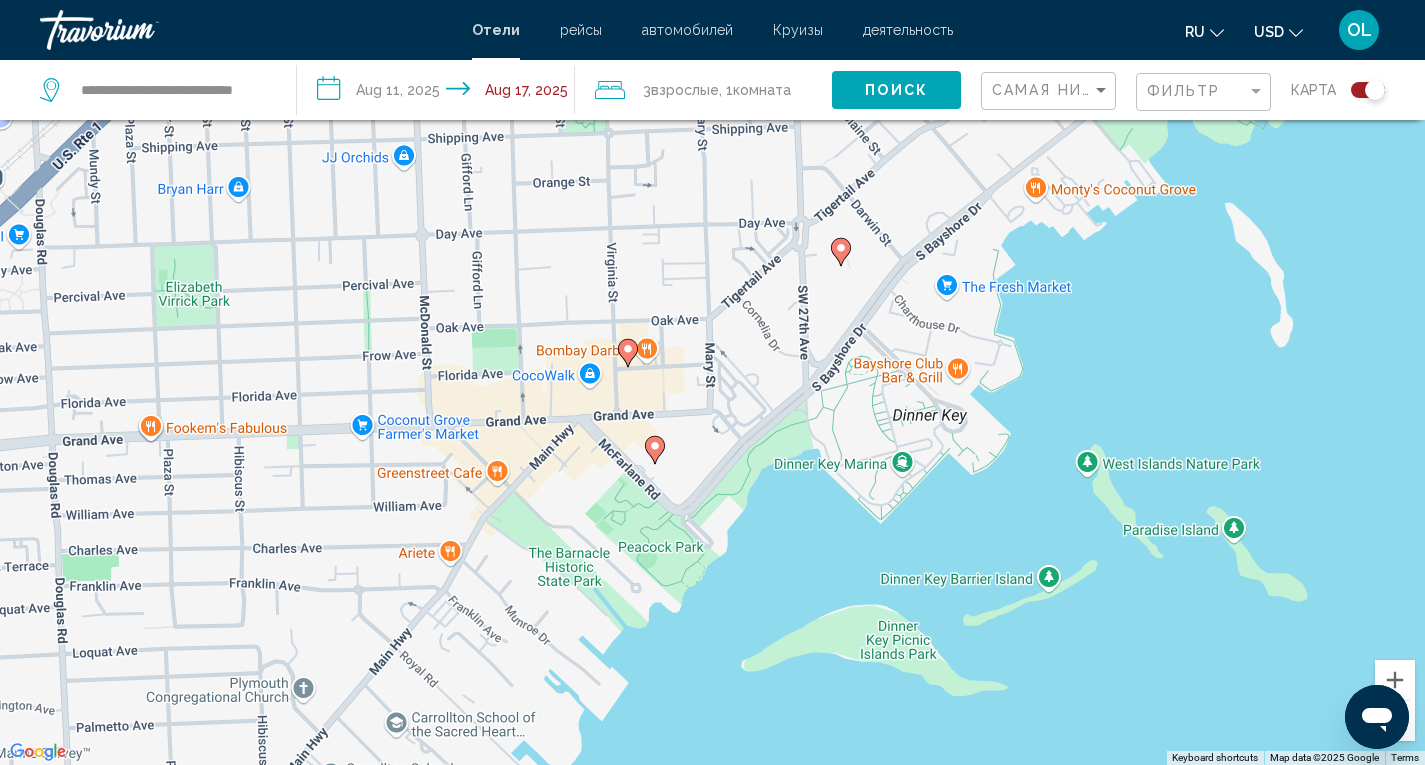 click 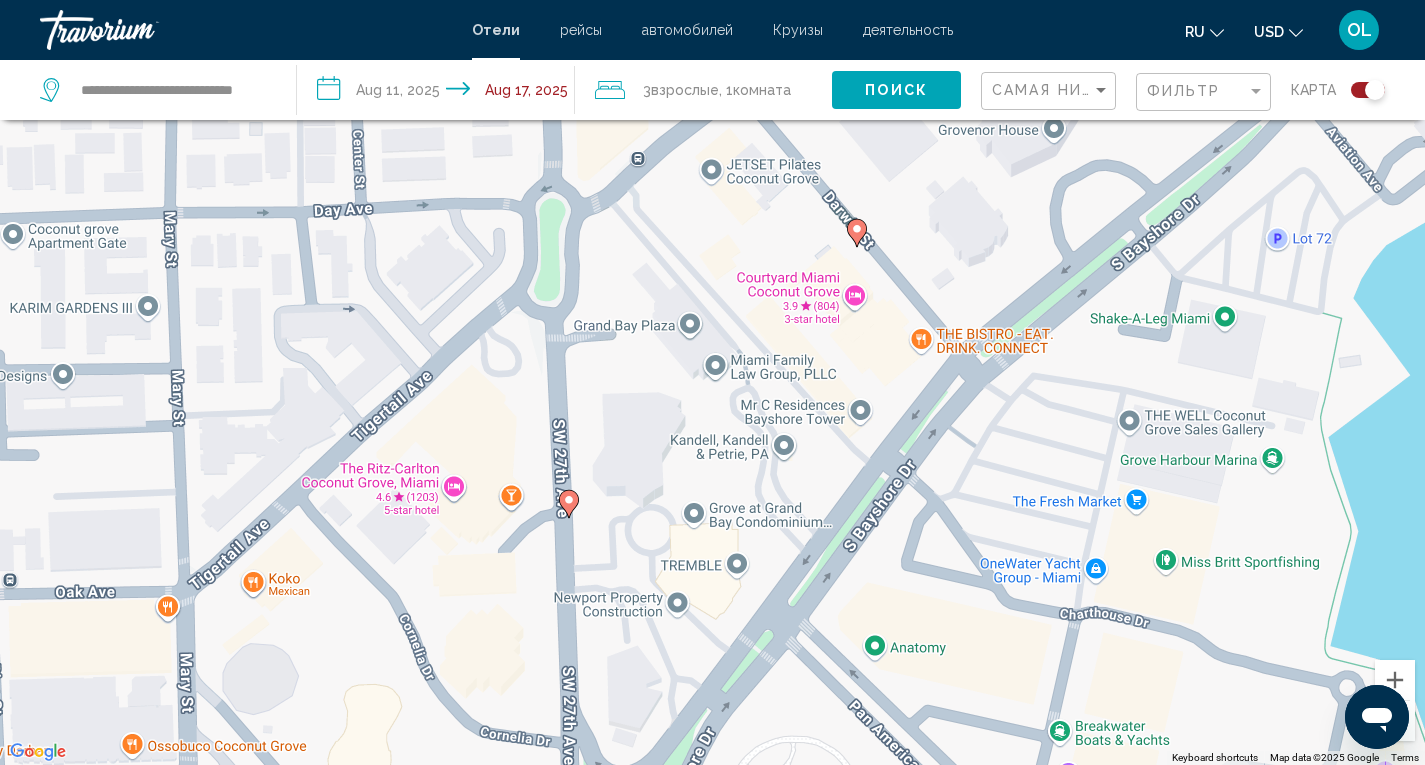 click 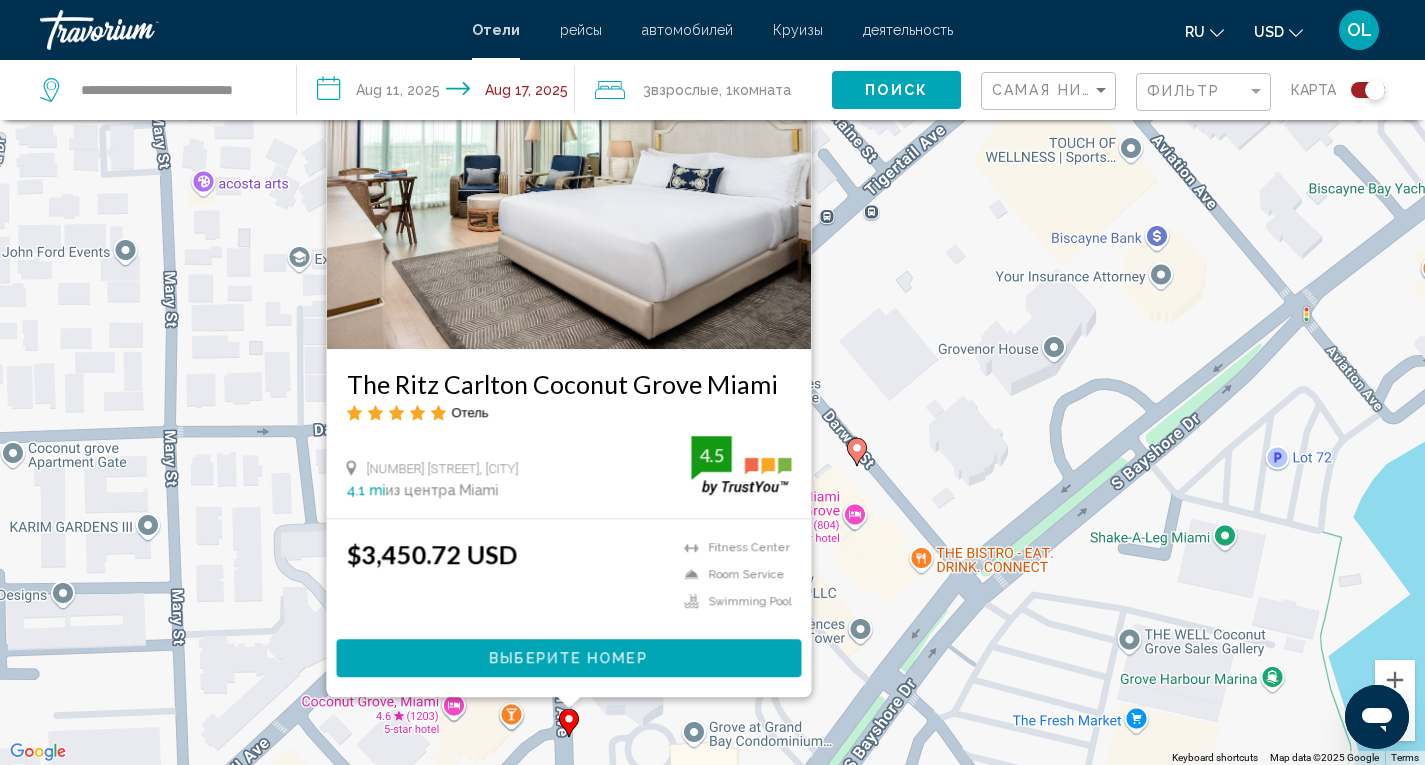 scroll, scrollTop: 79, scrollLeft: 0, axis: vertical 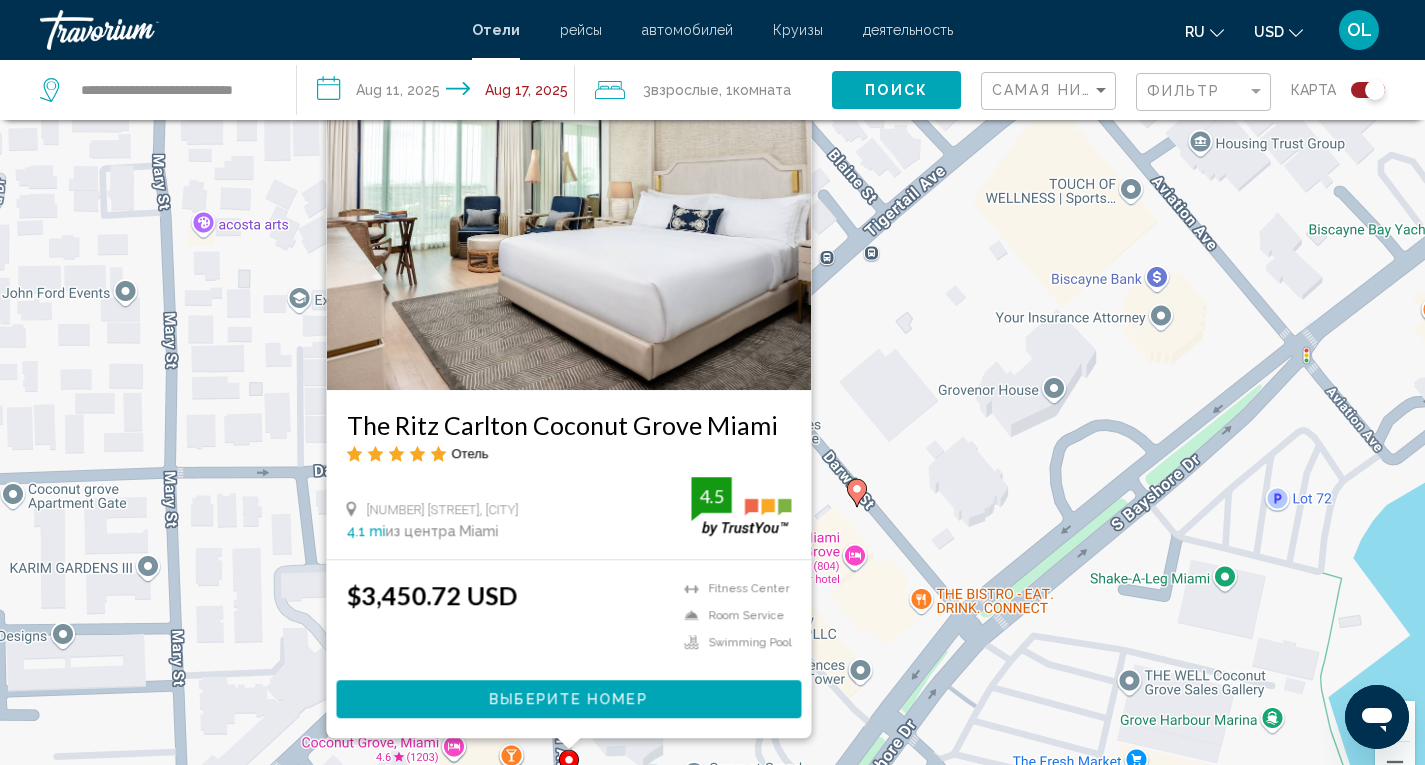 click on "To activate drag with keyboard, press Alt + Enter. Once in keyboard drag state, use the arrow keys to move the marker. To complete the drag, press the Enter key. To cancel, press Escape.  The Ritz Carlton Coconut Grove Miami
Отель
3300 Southwest 27Th Ave, Miami 4.1 mi  из центра  Miami от отеля 4.5 $3,450.72 USD
Fitness Center
Room Service
Swimming Pool  4.5 Выберите номер" at bounding box center (712, 423) 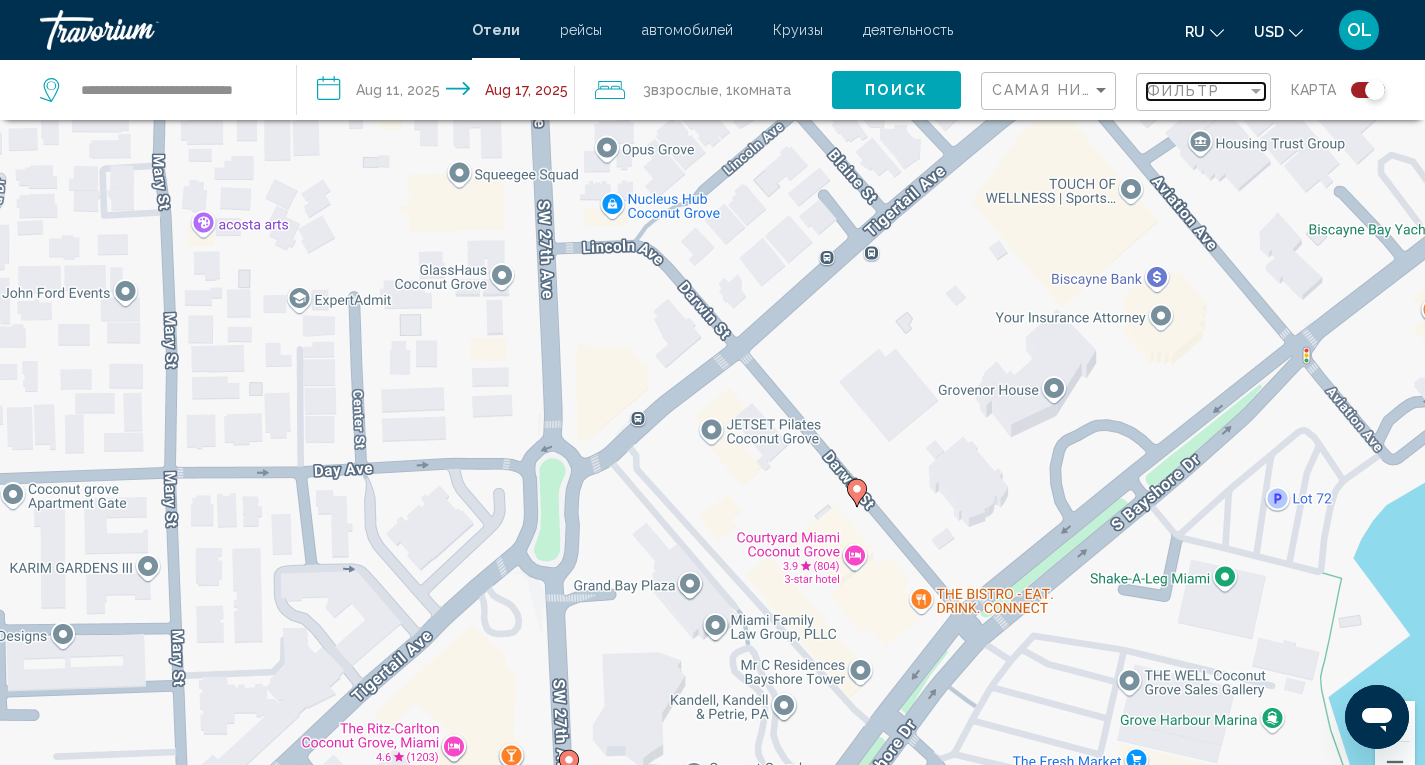 click on "Фильтр" at bounding box center [1184, 91] 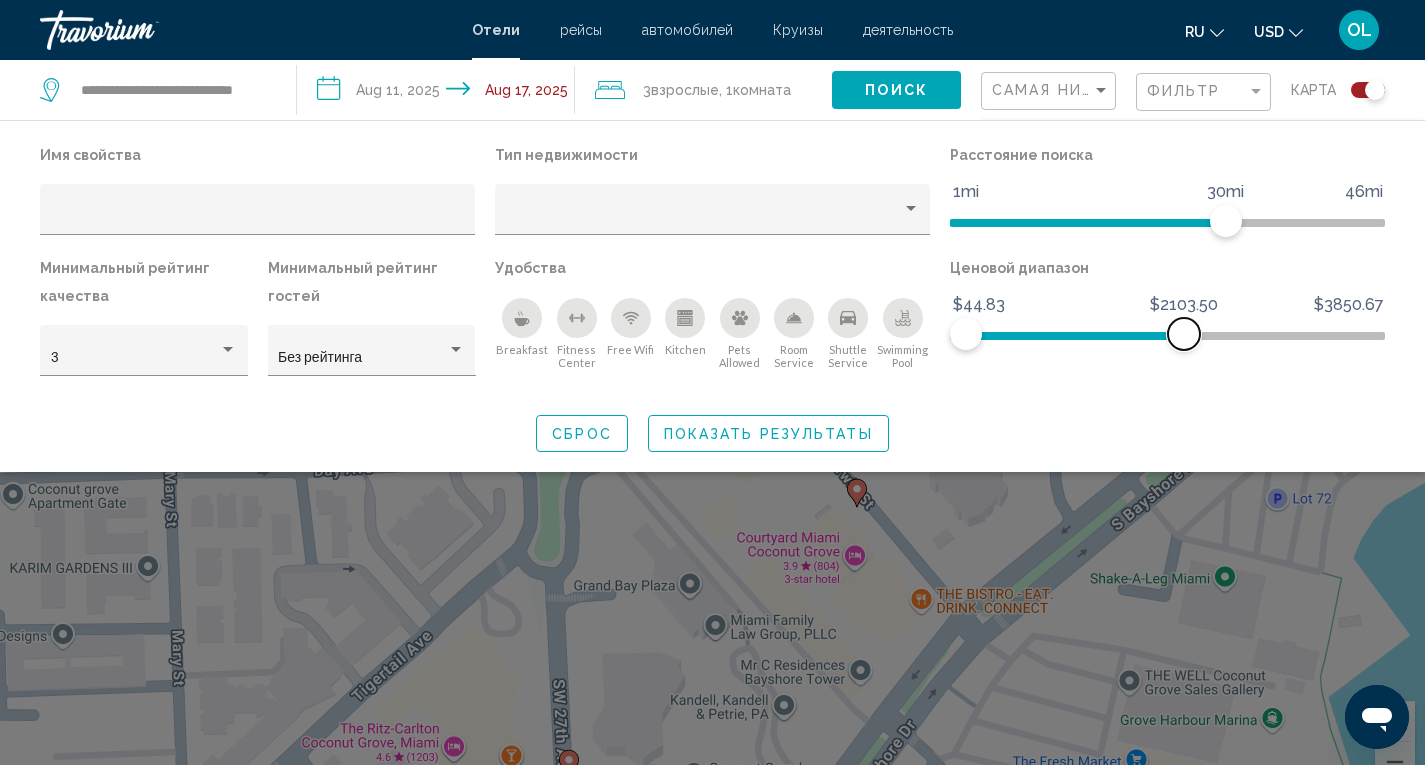 drag, startPoint x: 1362, startPoint y: 334, endPoint x: 1185, endPoint y: 330, distance: 177.0452 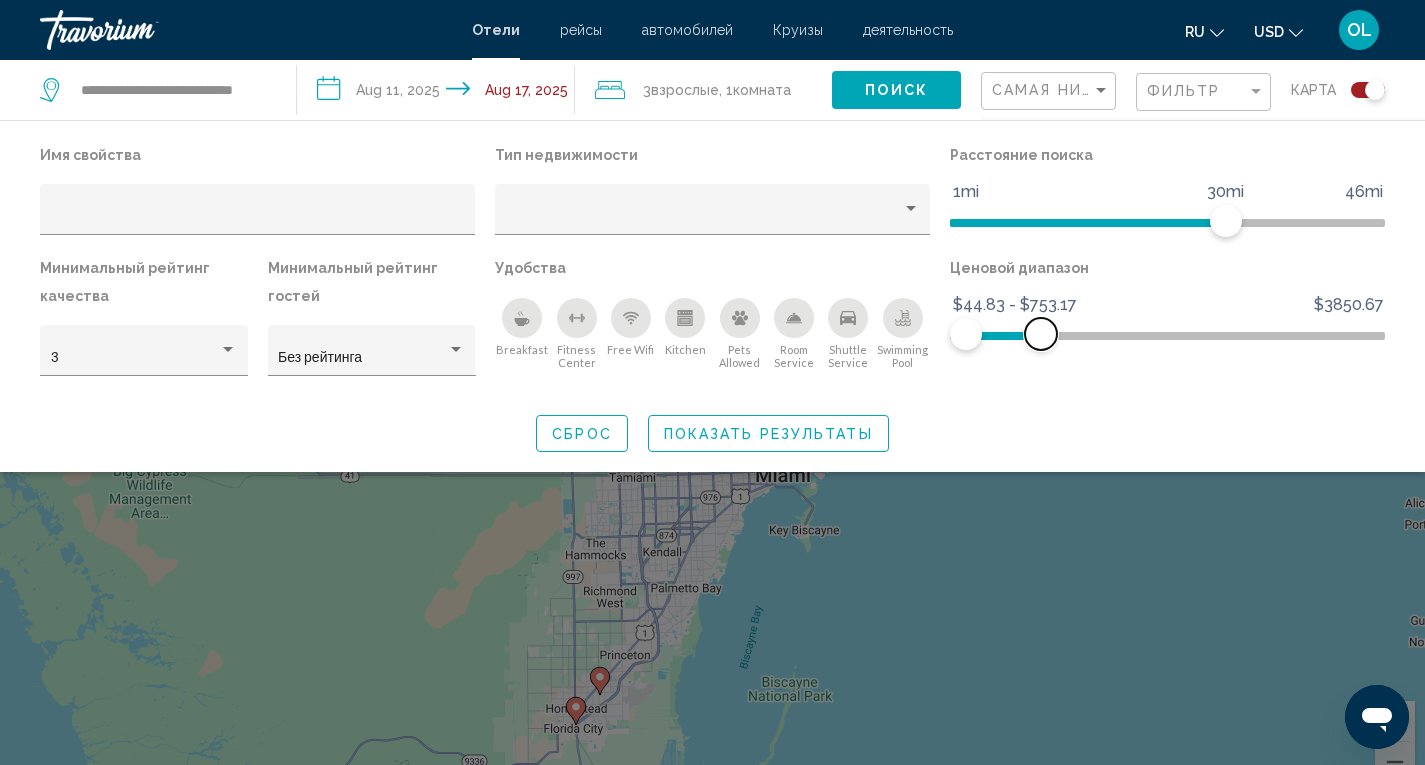 drag, startPoint x: 1185, startPoint y: 330, endPoint x: 1041, endPoint y: 343, distance: 144.58562 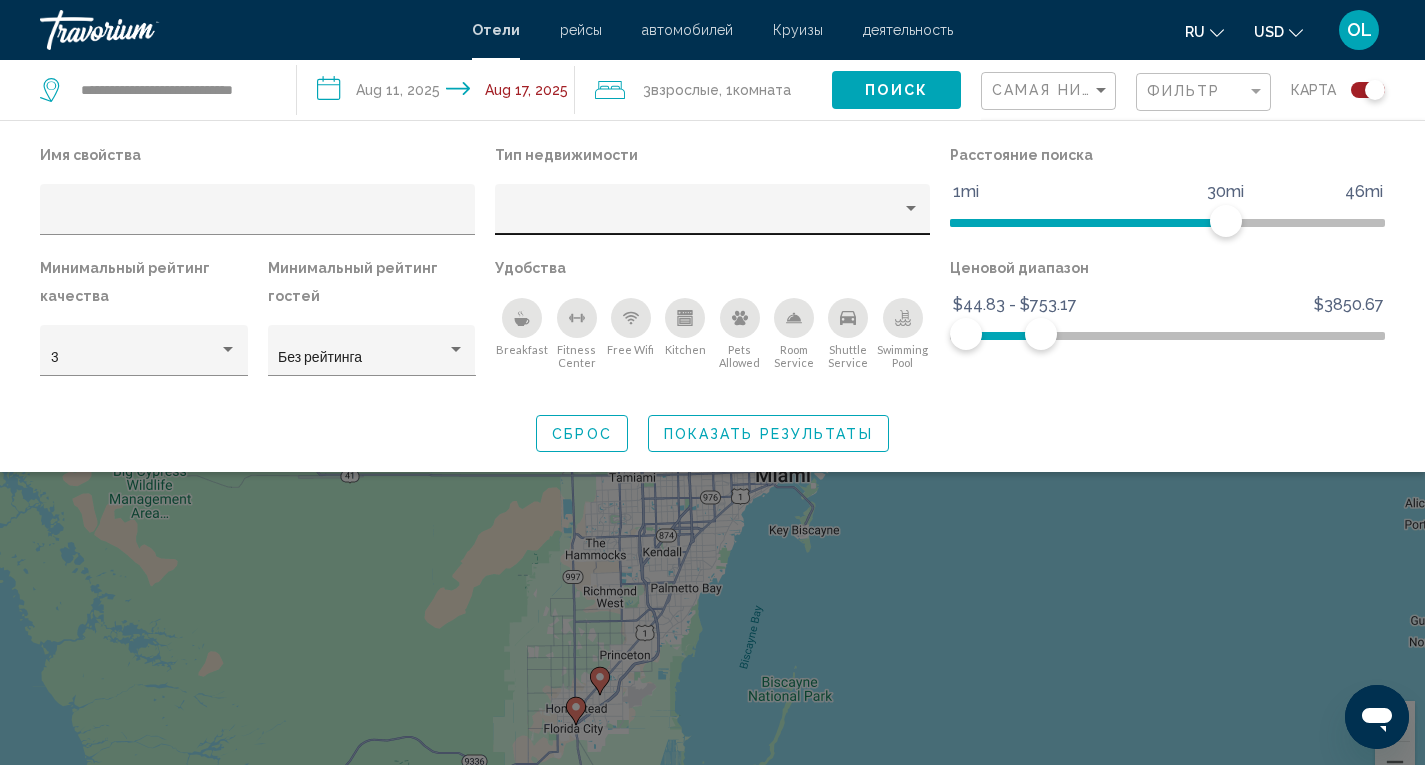 click at bounding box center [704, 217] 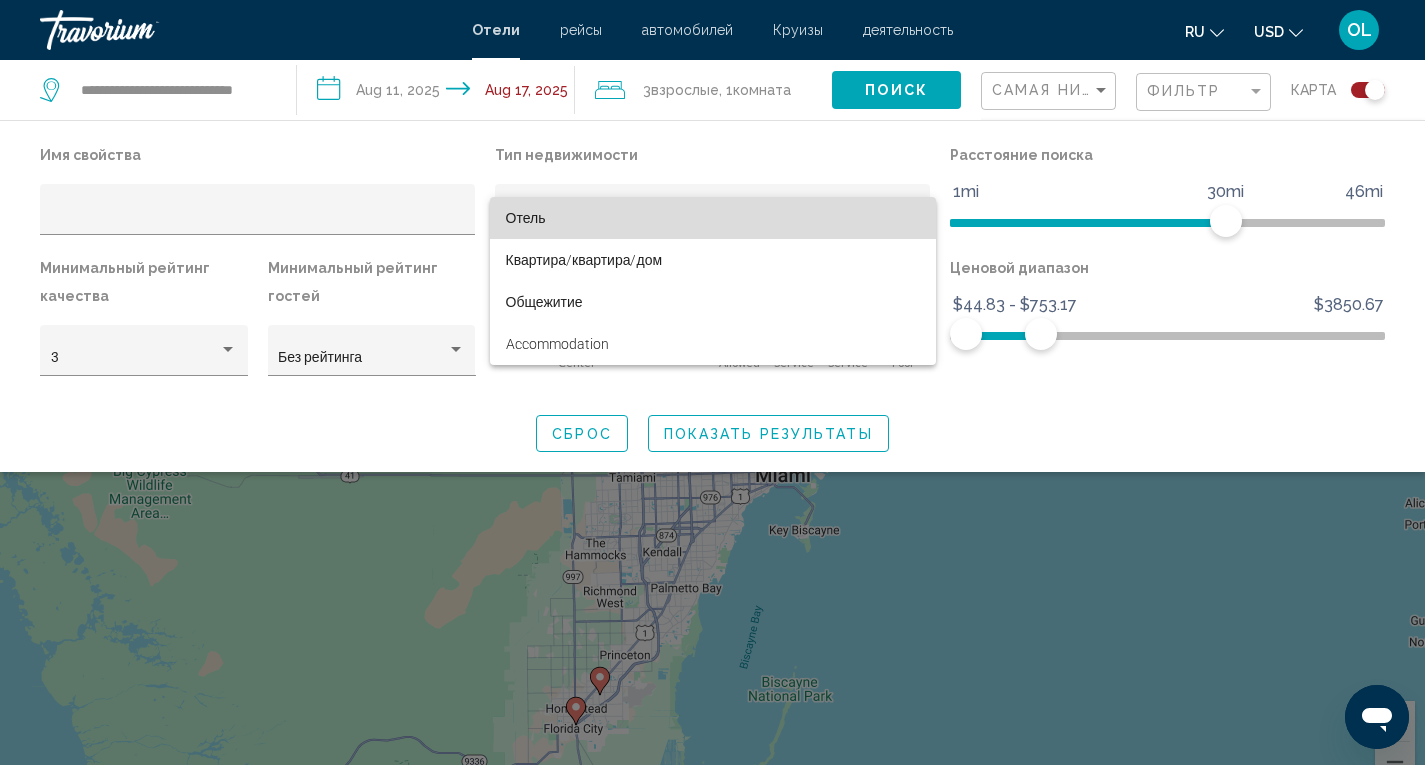 click on "Отель" at bounding box center (713, 218) 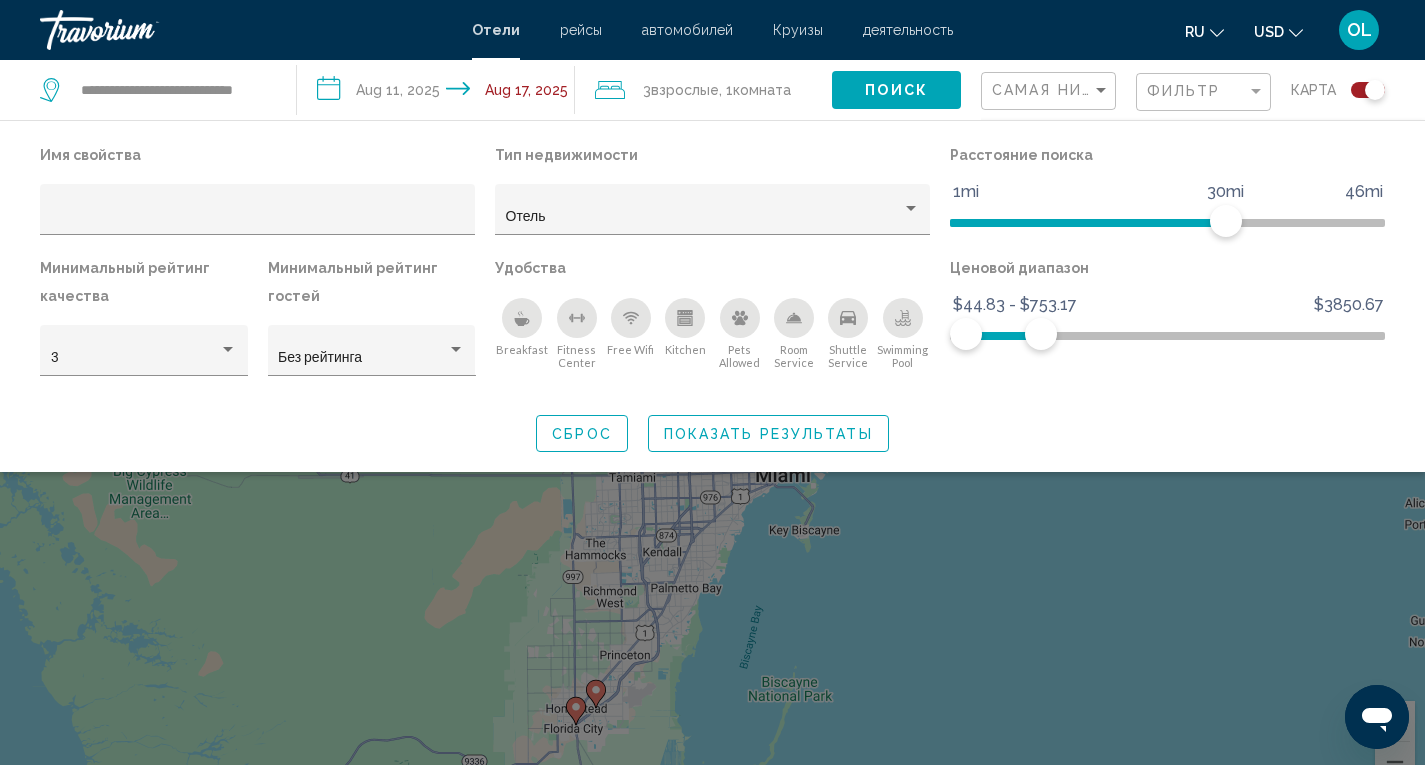 click 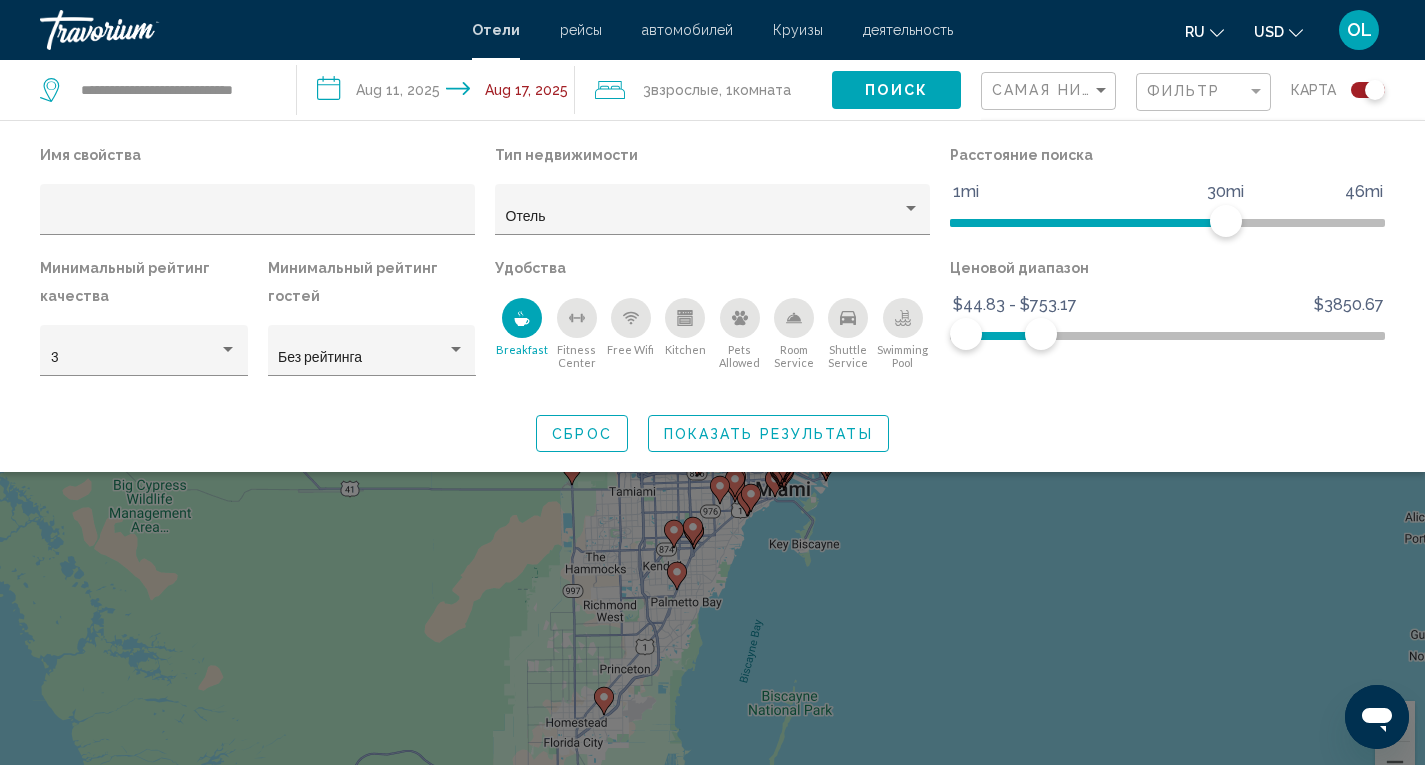 click 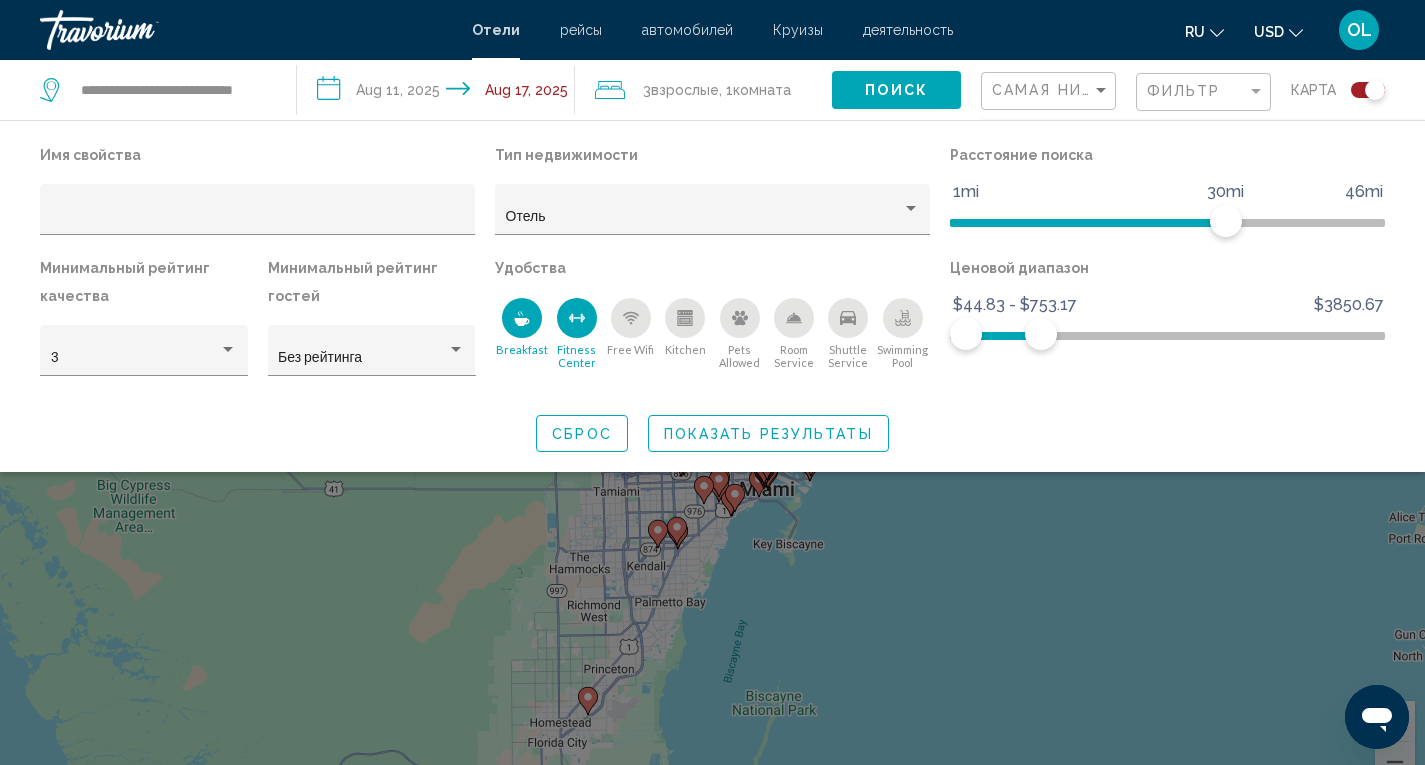 click 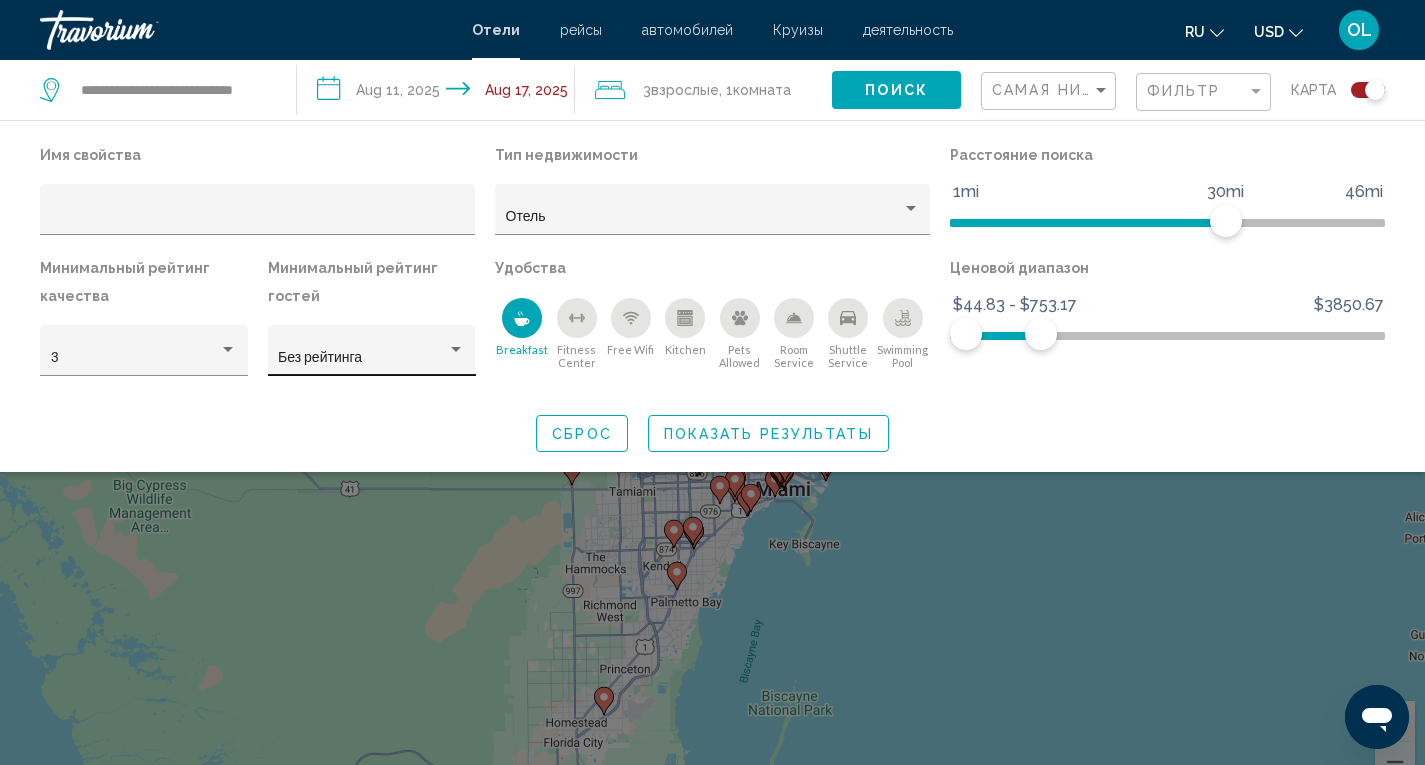click on "Без рейтинга" at bounding box center [362, 358] 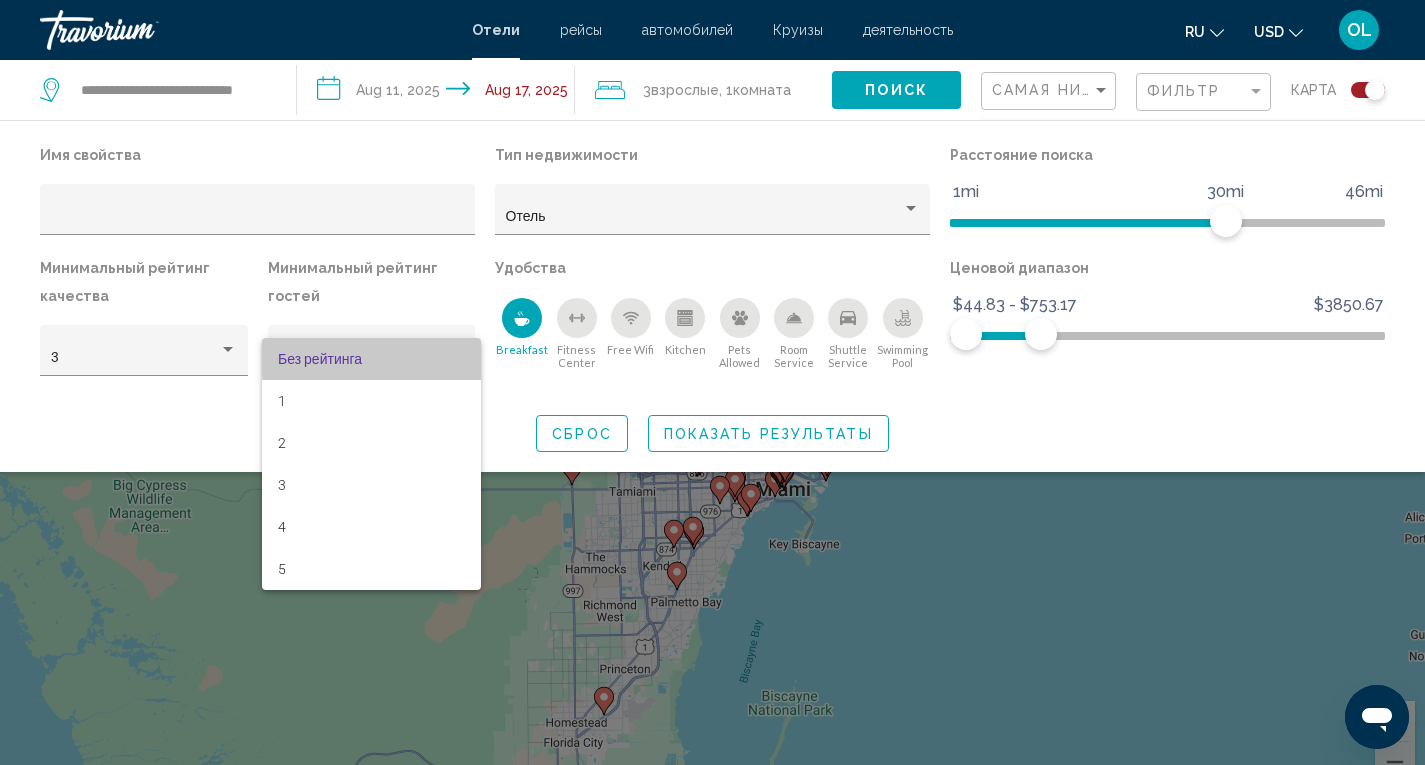 click on "Без рейтинга" at bounding box center [371, 359] 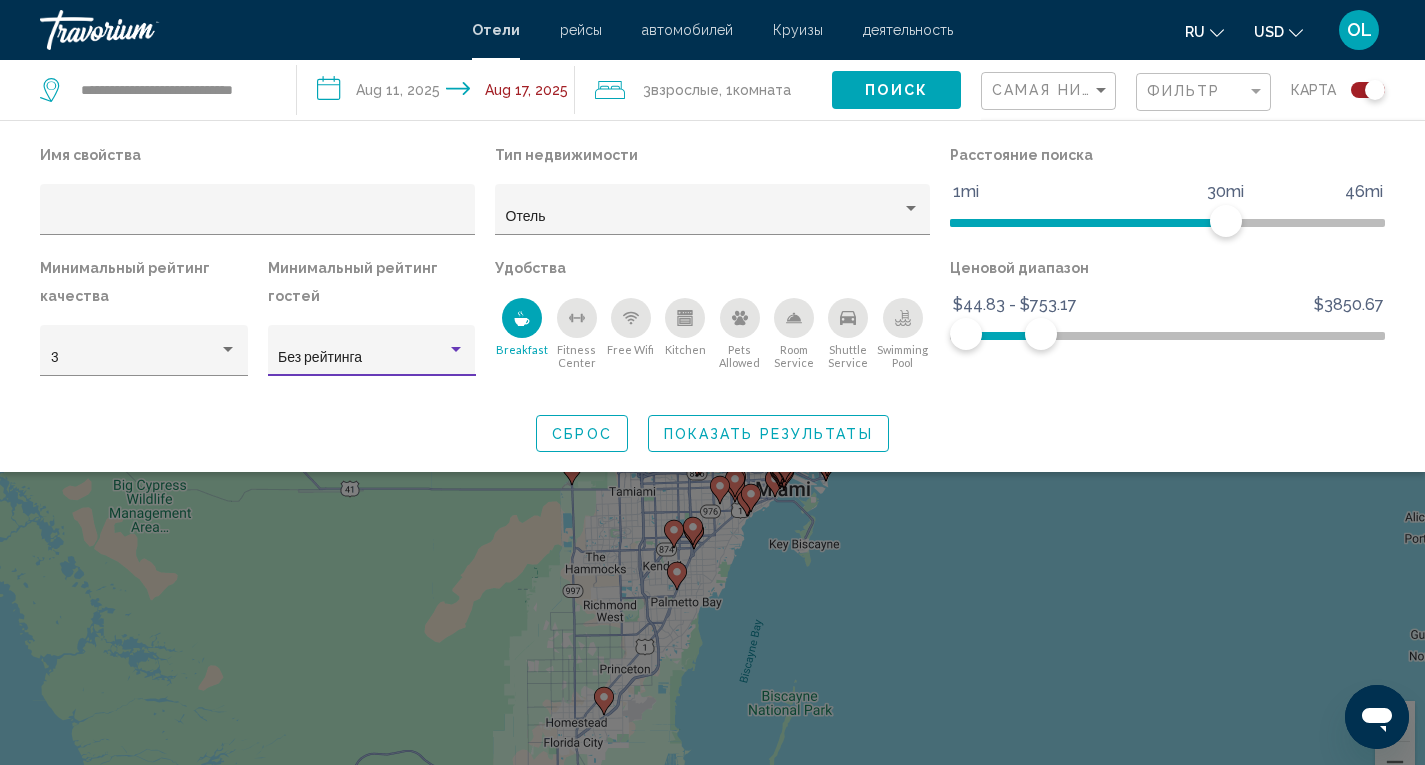 click on "Без рейтинга" at bounding box center (362, 358) 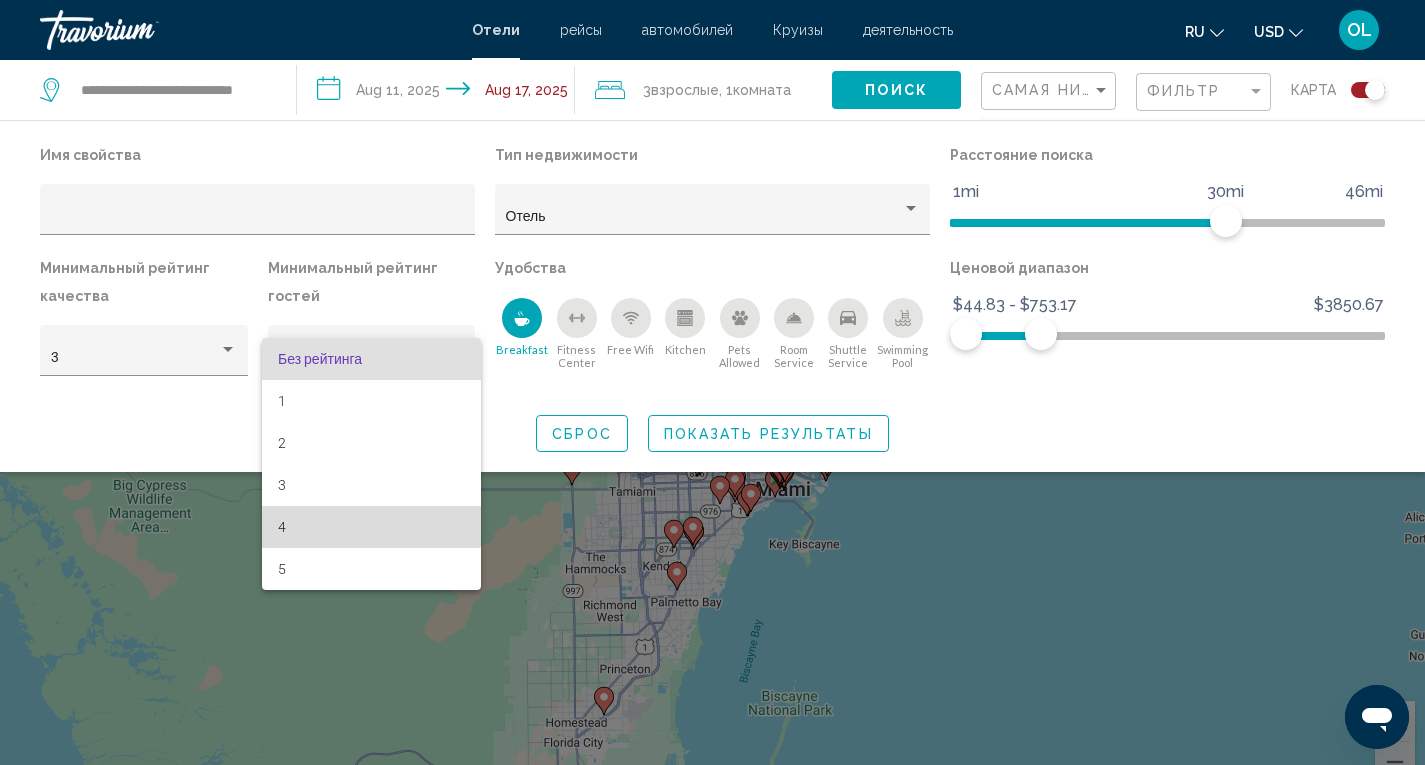 click on "4" at bounding box center (371, 527) 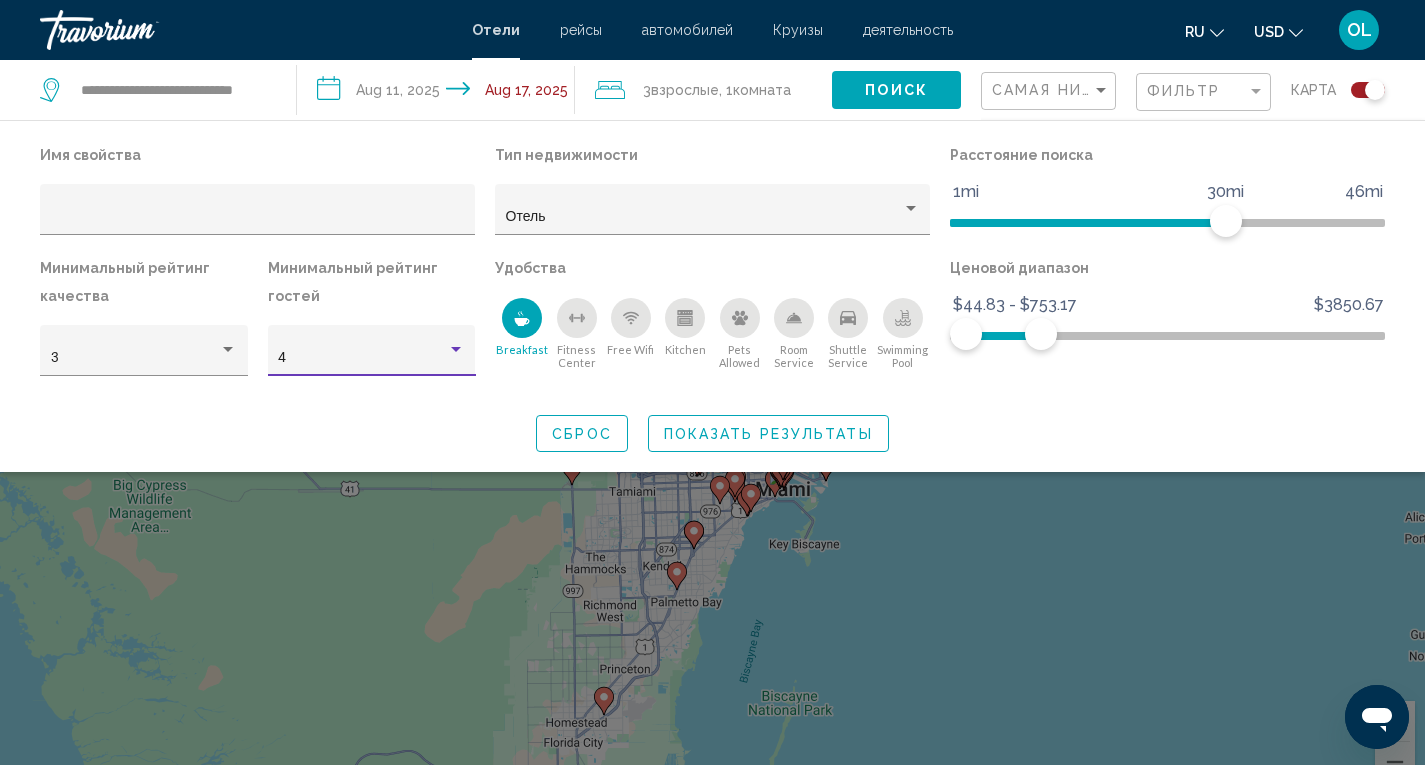 click on "4" at bounding box center (362, 358) 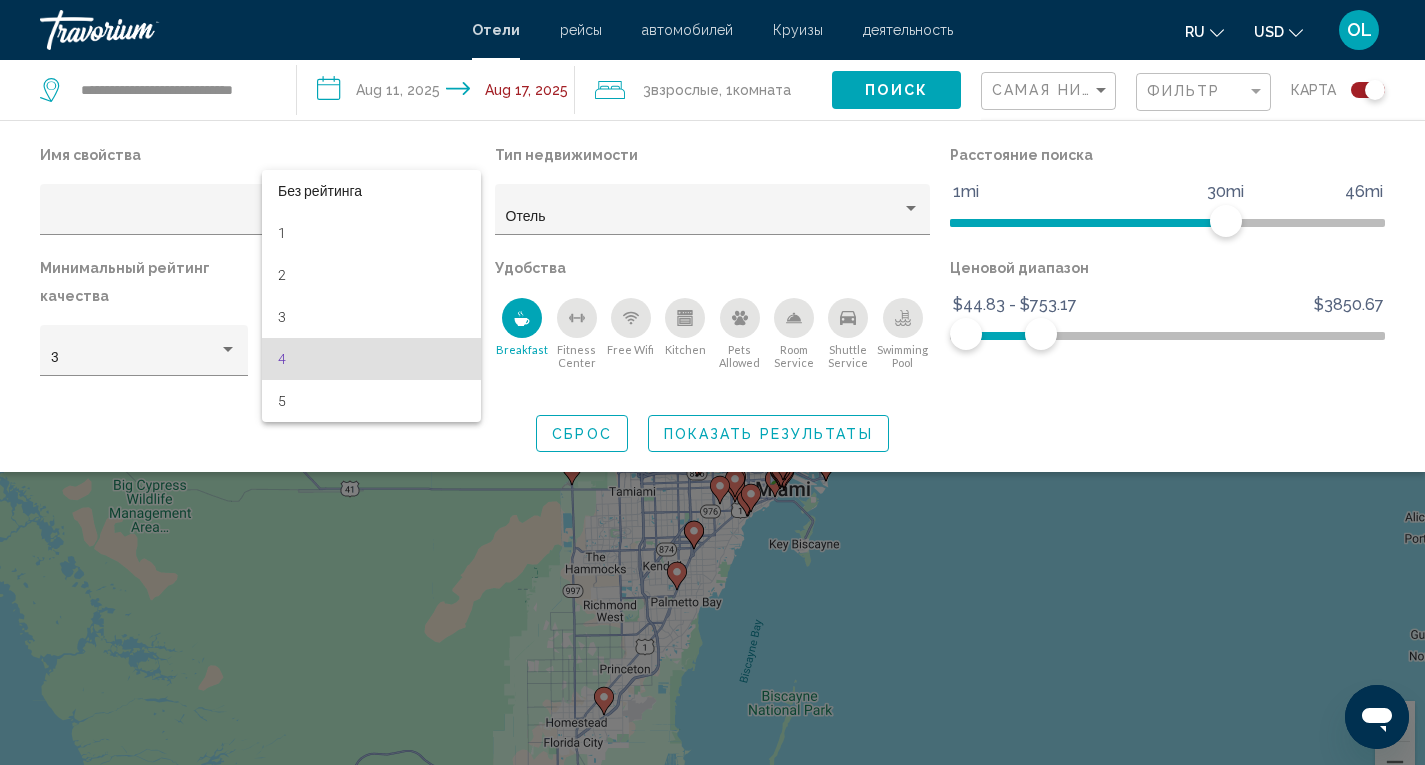 click at bounding box center (712, 382) 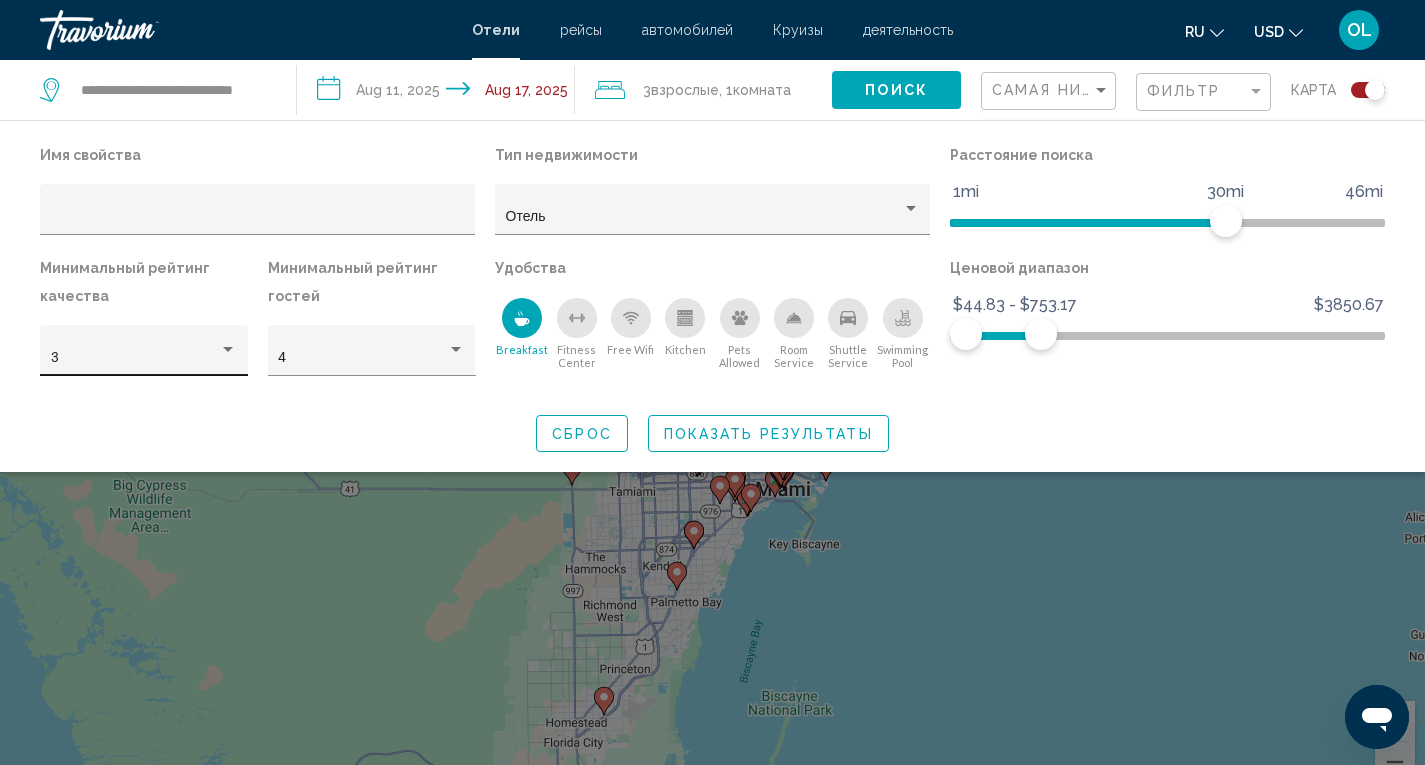click on "3" 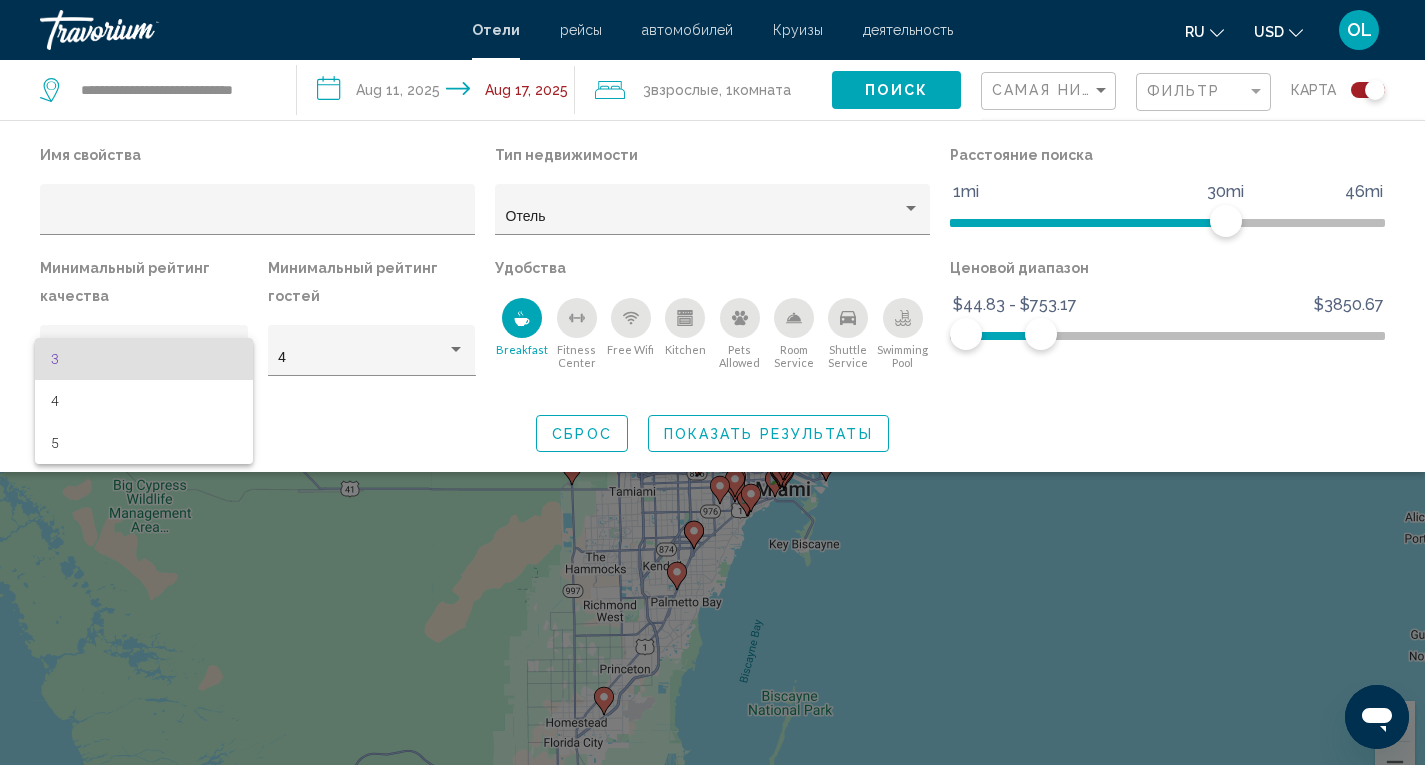 click on "3" at bounding box center (144, 359) 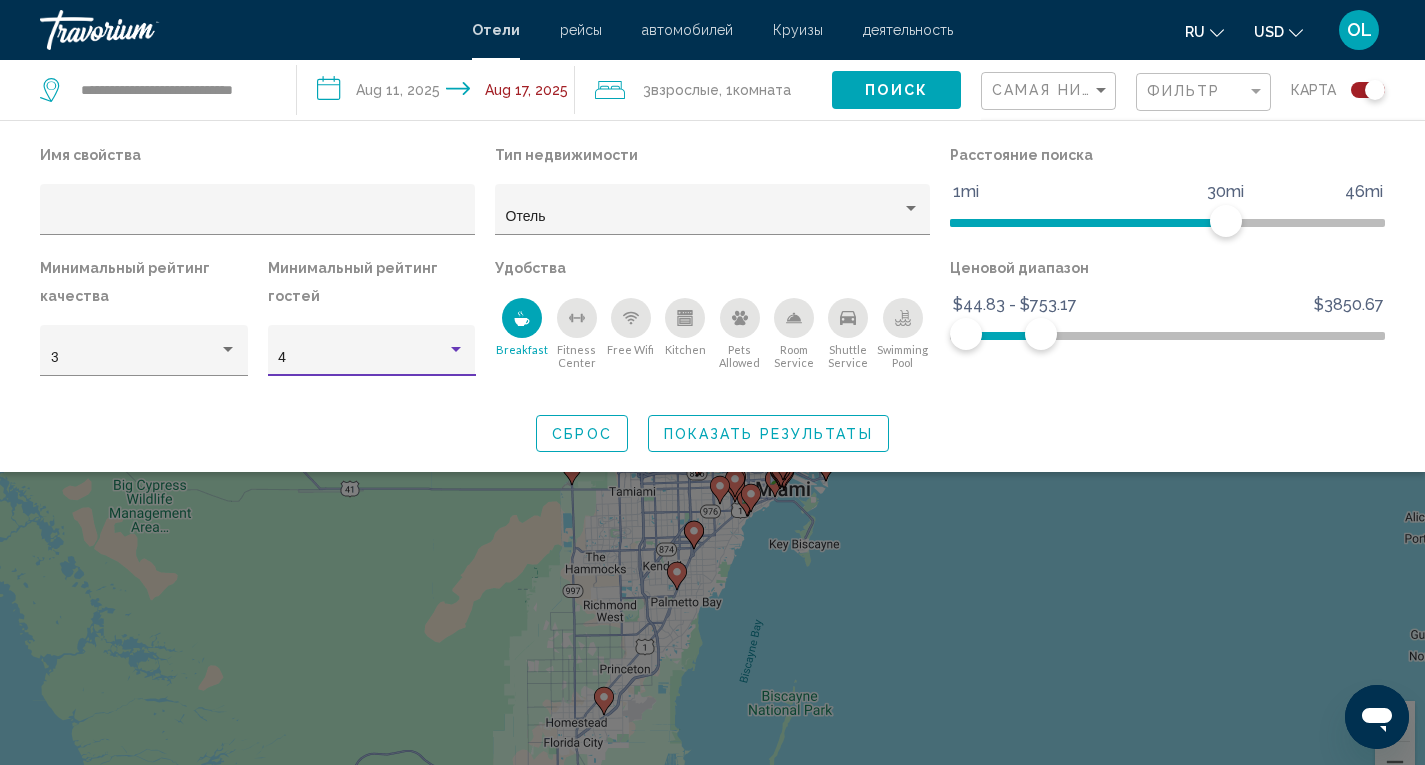 click on "4" at bounding box center [362, 358] 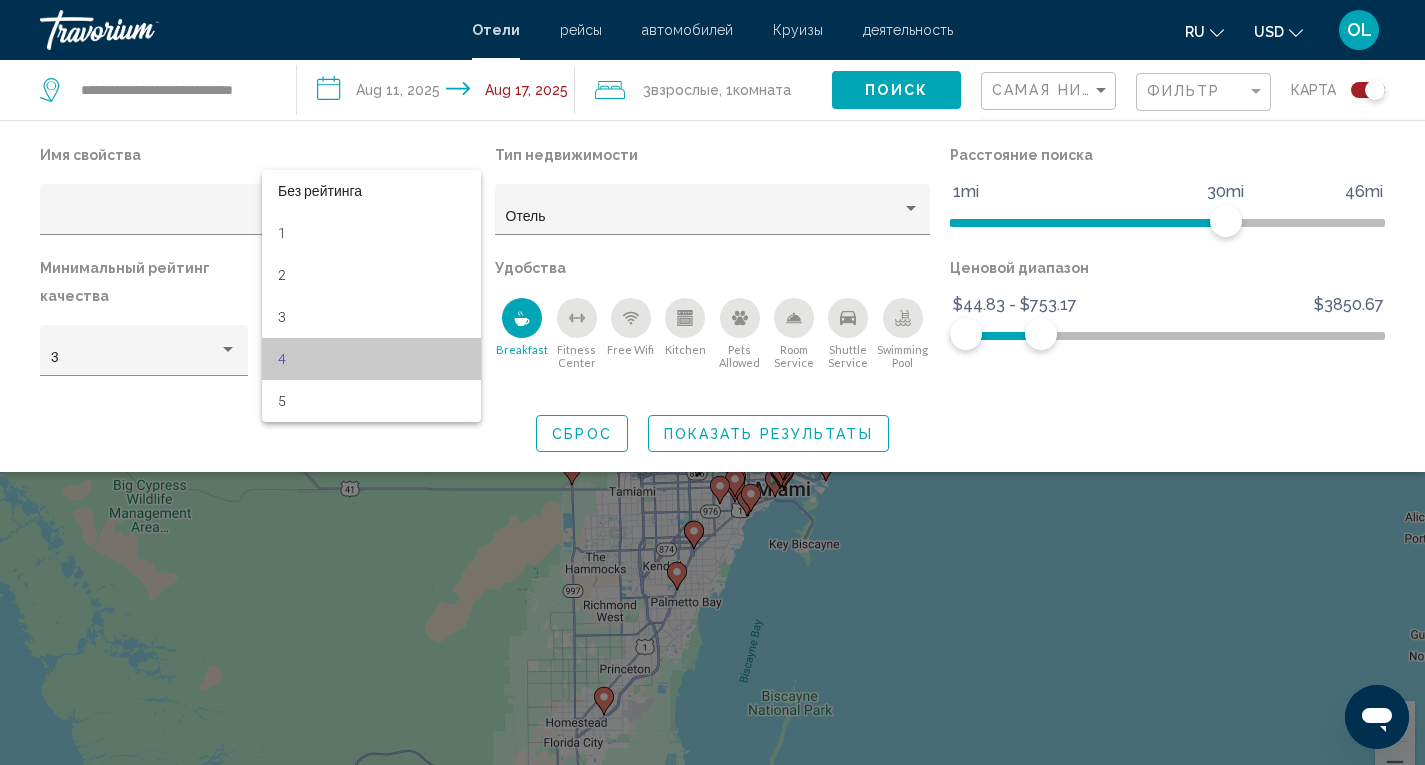 click on "4" at bounding box center (371, 359) 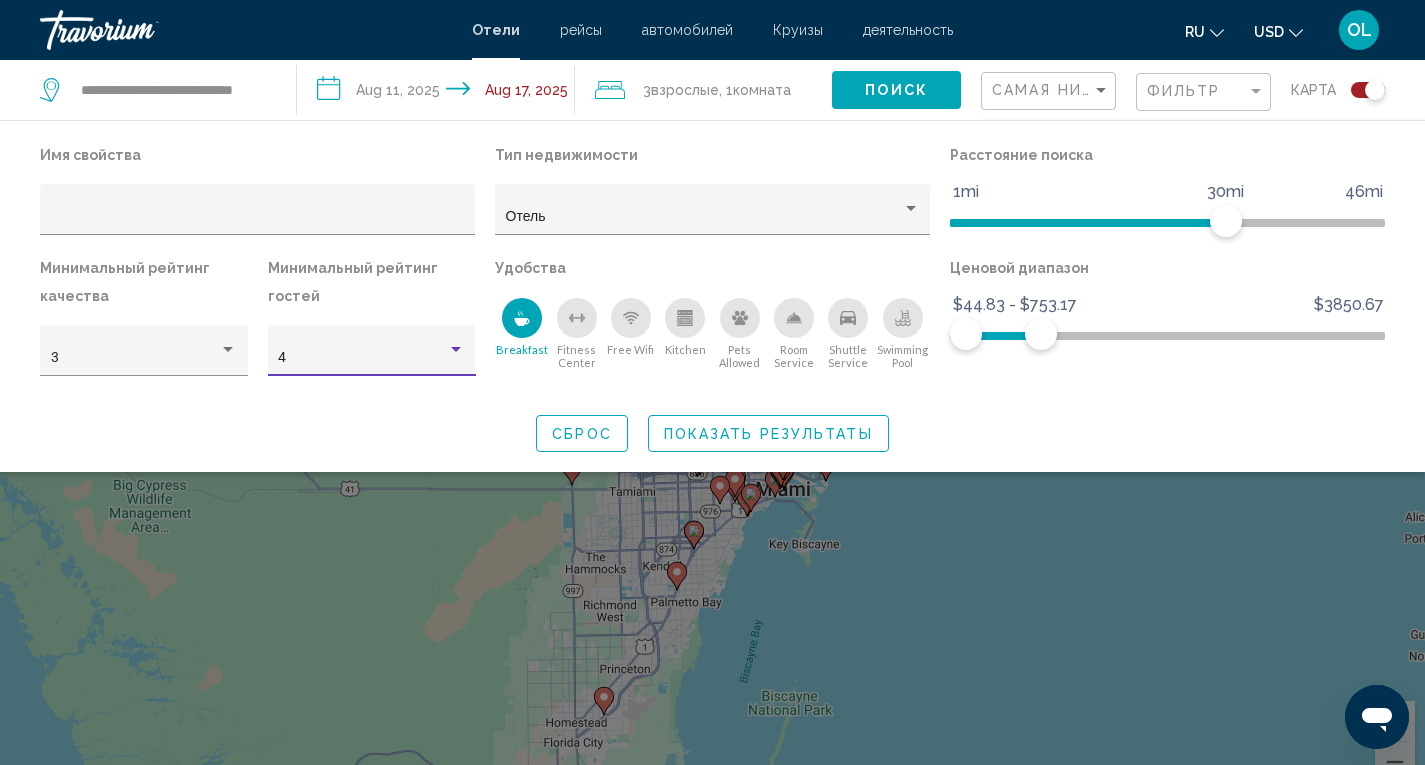 click on "Минимальный рейтинг гостей" at bounding box center (372, 282) 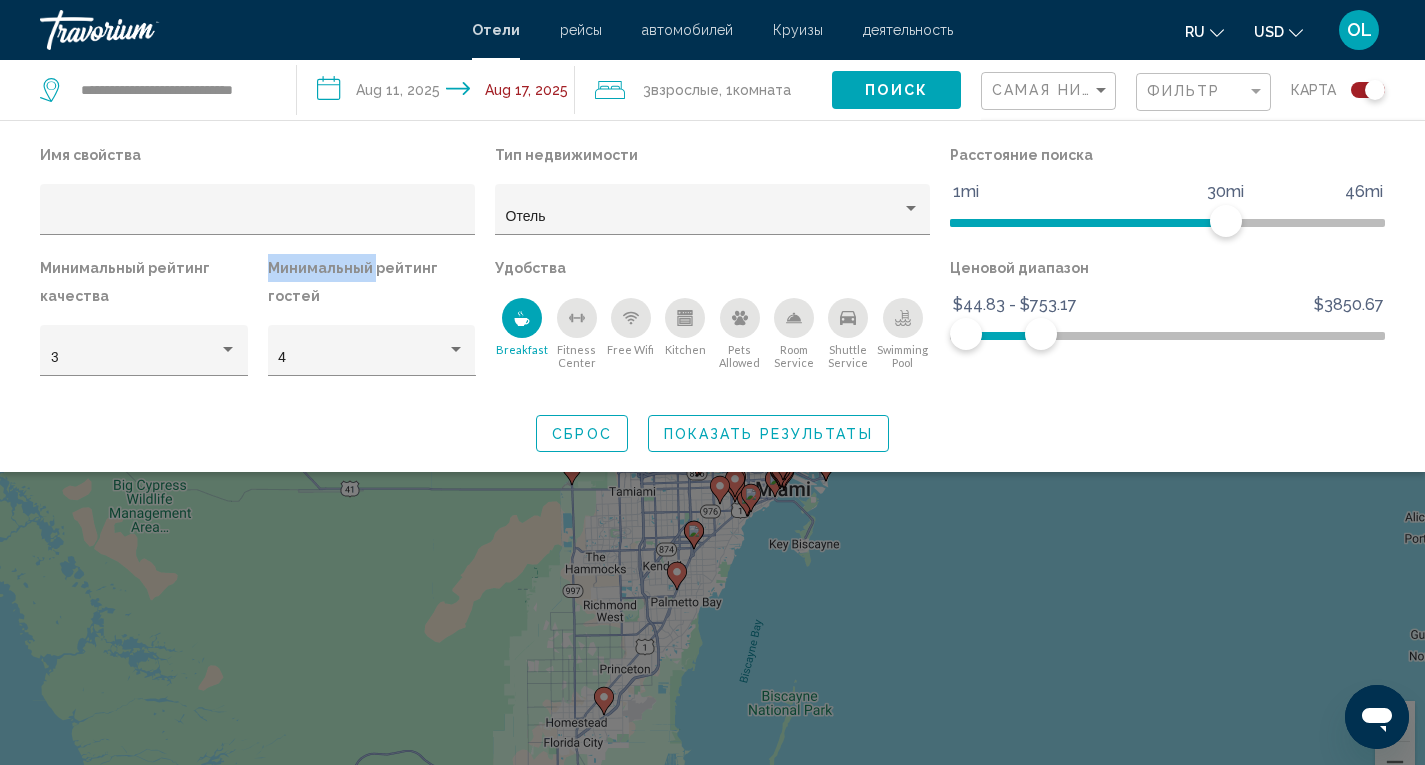click on "Минимальный рейтинг гостей" at bounding box center [372, 282] 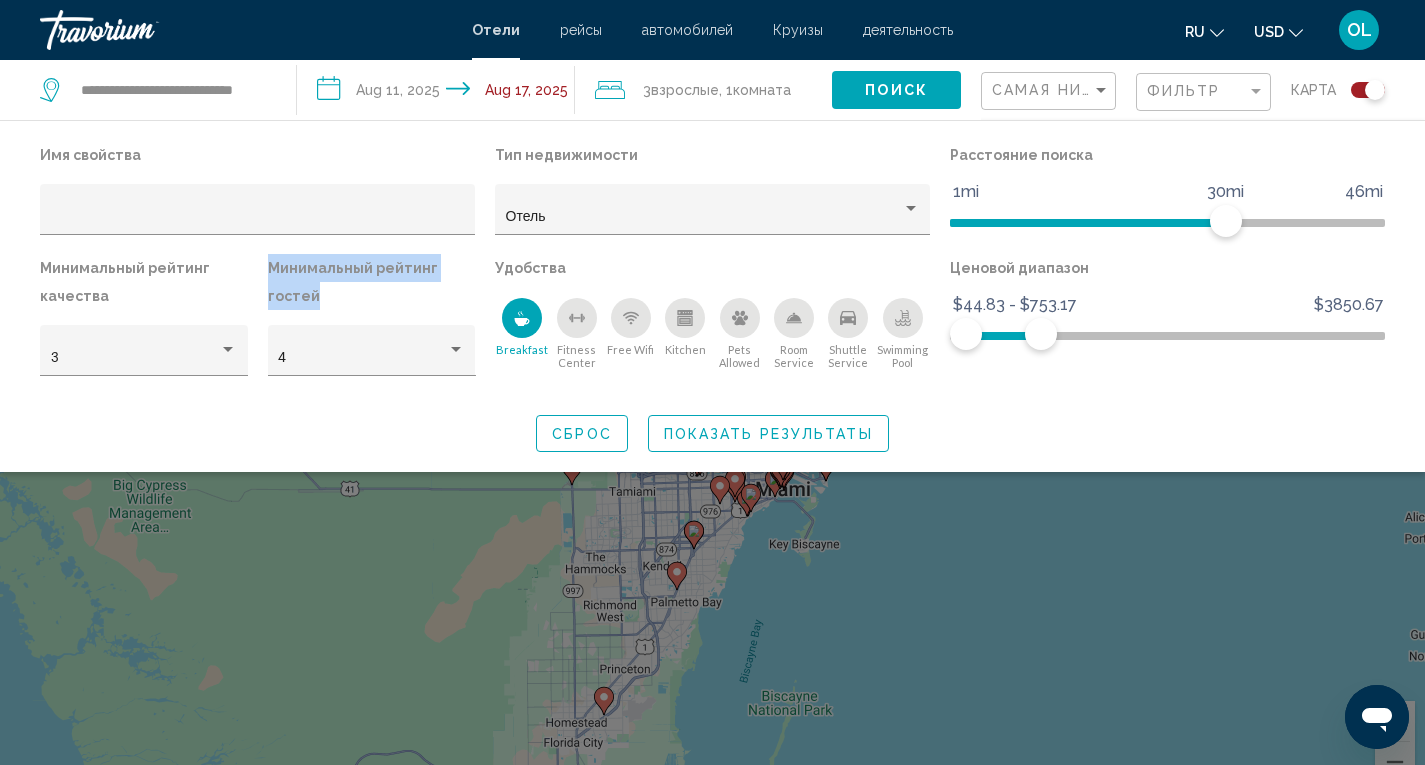 click on "Минимальный рейтинг гостей" at bounding box center (372, 282) 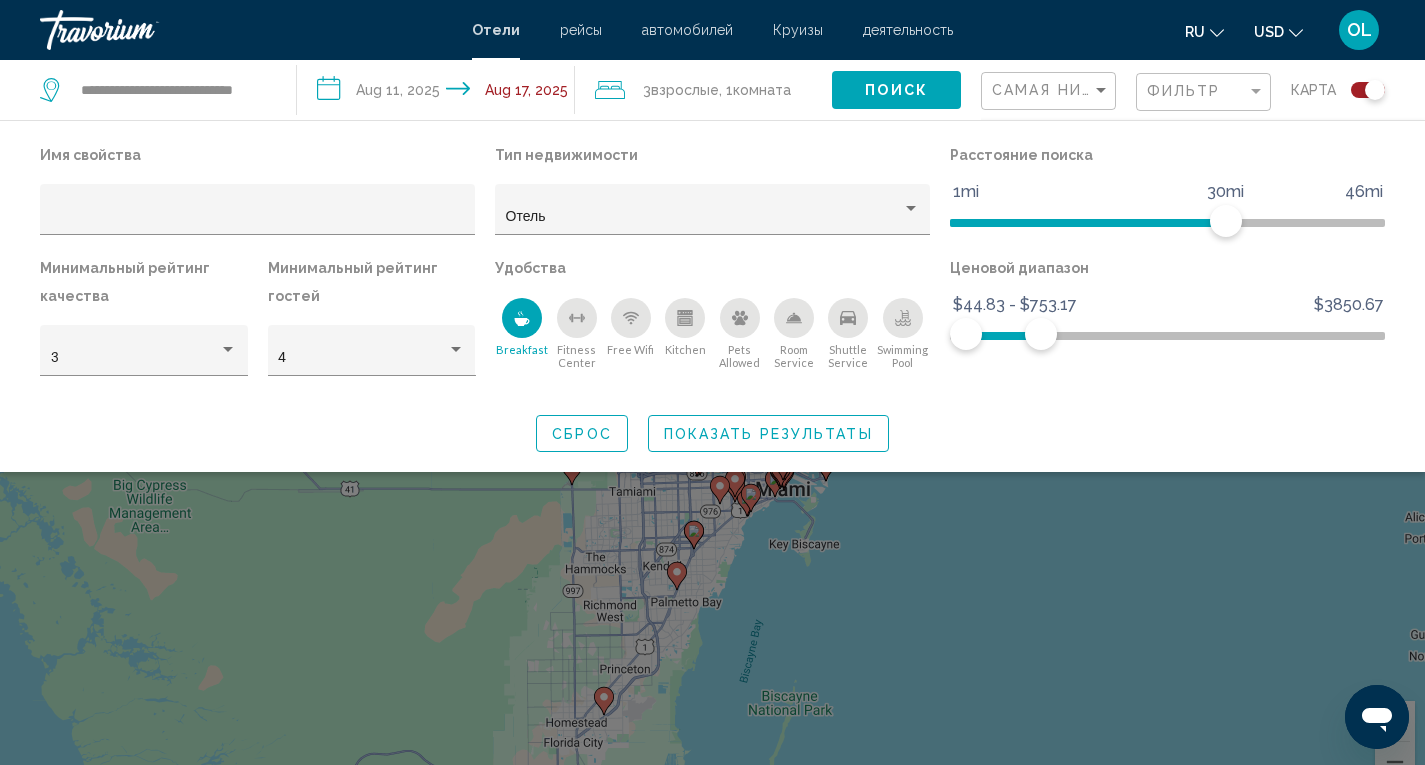 click on "Минимальный рейтинг гостей" at bounding box center [372, 282] 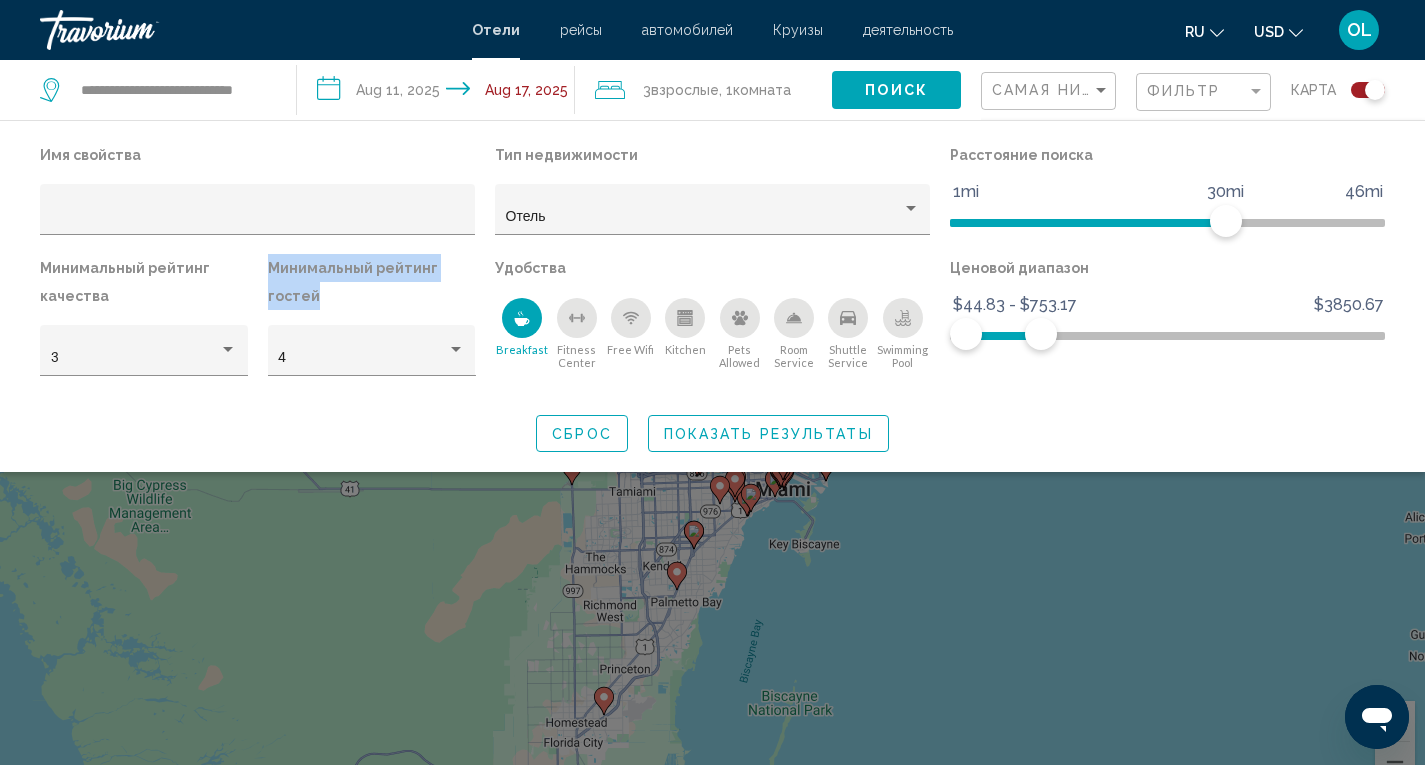 drag, startPoint x: 349, startPoint y: 270, endPoint x: 349, endPoint y: 298, distance: 28 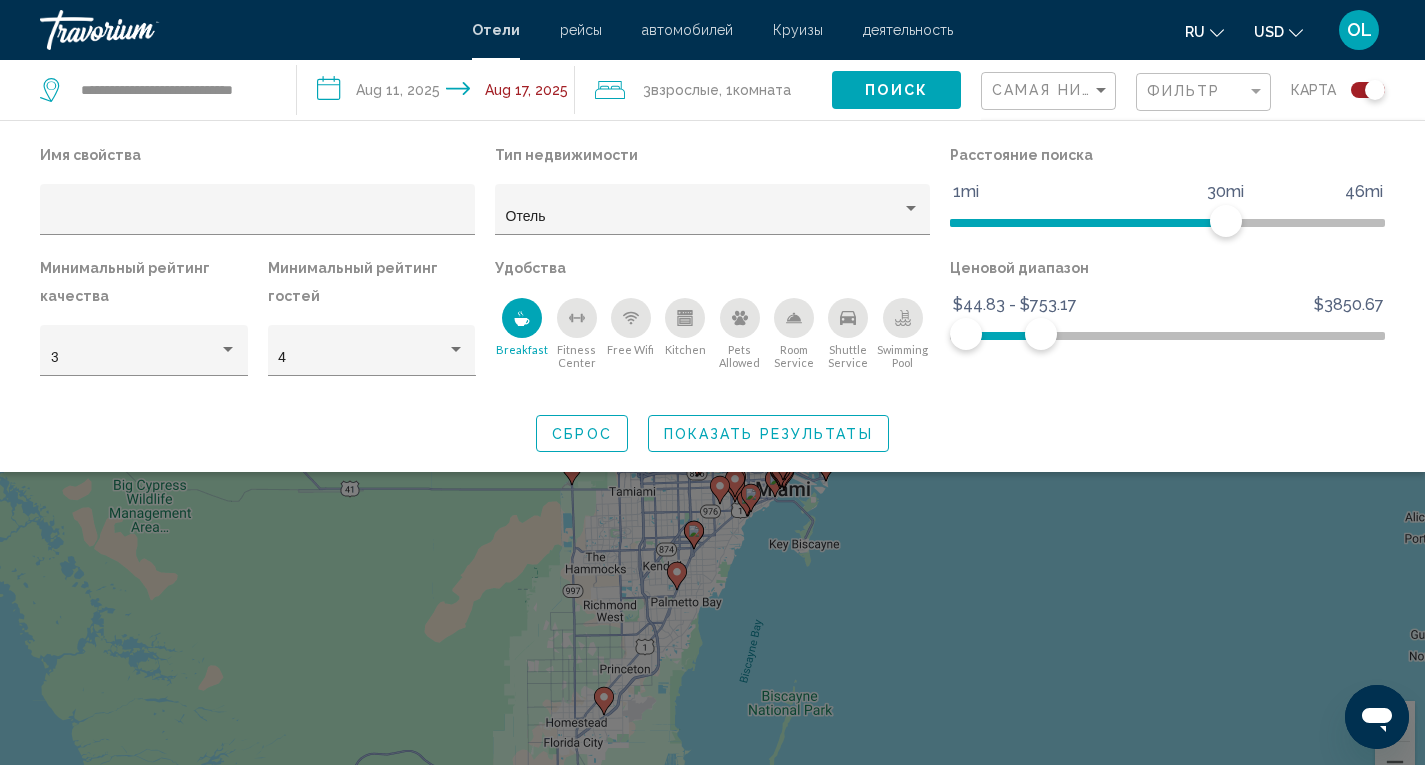 drag, startPoint x: 373, startPoint y: 297, endPoint x: 338, endPoint y: 293, distance: 35.22783 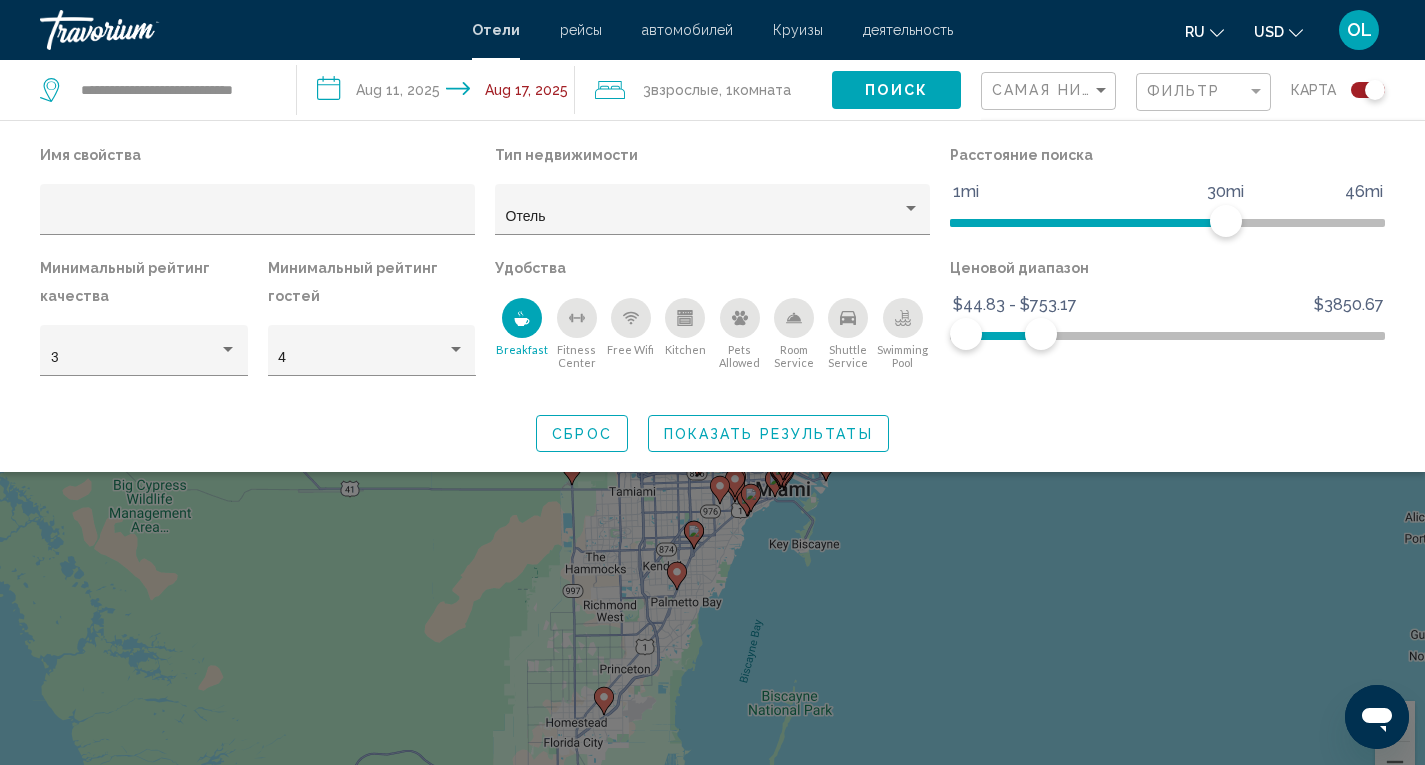 click 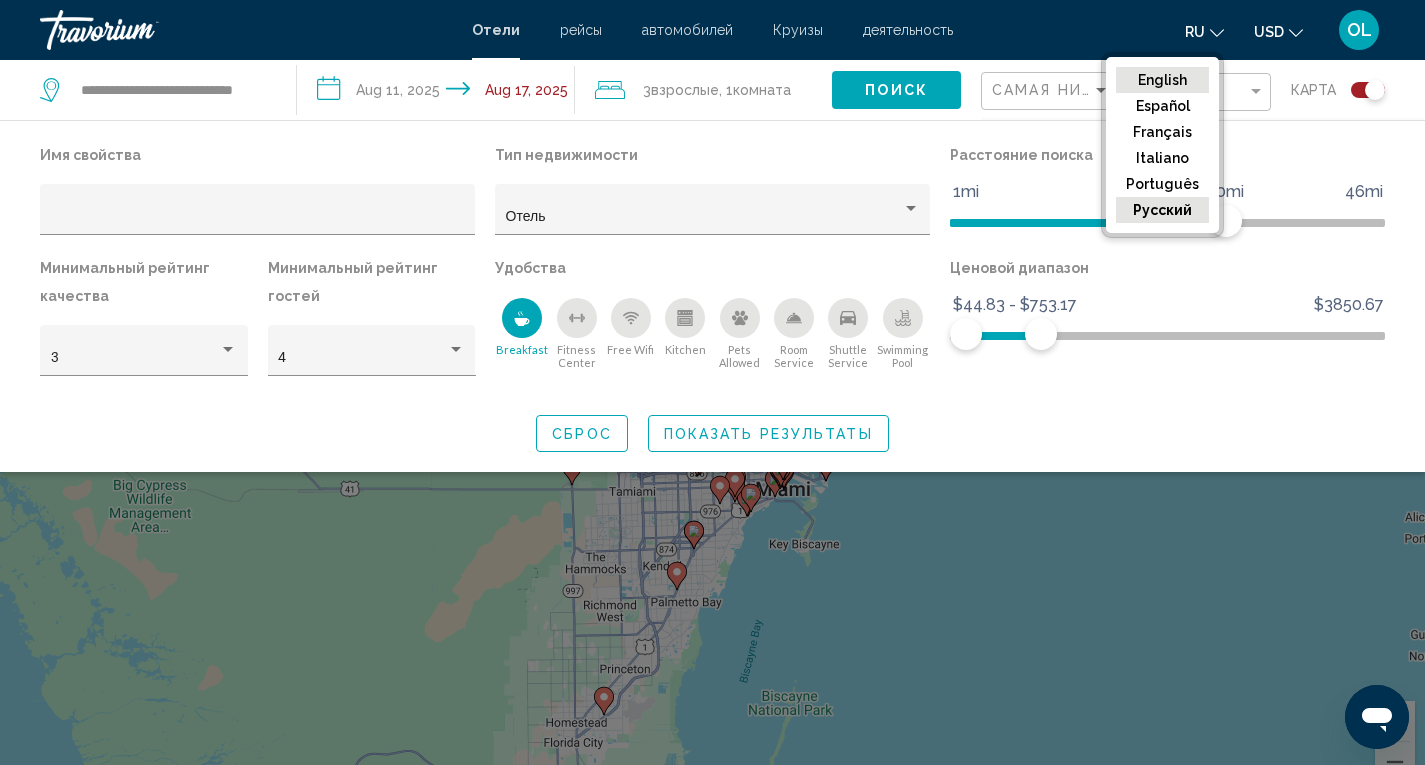 click on "English" 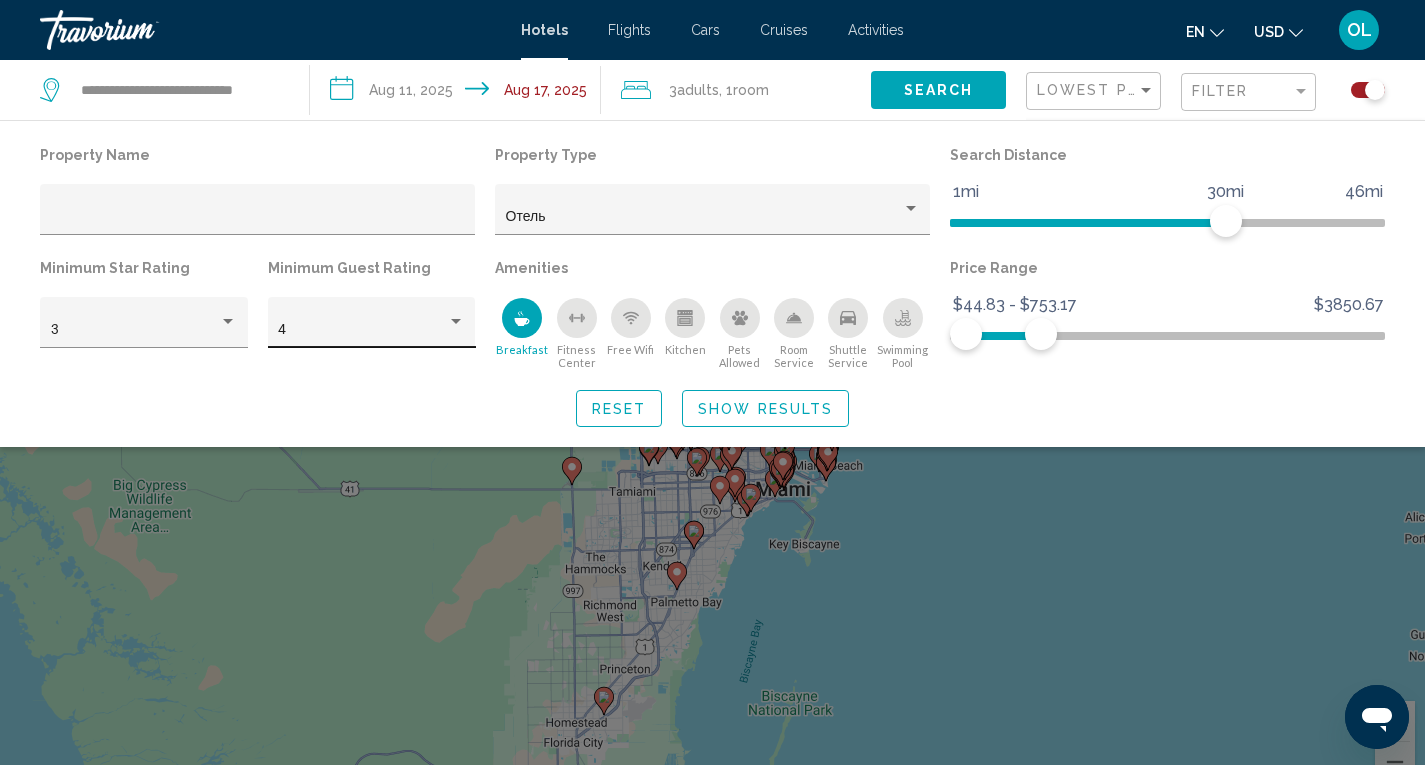 click on "4" at bounding box center (362, 330) 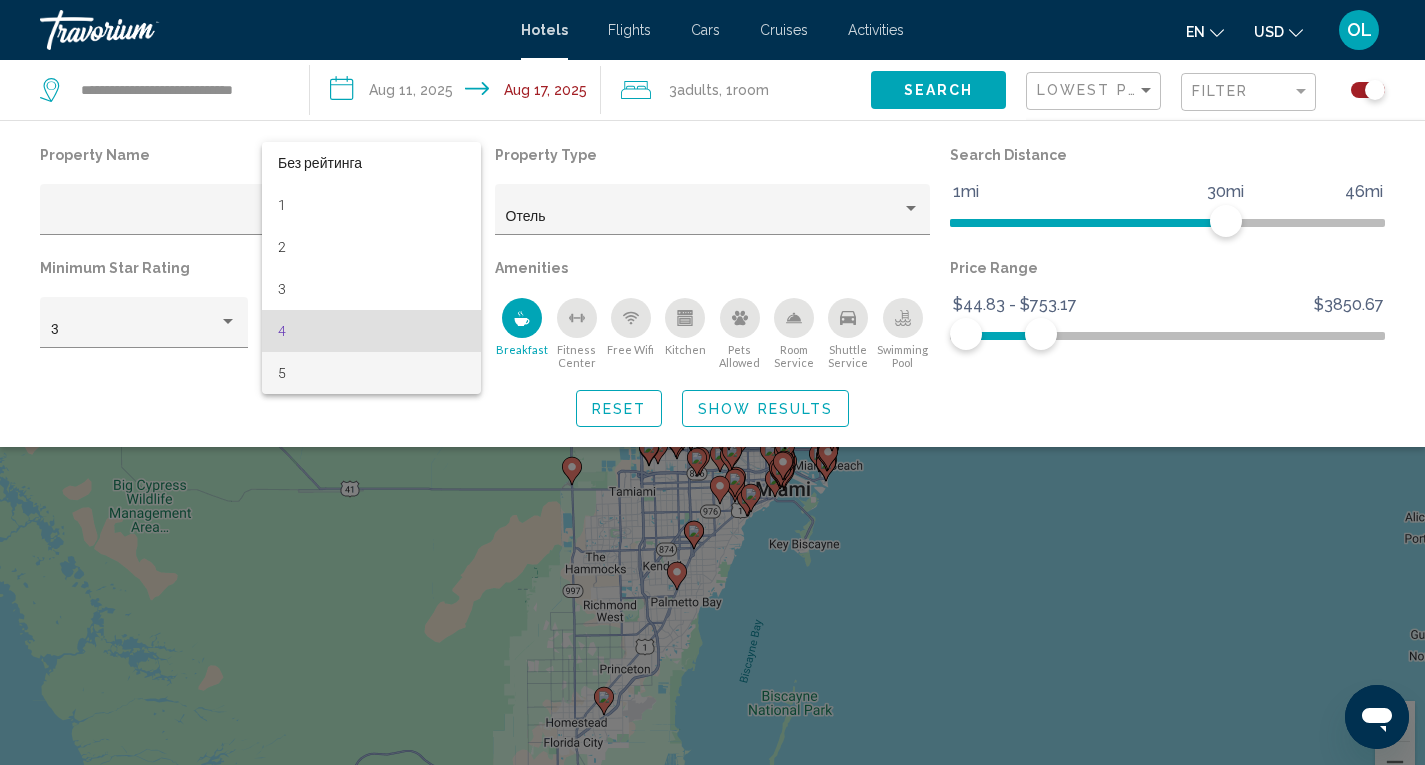 click on "5" at bounding box center (371, 373) 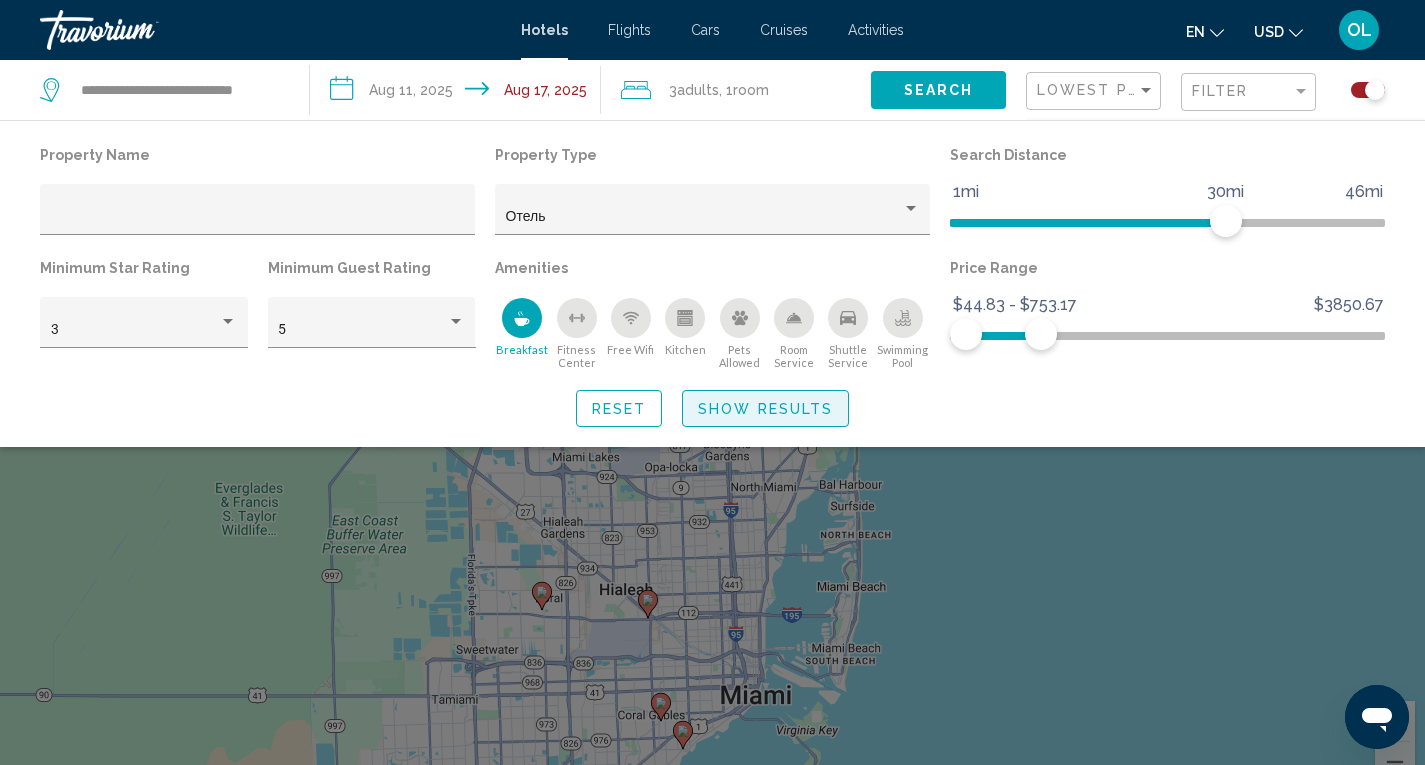 click on "Show Results" 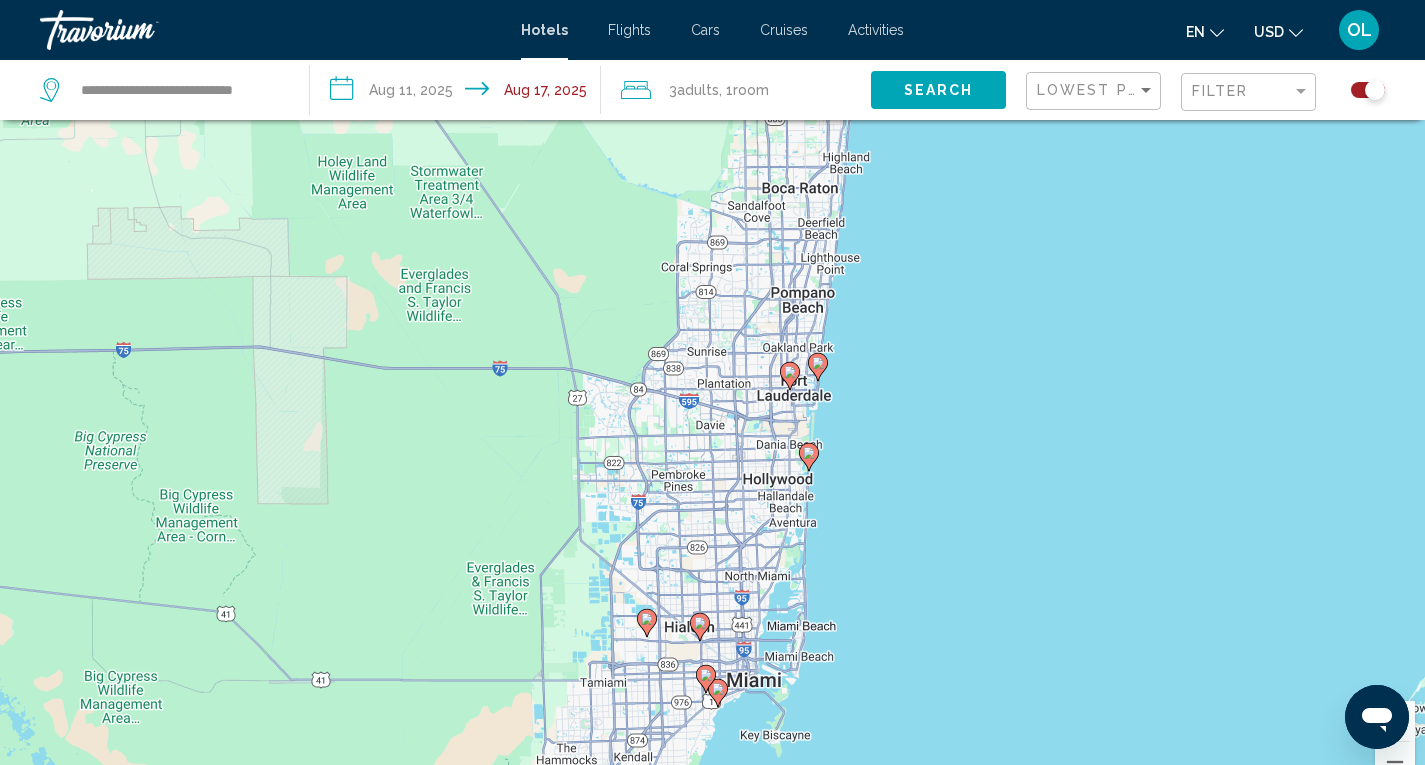 click at bounding box center [718, 693] 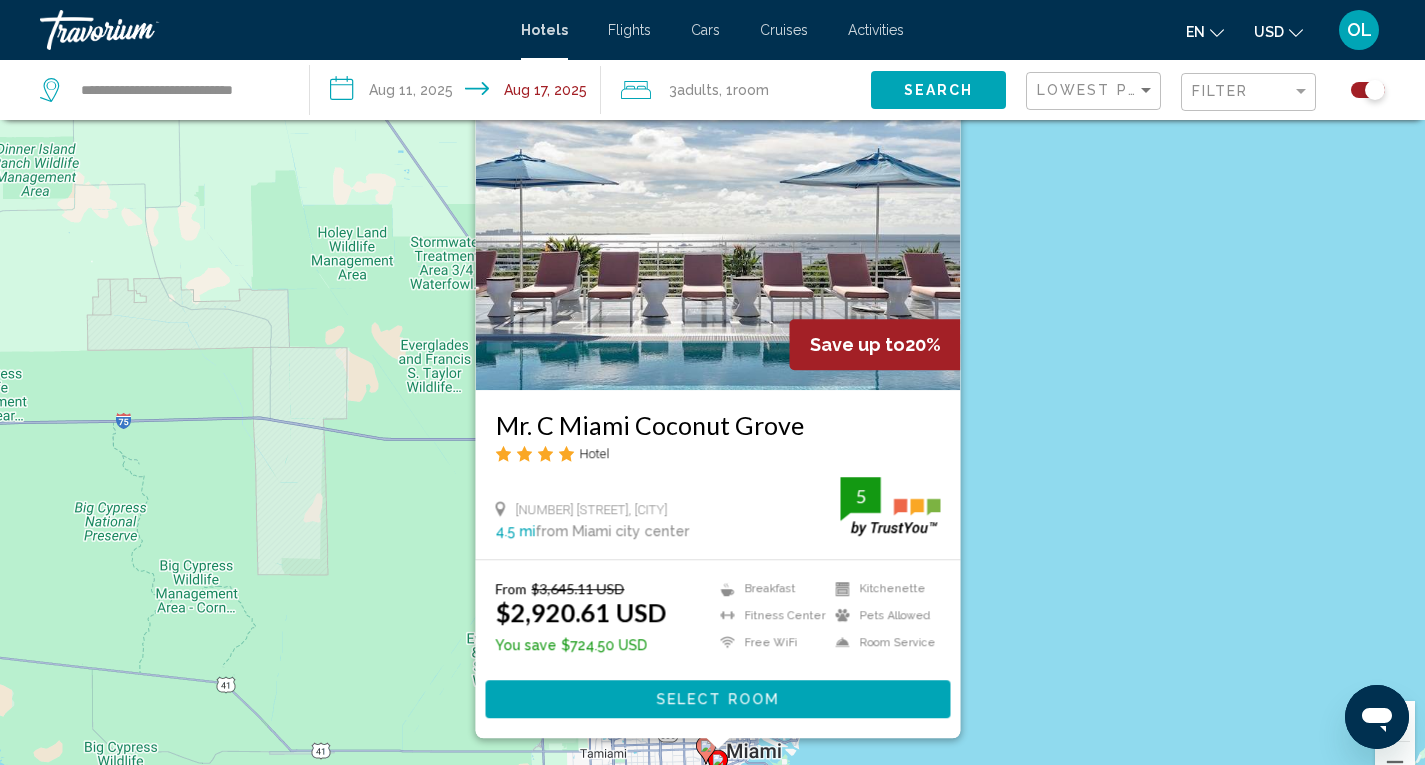 click on "Mr. C Miami Coconut Grove" at bounding box center [717, 425] 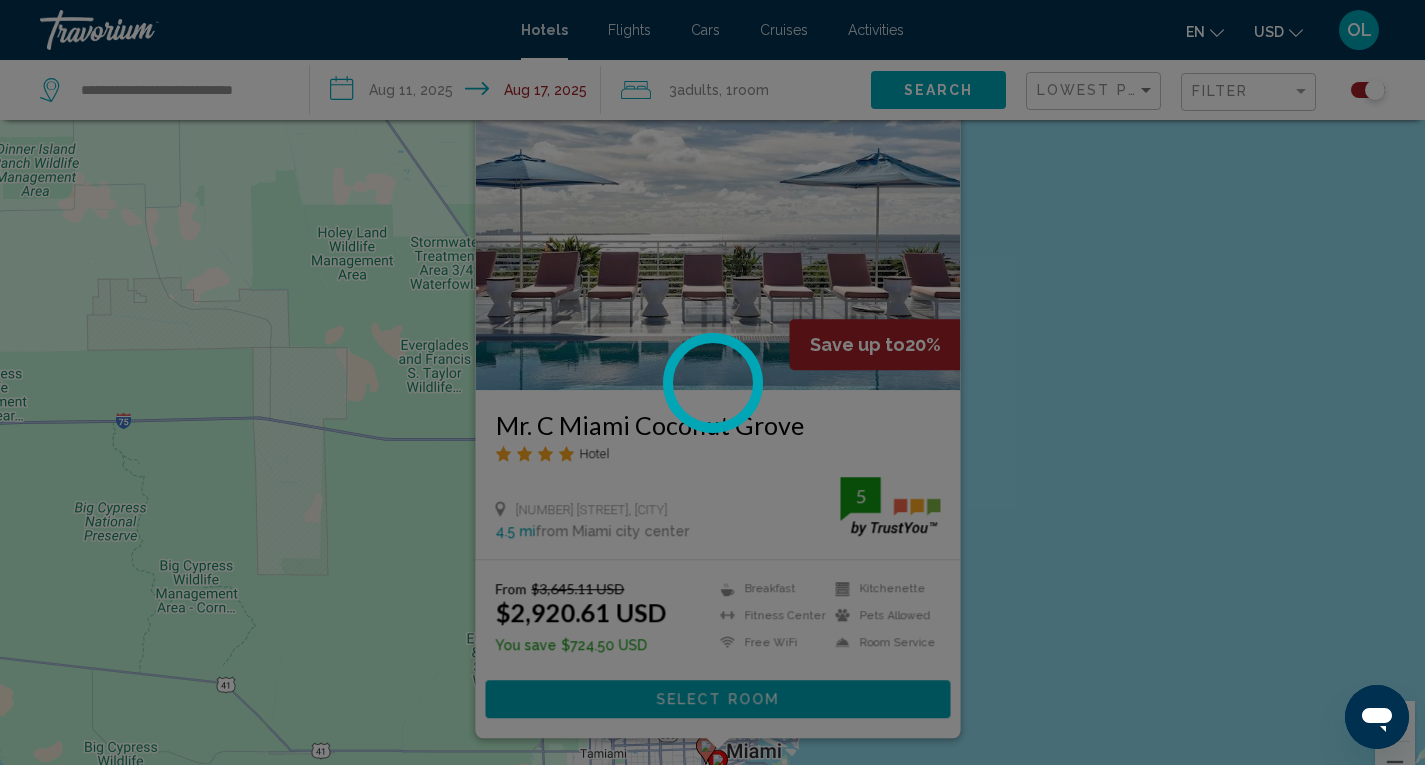 click at bounding box center [712, 382] 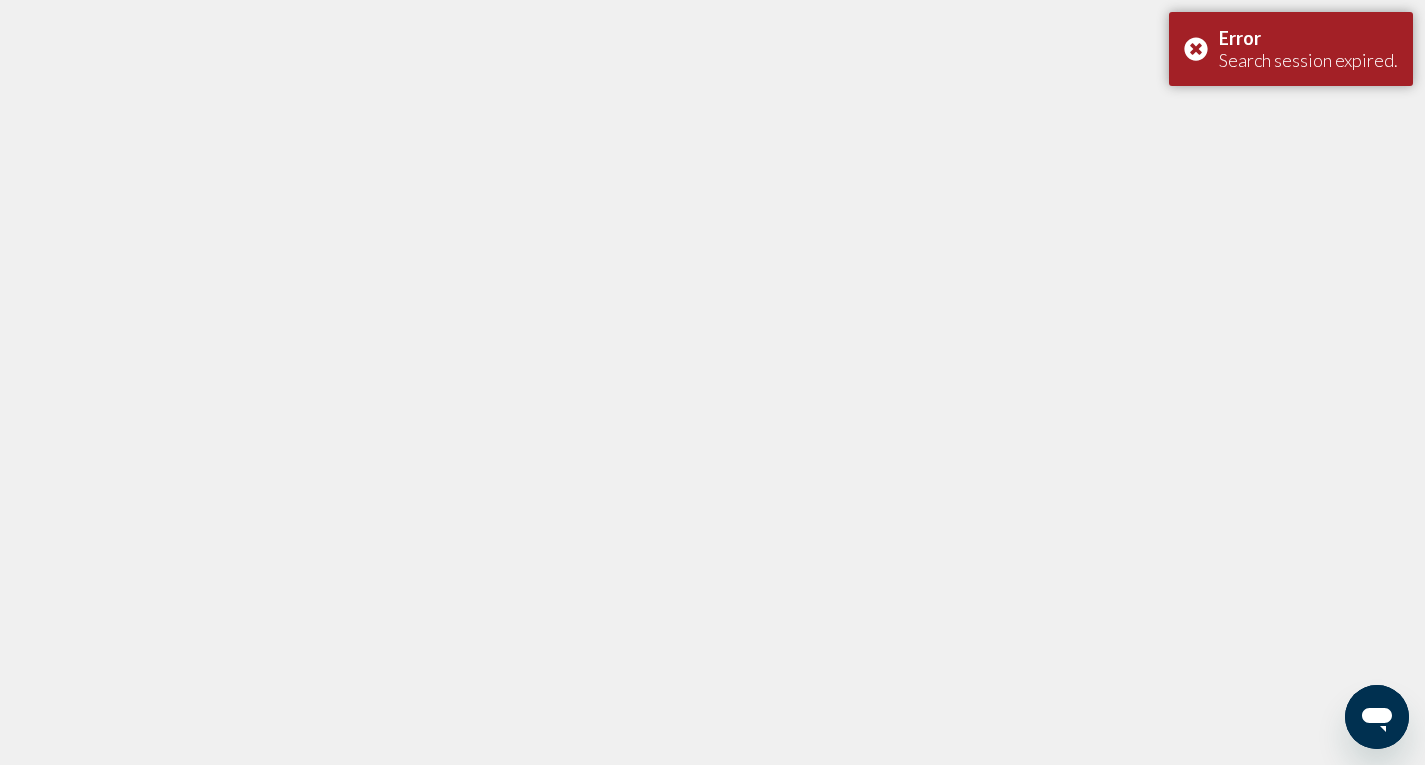 scroll, scrollTop: 0, scrollLeft: 0, axis: both 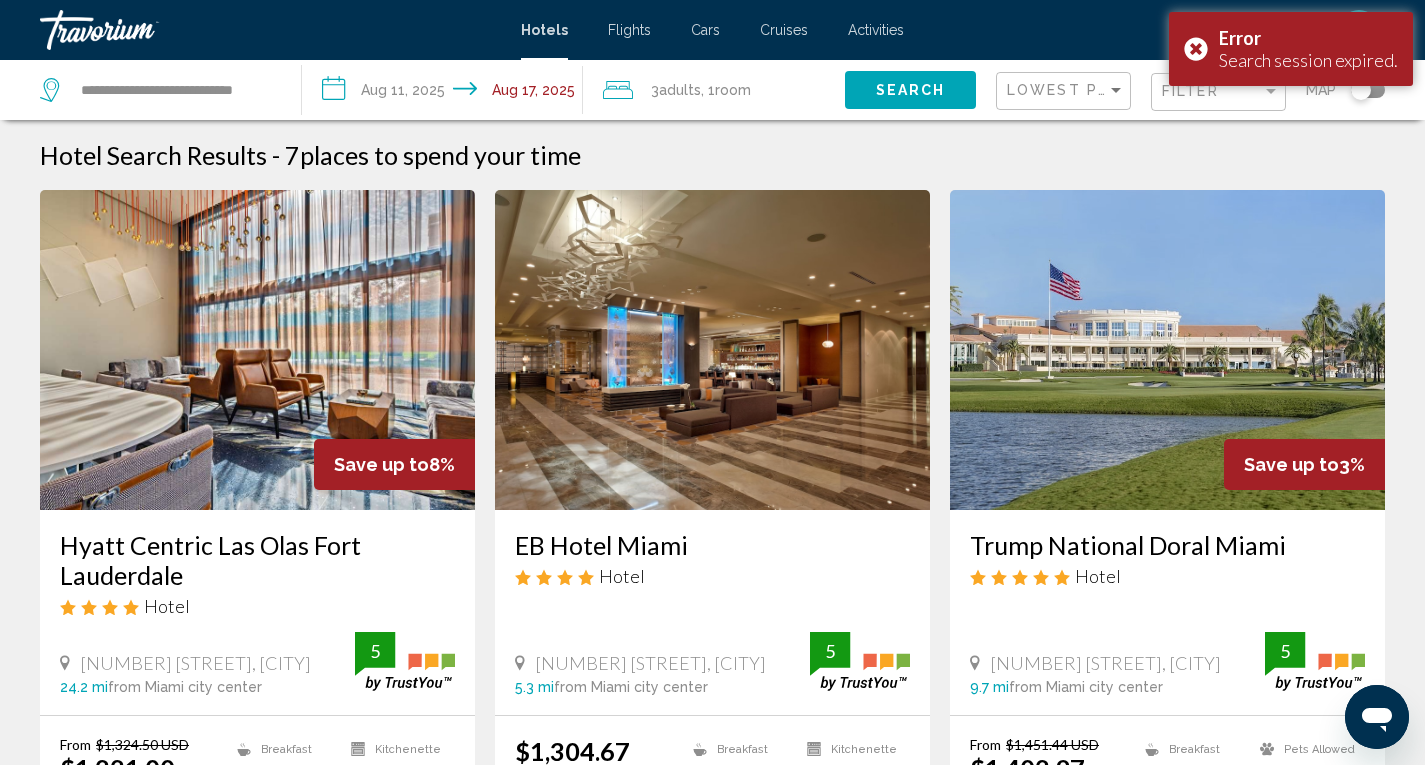 click 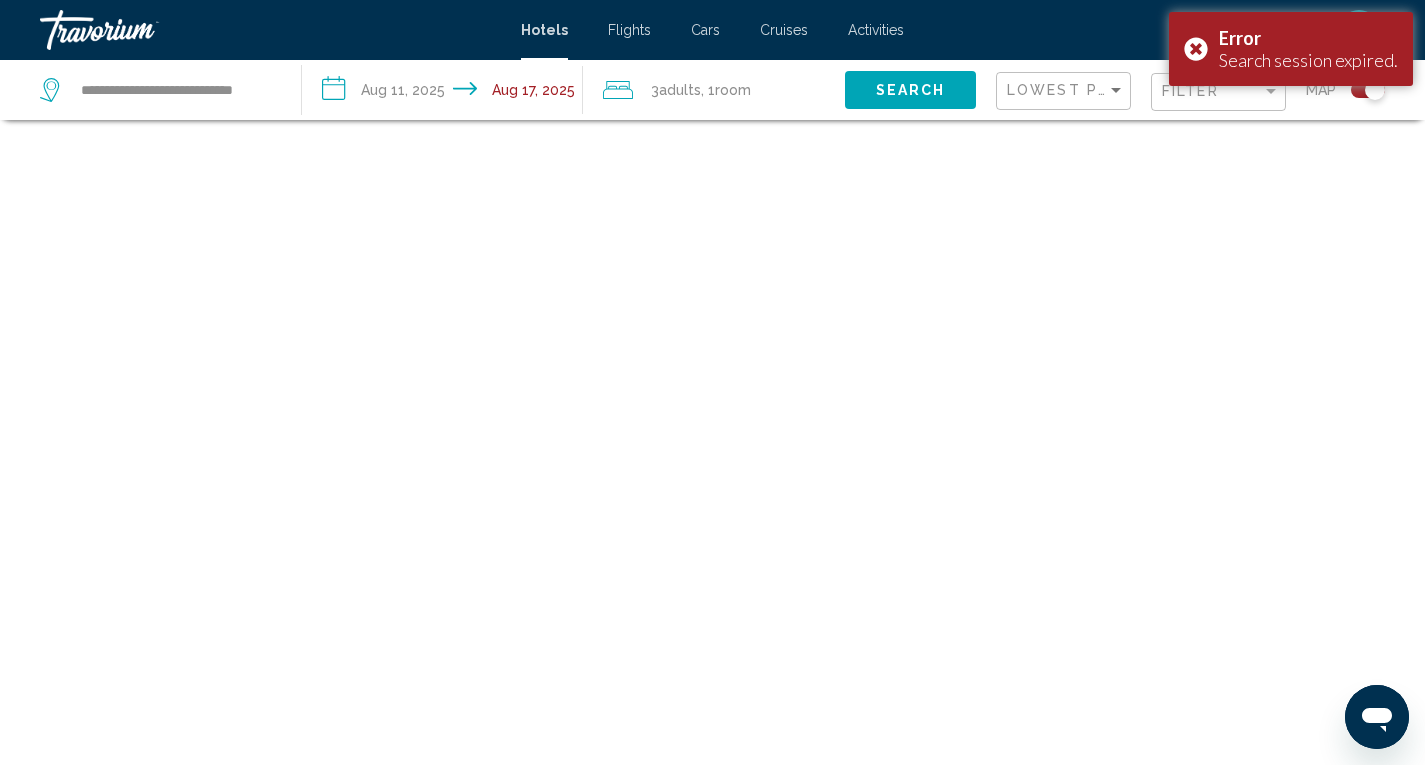 scroll, scrollTop: 120, scrollLeft: 0, axis: vertical 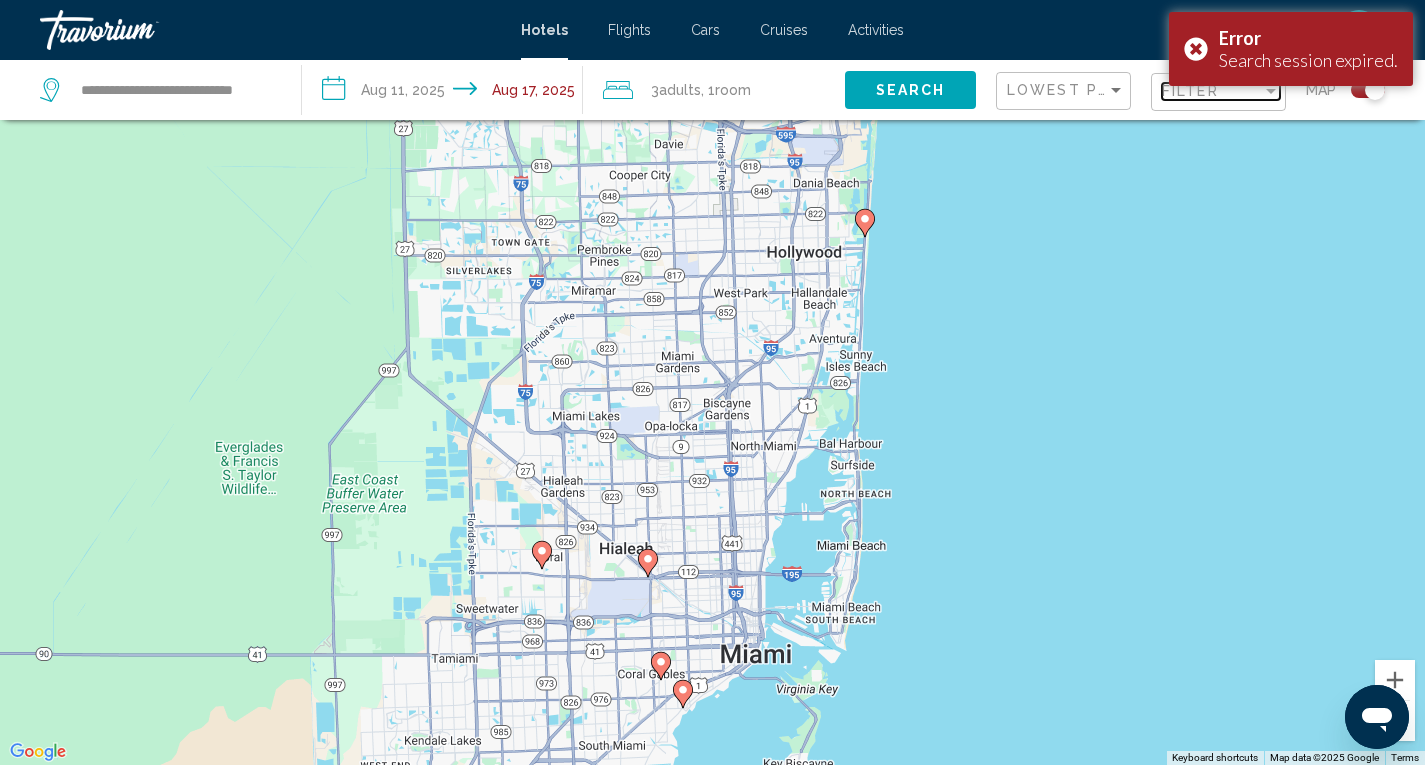 click on "Filter" at bounding box center [1212, 91] 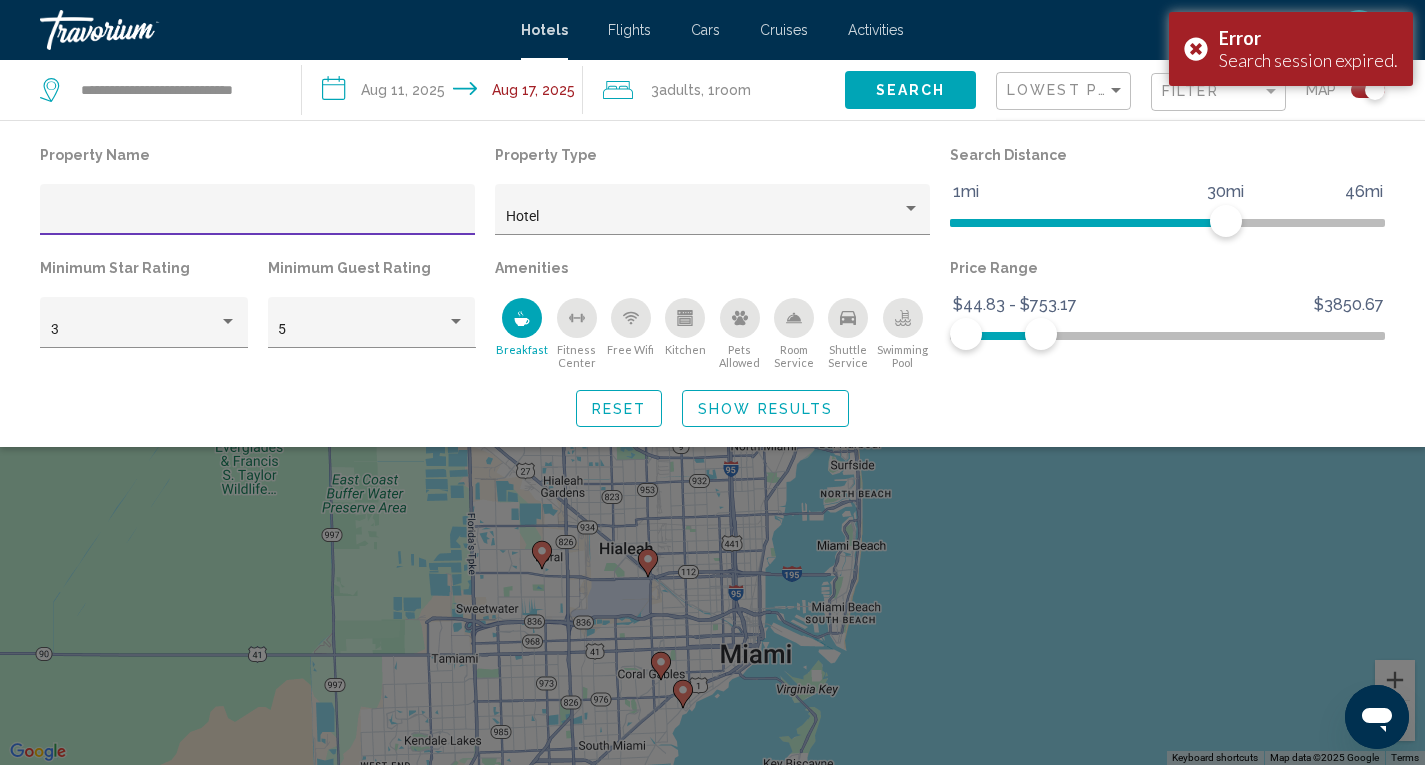 click on "Filter" 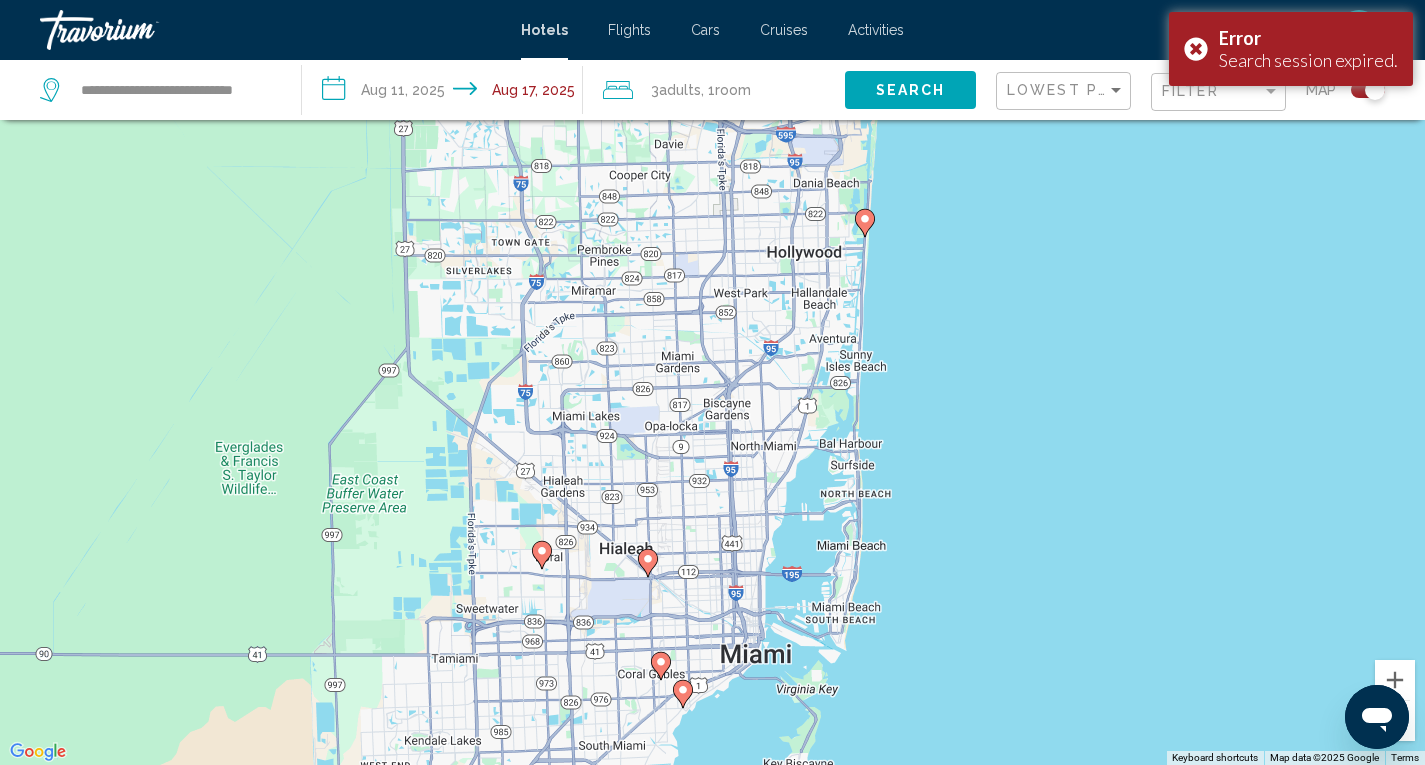 click 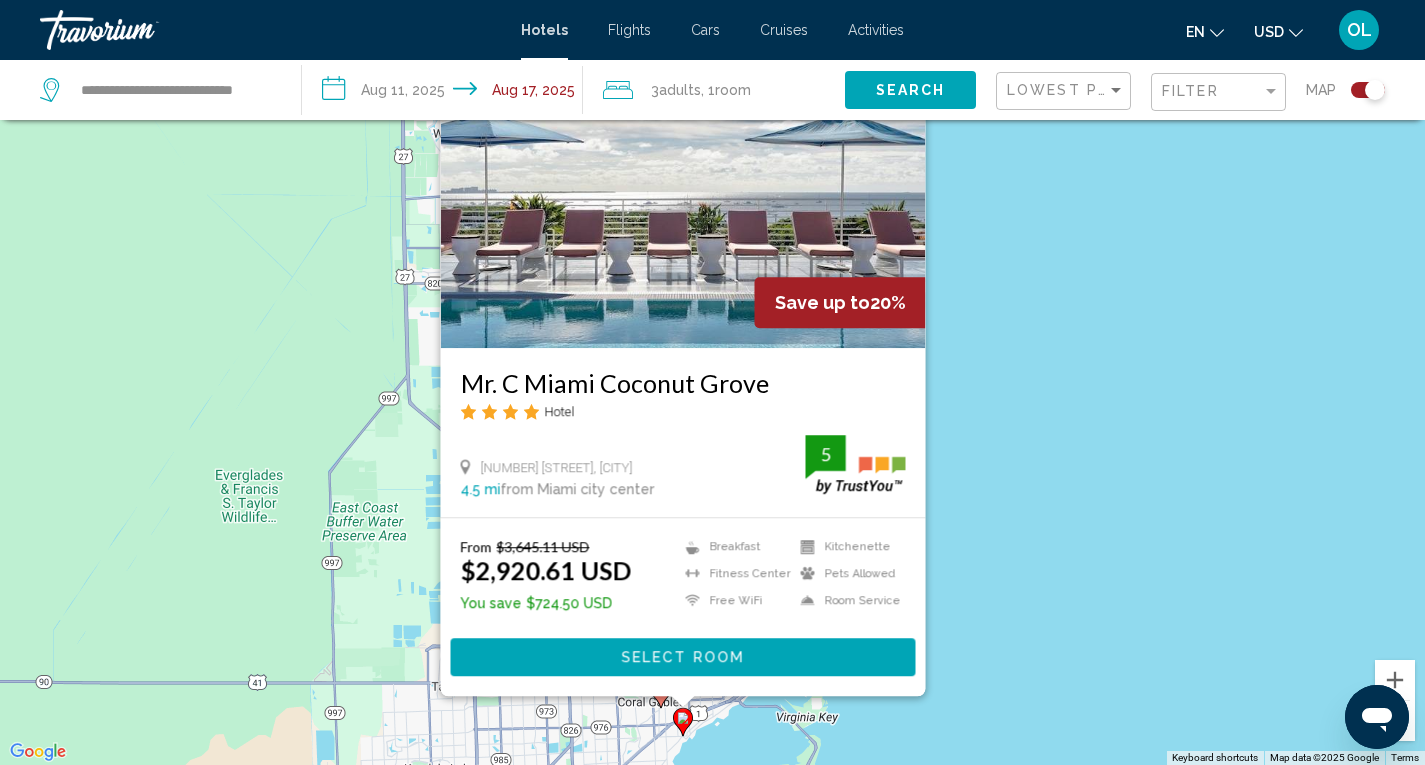 drag, startPoint x: 448, startPoint y: 378, endPoint x: 791, endPoint y: 383, distance: 343.03644 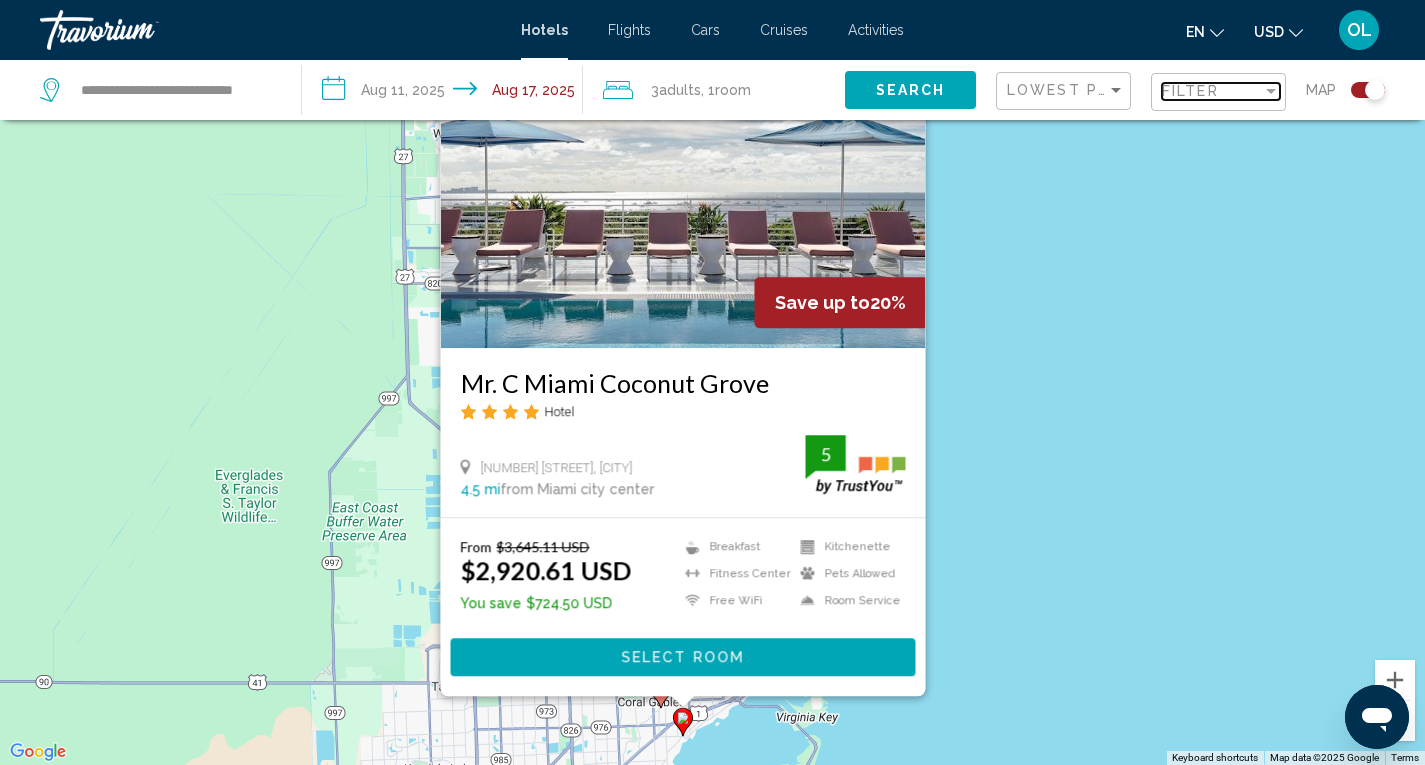 click on "Filter" at bounding box center (1212, 91) 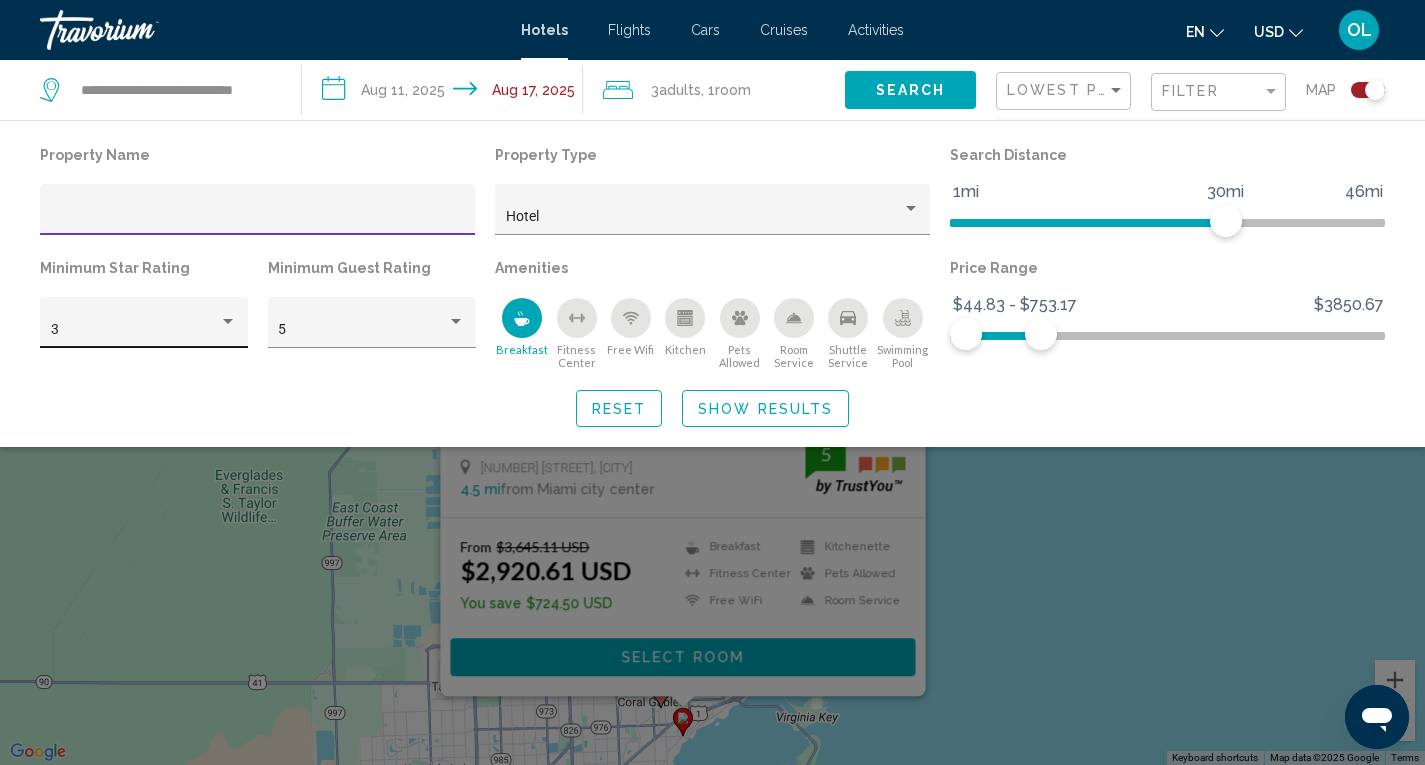 click on "3" 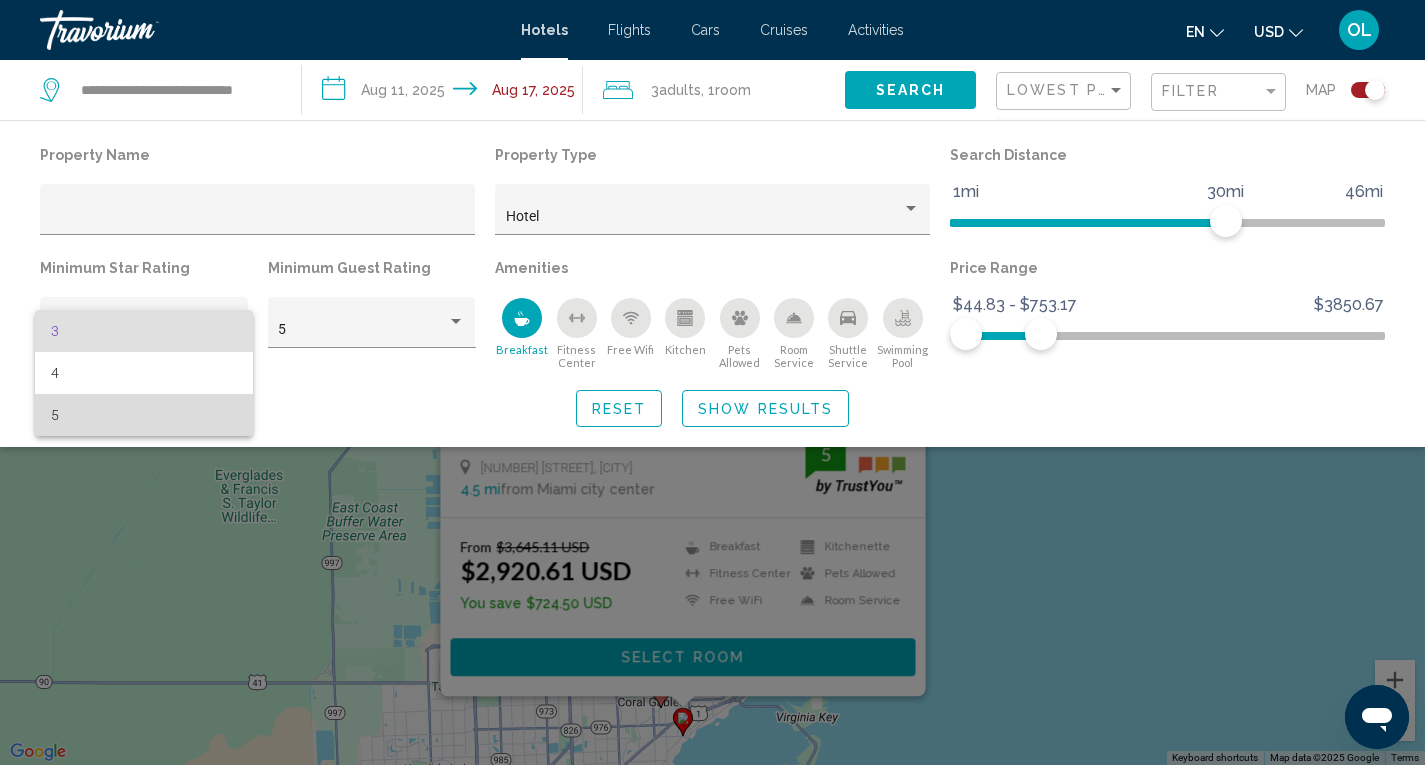 click on "5" at bounding box center [144, 415] 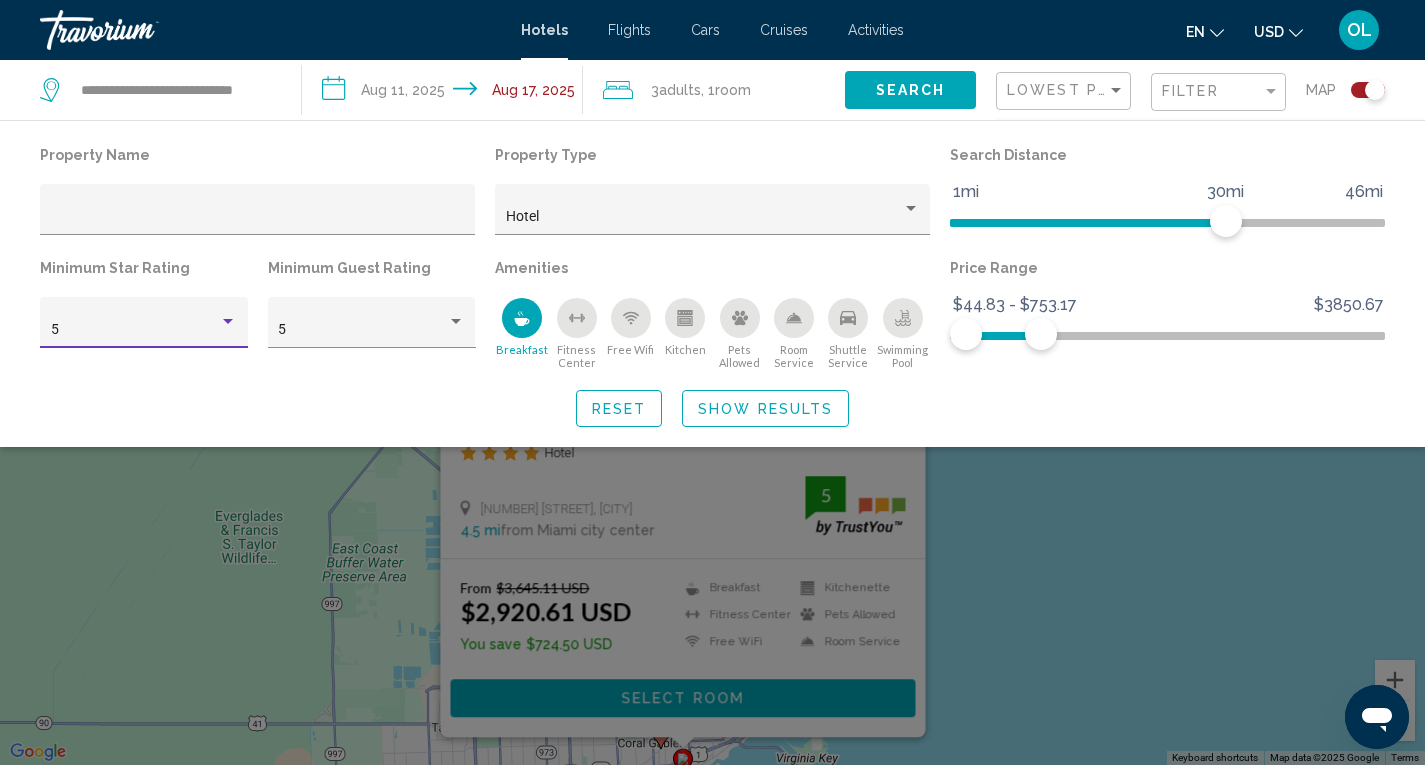 click on "Show Results" 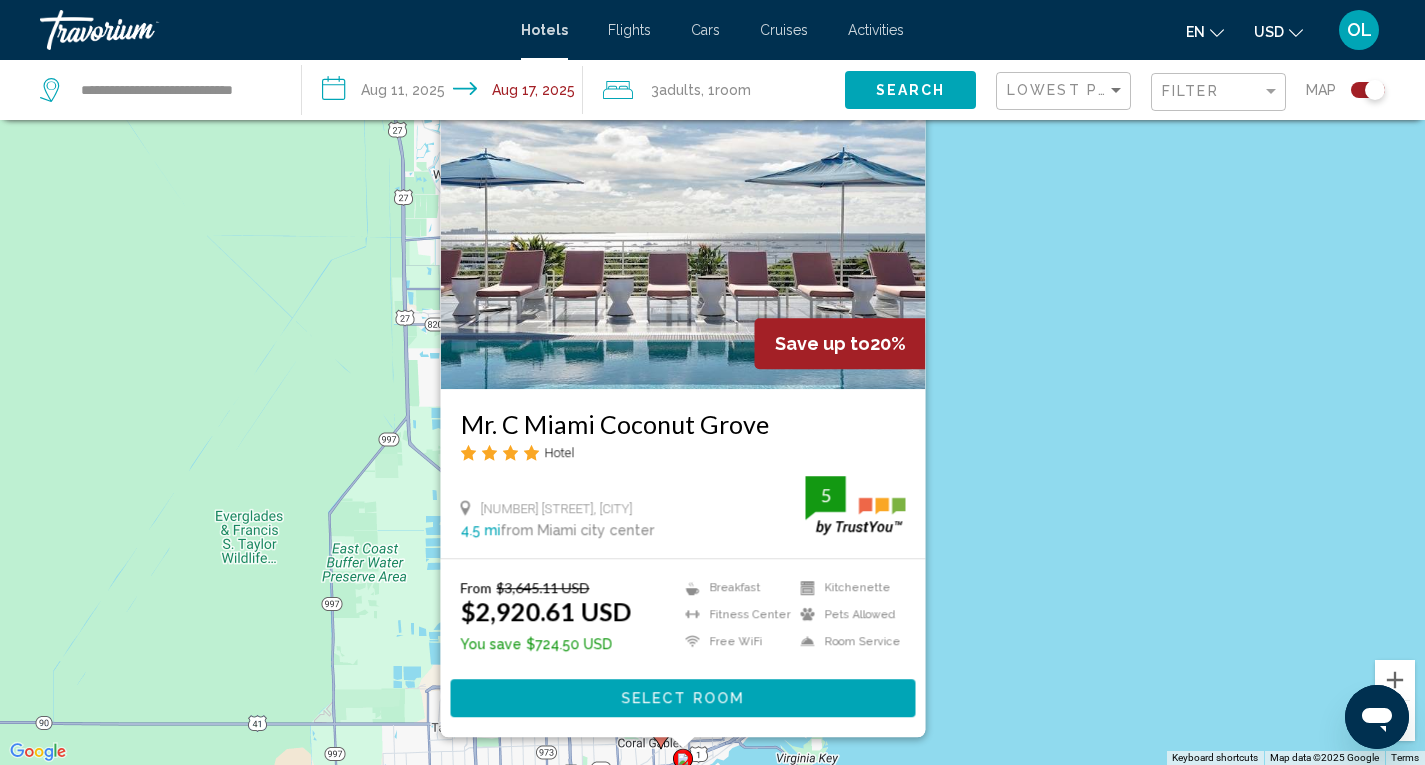 click on "To activate drag with keyboard, press Alt + Enter. Once in keyboard drag state, use the arrow keys to move the marker. To complete the drag, press the Enter key. To cancel, press Escape. Save up to  20%   Mr. C Miami Coconut Grove
Hotel
2988 Mcfarlane Rd, Miami 4.5 mi  from Miami city center from hotel 5 From $3,645.11 USD $2,920.61 USD  You save  $724.50 USD
Breakfast
Fitness Center
Free WiFi
Kitchenette
Pets Allowed
Room Service  5 Select Room" at bounding box center (712, 382) 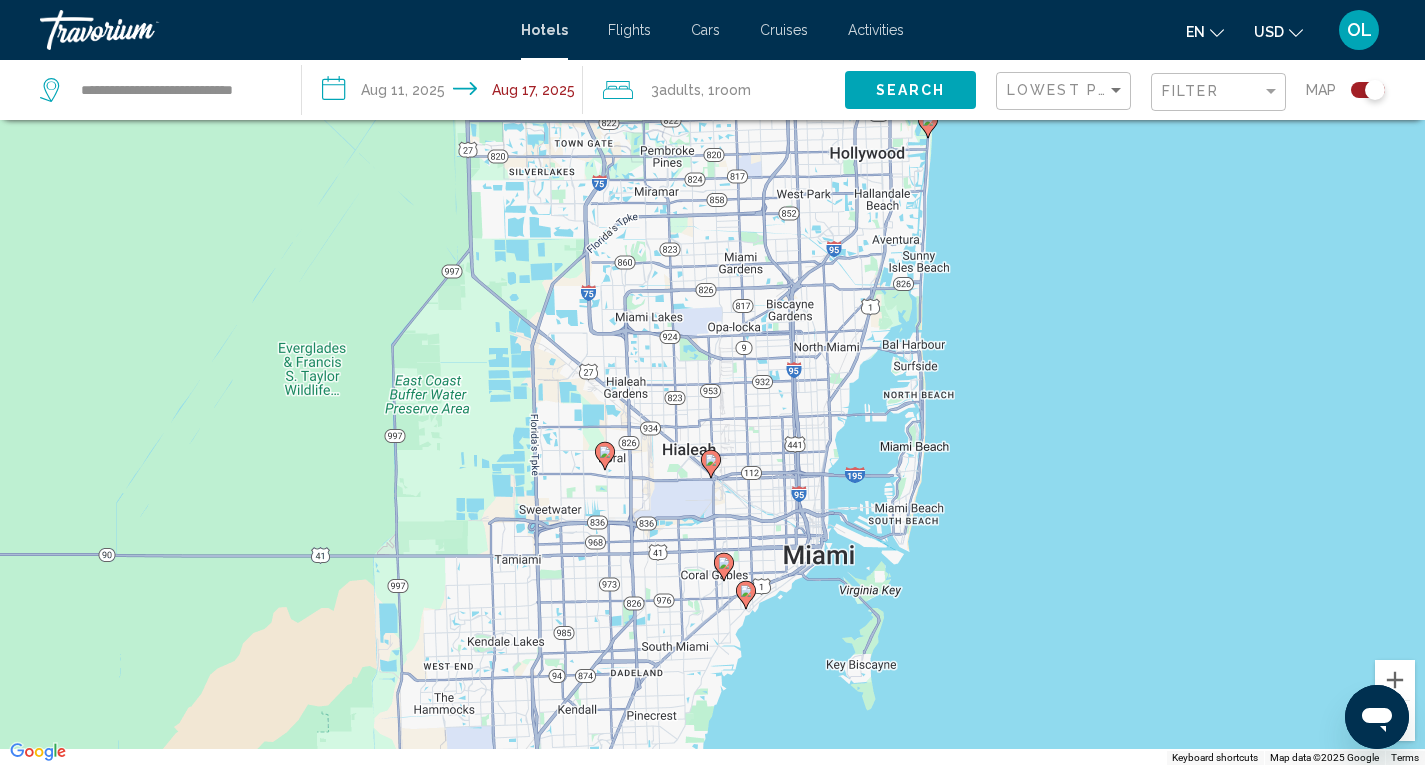 drag, startPoint x: 929, startPoint y: 572, endPoint x: 1001, endPoint y: 385, distance: 200.38214 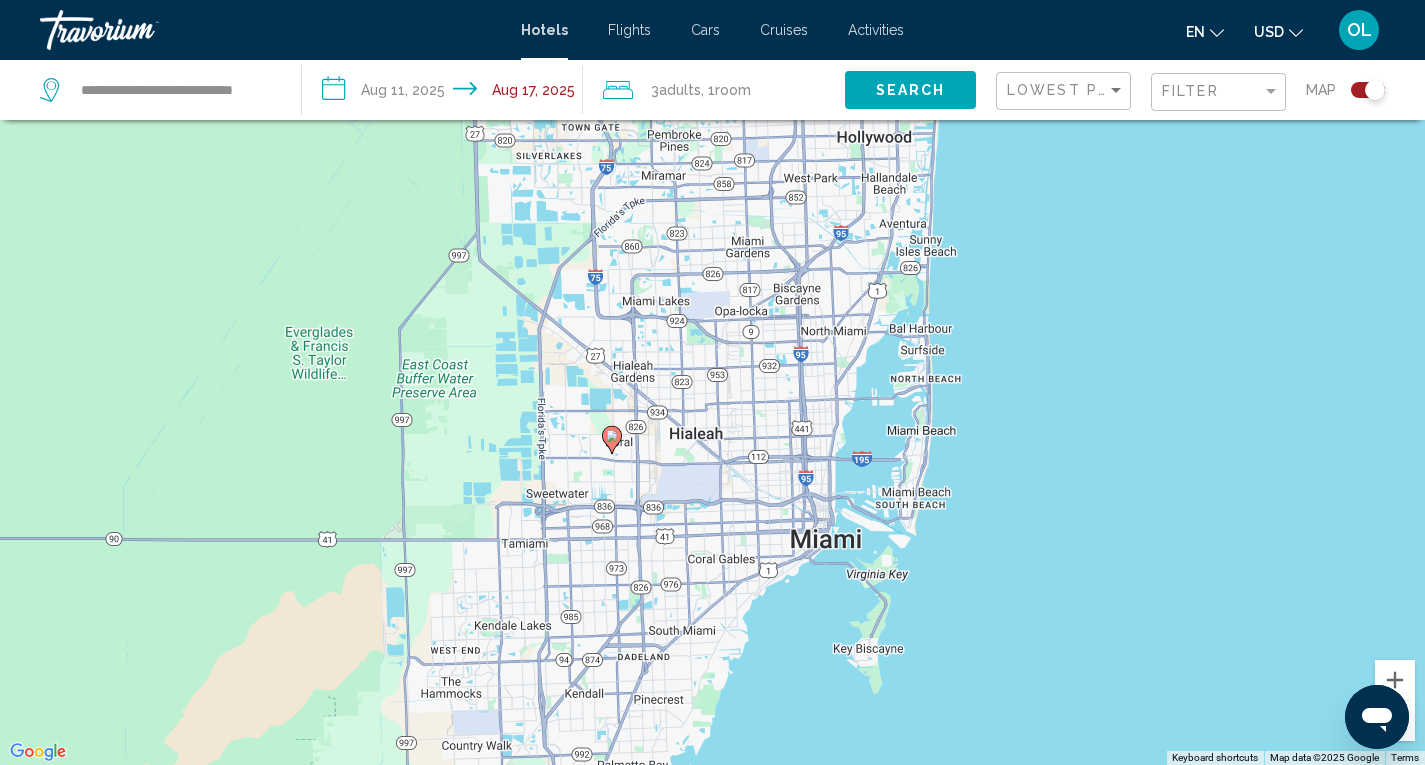 click 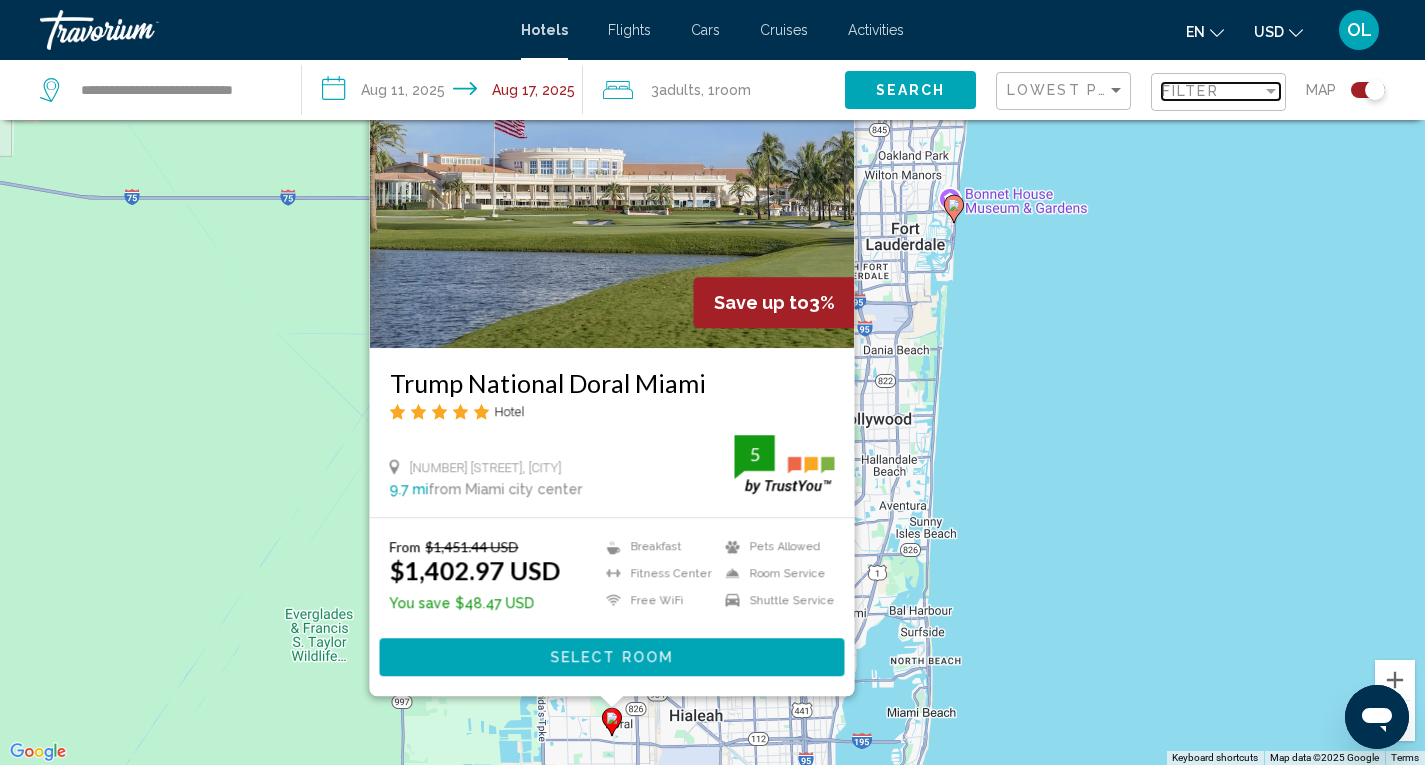 click on "Filter" at bounding box center (1212, 91) 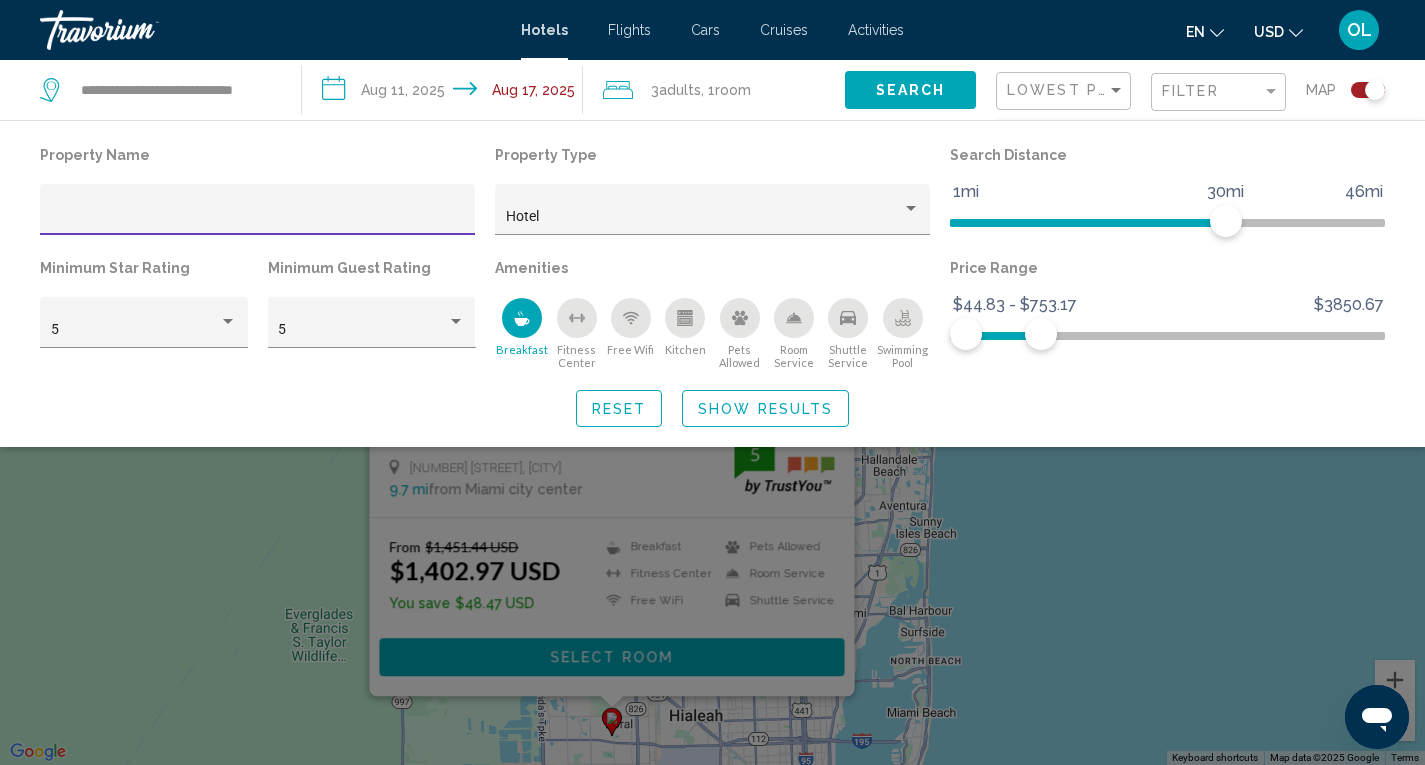 click on "Minimum Guest Rating" at bounding box center (372, 268) 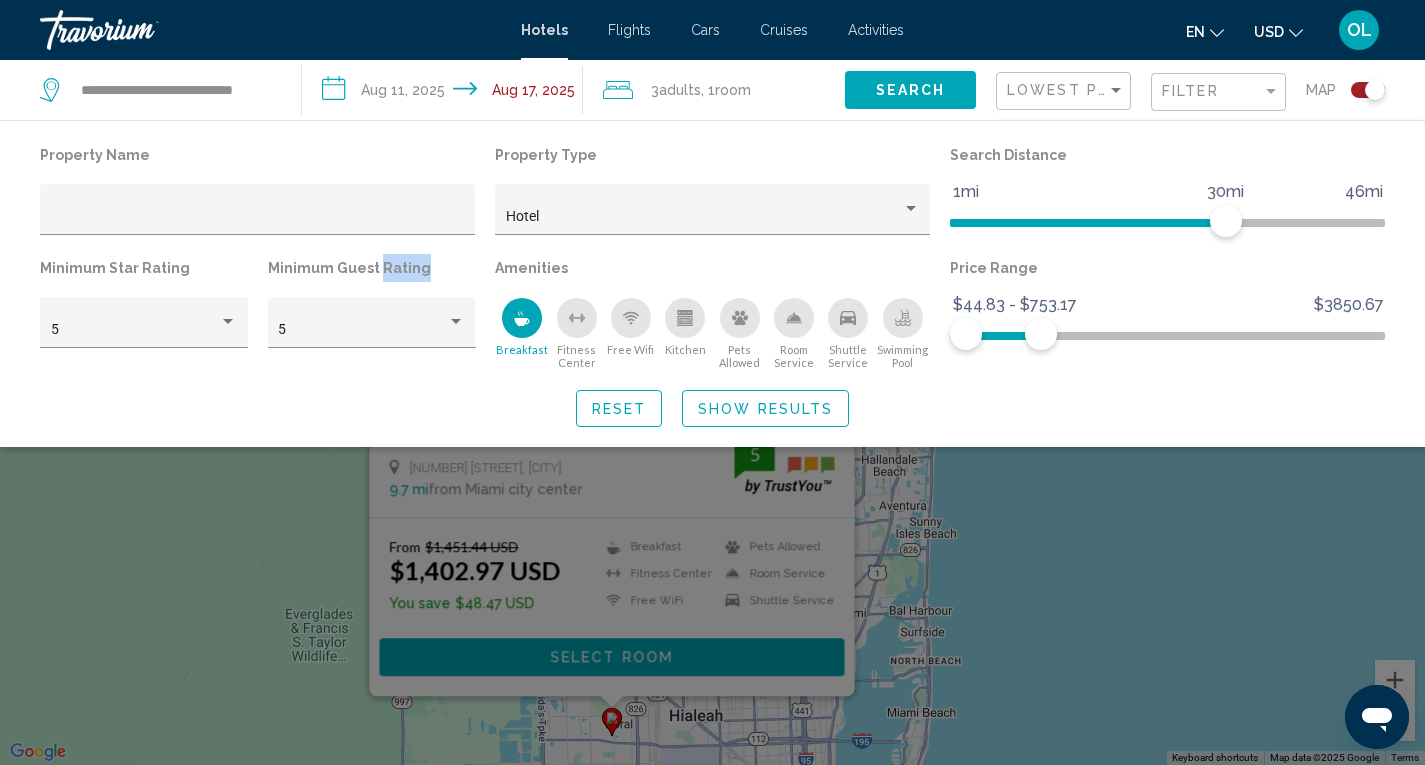 click on "Minimum Guest Rating" at bounding box center (372, 268) 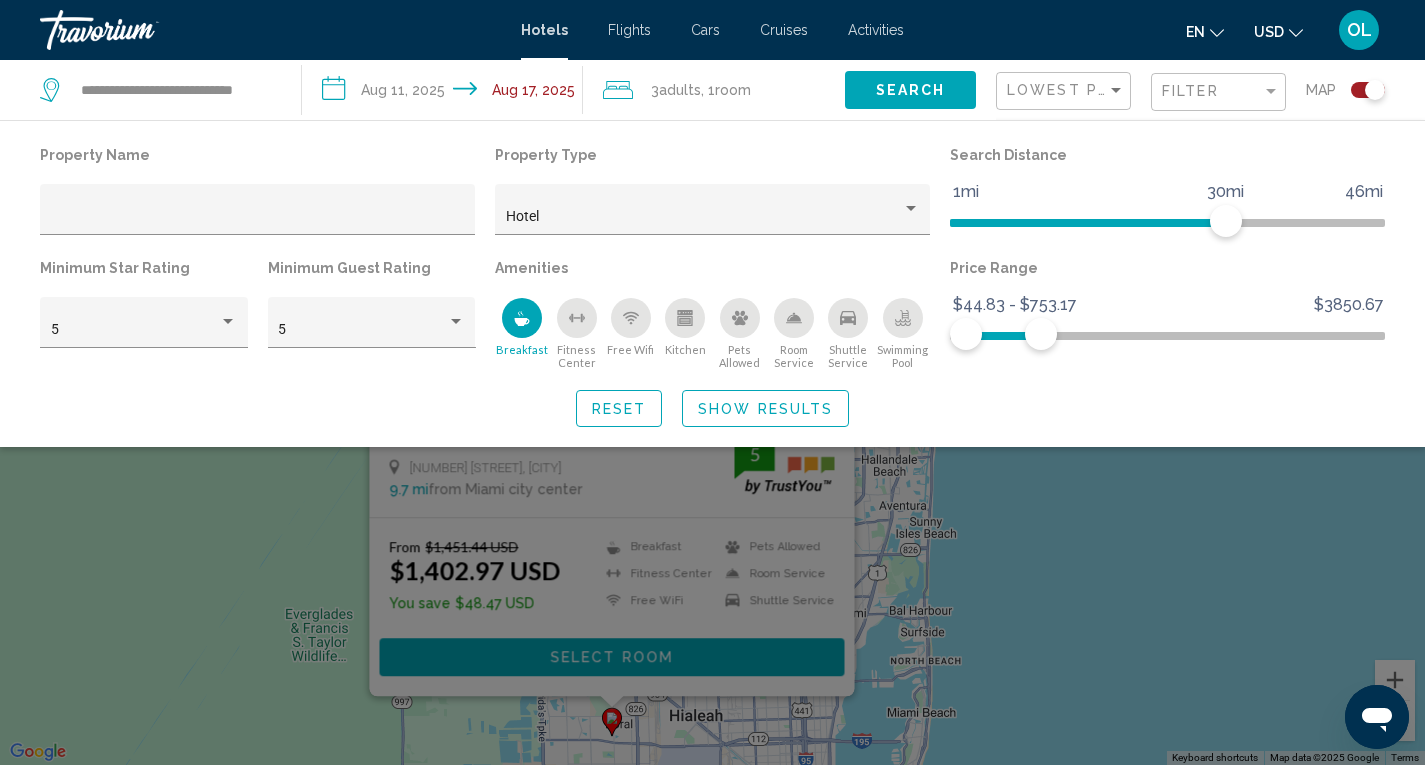 click 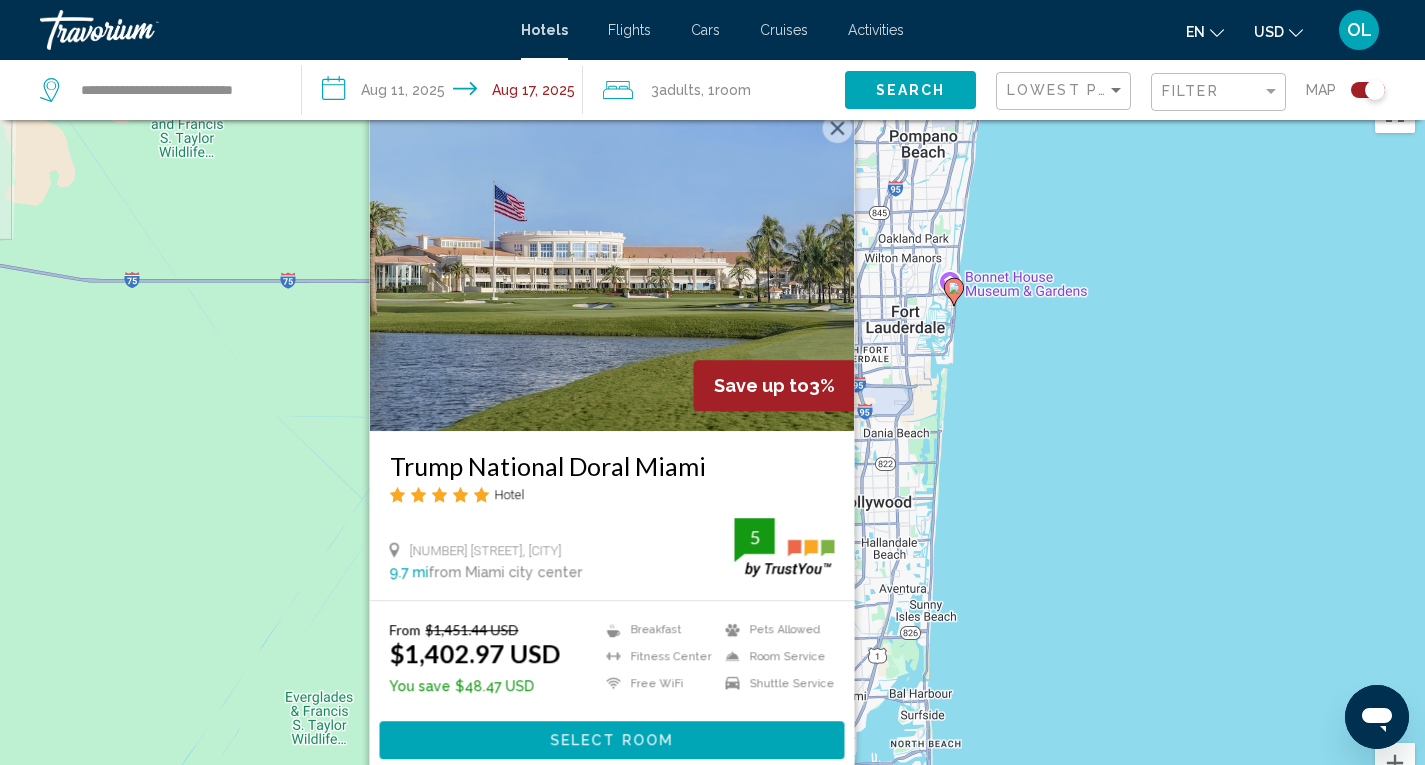 scroll, scrollTop: 0, scrollLeft: 0, axis: both 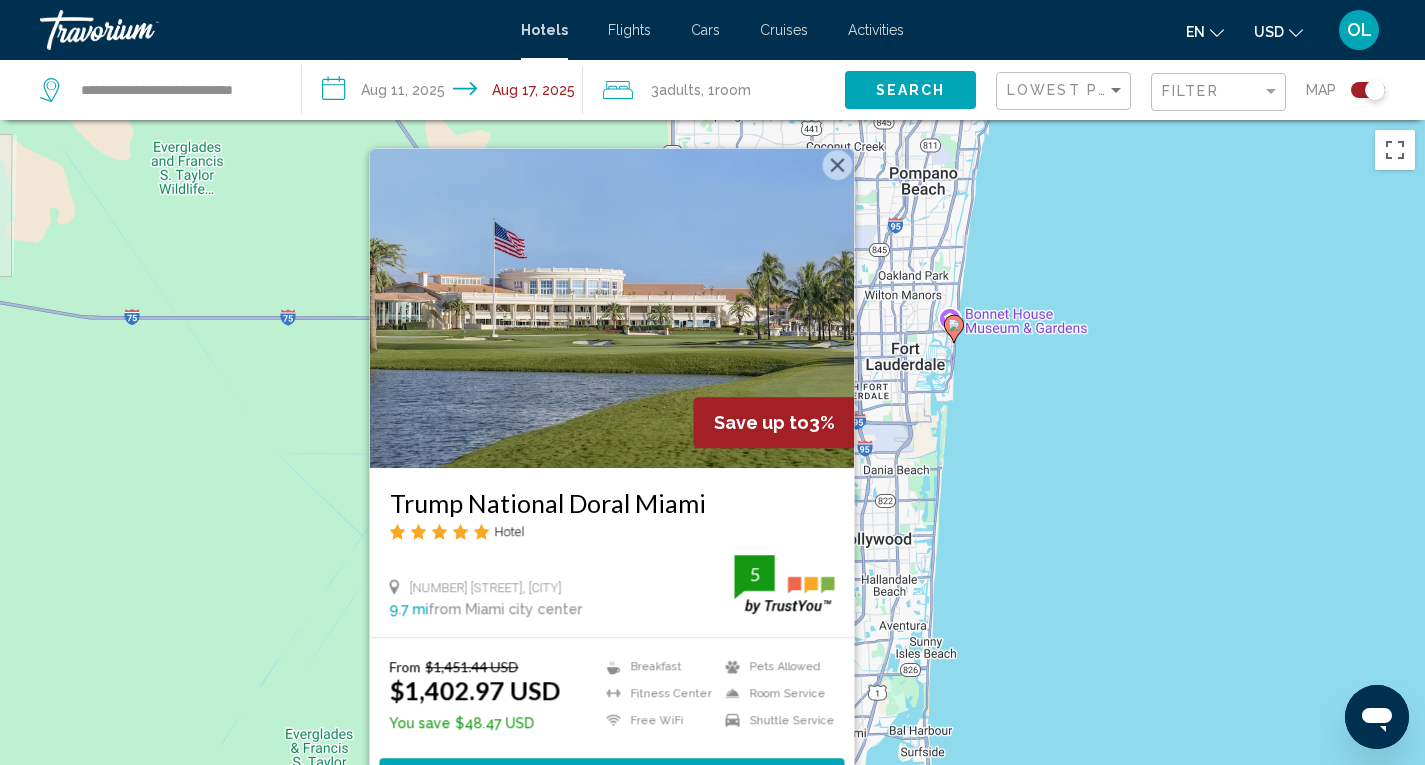 click at bounding box center [837, 165] 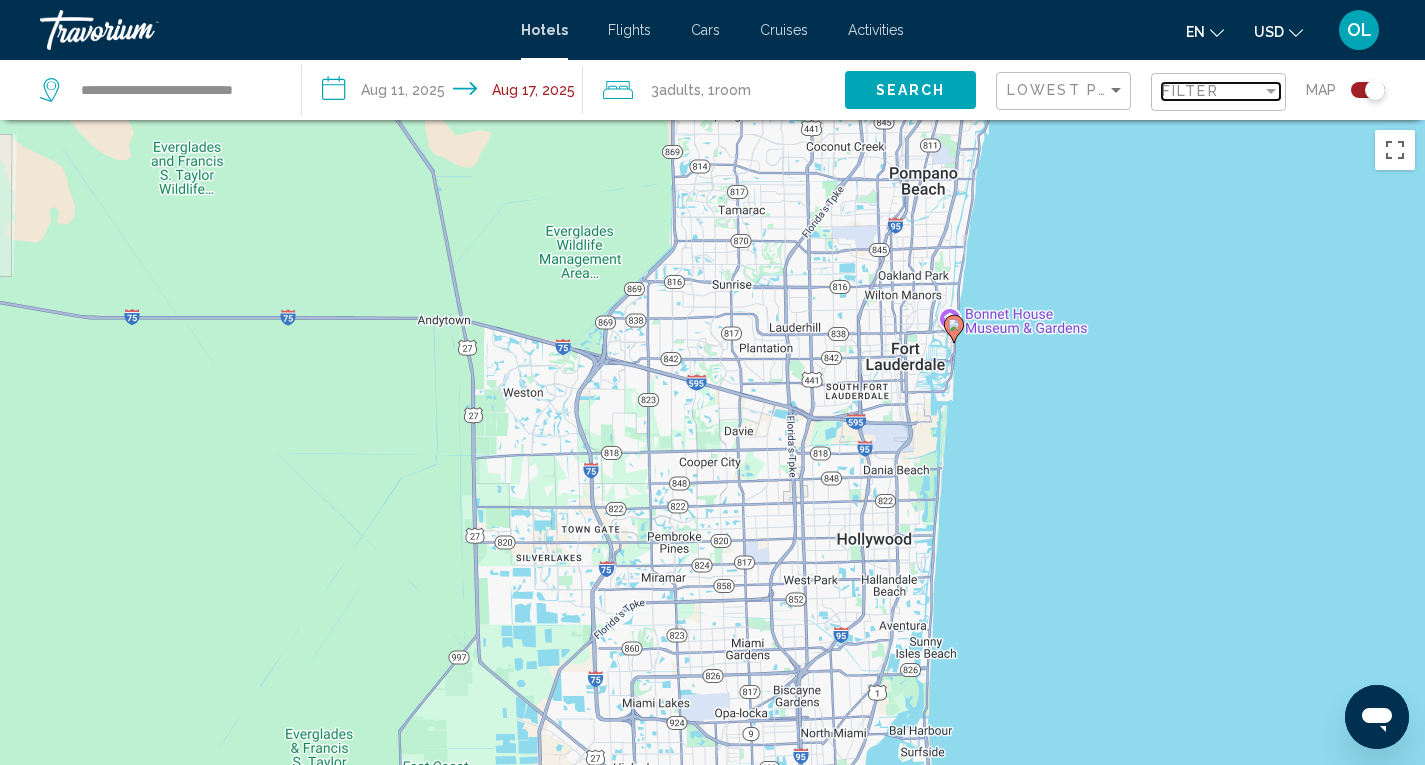 click at bounding box center (1271, 91) 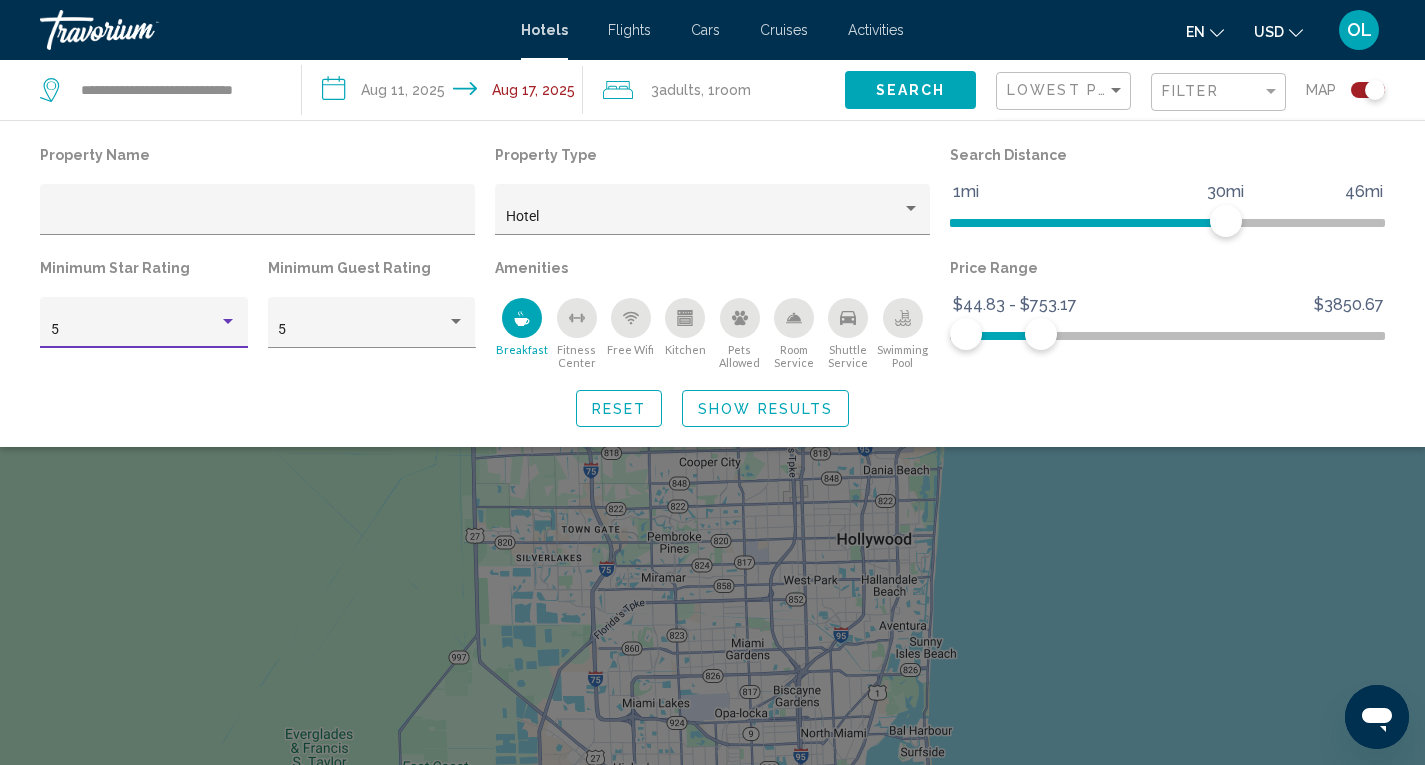 click at bounding box center [228, 322] 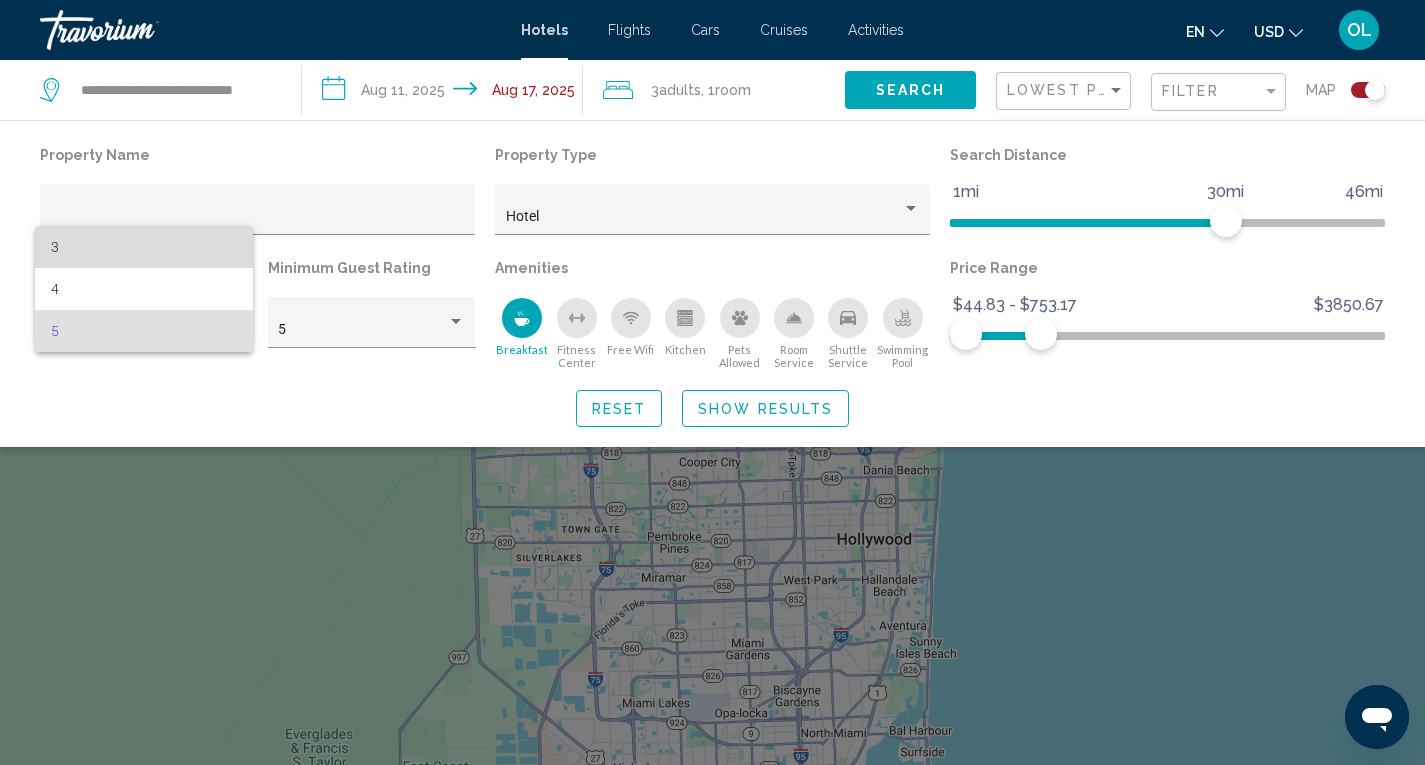 click on "3" at bounding box center (144, 247) 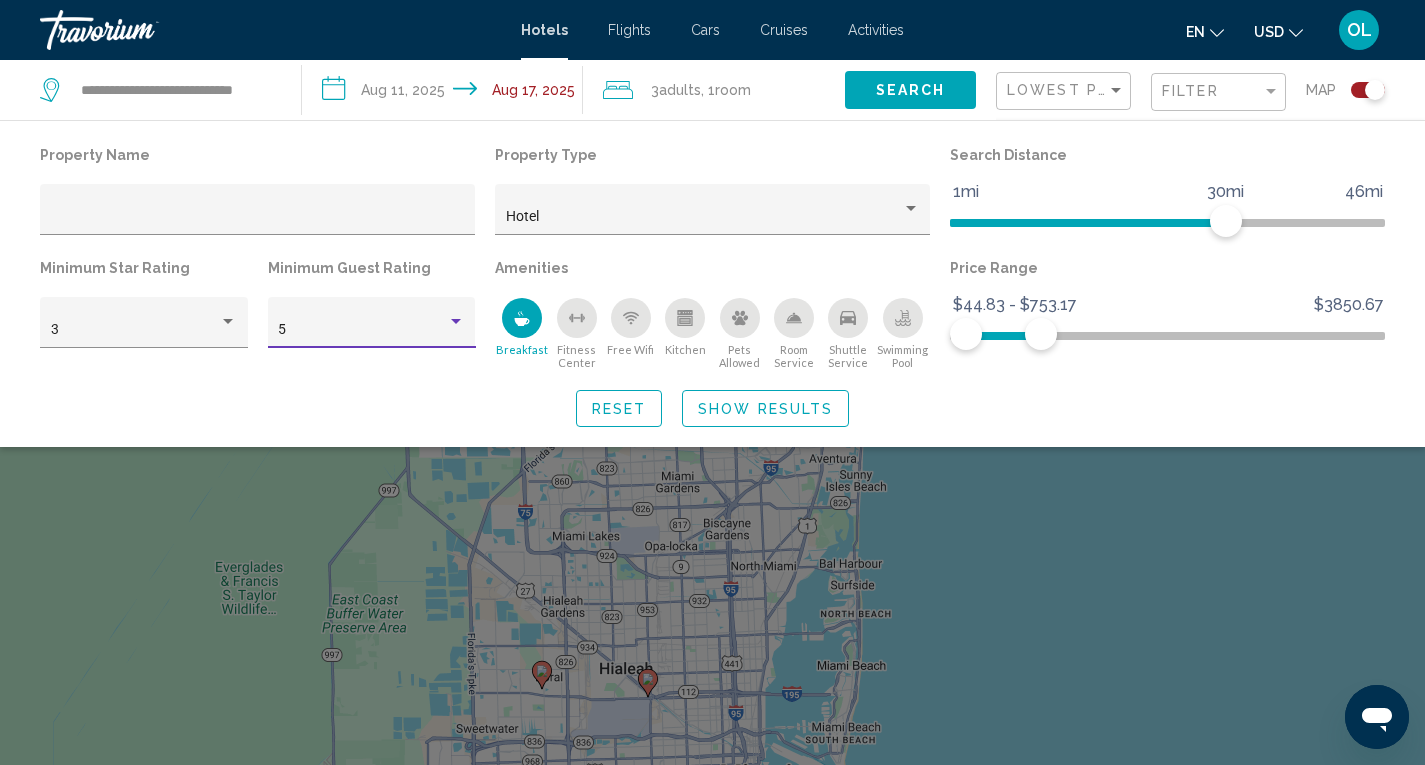 click on "5" at bounding box center [362, 330] 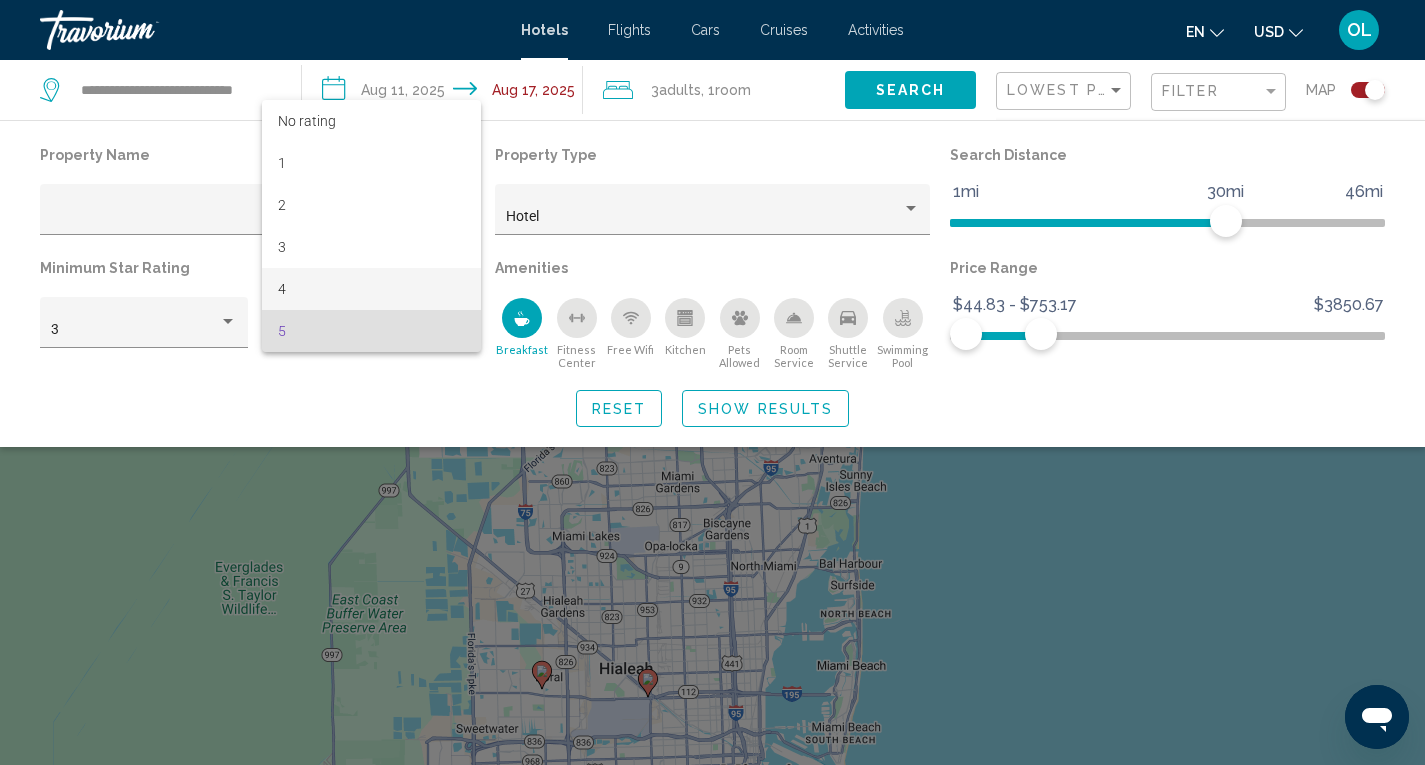 click on "4" at bounding box center [371, 289] 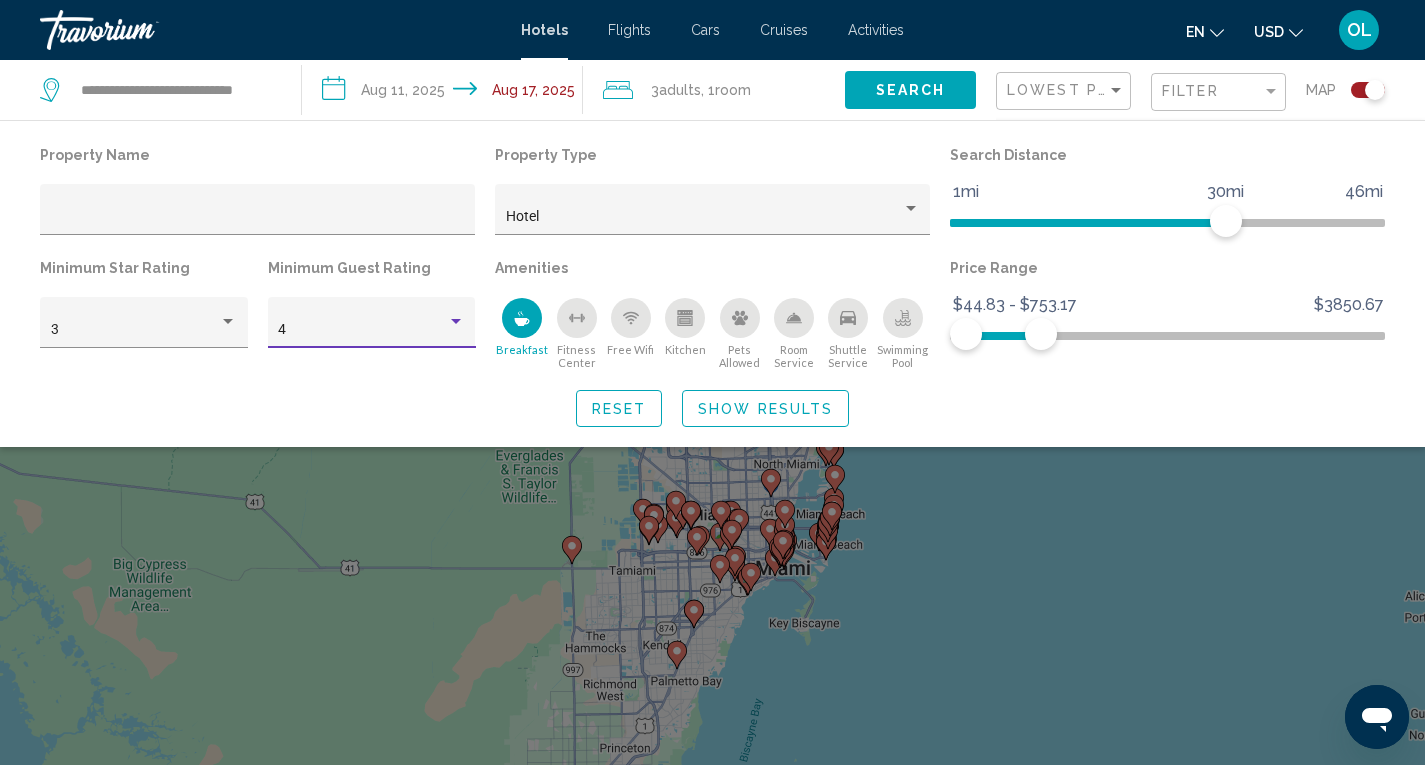 click on "Show Results" 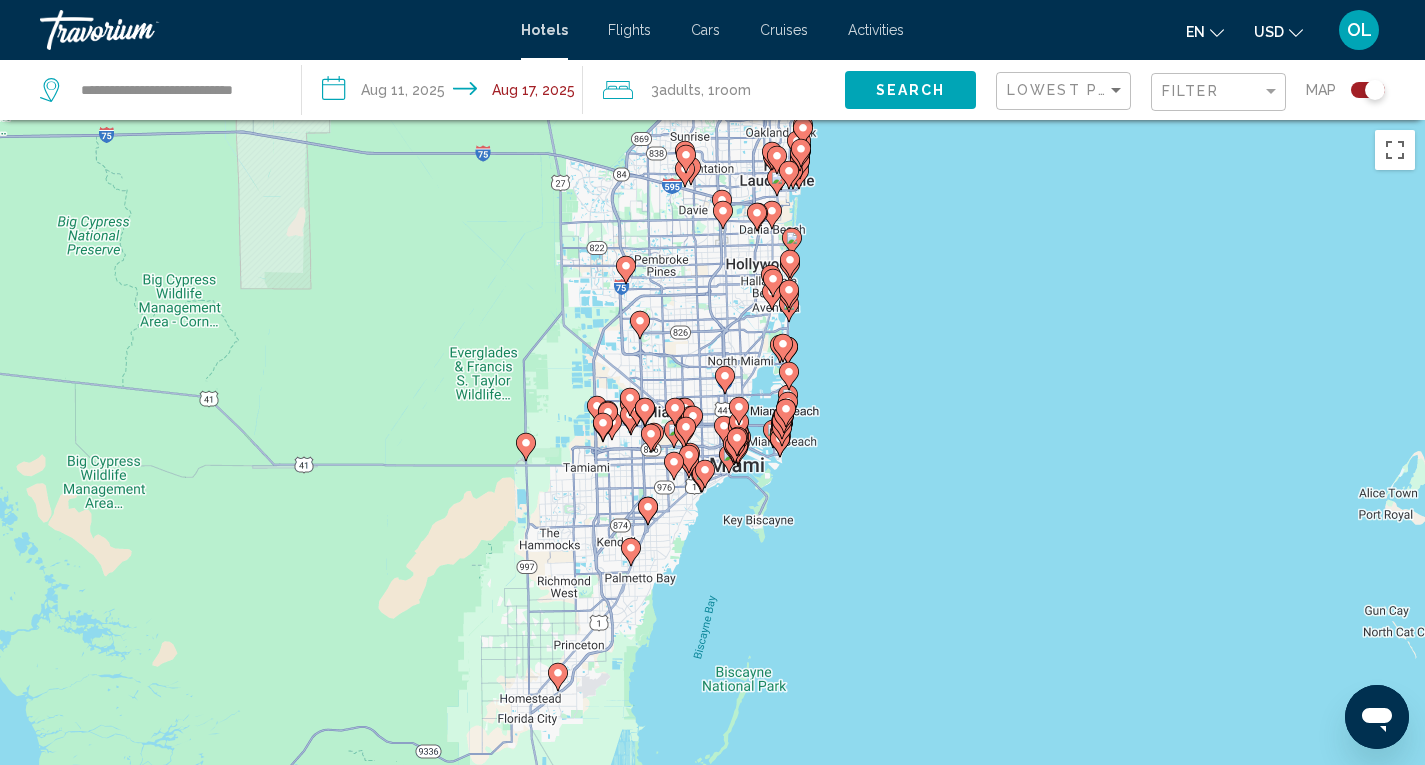 drag, startPoint x: 996, startPoint y: 612, endPoint x: 923, endPoint y: 449, distance: 178.60011 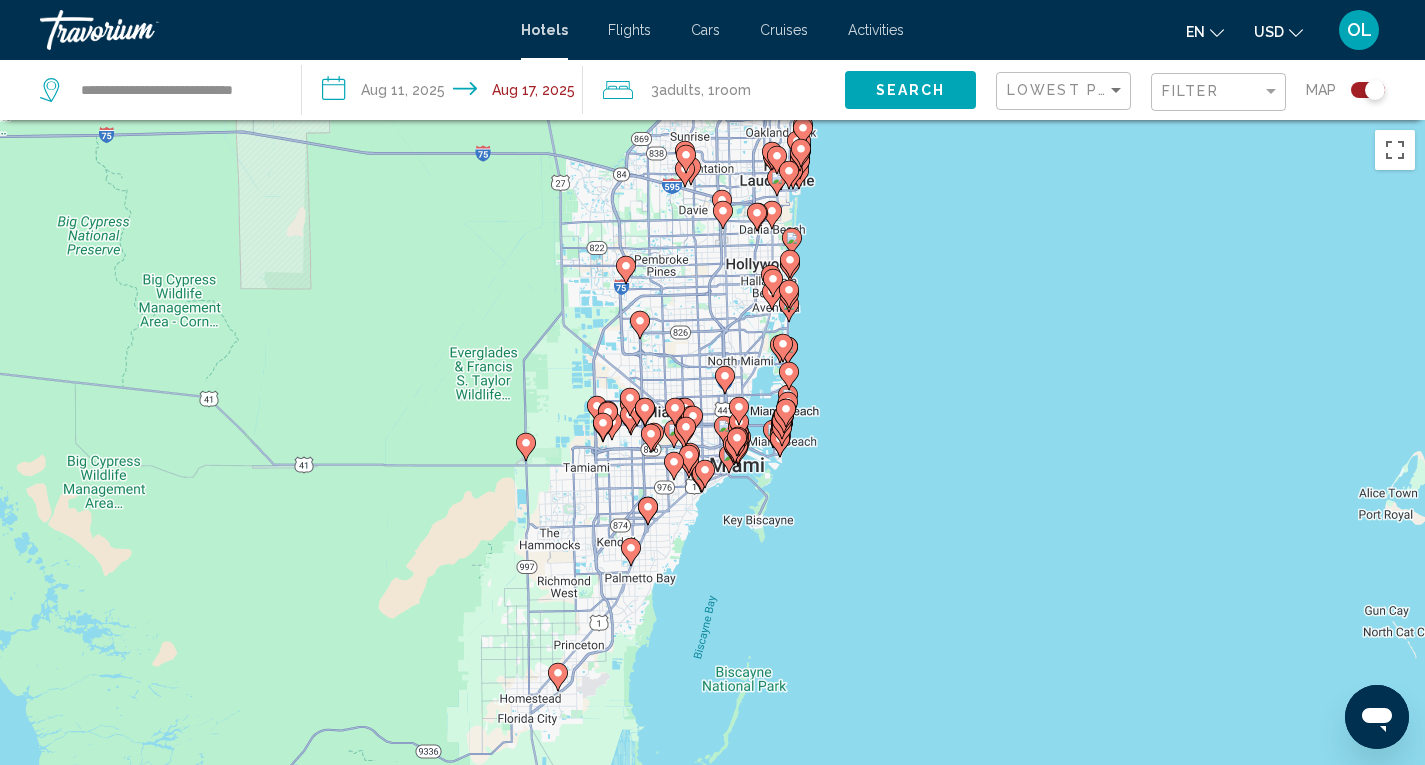 click on "To activate drag with keyboard, press Alt + Enter. Once in keyboard drag state, use the arrow keys to move the marker. To complete the drag, press the Enter key. To cancel, press Escape." at bounding box center [712, 502] 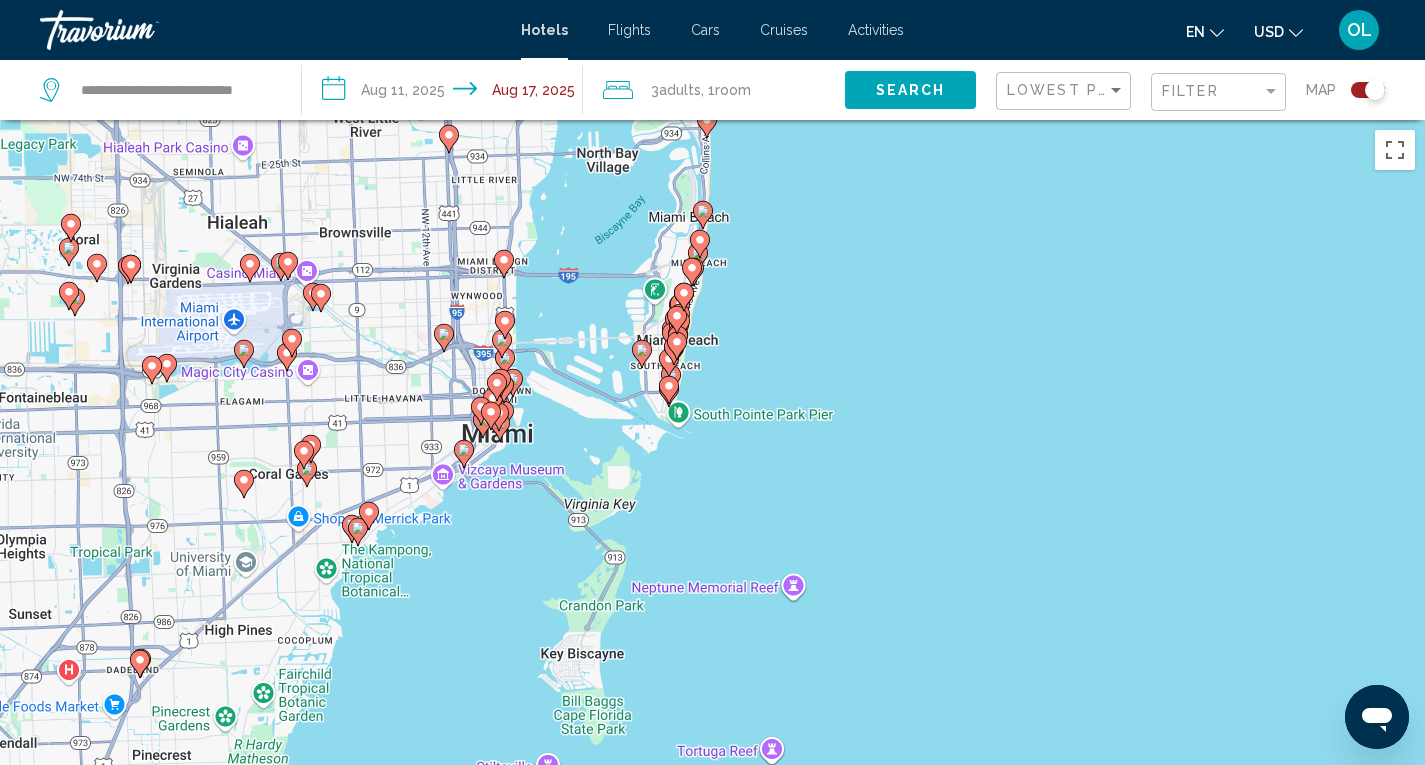 drag, startPoint x: 614, startPoint y: 427, endPoint x: 1105, endPoint y: 616, distance: 526.11975 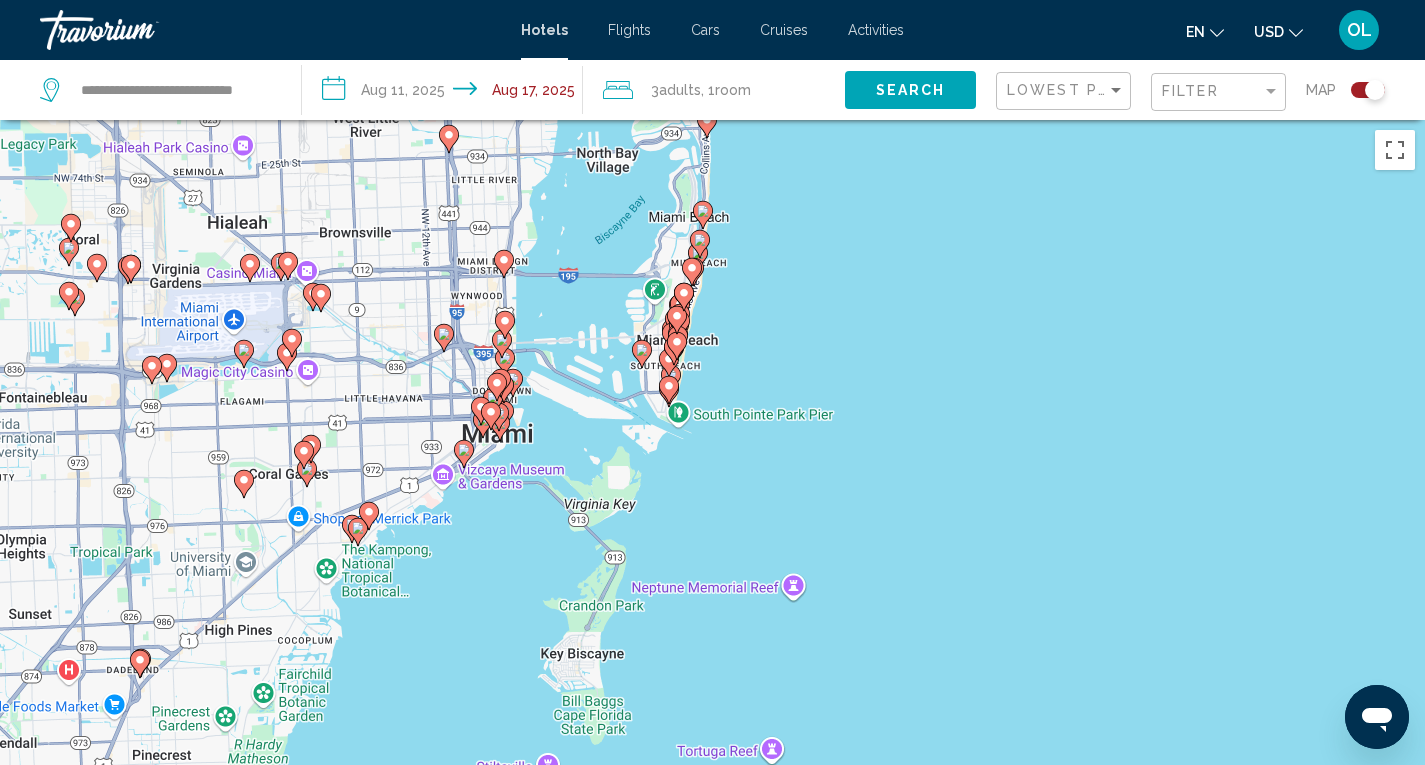 click on "To activate drag with keyboard, press Alt + Enter. Once in keyboard drag state, use the arrow keys to move the marker. To complete the drag, press the Enter key. To cancel, press Escape." at bounding box center [712, 502] 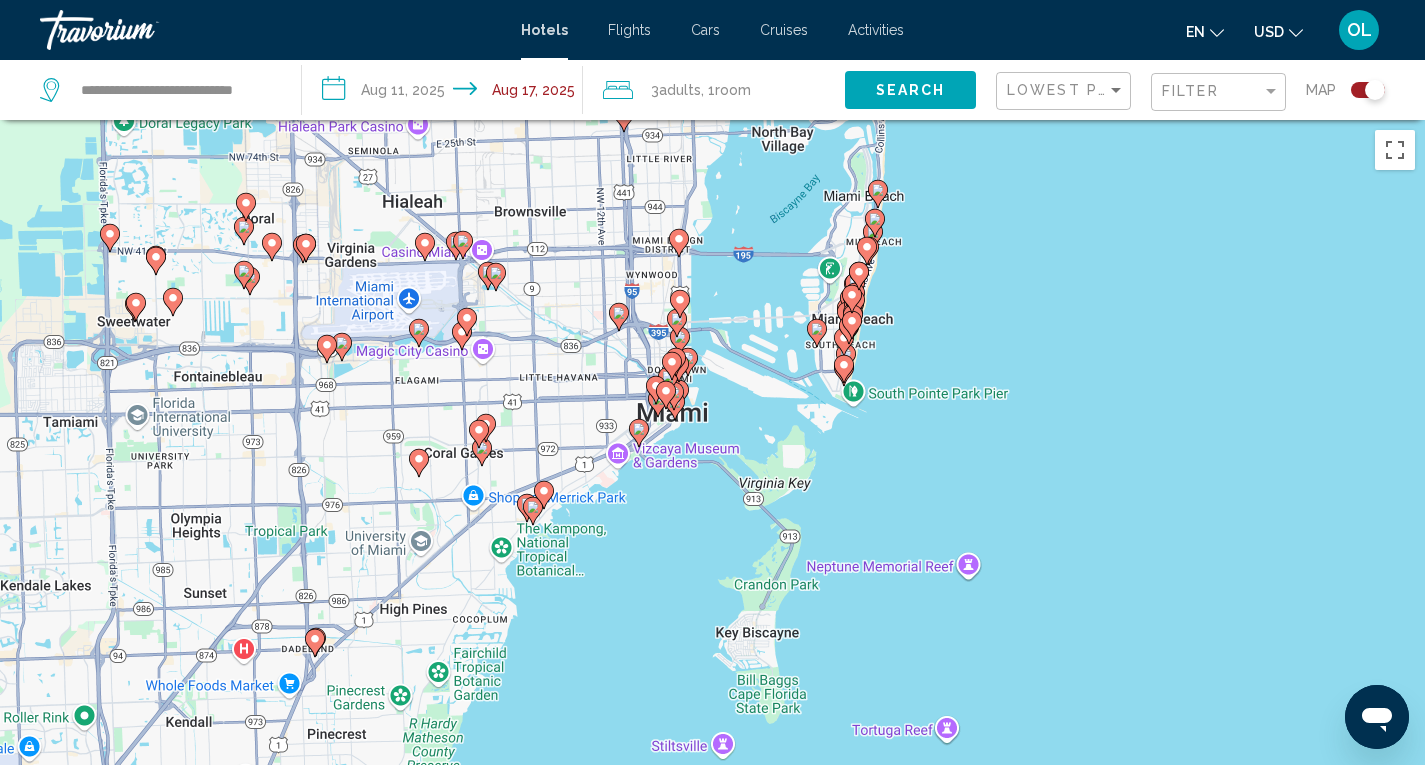 drag, startPoint x: 513, startPoint y: 648, endPoint x: 649, endPoint y: 621, distance: 138.65425 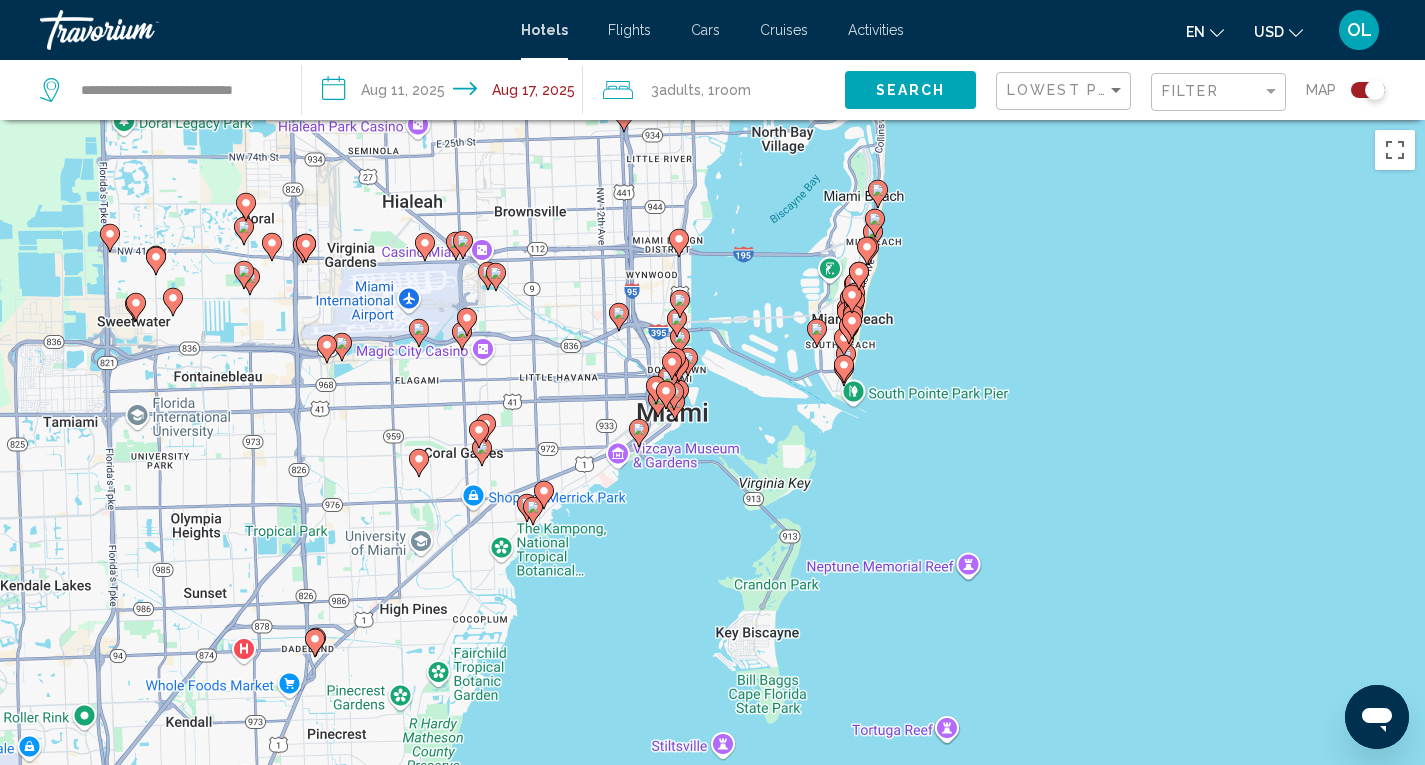 click on "To activate drag with keyboard, press Alt + Enter. Once in keyboard drag state, use the arrow keys to move the marker. To complete the drag, press the Enter key. To cancel, press Escape." at bounding box center [712, 502] 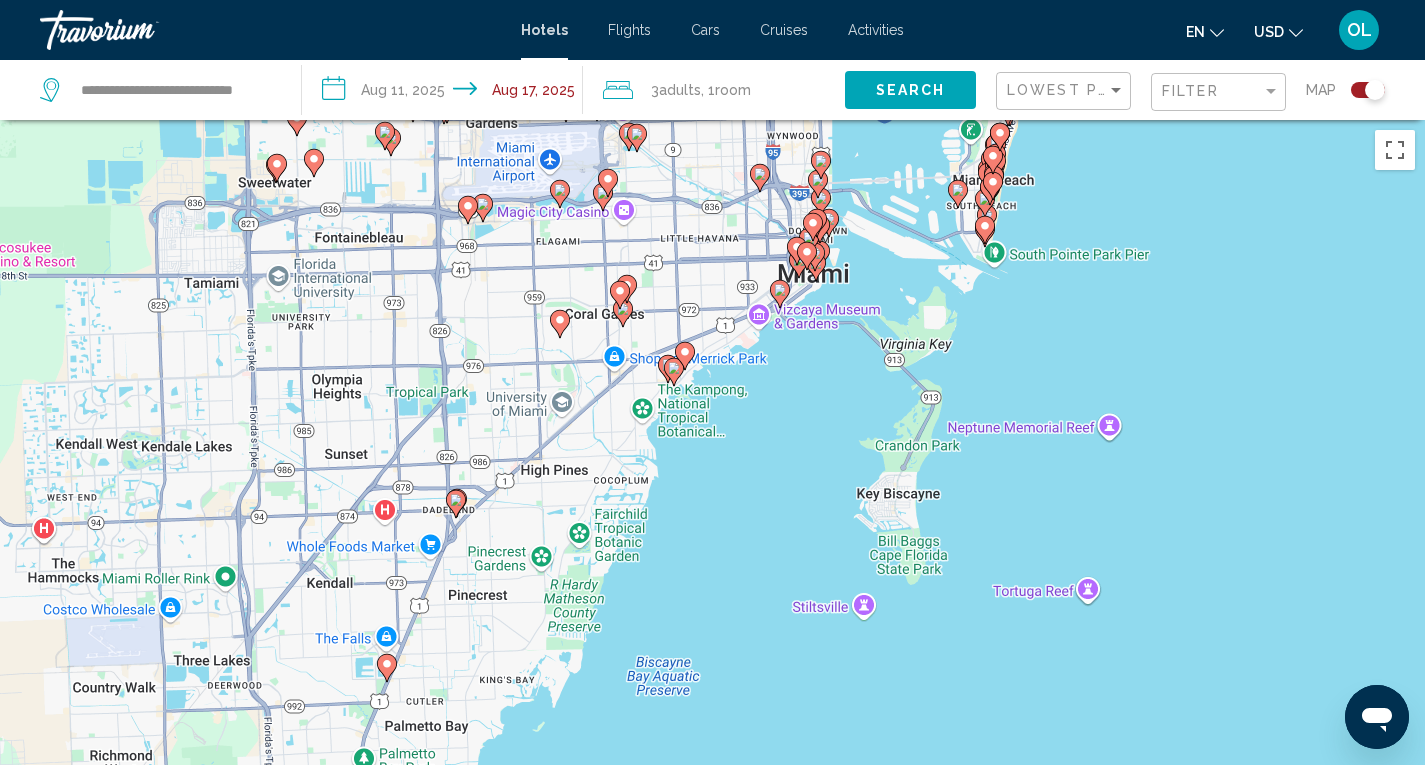drag, startPoint x: 718, startPoint y: 614, endPoint x: 835, endPoint y: 448, distance: 203.08865 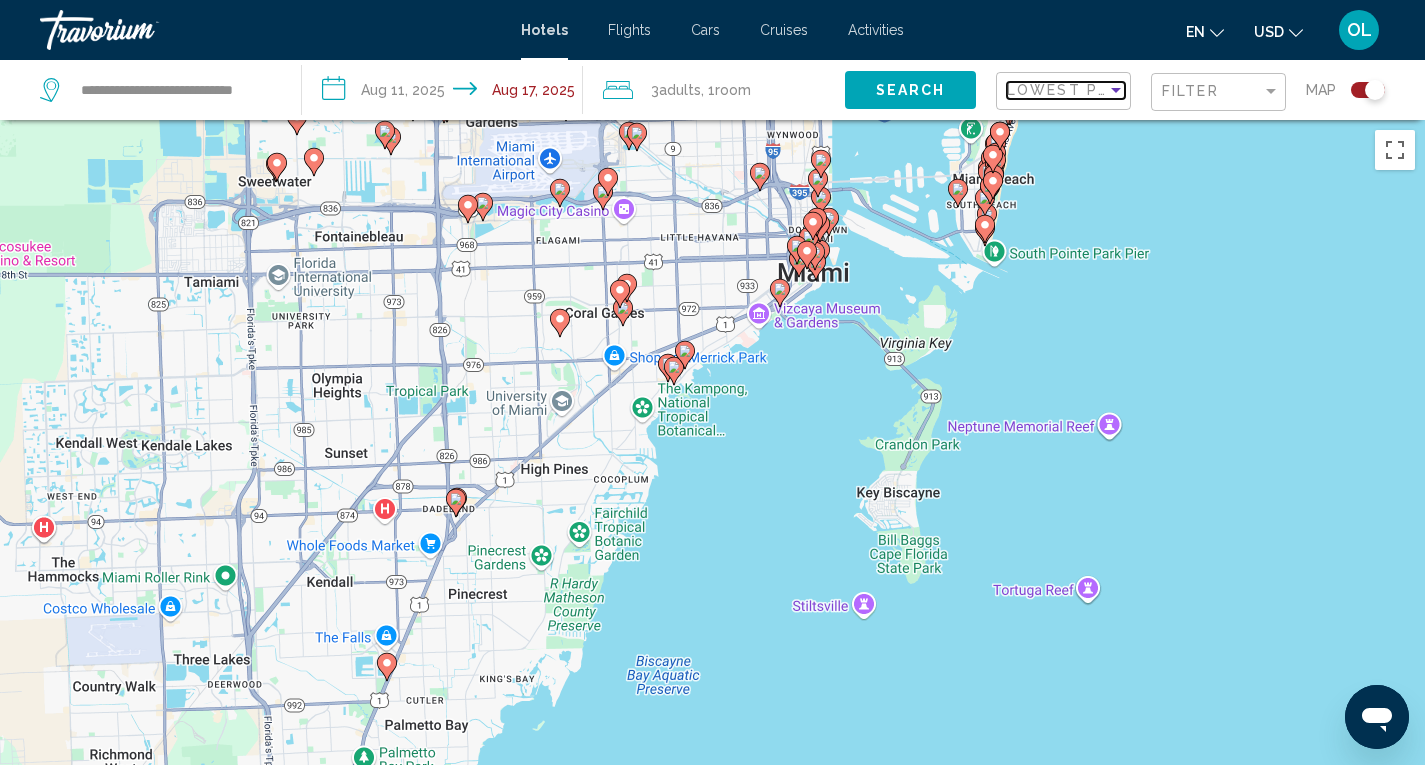 click on "Lowest Price" at bounding box center (1071, 90) 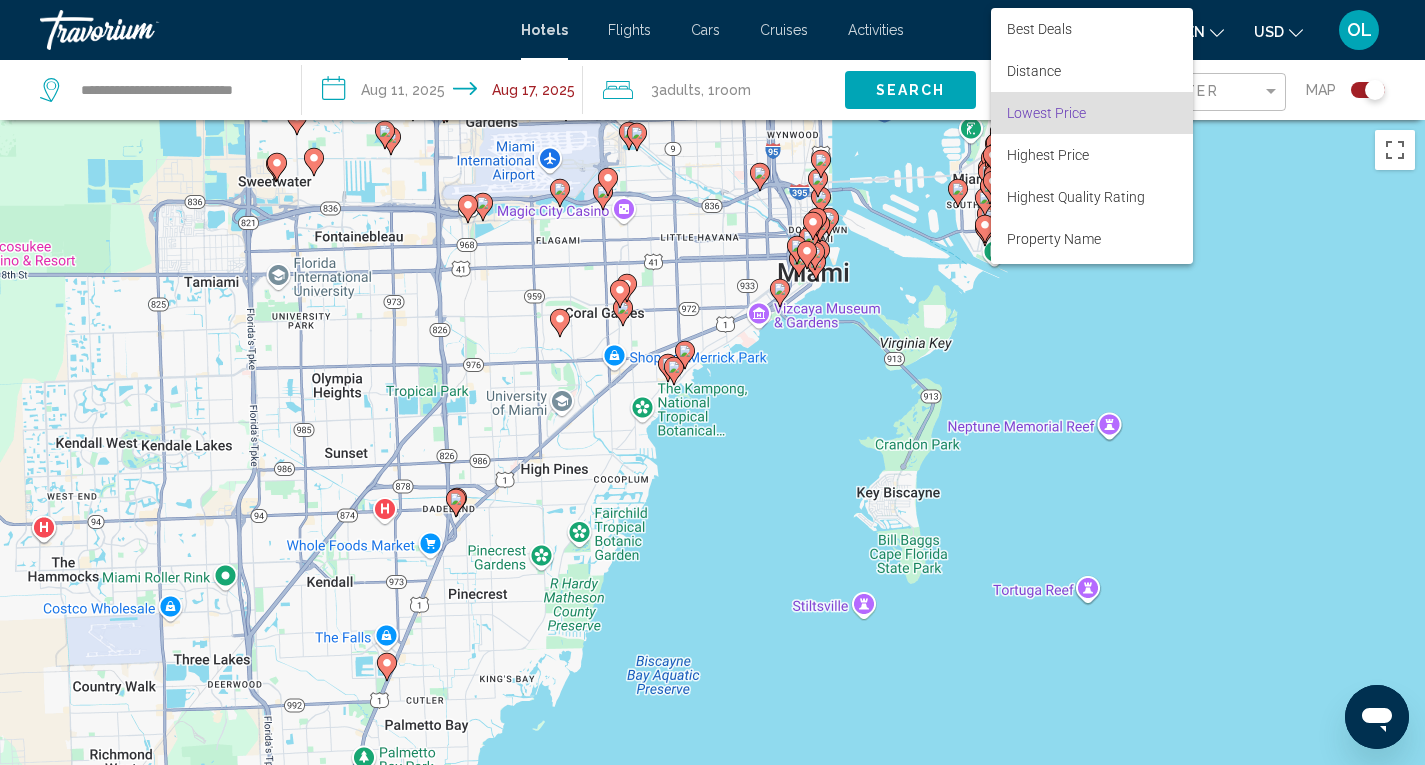 scroll, scrollTop: 22, scrollLeft: 0, axis: vertical 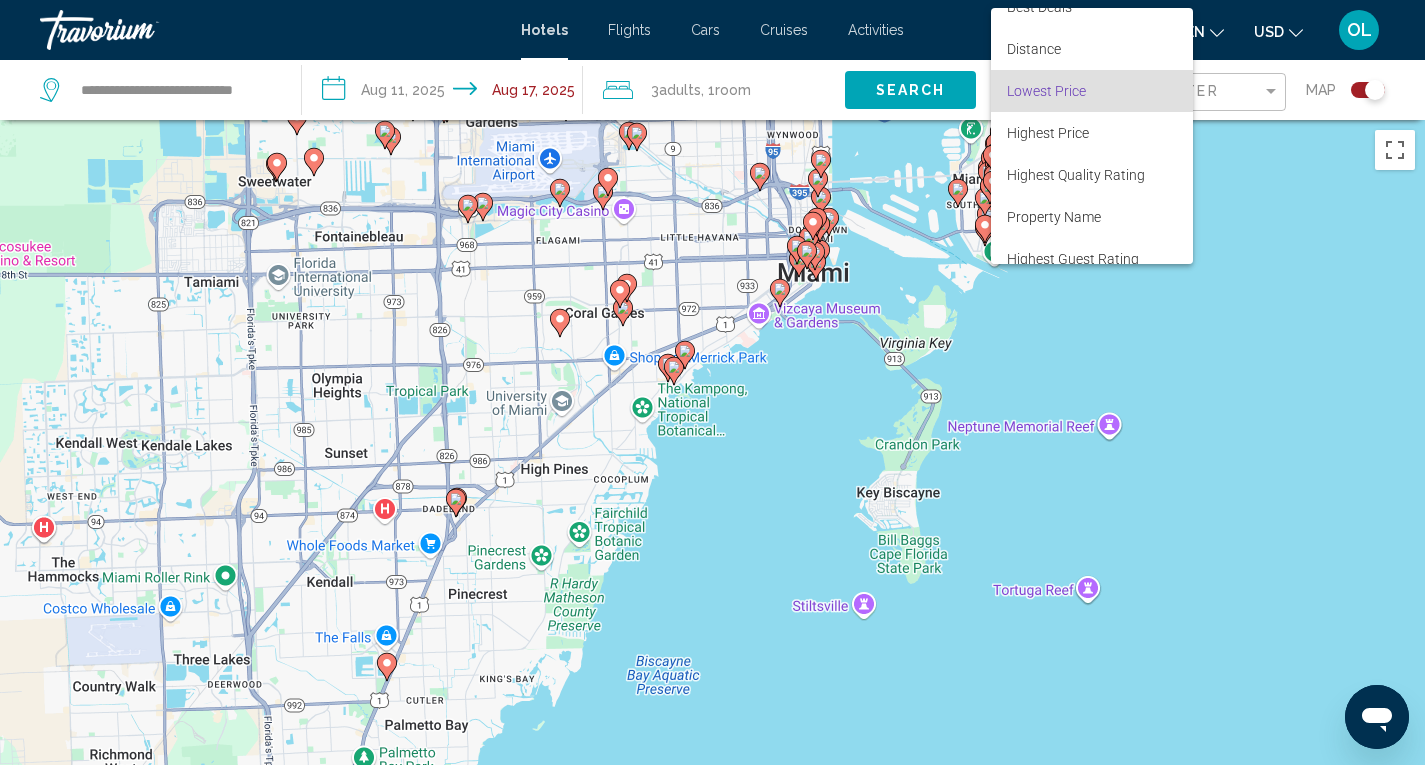 click at bounding box center [712, 382] 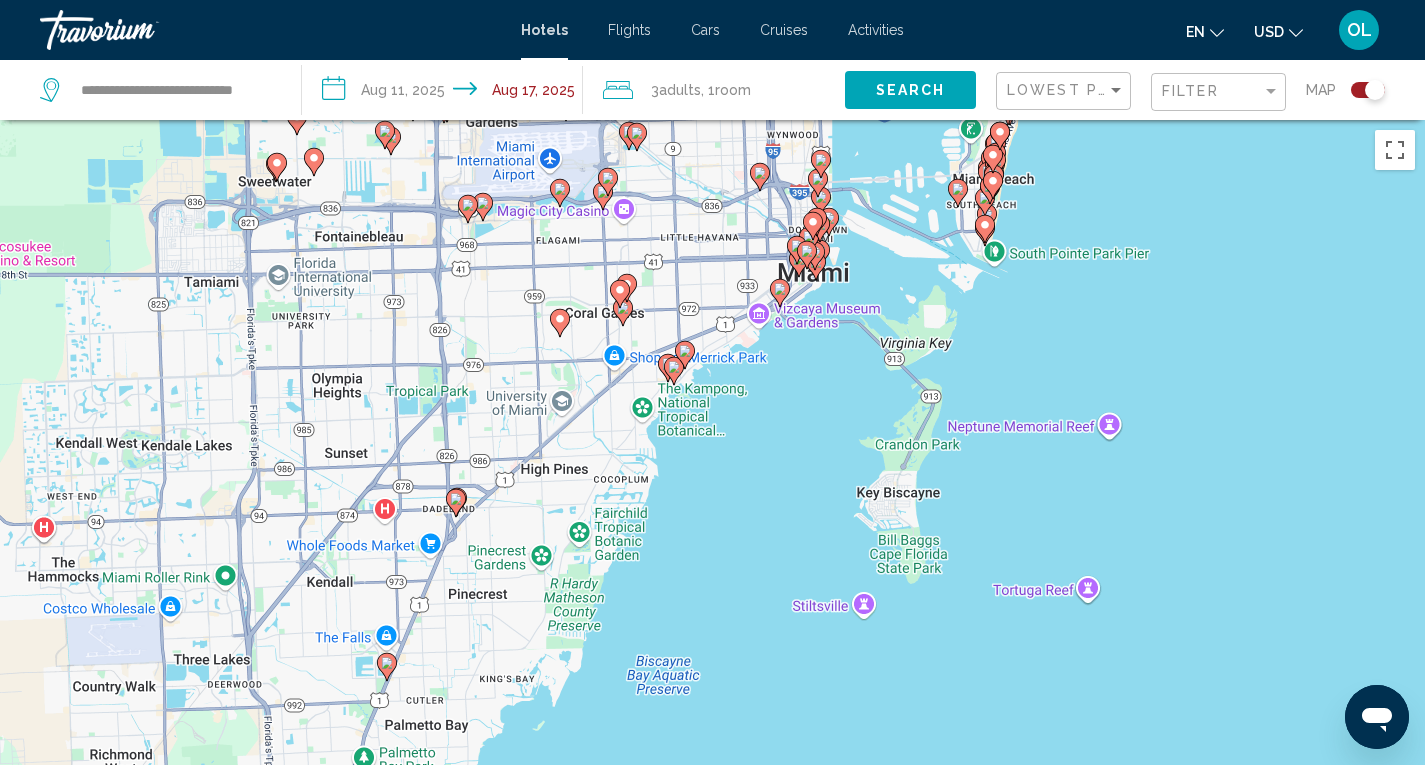 click on "3  Adult Adults" 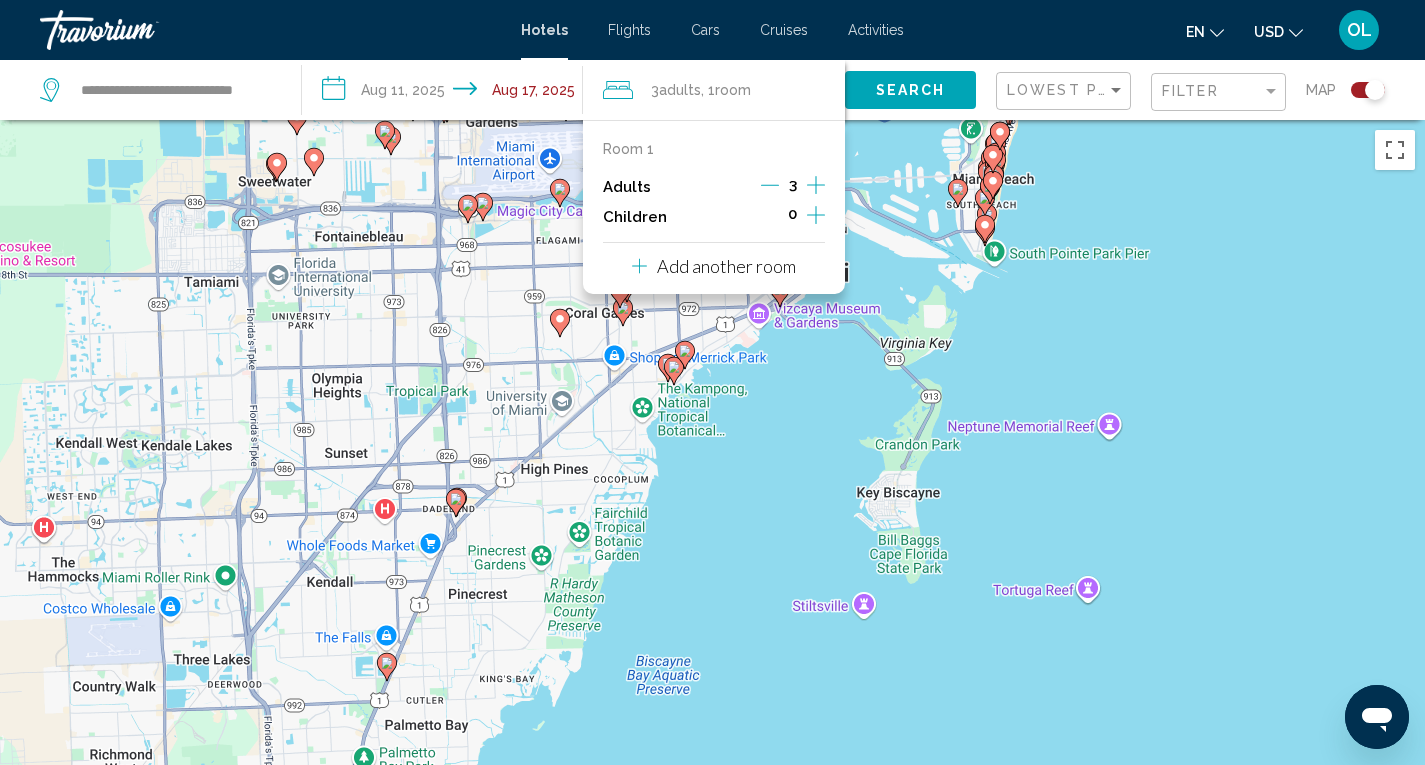 click on "3" at bounding box center [793, 187] 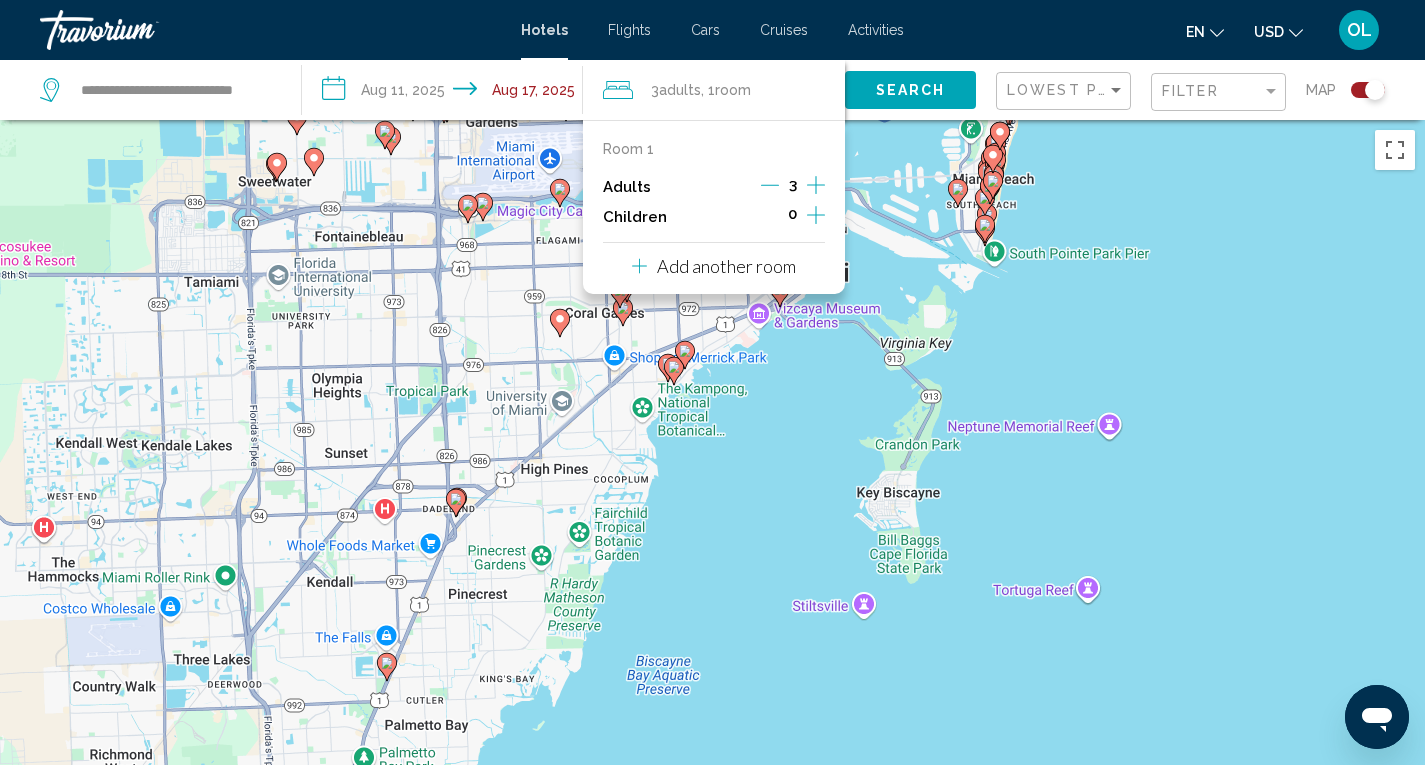 click 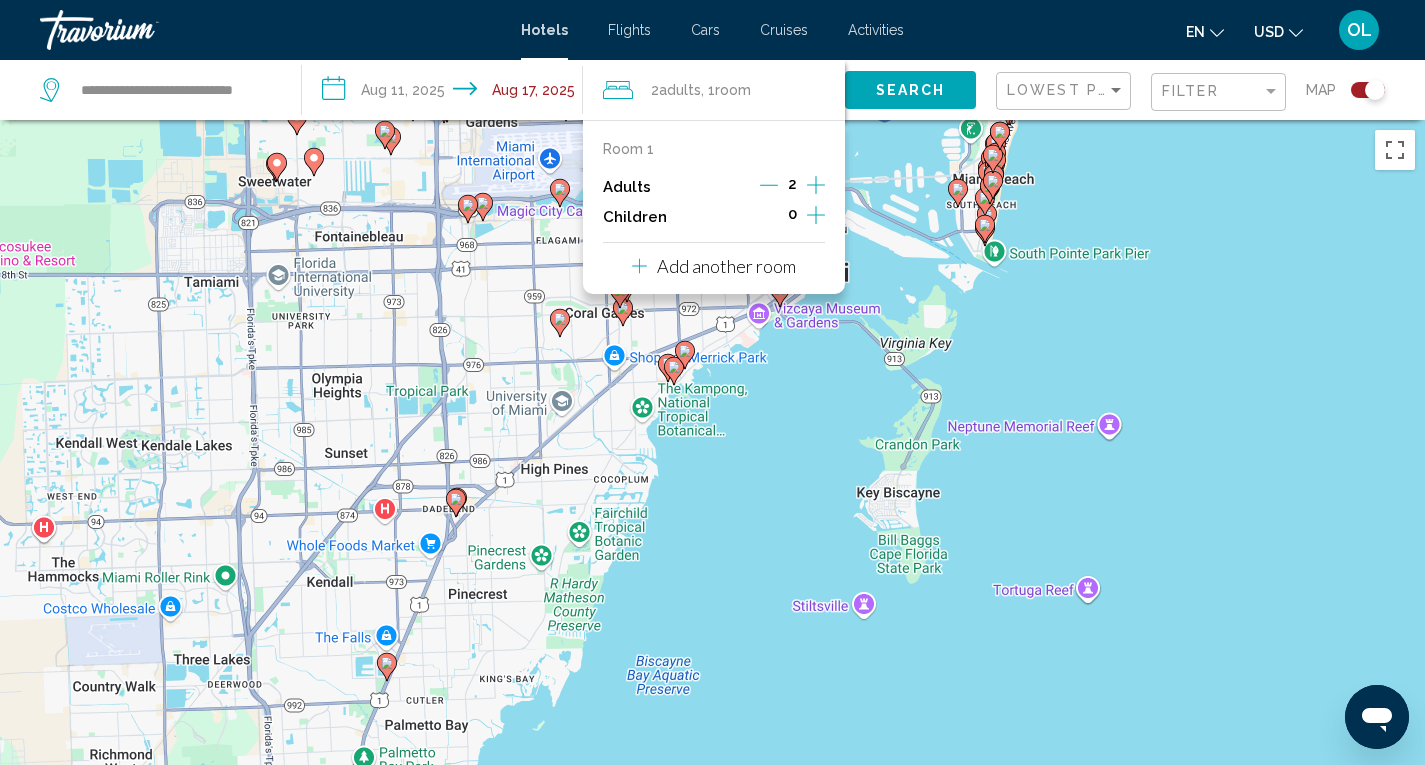 click 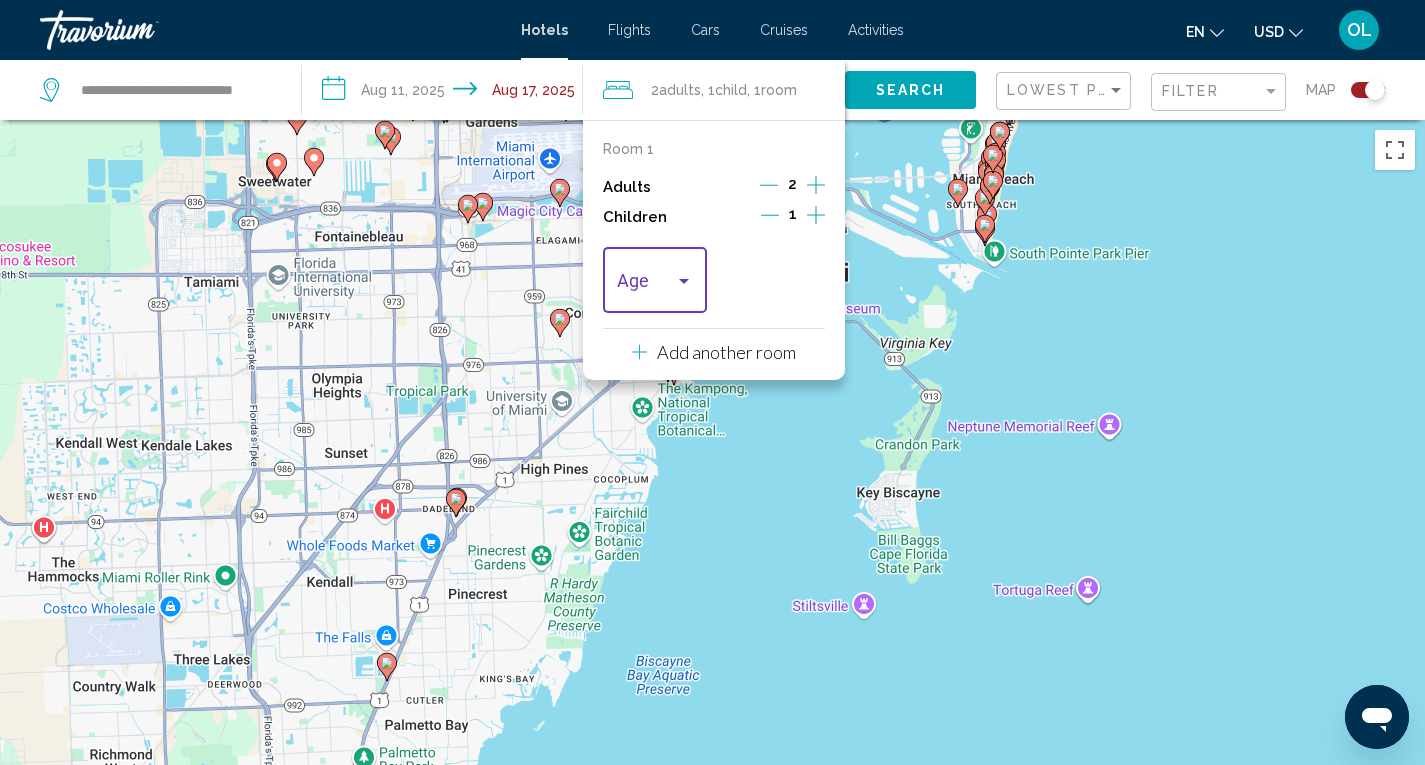 click at bounding box center [684, 281] 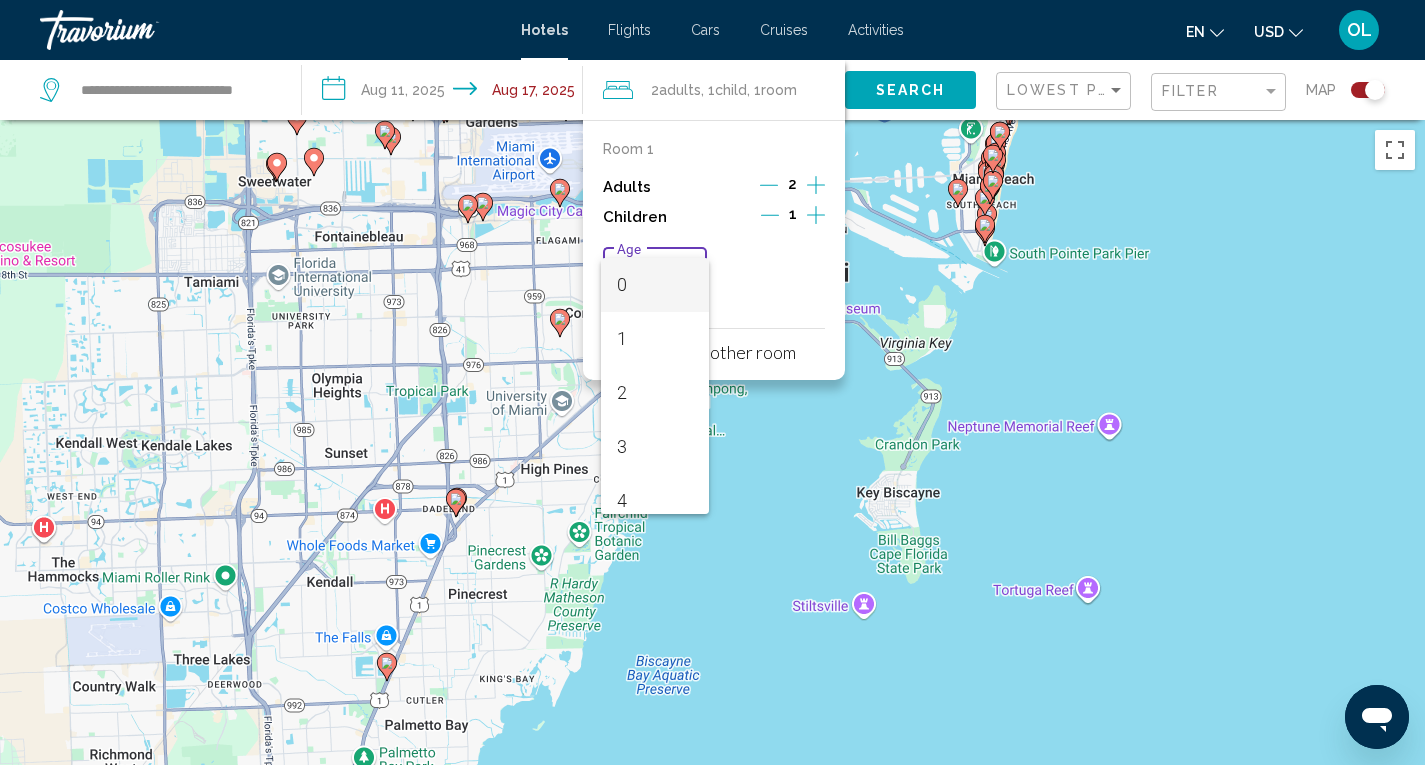 click at bounding box center [712, 382] 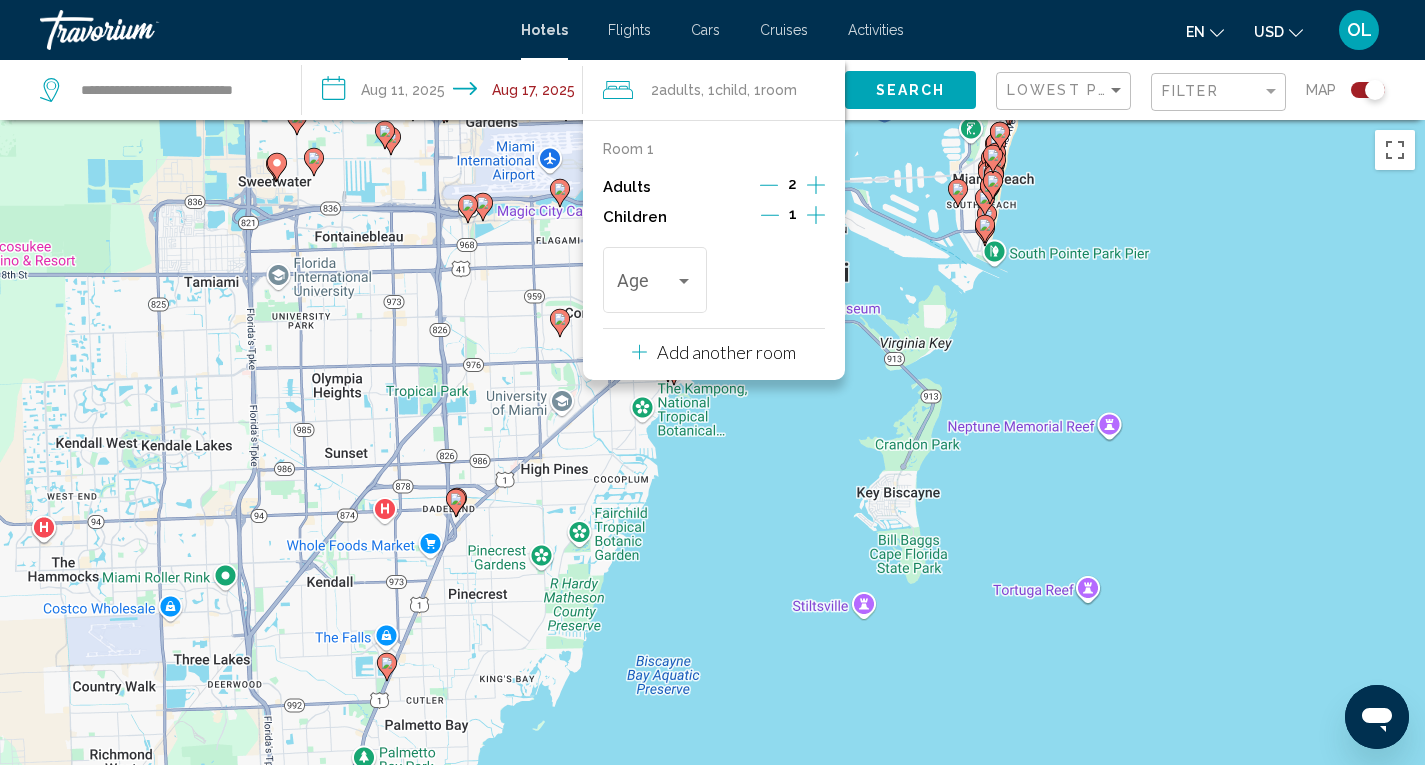 click 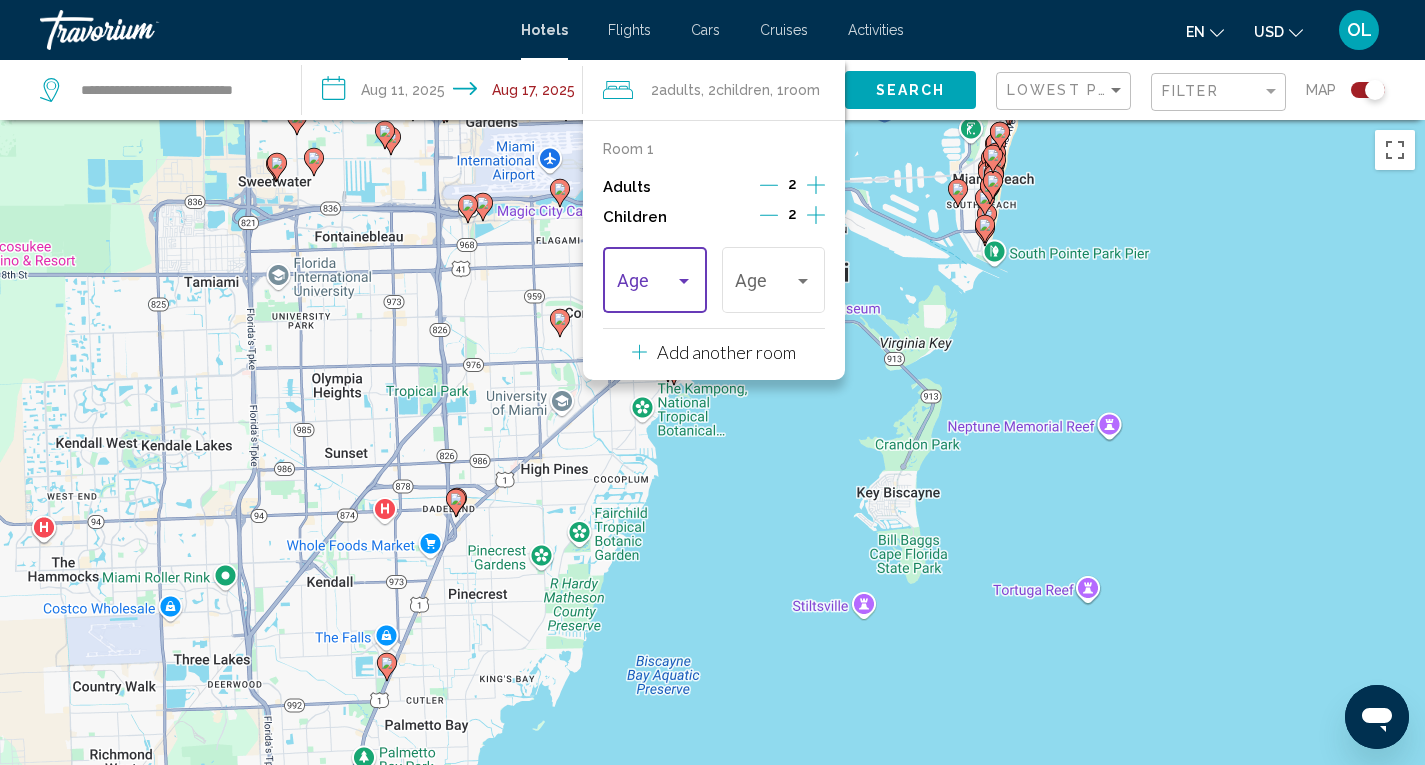 click at bounding box center (684, 281) 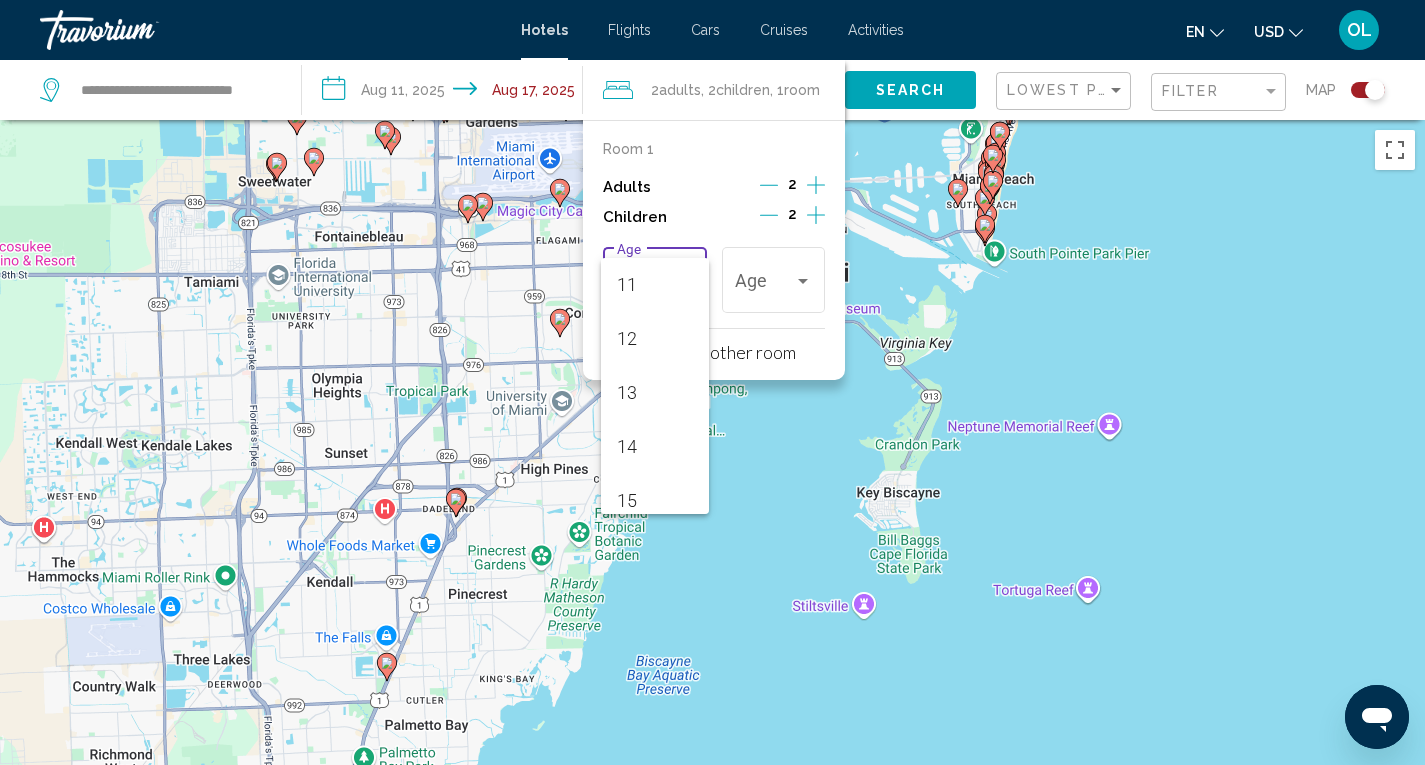 scroll, scrollTop: 605, scrollLeft: 0, axis: vertical 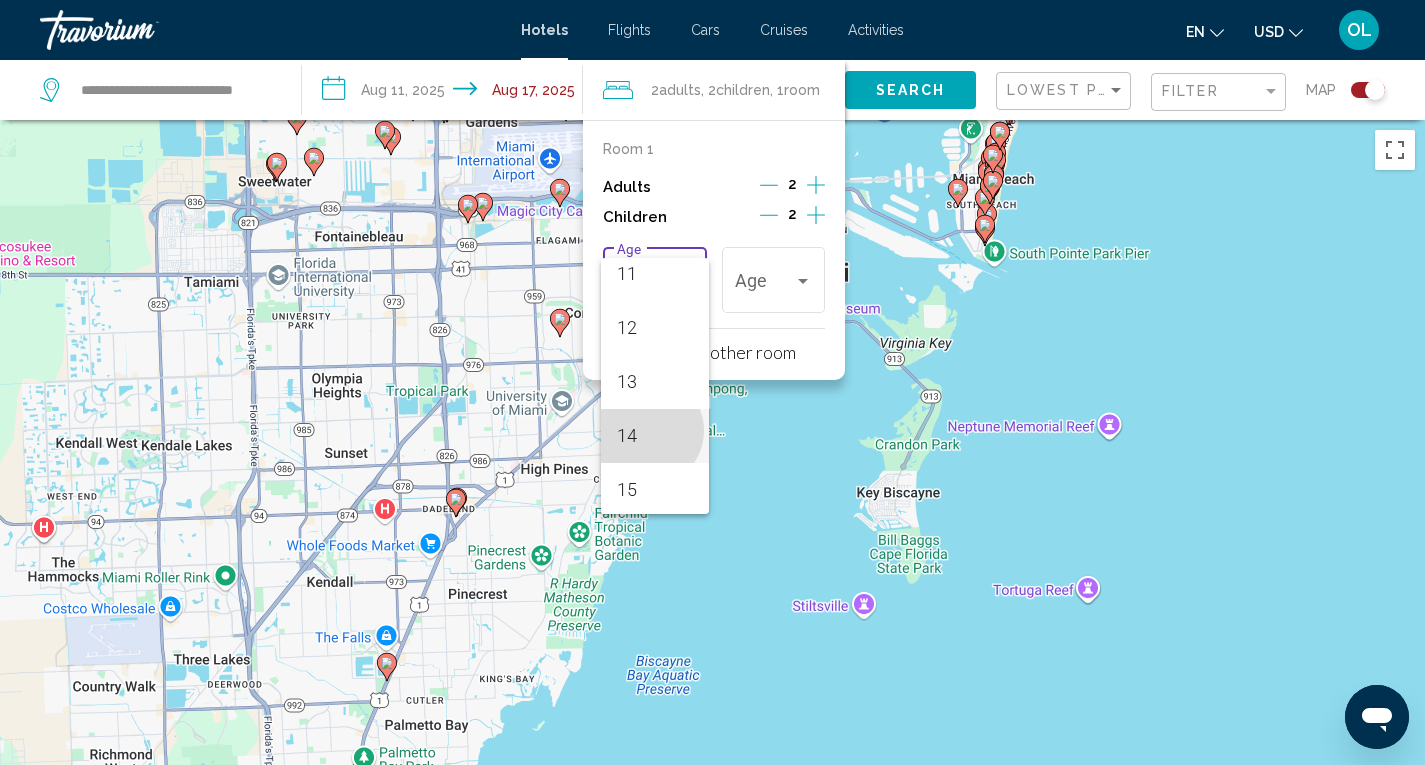 click on "14" at bounding box center (655, 436) 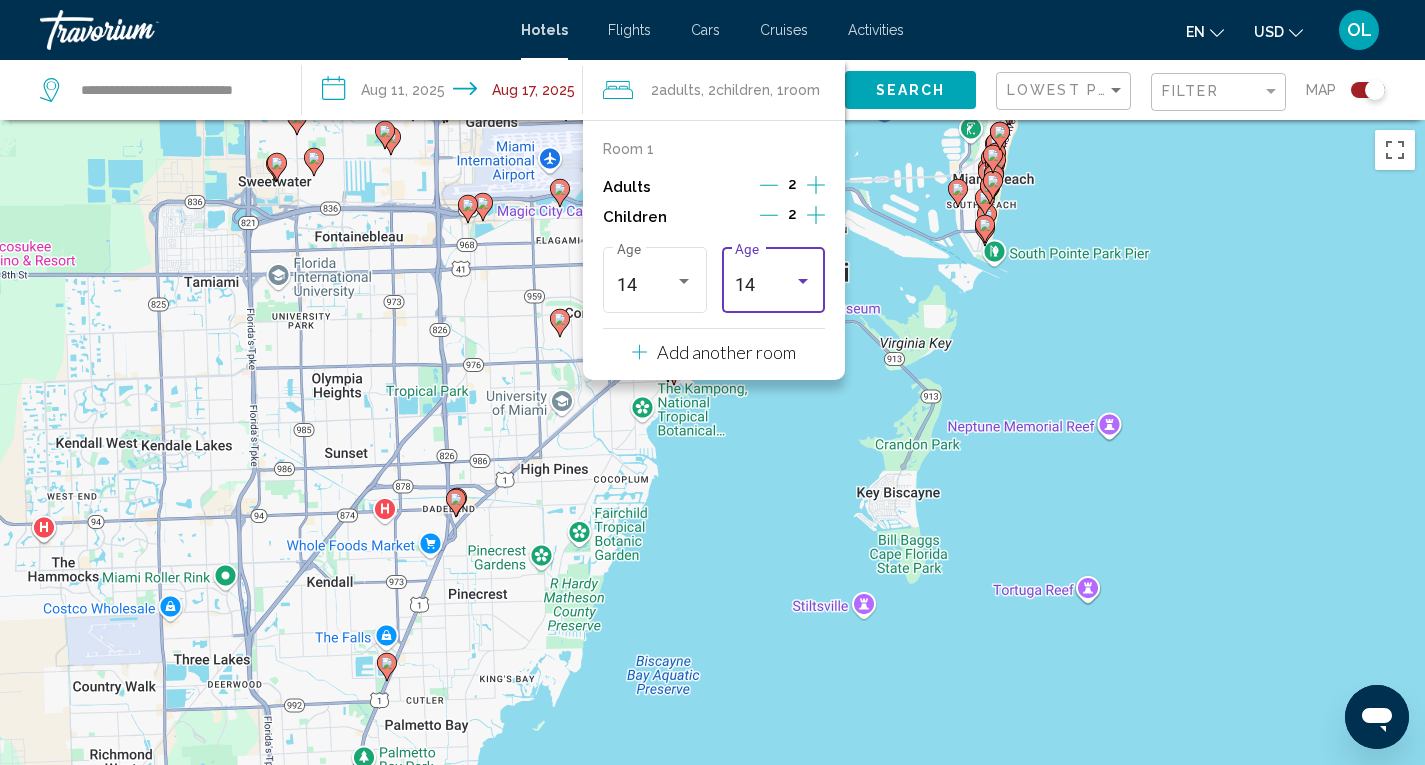 click at bounding box center (803, 281) 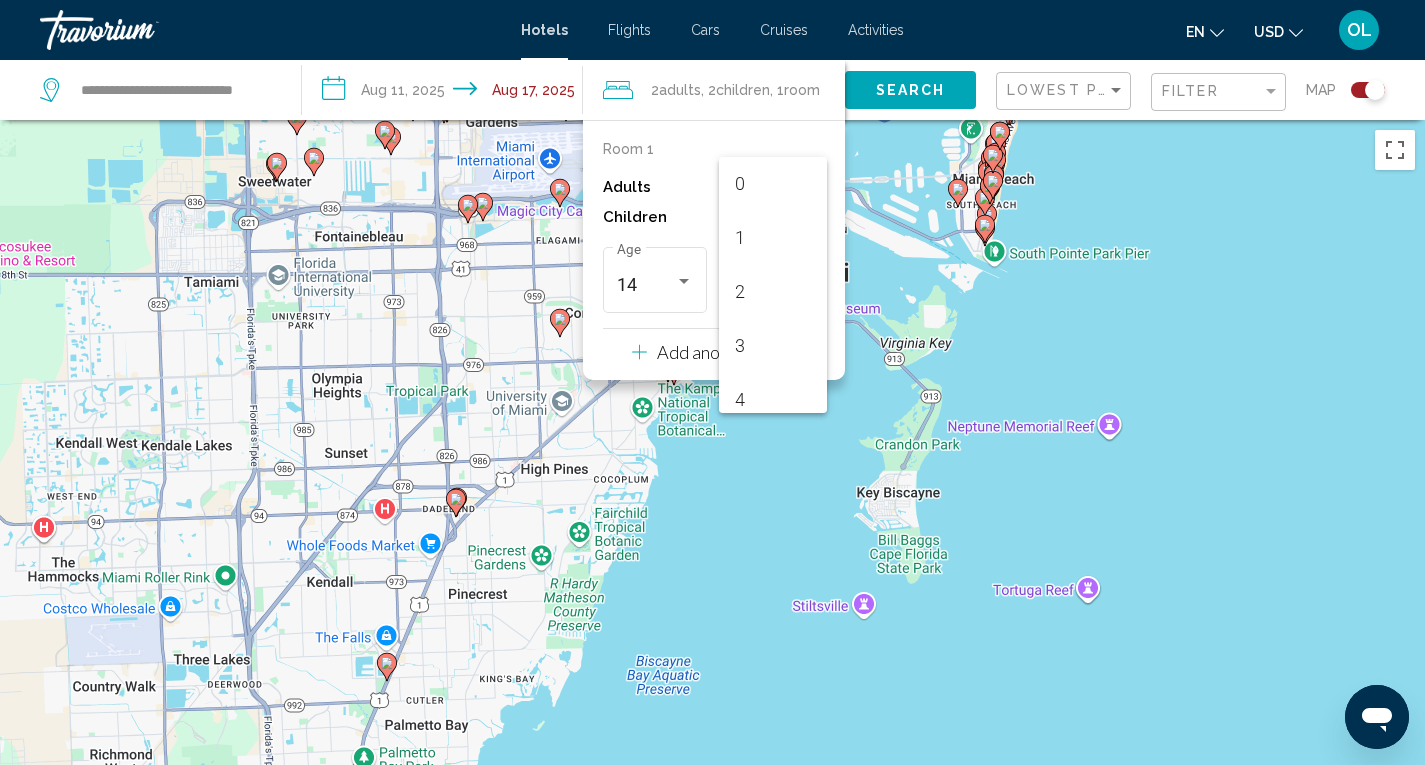 scroll, scrollTop: 655, scrollLeft: 0, axis: vertical 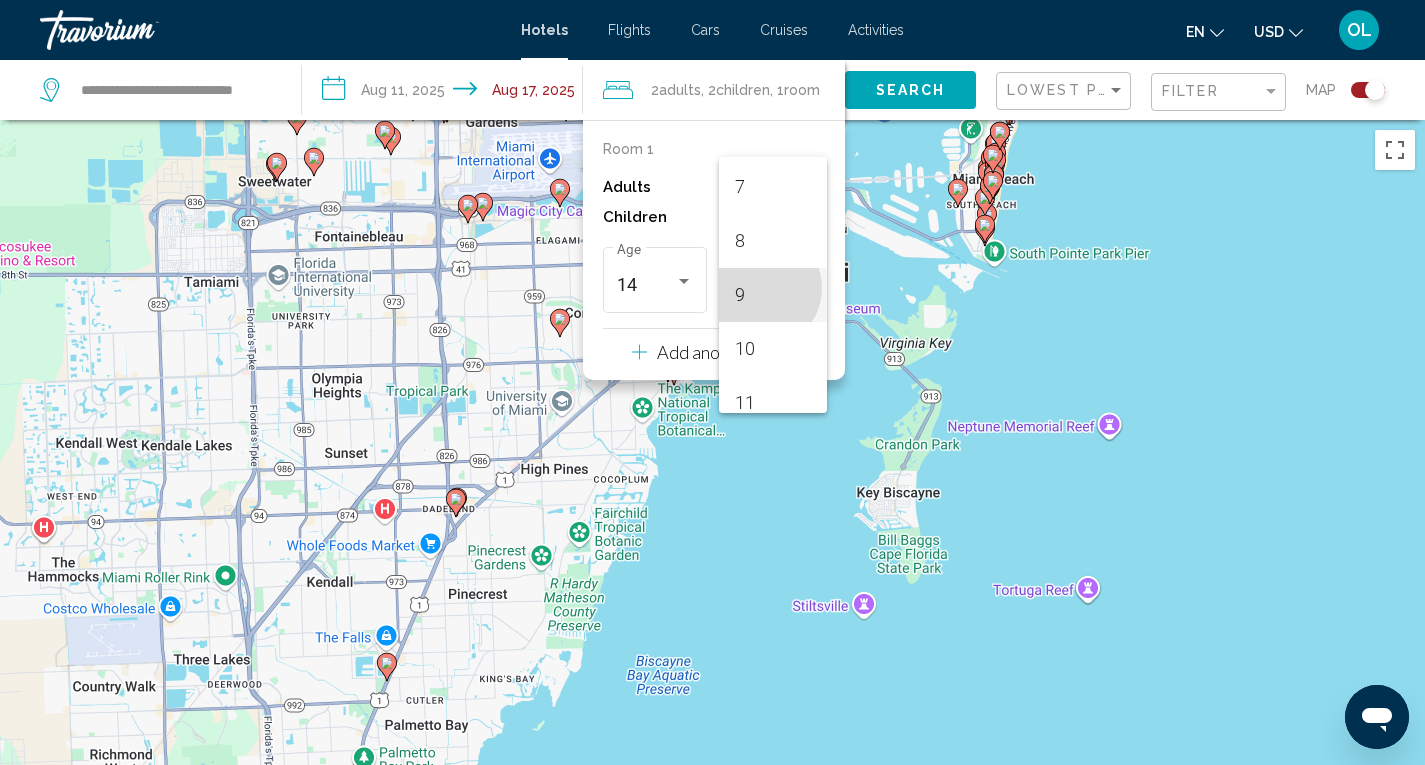 click on "9" at bounding box center (773, 295) 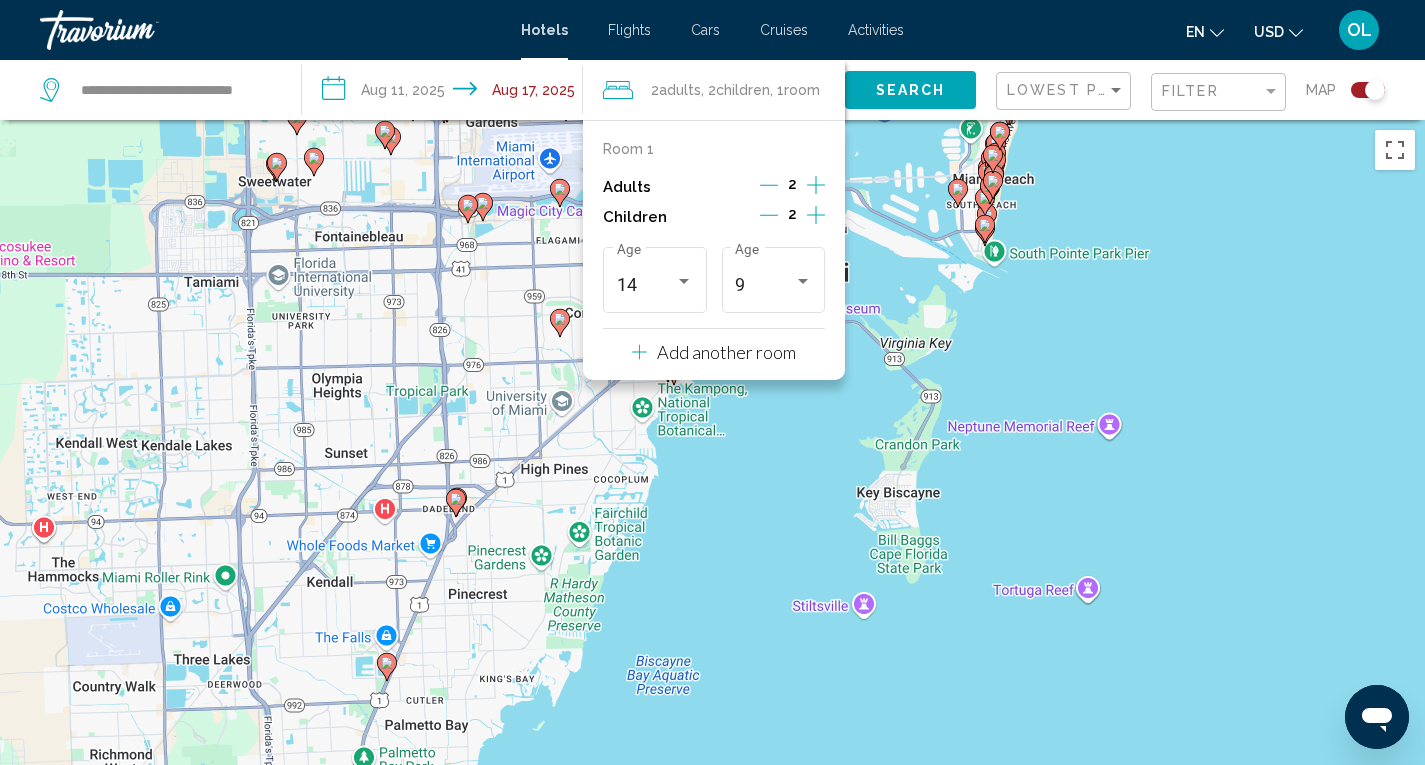 click on "Search" 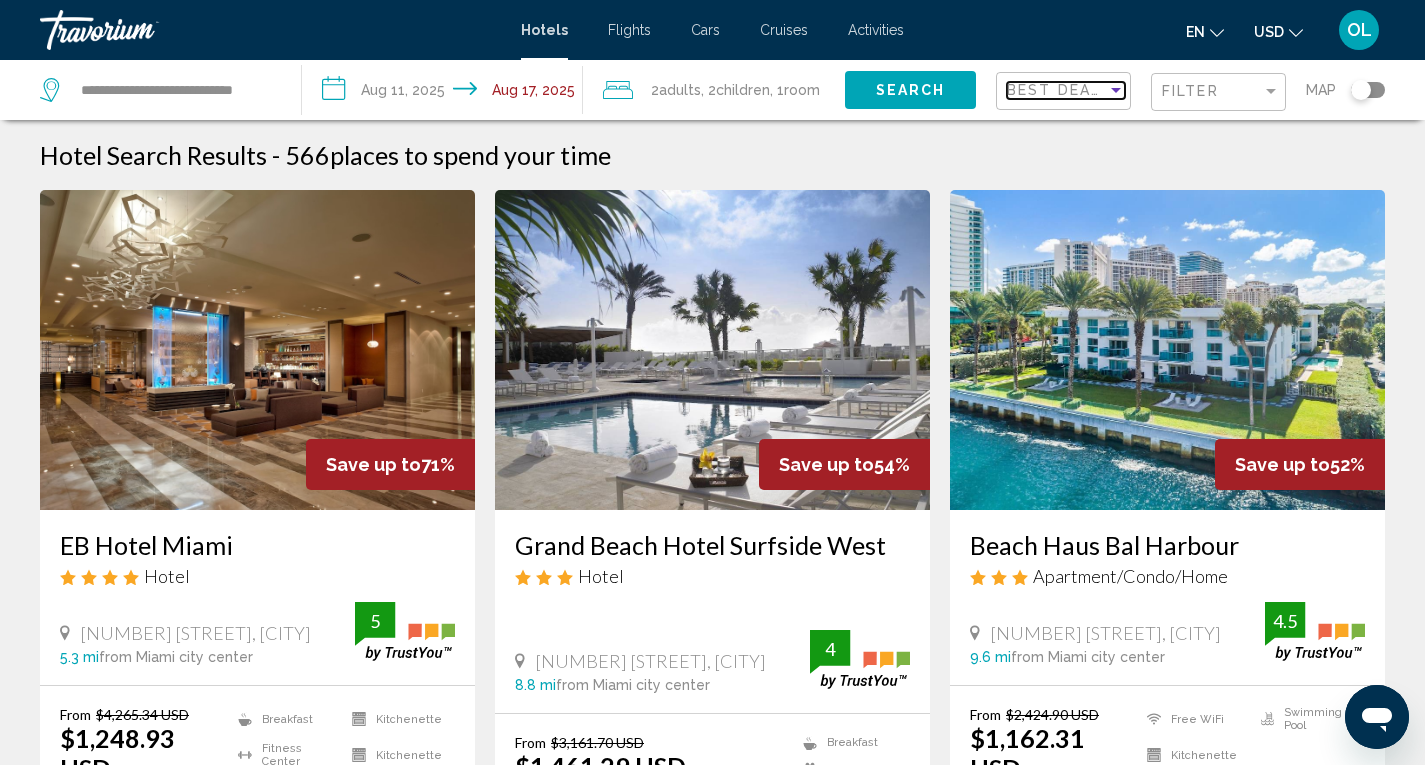click at bounding box center (1116, 90) 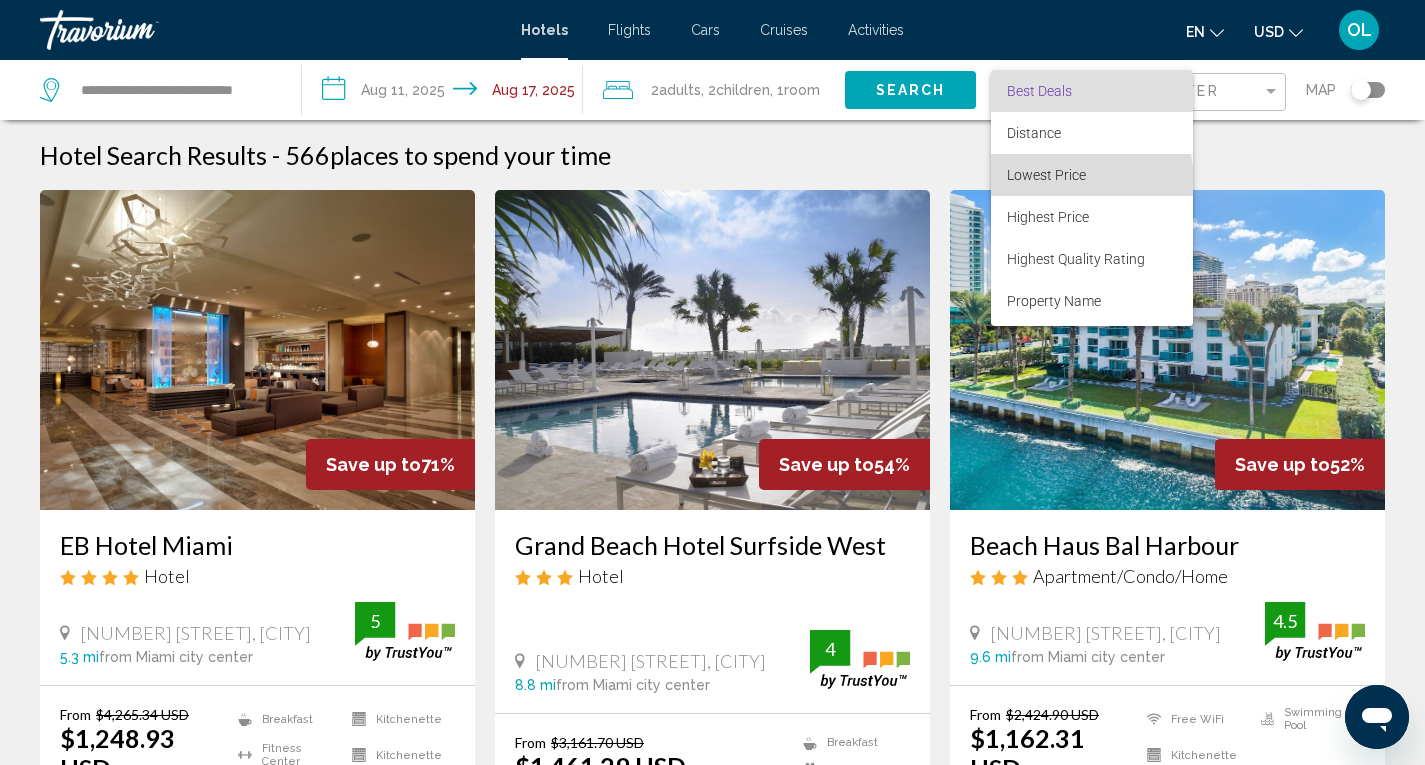 click on "Lowest Price" at bounding box center (1046, 175) 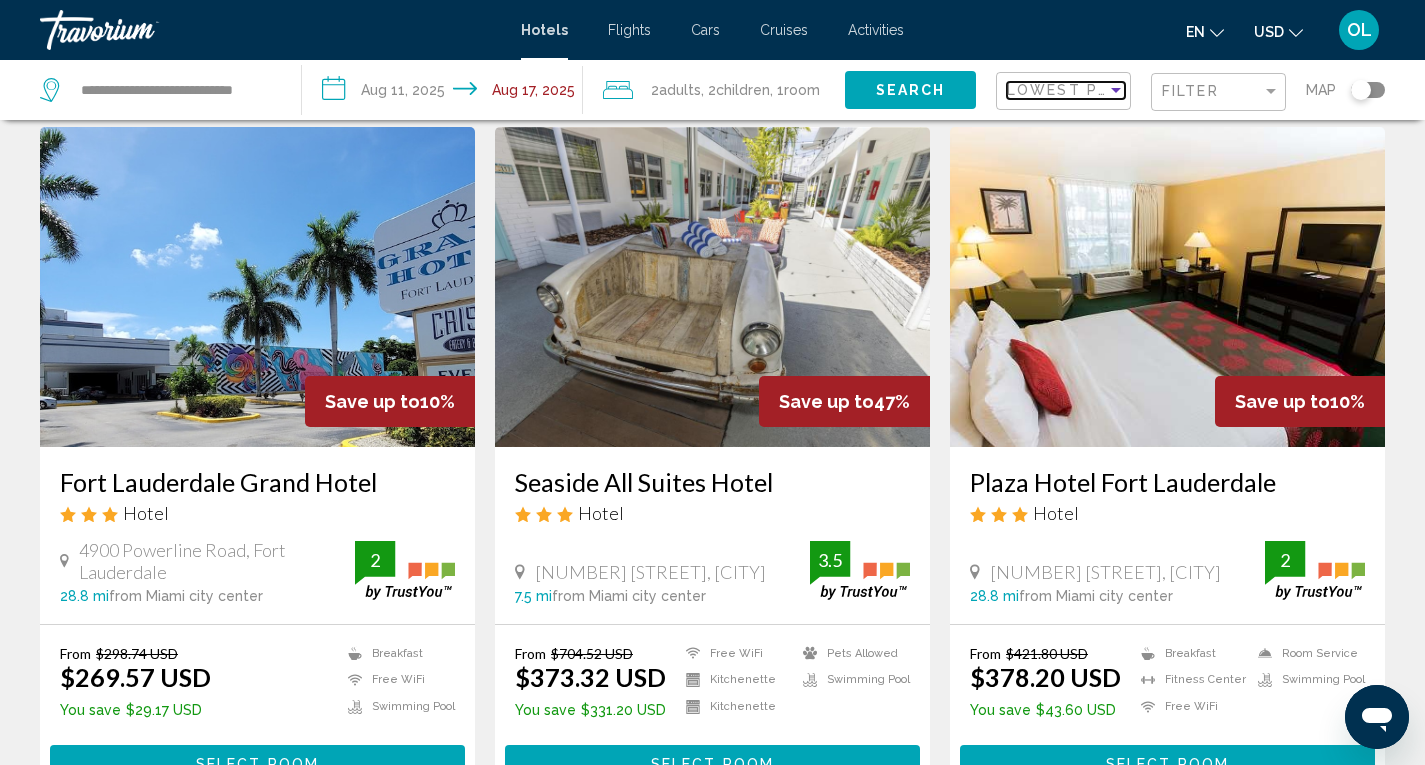 scroll, scrollTop: 0, scrollLeft: 0, axis: both 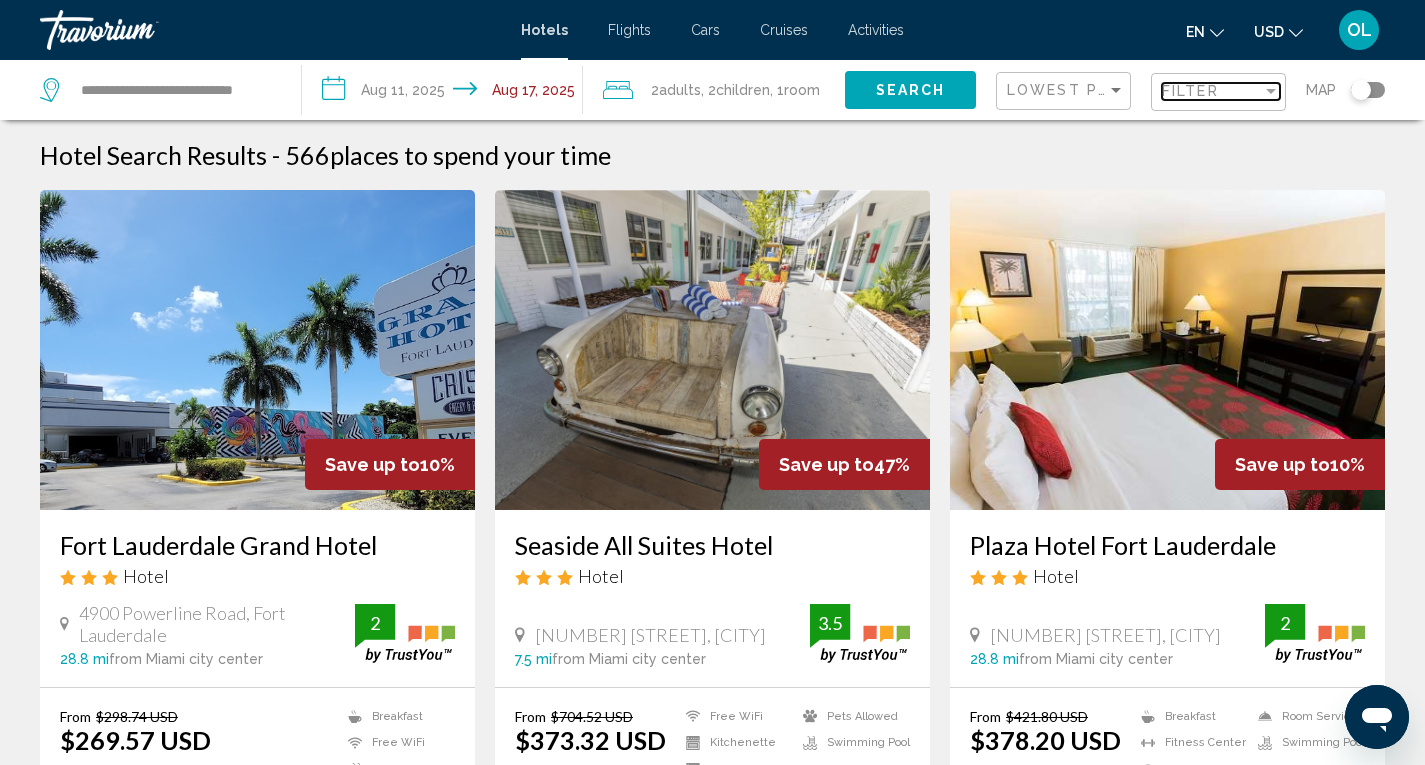click at bounding box center [1271, 91] 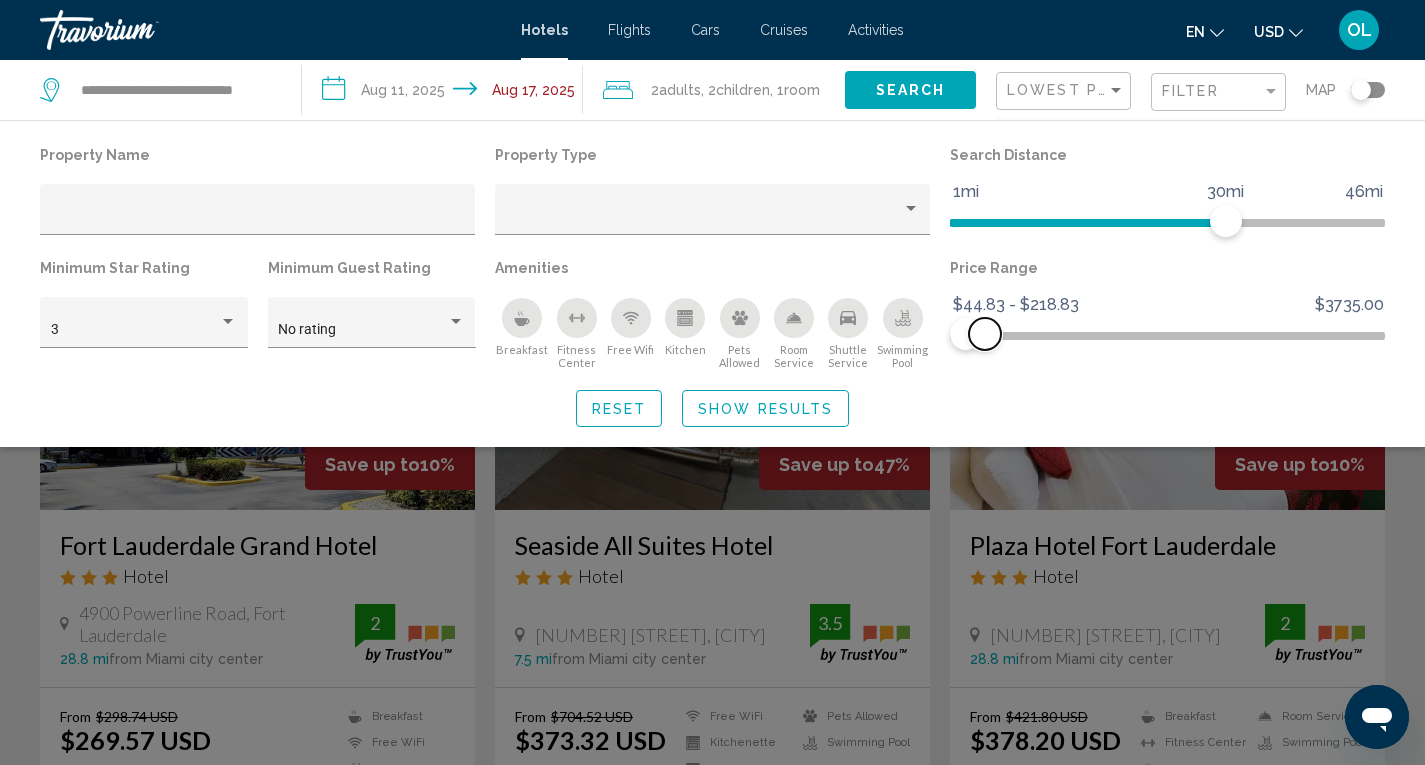 drag, startPoint x: 1367, startPoint y: 335, endPoint x: 985, endPoint y: 344, distance: 382.10602 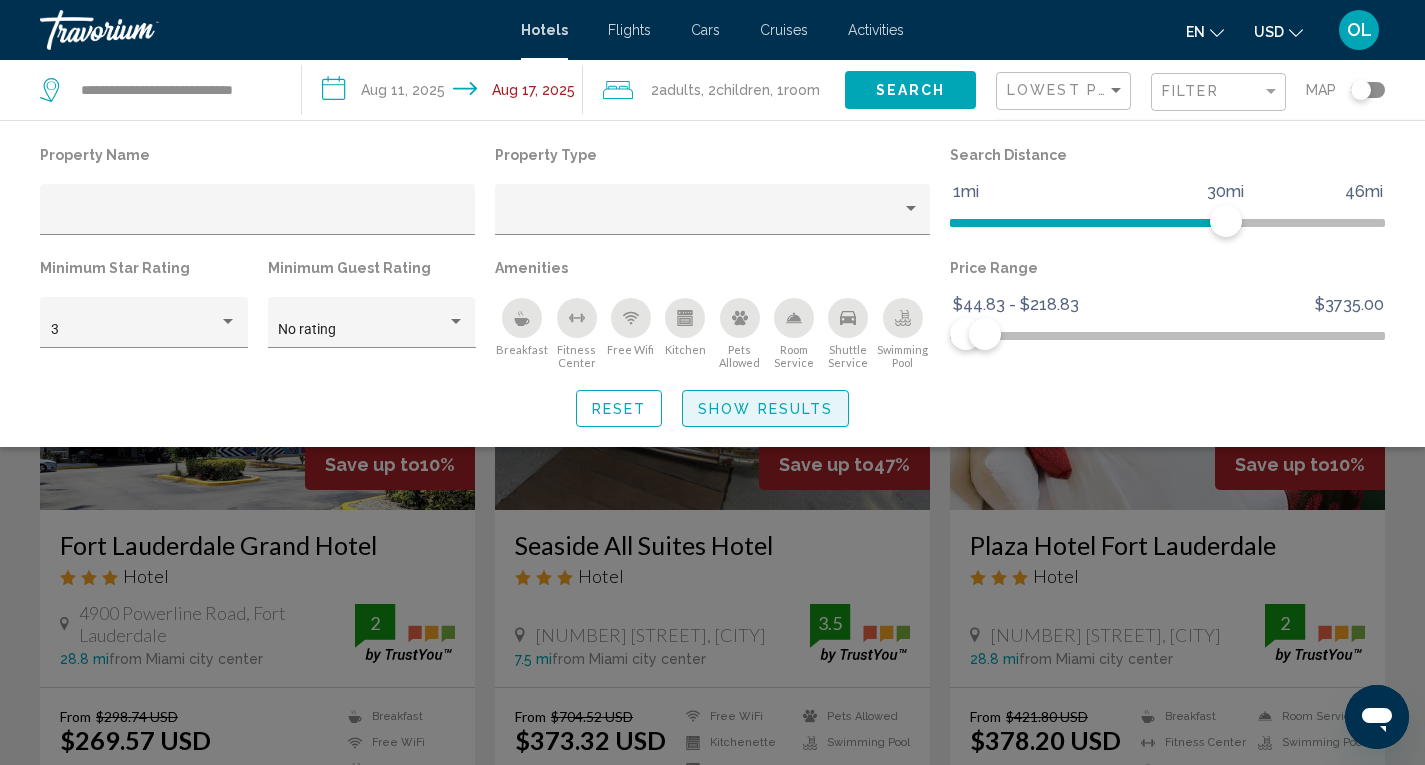 click on "Show Results" 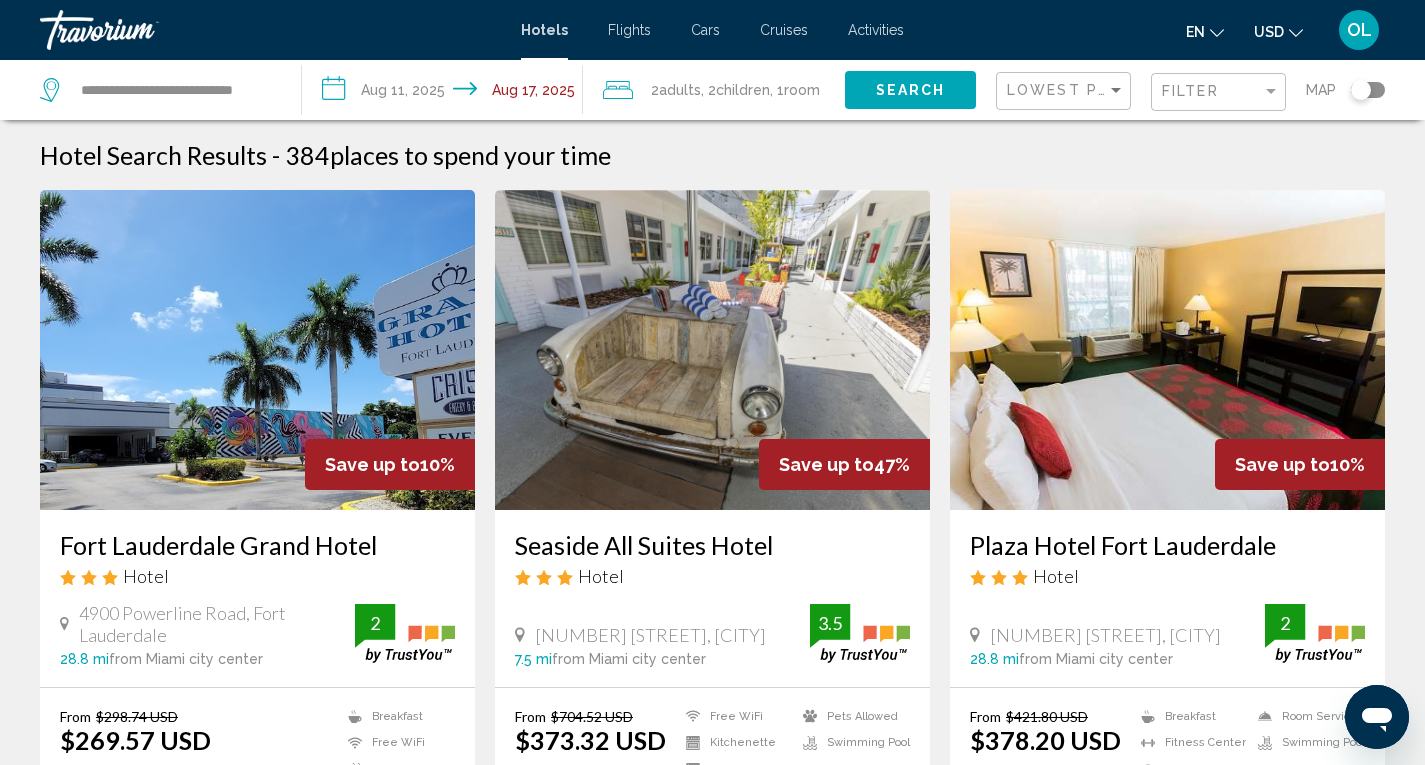 click 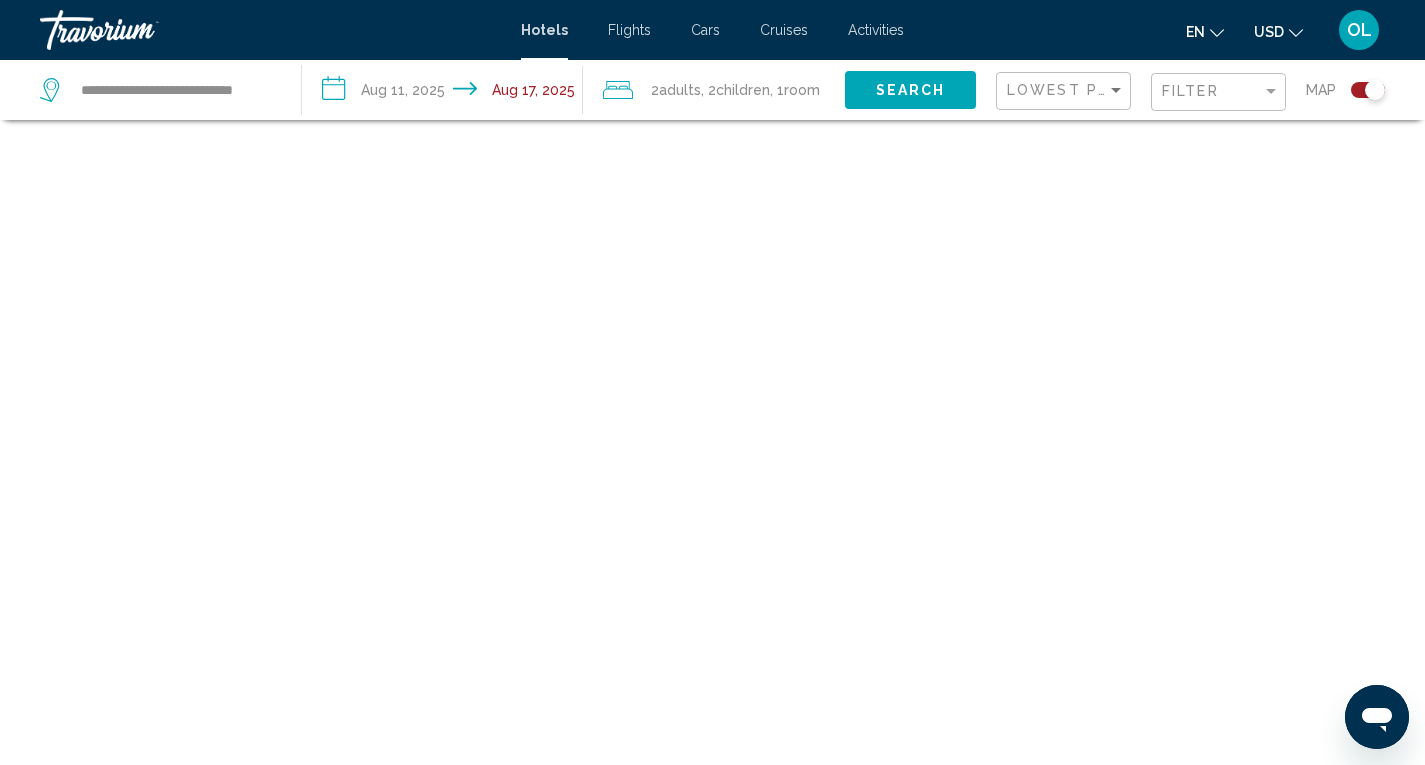scroll, scrollTop: 120, scrollLeft: 0, axis: vertical 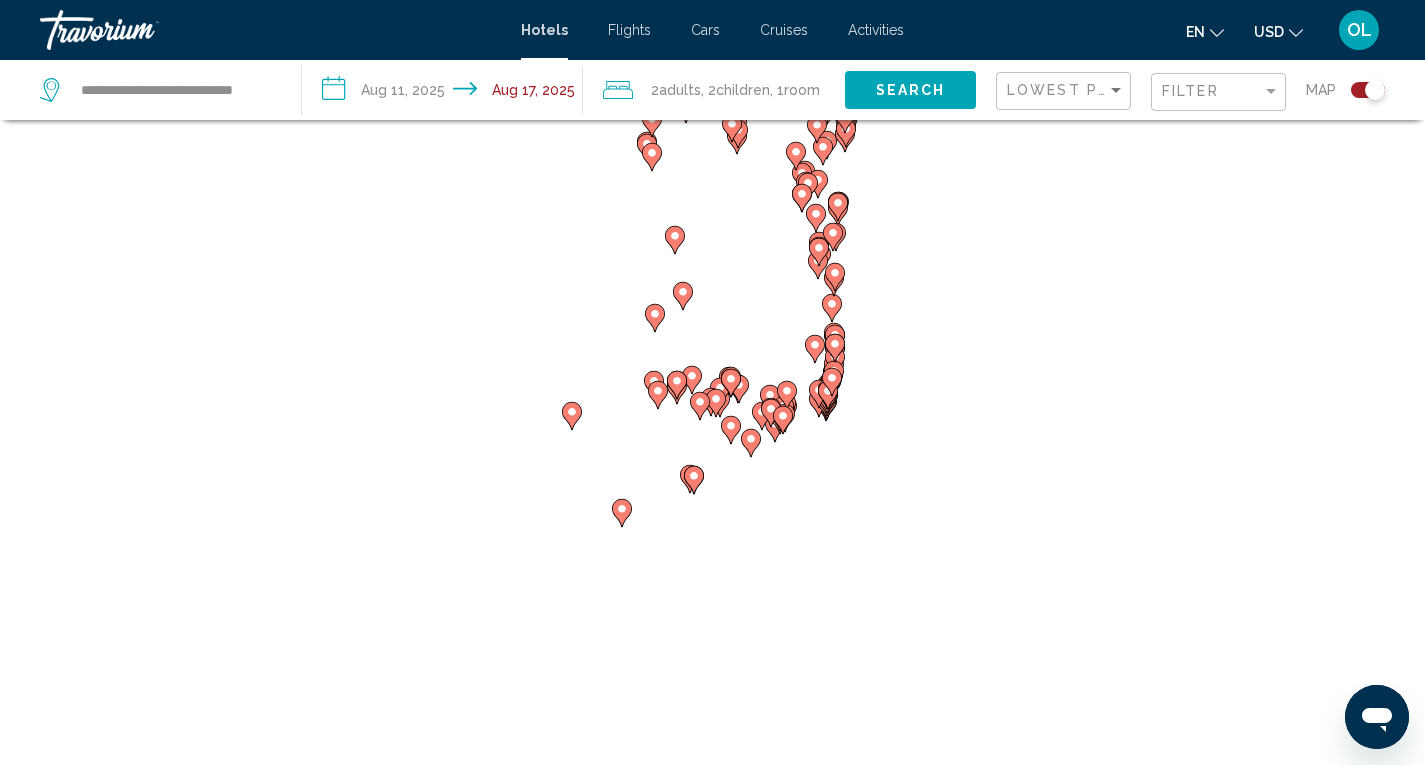 click on "Filter" 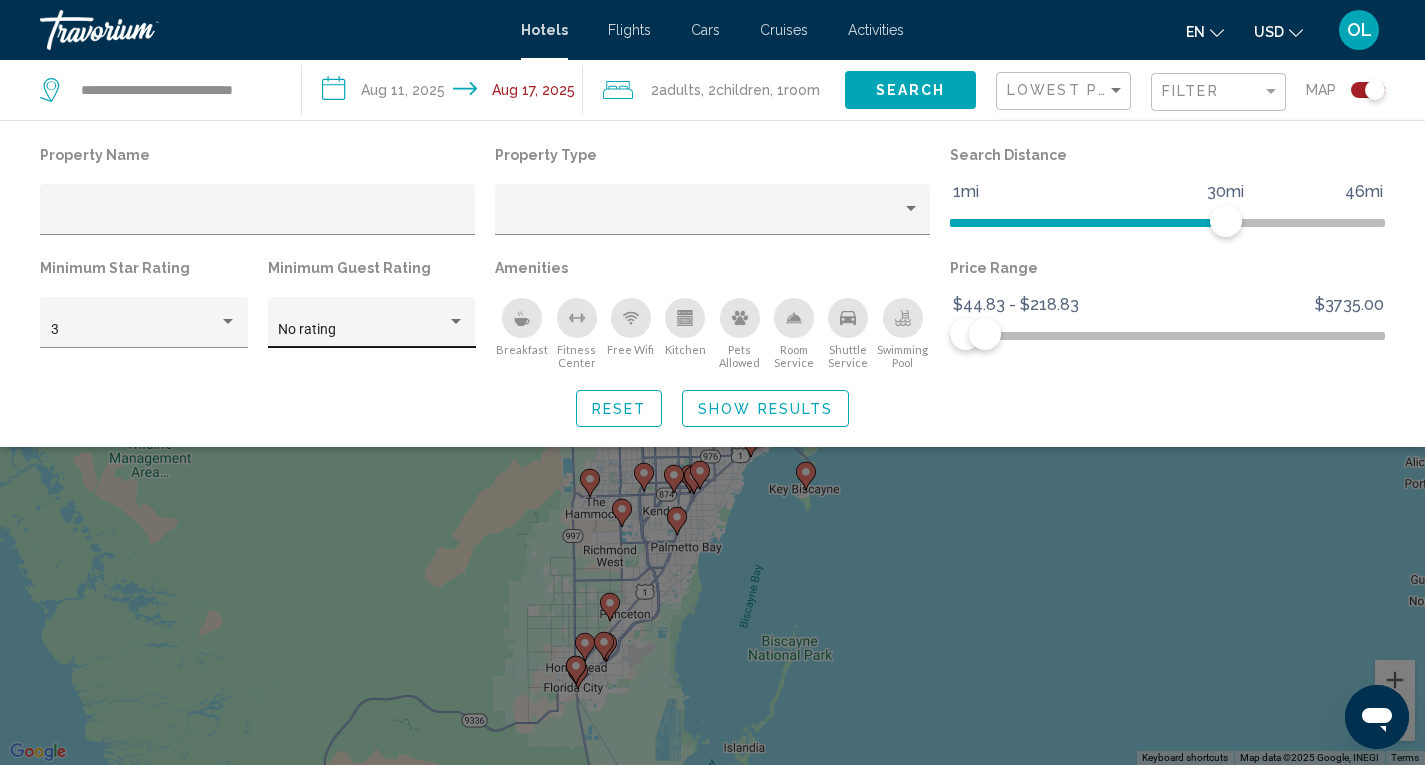 click on "No rating" 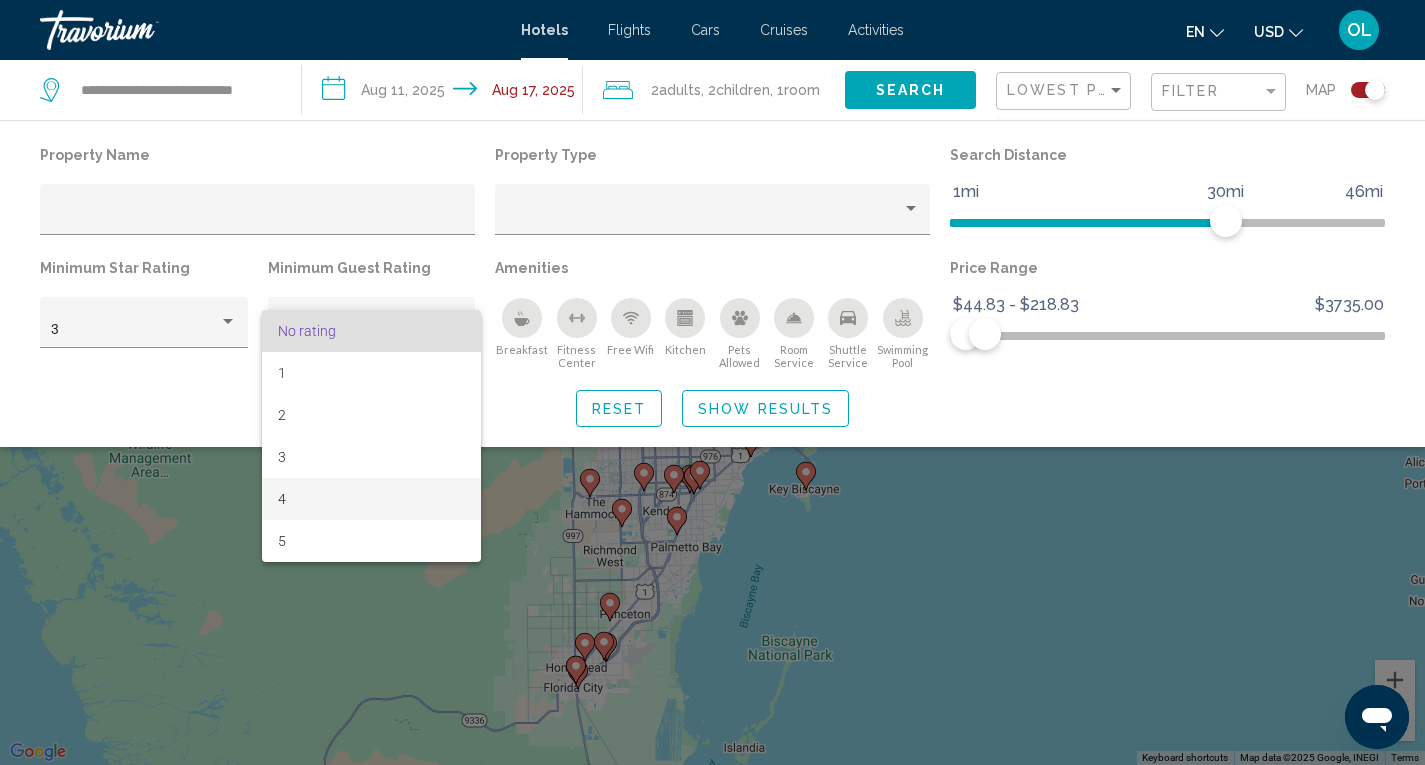 click on "4" at bounding box center [371, 499] 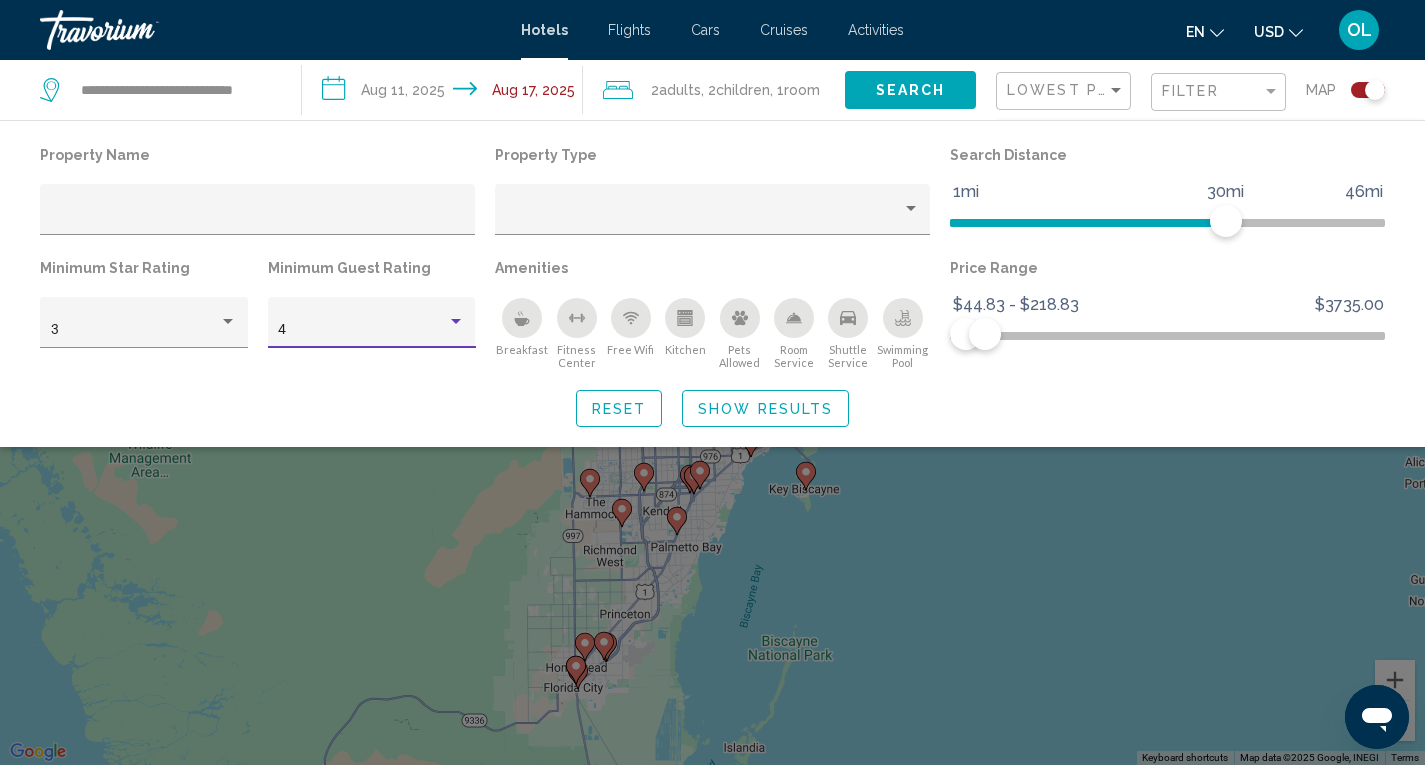 click 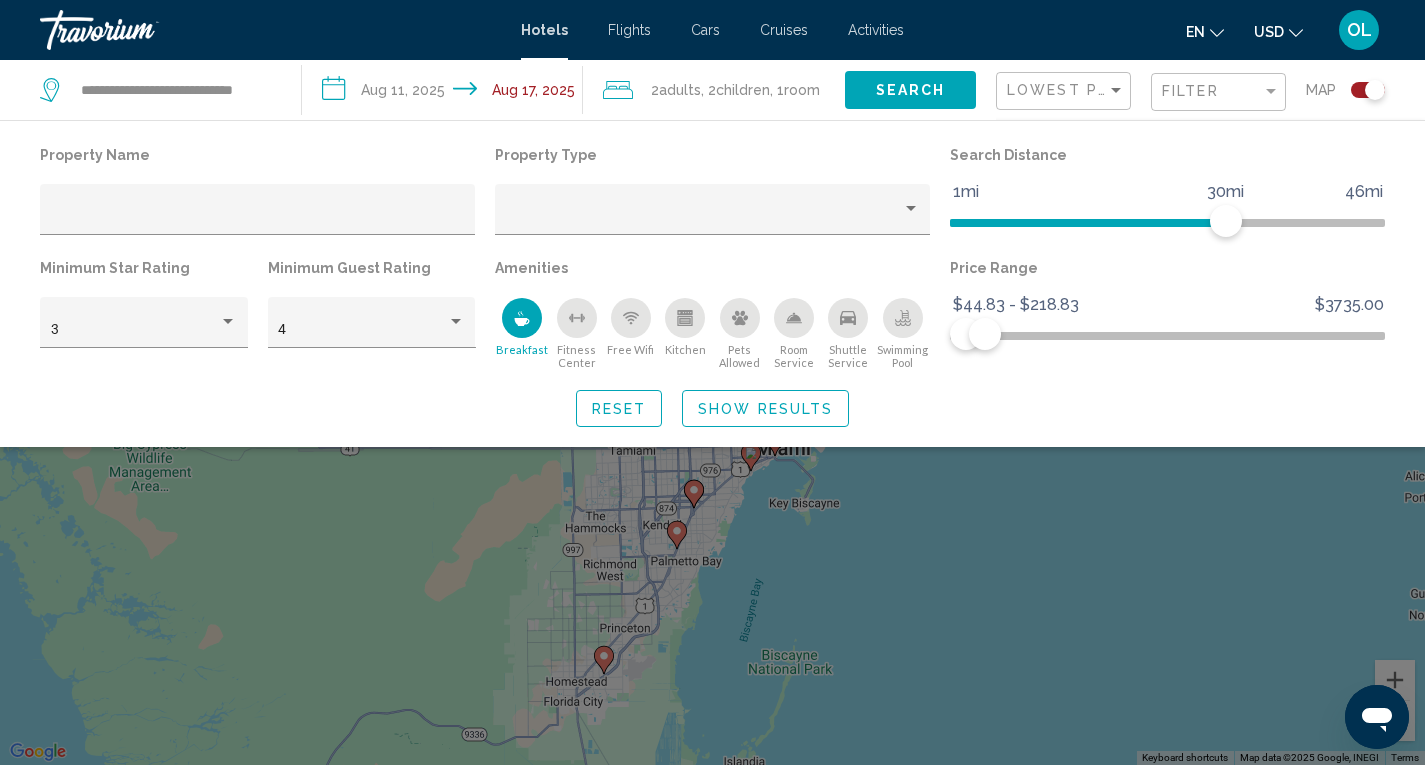 click 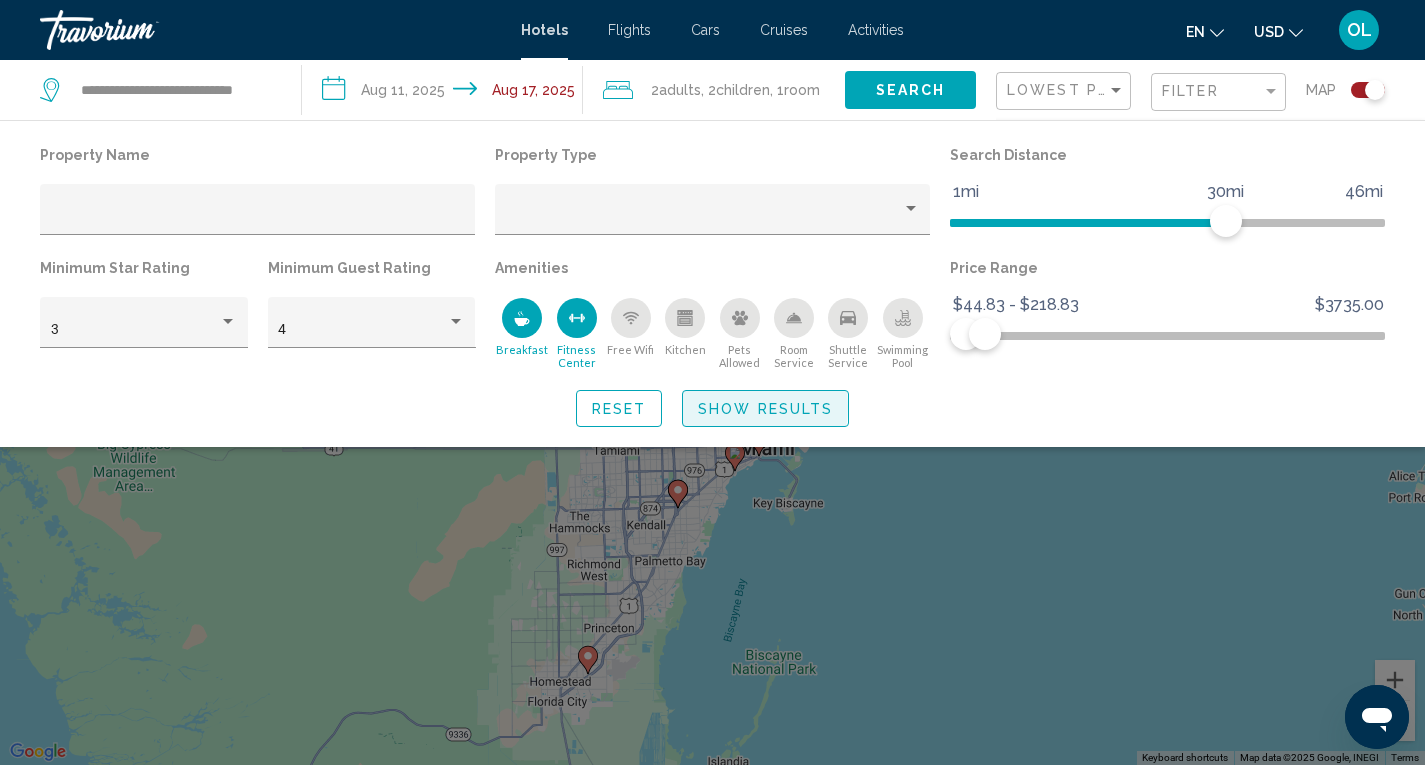 click on "Show Results" 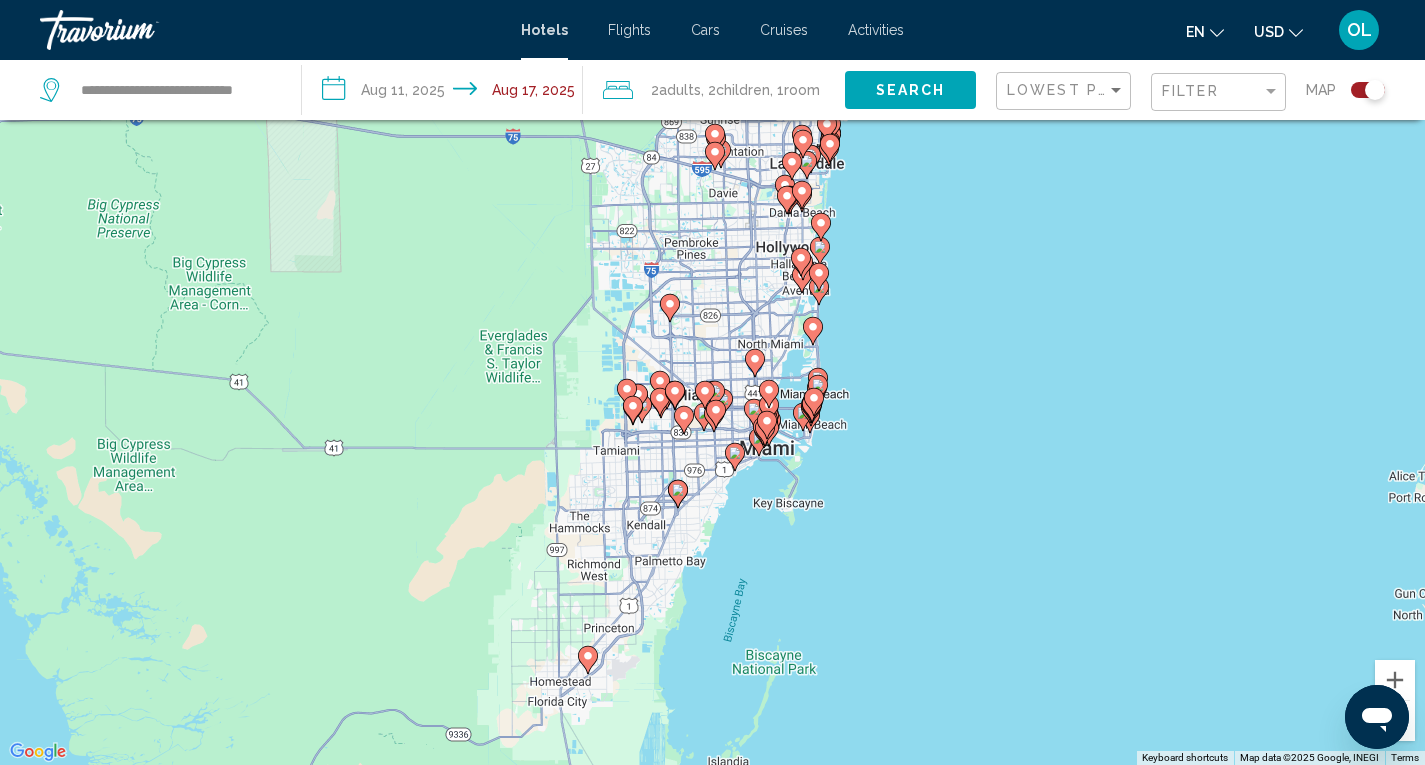 click on "Filter" 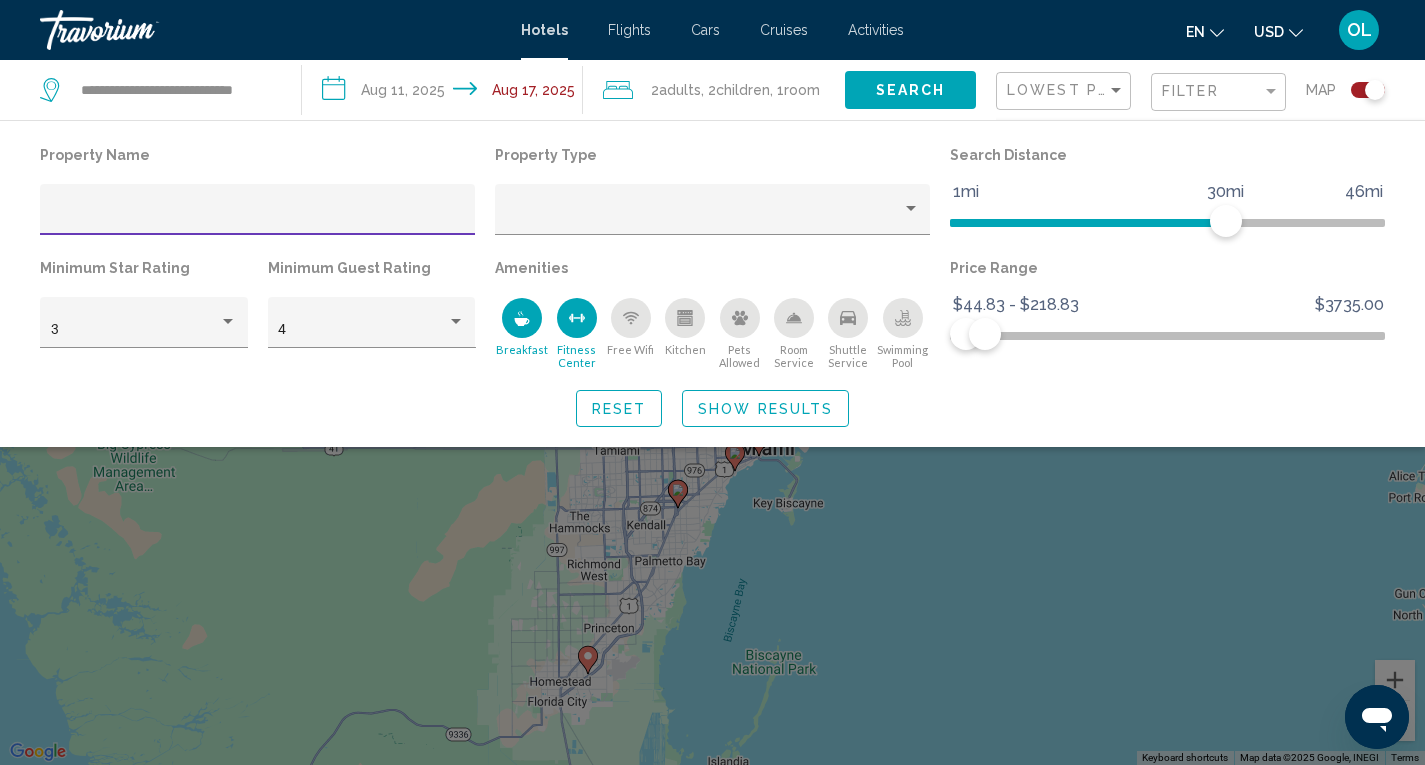 click on "Show Results" 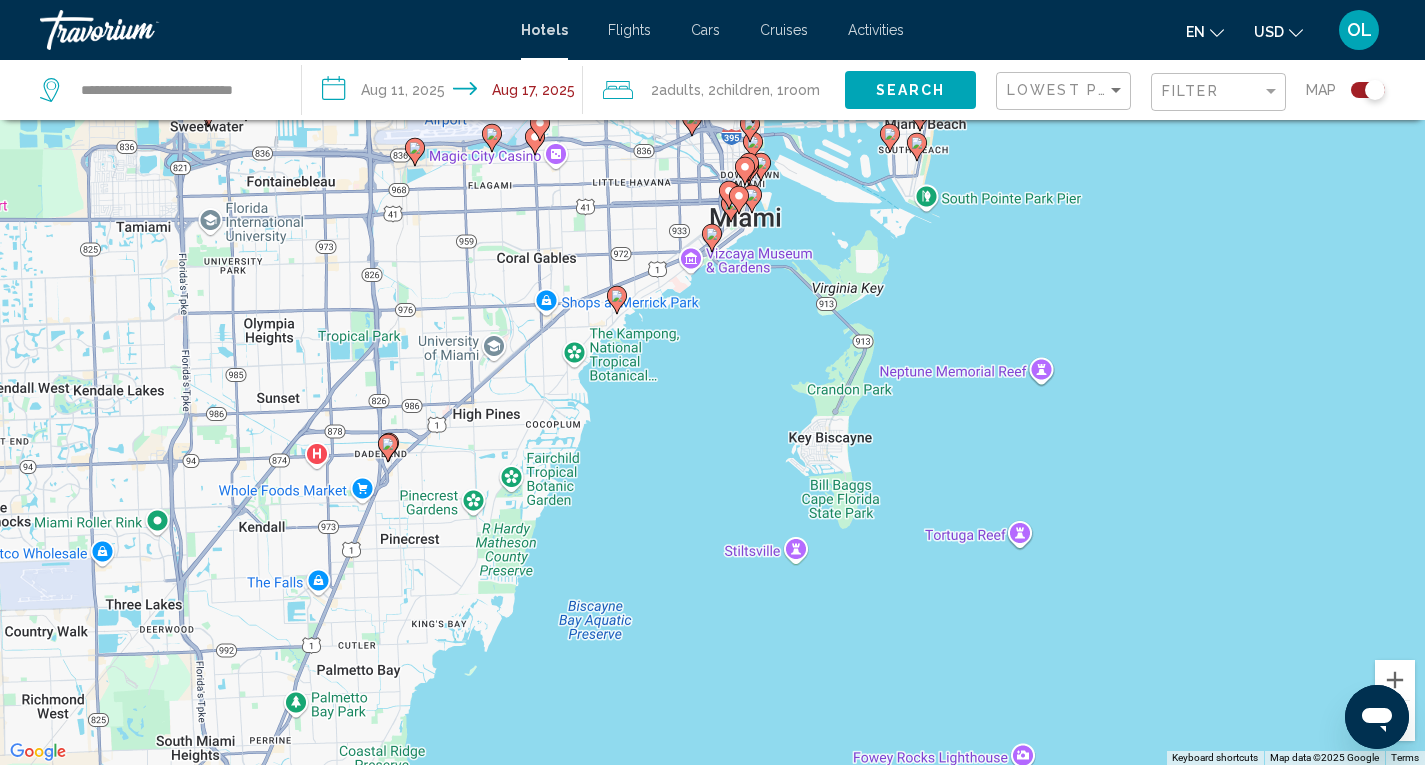 click 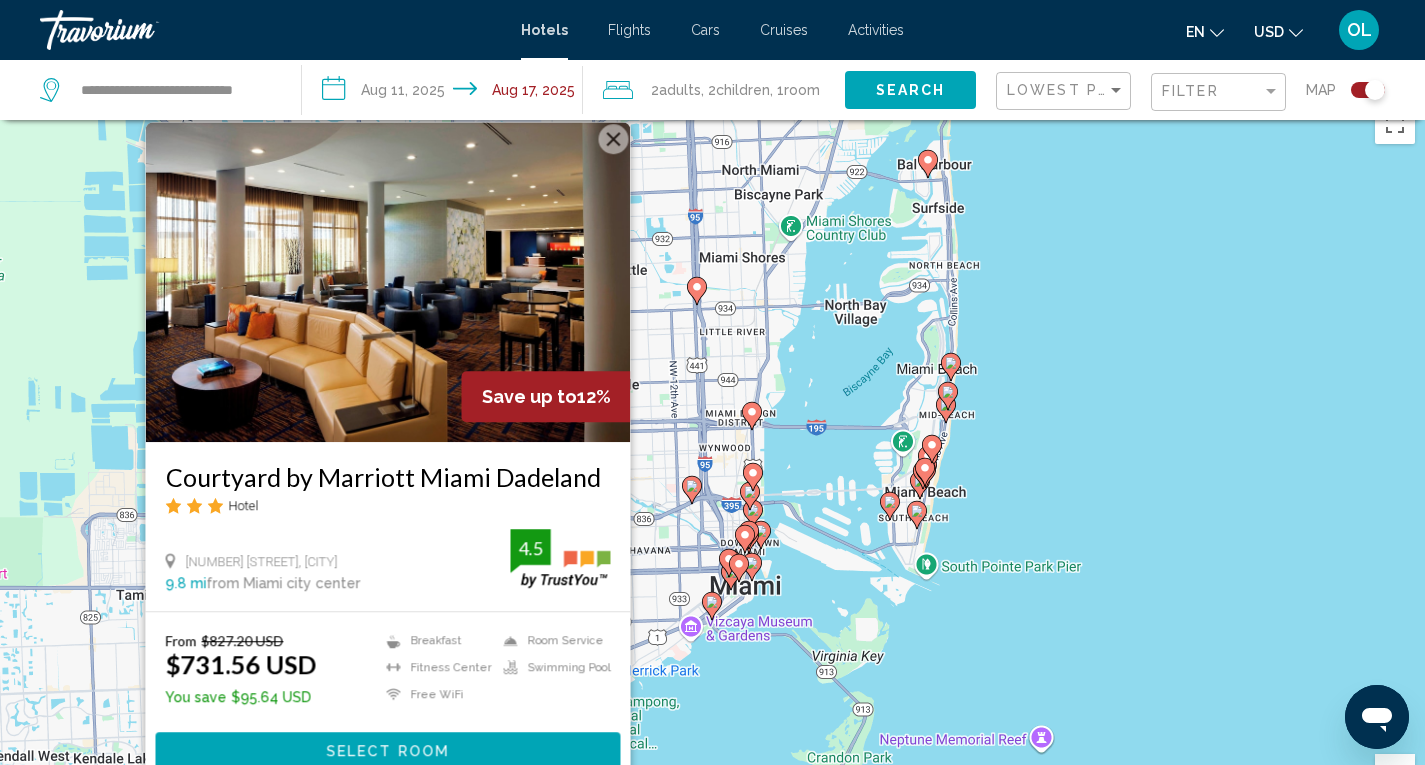 scroll, scrollTop: 25, scrollLeft: 0, axis: vertical 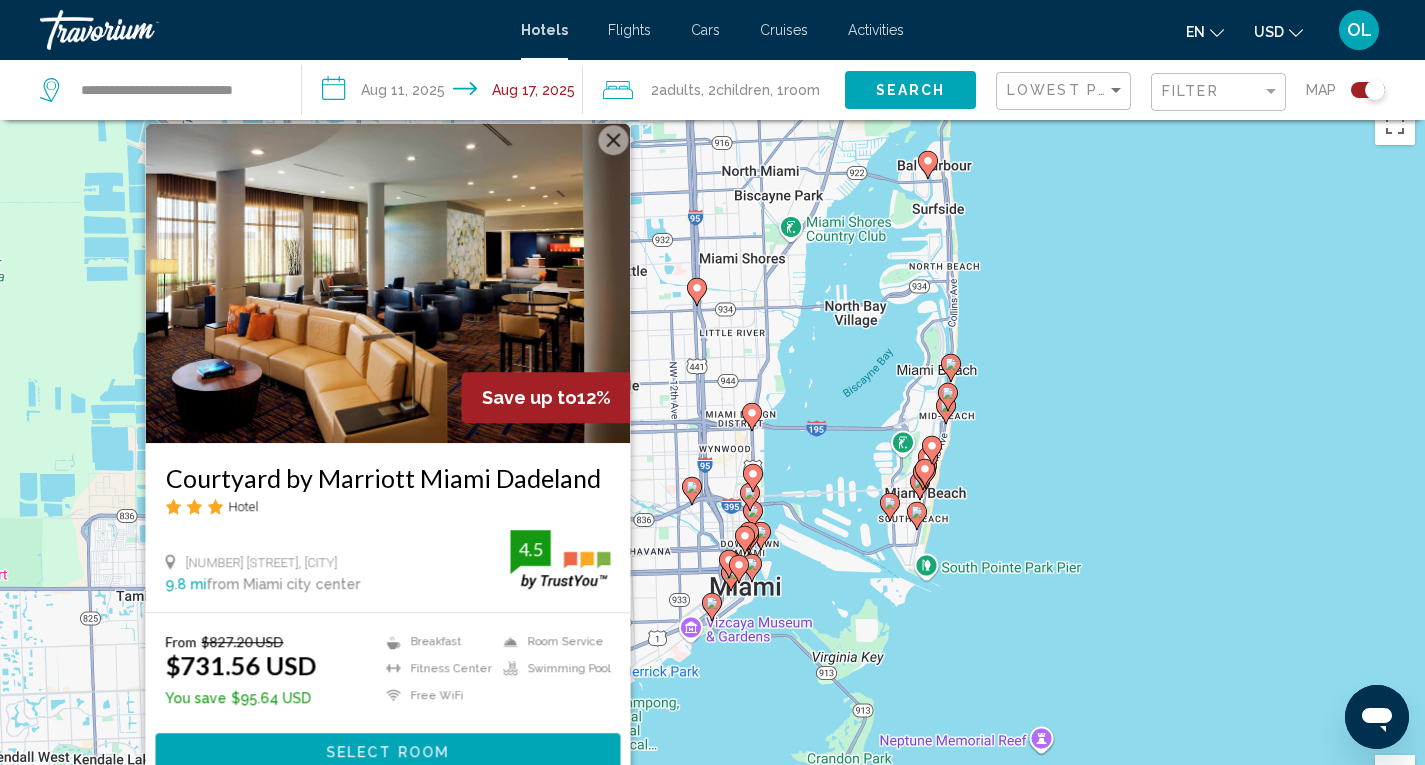 click at bounding box center (613, 140) 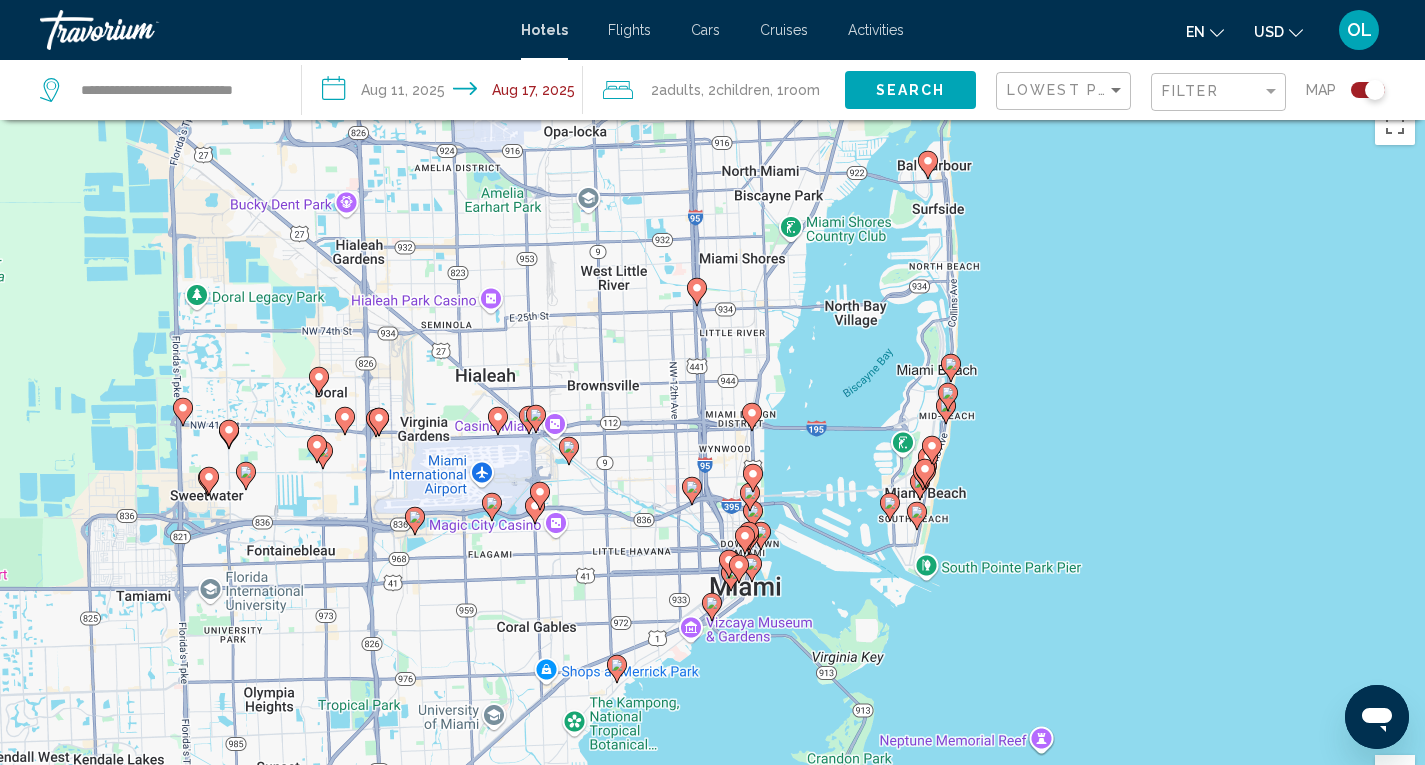 click 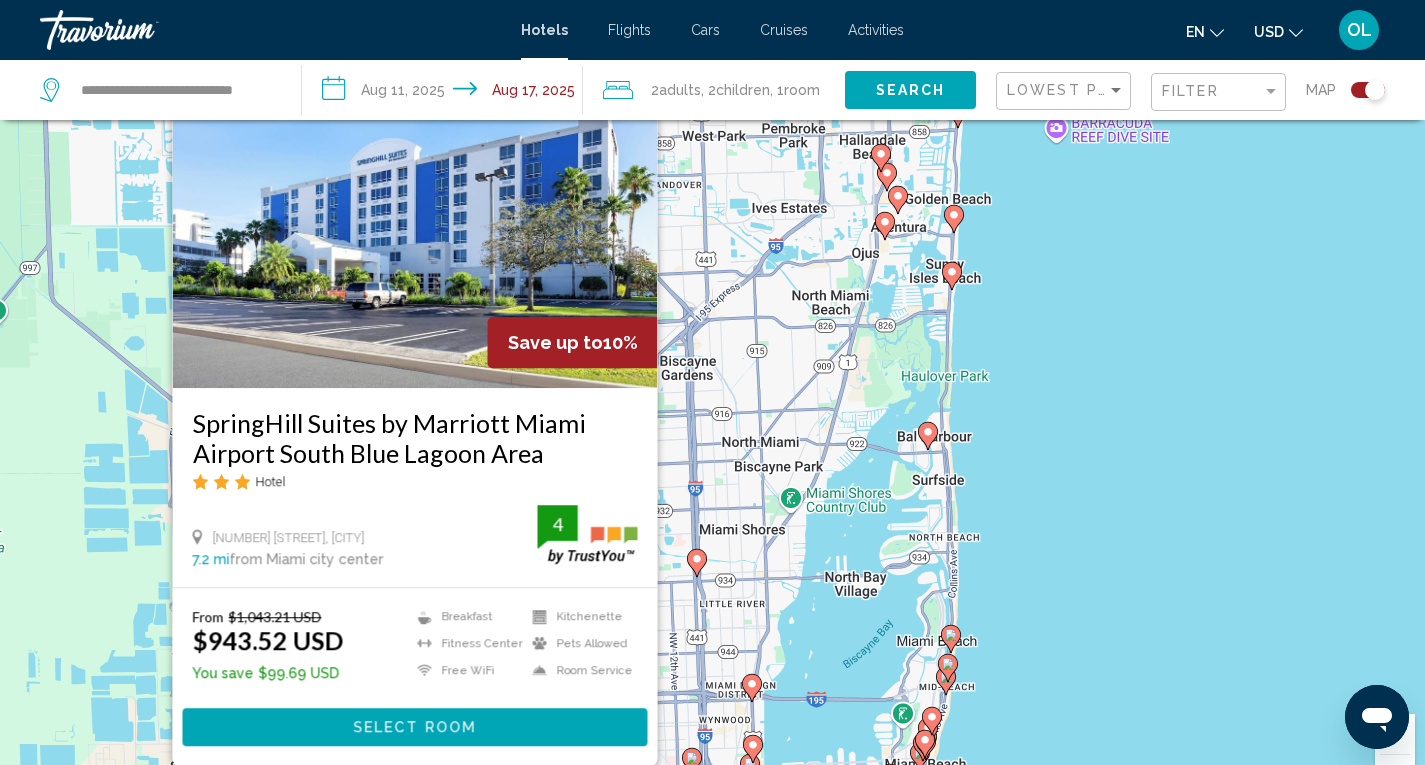 scroll, scrollTop: 65, scrollLeft: 0, axis: vertical 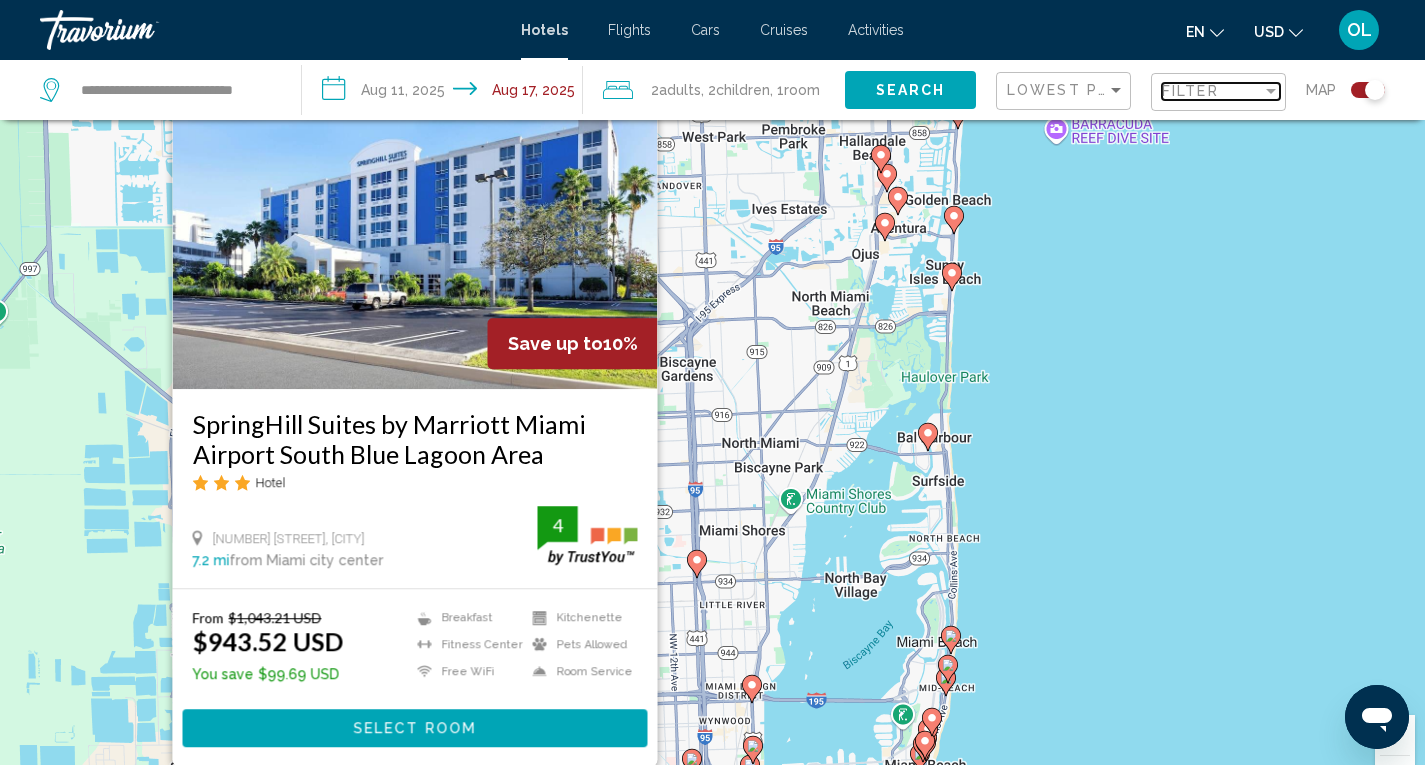 click on "Filter" at bounding box center (1190, 91) 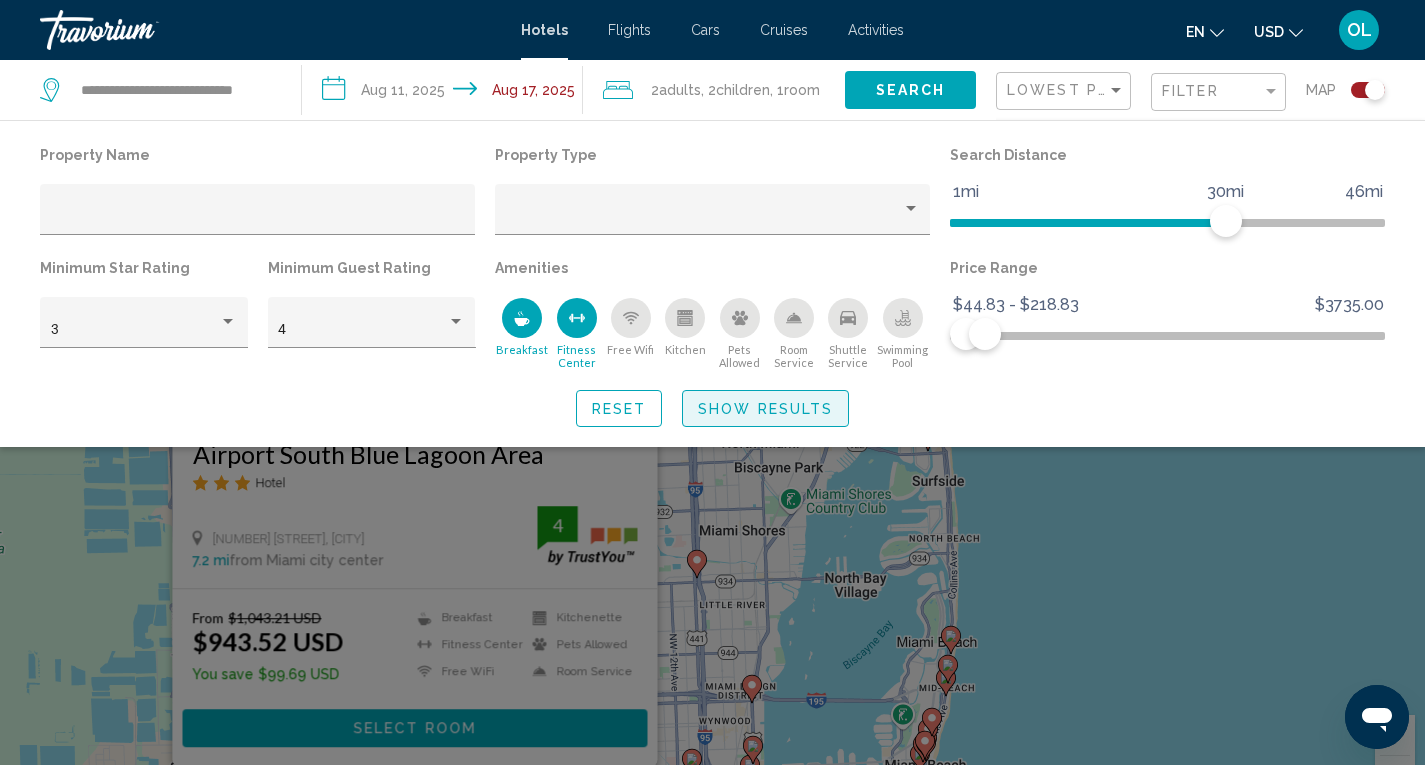 click on "Show Results" 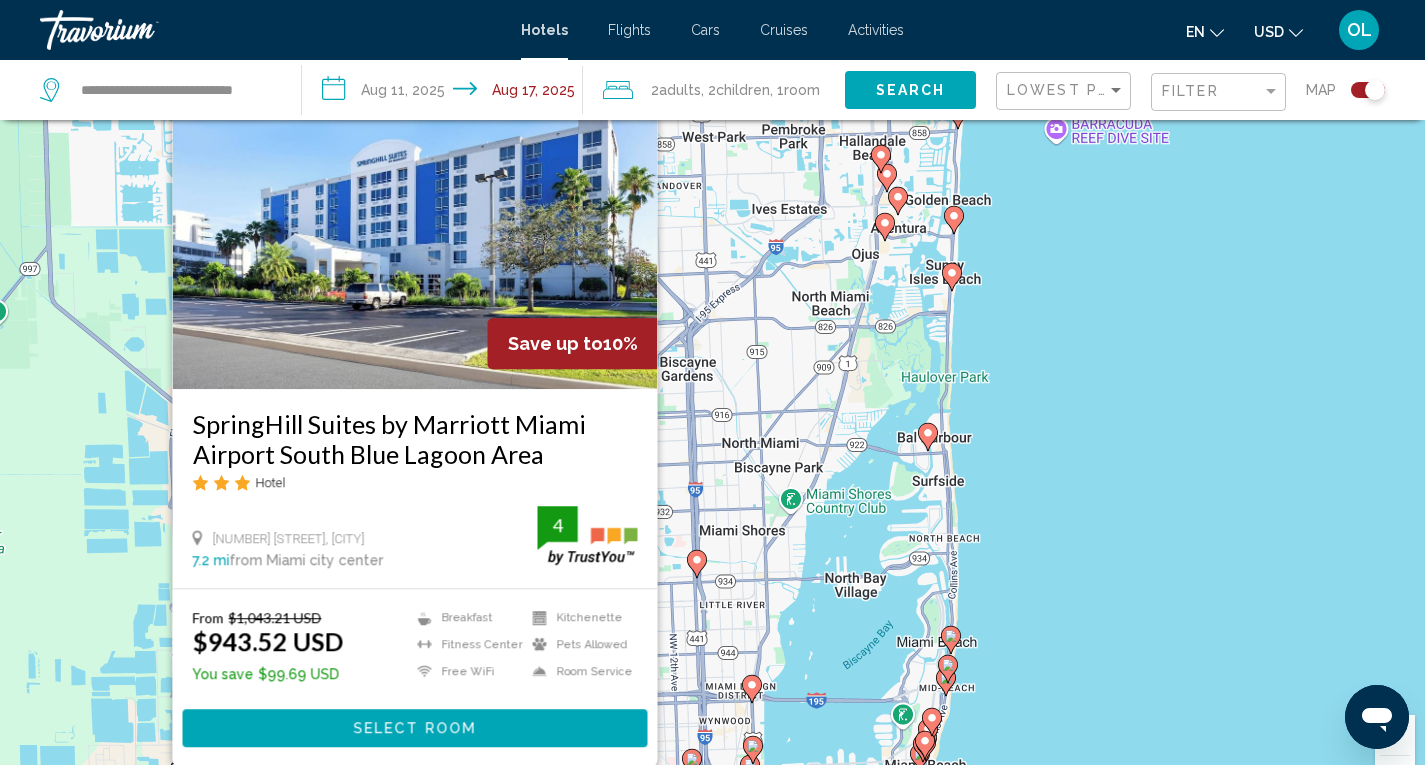 click on "To activate drag with keyboard, press Alt + Enter. Once in keyboard drag state, use the arrow keys to move the marker. To complete the drag, press the Enter key. To cancel, press Escape. Save up to  10%   SpringHill Suites by Marriott Miami Airport South Blue Lagoon Area
Hotel
6700 Nw 7Th St, Miami 7.2 mi  from Miami city center from hotel 4 From $1,043.21 USD $943.52 USD  You save  $99.69 USD
Breakfast
Fitness Center
Free WiFi
Kitchenette
Pets Allowed
Room Service  4 Select Room" at bounding box center [712, 437] 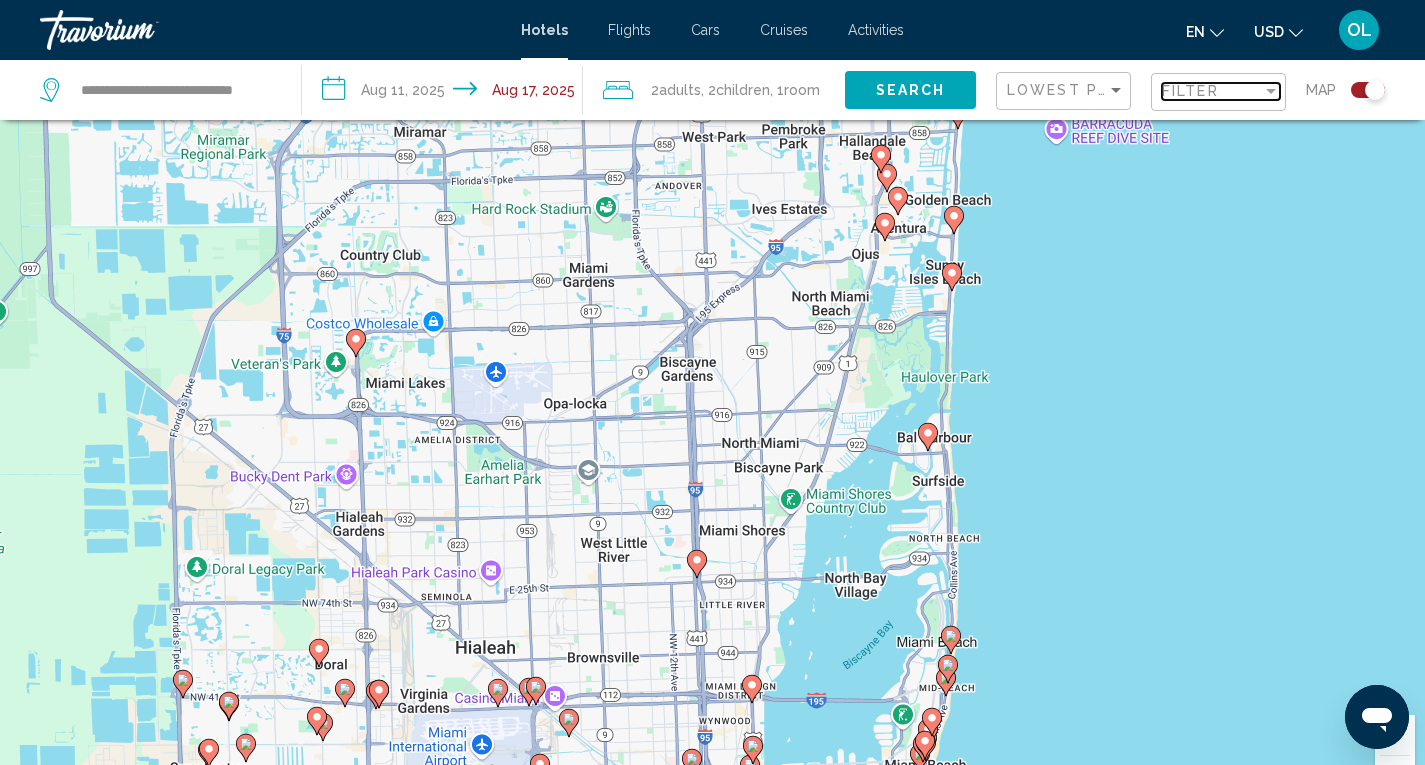 click on "Filter" at bounding box center [1212, 91] 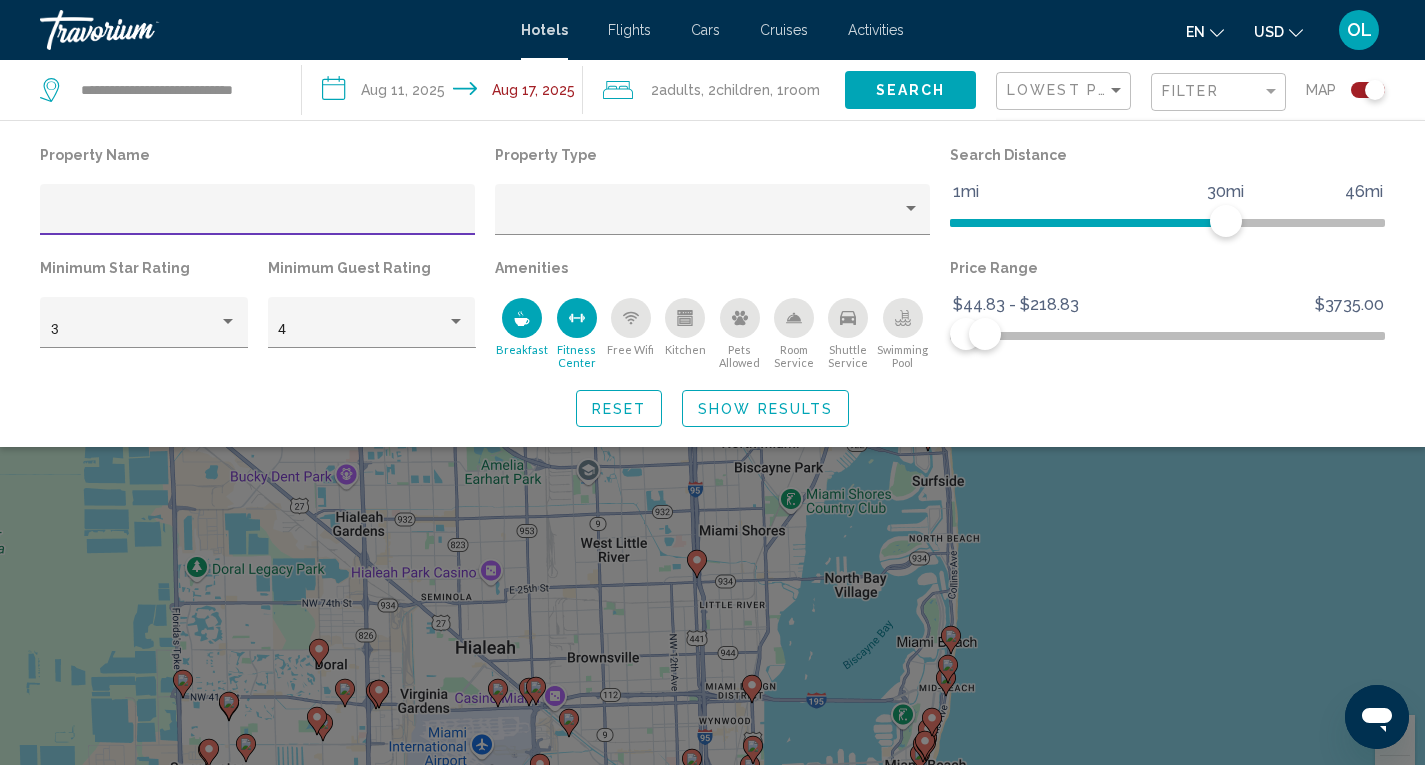 click on "Show Results" 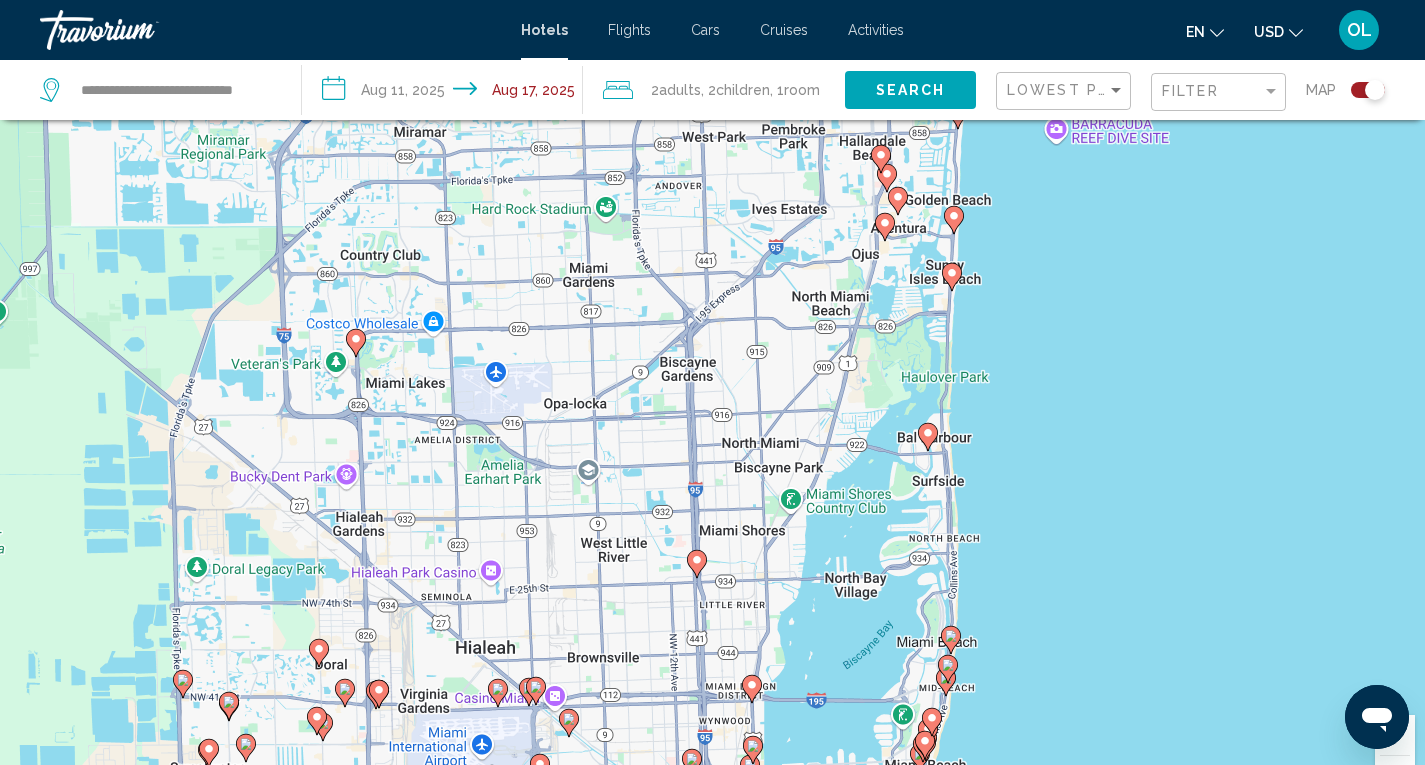 click 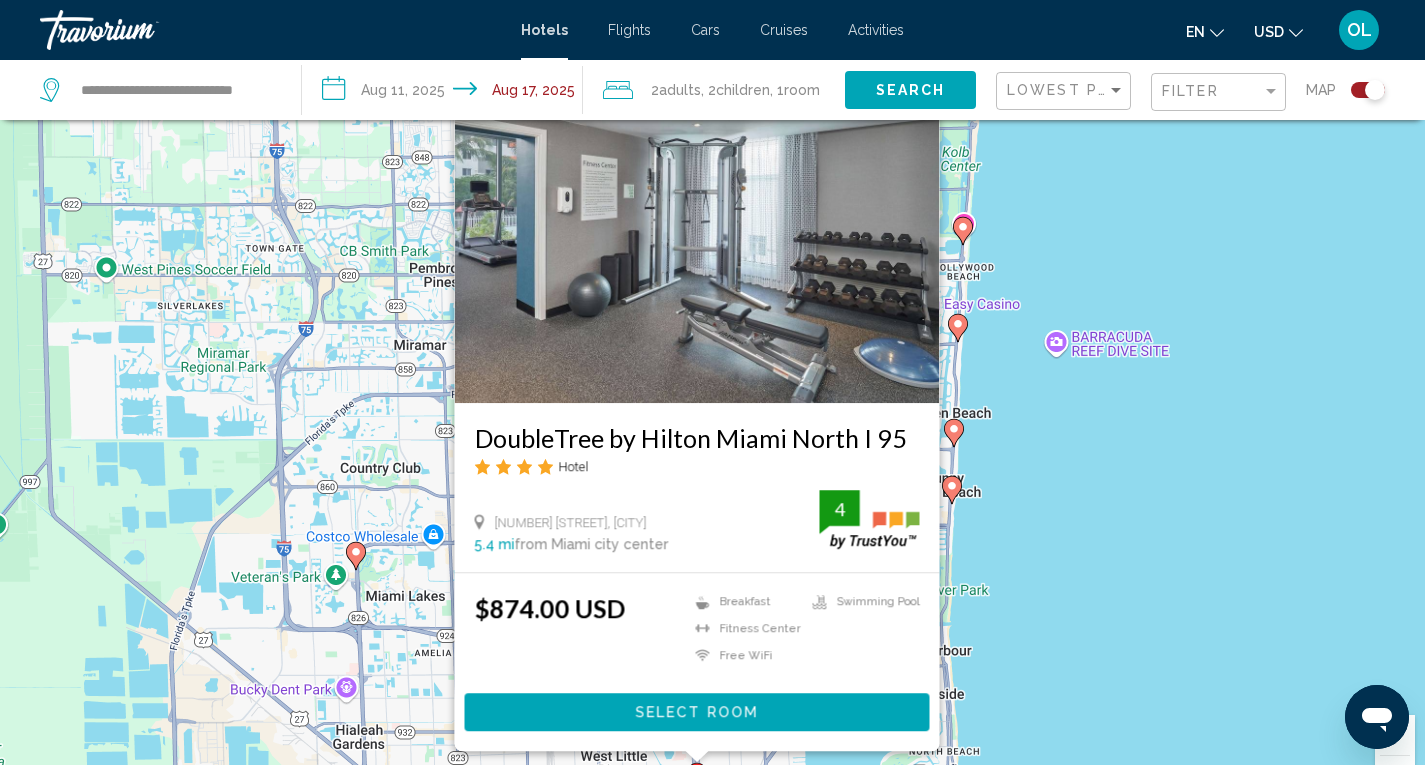 click on "$874.00 USD" at bounding box center [549, 608] 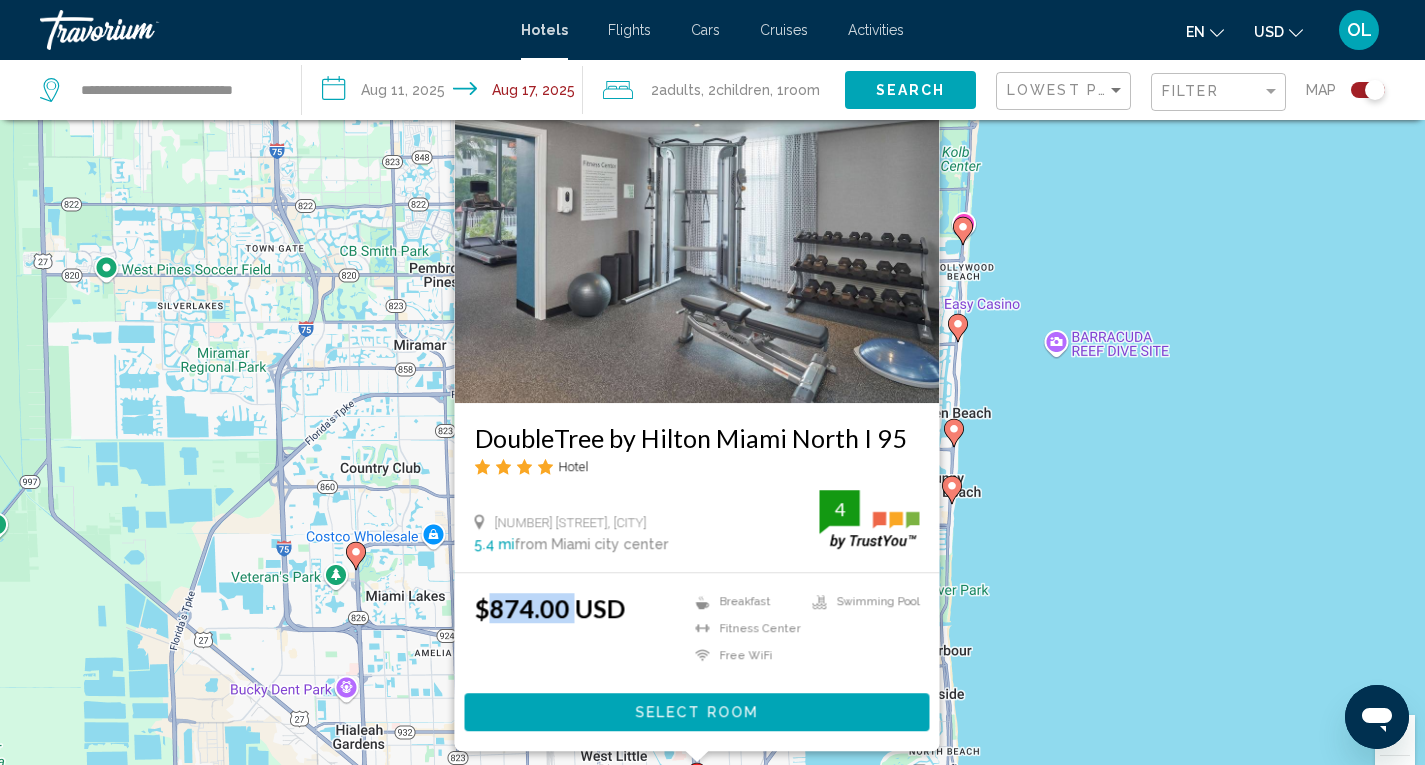 click on "$874.00 USD" at bounding box center (549, 608) 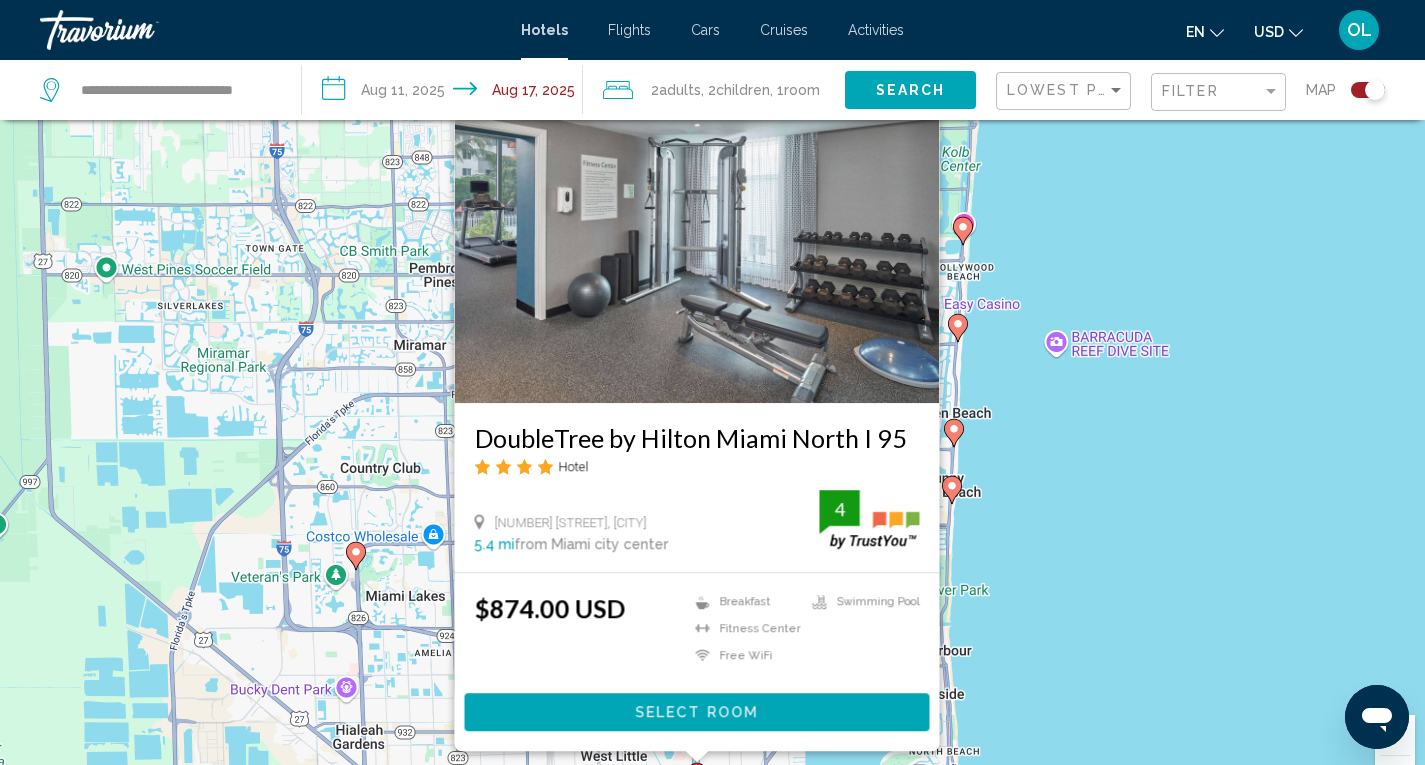 click on "To activate drag with keyboard, press Alt + Enter. Once in keyboard drag state, use the arrow keys to move the marker. To complete the drag, press the Enter key. To cancel, press Escape.  DoubleTree by Hilton Miami North I 95
Hotel
7927 Nw 7Th Avenue, Miami 5.4 mi  from Miami city center from hotel 4 $874.00 USD
Breakfast
Fitness Center
Free WiFi
Swimming Pool  4 Select Room" at bounding box center [712, 437] 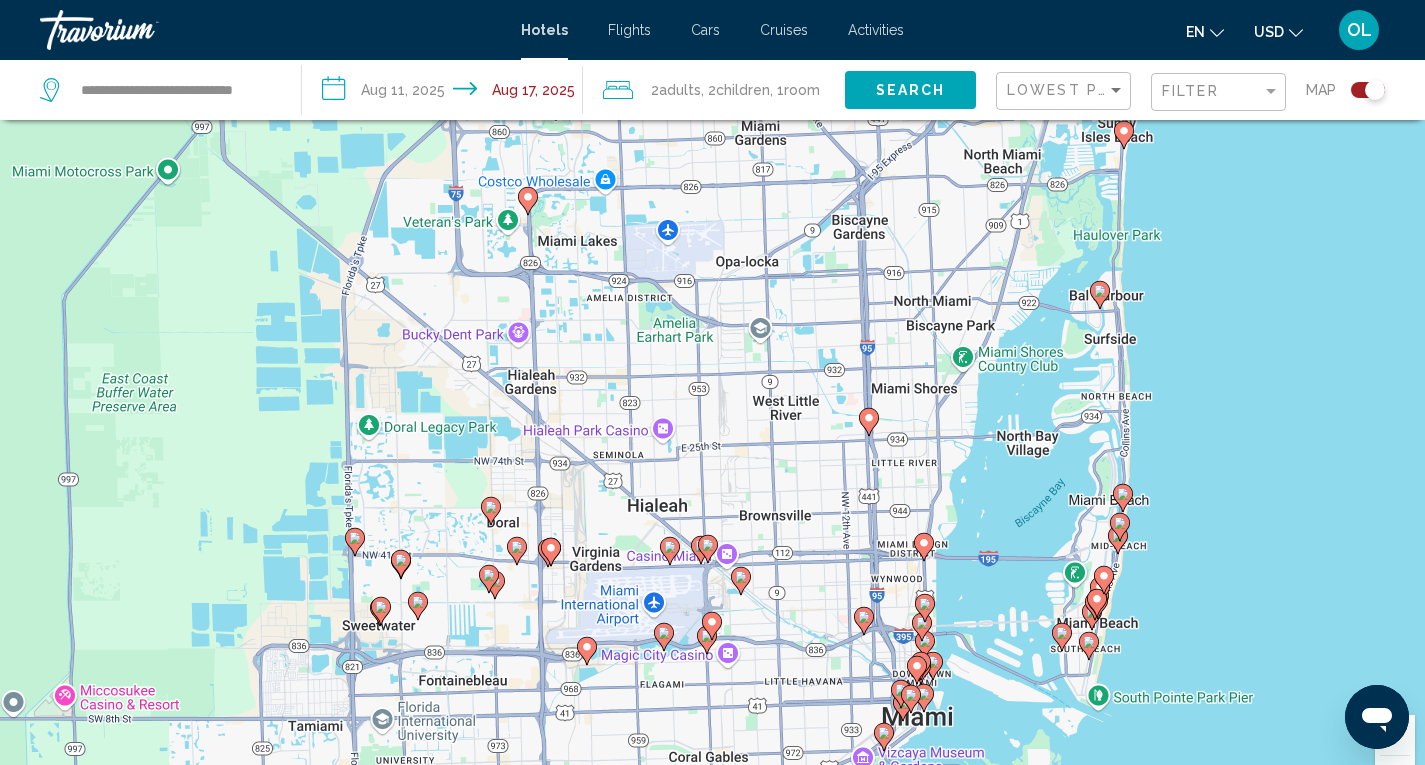 drag, startPoint x: 626, startPoint y: 610, endPoint x: 804, endPoint y: 232, distance: 417.81335 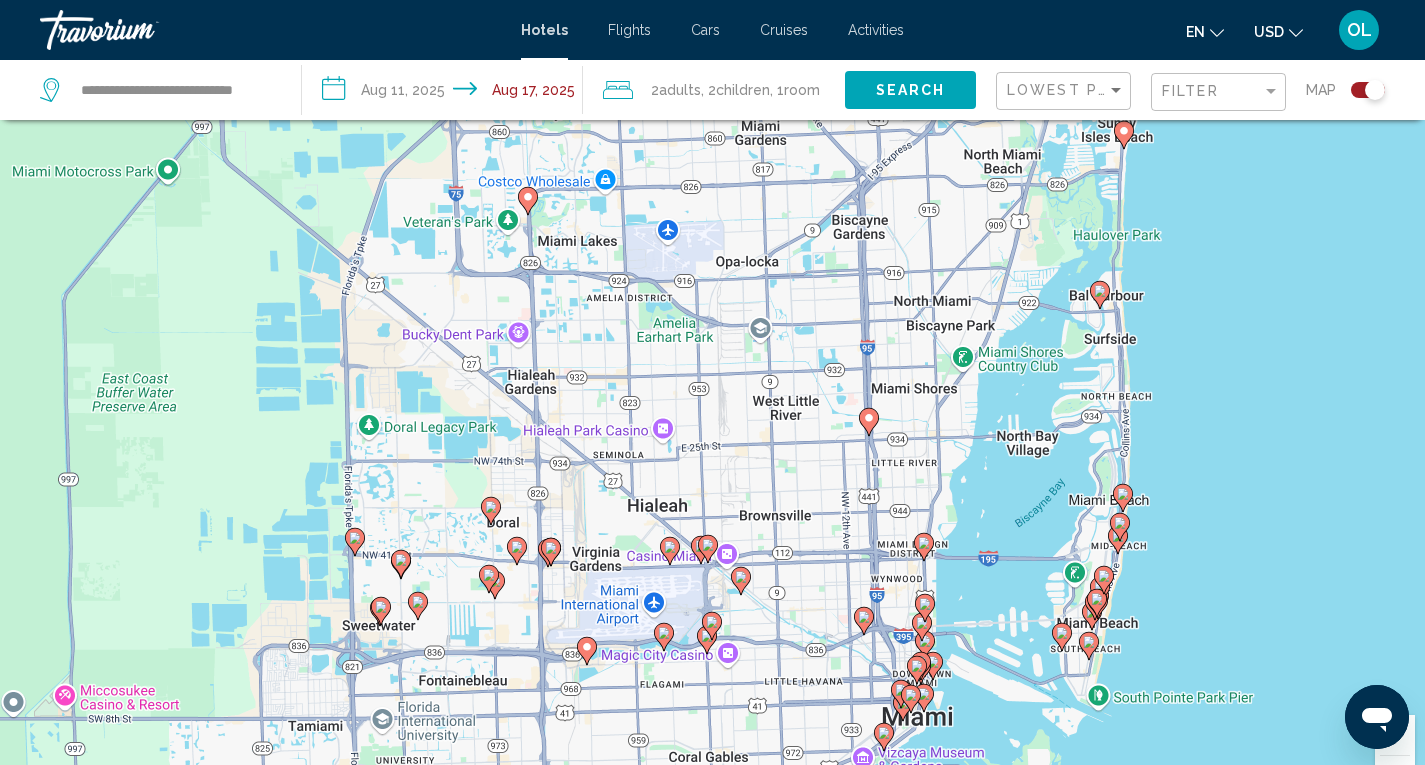 click on "To activate drag with keyboard, press Alt + Enter. Once in keyboard drag state, use the arrow keys to move the marker. To complete the drag, press the Enter key. To cancel, press Escape." at bounding box center [712, 437] 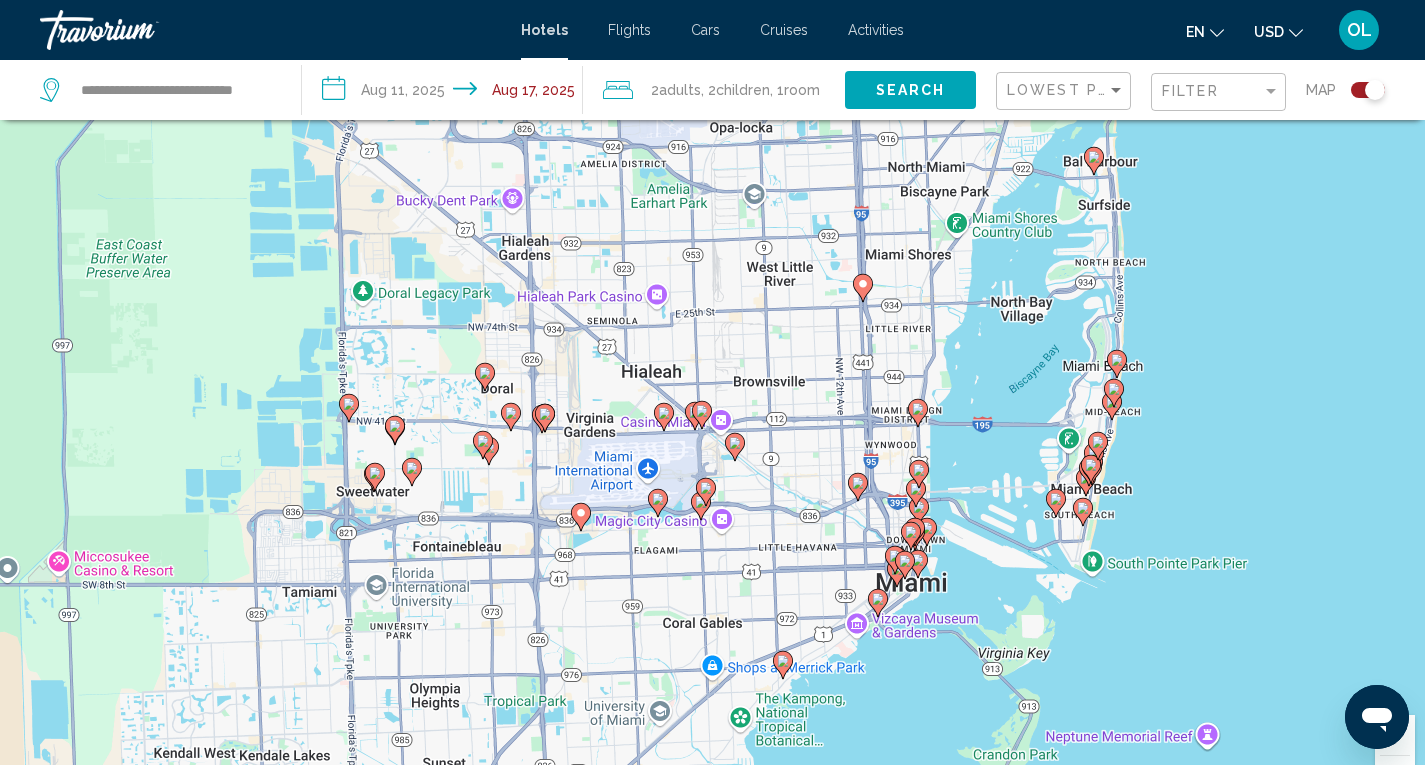 drag, startPoint x: 759, startPoint y: 493, endPoint x: 758, endPoint y: 372, distance: 121.004135 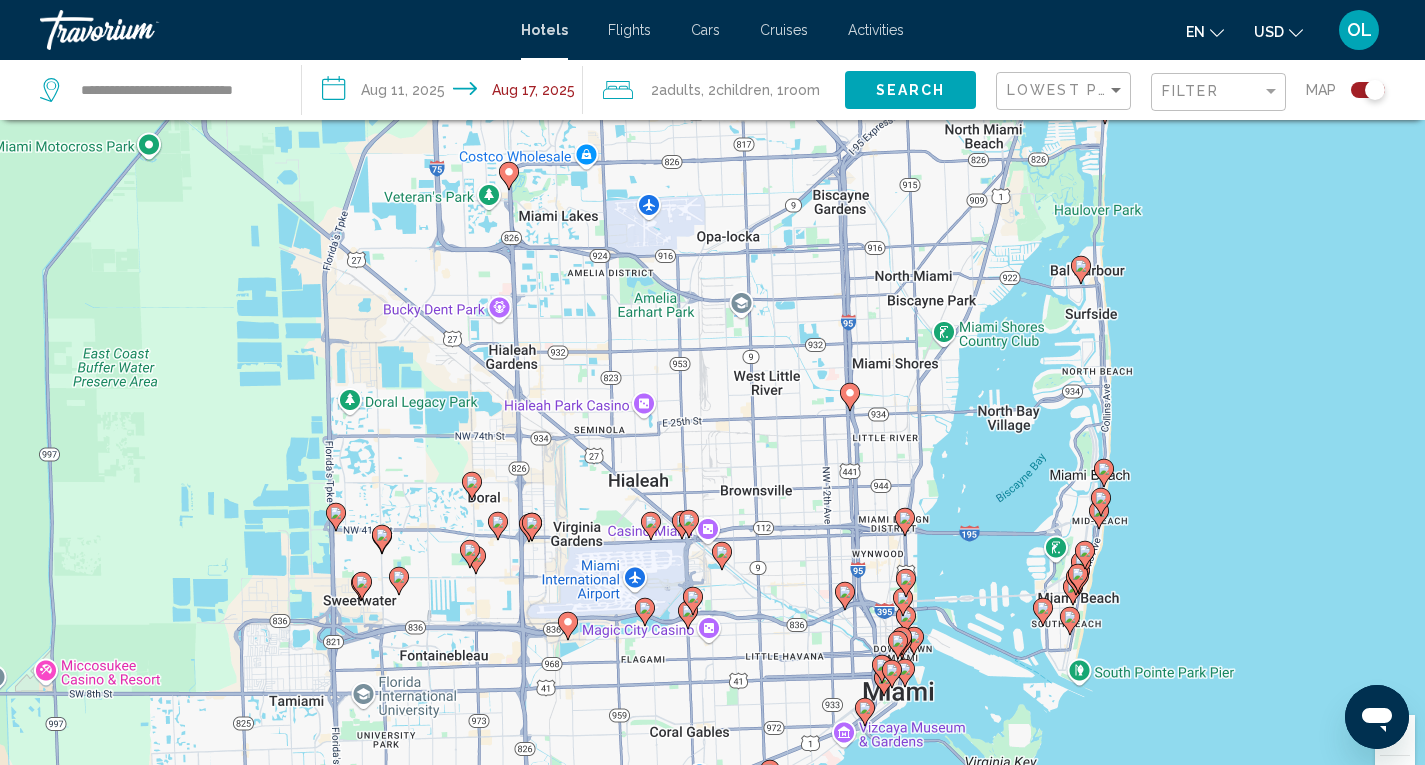drag, startPoint x: 759, startPoint y: 379, endPoint x: 750, endPoint y: 493, distance: 114.35471 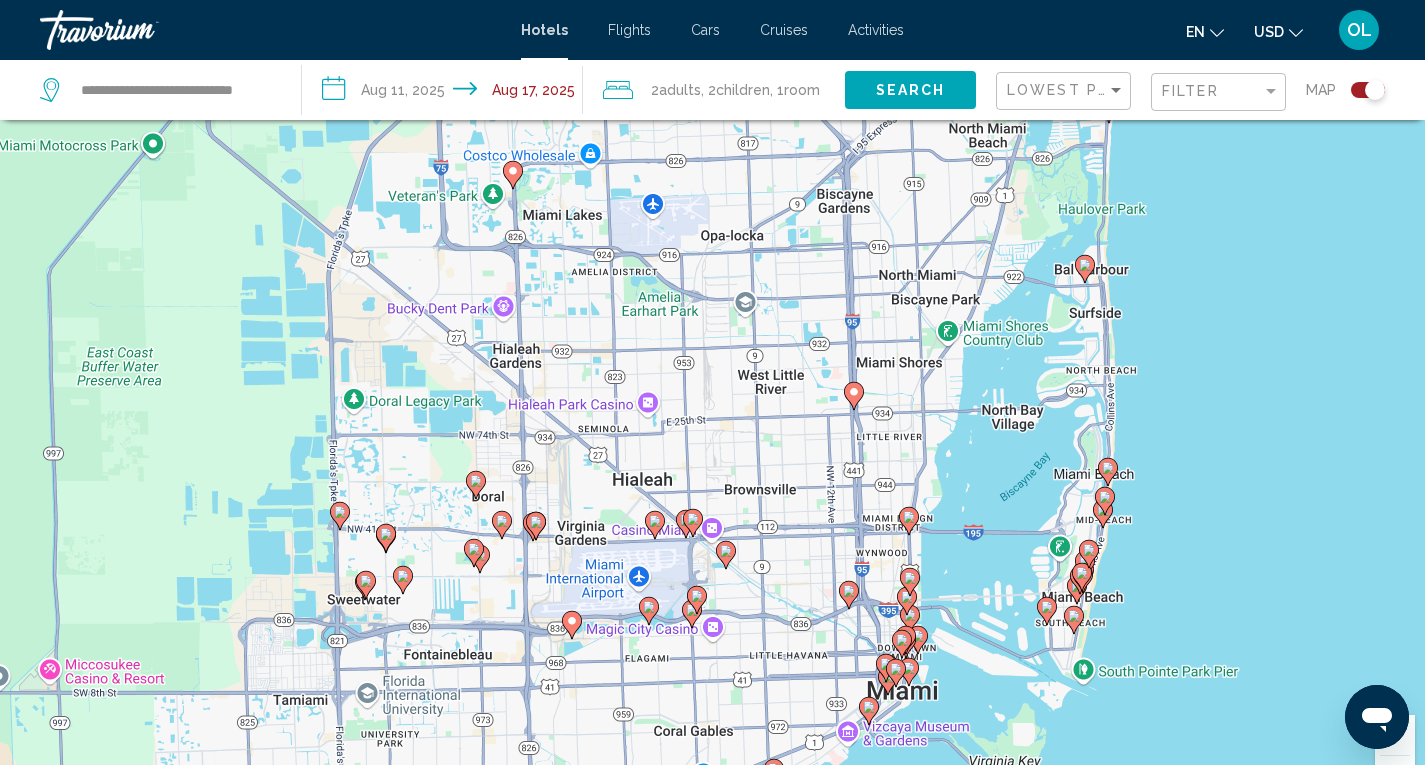 click 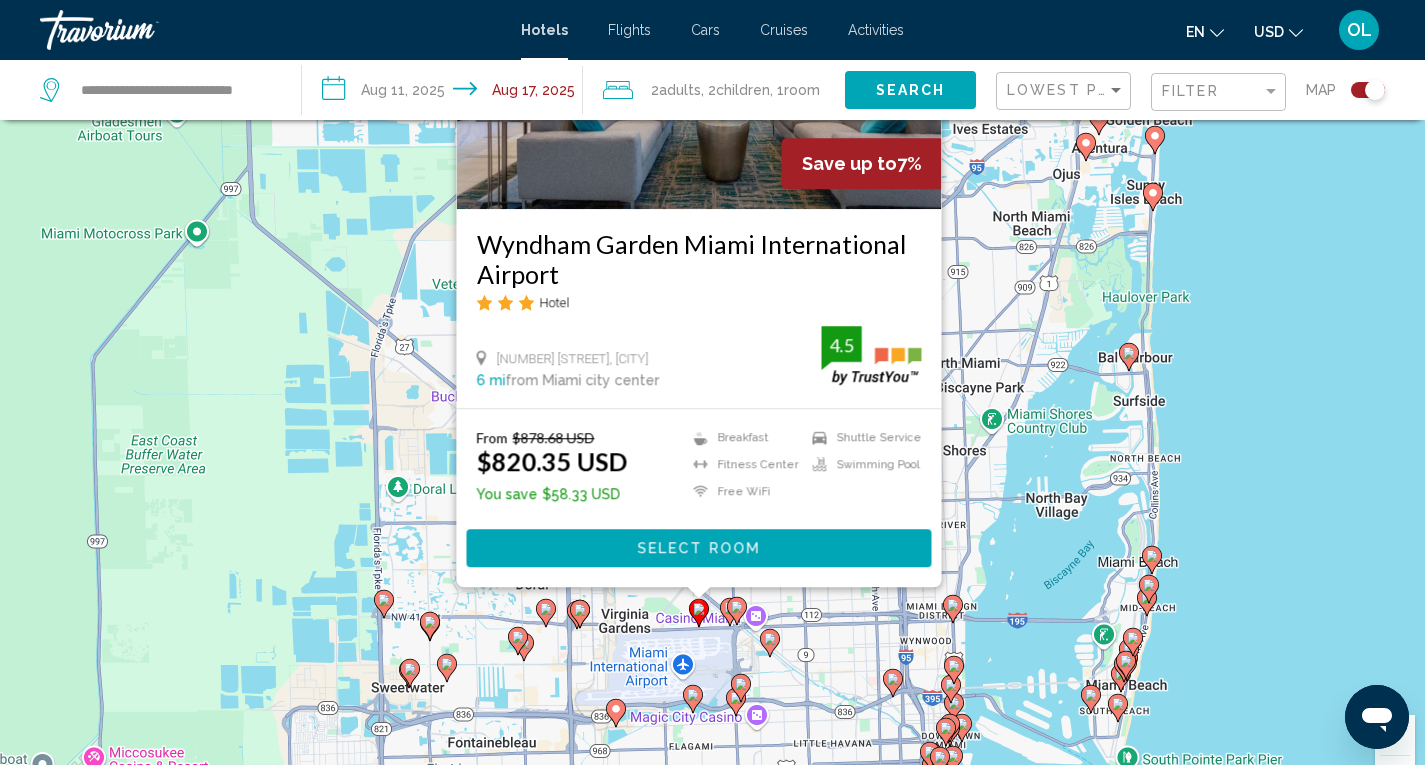 drag, startPoint x: 369, startPoint y: 570, endPoint x: 418, endPoint y: 378, distance: 198.15398 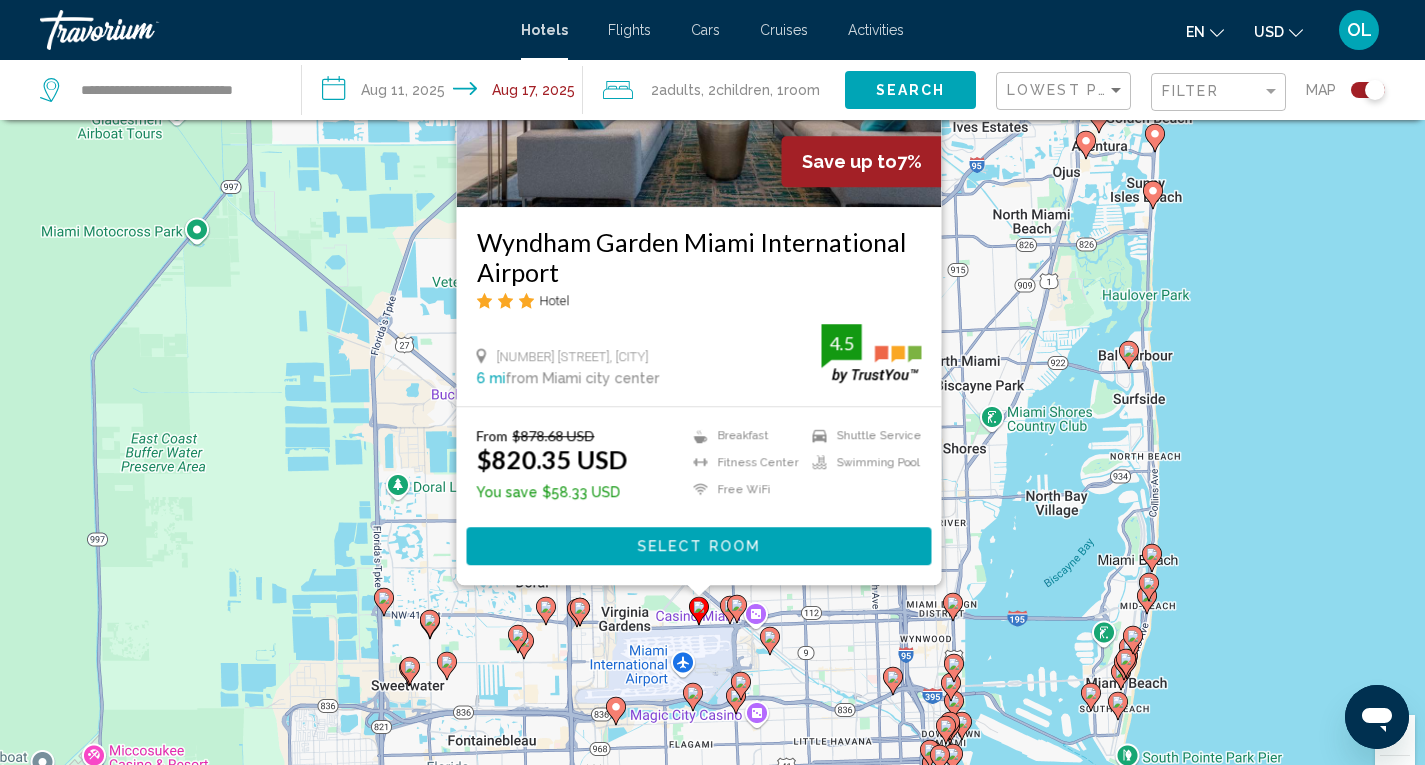 click 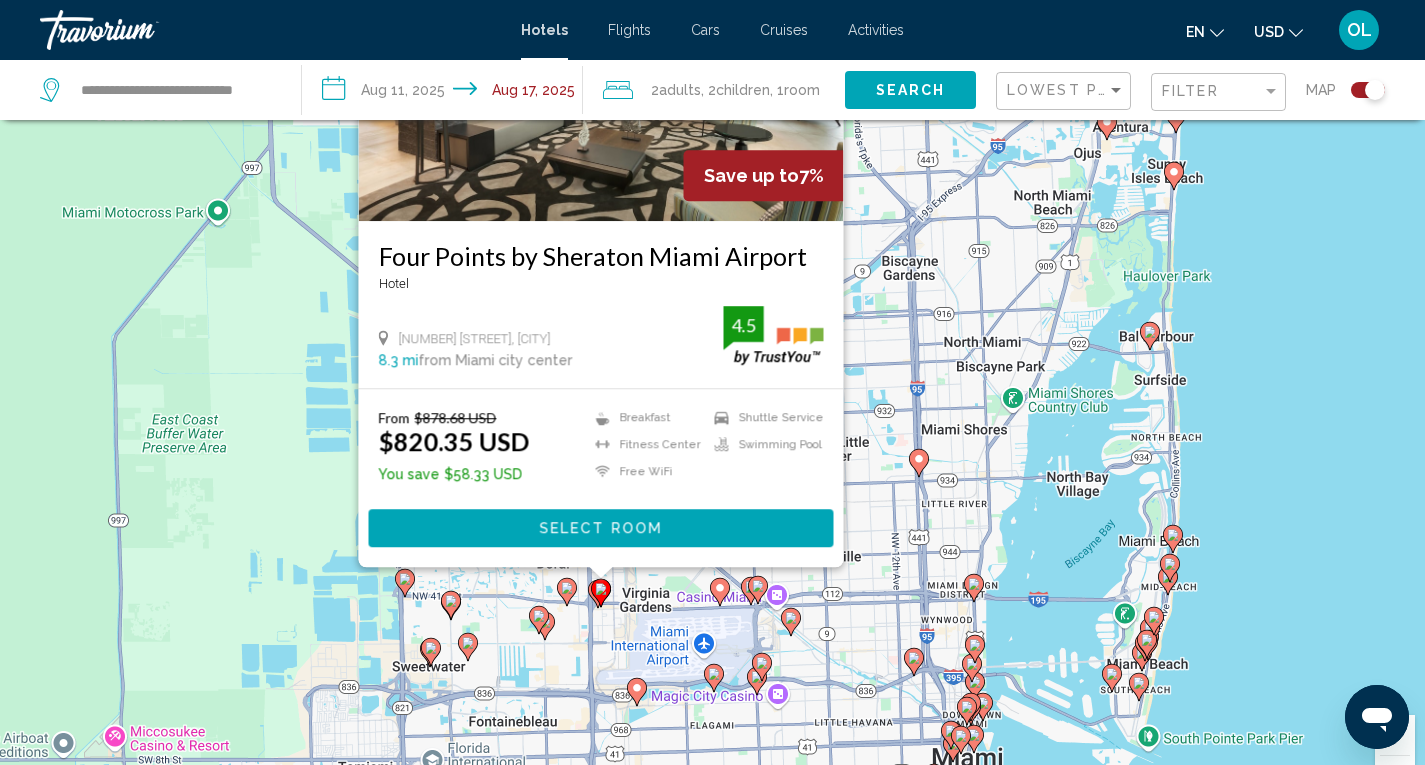 drag, startPoint x: 252, startPoint y: 627, endPoint x: 285, endPoint y: 365, distance: 264.07007 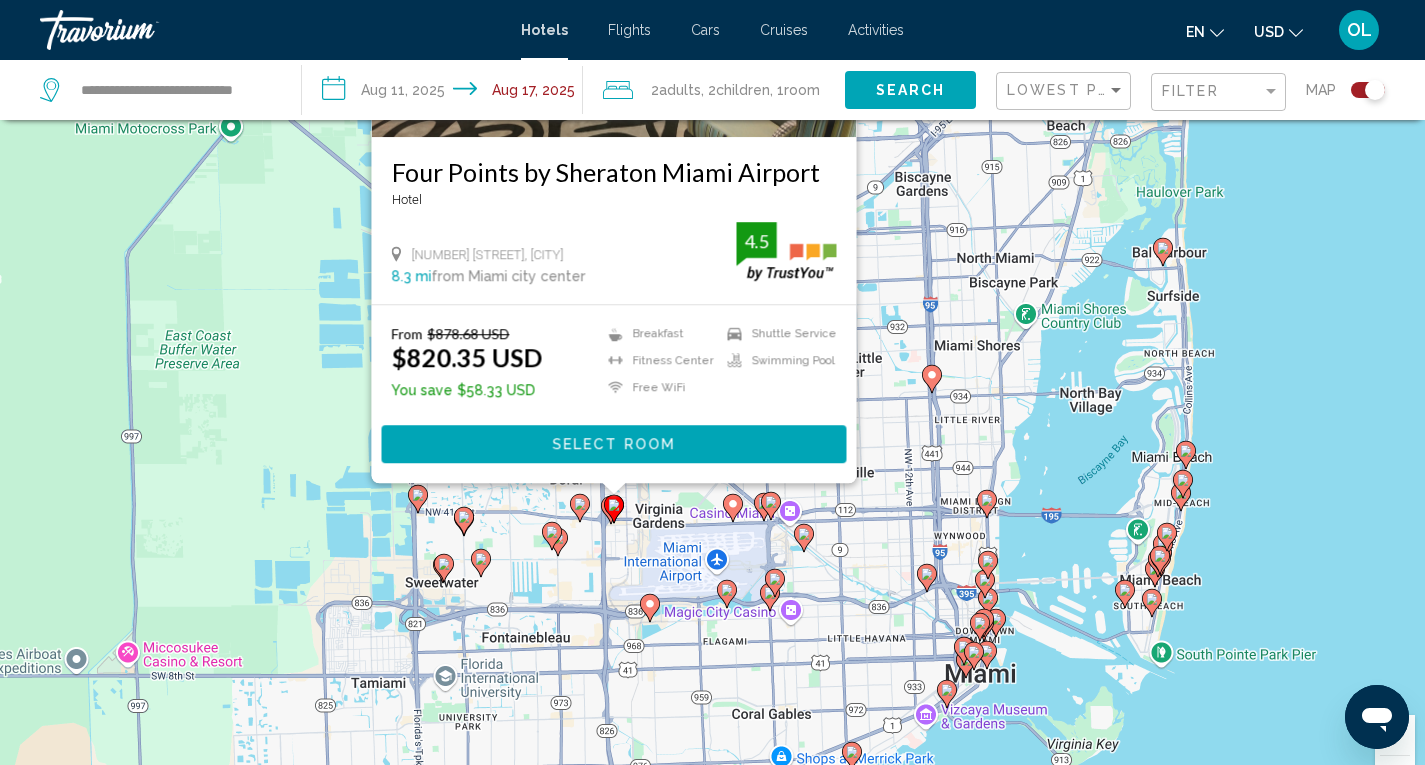 click at bounding box center [611, 510] 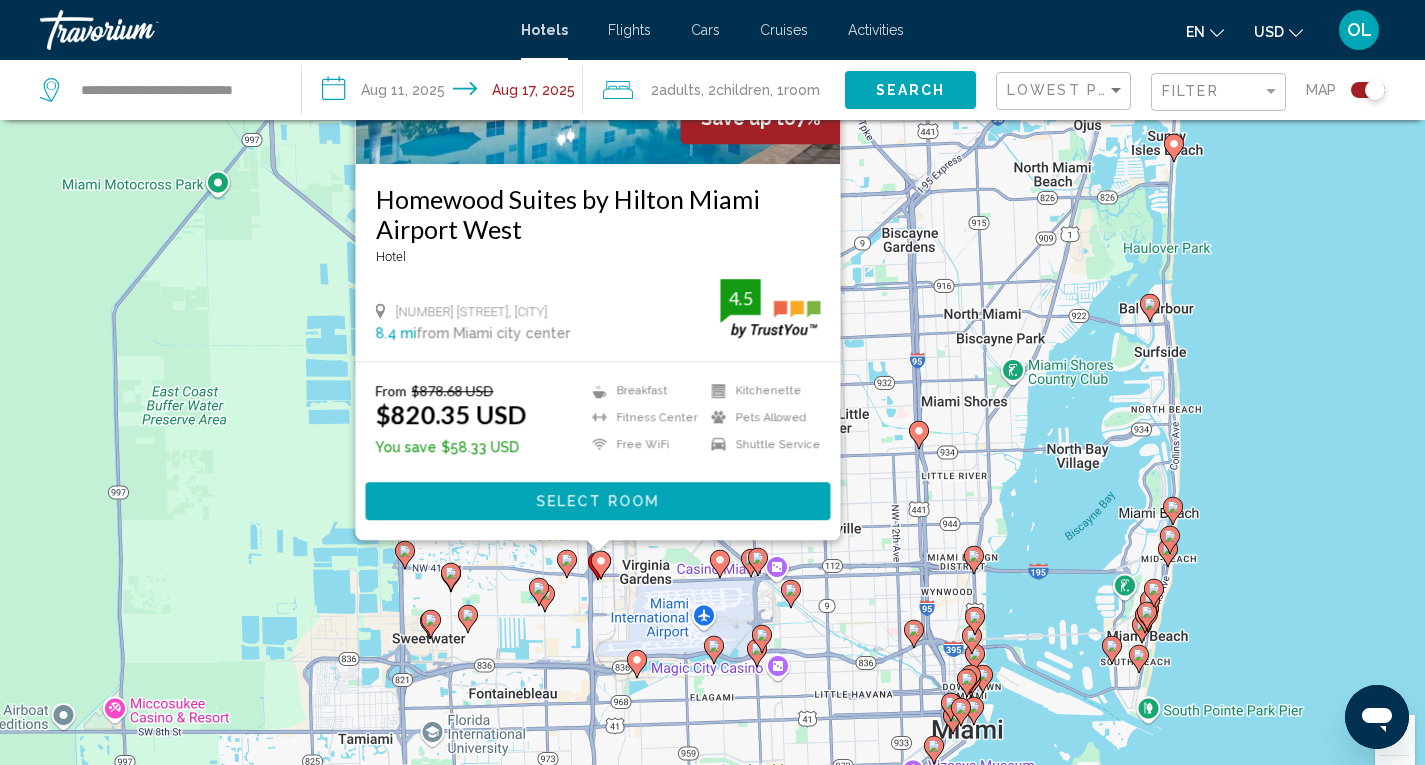 drag, startPoint x: 246, startPoint y: 633, endPoint x: 233, endPoint y: 382, distance: 251.33643 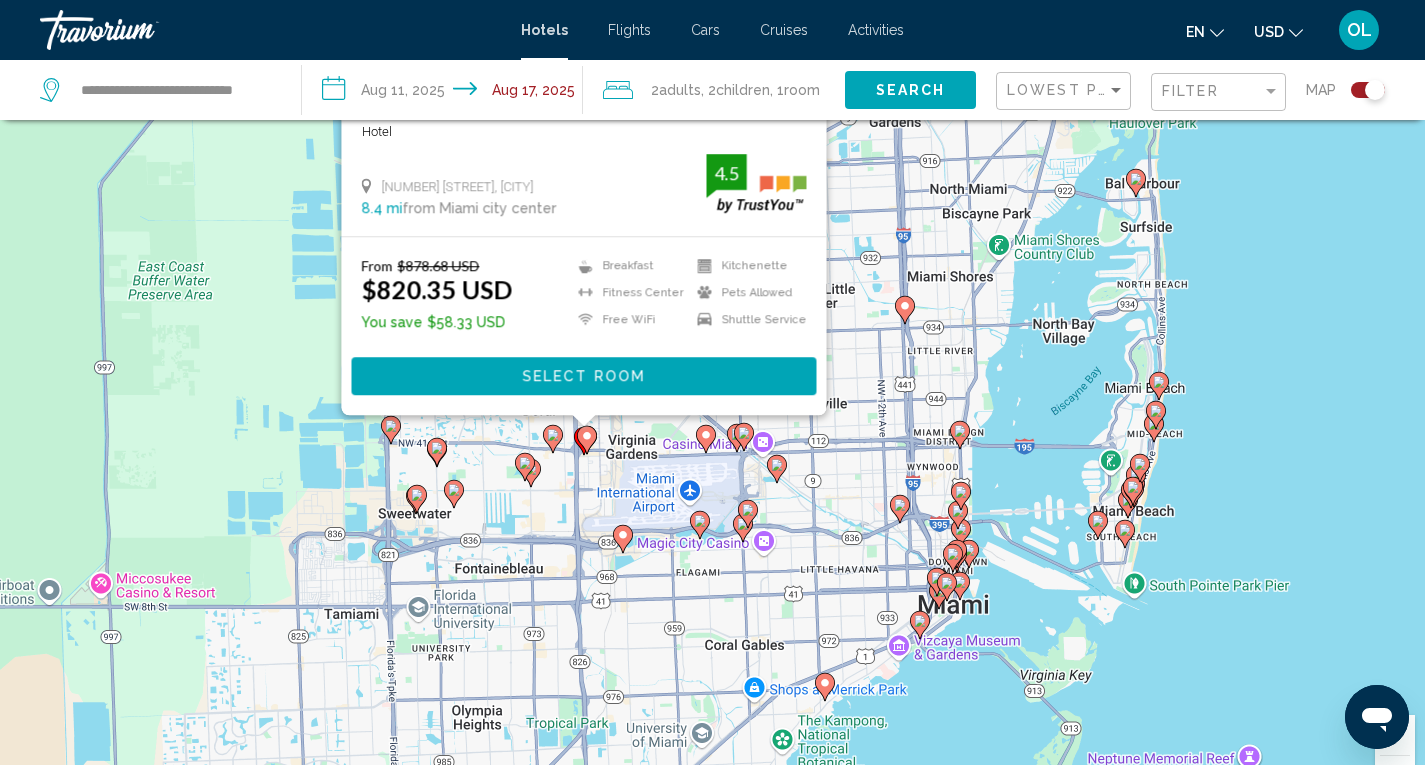 drag, startPoint x: 280, startPoint y: 498, endPoint x: 265, endPoint y: 367, distance: 131.85599 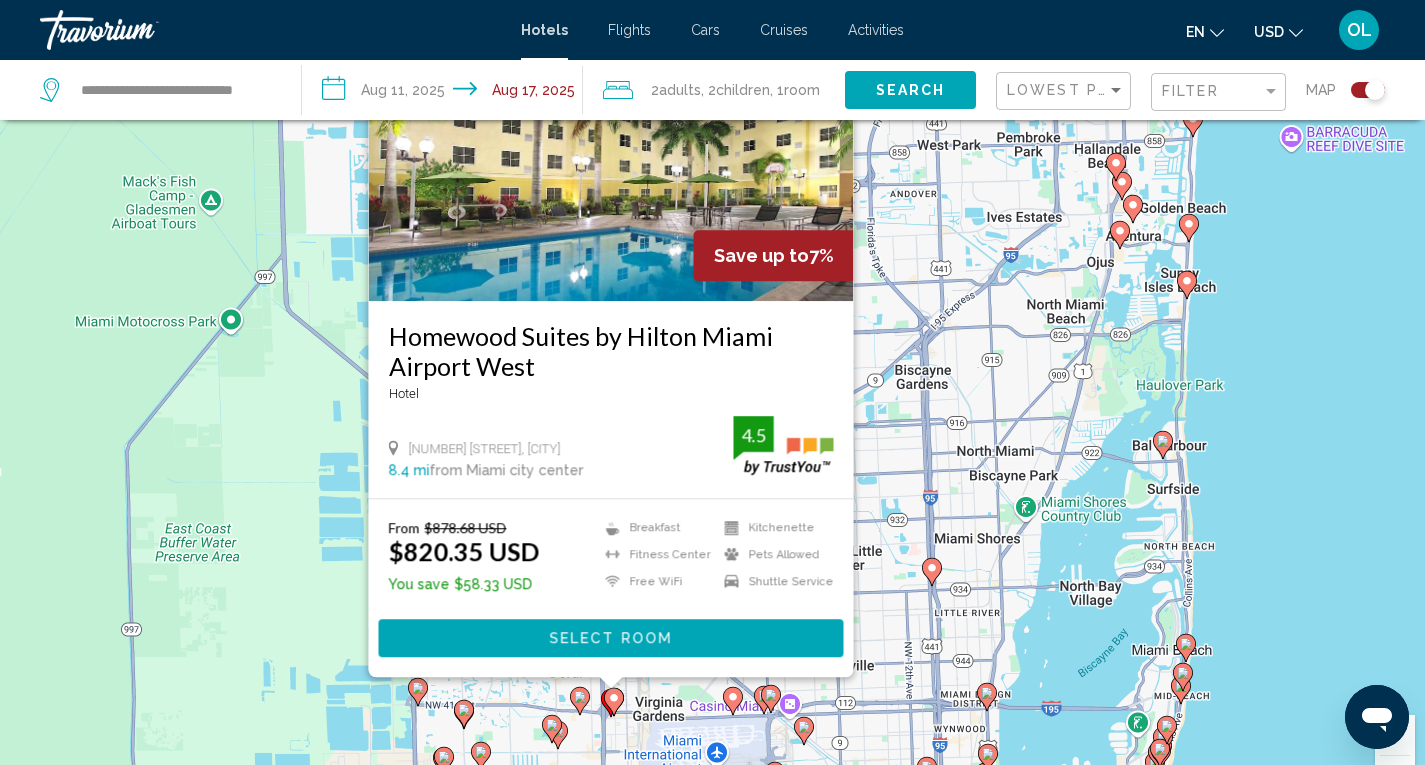 drag, startPoint x: 251, startPoint y: 373, endPoint x: 279, endPoint y: 644, distance: 272.44266 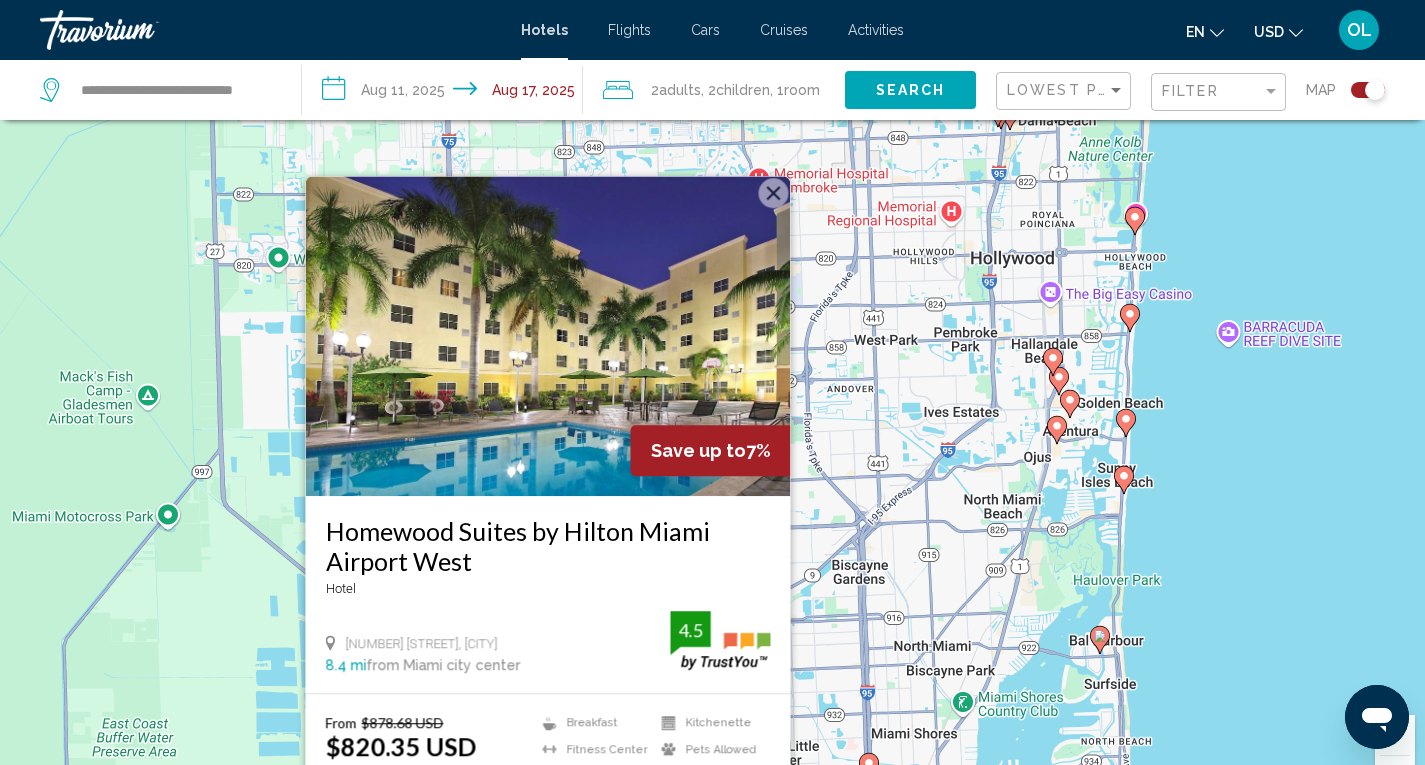 drag, startPoint x: 292, startPoint y: 543, endPoint x: 230, endPoint y: 741, distance: 207.48012 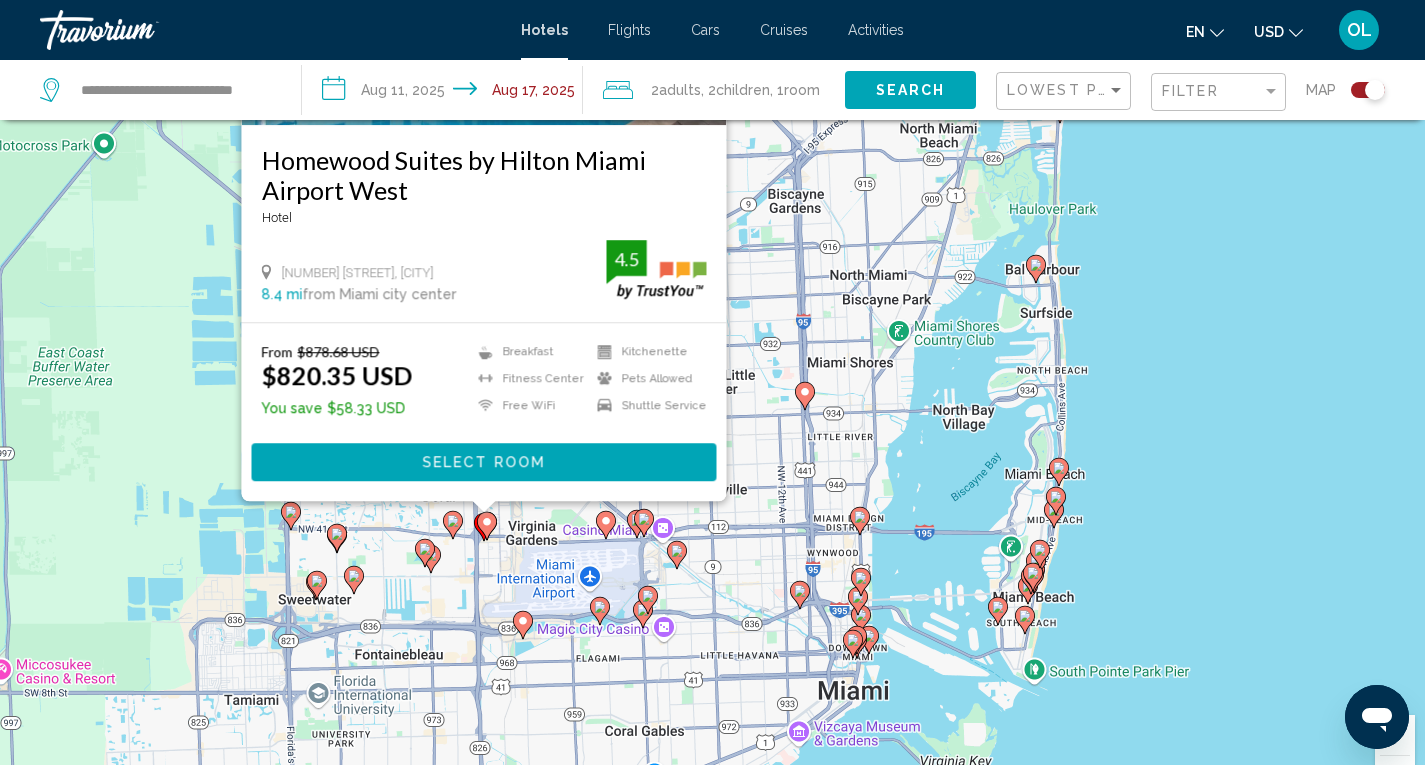 drag, startPoint x: 232, startPoint y: 602, endPoint x: 167, endPoint y: 228, distance: 379.60638 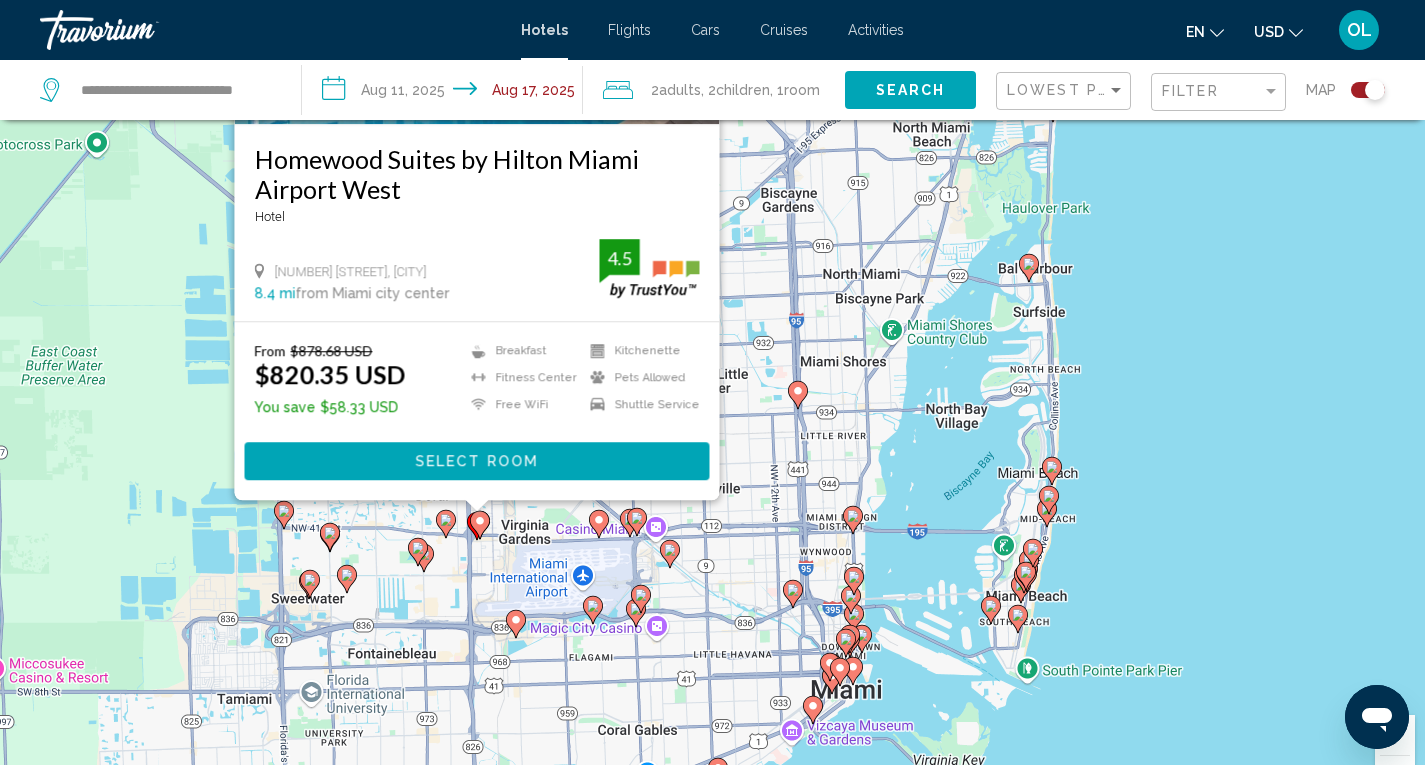 click 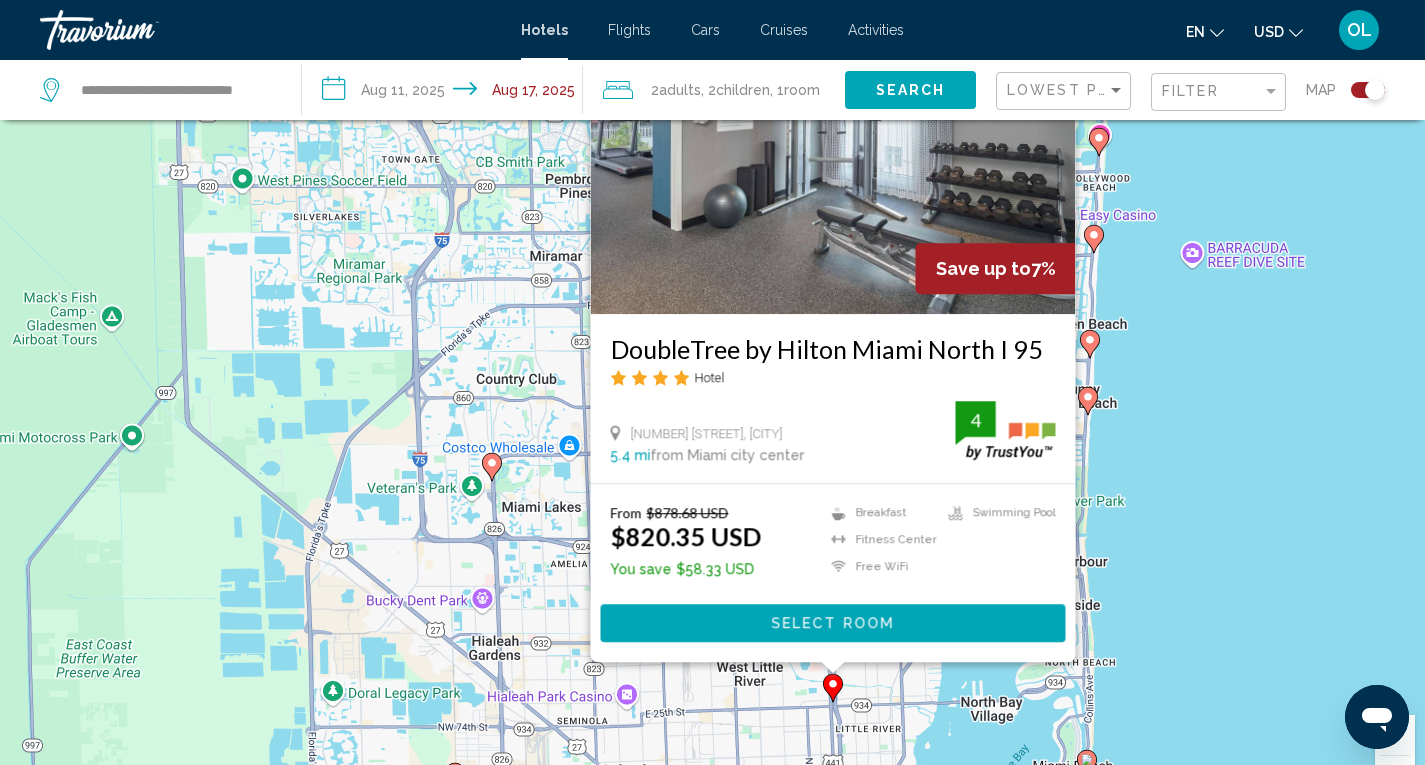 drag, startPoint x: 500, startPoint y: 643, endPoint x: 537, endPoint y: 552, distance: 98.23441 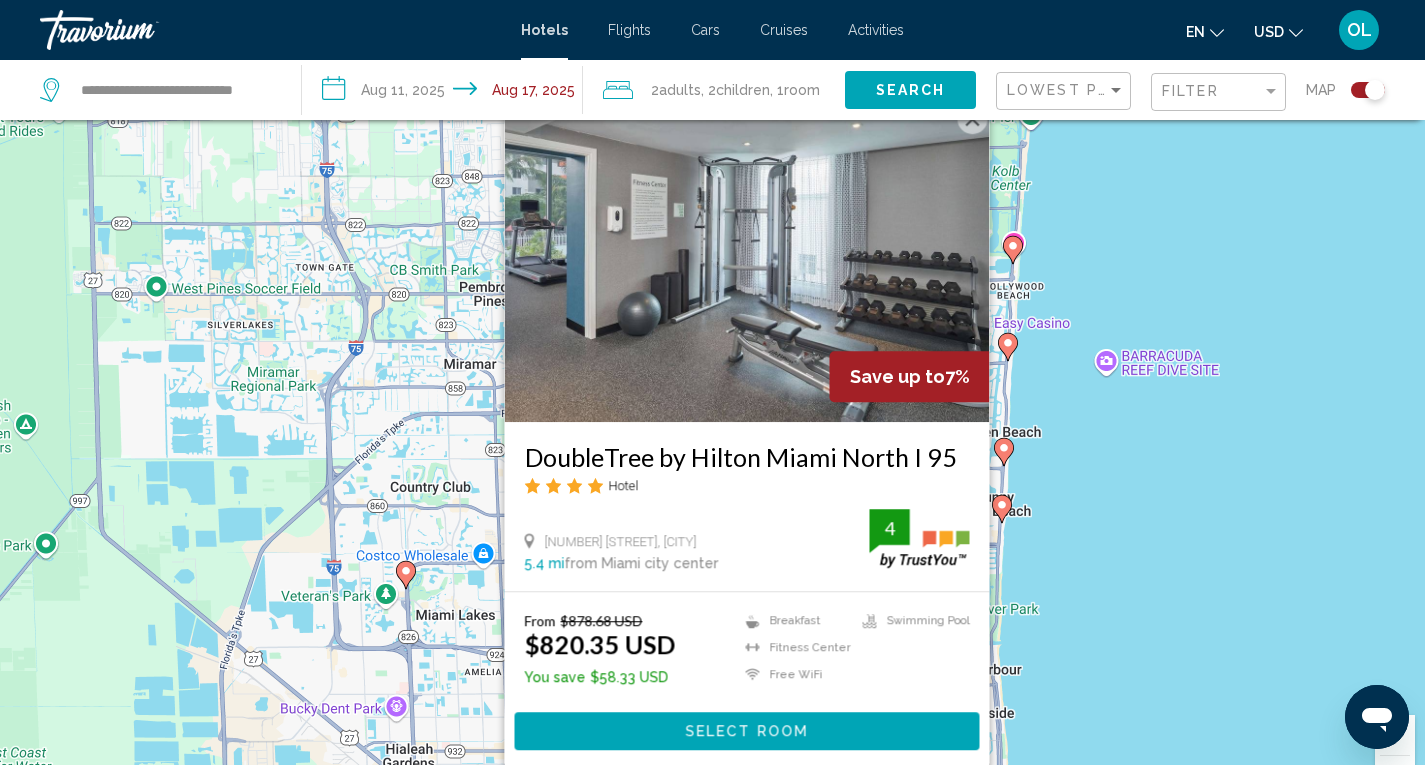 drag, startPoint x: 620, startPoint y: 702, endPoint x: 529, endPoint y: 812, distance: 142.76204 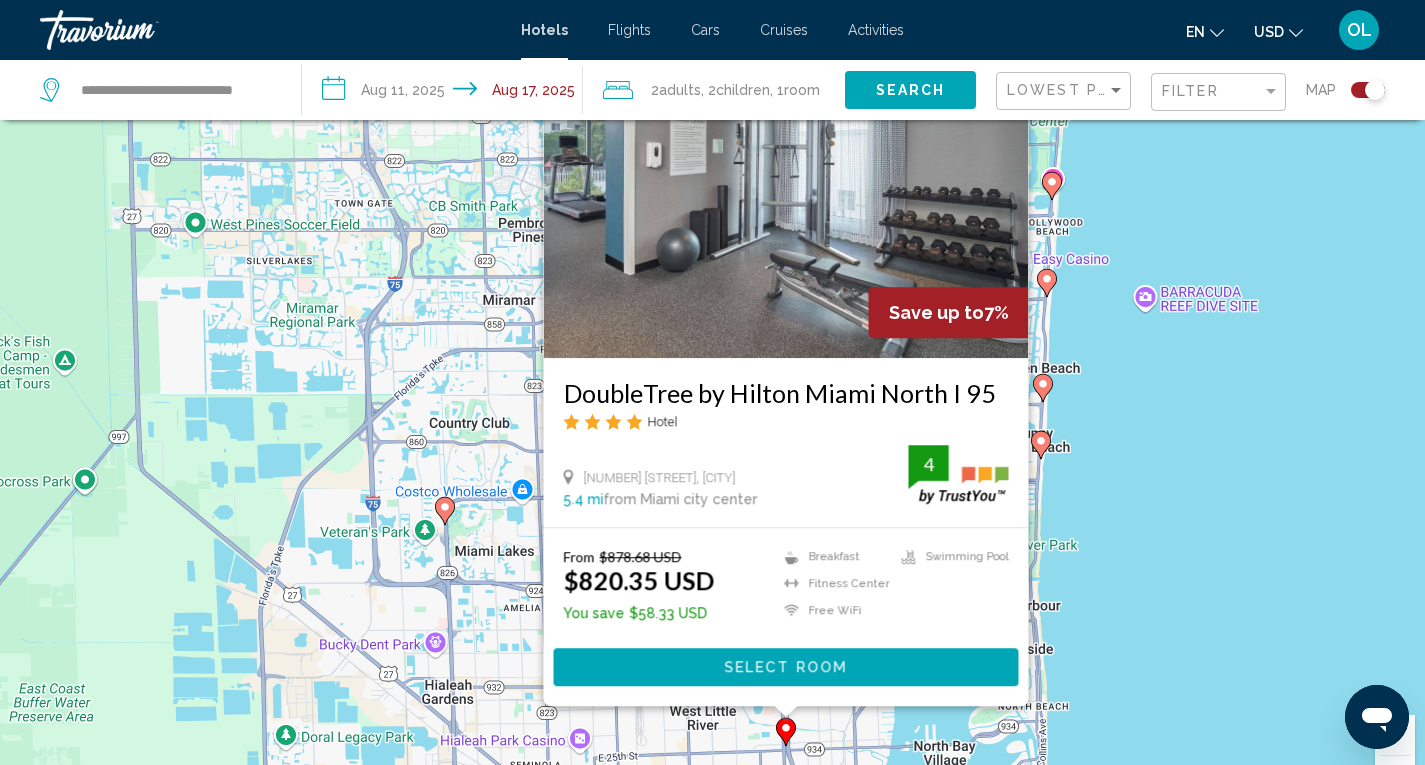 drag, startPoint x: 433, startPoint y: 600, endPoint x: 482, endPoint y: 534, distance: 82.20097 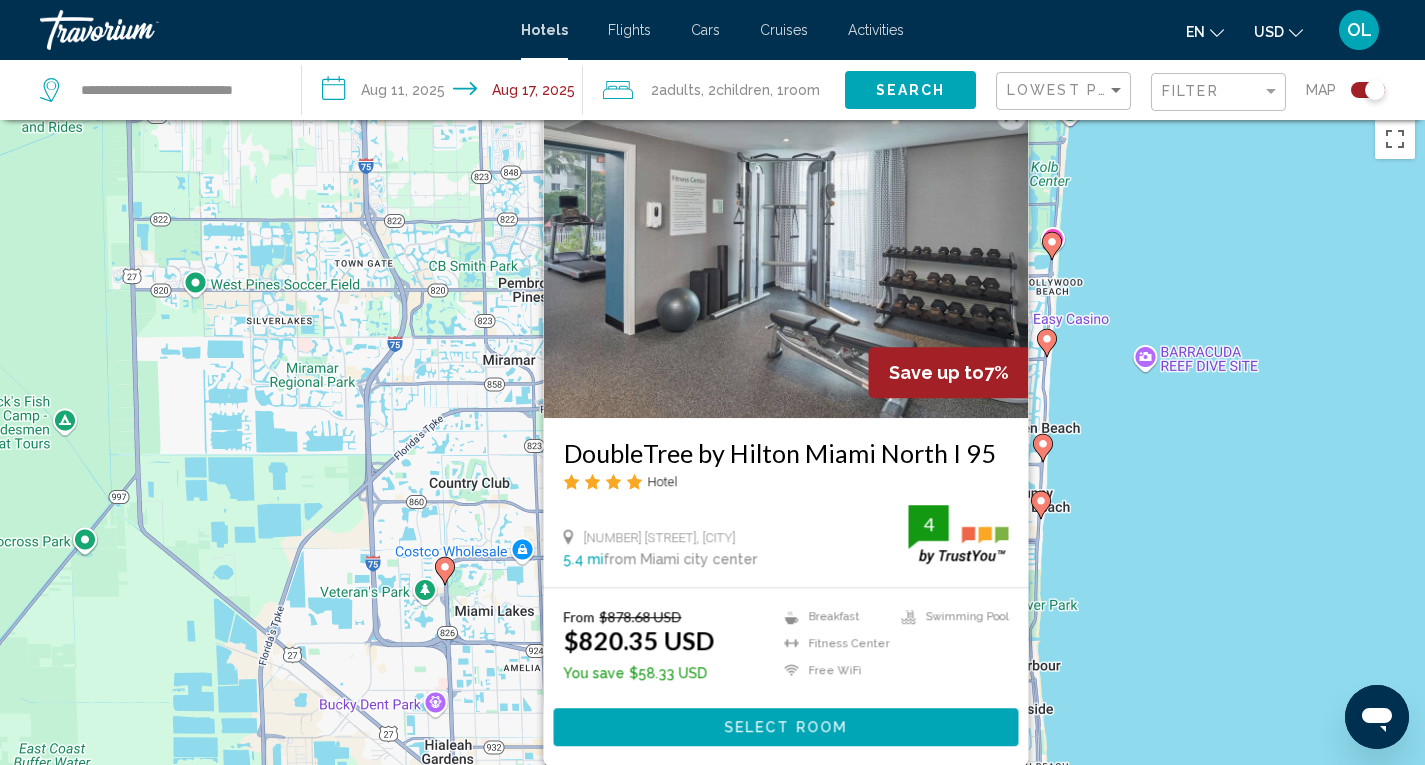 scroll, scrollTop: 0, scrollLeft: 0, axis: both 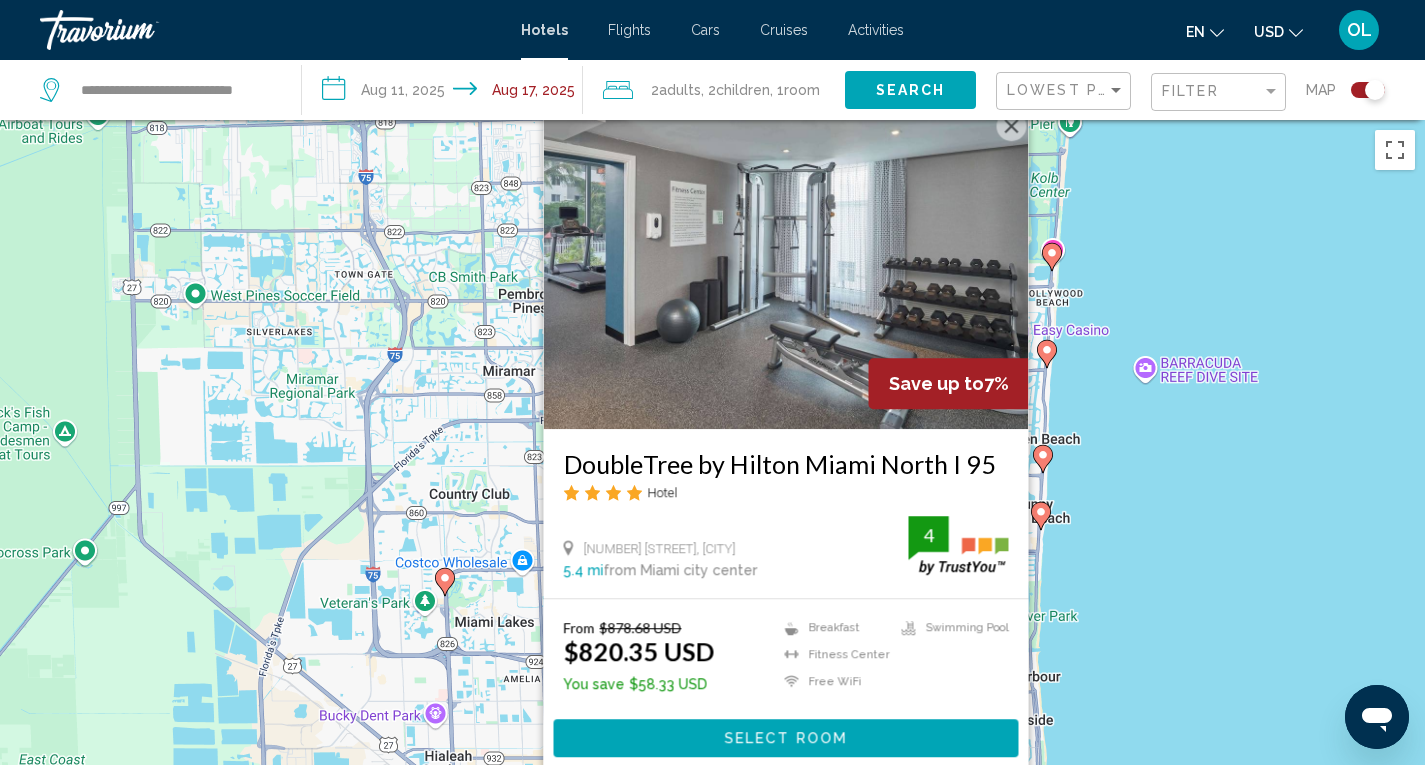 click on "To activate drag with keyboard, press Alt + Enter. Once in keyboard drag state, use the arrow keys to move the marker. To complete the drag, press the Enter key. To cancel, press Escape. Save up to  7%   DoubleTree by Hilton Miami North I 95
Hotel
7927 Nw 7Th Avenue, Miami 5.4 mi  from Miami city center from hotel 4 From $878.68 USD $820.35 USD  You save  $58.33 USD
Breakfast
Fitness Center
Free WiFi
Swimming Pool  4 Select Room" at bounding box center [712, 502] 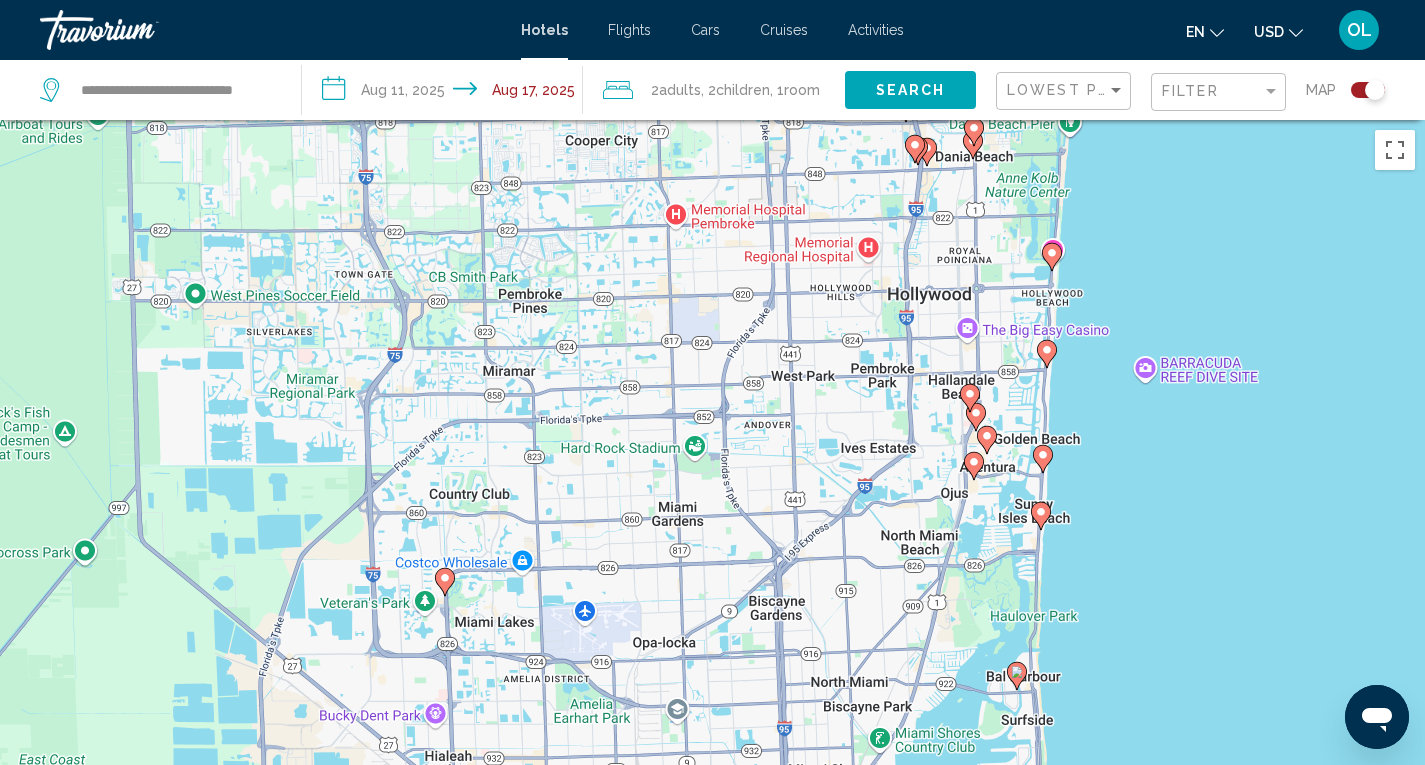 click 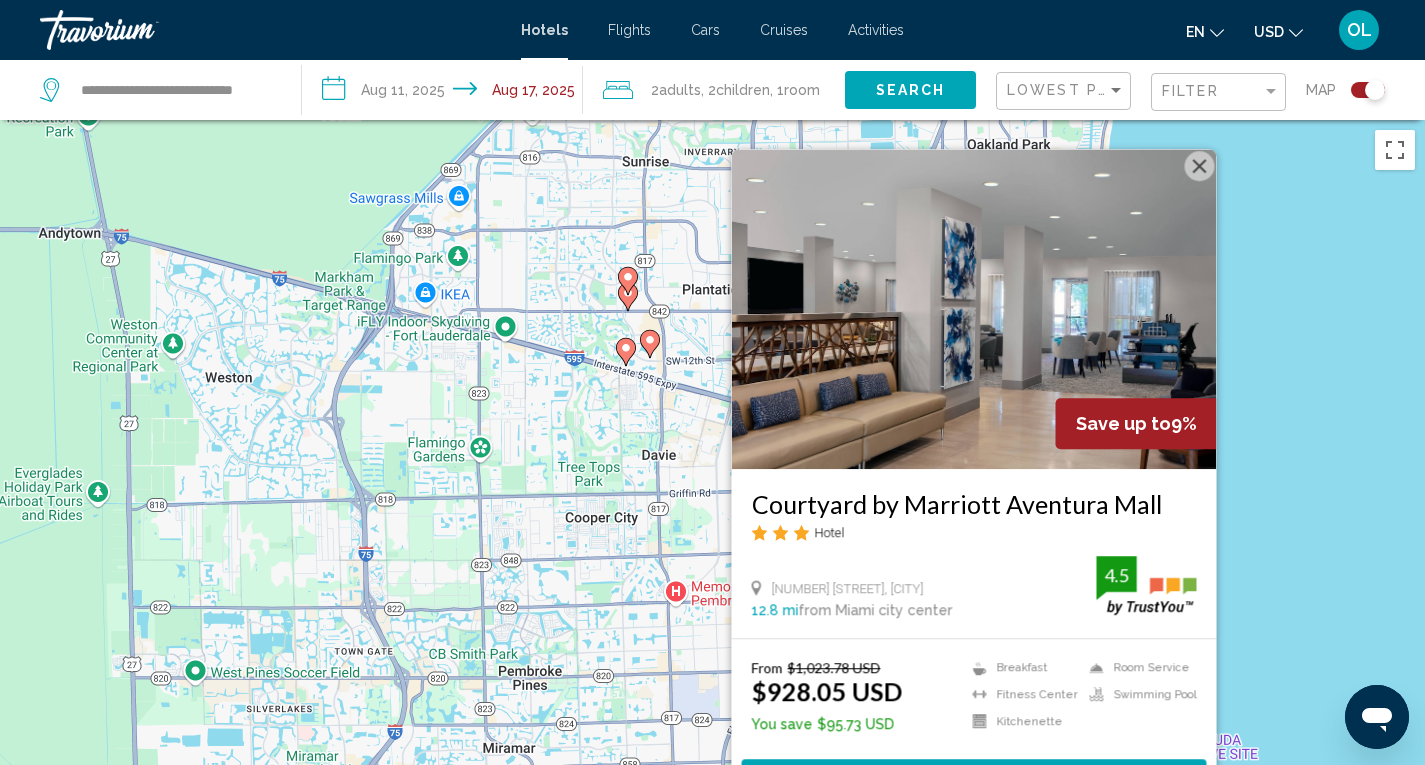 click on "To activate drag with keyboard, press Alt + Enter. Once in keyboard drag state, use the arrow keys to move the marker. To complete the drag, press the Enter key. To cancel, press Escape. Save up to  9%   Courtyard by Marriott Aventura Mall
Hotel
2825 Ne 191St St, Aventura 12.8 mi  from Miami city center from hotel 4.5 From $1,023.78 USD $928.05 USD  You save  $95.73 USD
Breakfast
Fitness Center
Kitchenette
Room Service
Swimming Pool  4.5 Select Room" at bounding box center (712, 502) 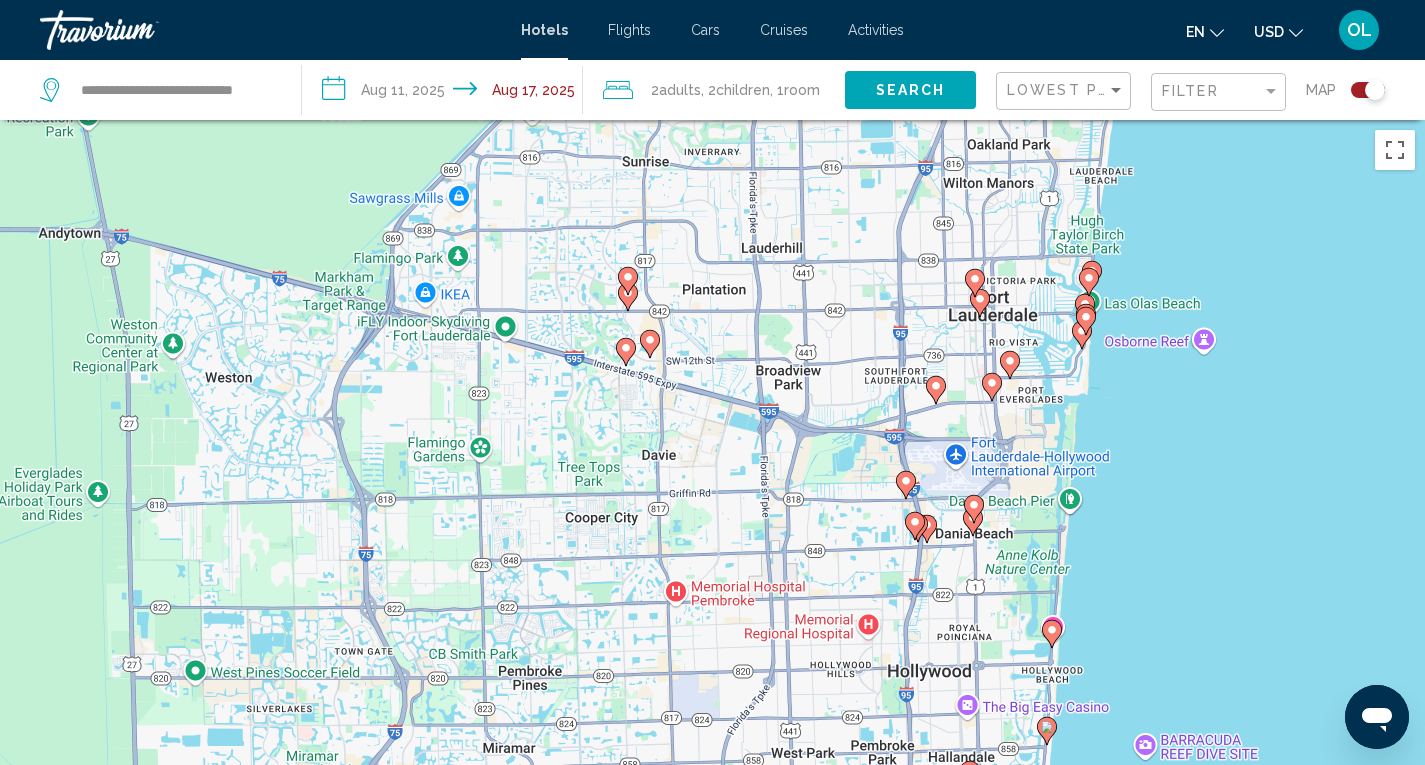 click 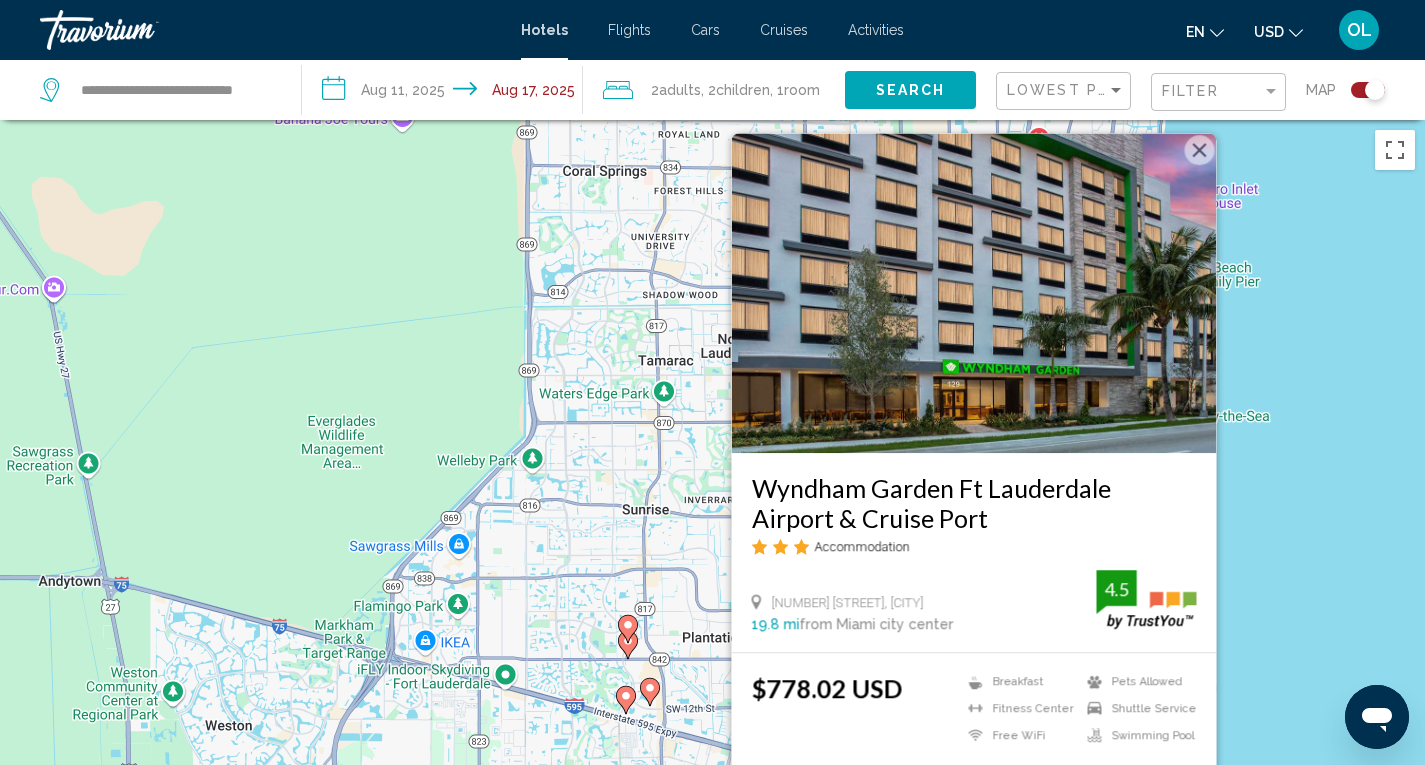 click on "To activate drag with keyboard, press Alt + Enter. Once in keyboard drag state, use the arrow keys to move the marker. To complete the drag, press the Enter key. To cancel, press Escape.  Wyndham Garden Ft Lauderdale Airport & Cruise Port
Accommodation
129 Federal Hwy, Dania Beach 19.8 mi  from Miami city center from hotel 4.5 $778.02 USD
Breakfast
Fitness Center
Free WiFi
Pets Allowed
Shuttle Service
Swimming Pool  4.5 Select Room" at bounding box center [712, 502] 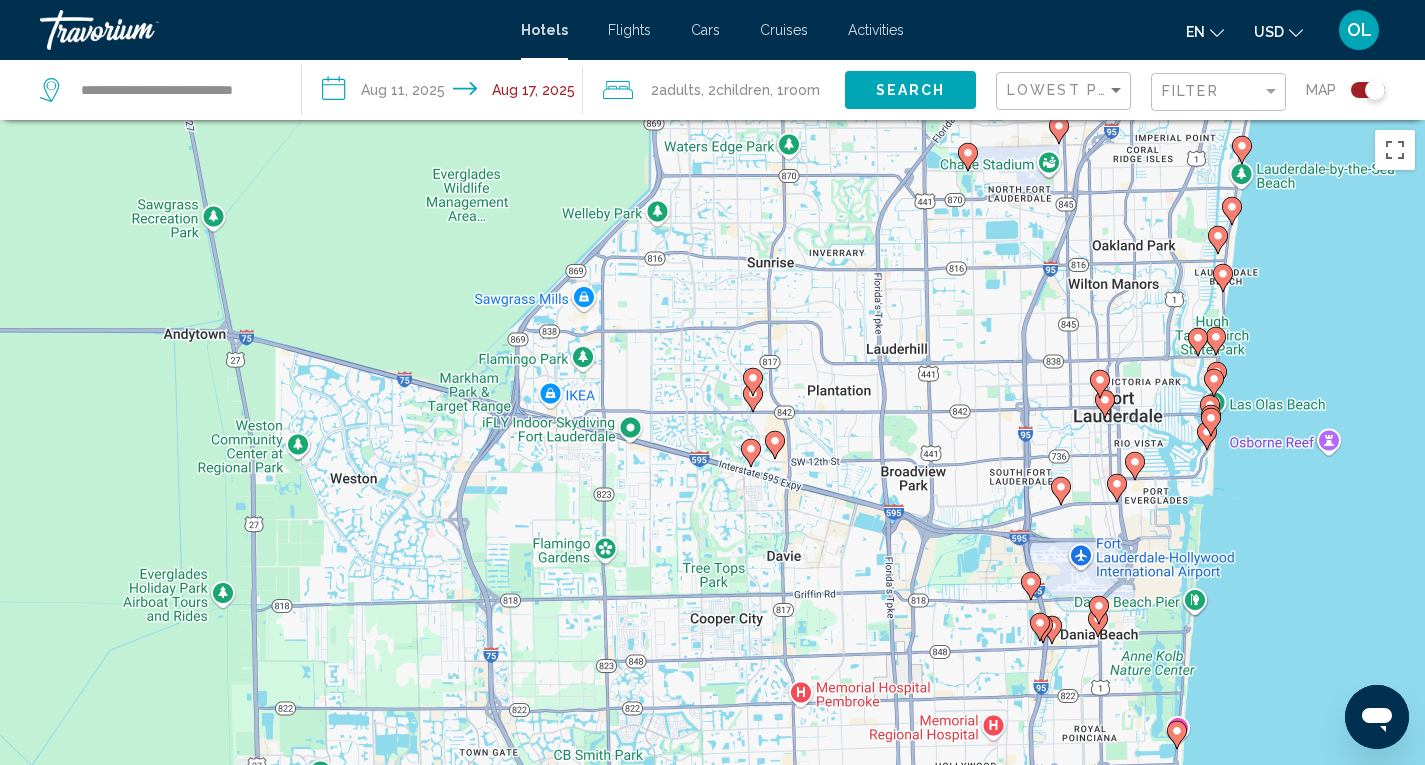 drag, startPoint x: 815, startPoint y: 567, endPoint x: 952, endPoint y: 300, distance: 300.09665 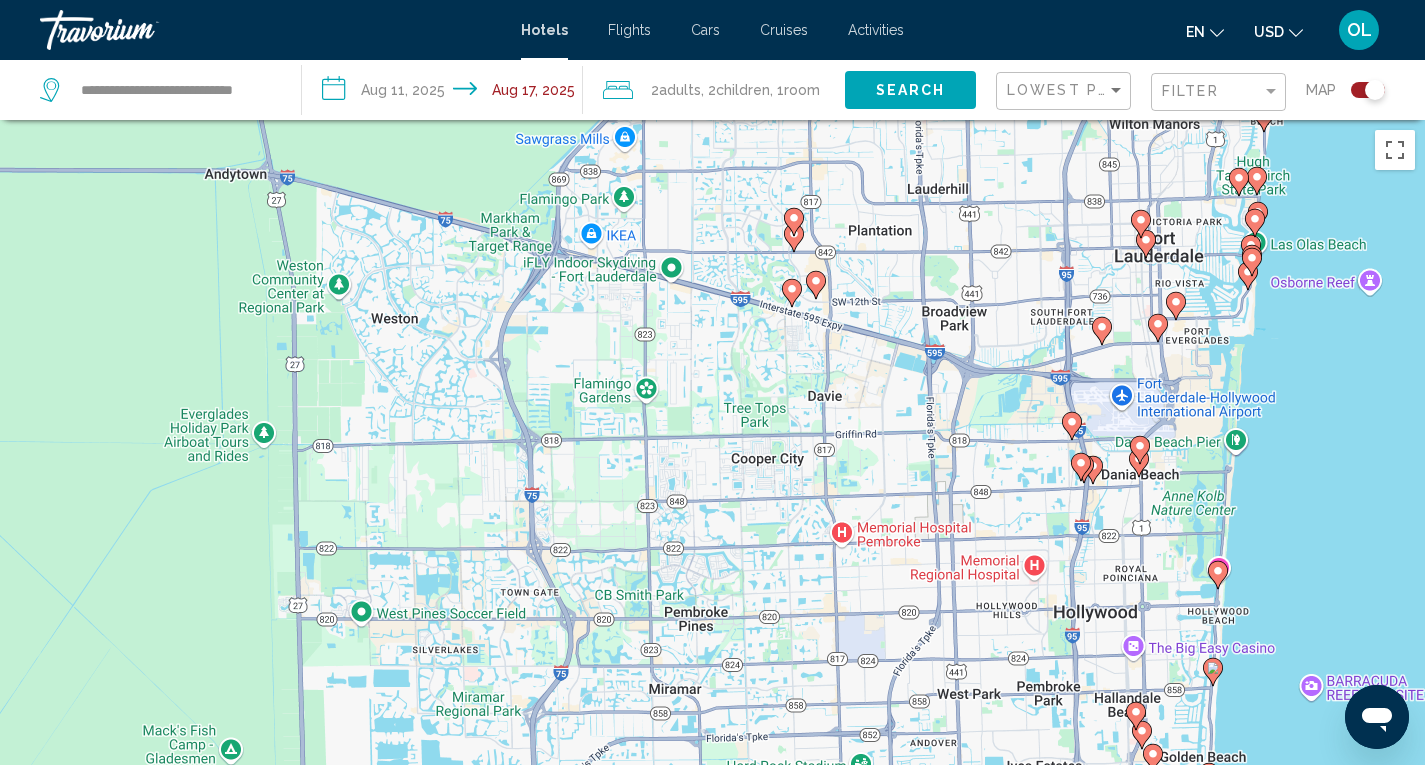 drag, startPoint x: 592, startPoint y: 647, endPoint x: 595, endPoint y: 481, distance: 166.0271 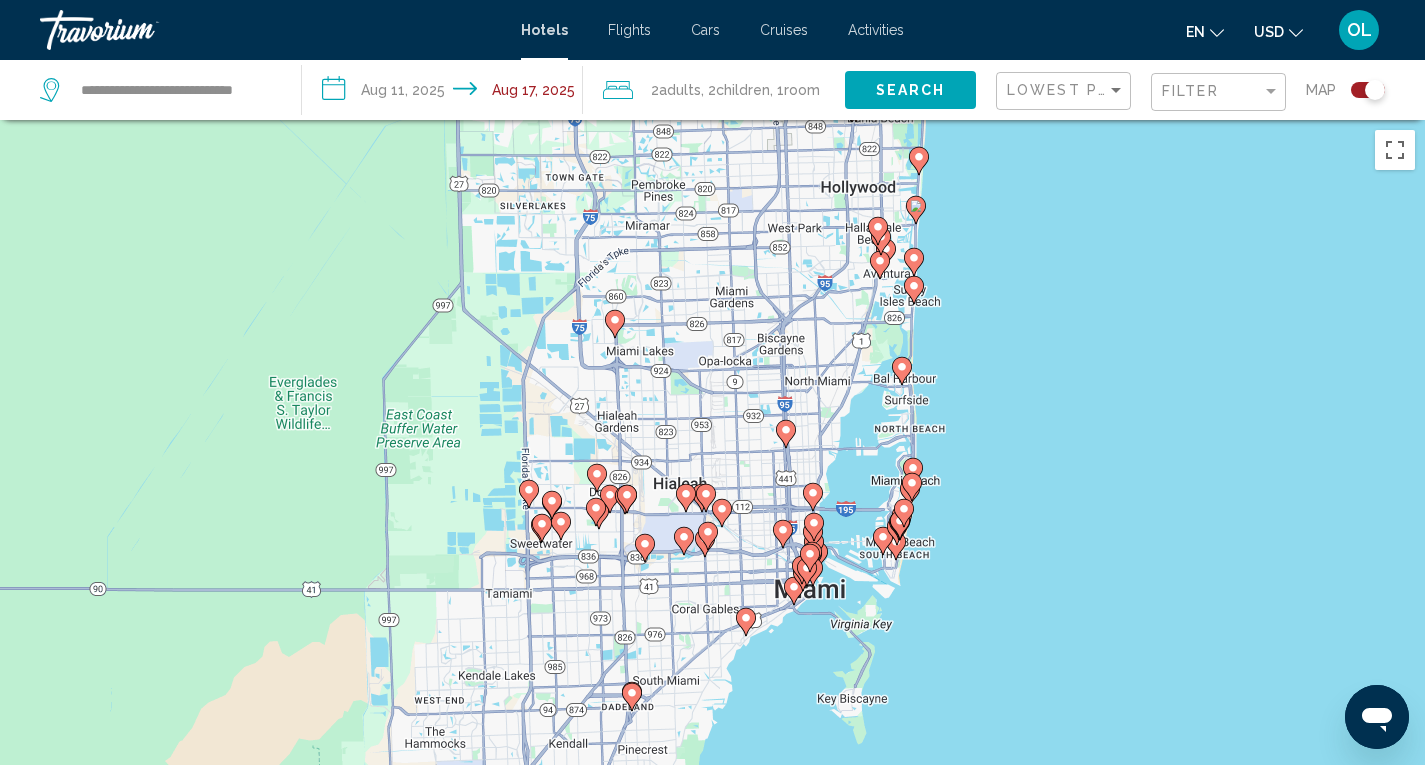 drag, startPoint x: 710, startPoint y: 575, endPoint x: 747, endPoint y: 219, distance: 357.9176 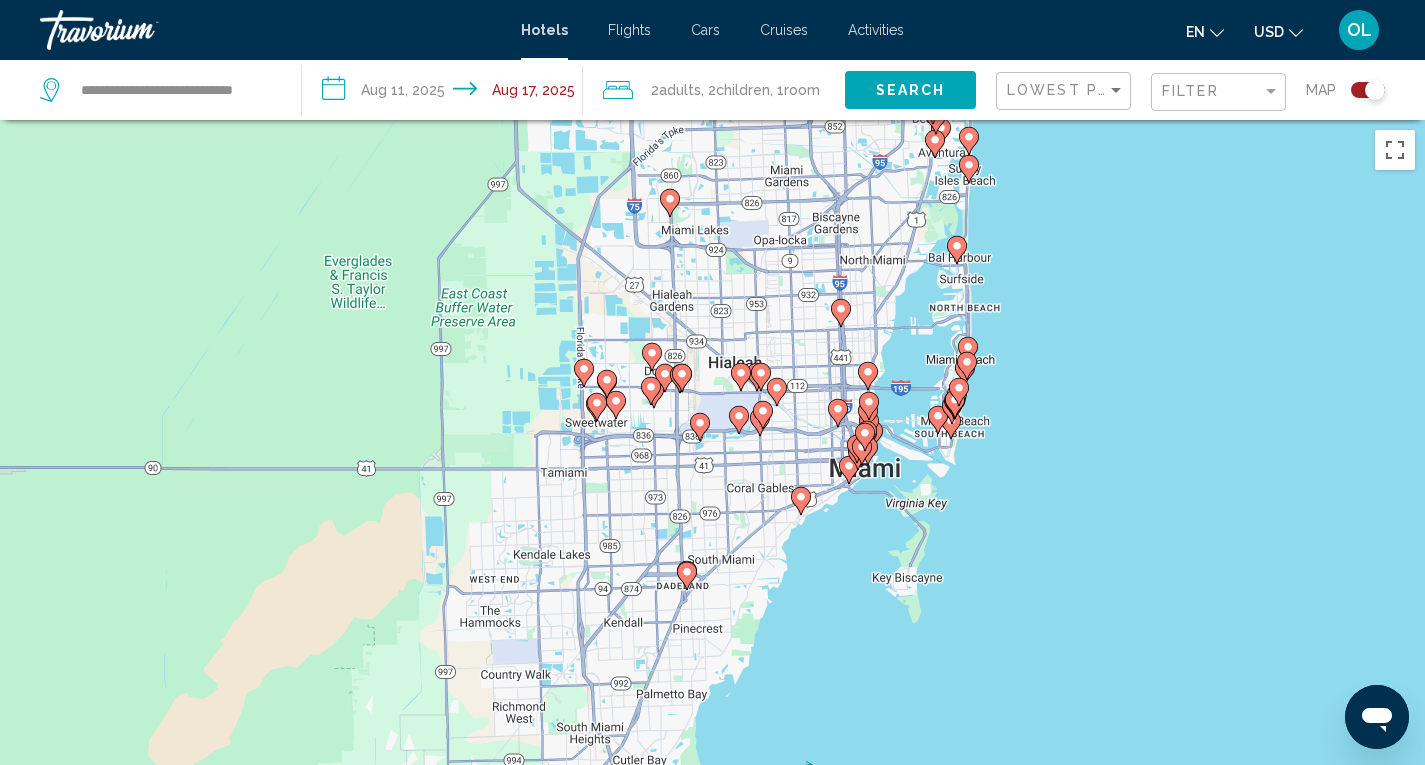 drag, startPoint x: 684, startPoint y: 452, endPoint x: 744, endPoint y: 321, distance: 144.08678 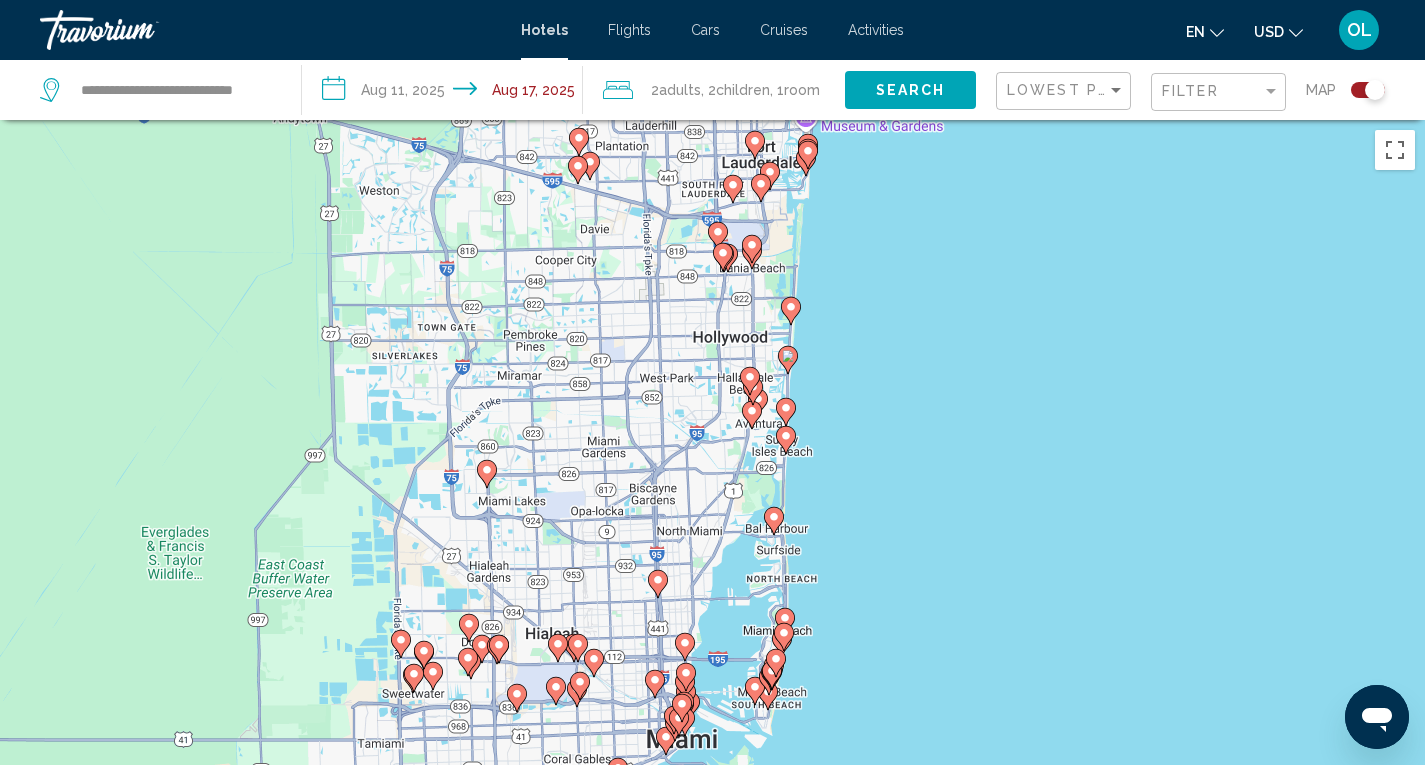 drag, startPoint x: 825, startPoint y: 276, endPoint x: 636, endPoint y: 550, distance: 332.86185 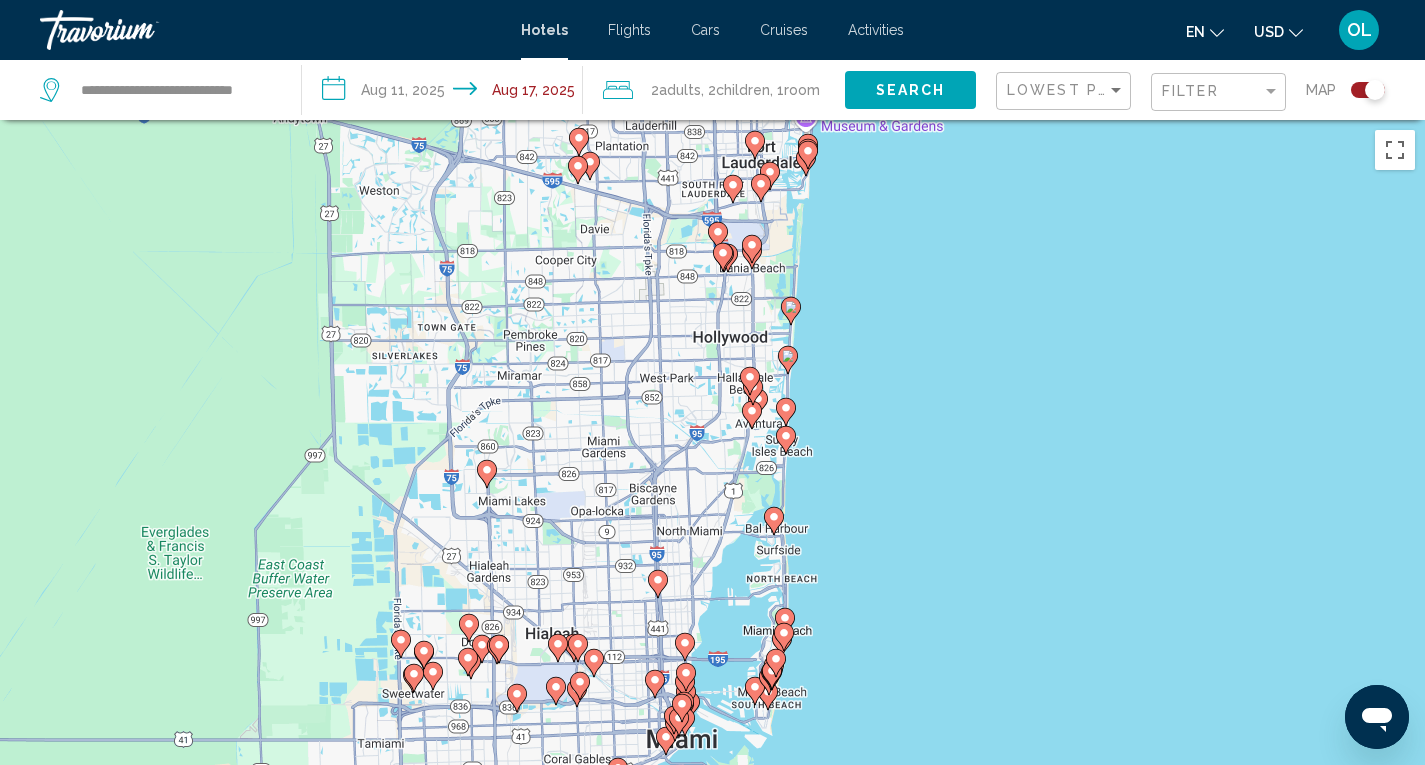 click on "To activate drag with keyboard, press Alt + Enter. Once in keyboard drag state, use the arrow keys to move the marker. To complete the drag, press the Enter key. To cancel, press Escape." at bounding box center (712, 502) 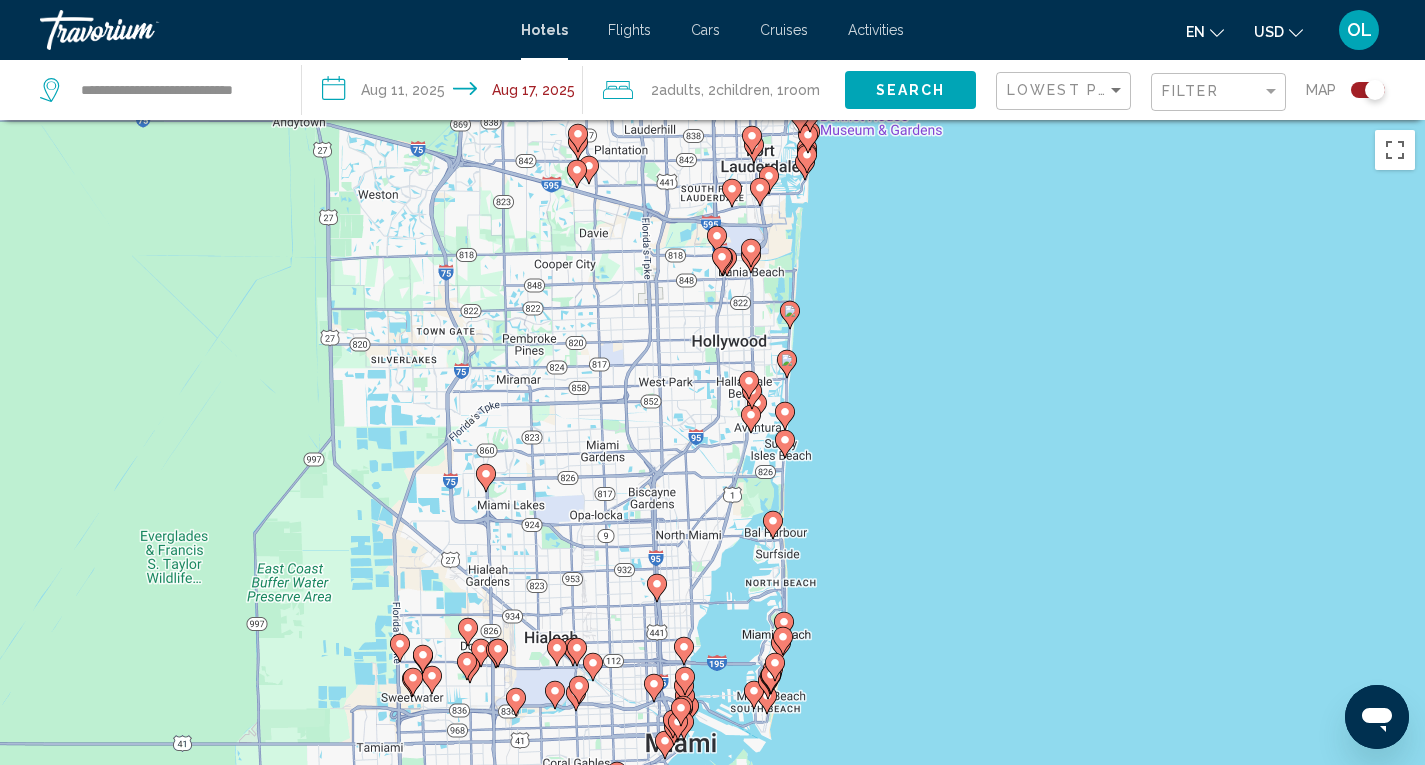 click 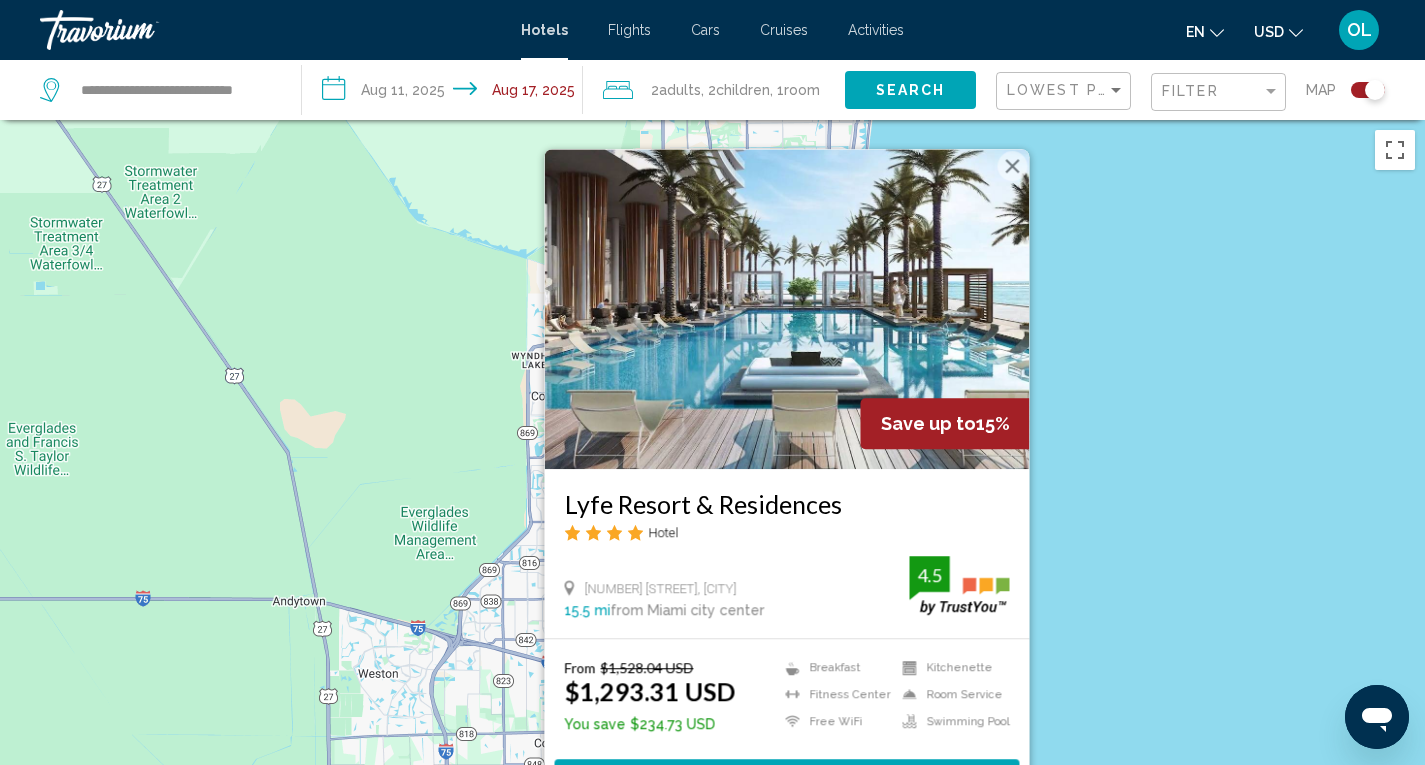 click at bounding box center (786, 309) 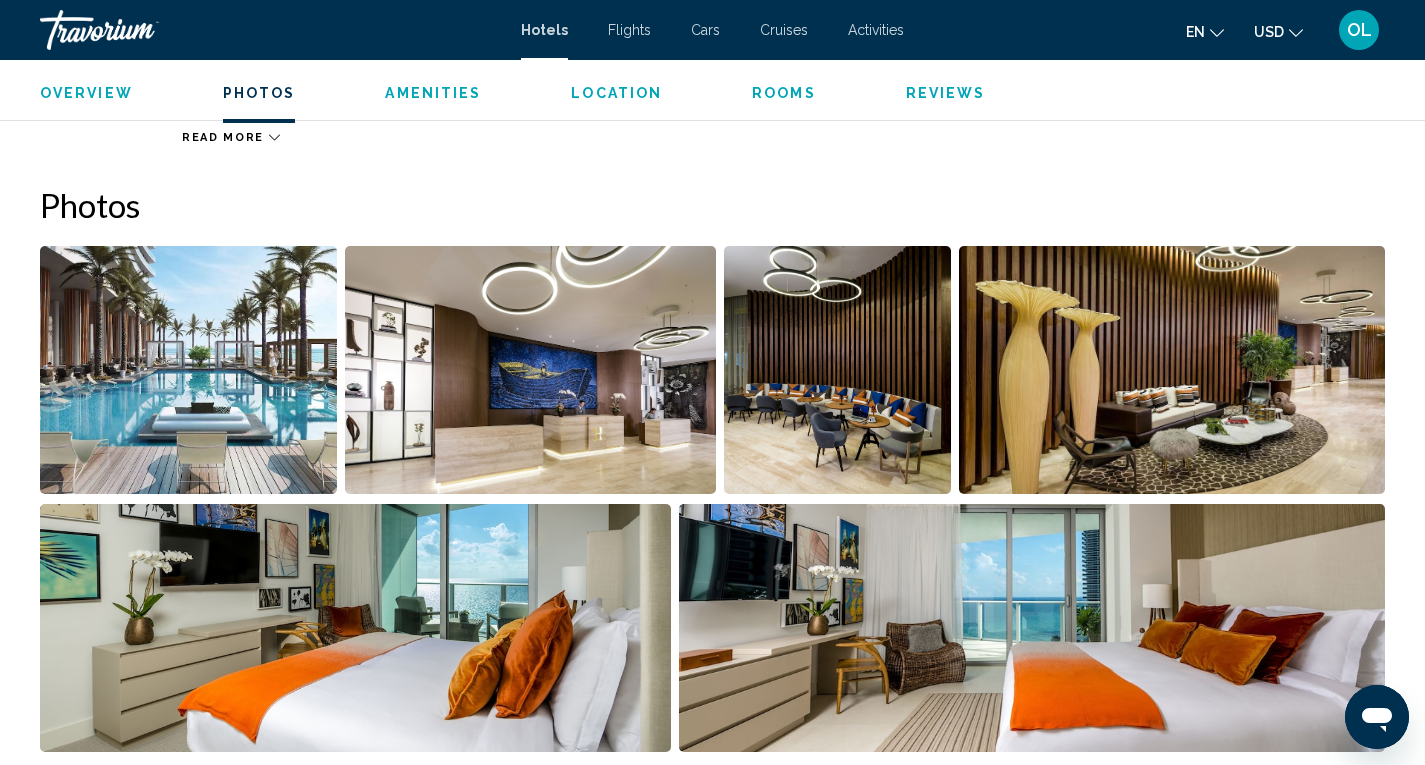 scroll, scrollTop: 880, scrollLeft: 0, axis: vertical 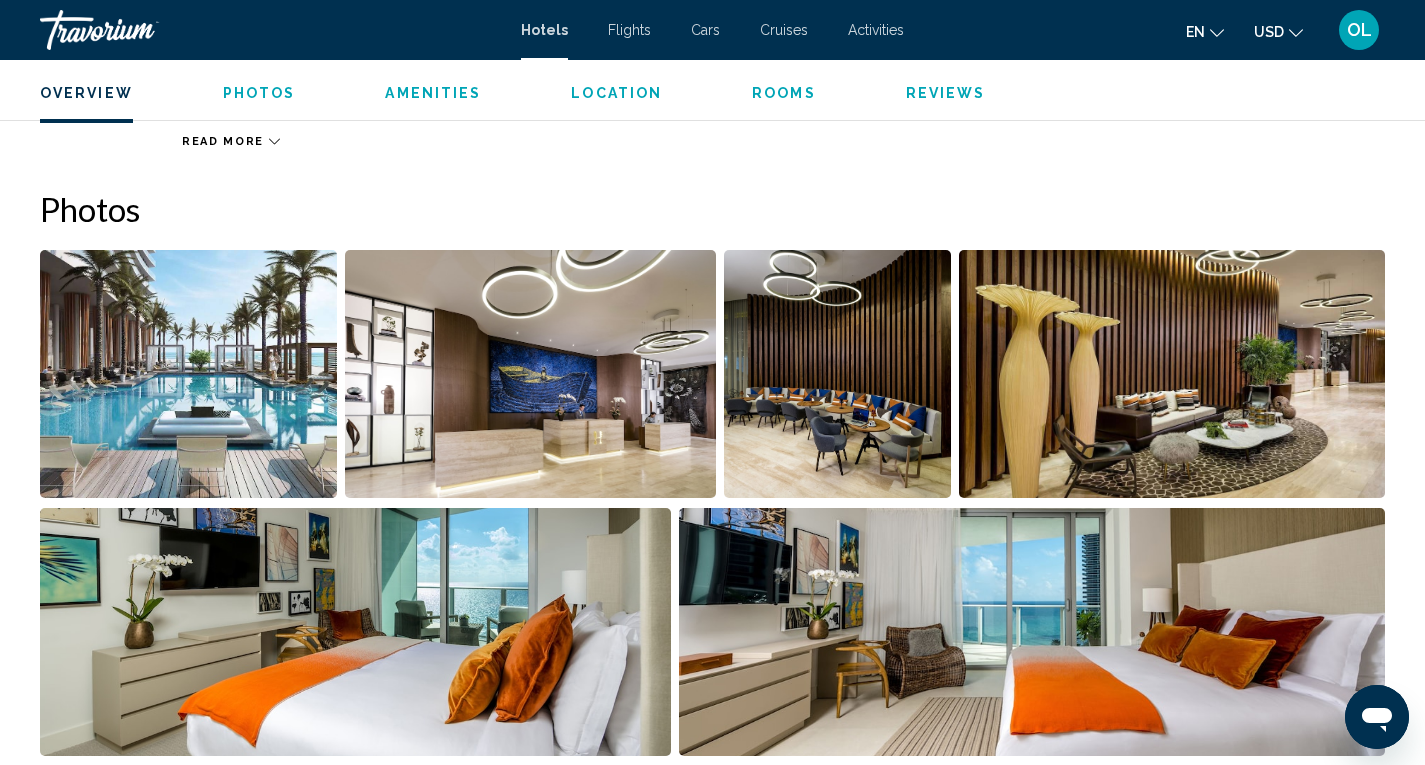 type 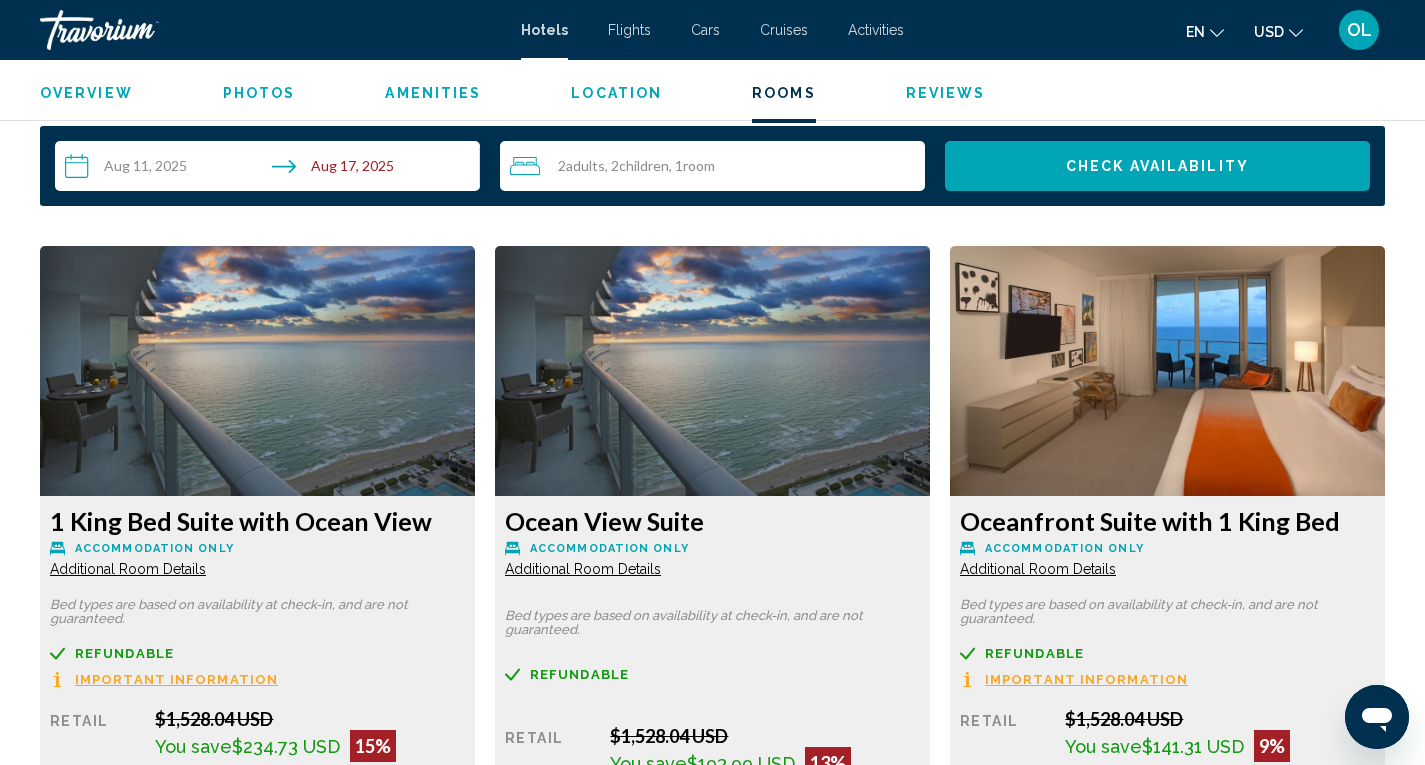 scroll, scrollTop: 2537, scrollLeft: 0, axis: vertical 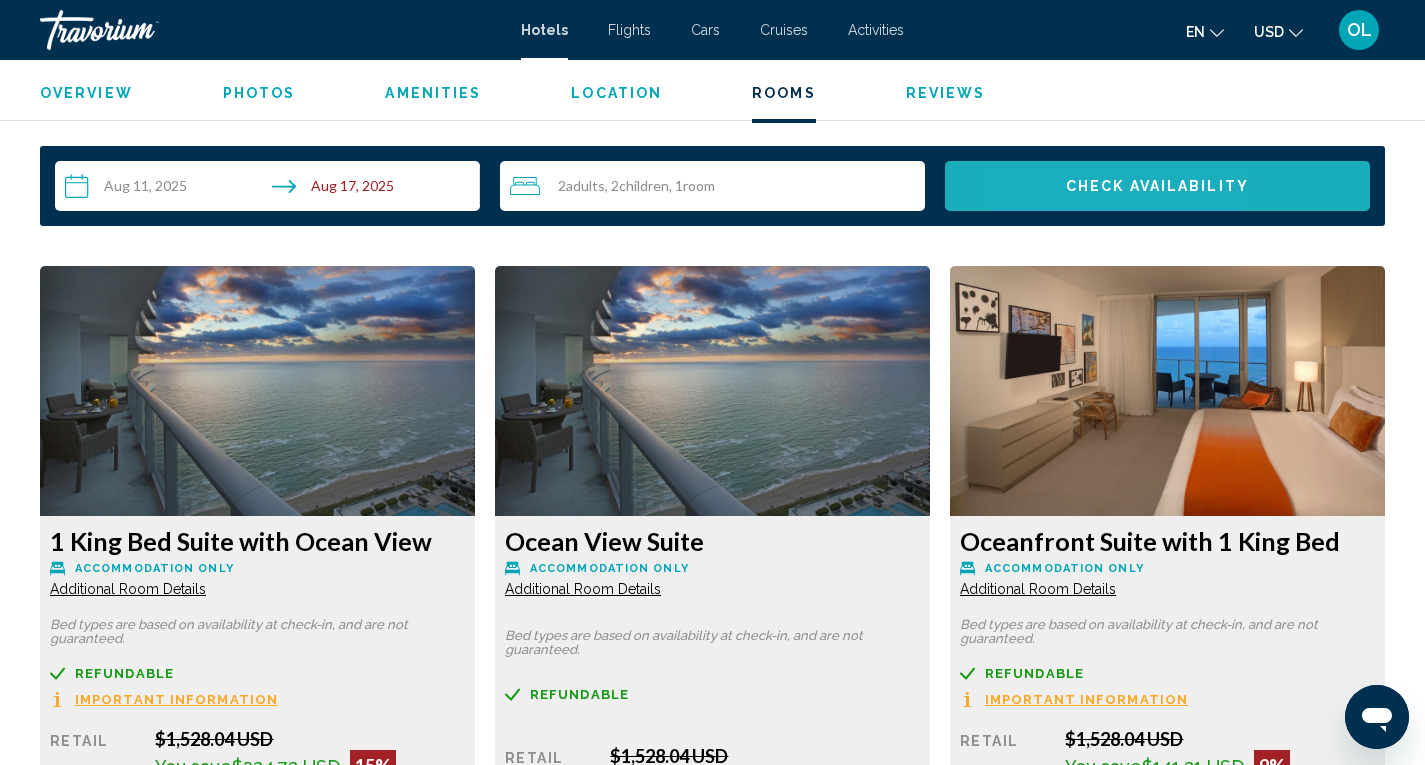 click on "Check Availability" at bounding box center [1157, 186] 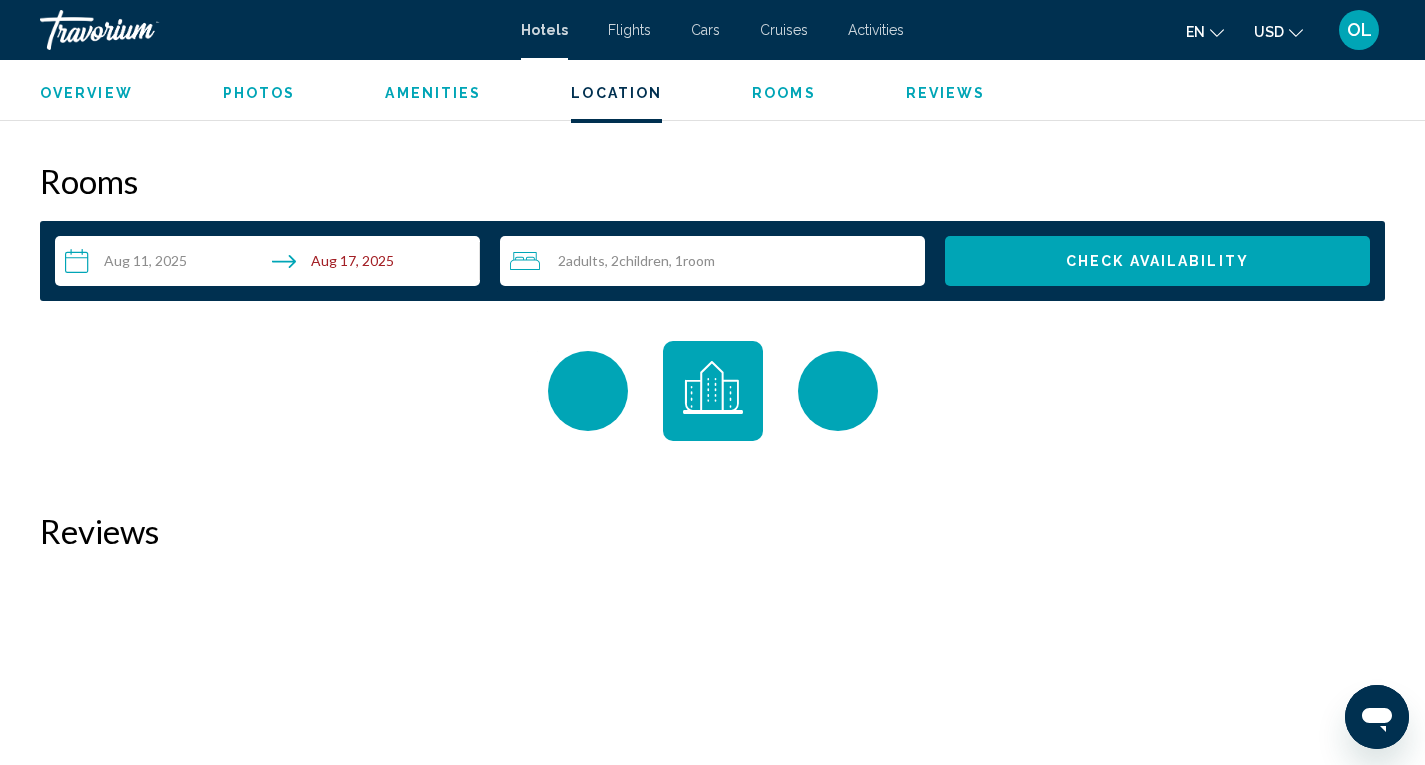 scroll, scrollTop: 2460, scrollLeft: 0, axis: vertical 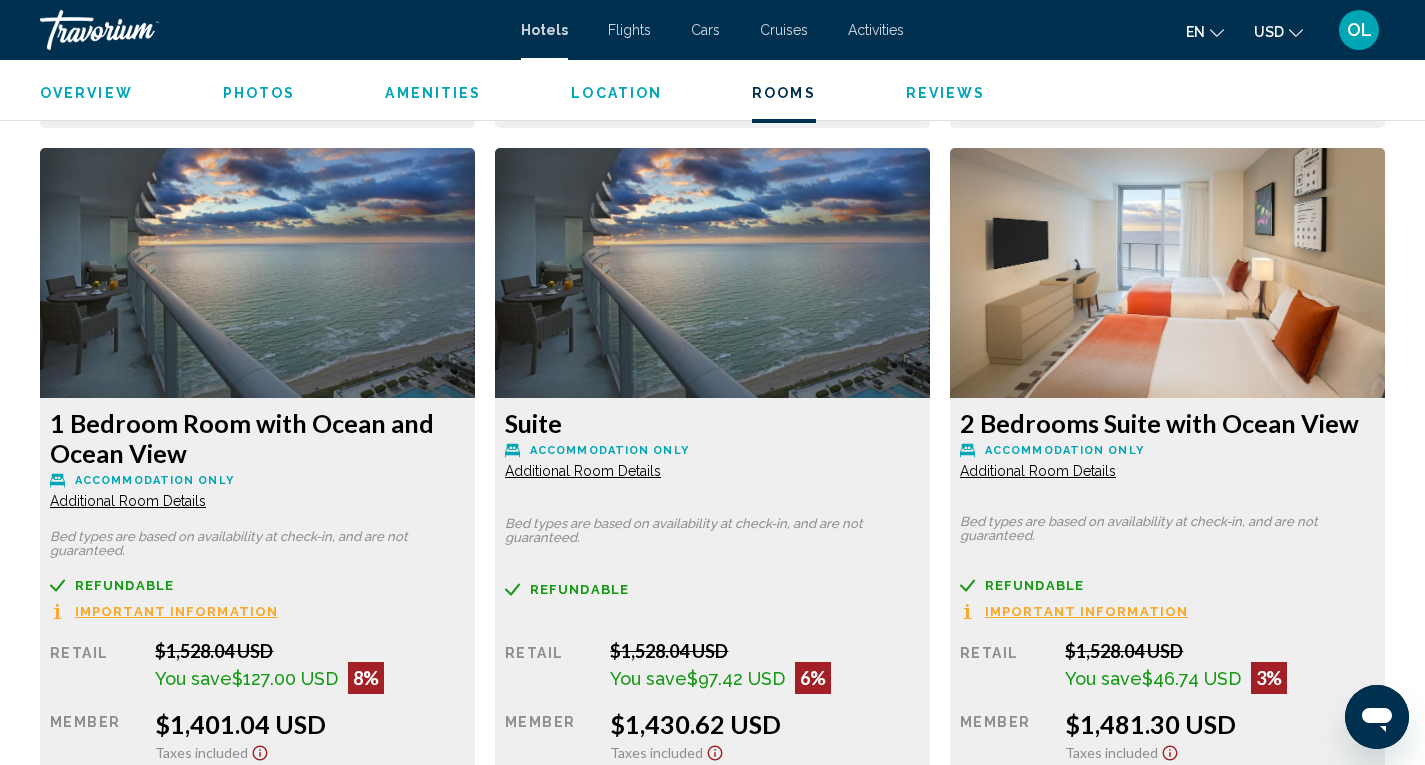 click on "1 Bedroom Room with Ocean and Ocean View
Accommodation Only Additional Room Details" at bounding box center (257, -244) 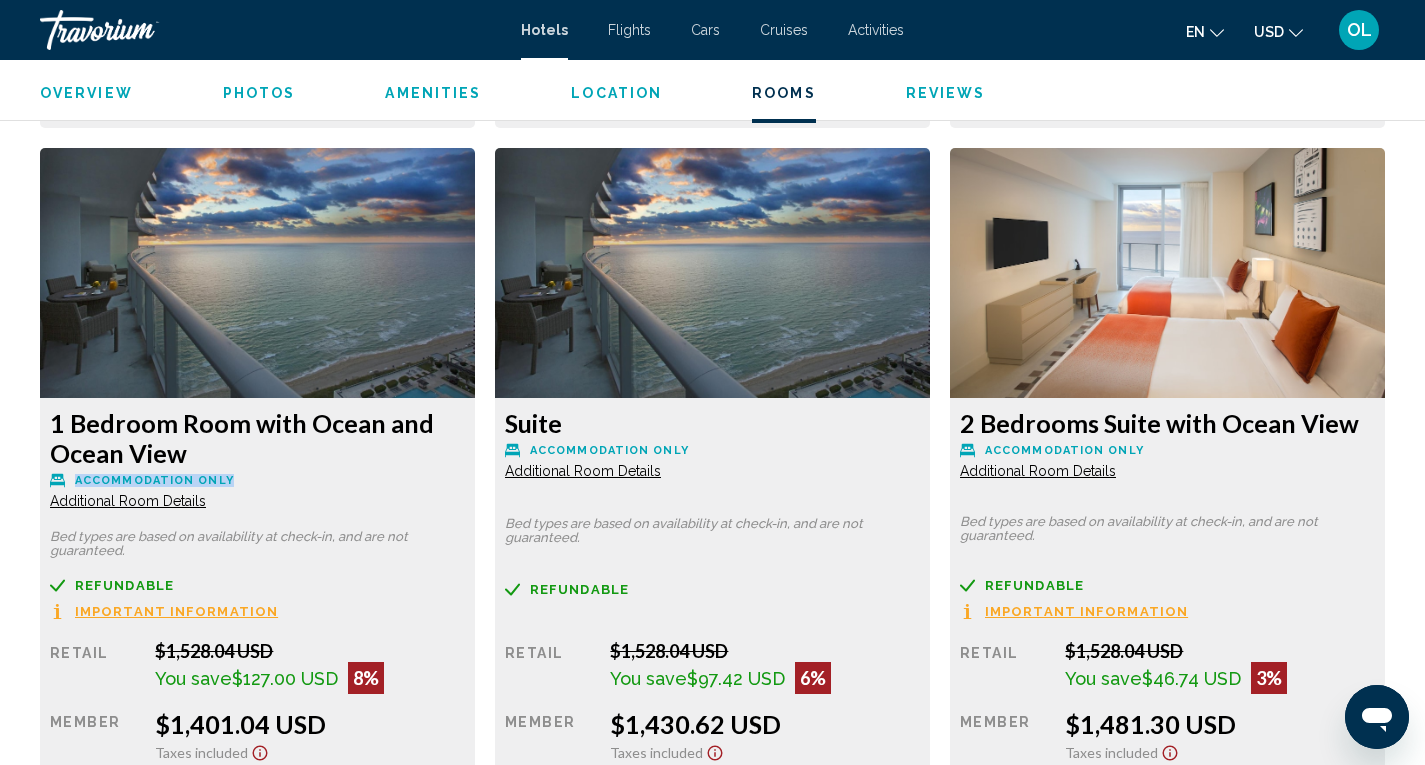 drag, startPoint x: 165, startPoint y: 483, endPoint x: 211, endPoint y: 482, distance: 46.010868 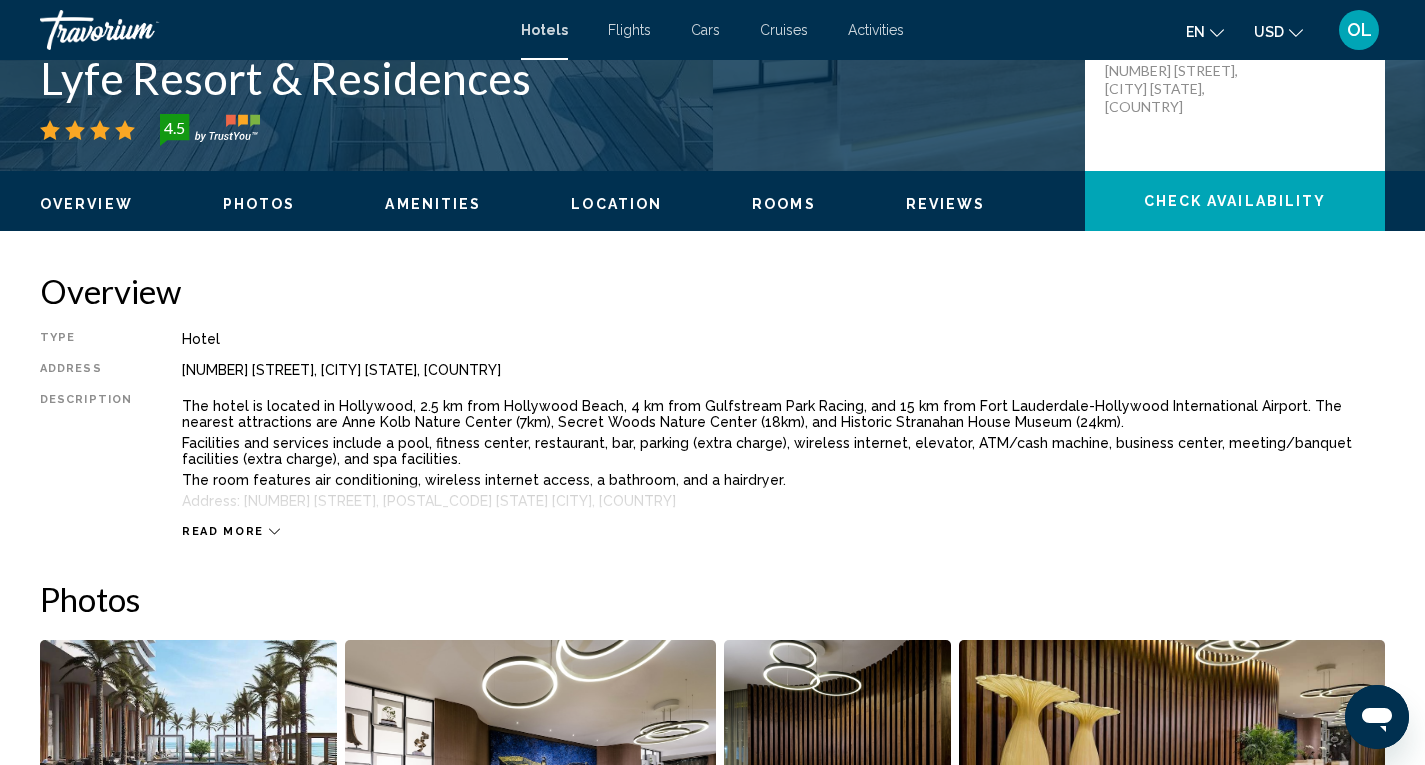scroll, scrollTop: 490, scrollLeft: 0, axis: vertical 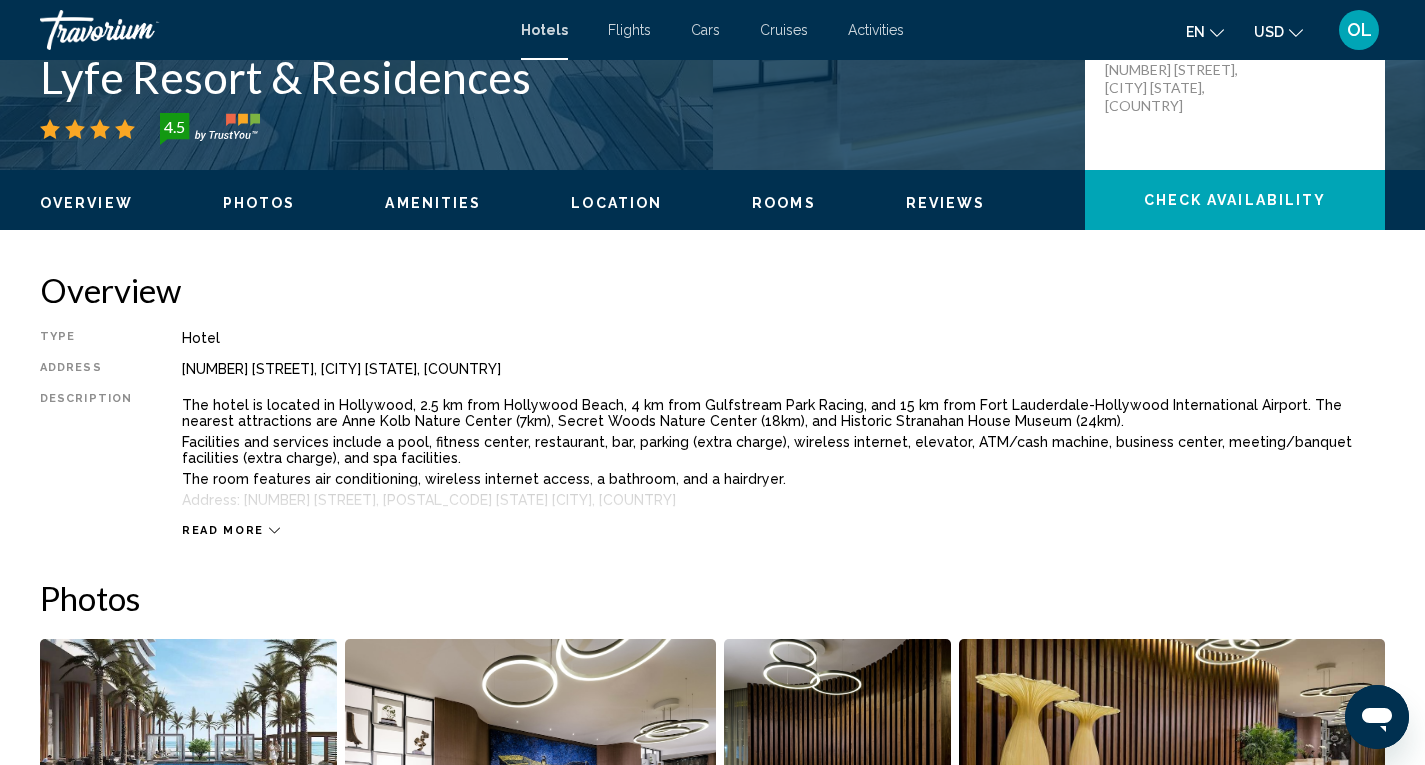 click on "Read more" at bounding box center (783, 510) 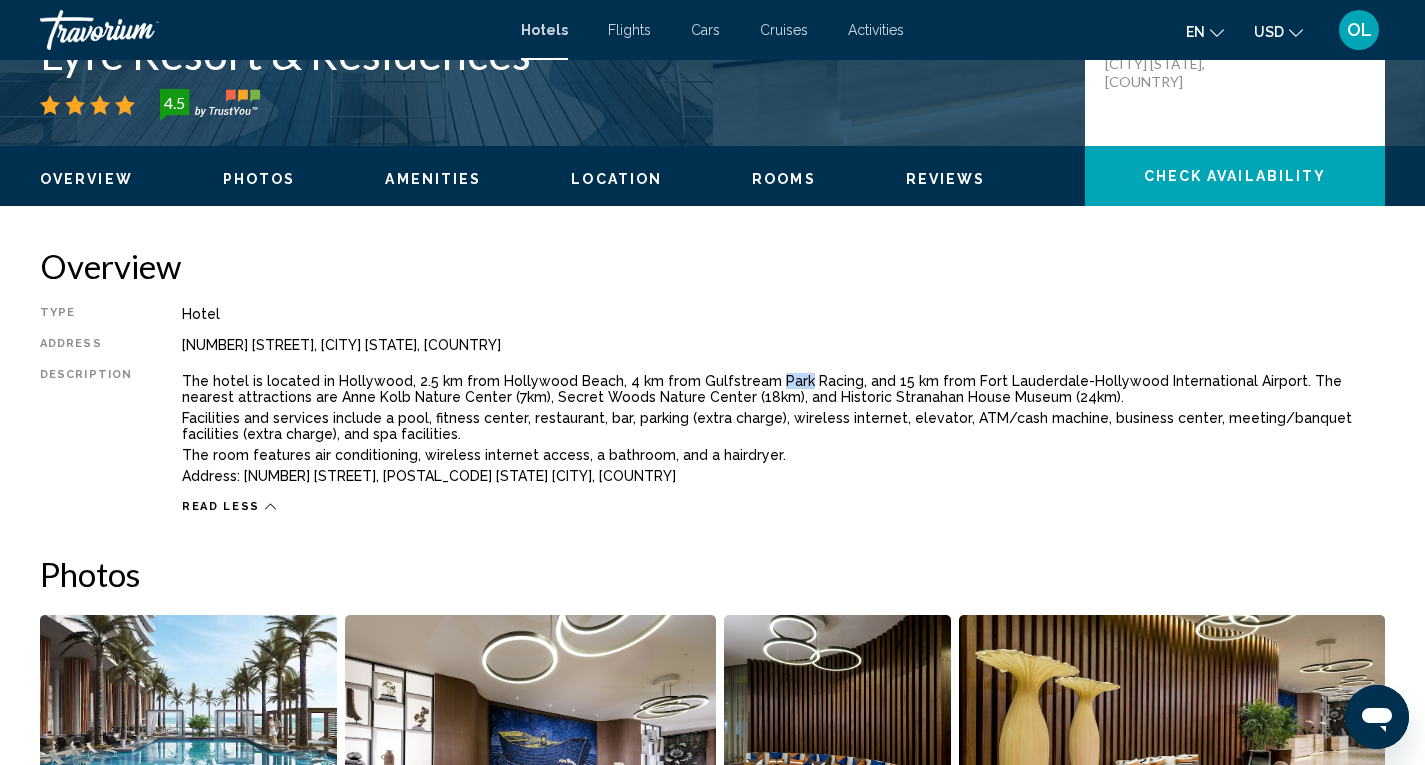 scroll, scrollTop: 522, scrollLeft: 0, axis: vertical 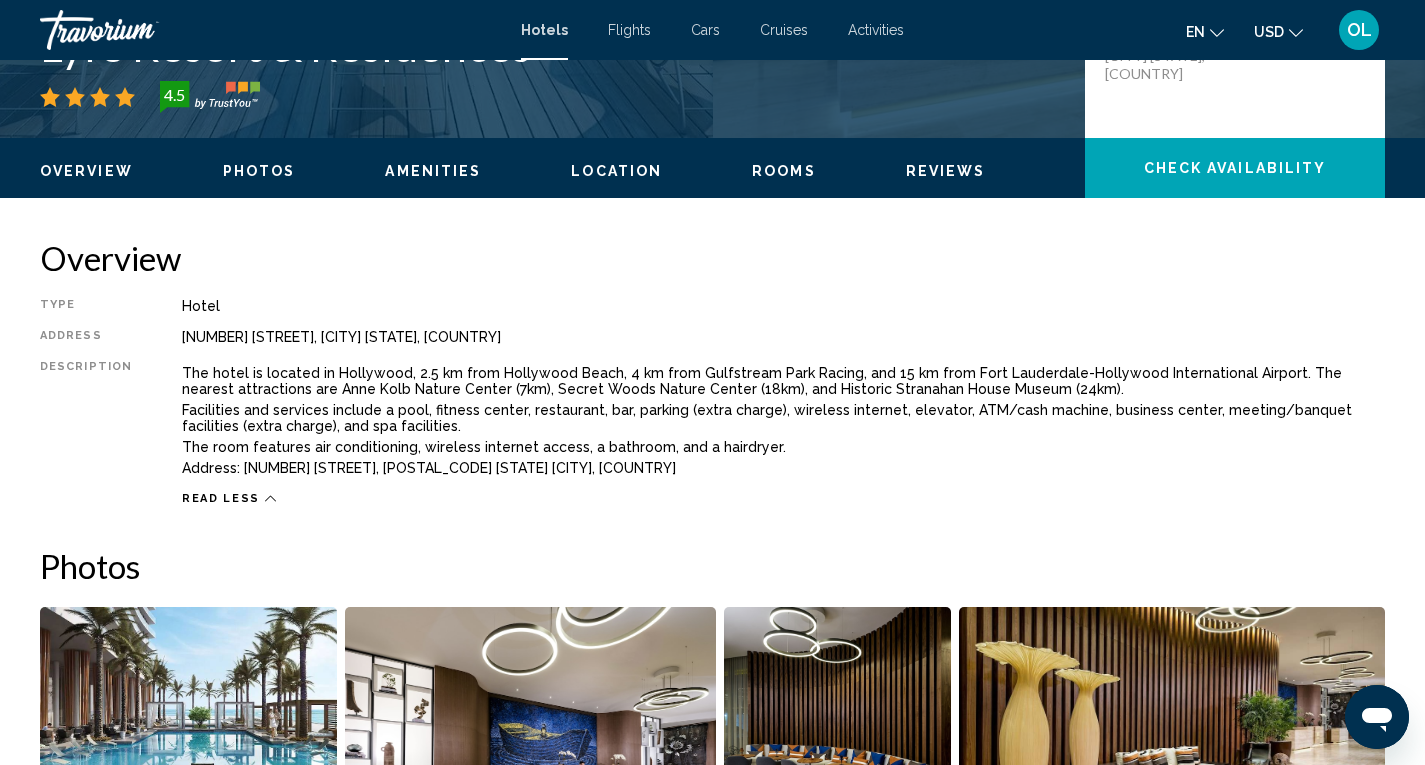 click on "The room features air conditioning, wireless internet access, a bathroom, and a hairdryer." at bounding box center (783, 447) 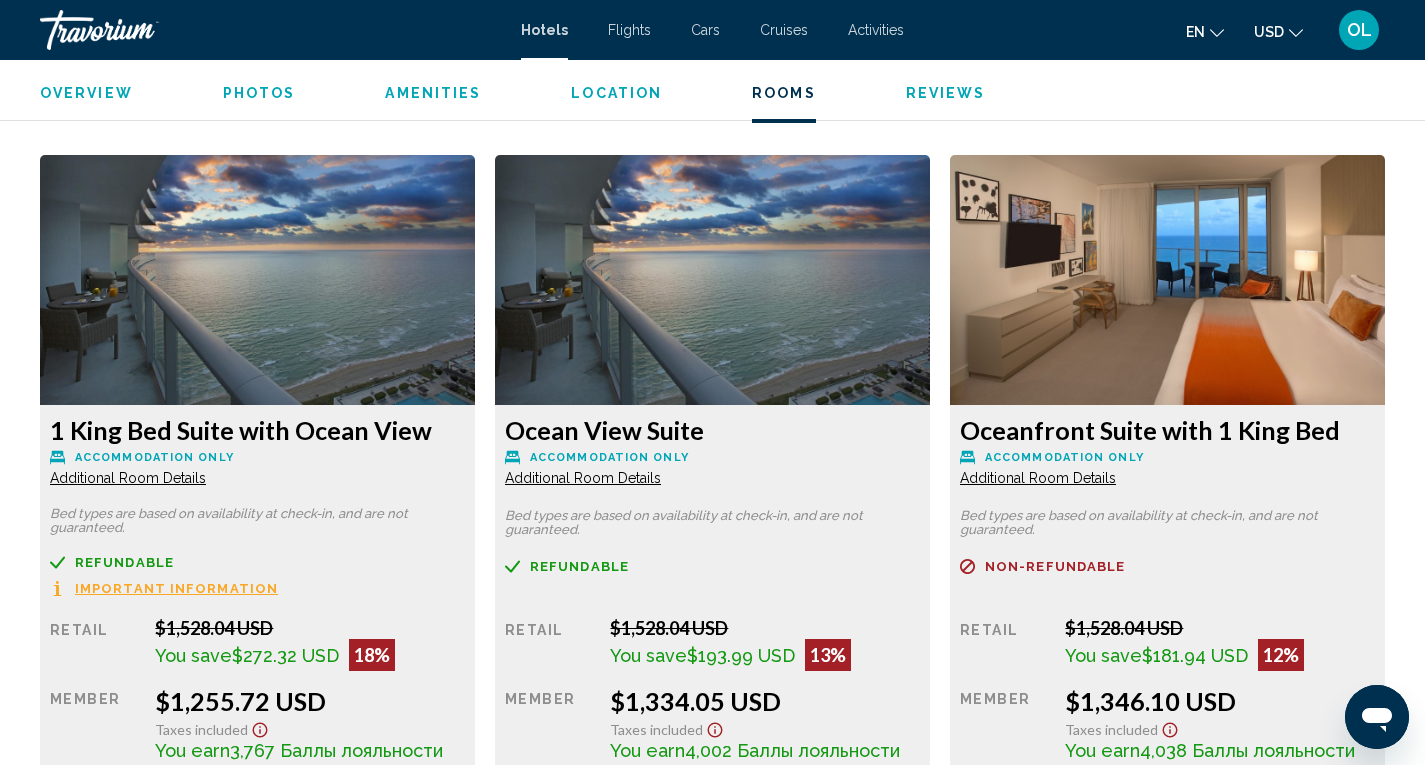 scroll, scrollTop: 2649, scrollLeft: 0, axis: vertical 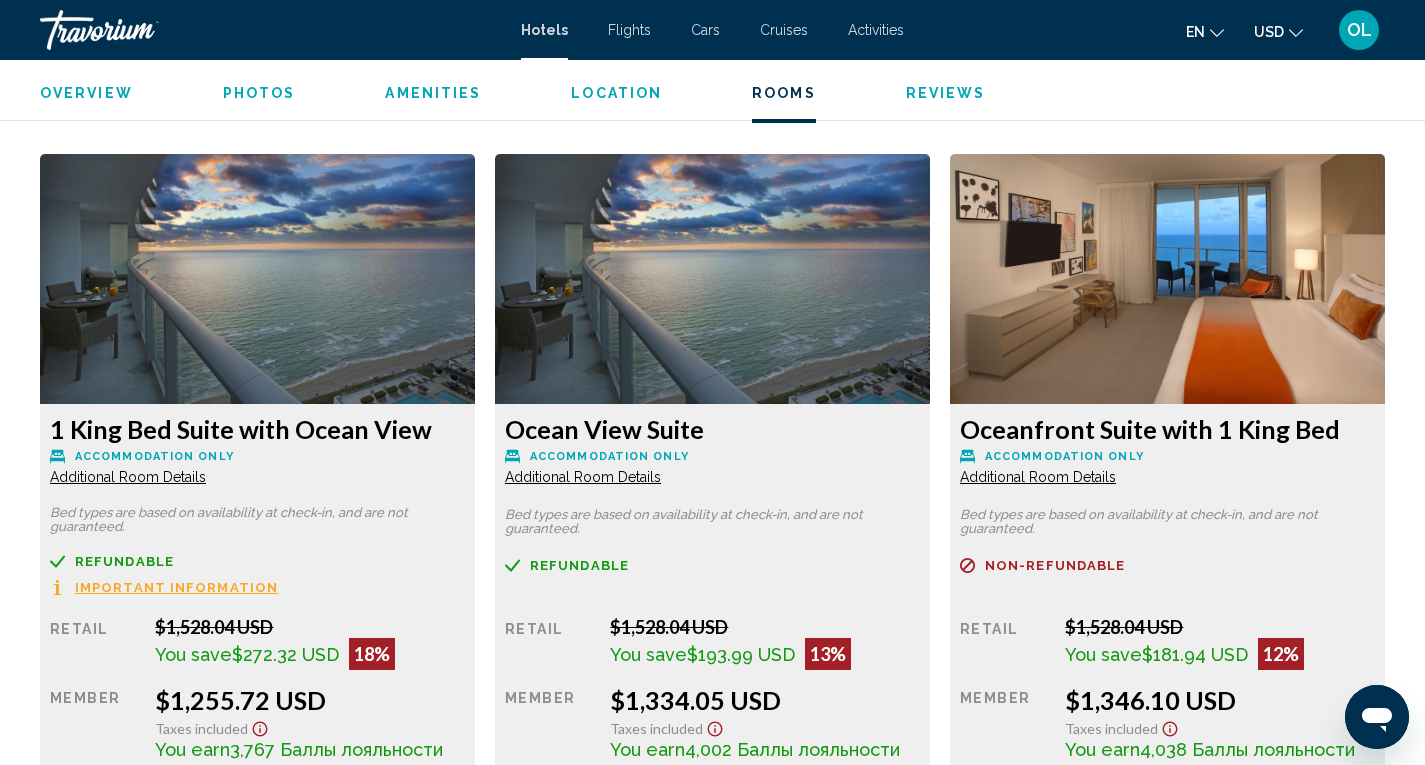 click on "1 King Bed Suite with Ocean View" at bounding box center (257, 429) 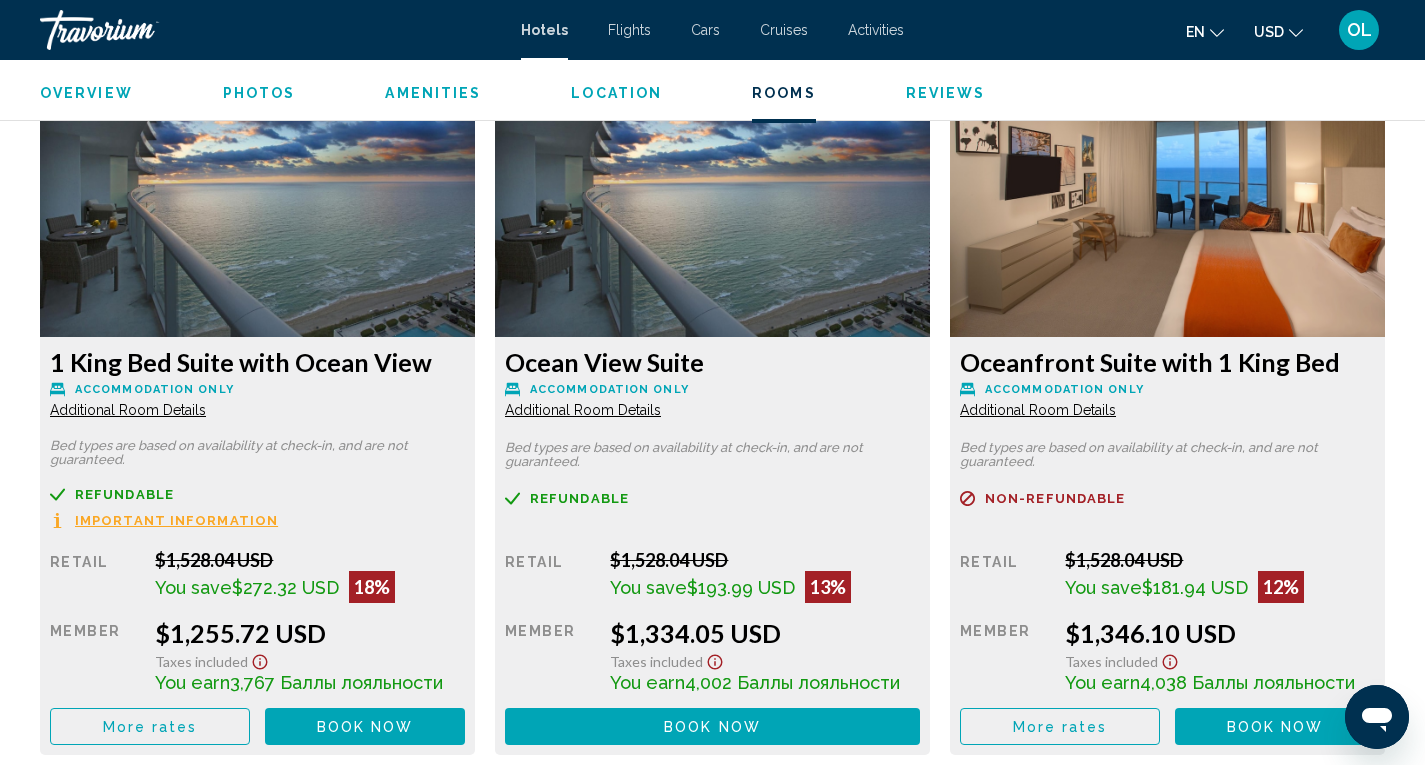 scroll, scrollTop: 2715, scrollLeft: 0, axis: vertical 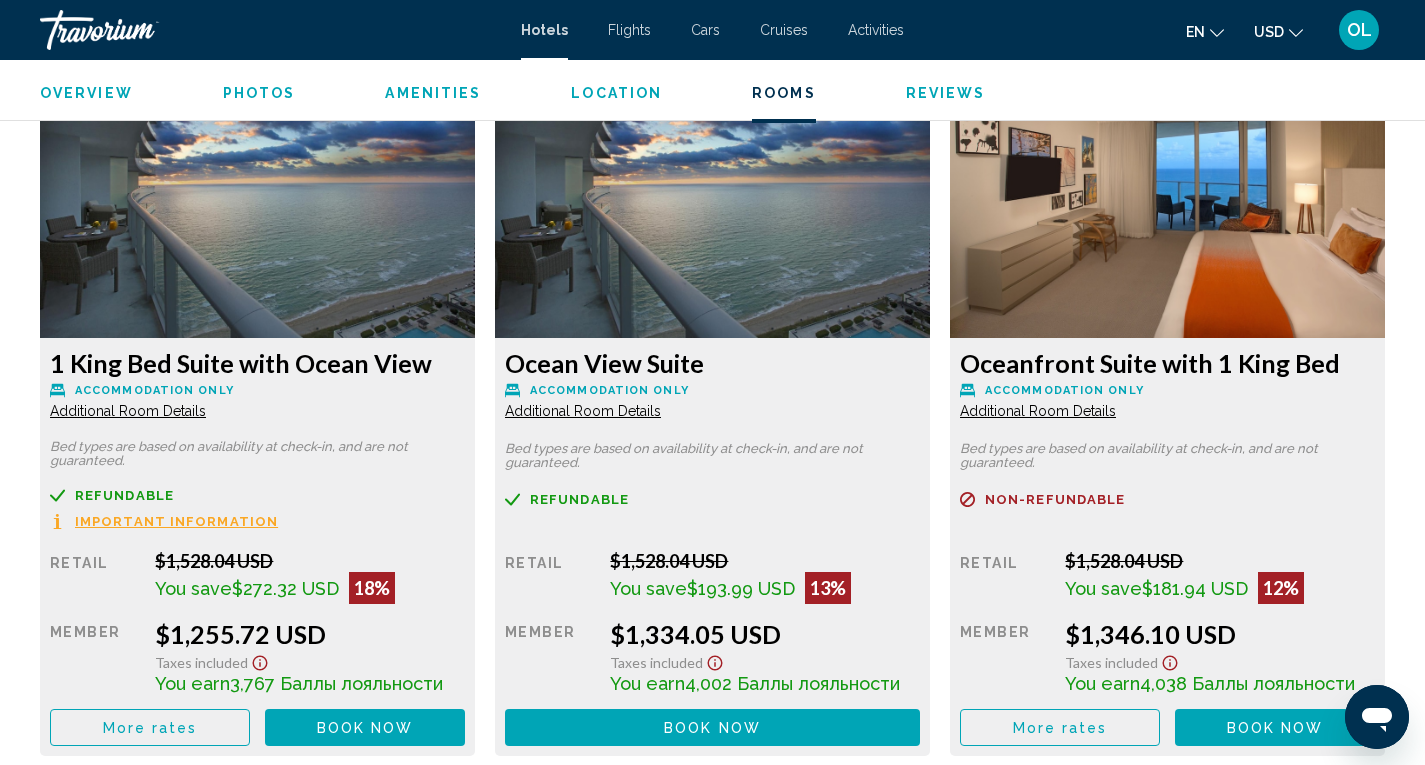 click on "Important Information" at bounding box center (176, 521) 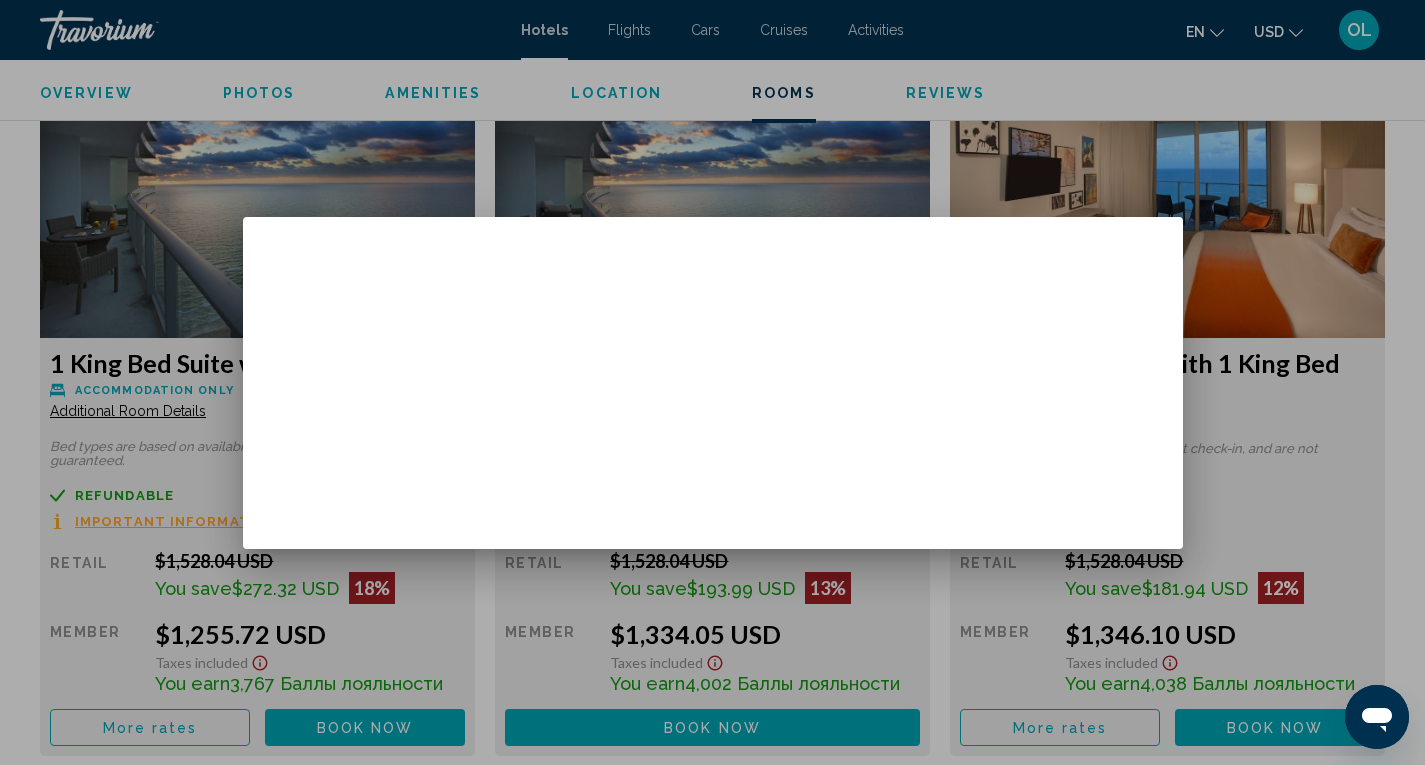 scroll, scrollTop: 0, scrollLeft: 0, axis: both 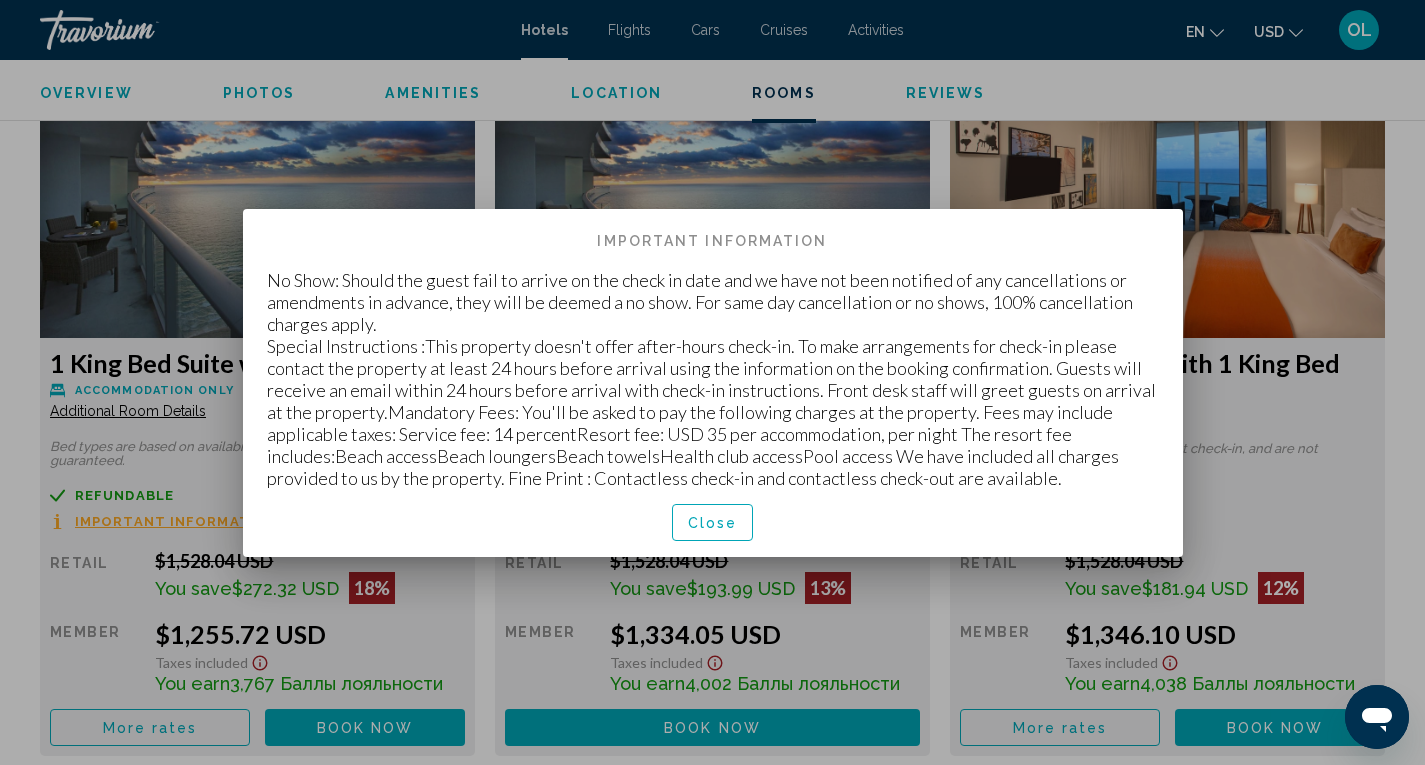 click on "No Show: Should the guest fail to arrive on the check in date and we have not been notified of any cancellations or amendments in advance, they will be deemed a no show. For same day cancellation or no shows, 100% cancellation charges apply. Special Instructions :This property doesn't offer after-hours check-in. To make arrangements for check-in please contact the property at least 24 hours before arrival using the information on the booking confirmation. Guests will receive an email within 24 hours before arrival with check-in instructions. Front desk staff will greet guests on arrival at the property.Mandatory Fees: You'll be asked to pay the following charges at the property. Fees may include applicable taxes: Service fee: 14 percentResort fee: USD 35 per accommodation, per night The resort fee includes:Beach accessBeach loungersBeach towelsHealth club accessPool access We have included all charges provided to us by the property. Fine Print :  Contactless check-in and contactless check-out are available." at bounding box center [713, 379] 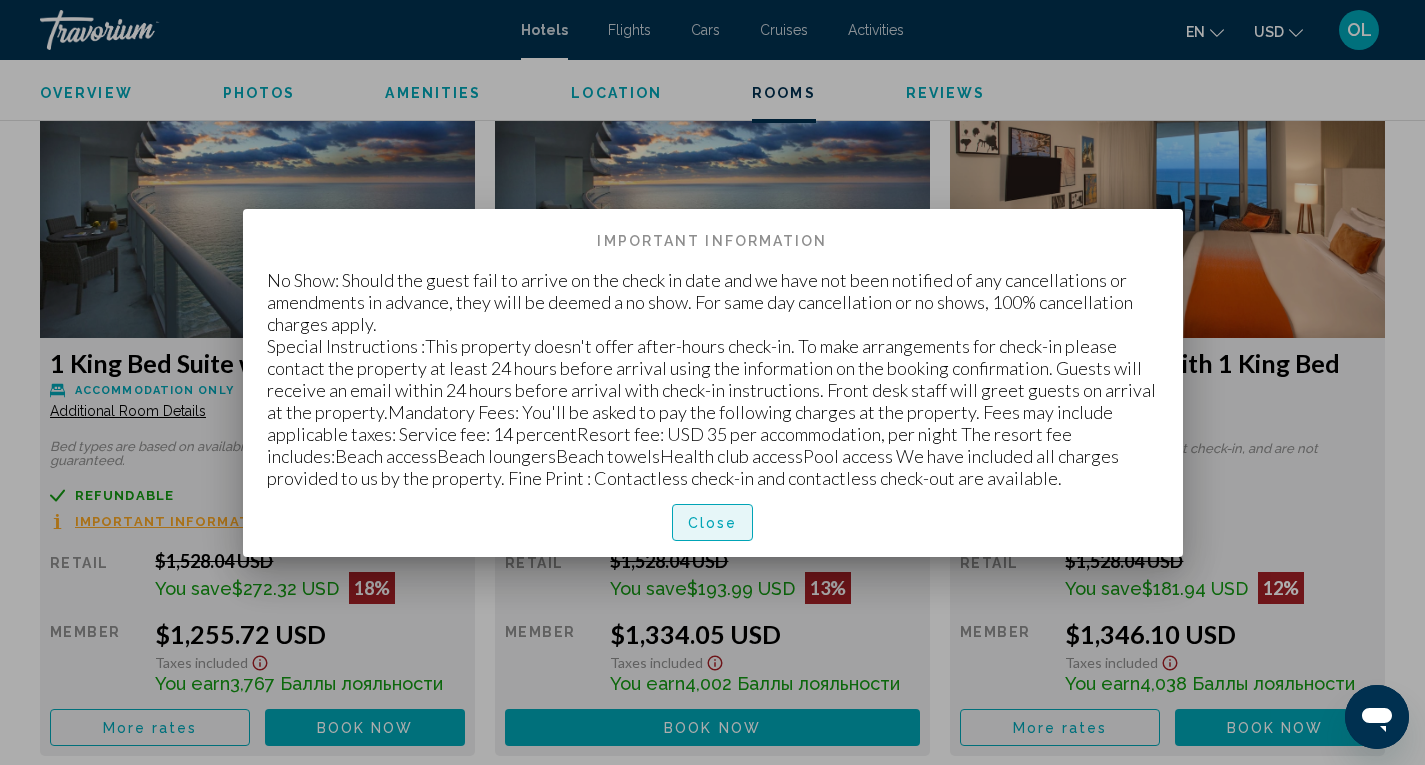 click on "Close" at bounding box center (713, 522) 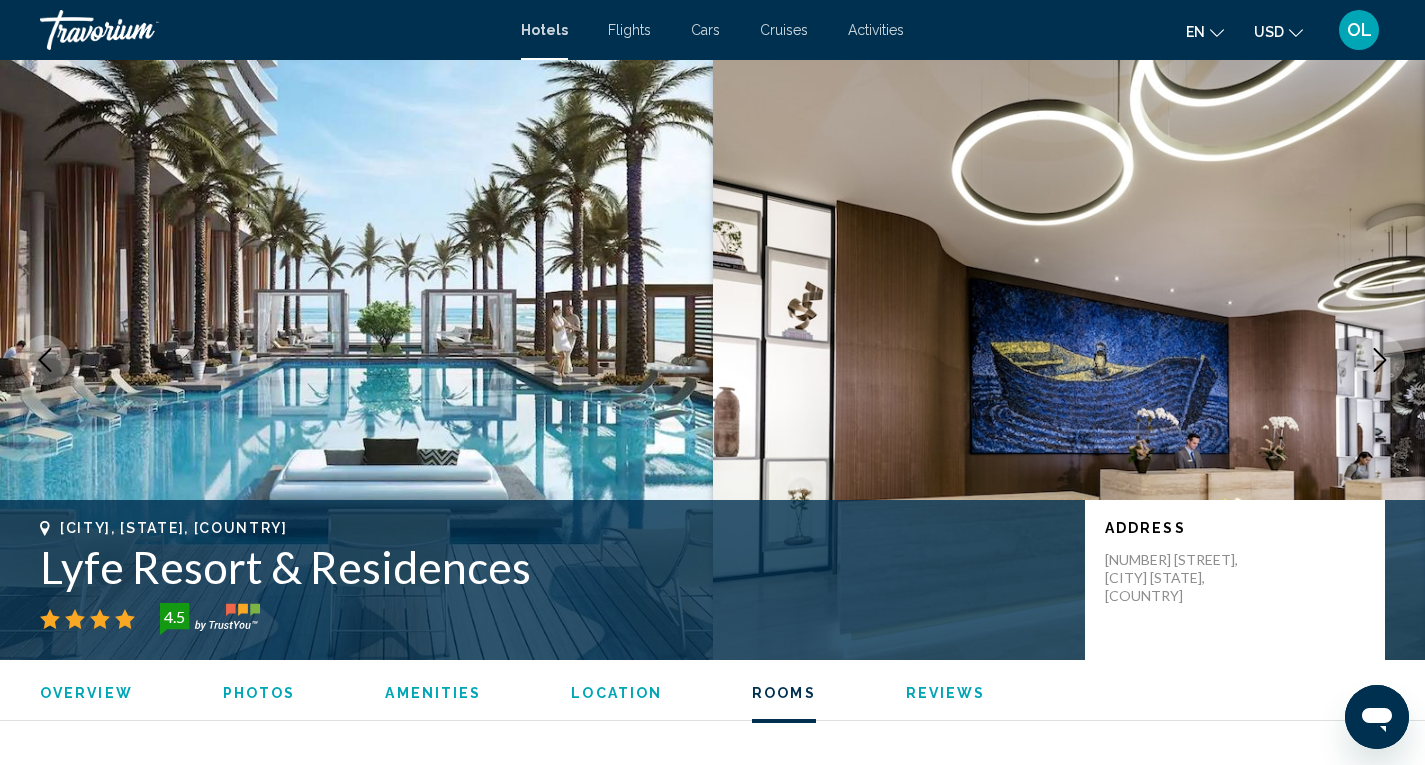 scroll, scrollTop: 2715, scrollLeft: 0, axis: vertical 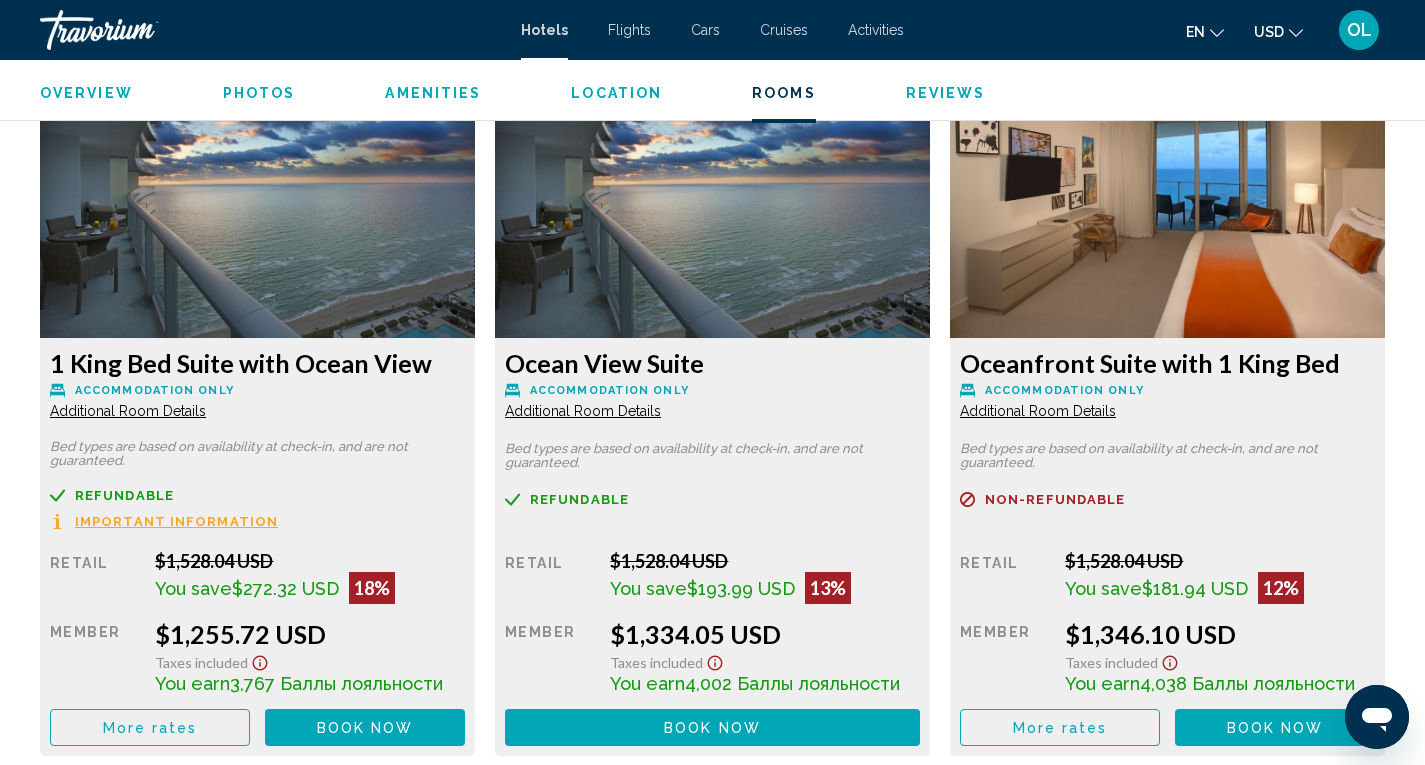 click on "Refundable" at bounding box center [124, 495] 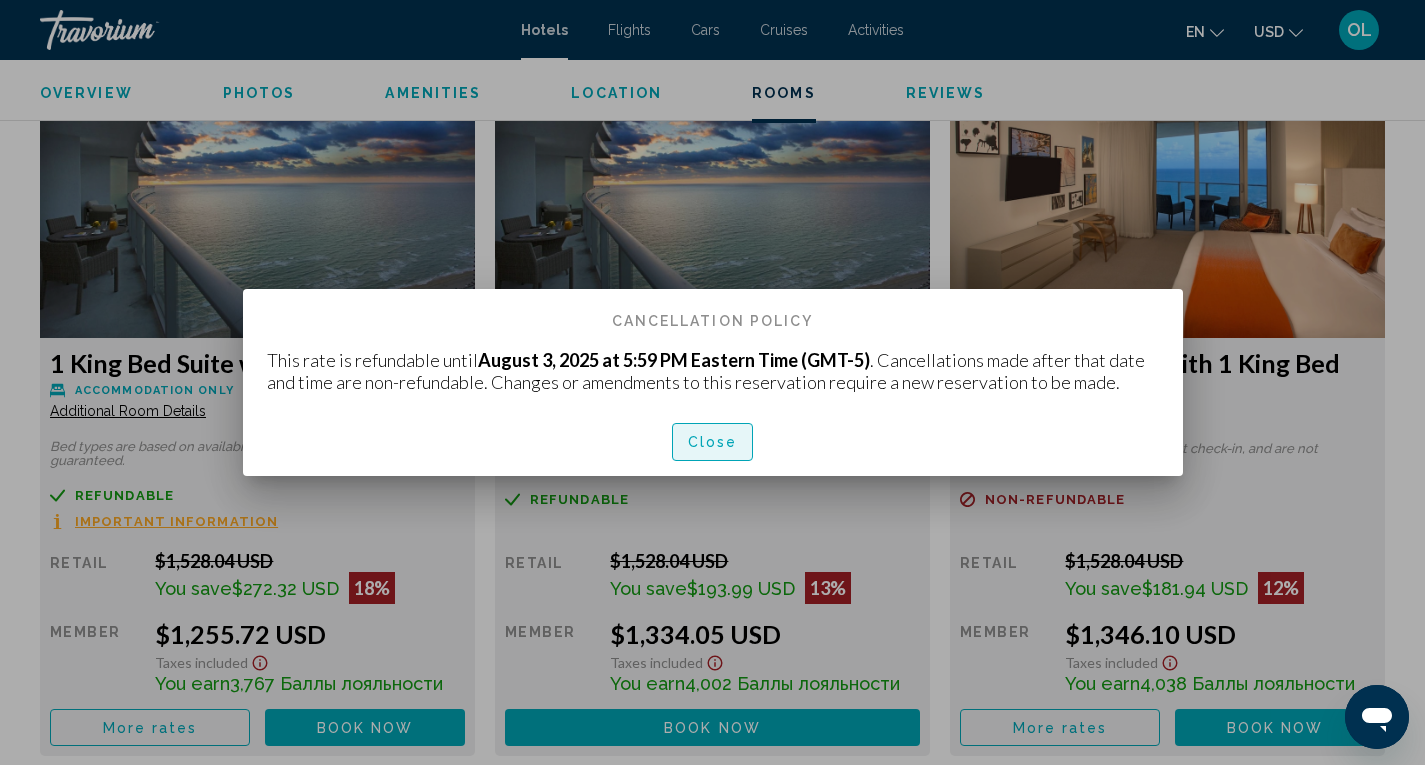 click on "Close" at bounding box center [713, 443] 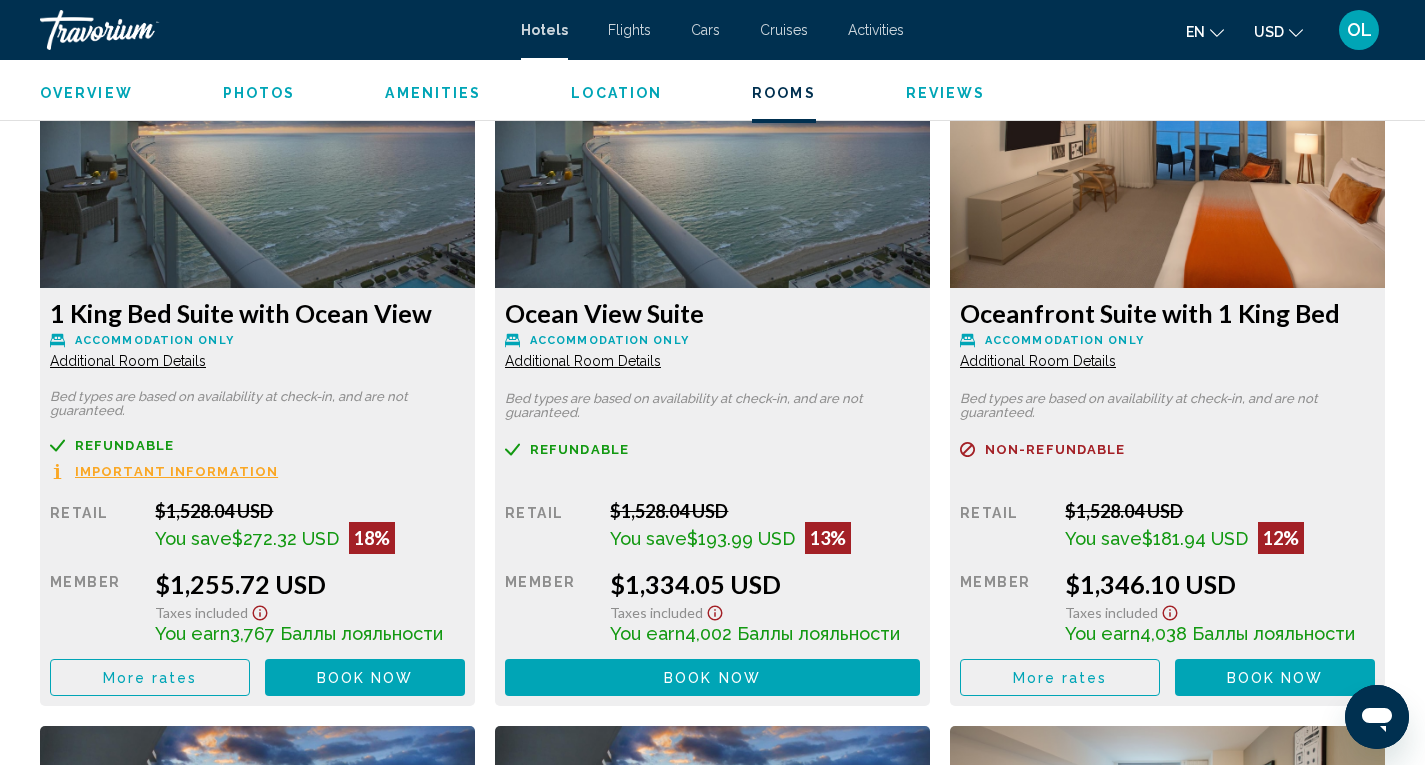 scroll, scrollTop: 2764, scrollLeft: 0, axis: vertical 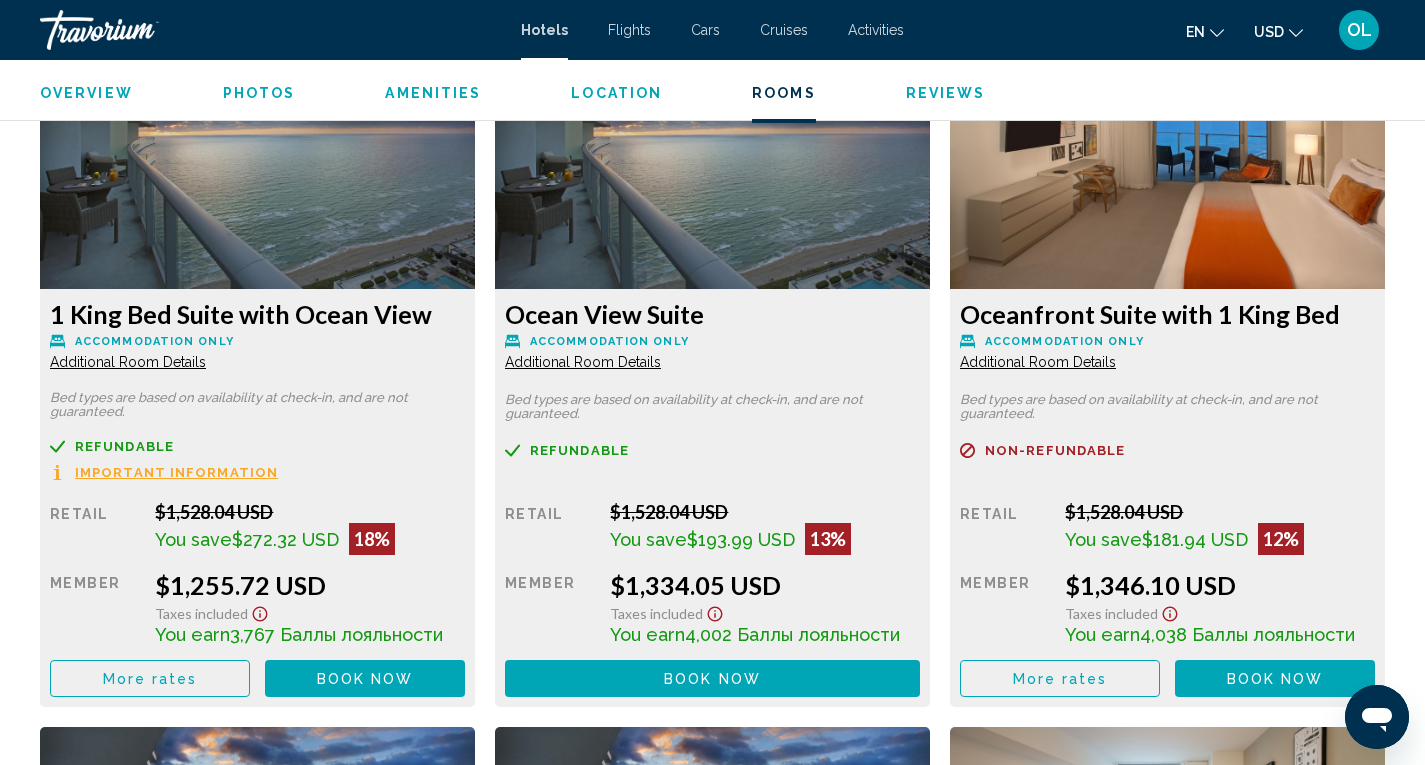 click on "More rates" at bounding box center (150, 679) 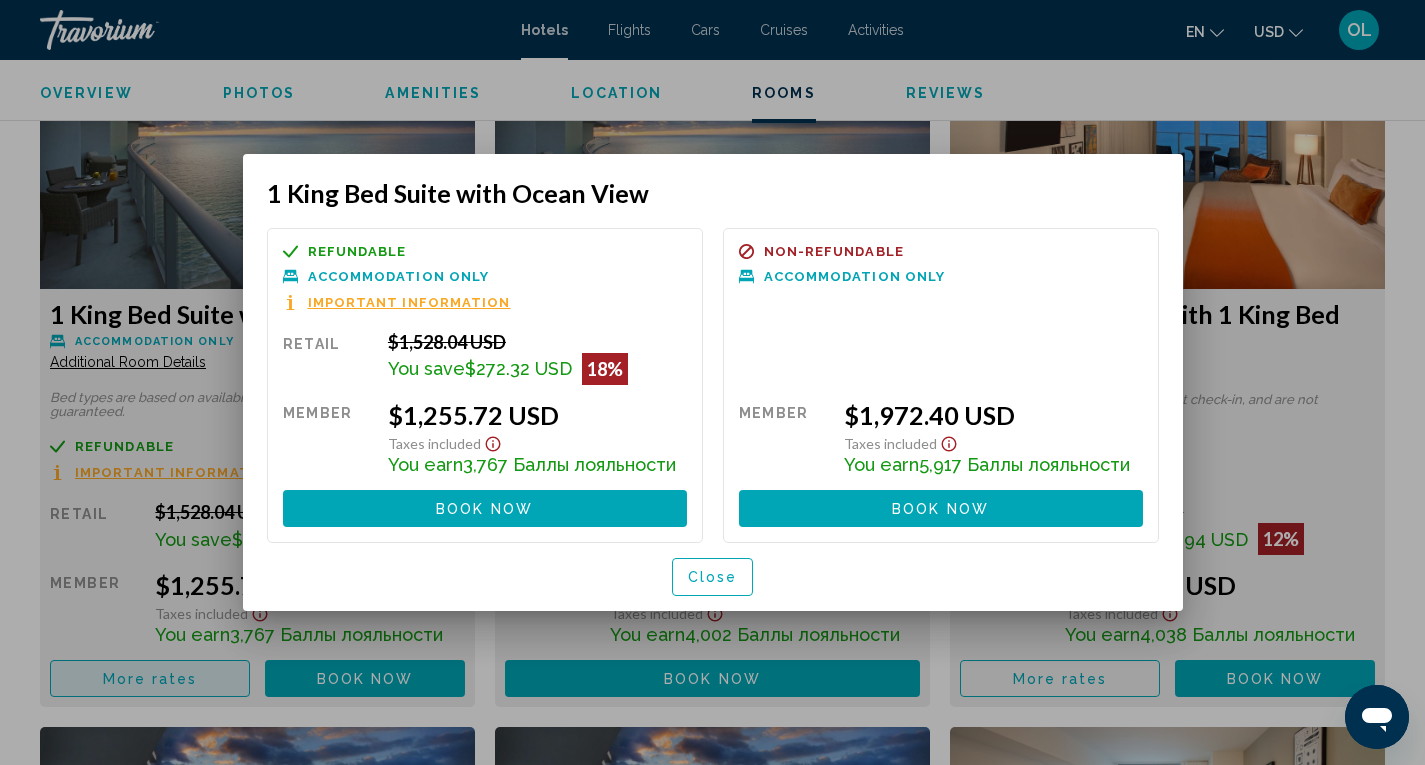scroll, scrollTop: 0, scrollLeft: 0, axis: both 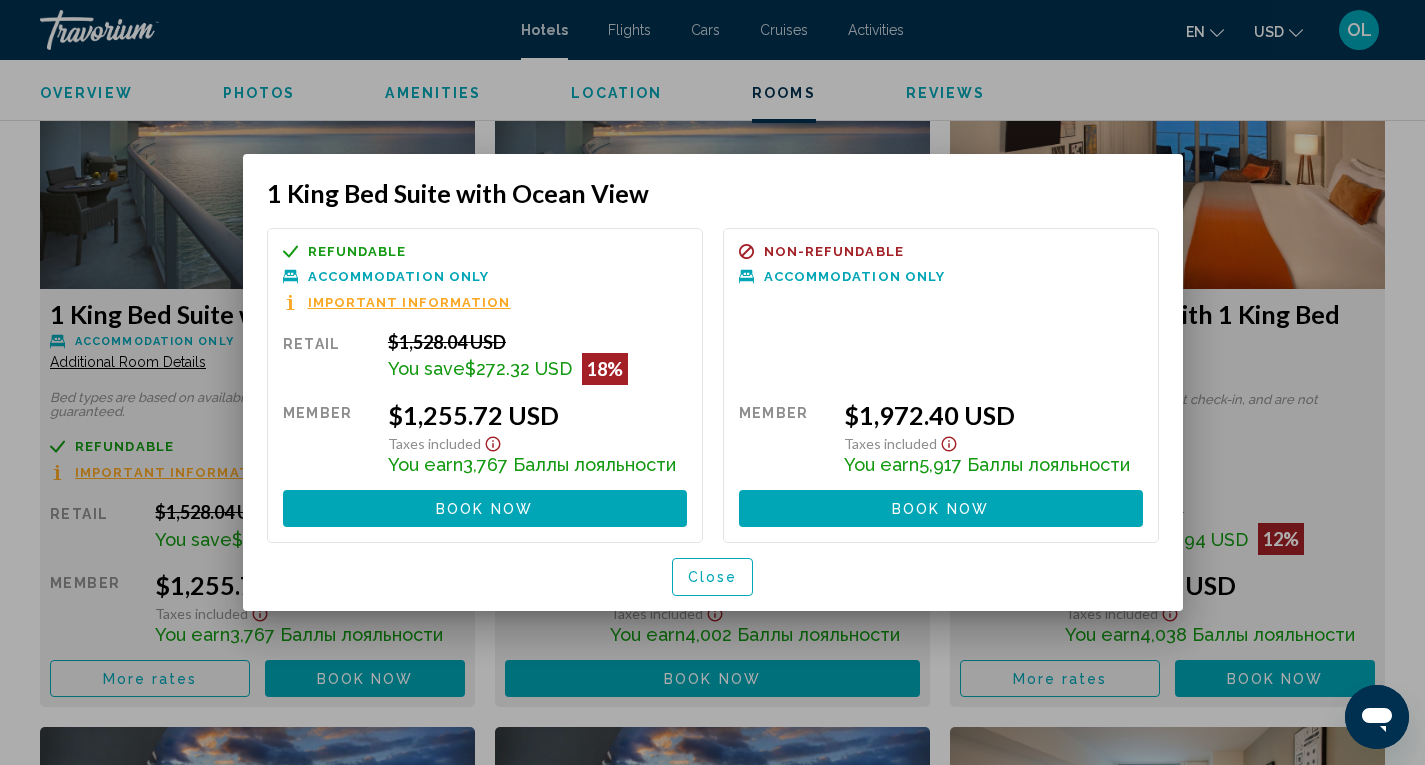 click on "$1,972.40 USD" at bounding box center [993, 415] 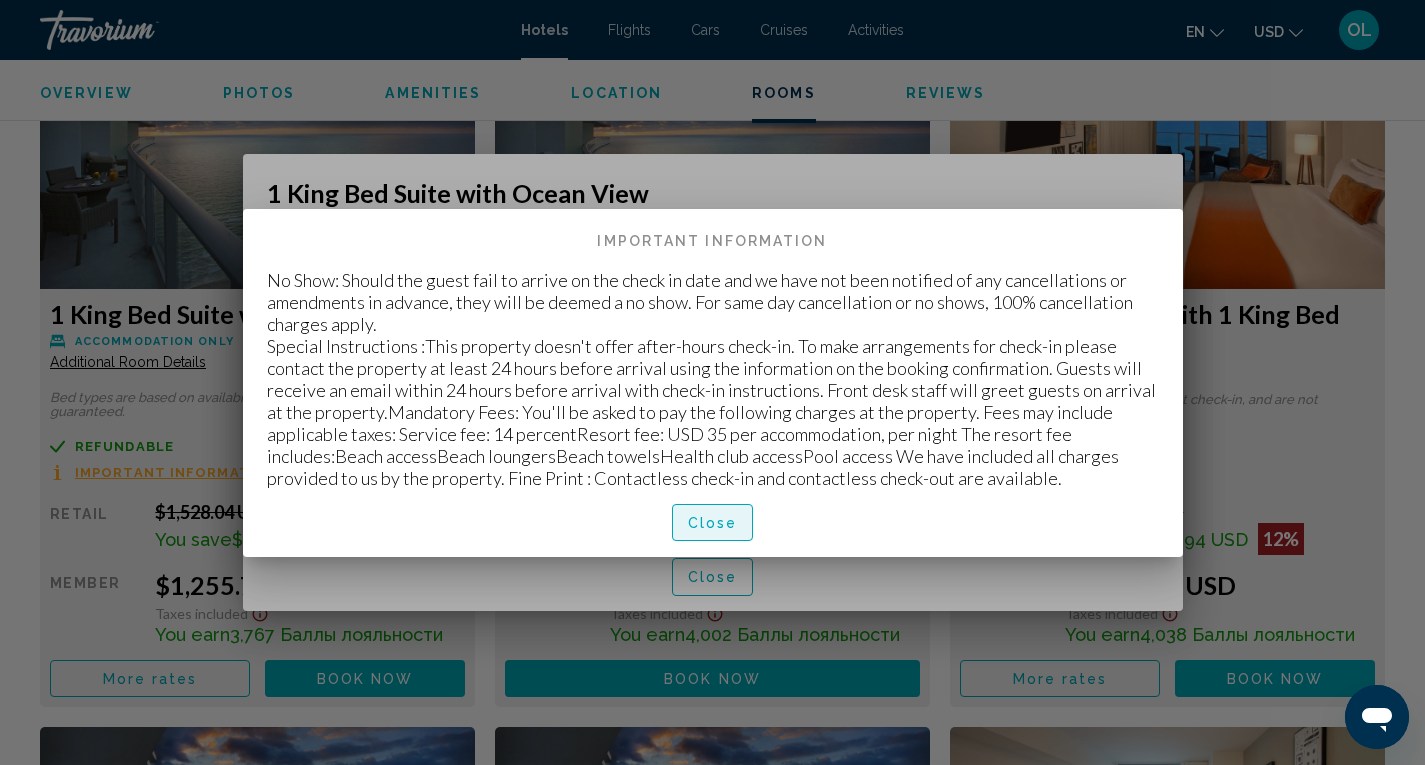 click on "Close" at bounding box center [713, 523] 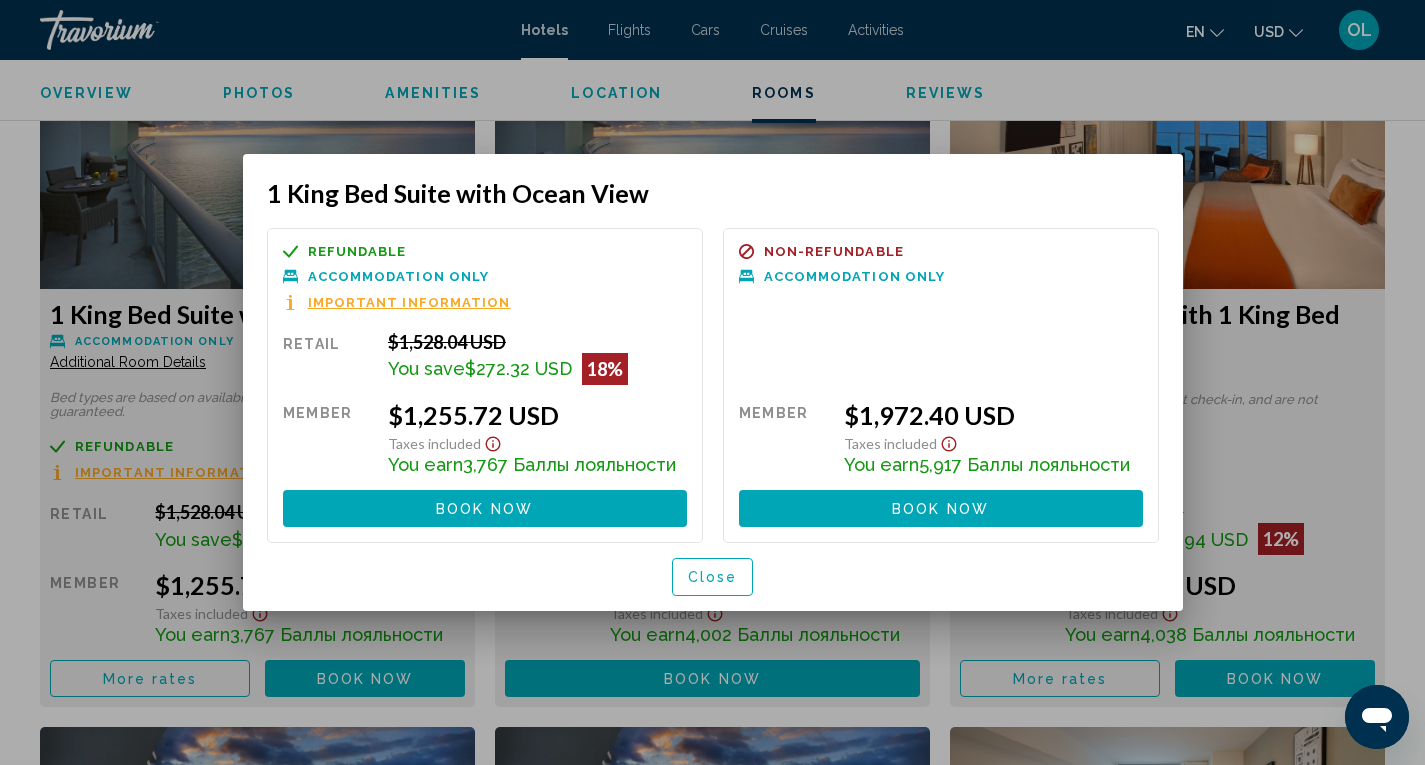 click on "Close" at bounding box center [713, 578] 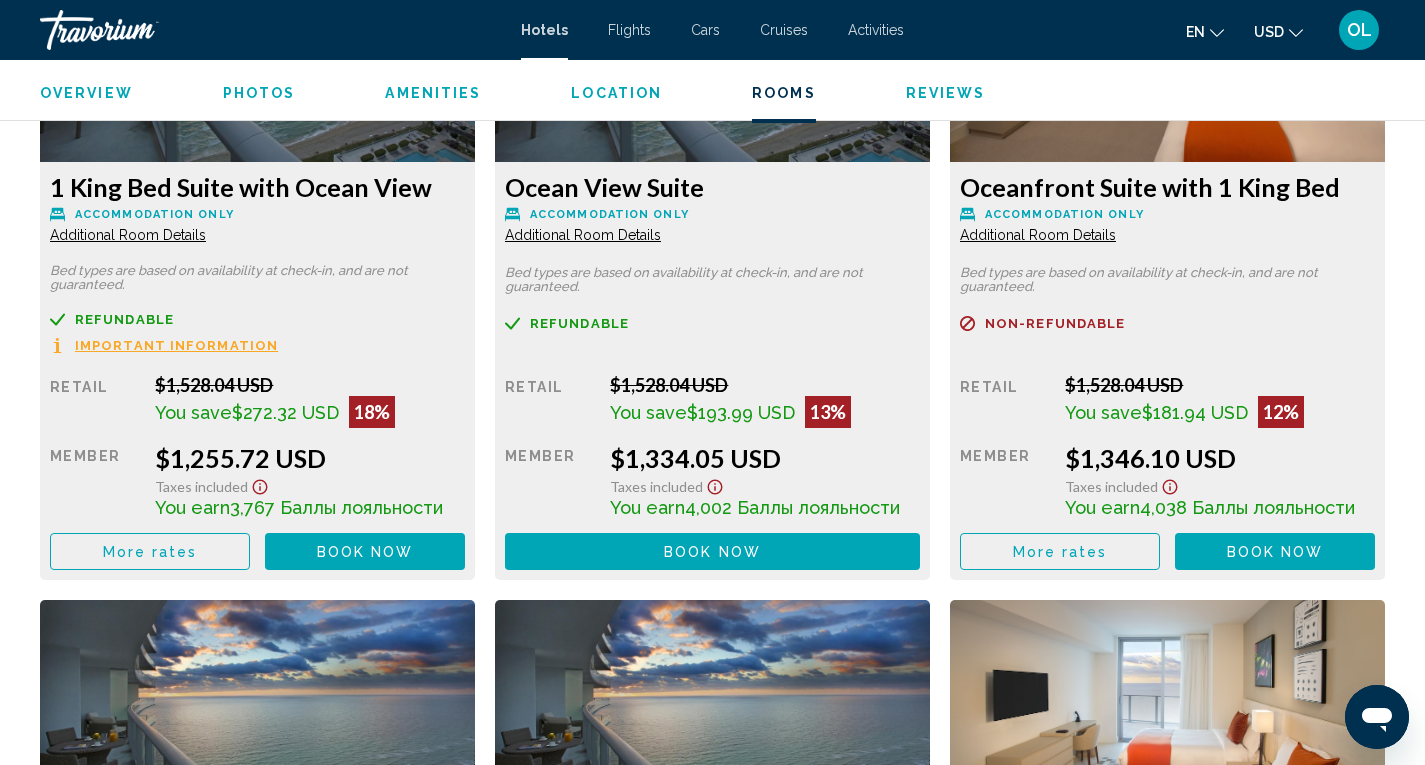 scroll, scrollTop: 2902, scrollLeft: 0, axis: vertical 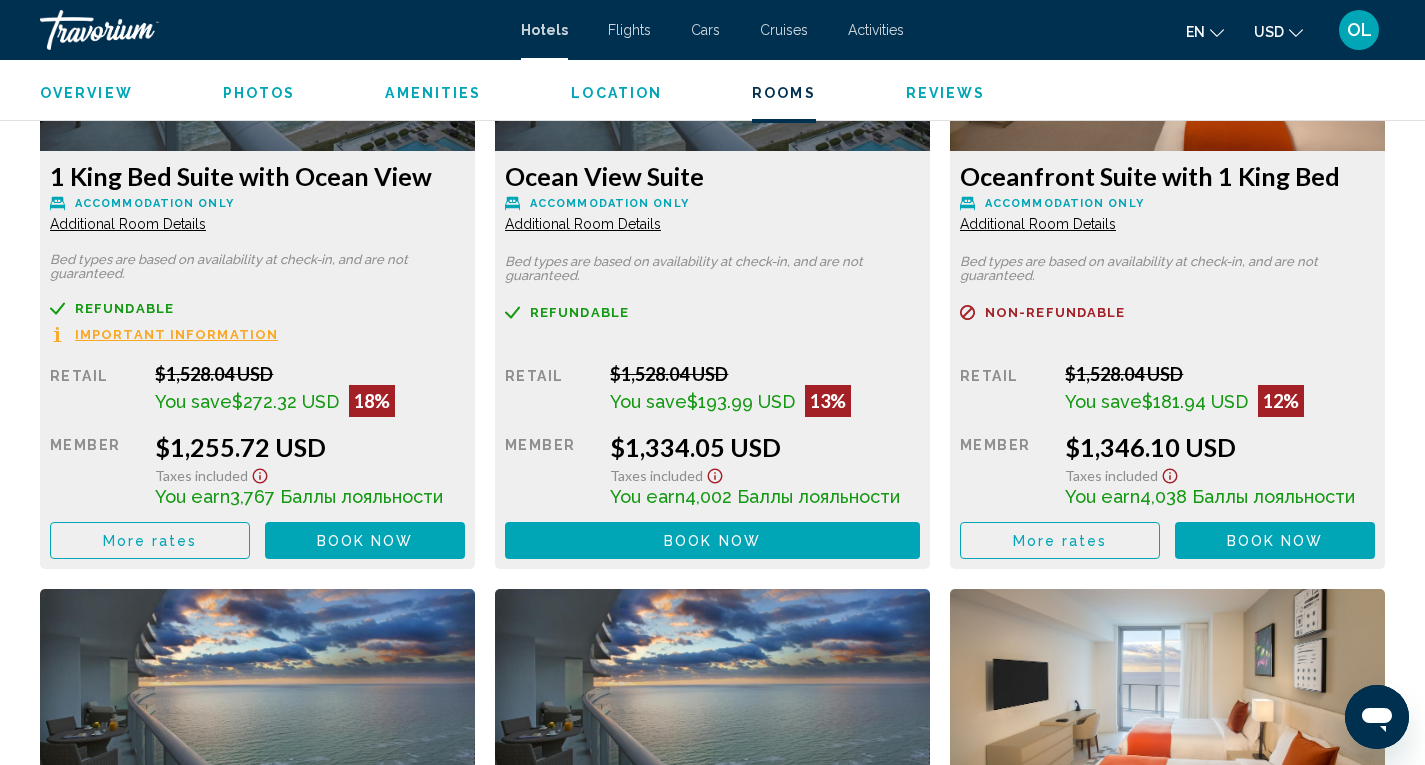 click on "More rates" at bounding box center [150, 541] 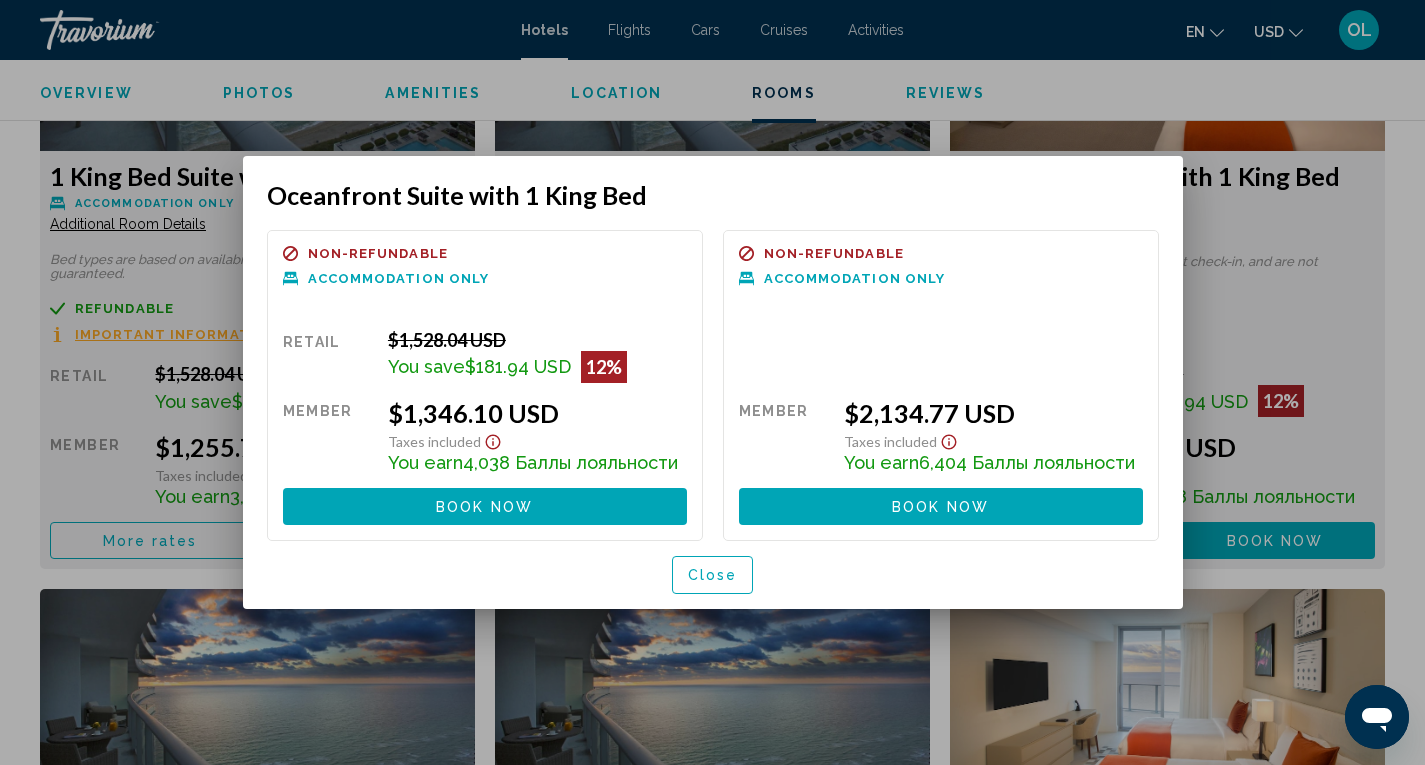 scroll, scrollTop: 0, scrollLeft: 0, axis: both 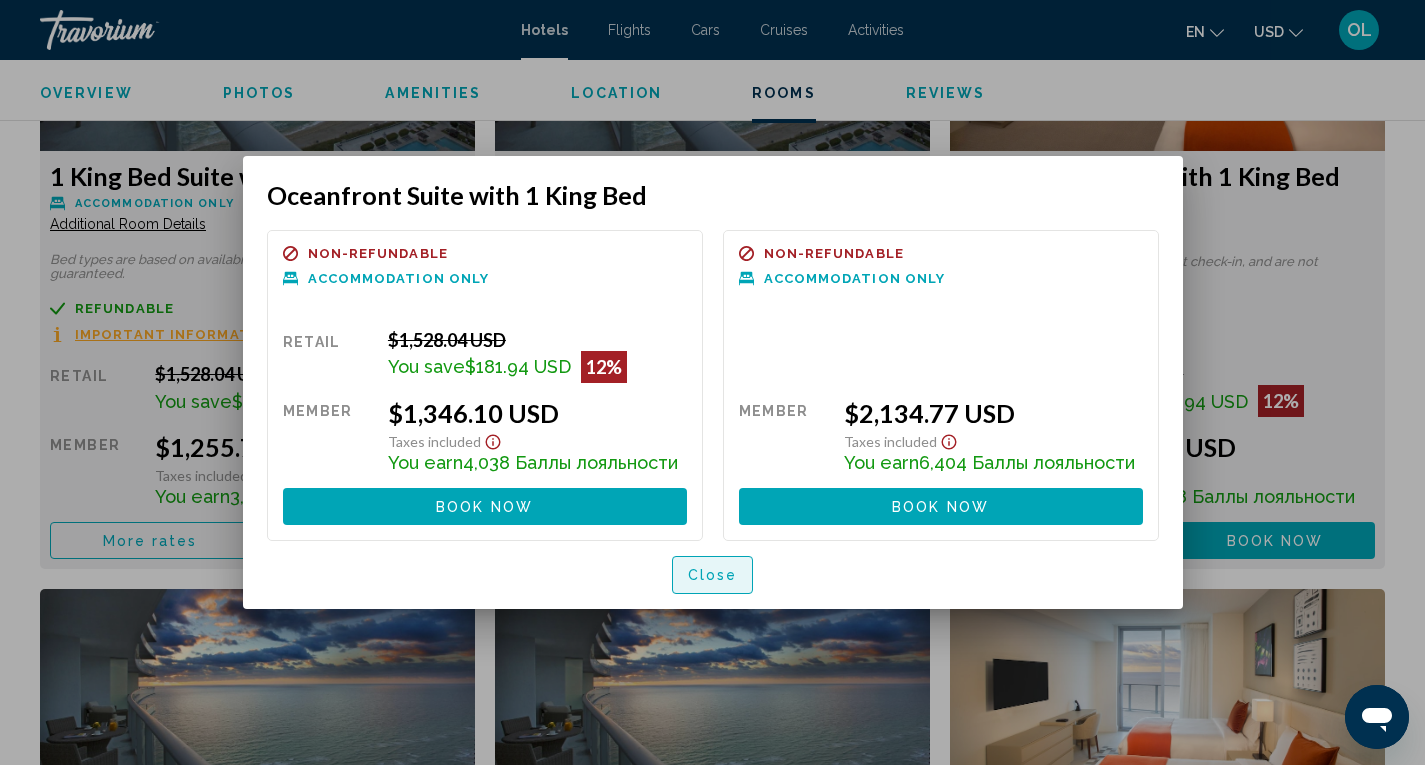 click on "Close" at bounding box center [713, 576] 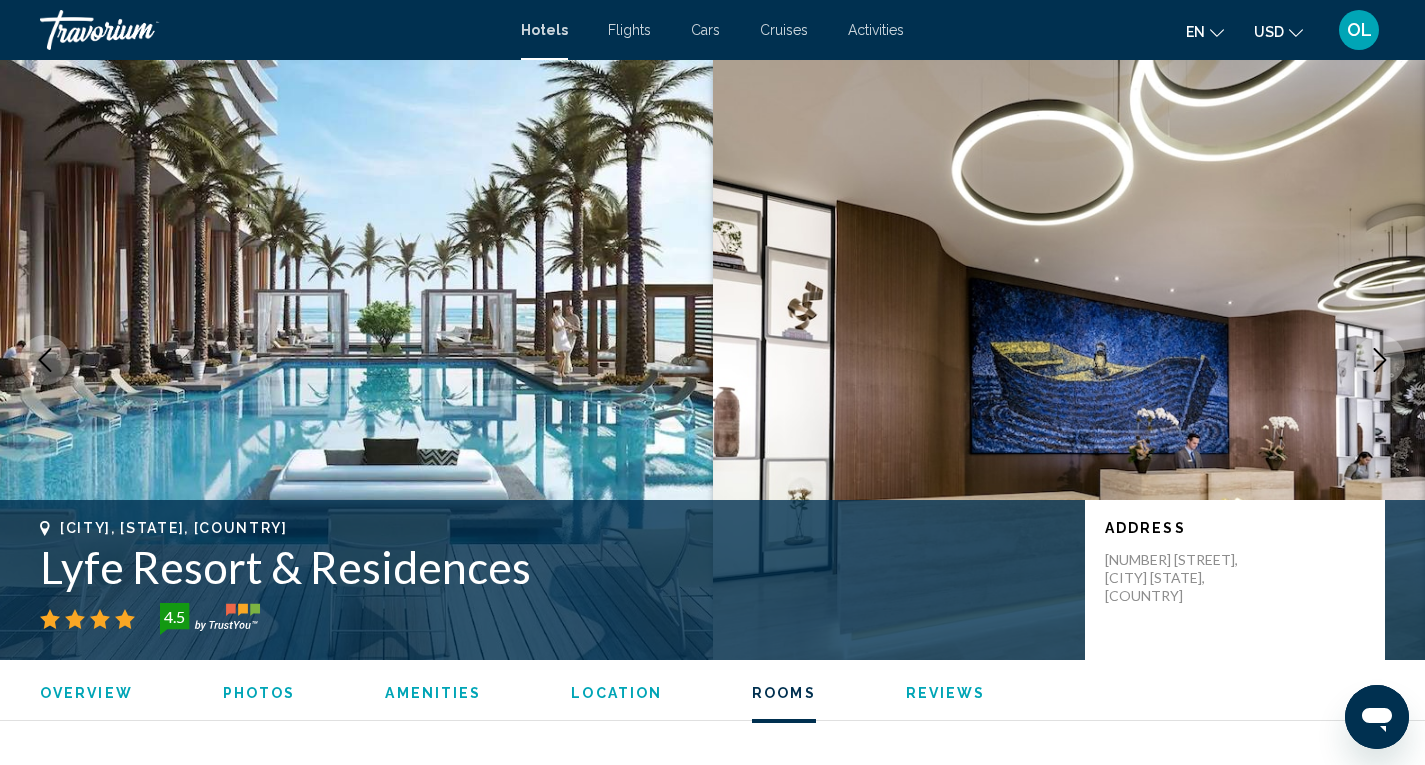 scroll, scrollTop: 2902, scrollLeft: 0, axis: vertical 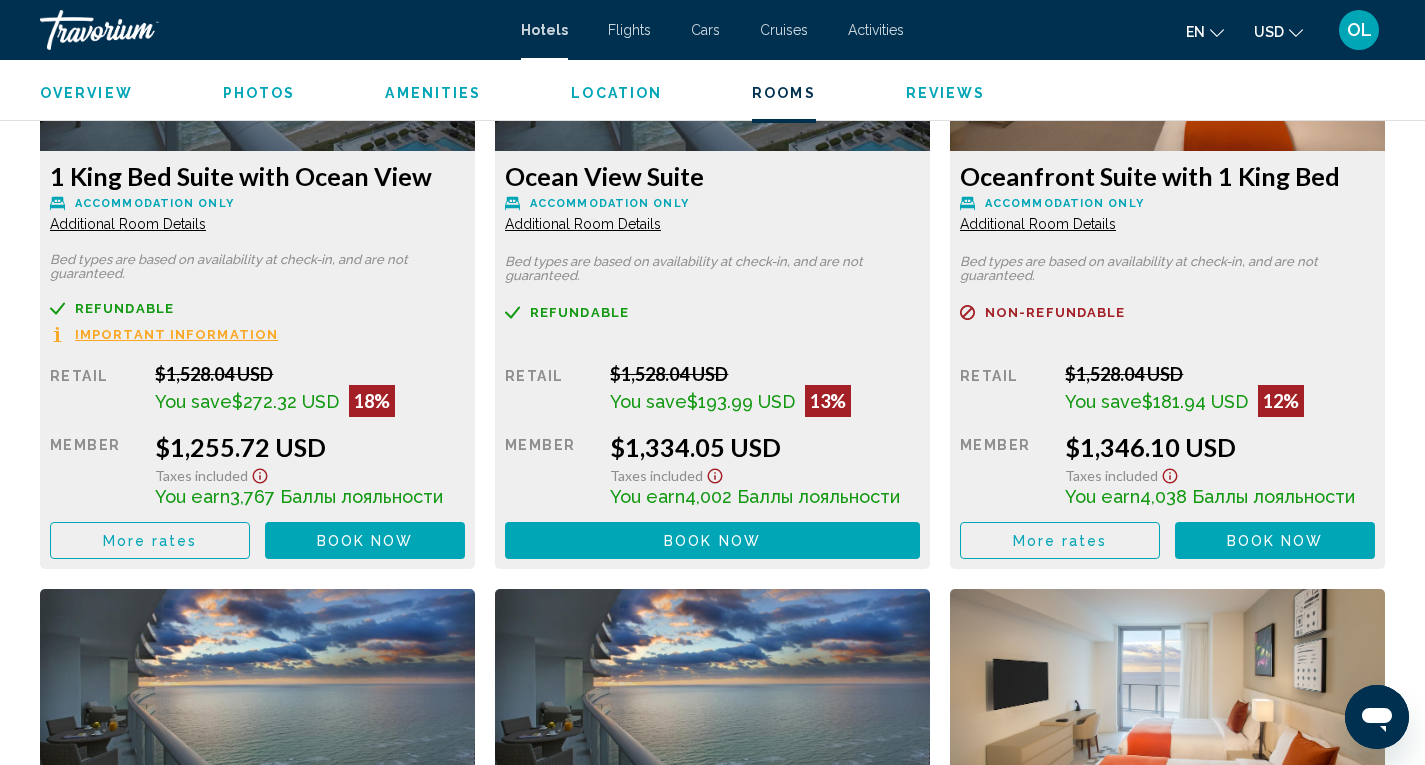 type 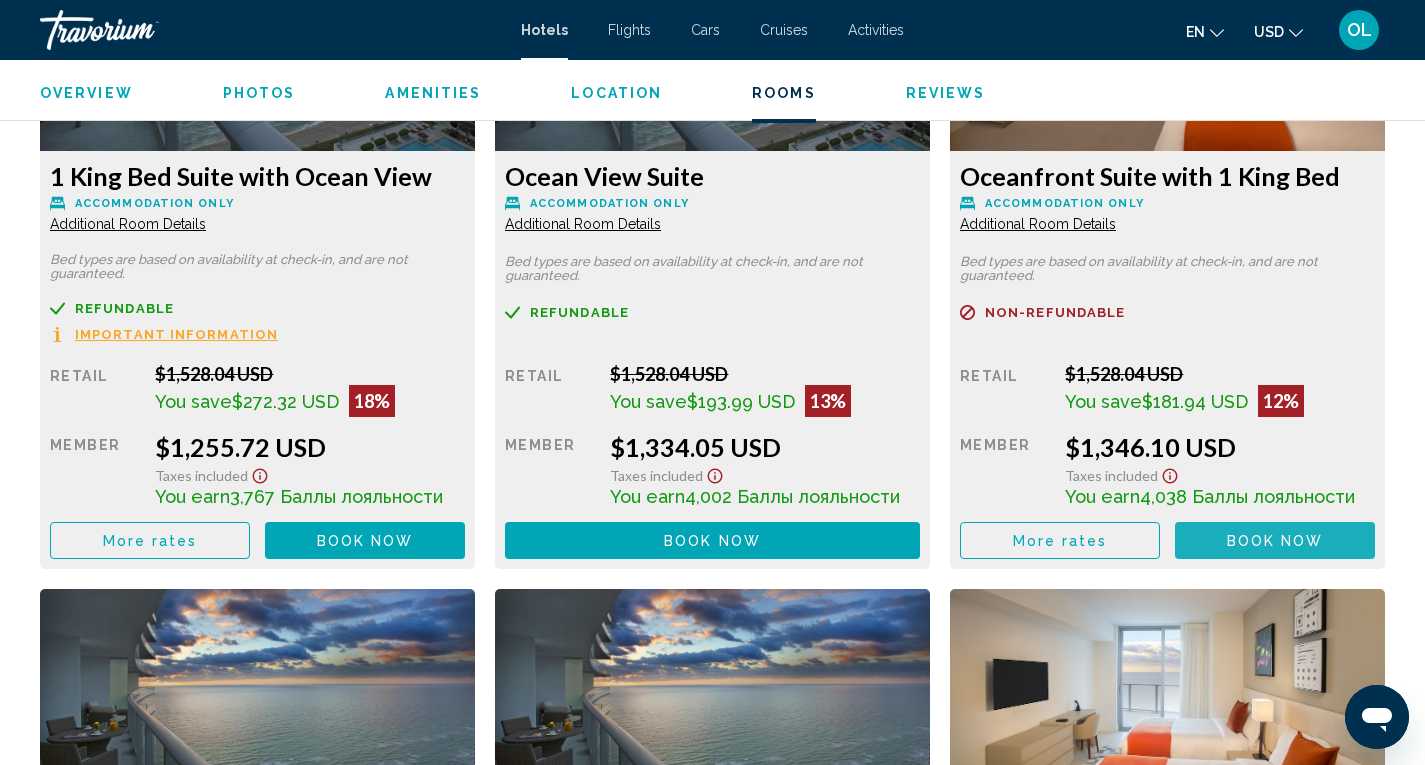 click on "Book now No longer available" at bounding box center (1275, 540) 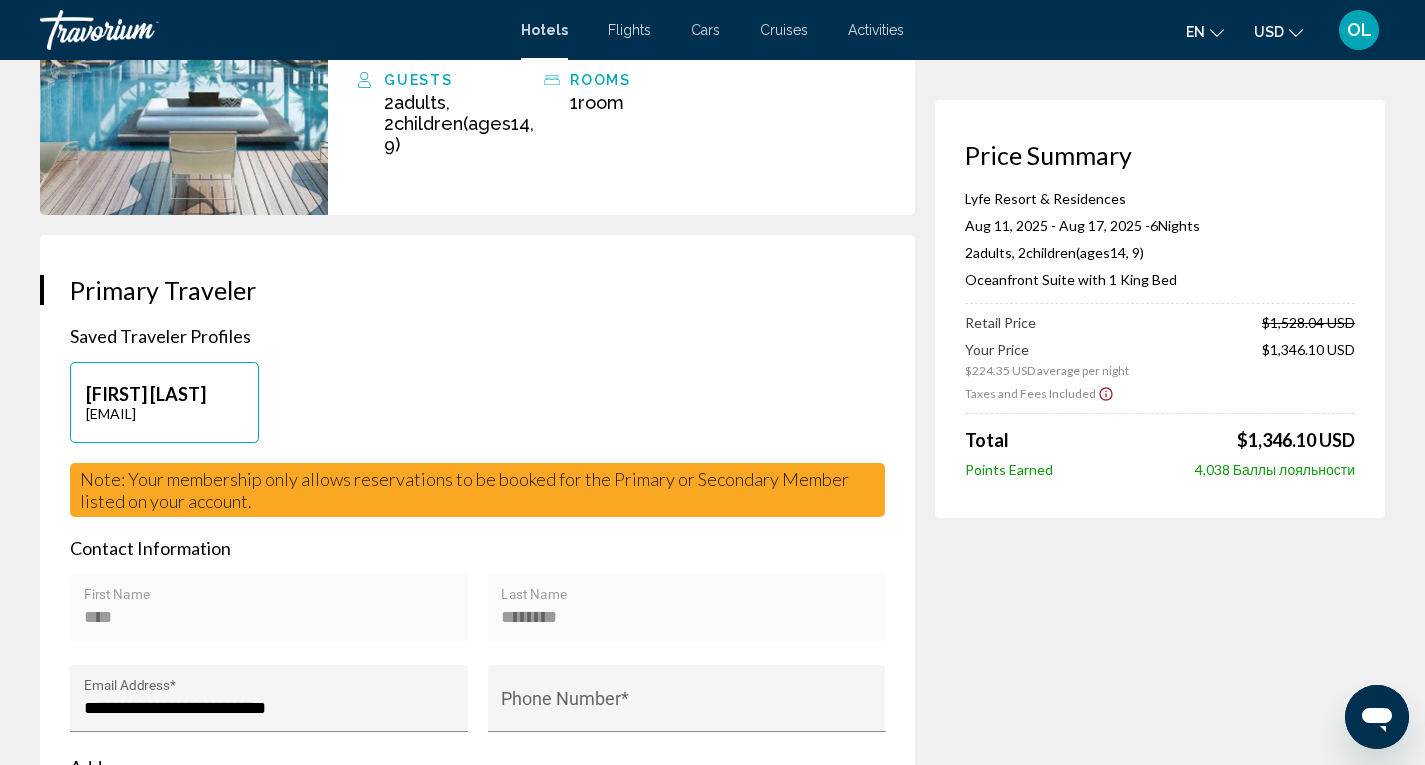 scroll, scrollTop: 272, scrollLeft: 0, axis: vertical 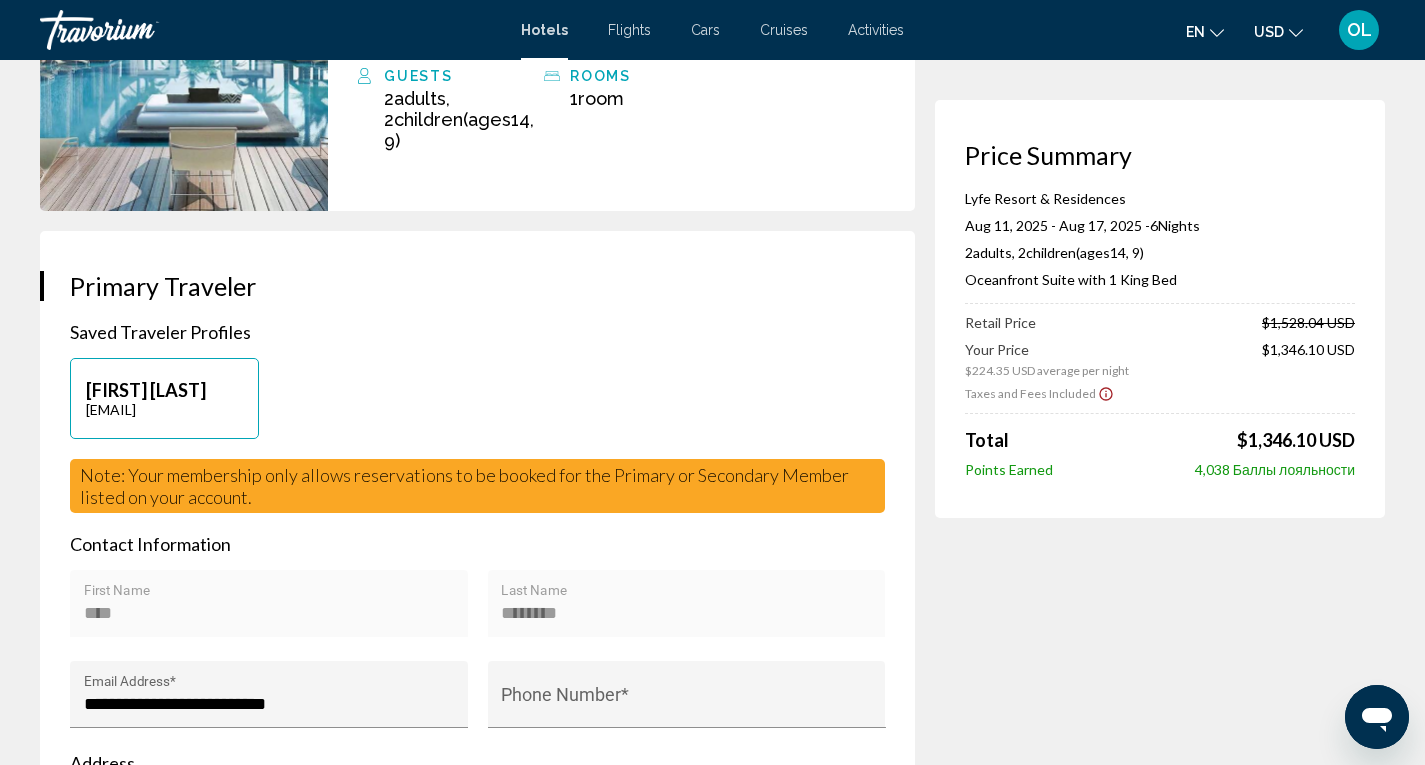click on "Note: Your membership only allows reservations to be booked for the Primary or Secondary Member listed on your account." at bounding box center (464, 486) 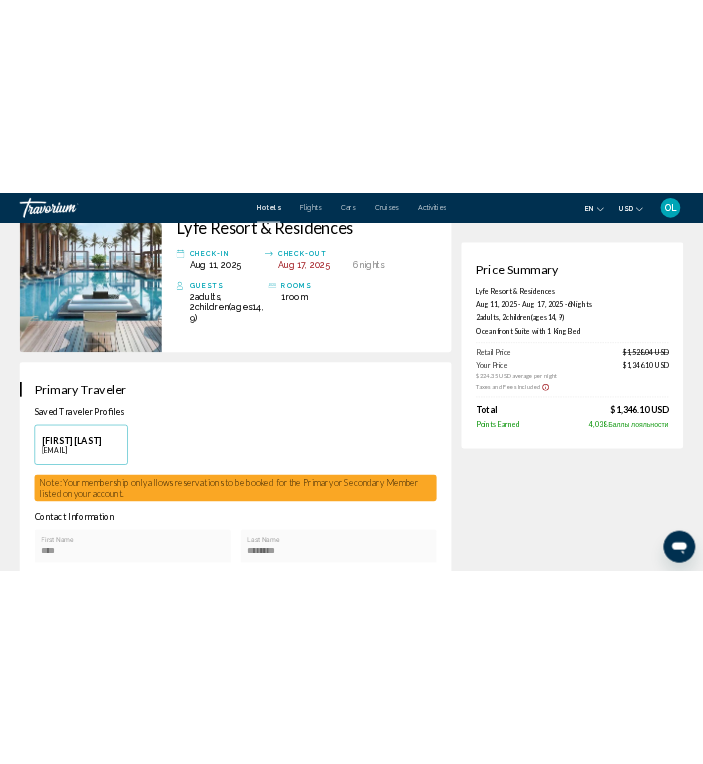 scroll, scrollTop: 0, scrollLeft: 0, axis: both 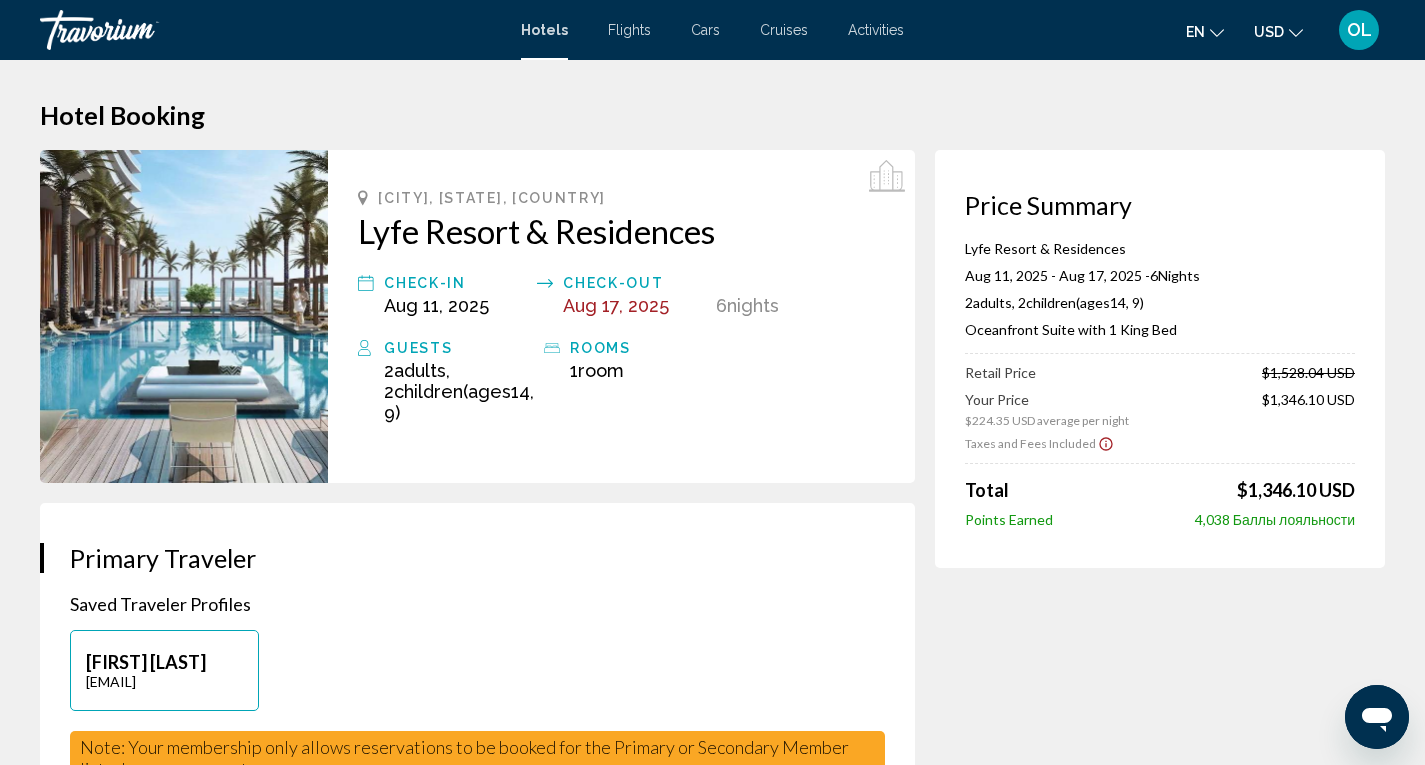 click on "Lyfe Resort & Residences" at bounding box center [621, 231] 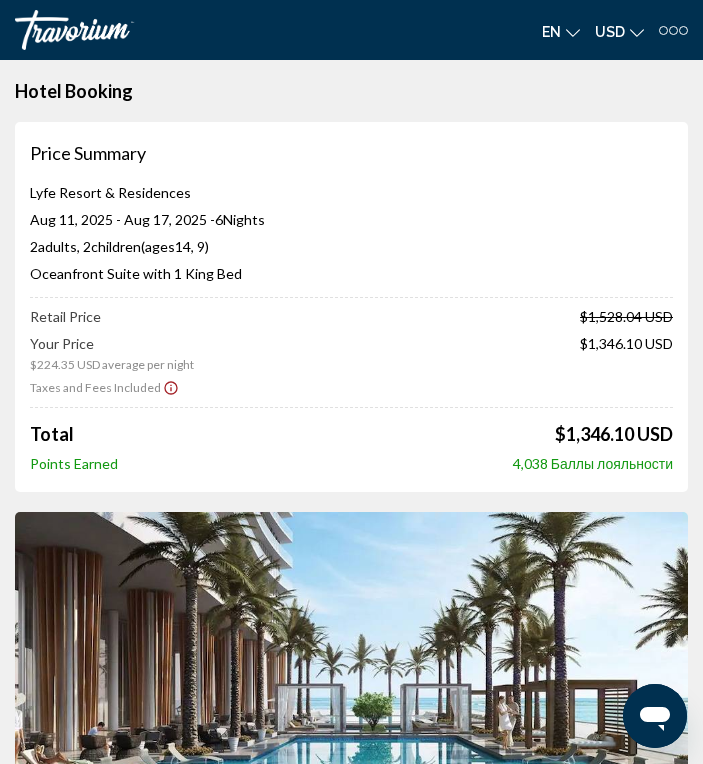 click on "Lyfe Resort & Residences" at bounding box center [351, 192] 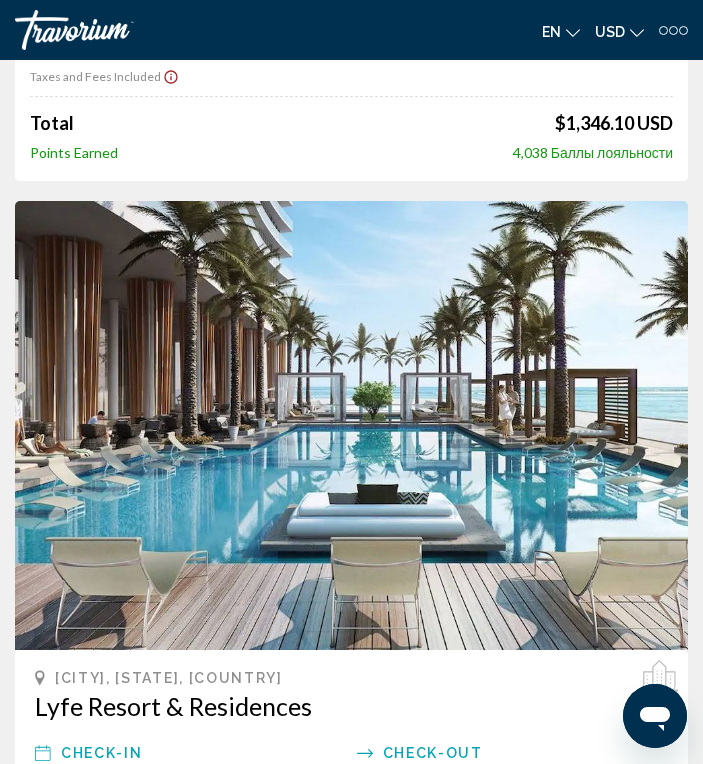 scroll, scrollTop: 0, scrollLeft: 0, axis: both 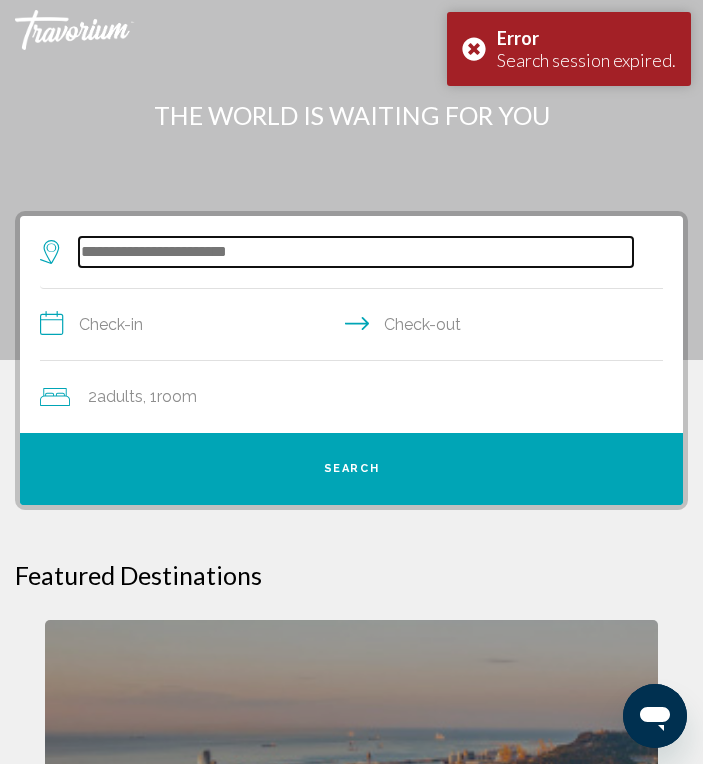 click at bounding box center (356, 252) 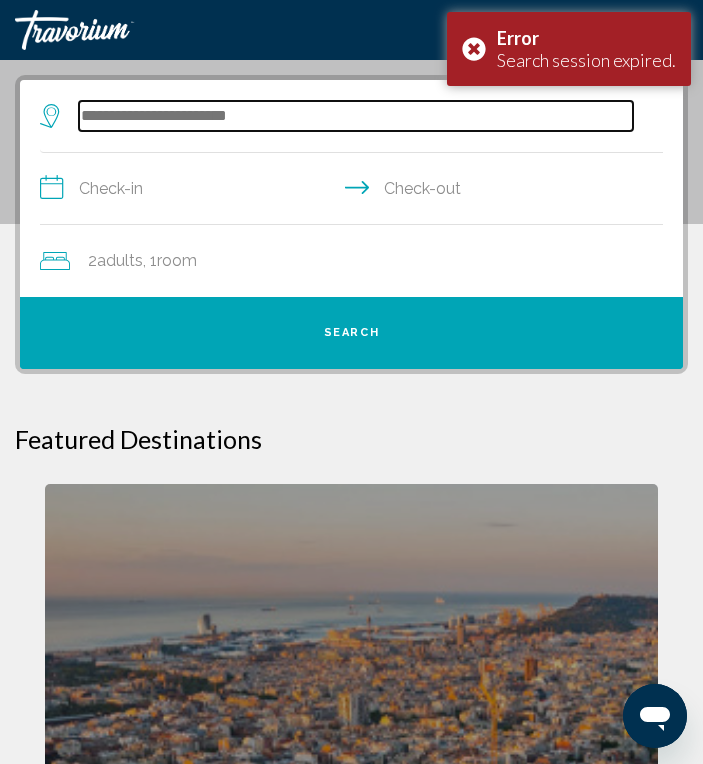 scroll, scrollTop: 146, scrollLeft: 0, axis: vertical 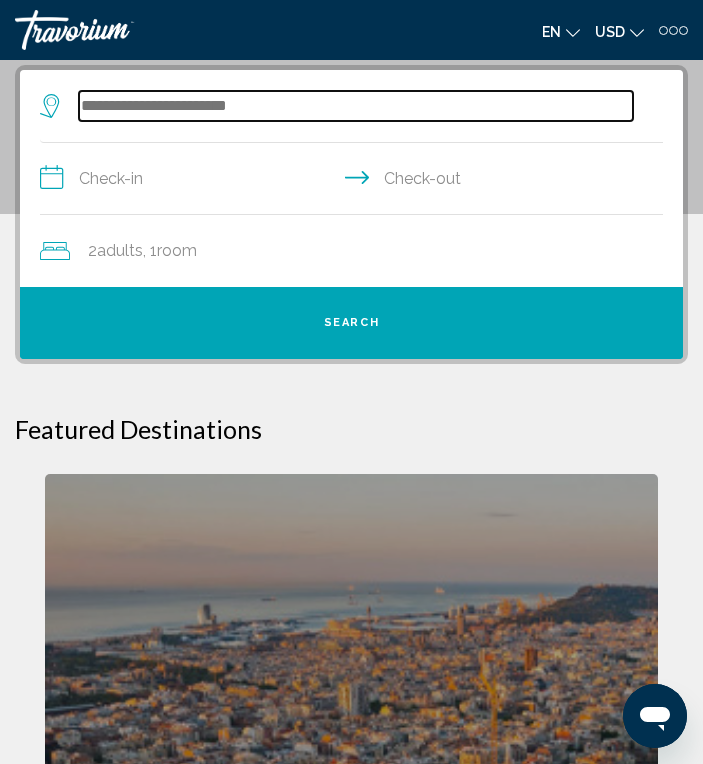 paste on "**********" 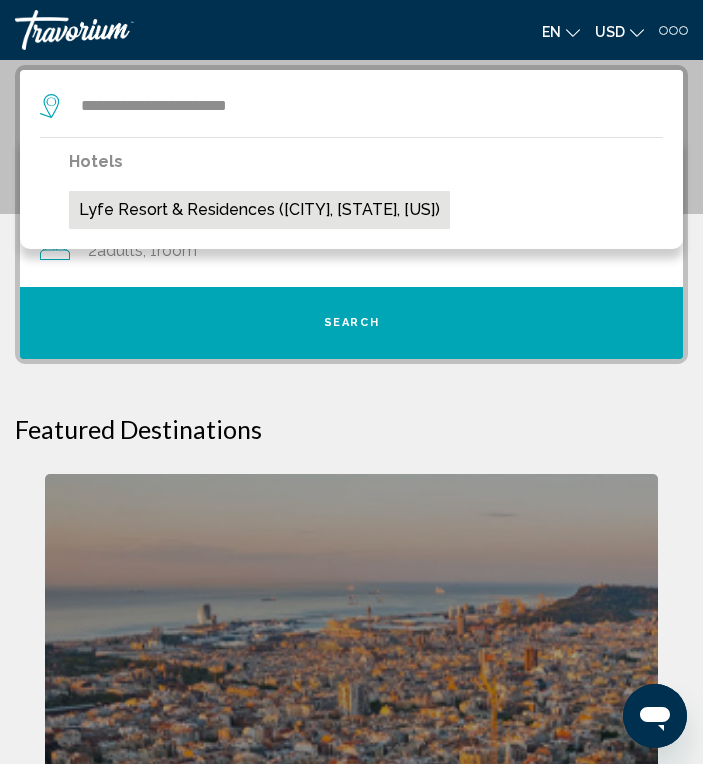 click on "Lyfe Resort & Residences ([CITY], [STATE], [US])" at bounding box center (259, 210) 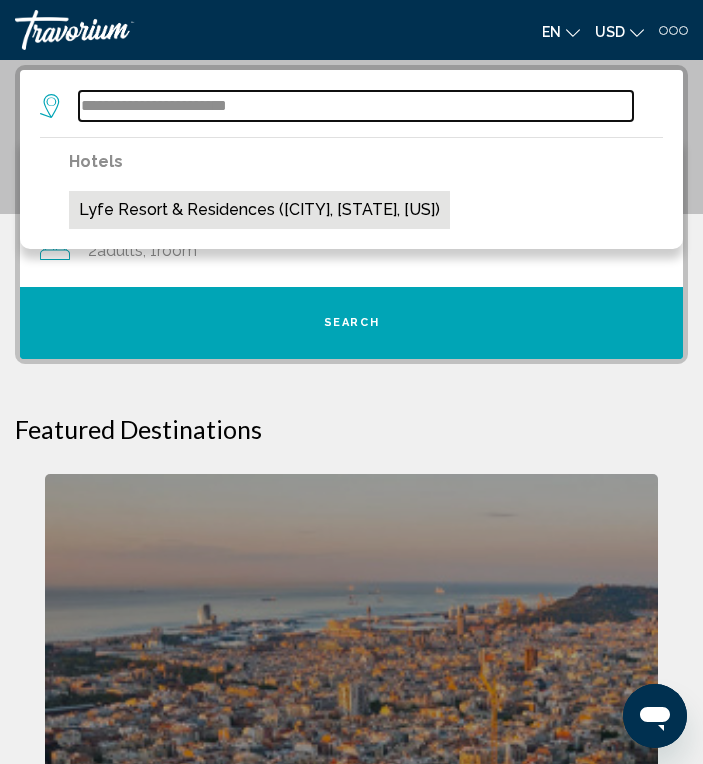 type on "**********" 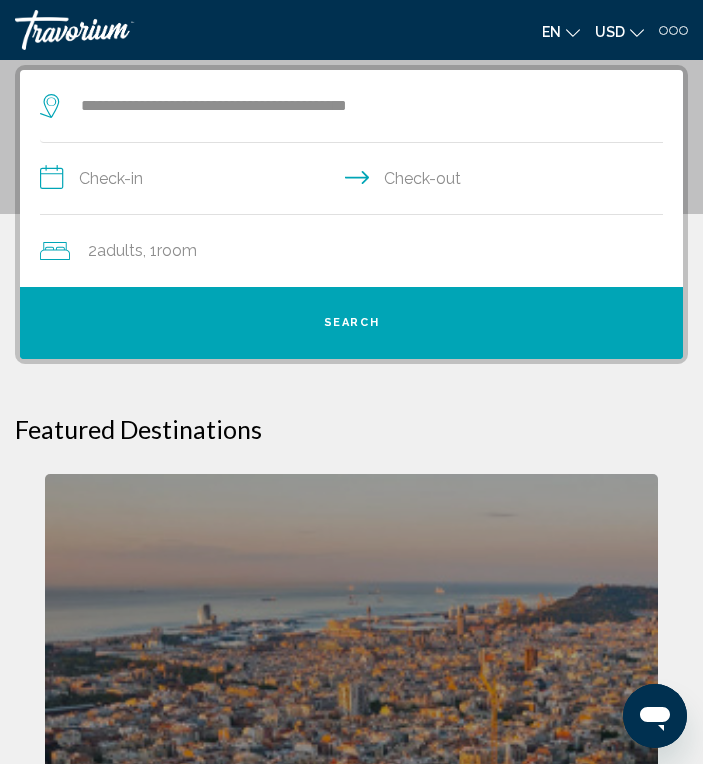 click on "**********" at bounding box center [355, 181] 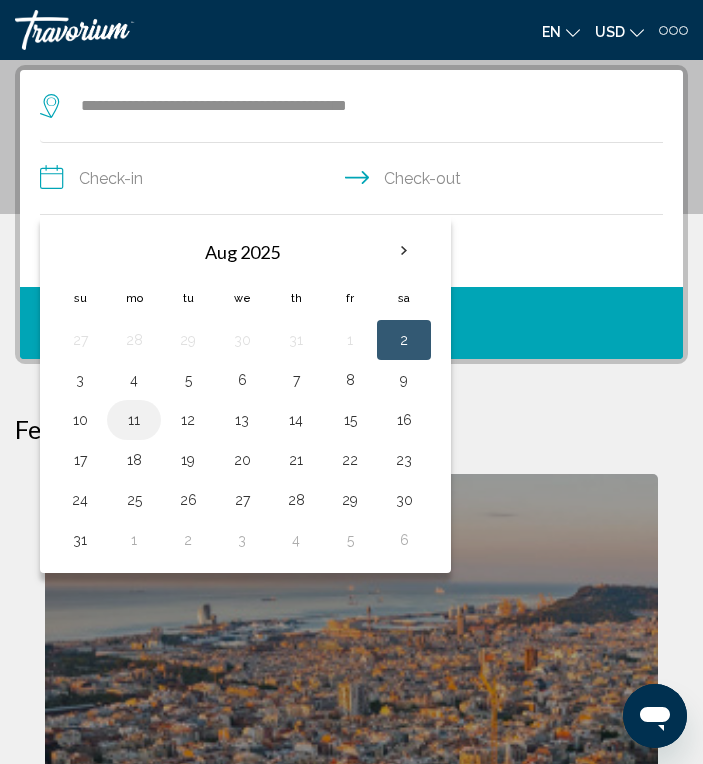 click on "11" at bounding box center (134, 420) 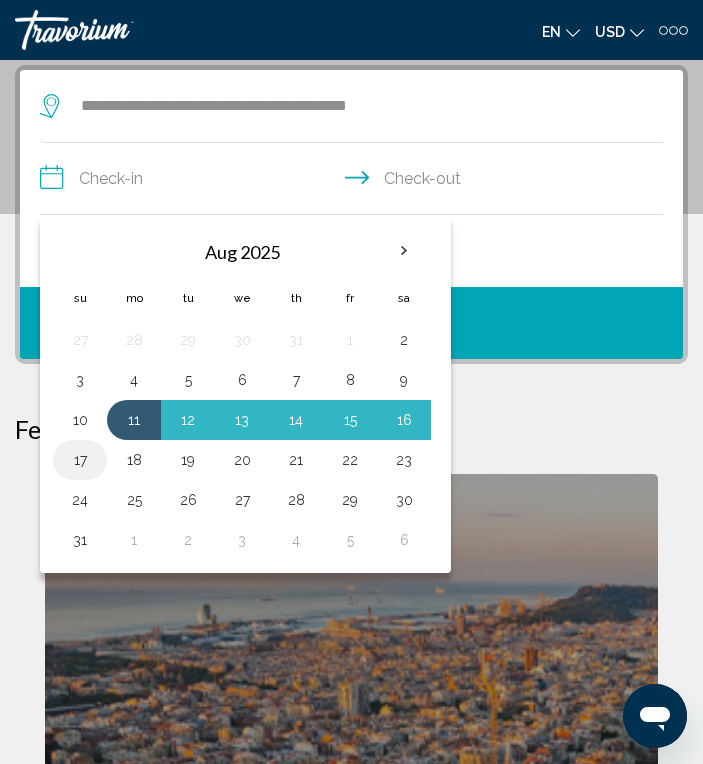 click on "17" at bounding box center (80, 460) 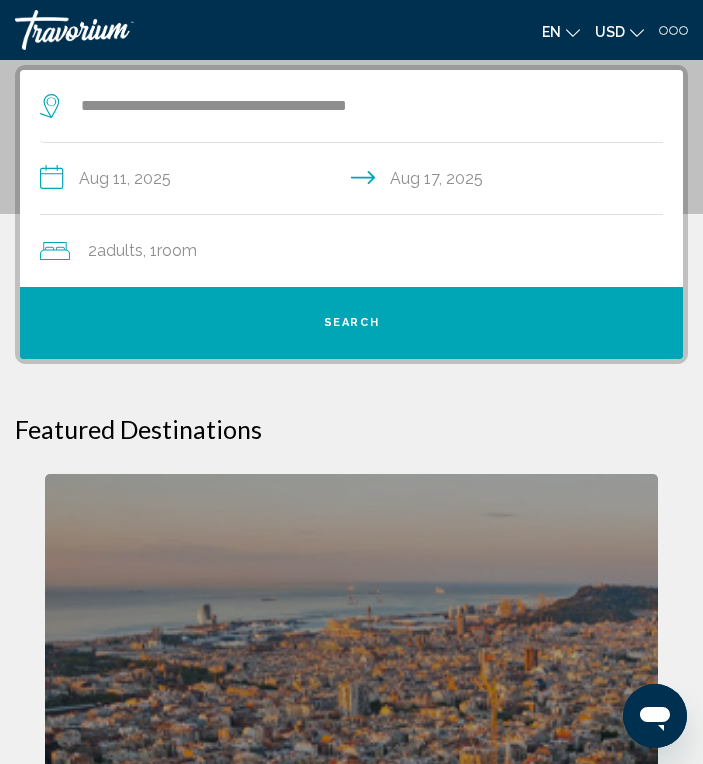 click on "2  Adult Adults , 1  Room rooms" 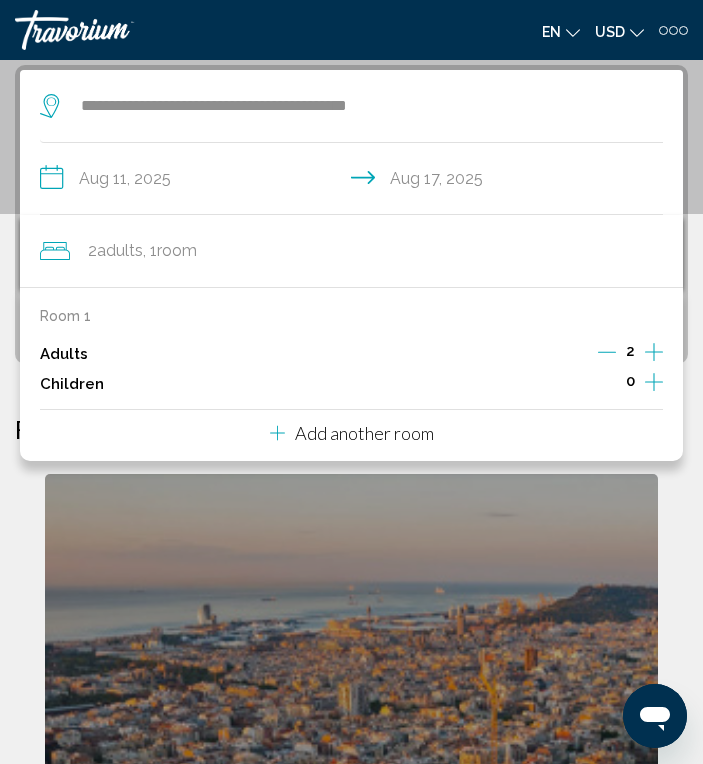 click 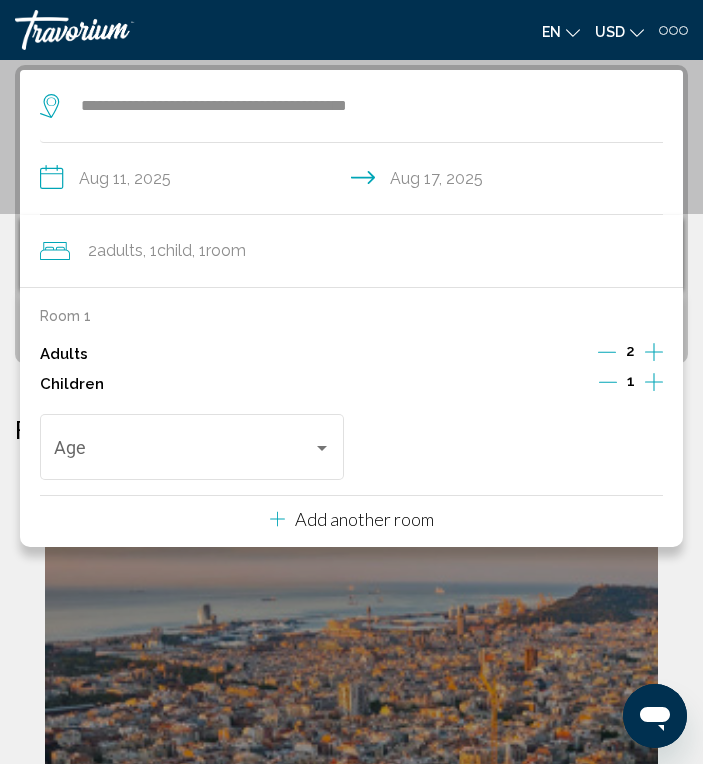 click 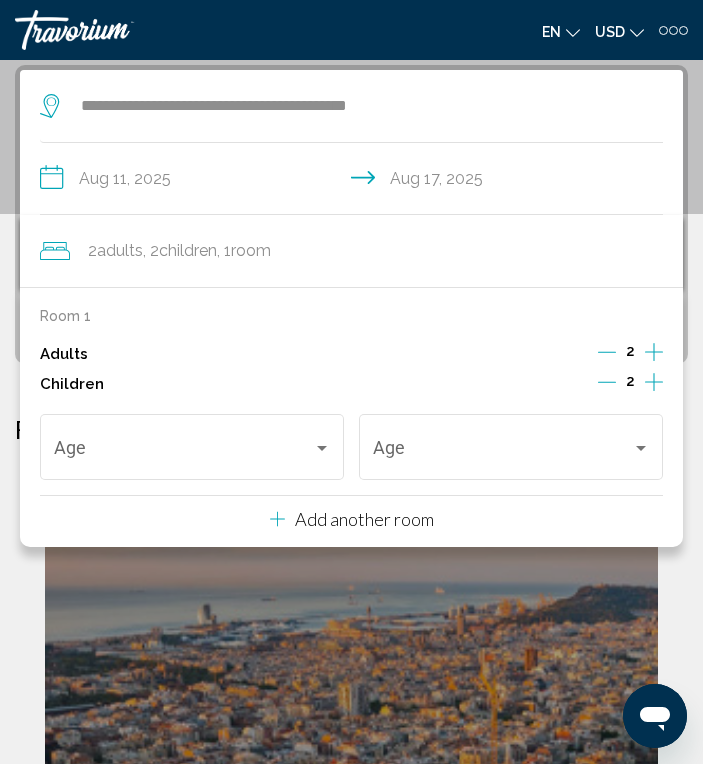 click 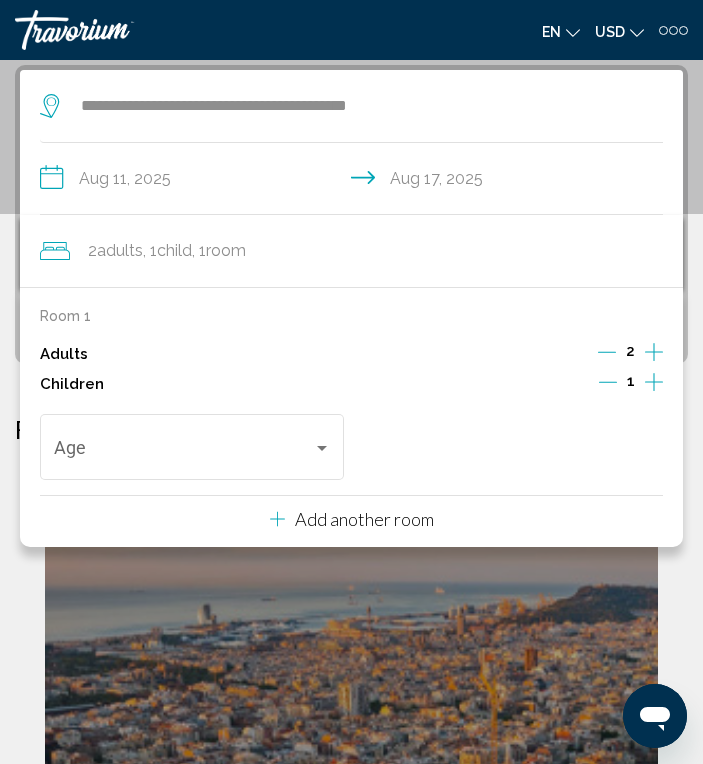 click 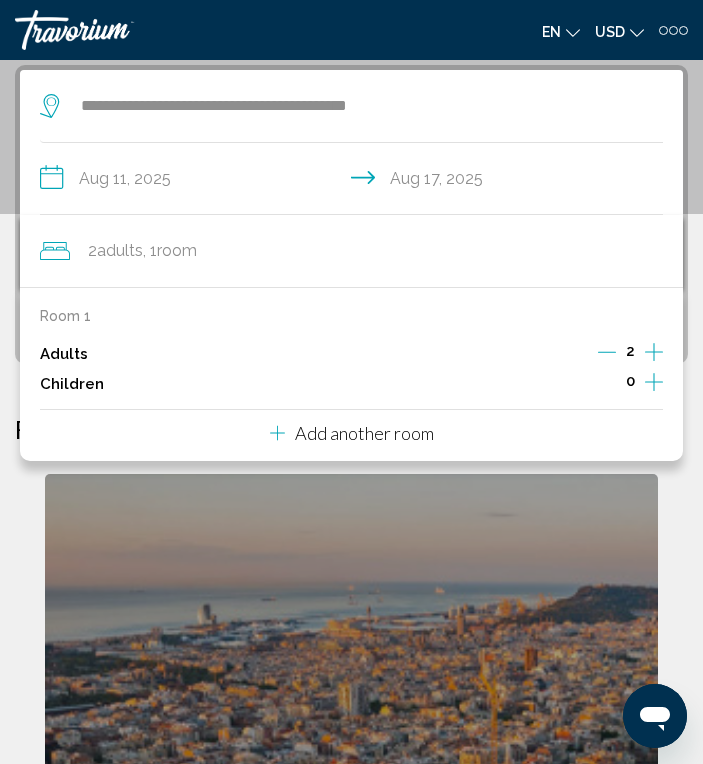 click 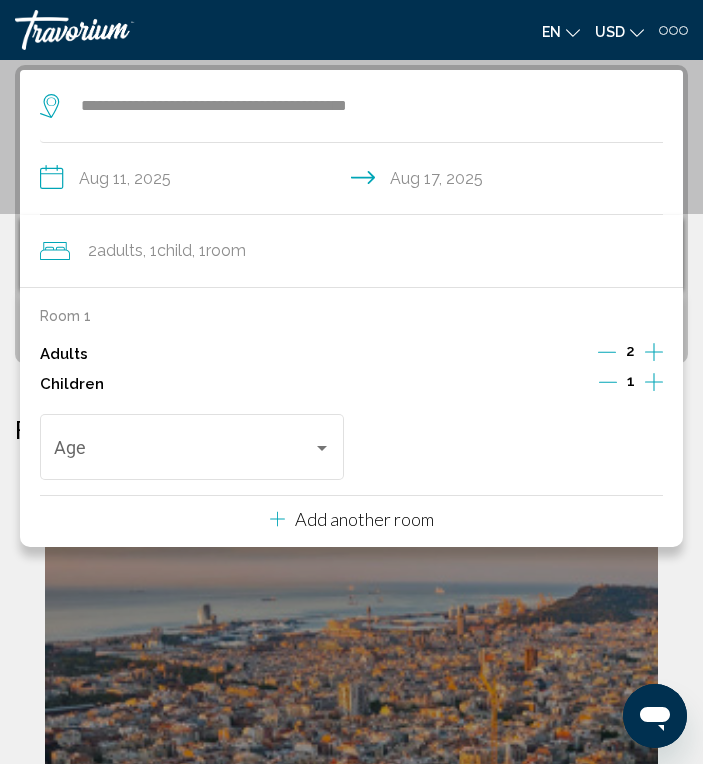 click 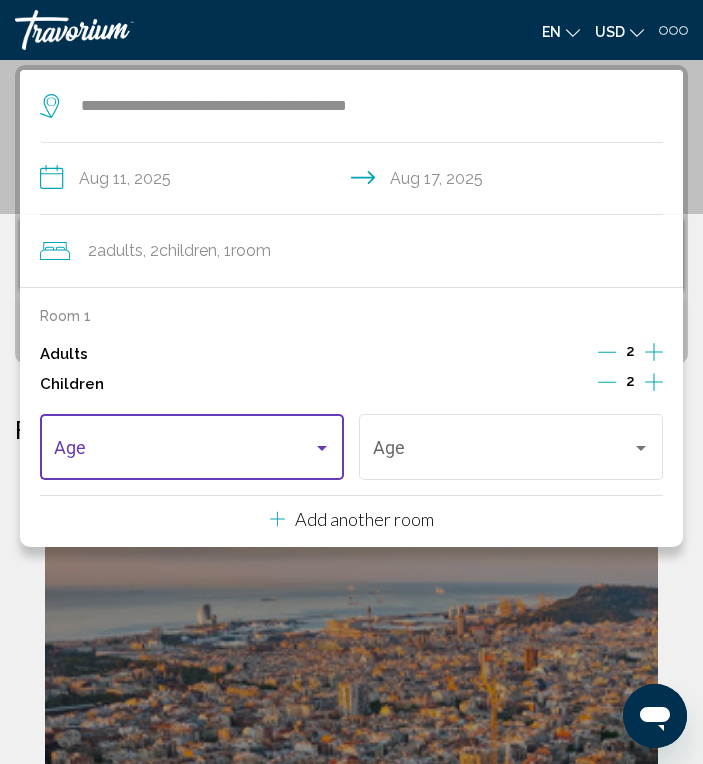 click at bounding box center [183, 452] 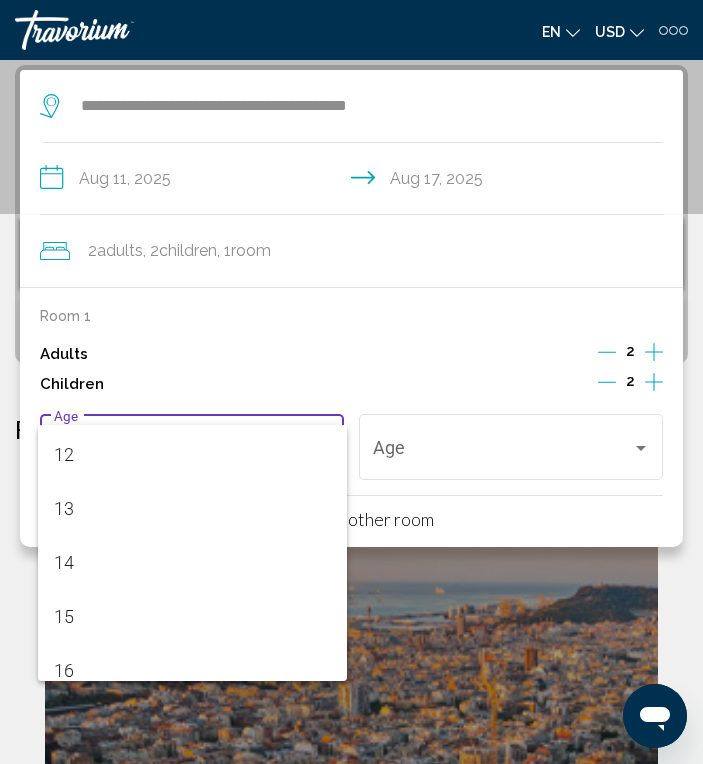 scroll, scrollTop: 637, scrollLeft: 0, axis: vertical 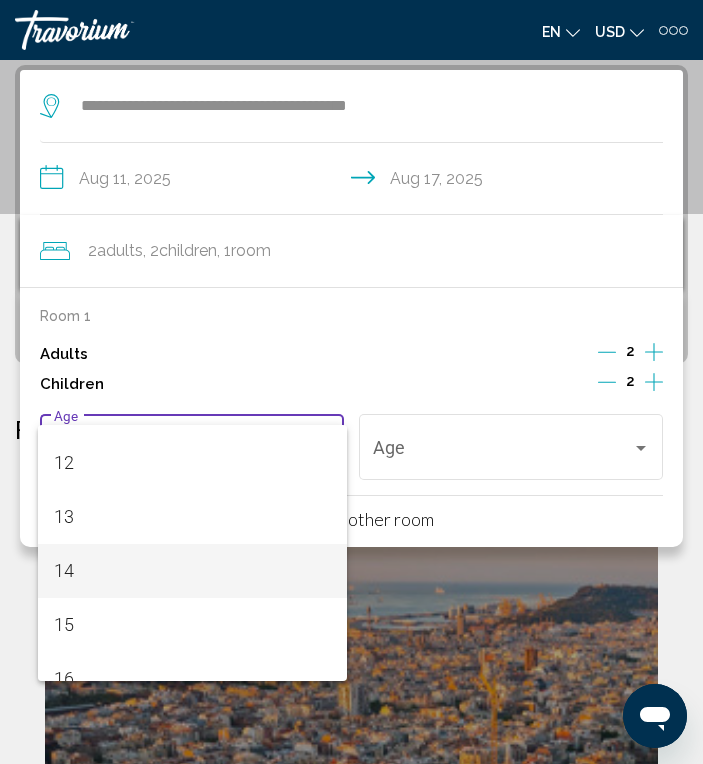 click on "14" at bounding box center [192, 571] 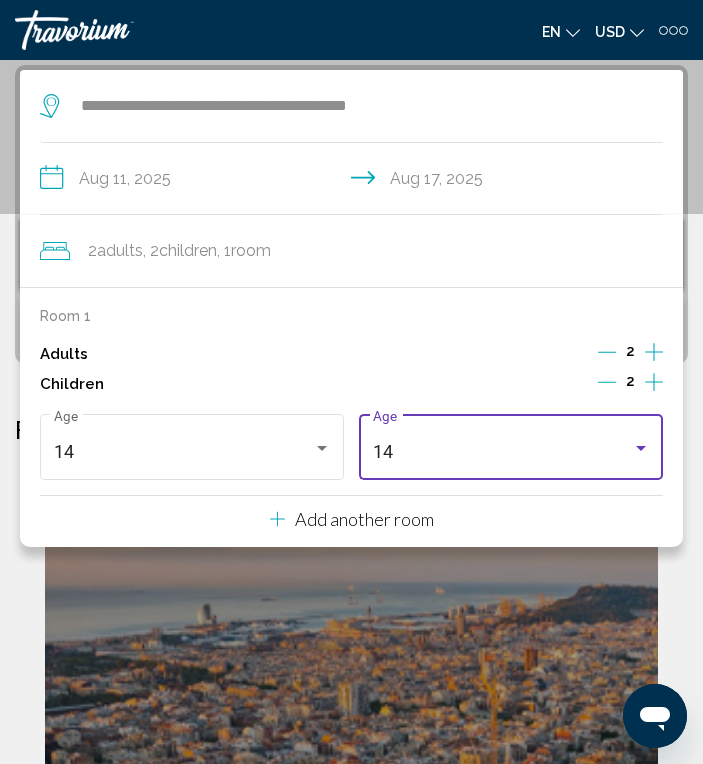 click on "14 Age" at bounding box center [511, 444] 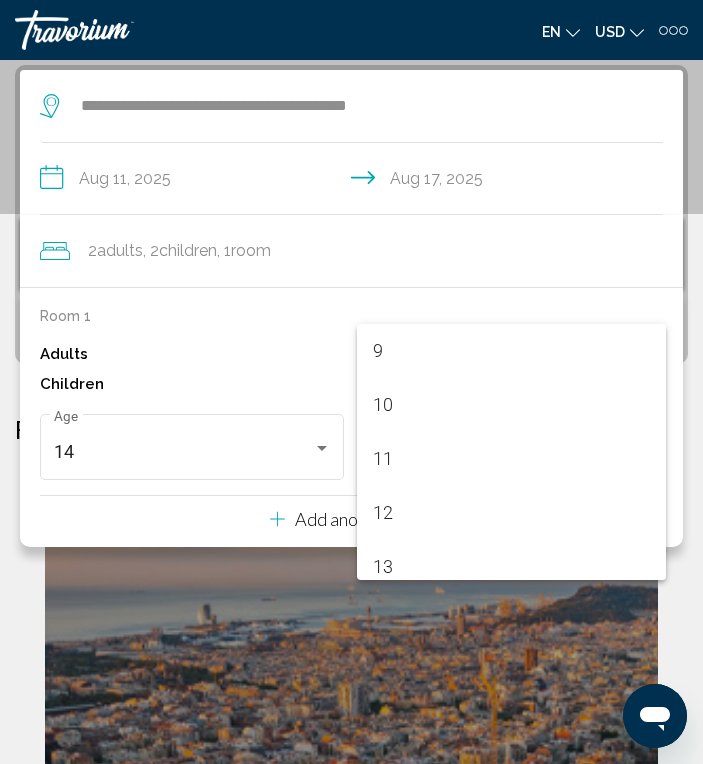 scroll, scrollTop: 485, scrollLeft: 0, axis: vertical 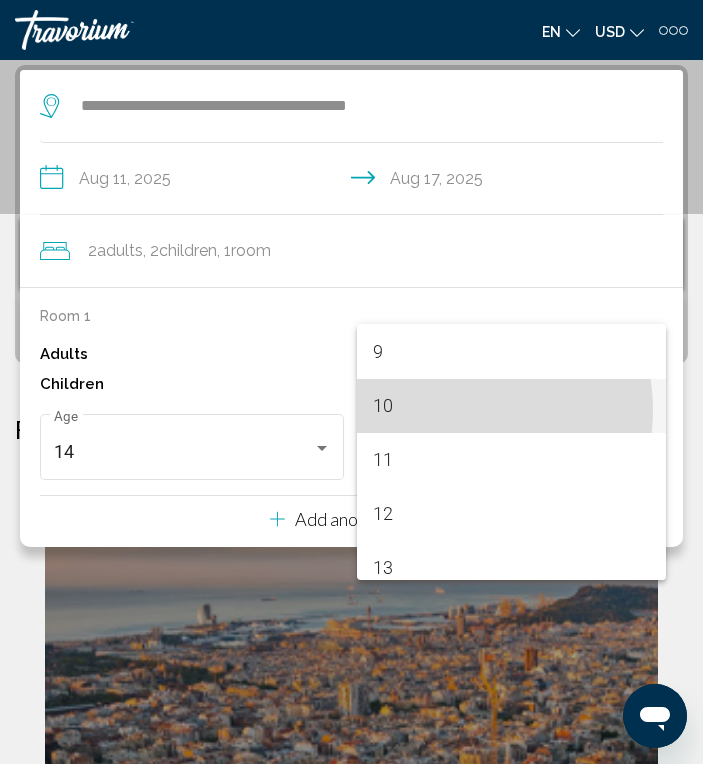 click on "10" at bounding box center [511, 406] 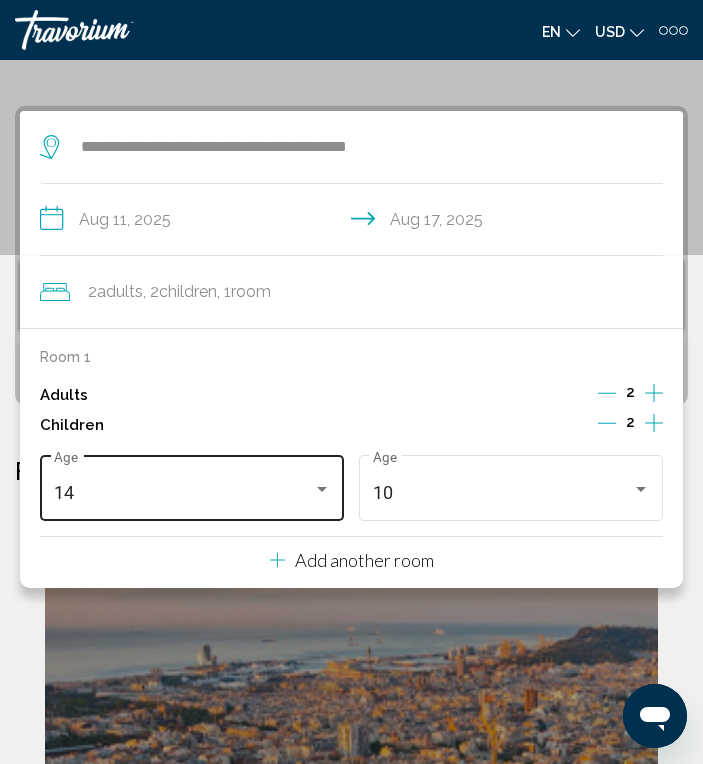 scroll, scrollTop: 106, scrollLeft: 0, axis: vertical 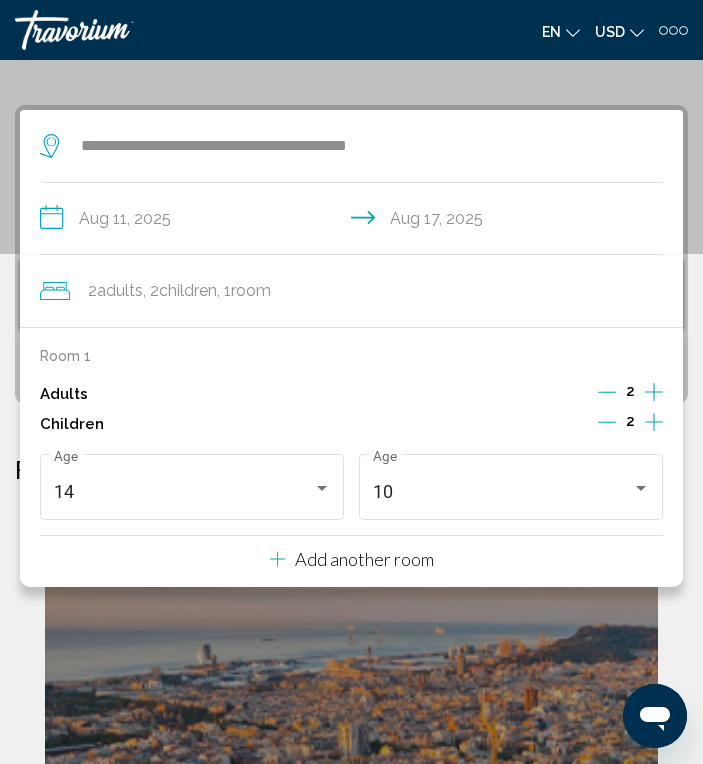 click on "**********" at bounding box center [351, 726] 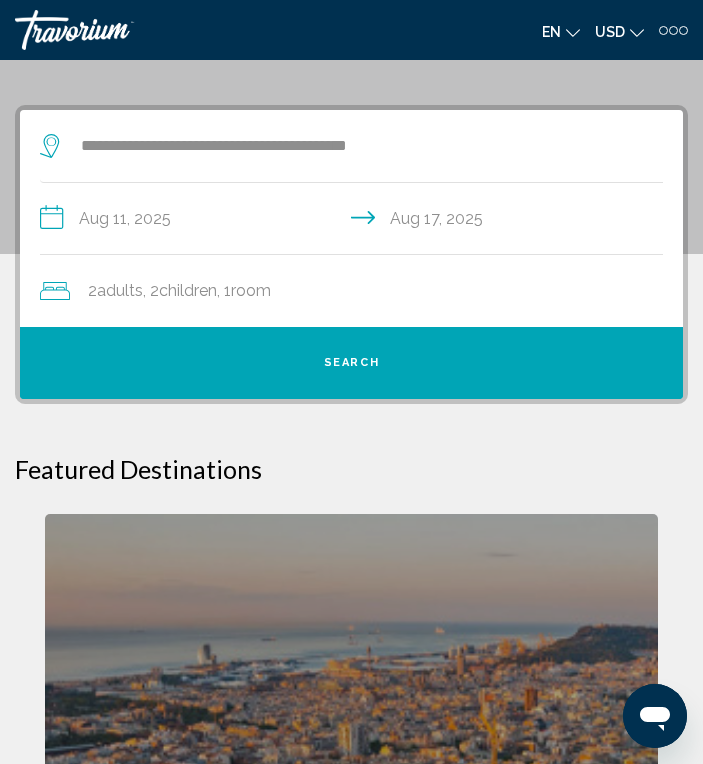 click on "Search" at bounding box center [351, 363] 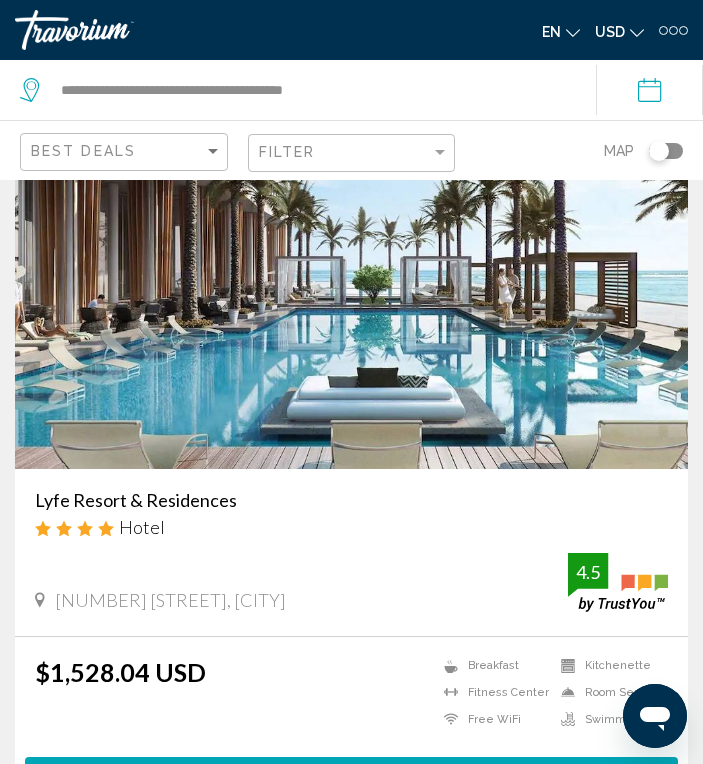 scroll, scrollTop: 102, scrollLeft: 0, axis: vertical 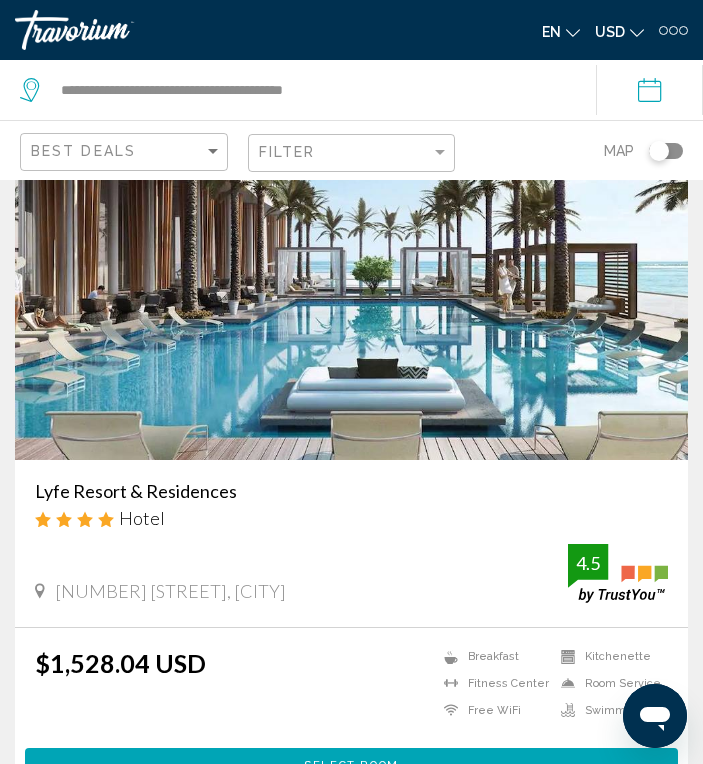 click on "Lyfe Resort & Residences" at bounding box center [351, 491] 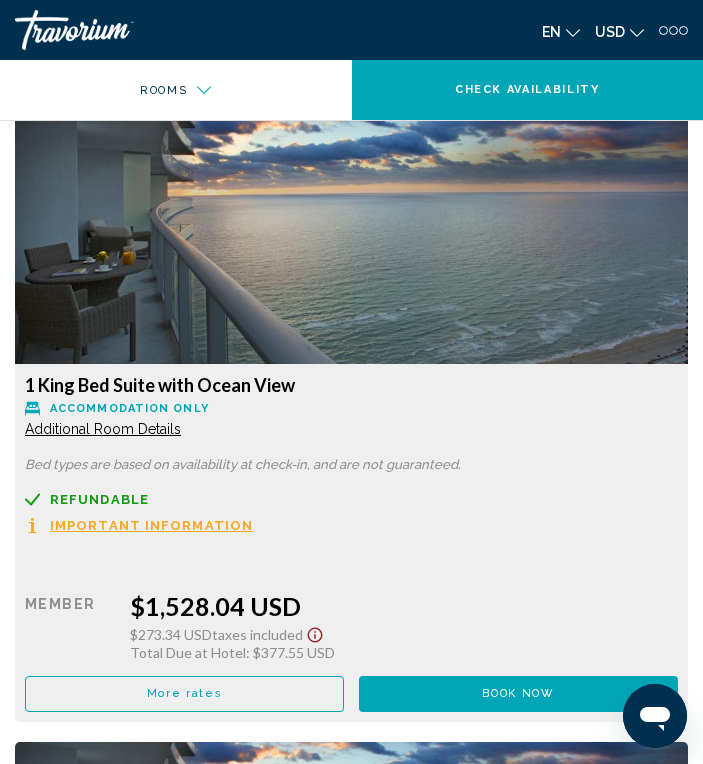 scroll, scrollTop: 2506, scrollLeft: 0, axis: vertical 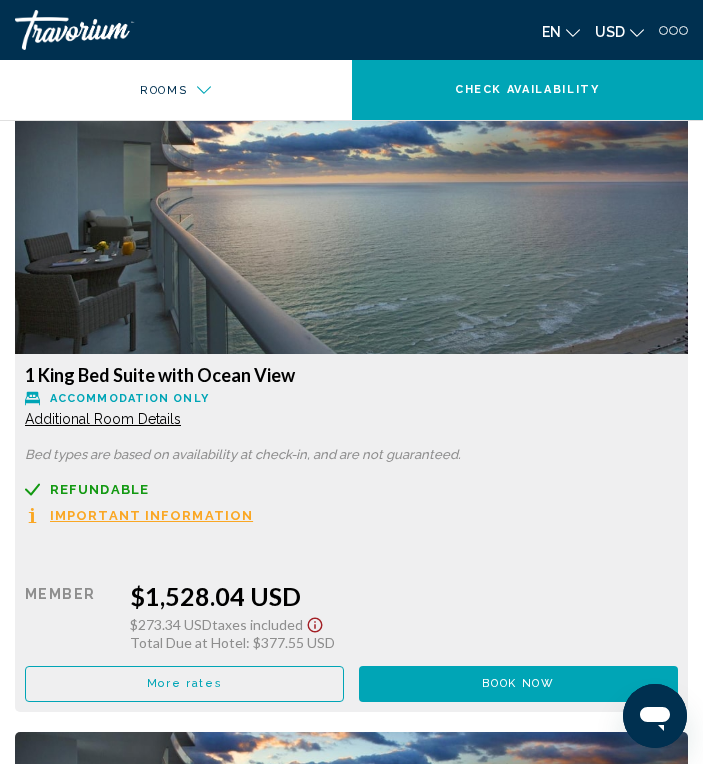 click on "Total Due at Hotel : $377.55 USD" at bounding box center [404, 642] 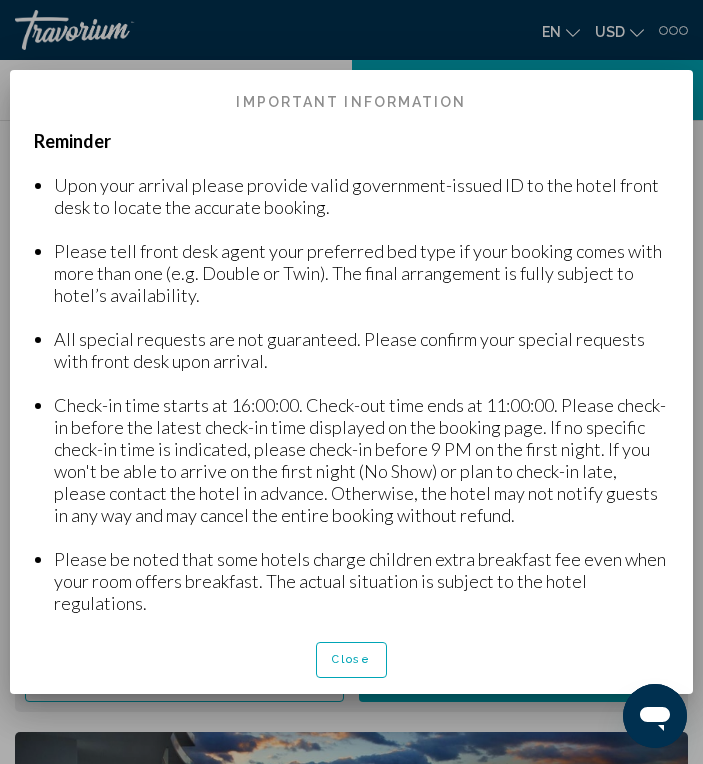 scroll, scrollTop: 0, scrollLeft: 0, axis: both 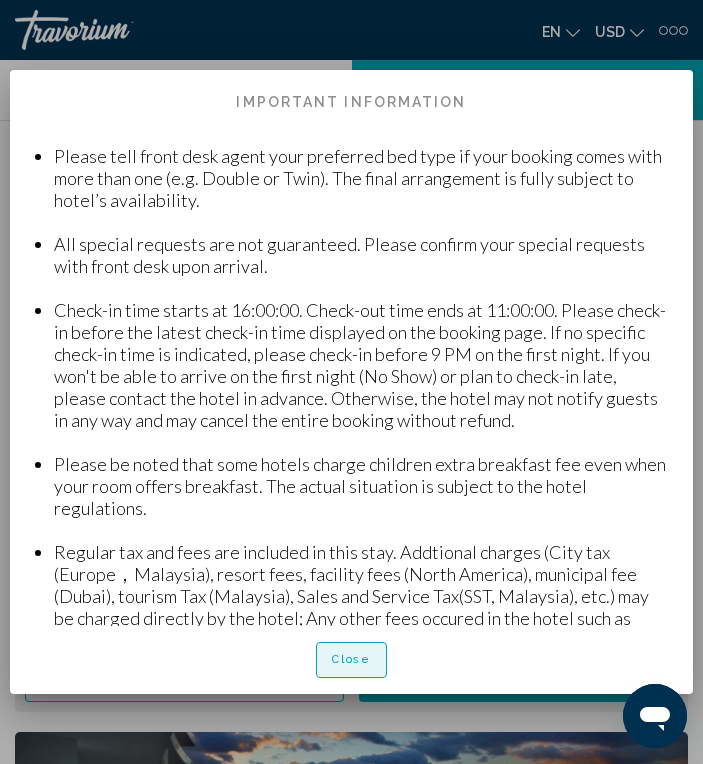 click on "Close" at bounding box center (351, 659) 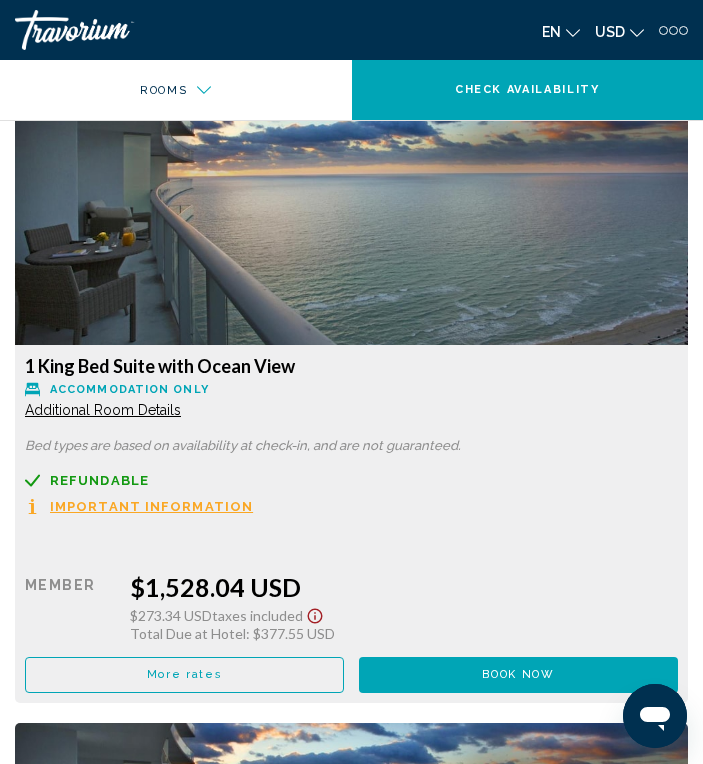 scroll, scrollTop: 2516, scrollLeft: 0, axis: vertical 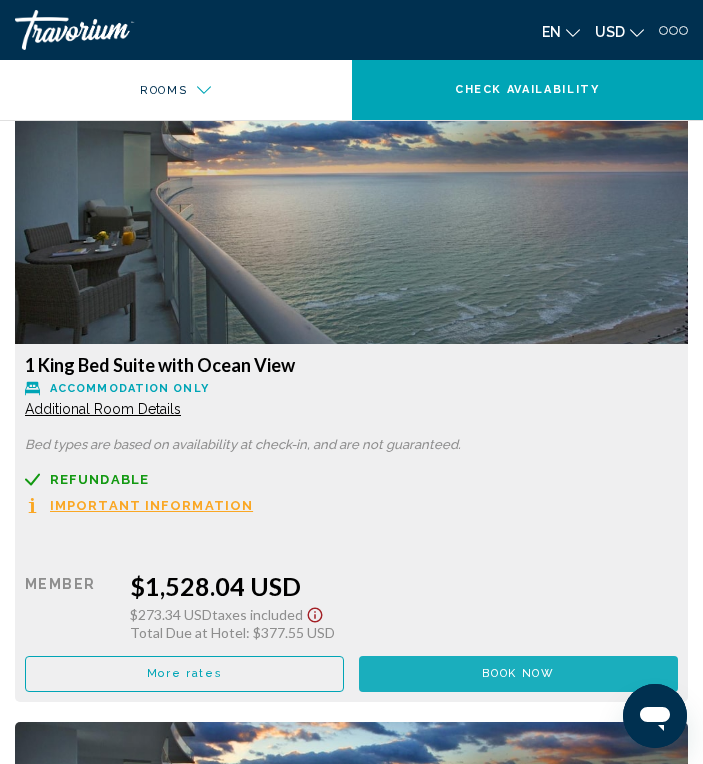 click on "Book now No longer available" at bounding box center (518, 674) 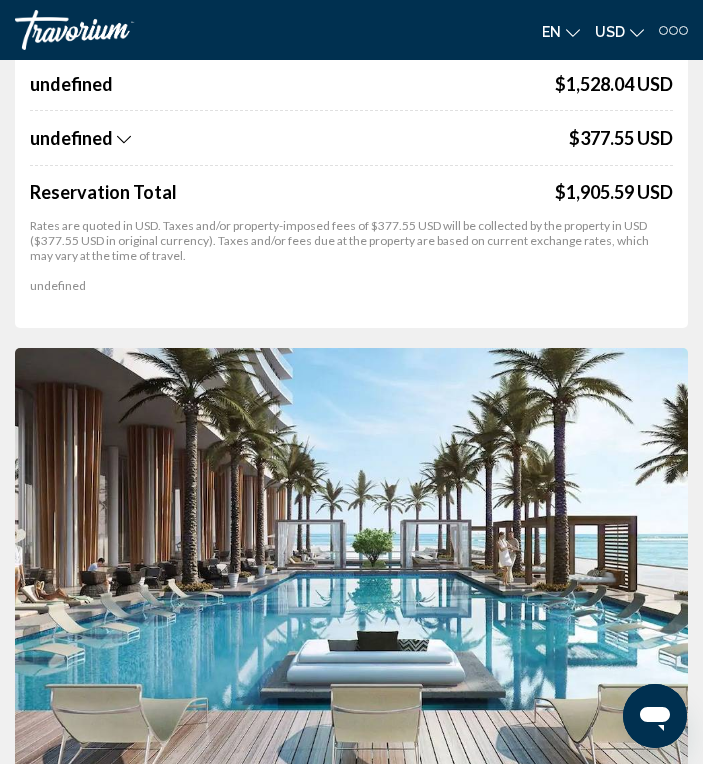 scroll, scrollTop: 0, scrollLeft: 0, axis: both 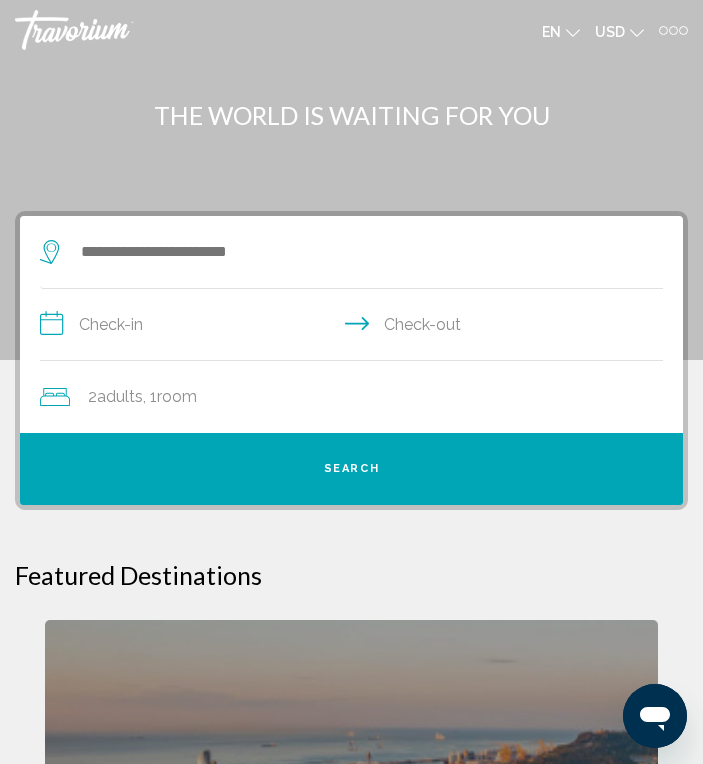 click on "en
English Español Français Italiano Português русский USD
USD ($) MXN (Mex$) CAD (Can$) GBP (£) EUR (€) AUD (A$) NZD (NZ$) CNY (CN¥) OL Login" at bounding box center (525, 30) 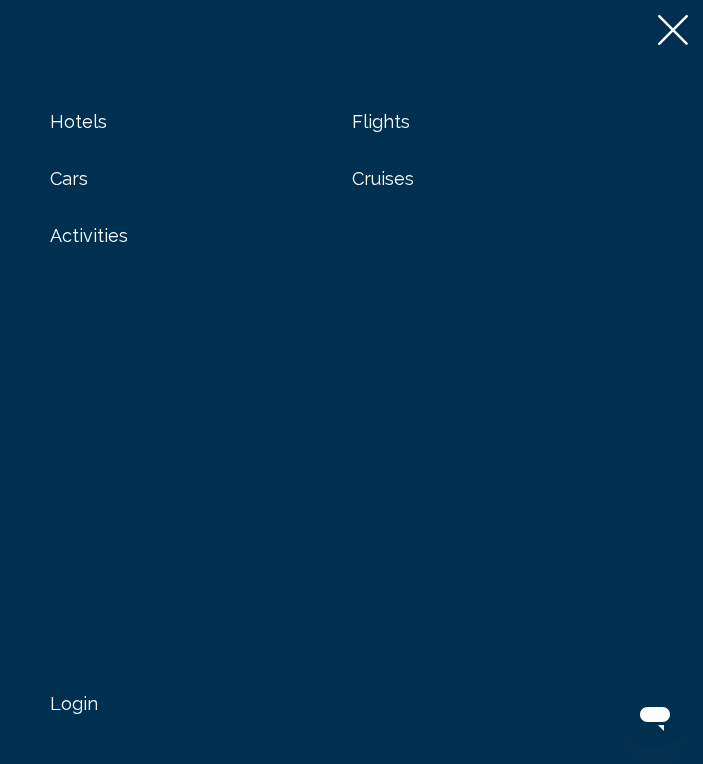 click on "Login" at bounding box center [74, 703] 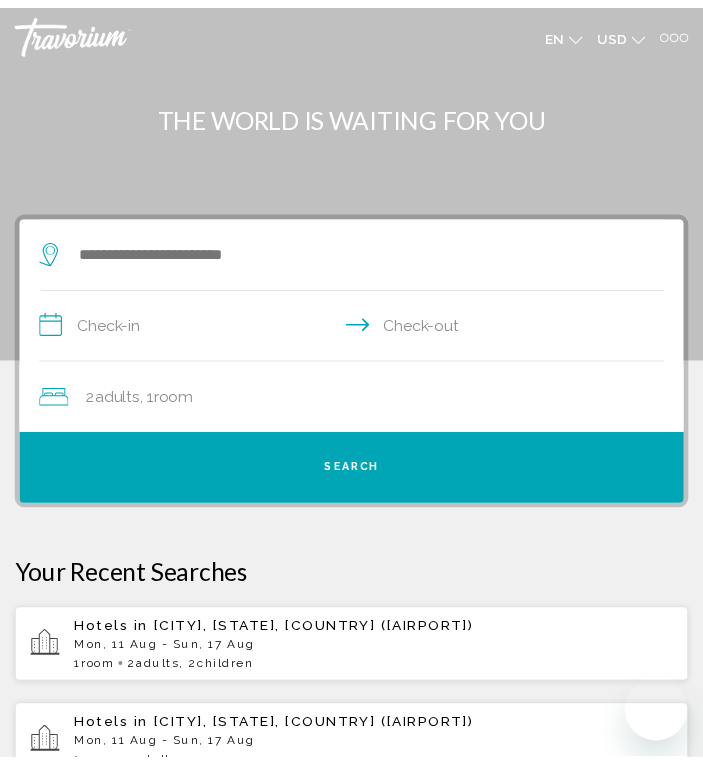 scroll, scrollTop: 0, scrollLeft: 0, axis: both 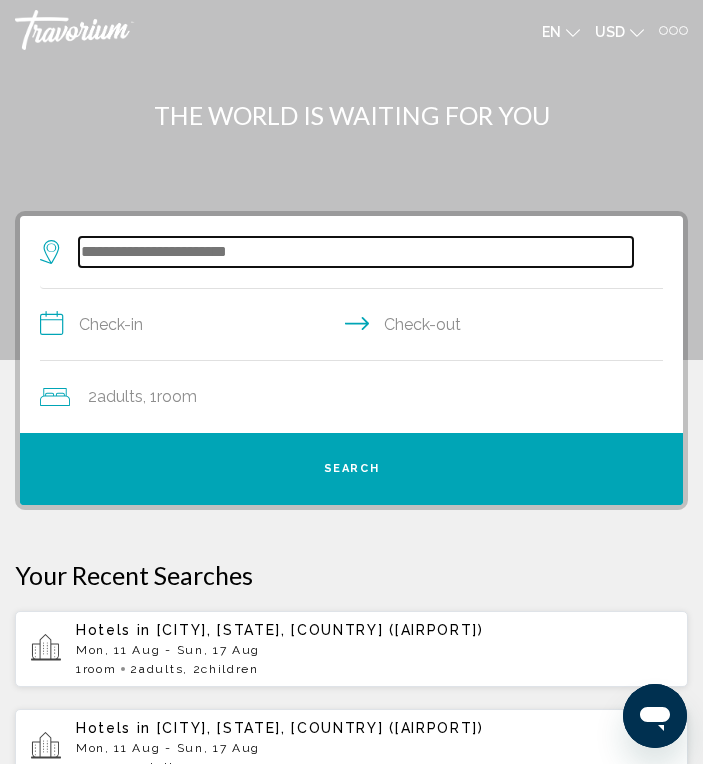 click at bounding box center (356, 252) 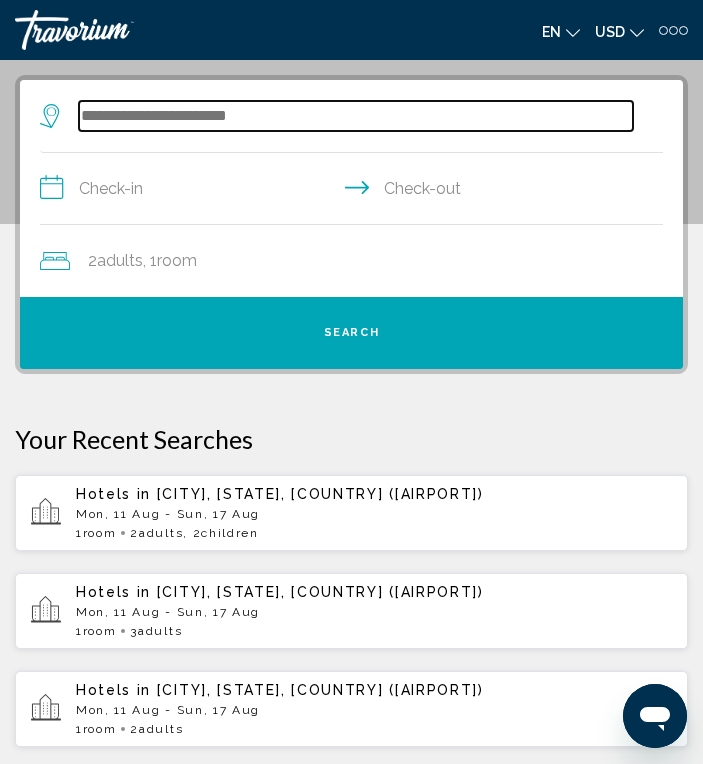 scroll, scrollTop: 146, scrollLeft: 0, axis: vertical 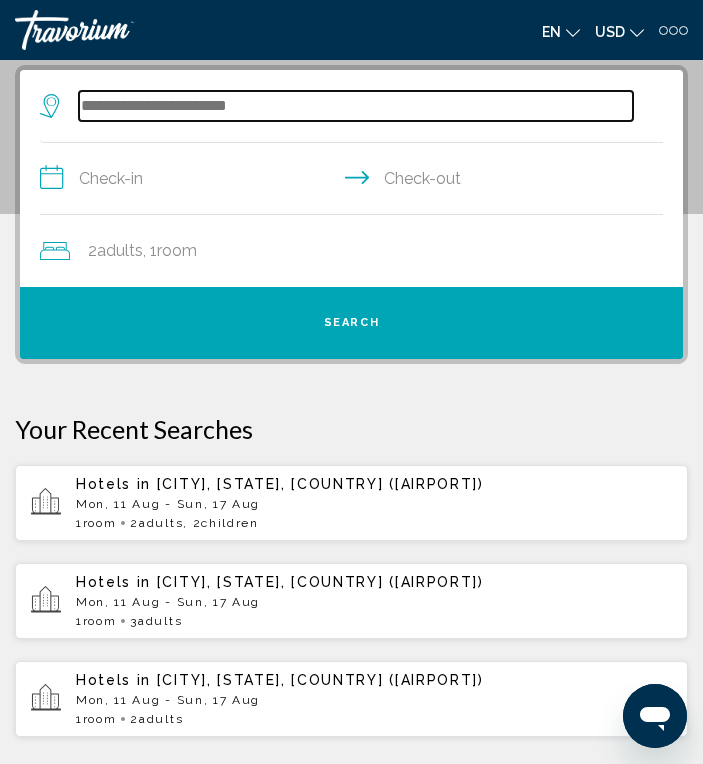 paste on "**********" 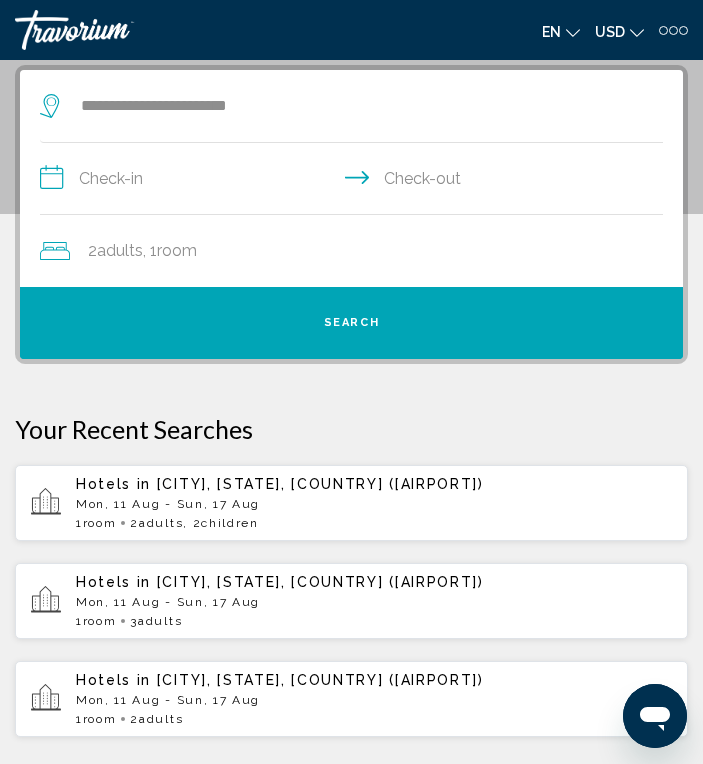 click on "**********" at bounding box center (355, 181) 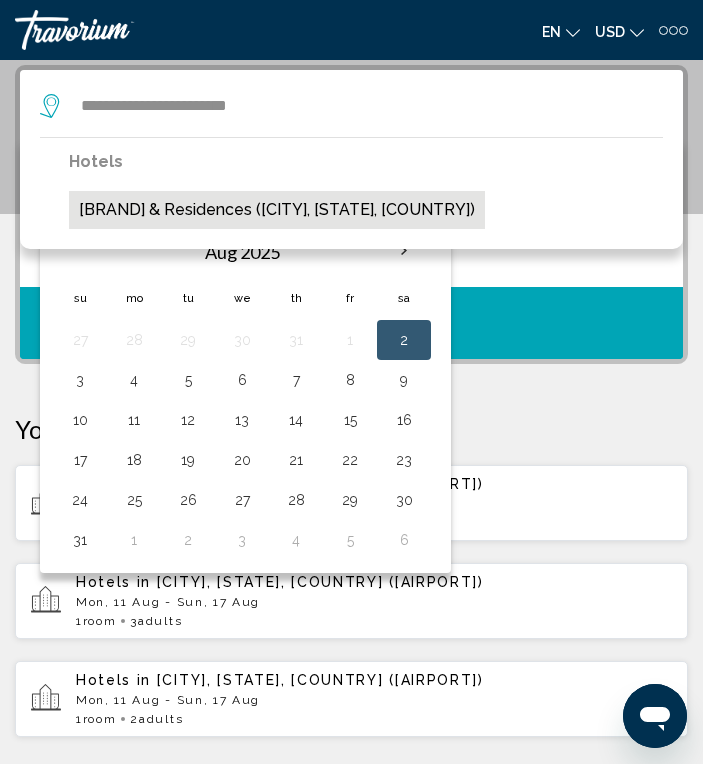 click on "[BRAND] & Residences ([CITY], [STATE], [COUNTRY])" at bounding box center [277, 210] 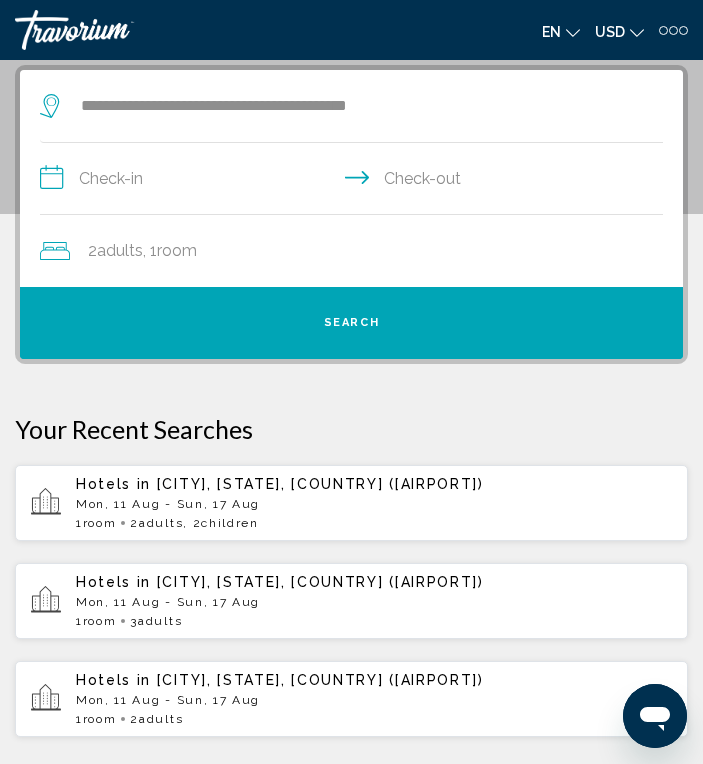 click on "**********" at bounding box center (355, 181) 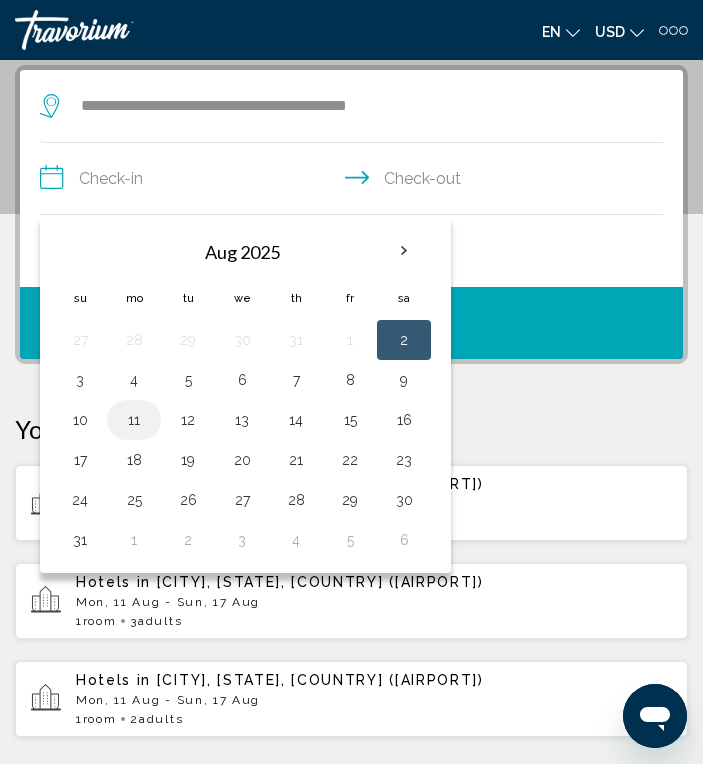 click on "11" at bounding box center [134, 420] 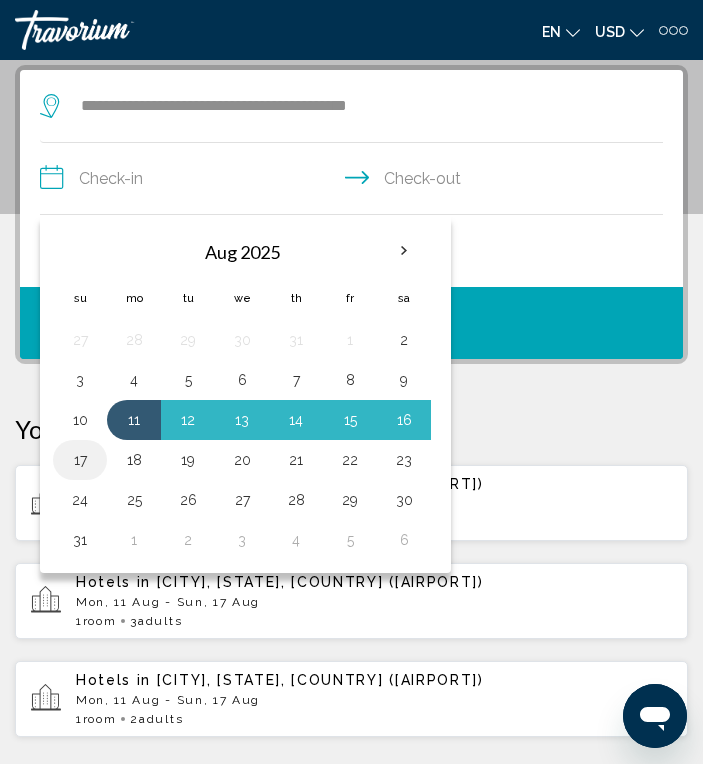 click on "17" at bounding box center (80, 460) 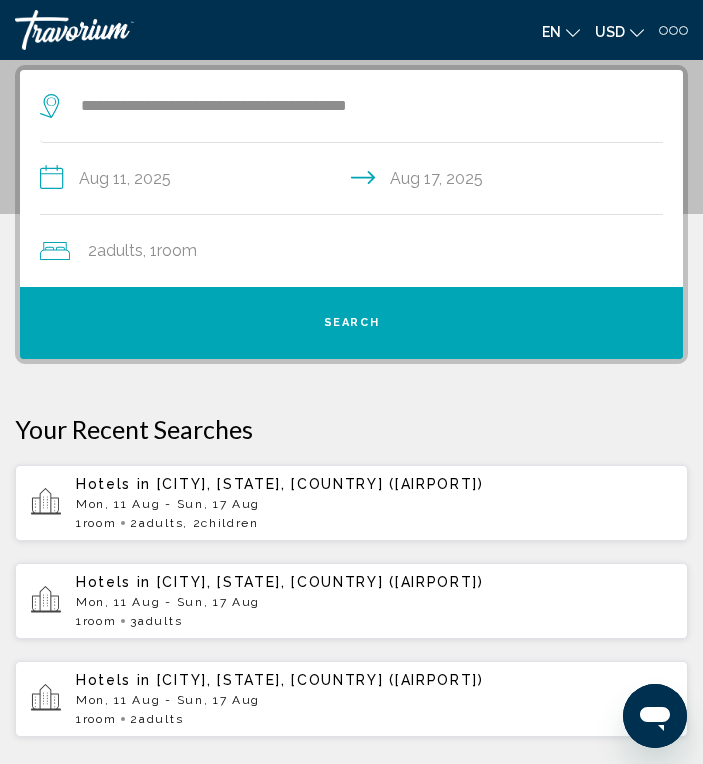 click on "2  Adult Adults , 1  Room rooms" 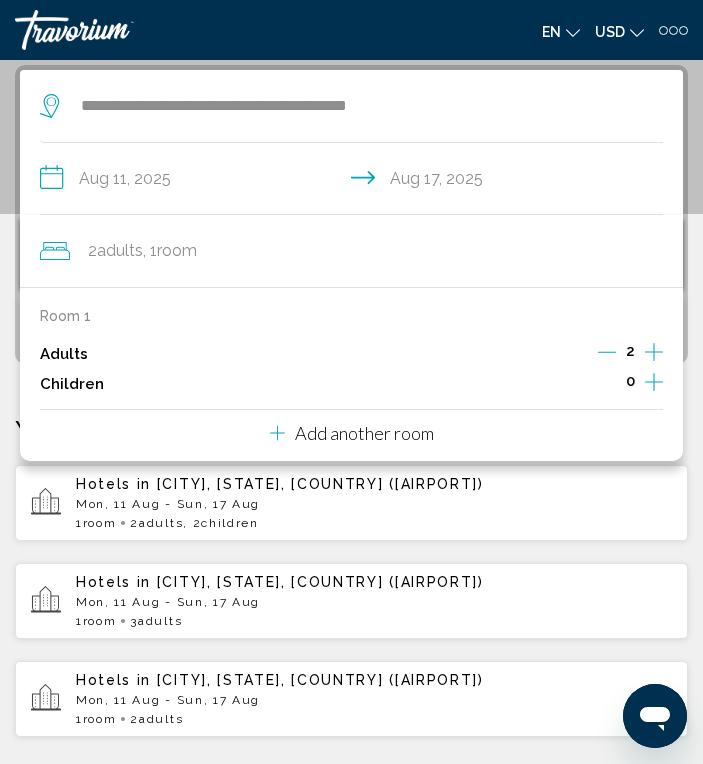 click 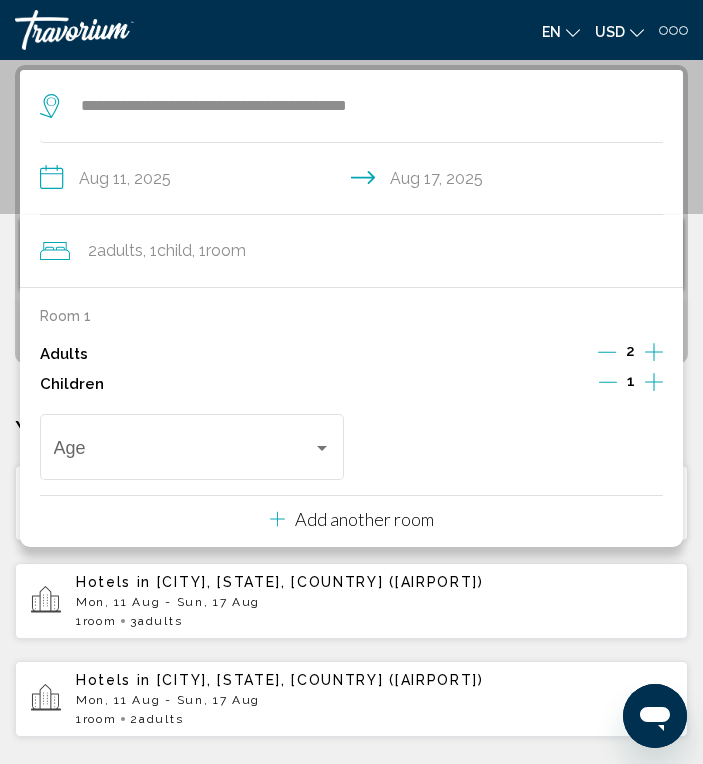 click 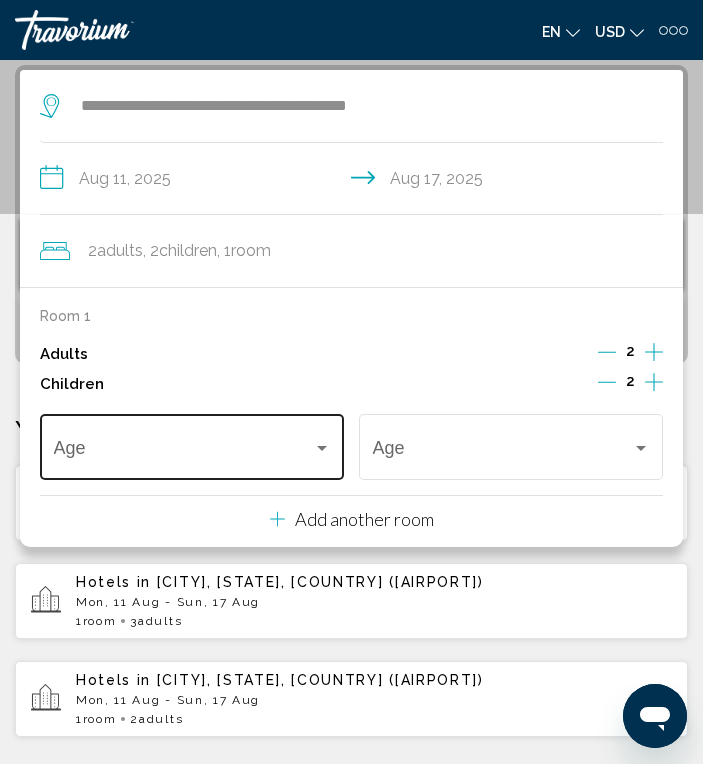 click at bounding box center (183, 452) 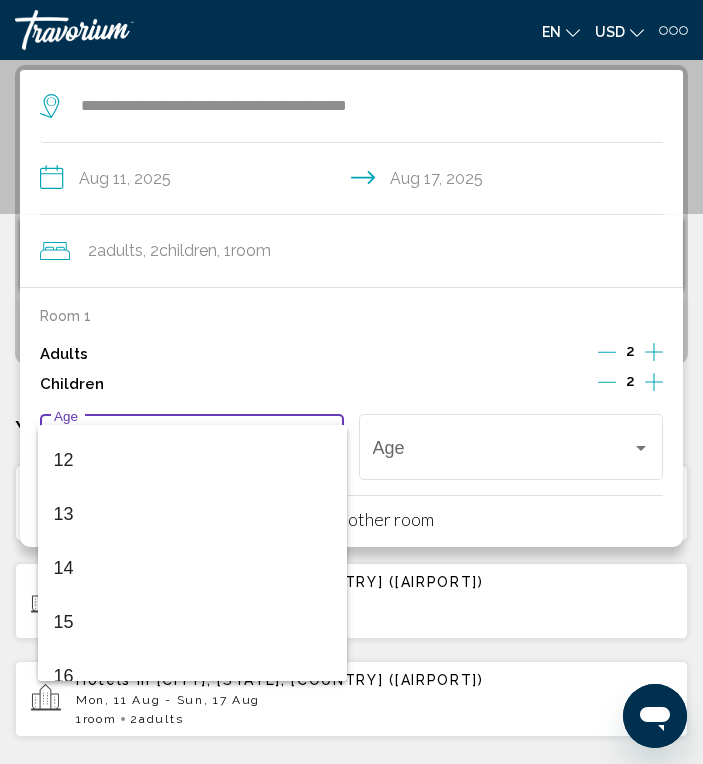 scroll, scrollTop: 643, scrollLeft: 0, axis: vertical 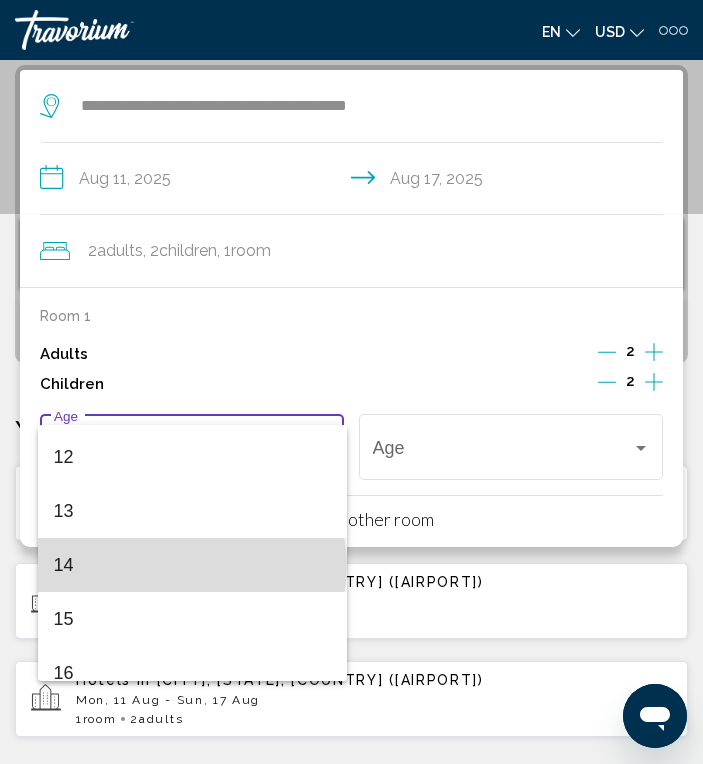 click on "14" at bounding box center [192, 565] 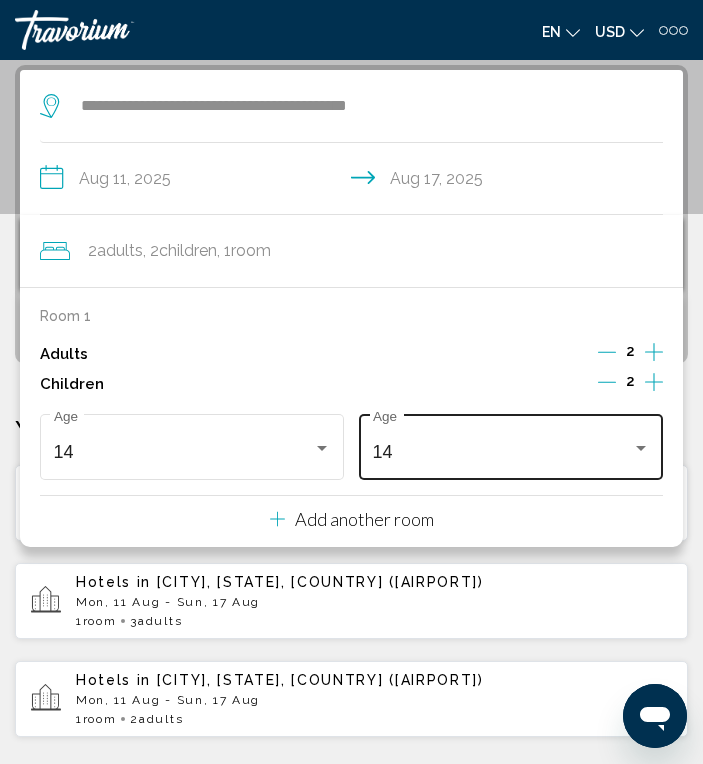 click on "14 Age" at bounding box center [511, 444] 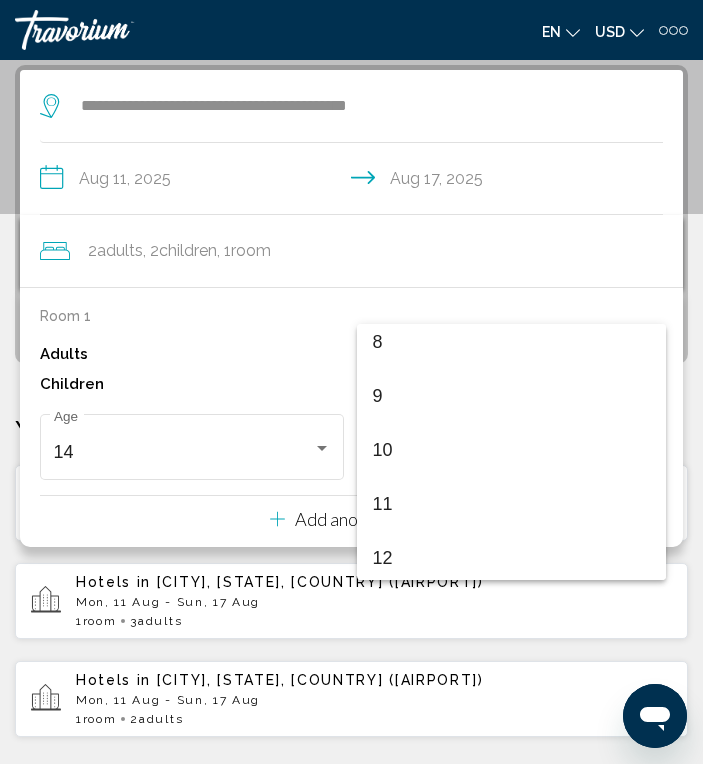 scroll, scrollTop: 374, scrollLeft: 0, axis: vertical 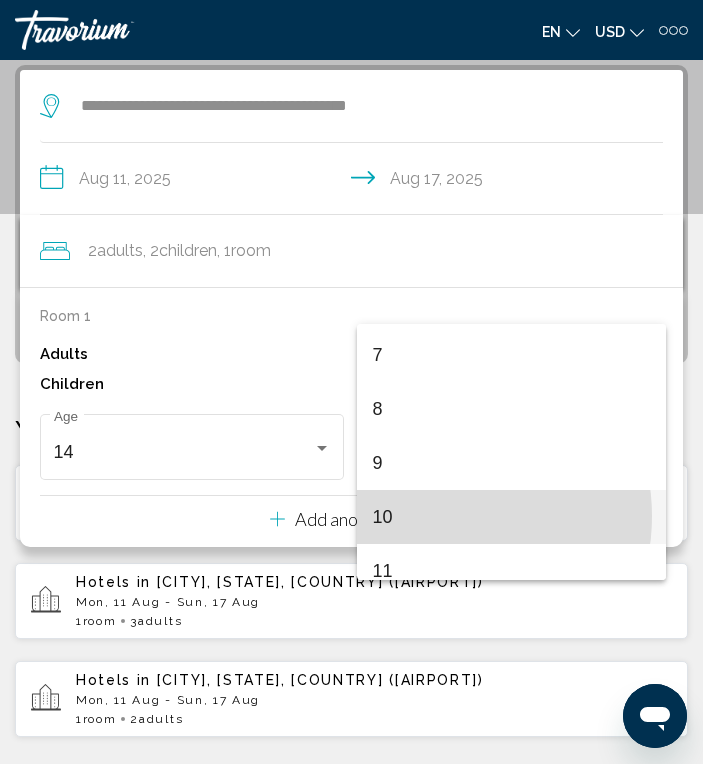 click on "10" at bounding box center (511, 517) 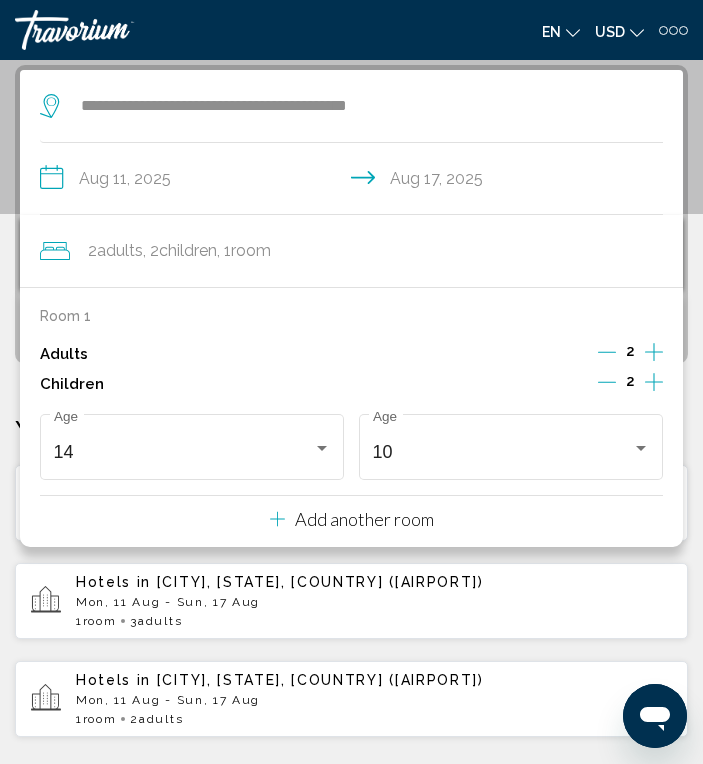 click on "Hotels in    [CITY], [STATE], [COUNTRY] ([AIRPORT])  [DAY], [MONTH] [DATE] - [DAY], [MONTH] [DATE]  1  Room rooms 3  Adult Adults" at bounding box center [351, 601] 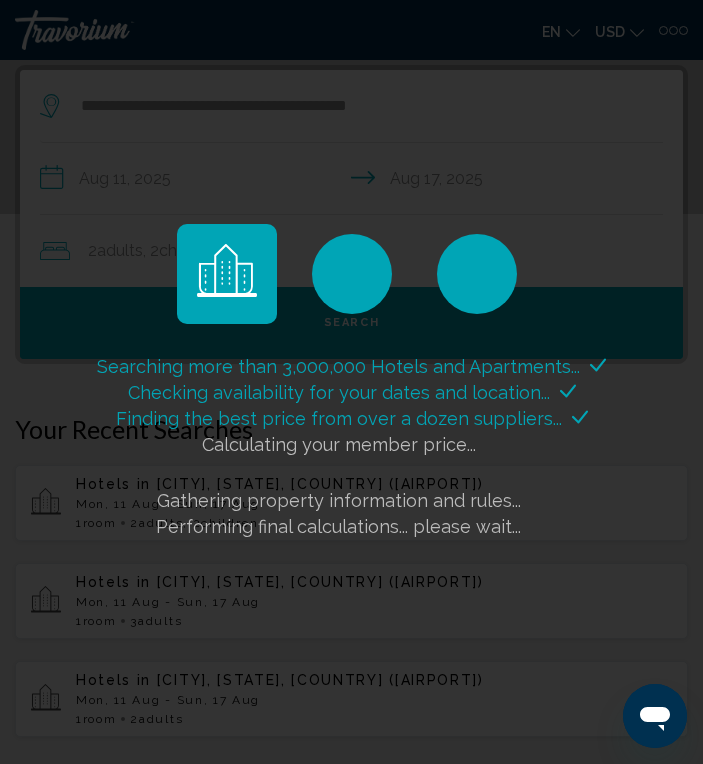 click on "Searching more than 3,000,000 Hotels and Apartments...
Checking availability for your dates and location..." 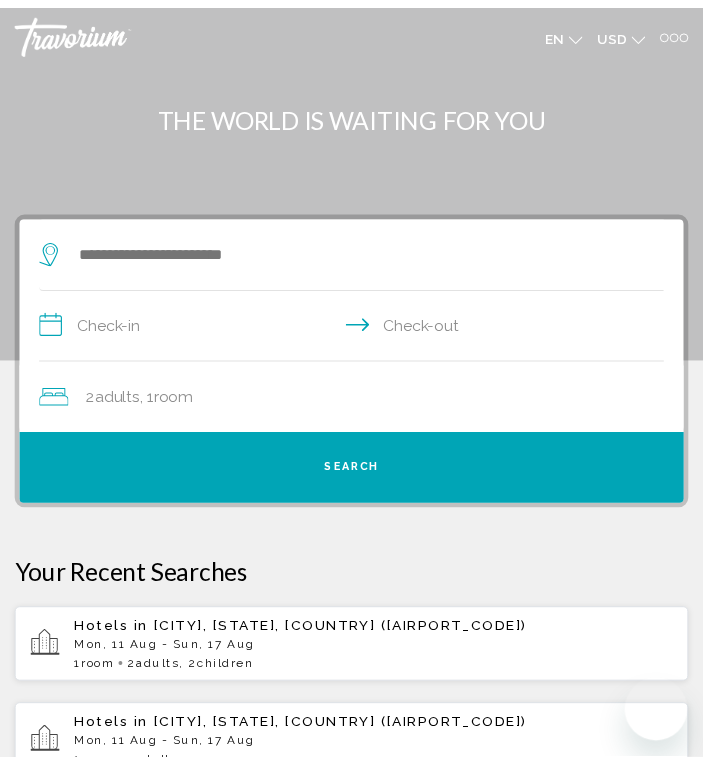 scroll, scrollTop: 0, scrollLeft: 0, axis: both 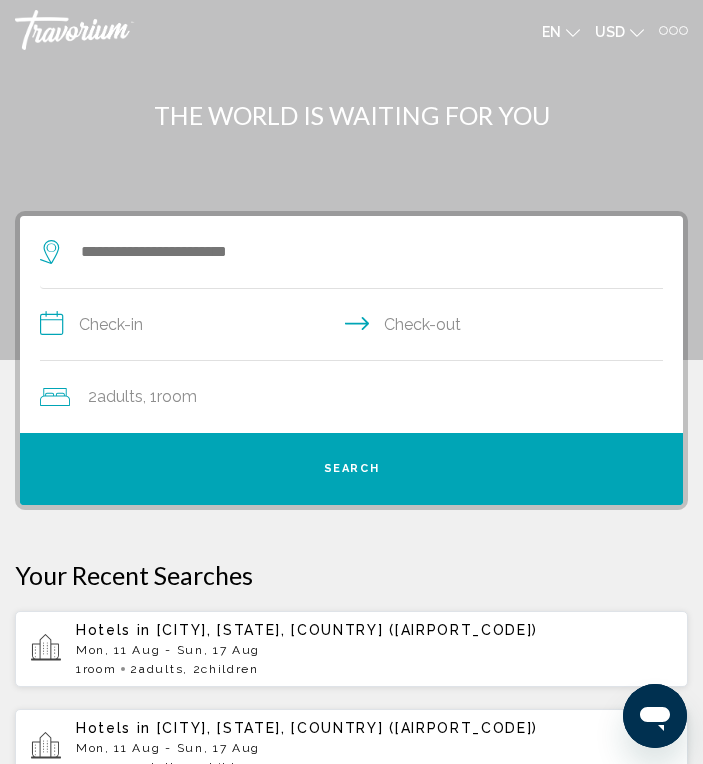 click at bounding box center [341, 252] 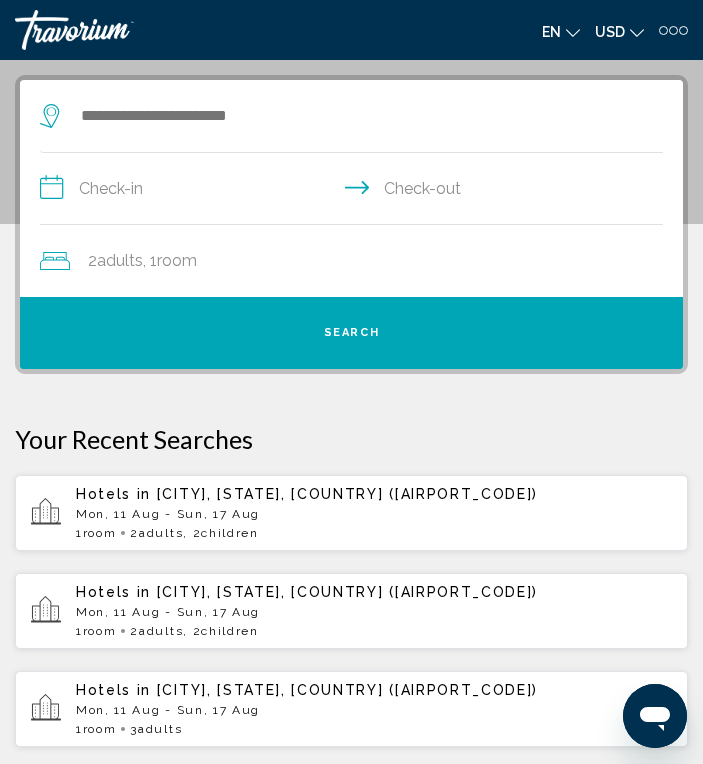 scroll, scrollTop: 146, scrollLeft: 0, axis: vertical 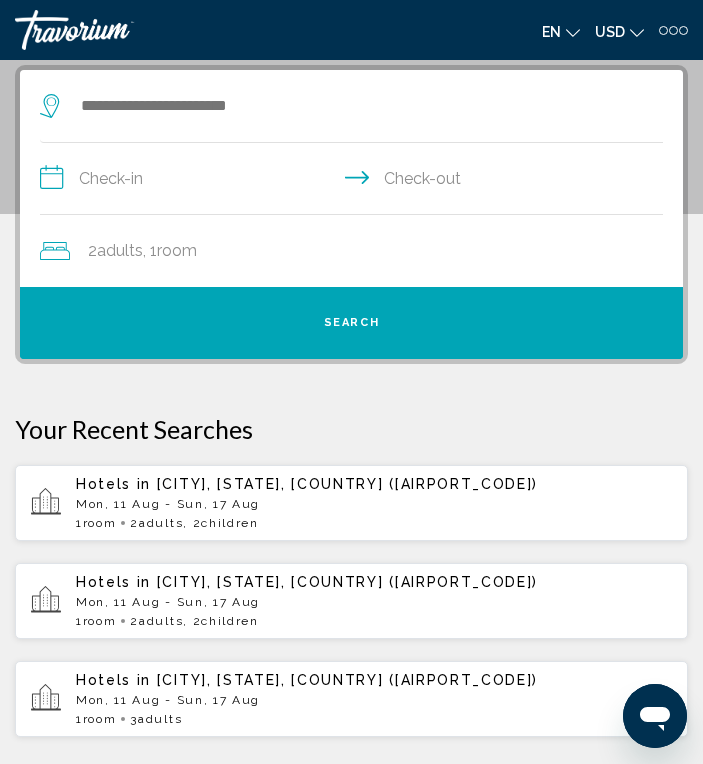 click at bounding box center (341, 106) 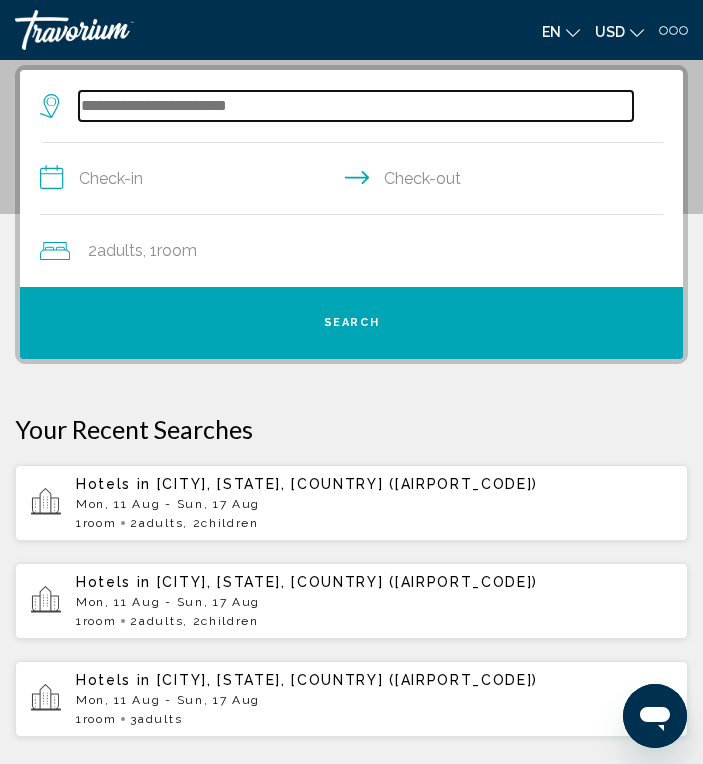 click at bounding box center (356, 106) 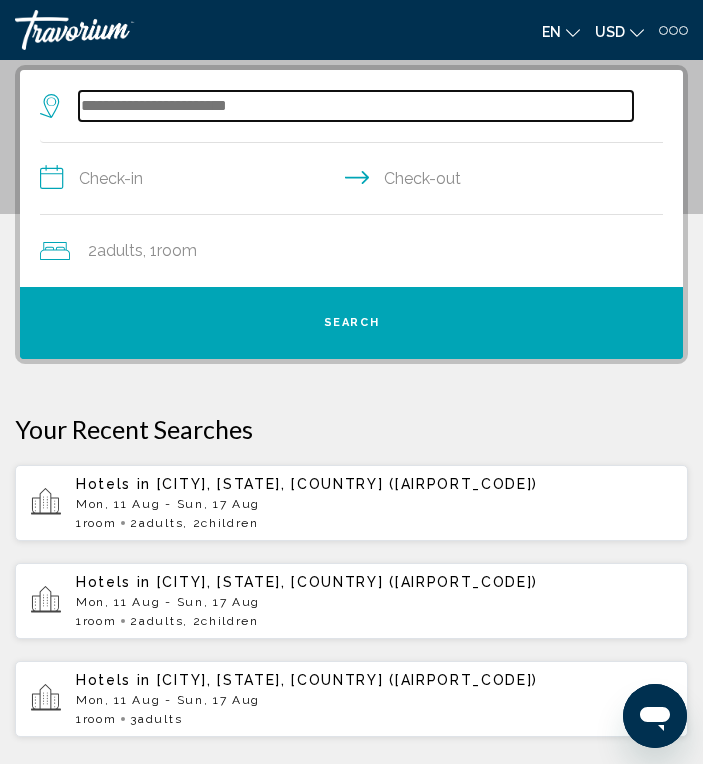 paste on "**********" 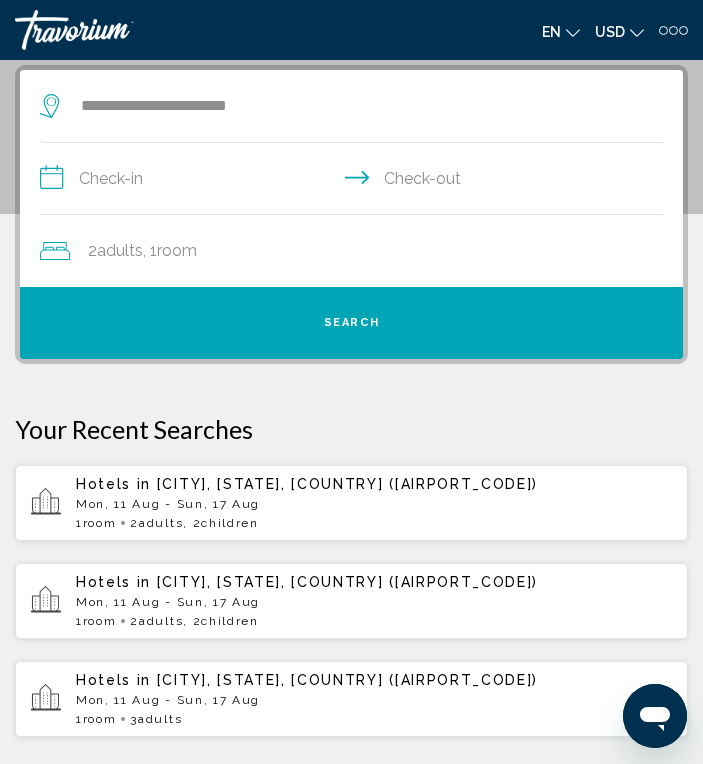 click on "**********" at bounding box center (351, 236) 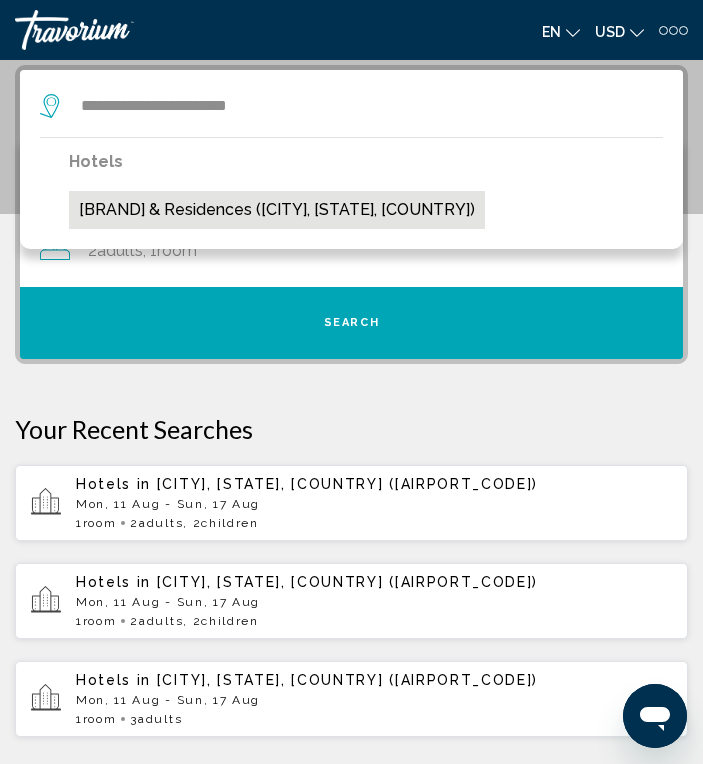 click on "[BRAND] & Residences ([CITY], [STATE], [COUNTRY])" at bounding box center [277, 210] 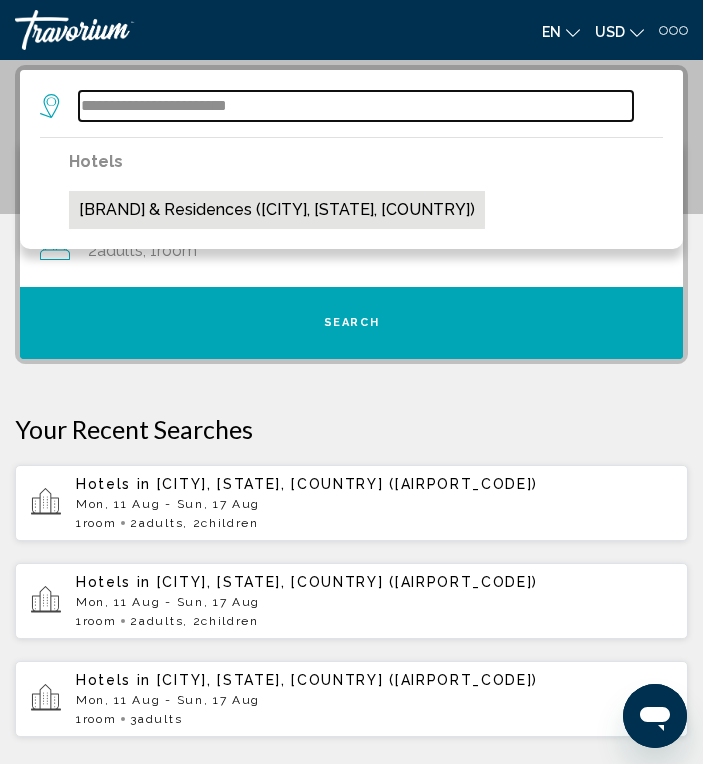 type on "**********" 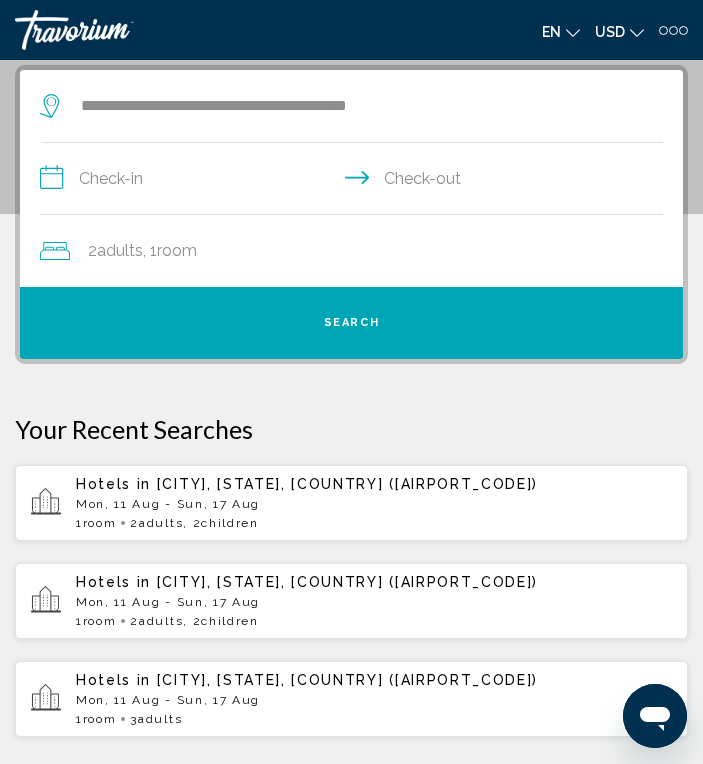 click on "**********" at bounding box center [355, 181] 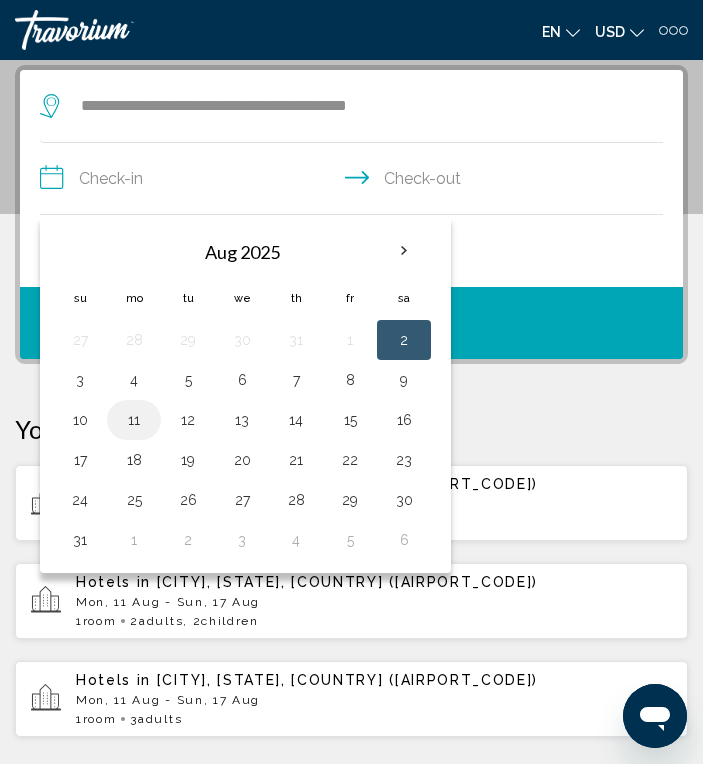 click on "11" at bounding box center (134, 420) 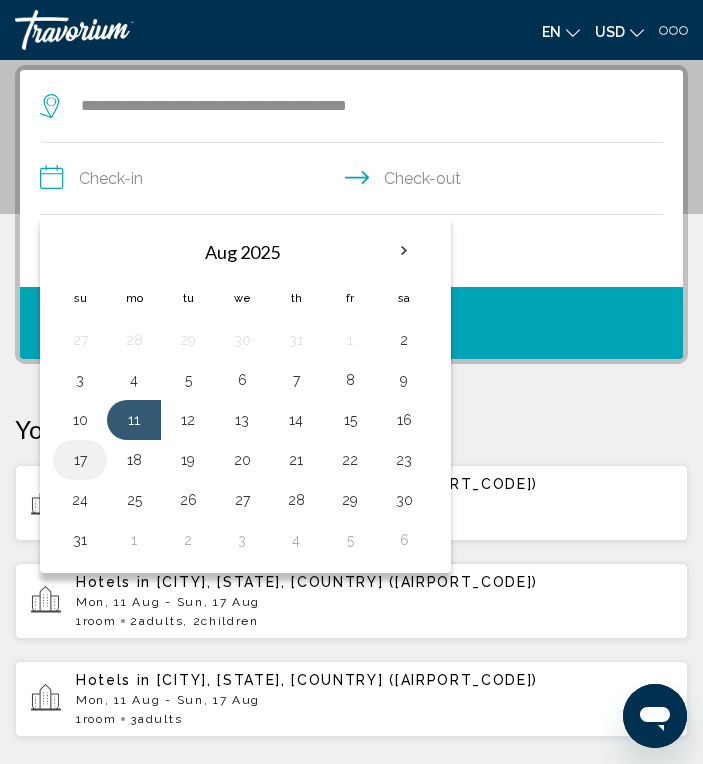 click on "17" at bounding box center [80, 460] 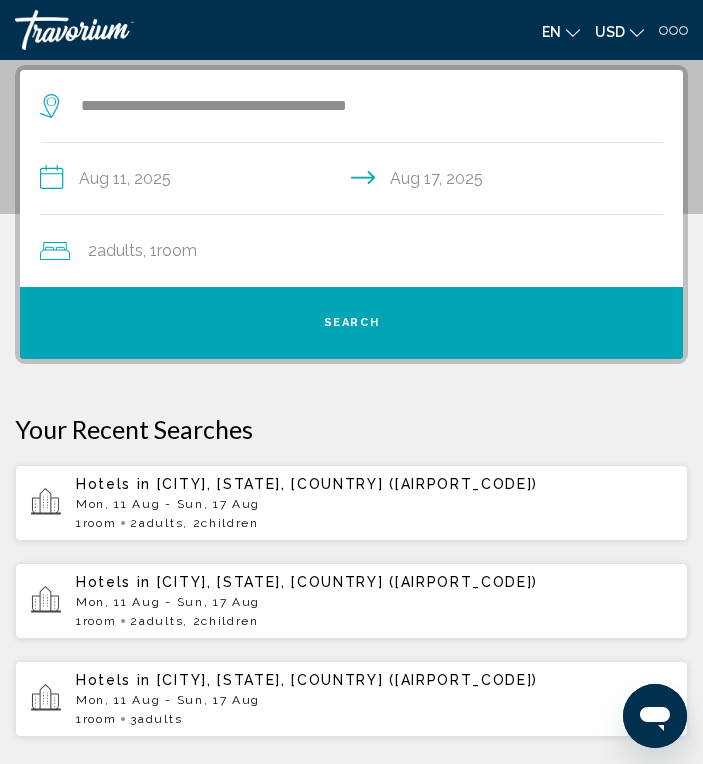 click on "2  Adult Adults , 1  Room rooms" 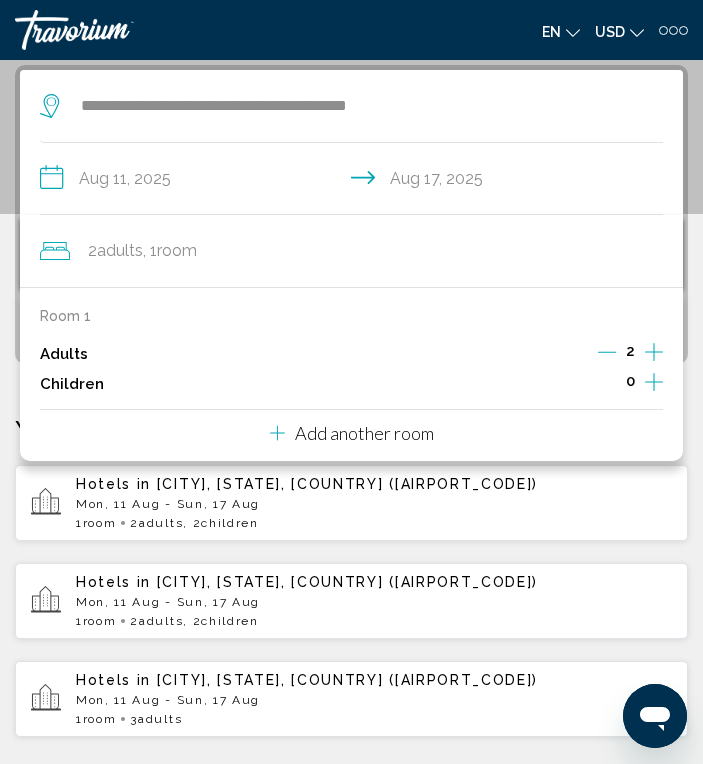 click 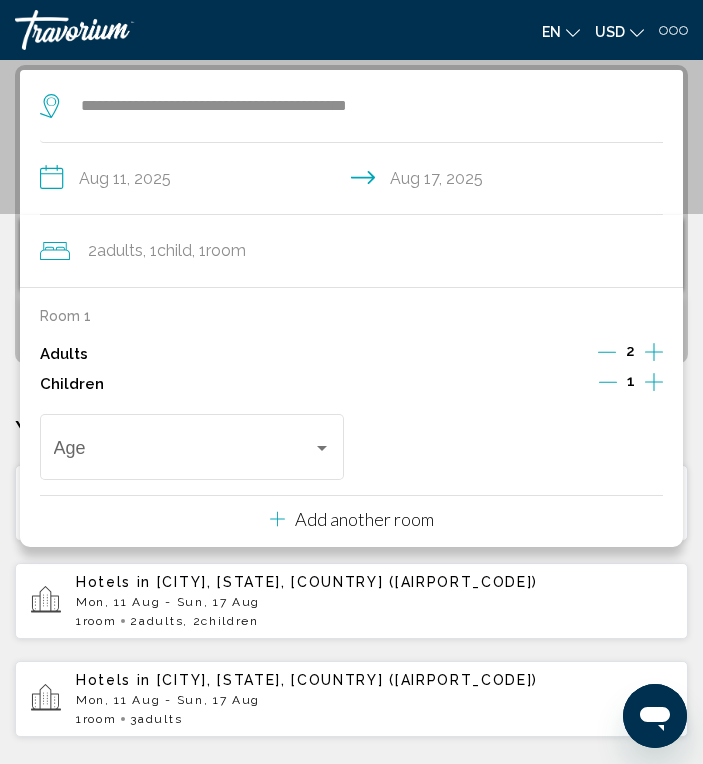 click 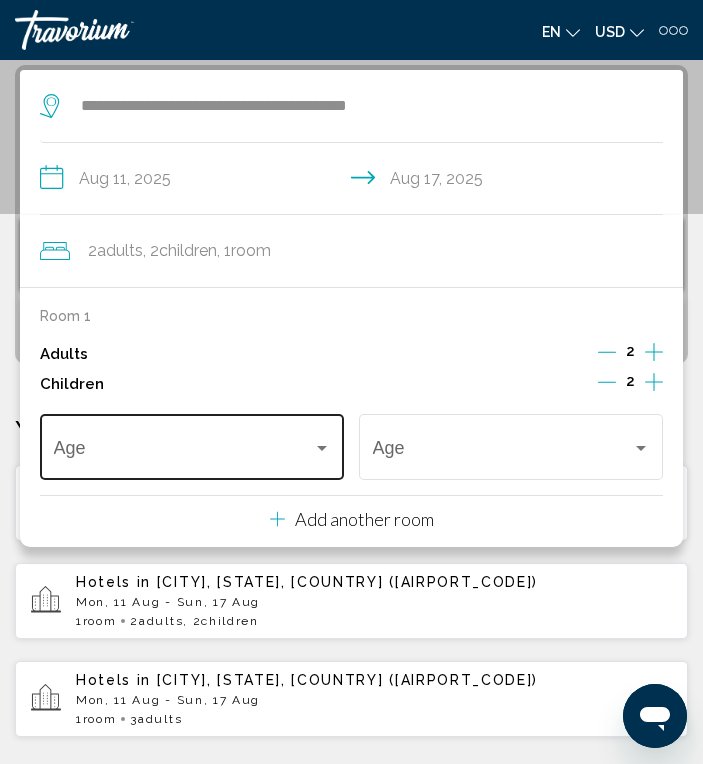 click at bounding box center [183, 452] 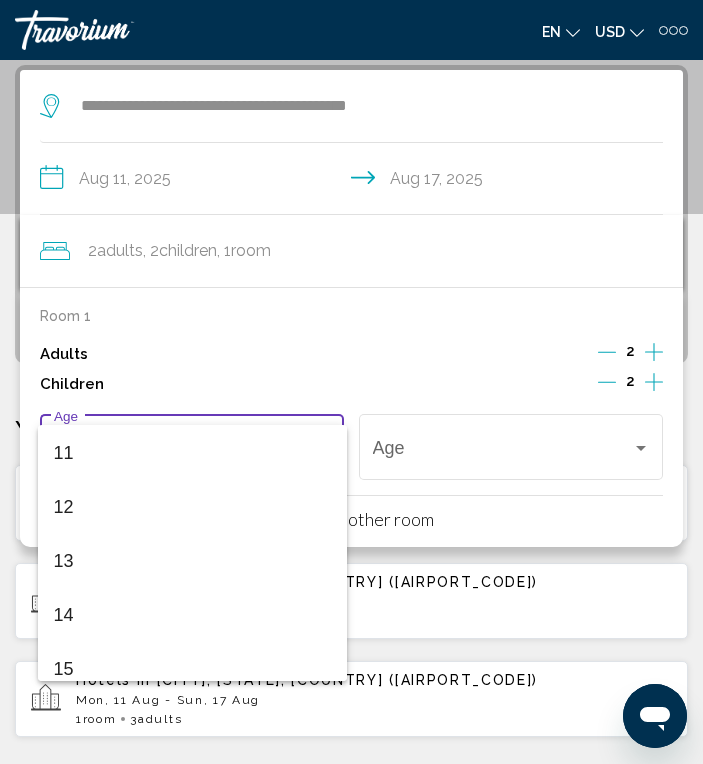 scroll, scrollTop: 591, scrollLeft: 0, axis: vertical 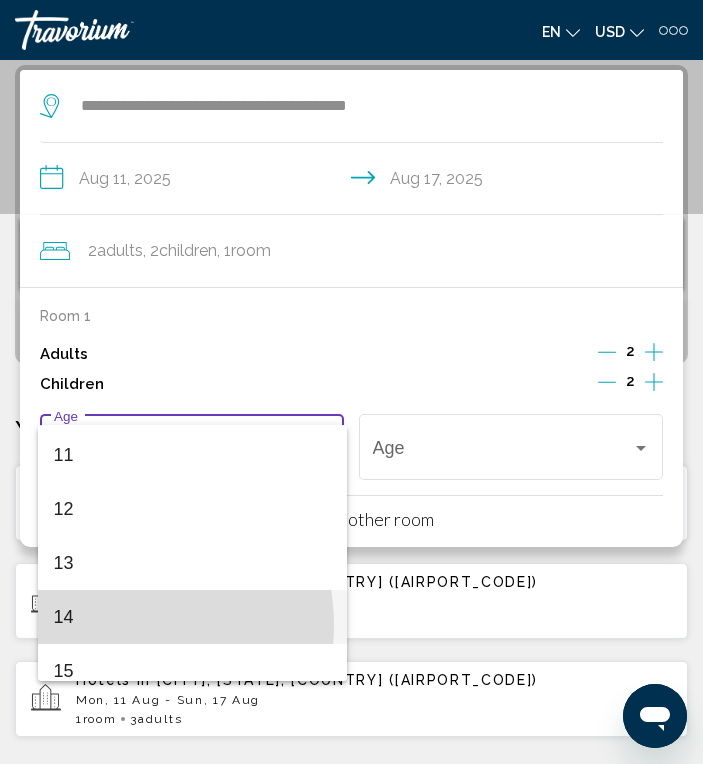 click on "14" at bounding box center [192, 617] 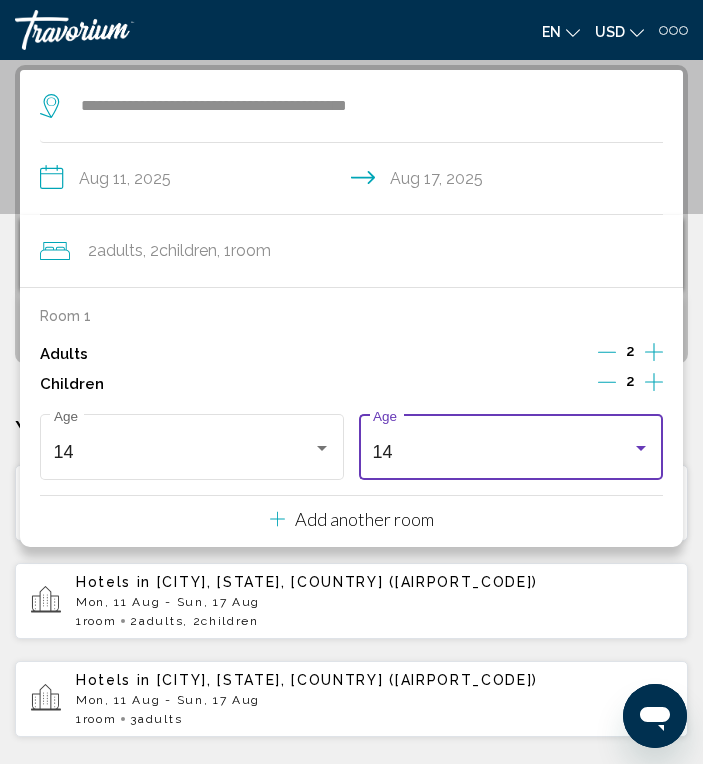 click on "14" at bounding box center [502, 452] 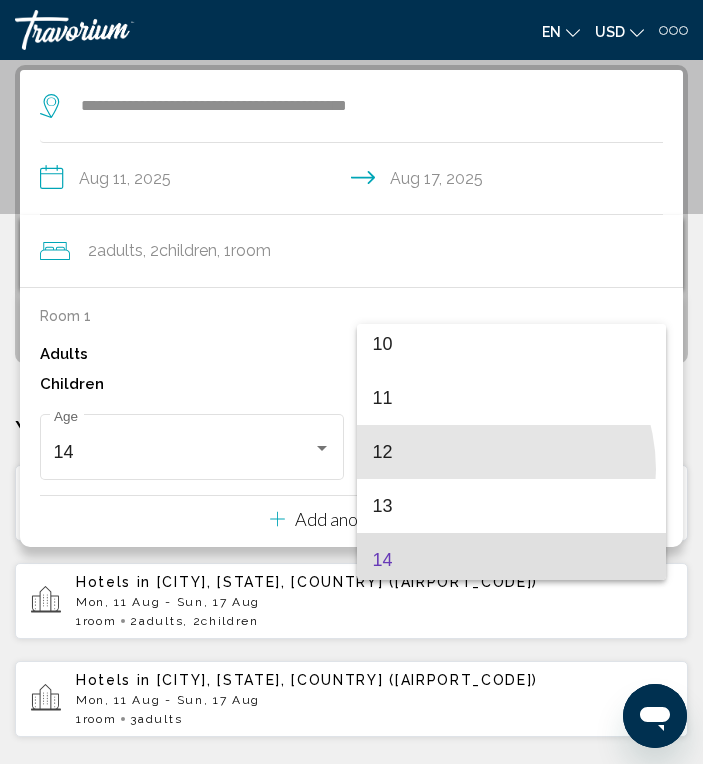 scroll, scrollTop: 534, scrollLeft: 0, axis: vertical 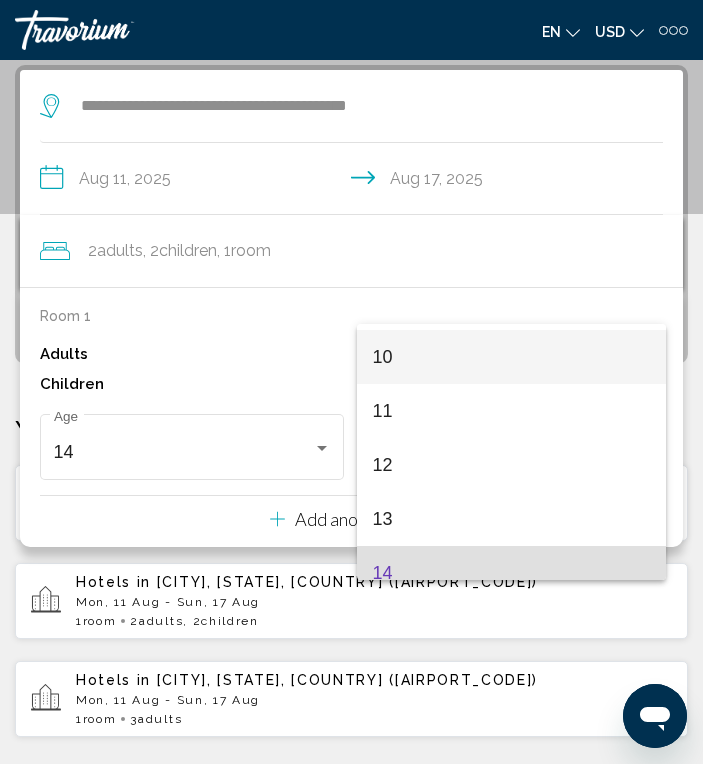 click on "10" at bounding box center (511, 357) 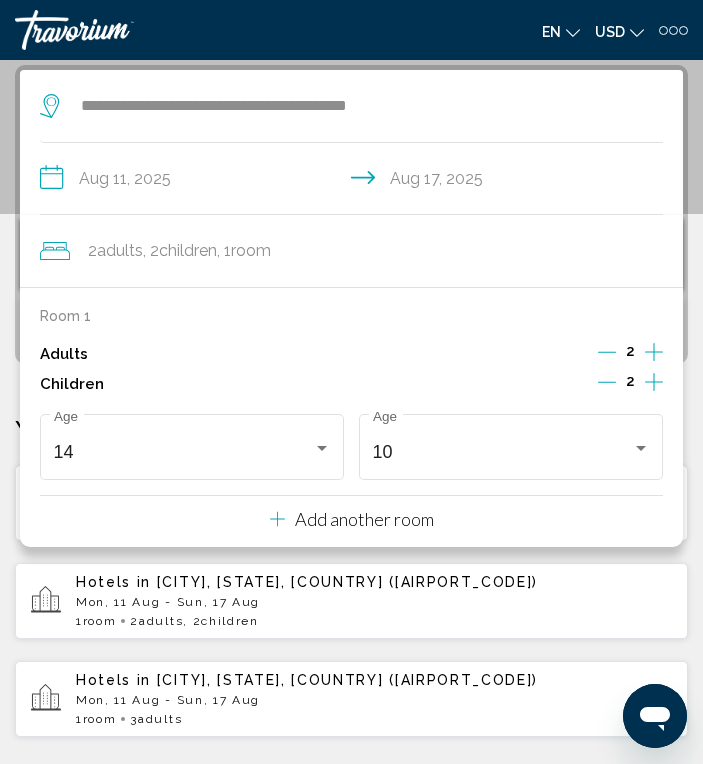 click on "**********" at bounding box center [351, 878] 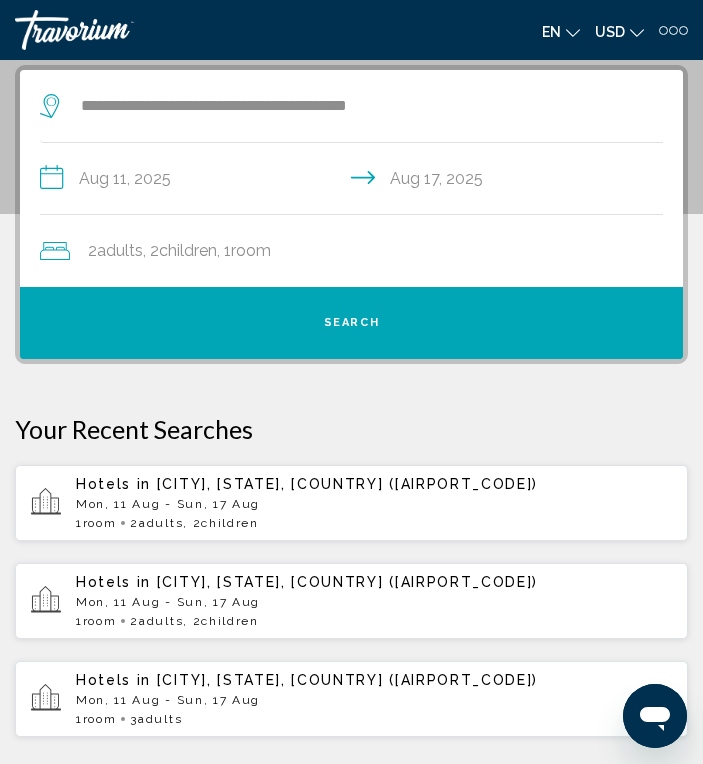 click on "Search" at bounding box center (351, 323) 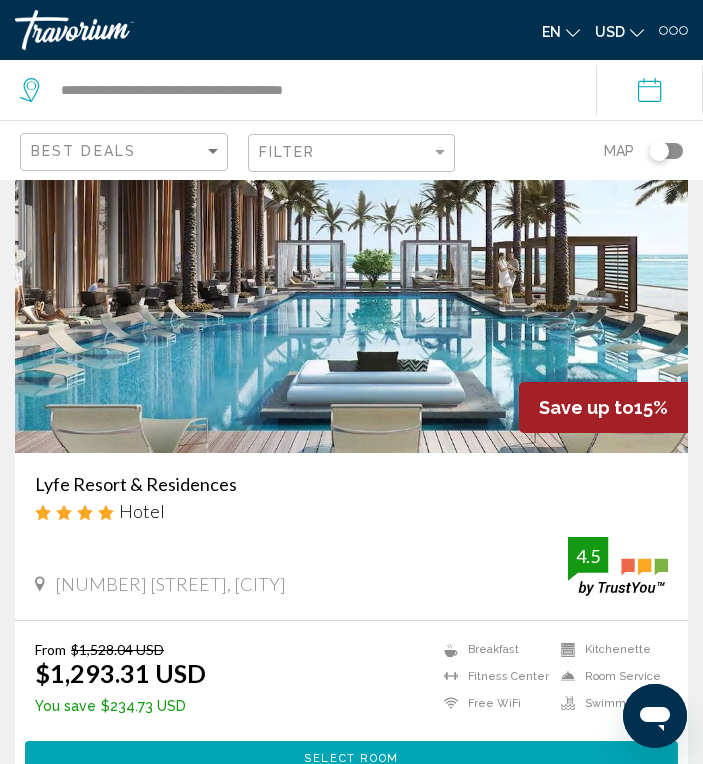 scroll, scrollTop: 110, scrollLeft: 0, axis: vertical 